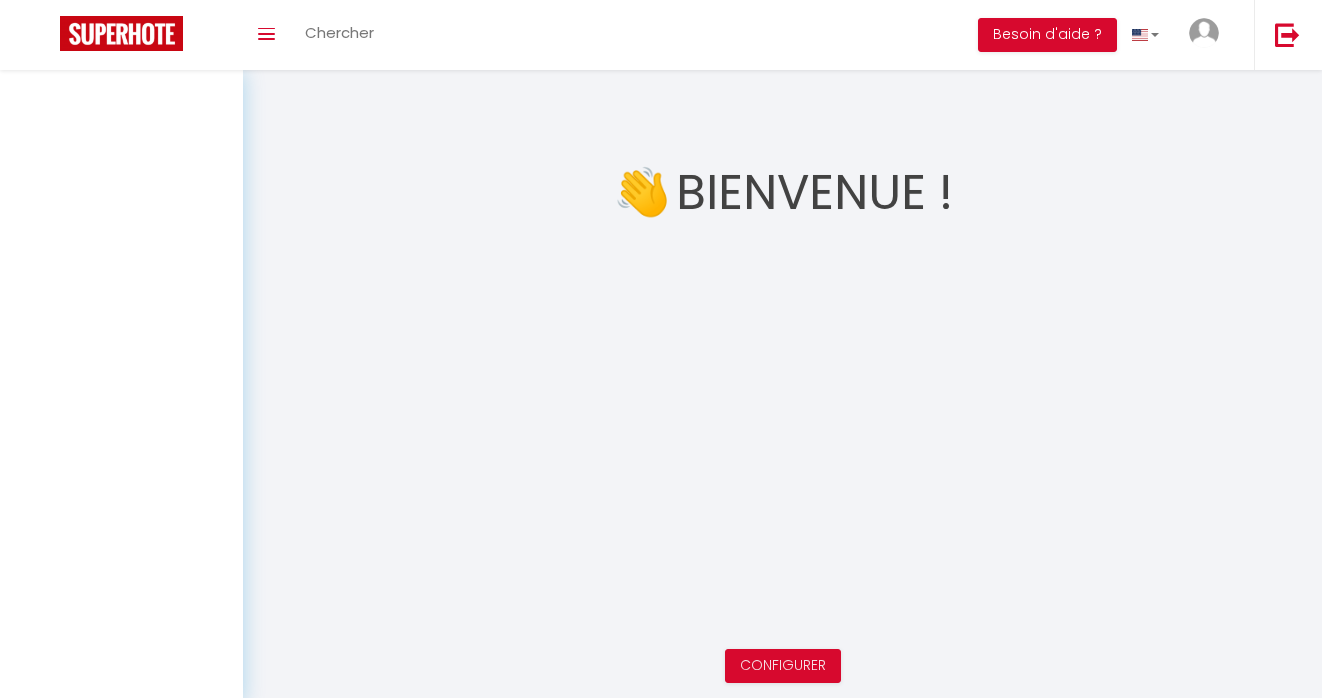 scroll, scrollTop: 0, scrollLeft: 0, axis: both 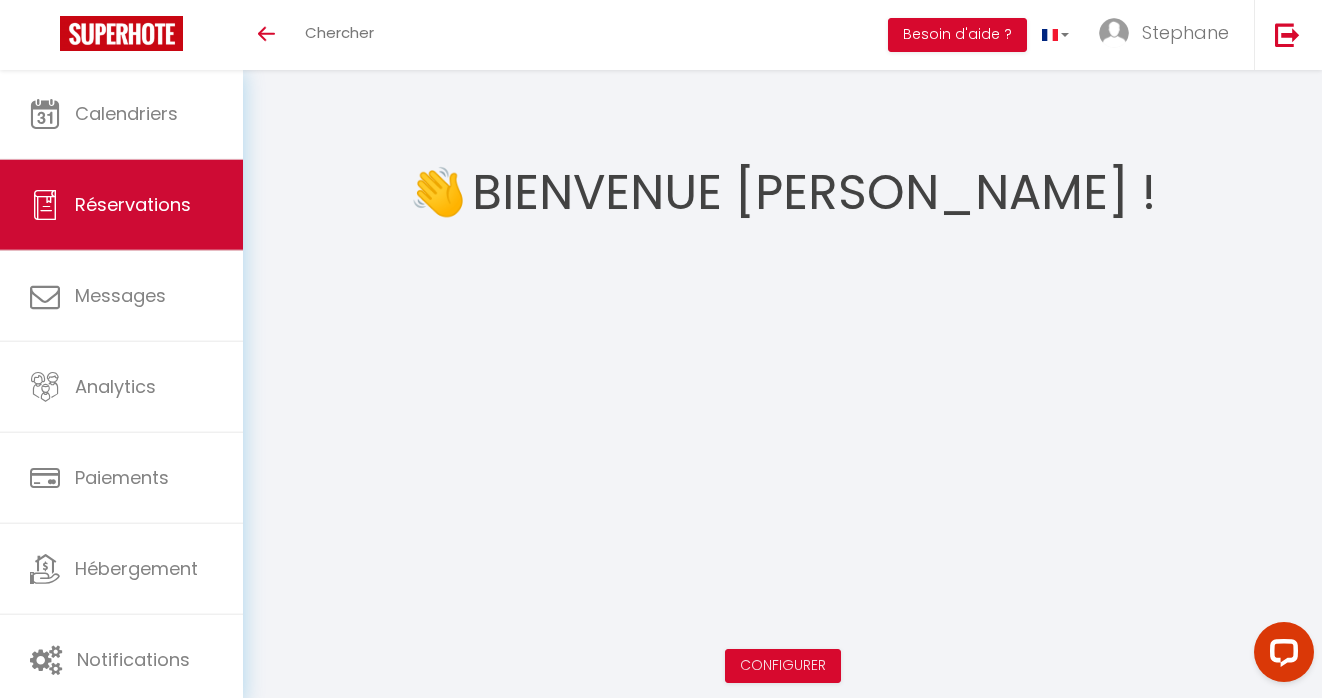 click on "Réservations" at bounding box center (133, 204) 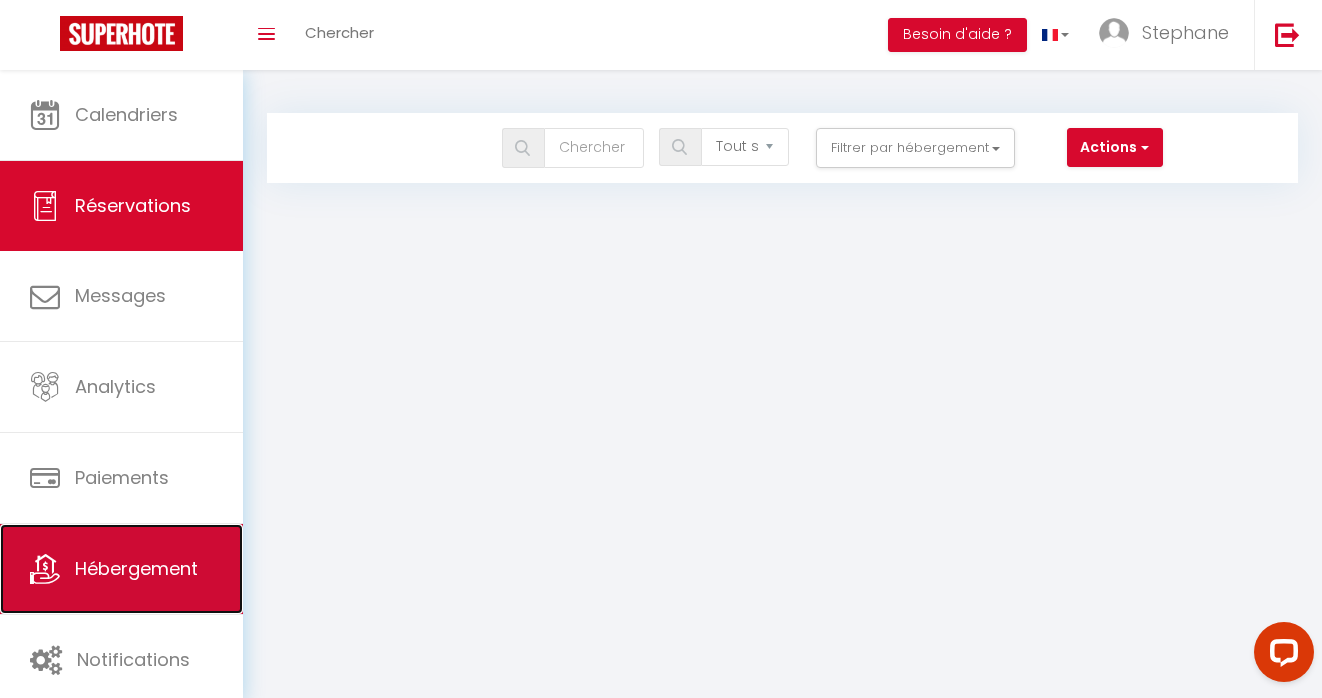 click on "Hébergement" at bounding box center [136, 568] 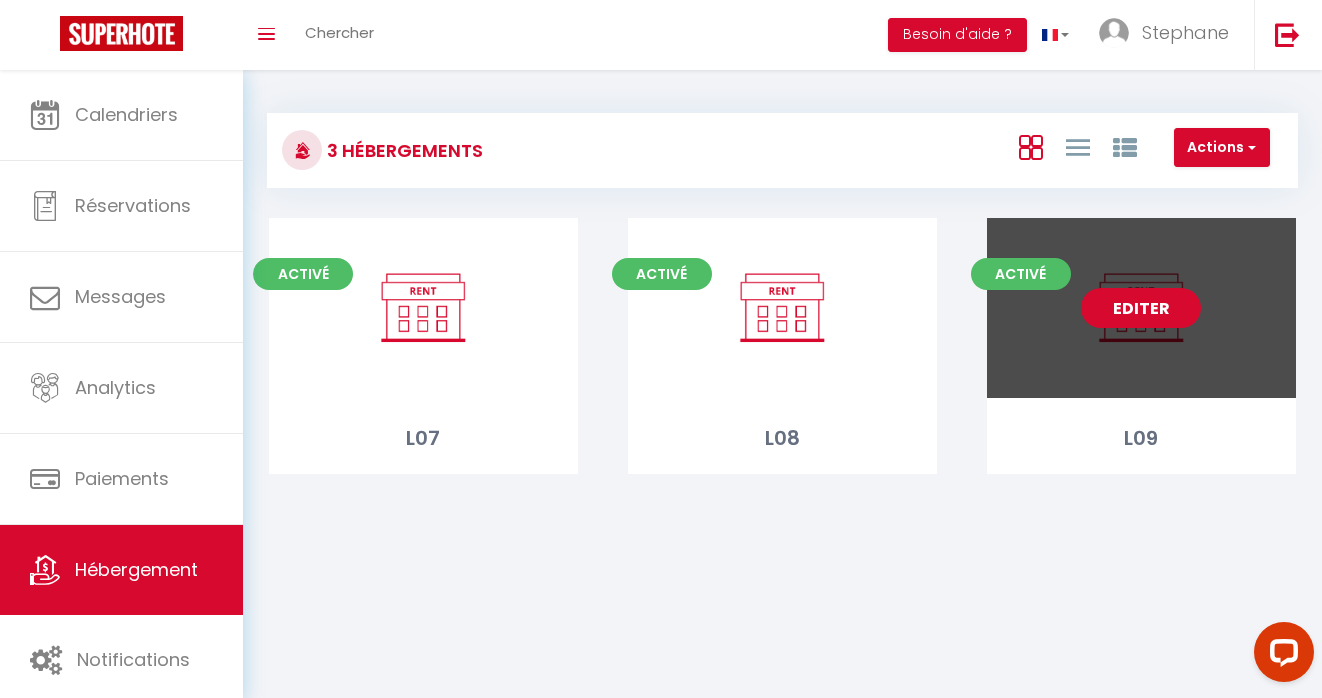 click on "Editer" at bounding box center [1141, 308] 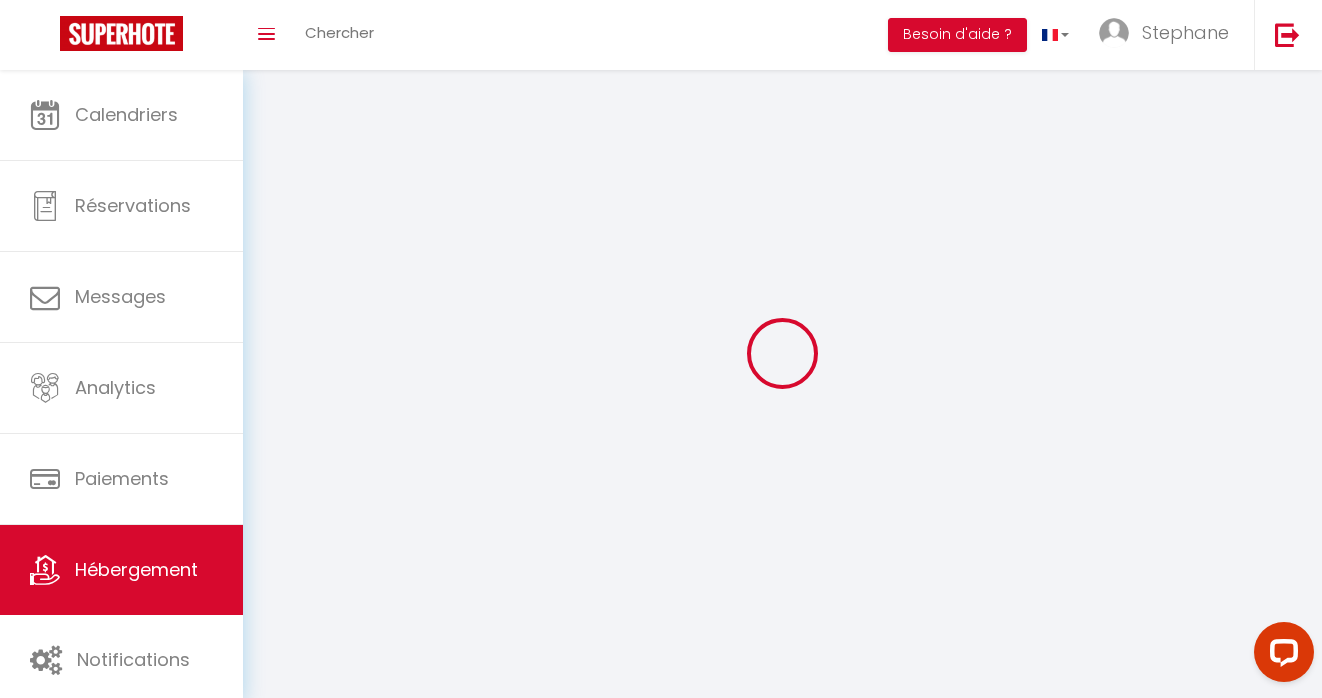 select 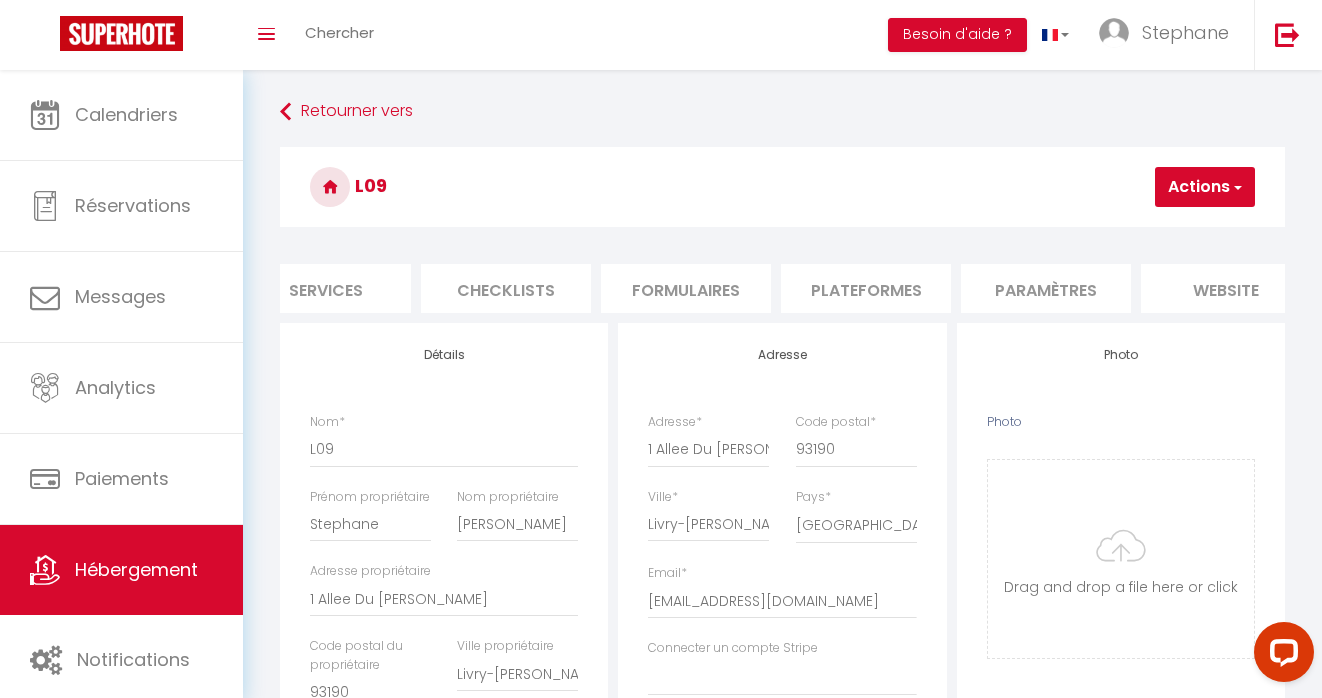 scroll, scrollTop: 0, scrollLeft: 604, axis: horizontal 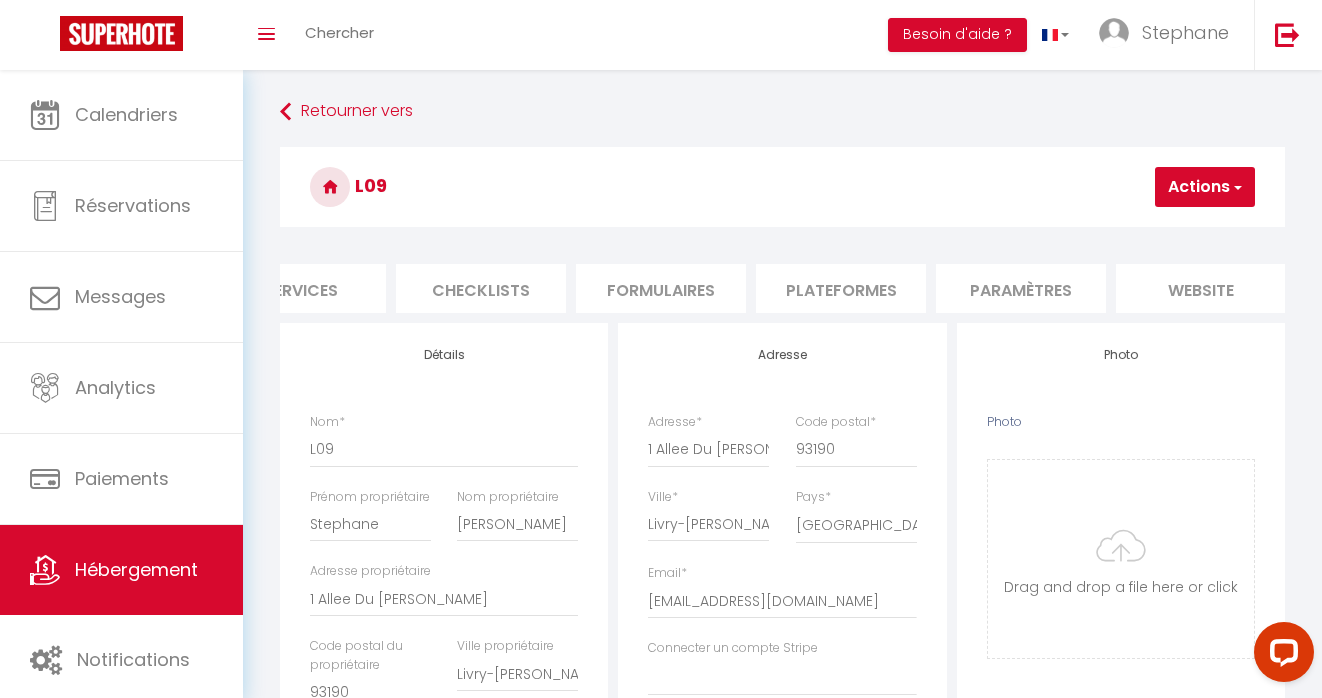click on "Plateformes" at bounding box center [841, 288] 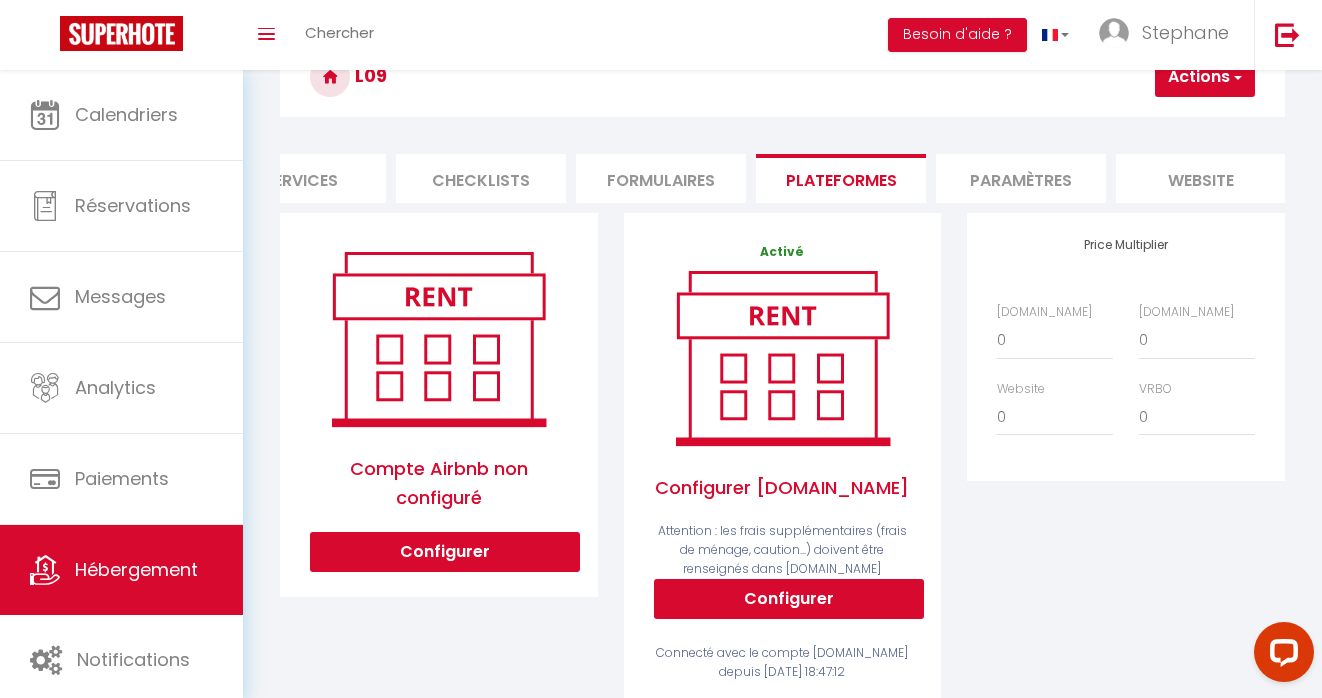 scroll, scrollTop: 222, scrollLeft: 0, axis: vertical 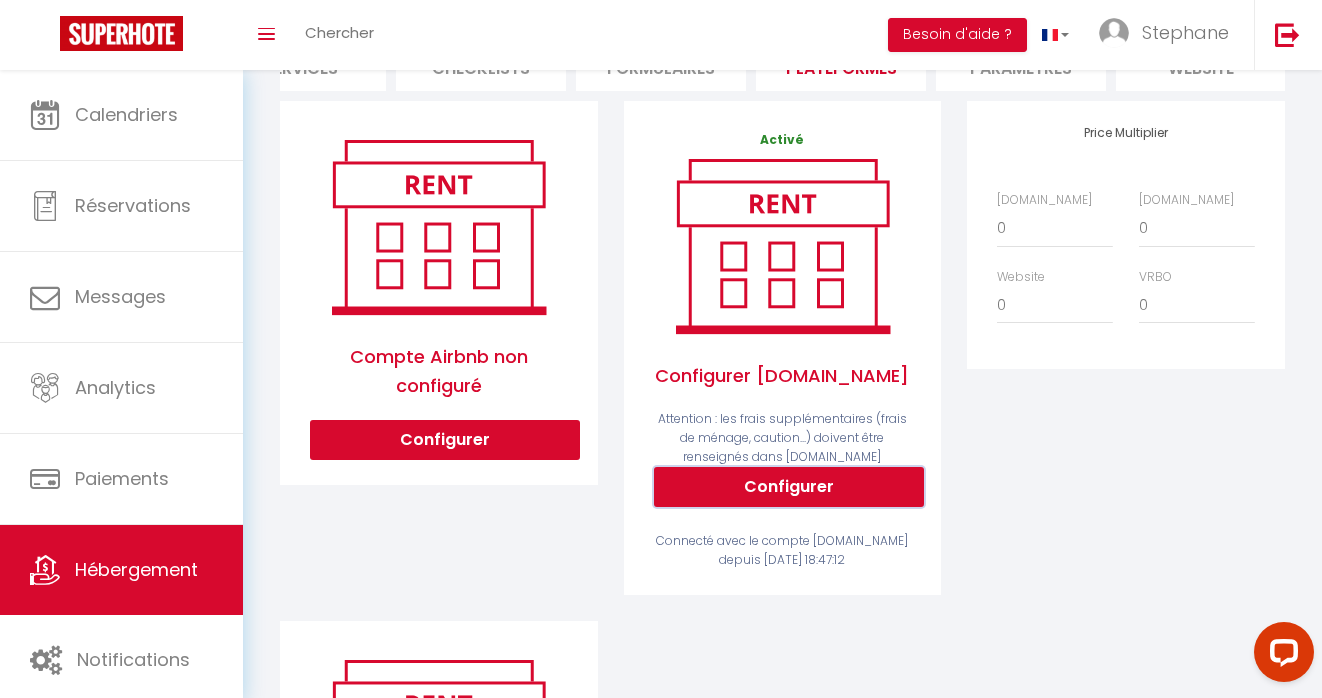 click on "Configurer" at bounding box center [789, 487] 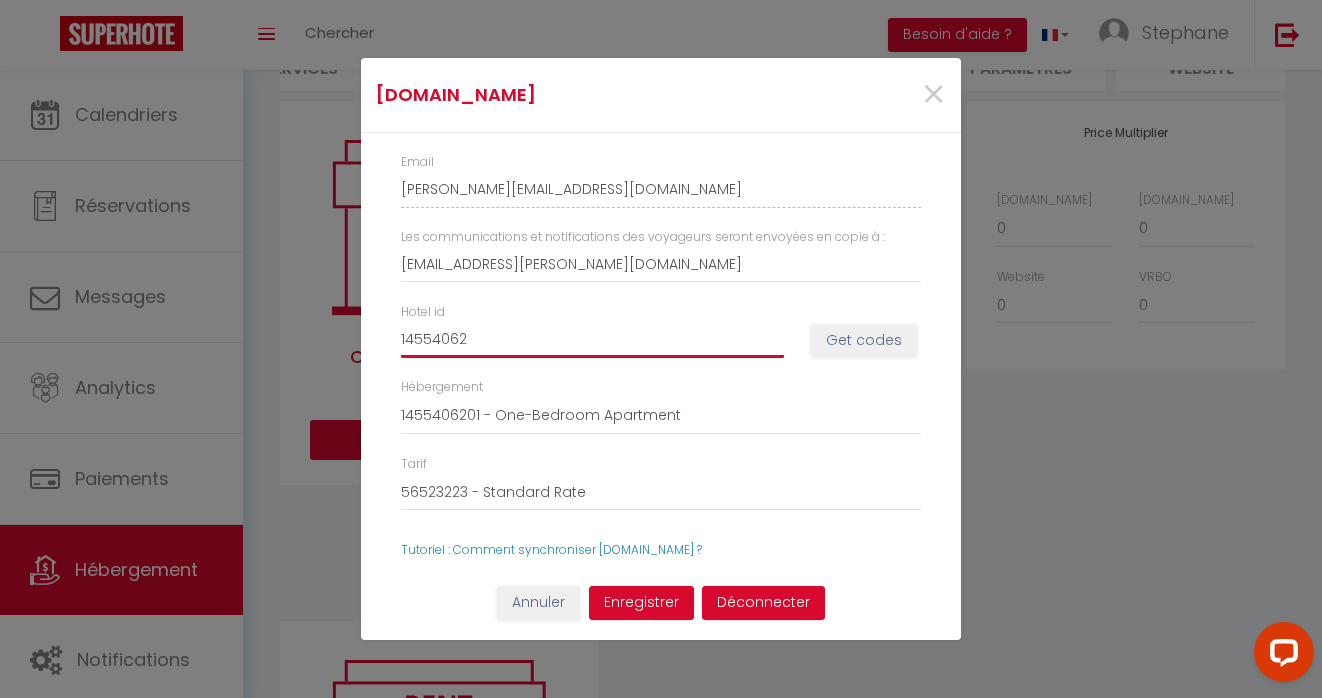 click on "14554062" at bounding box center [592, 340] 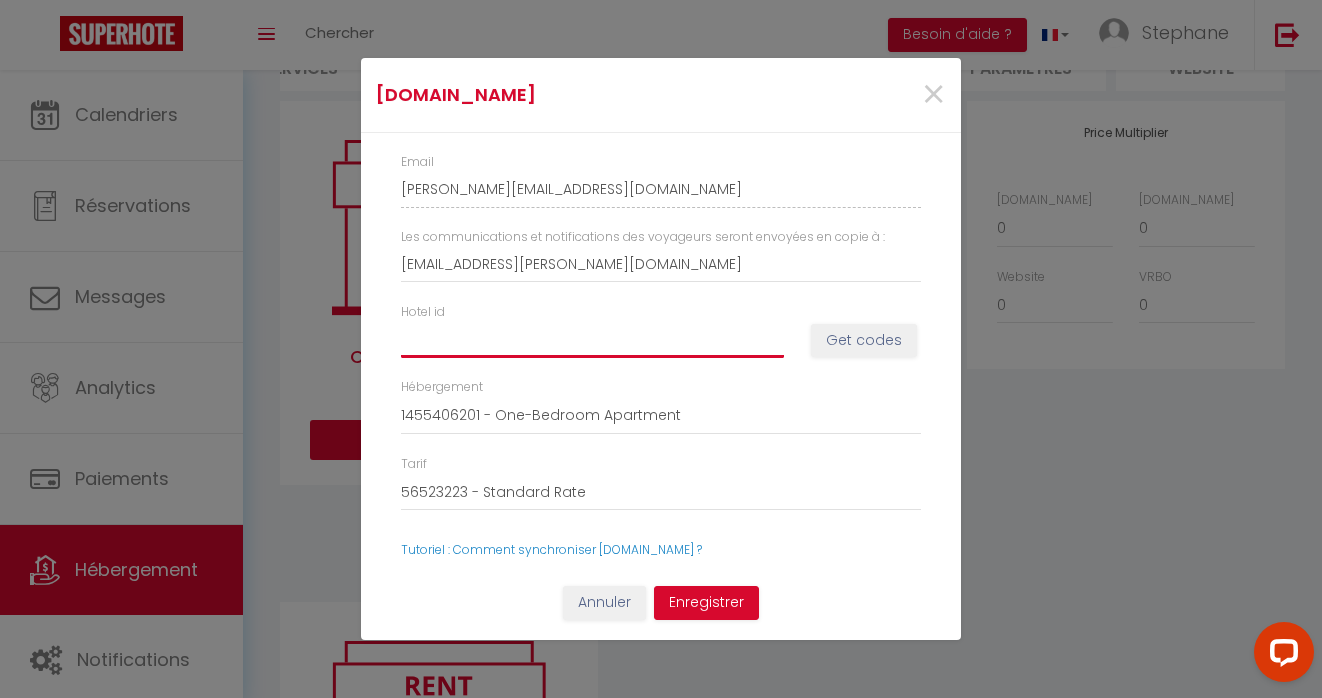 type 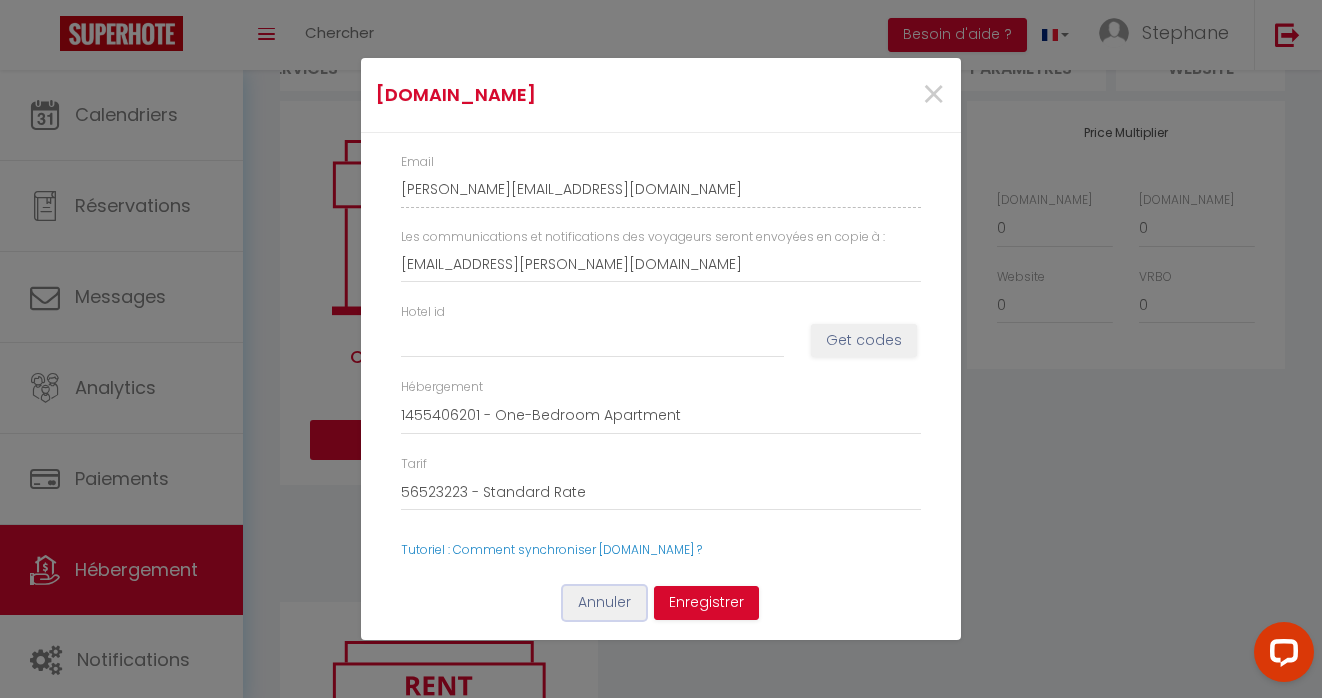 click on "Annuler" at bounding box center [604, 603] 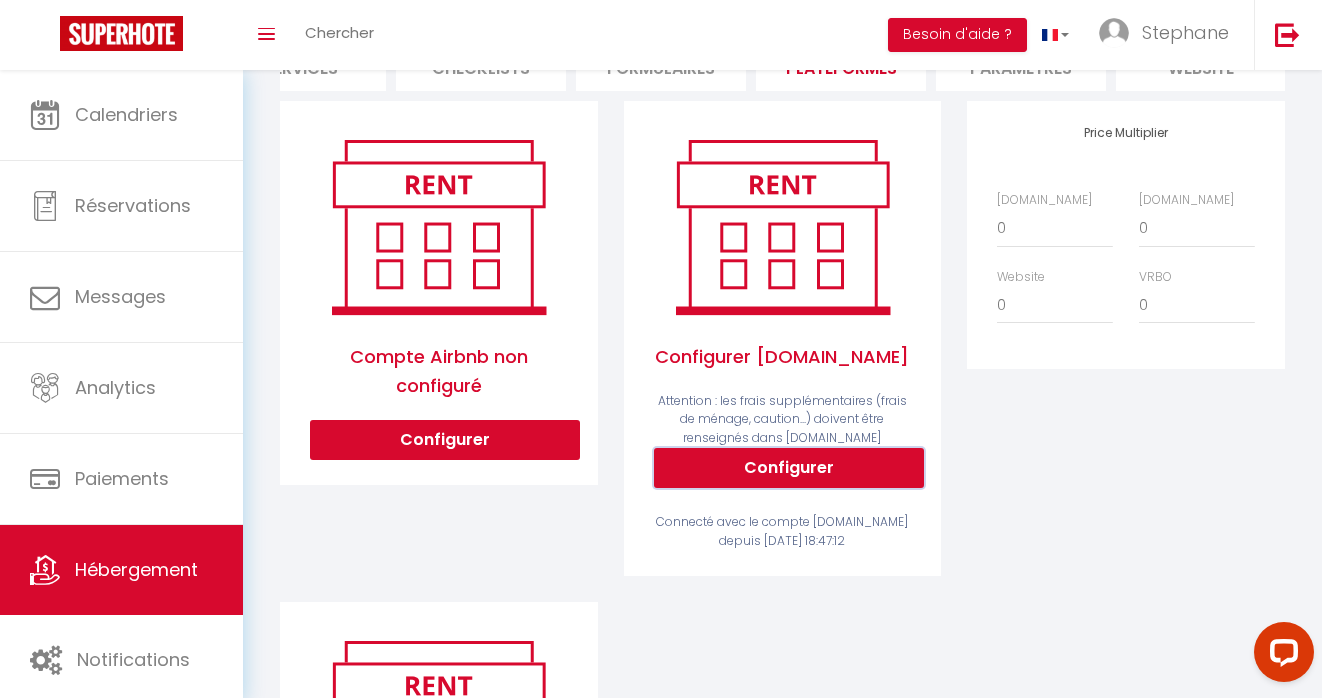 click on "Configurer" at bounding box center [789, 468] 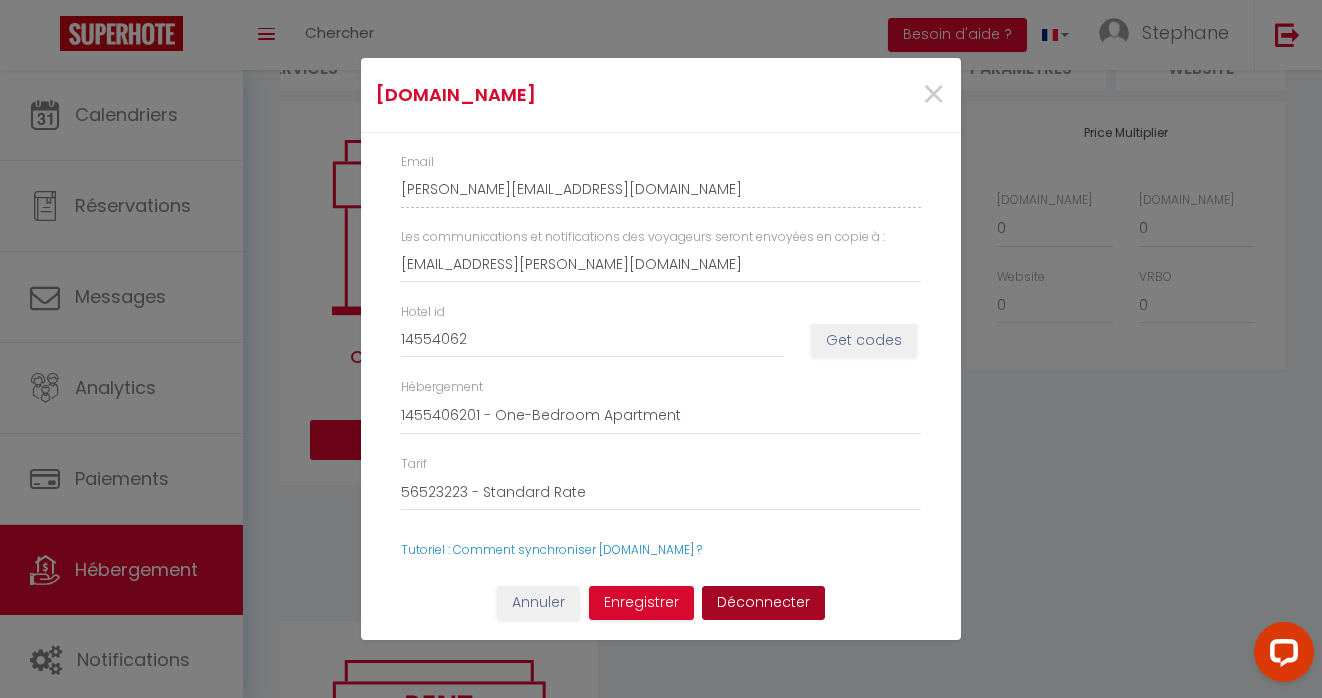 click on "Déconnecter" at bounding box center (763, 603) 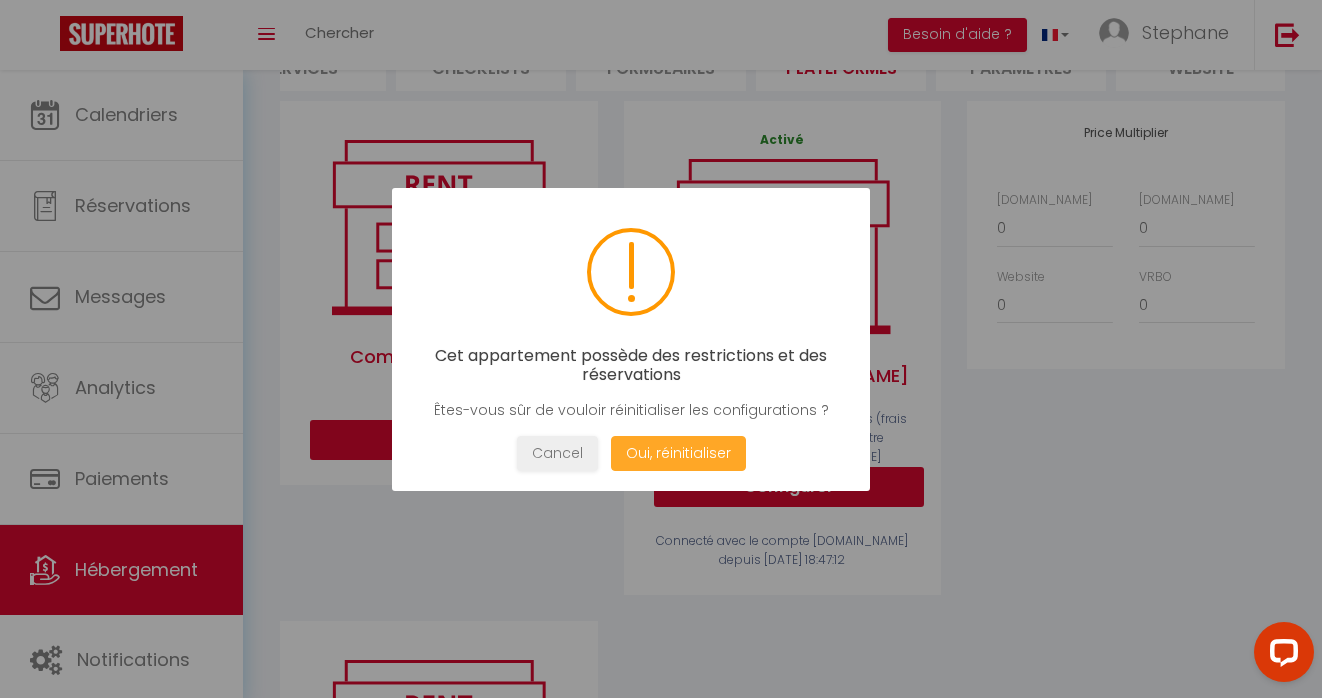 click on "Oui, réinitialiser" at bounding box center [678, 453] 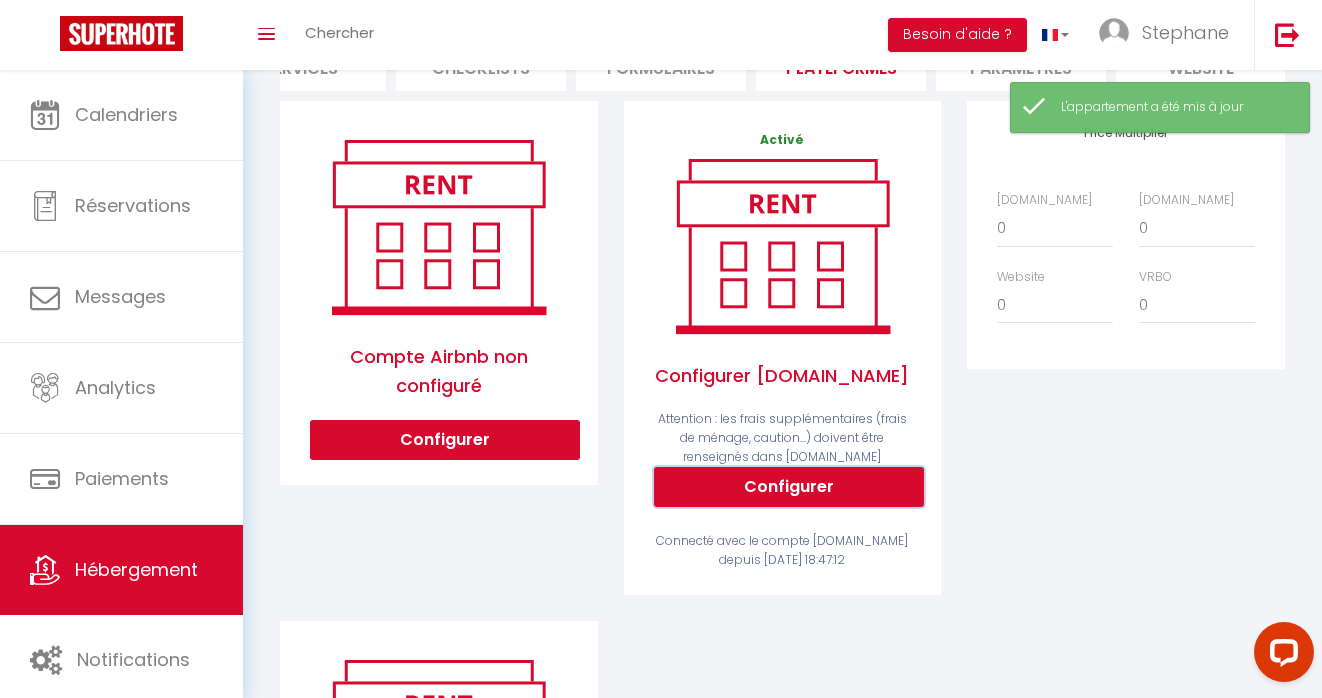 click on "Configurer" at bounding box center [789, 487] 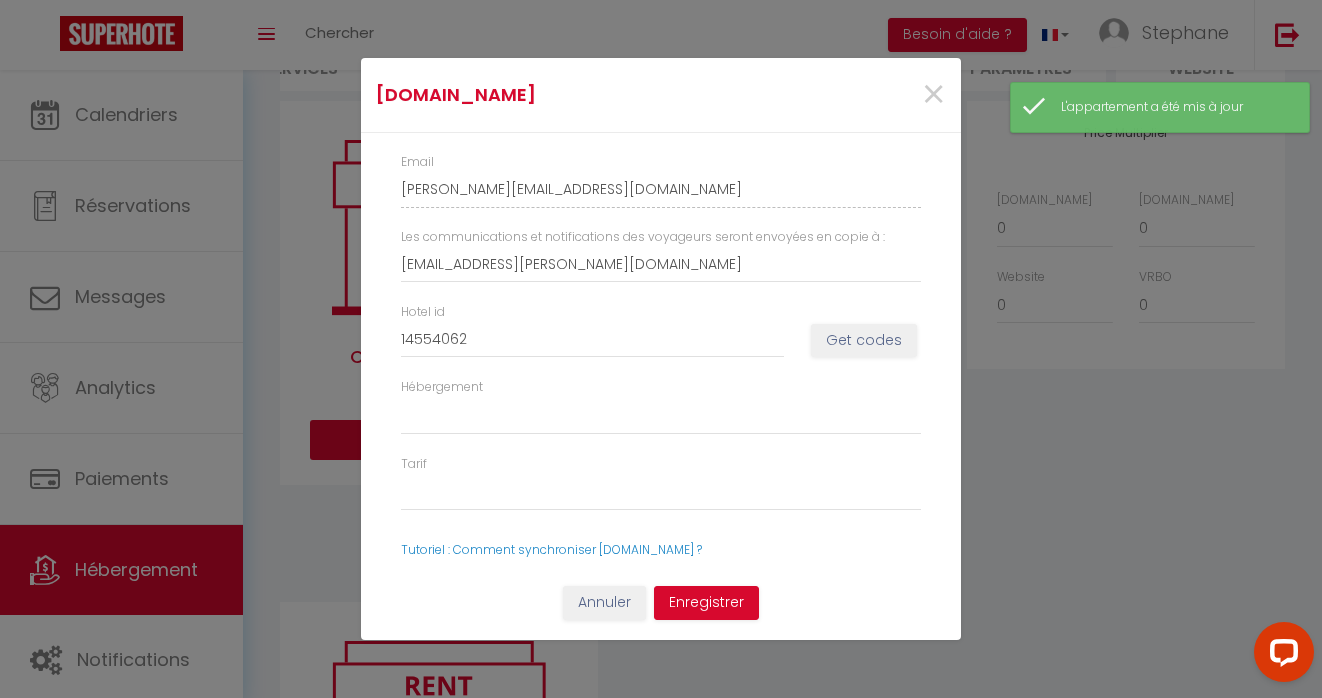 type 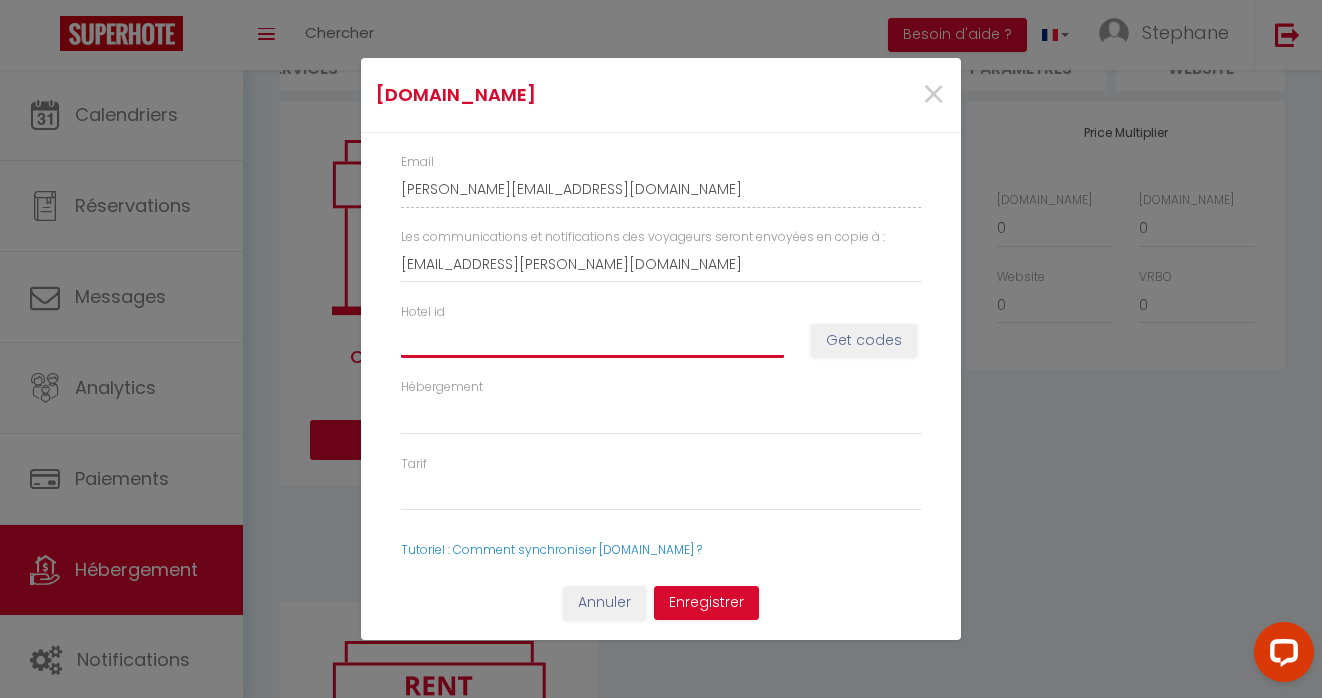 click on "Hotel id" at bounding box center [592, 340] 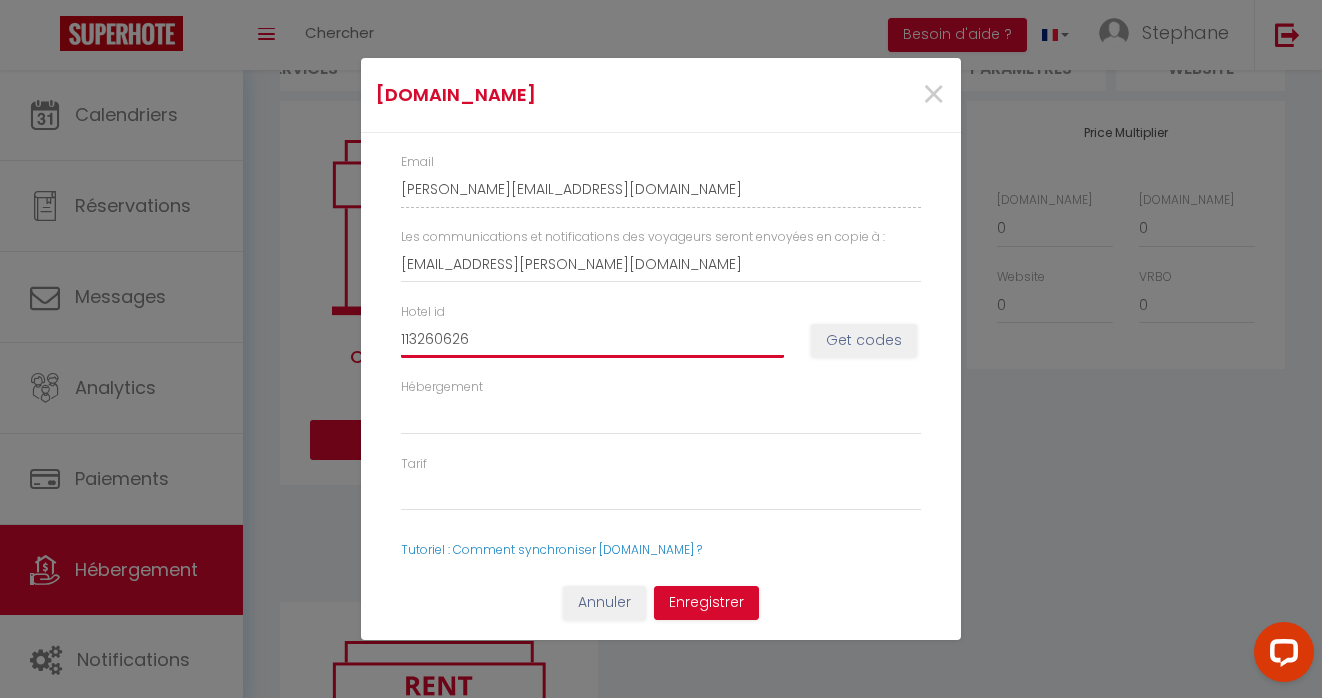 select 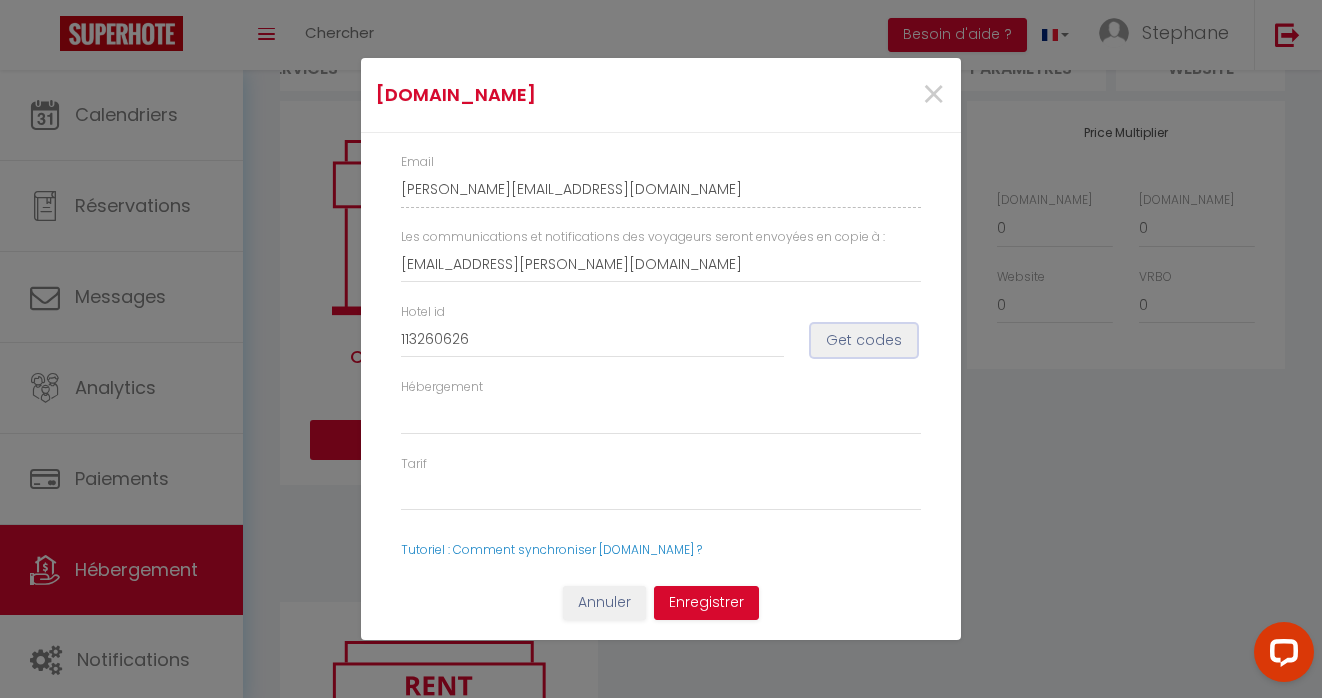 click on "Get codes" at bounding box center [864, 341] 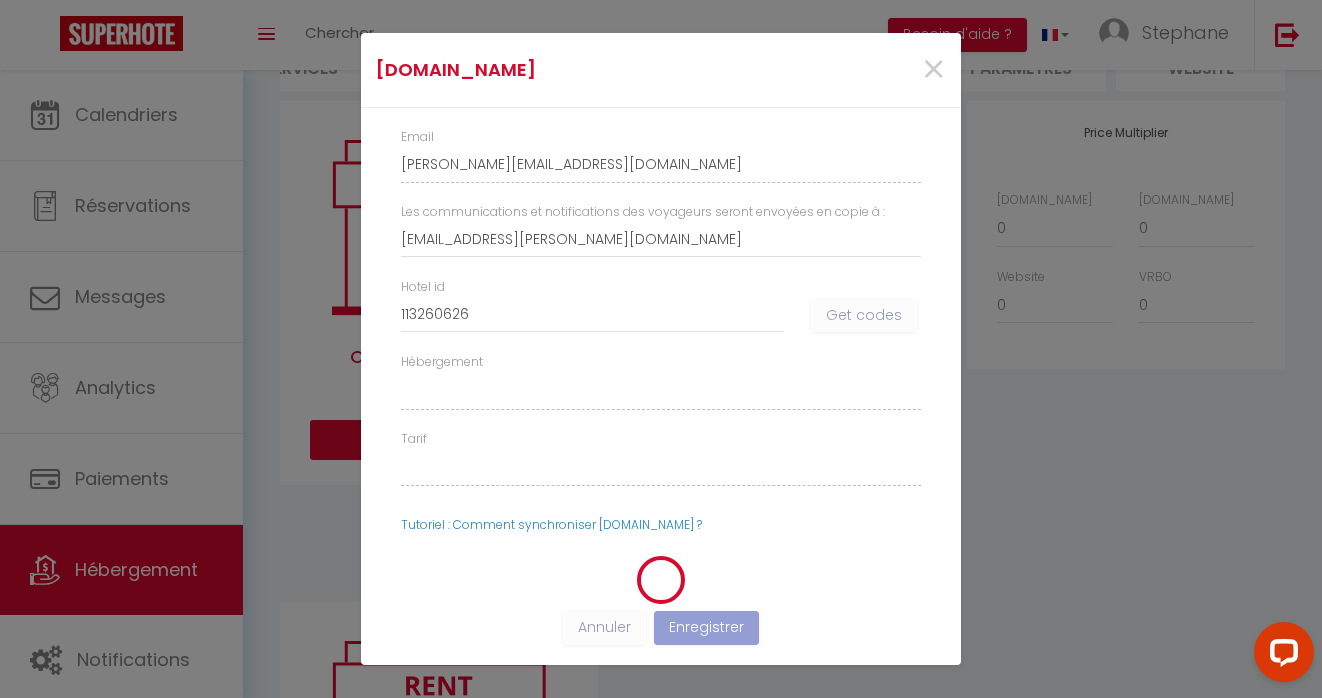 select 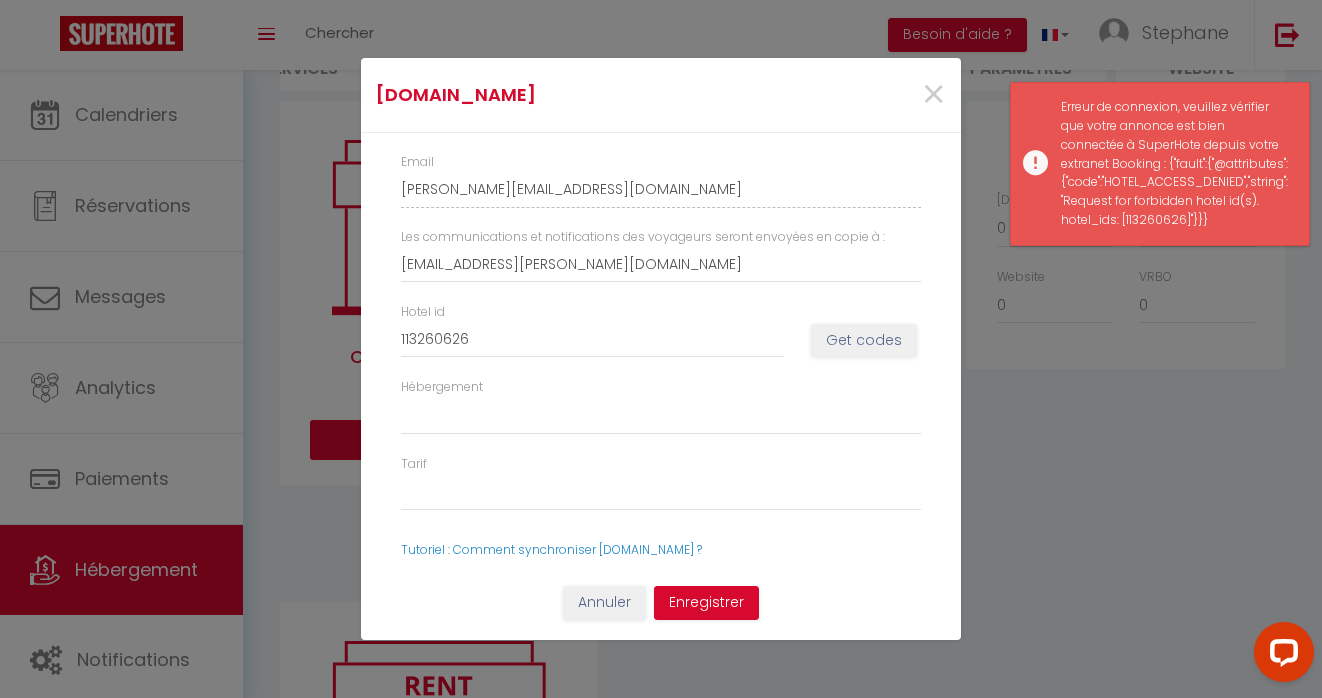 click on "×" at bounding box center (859, 95) 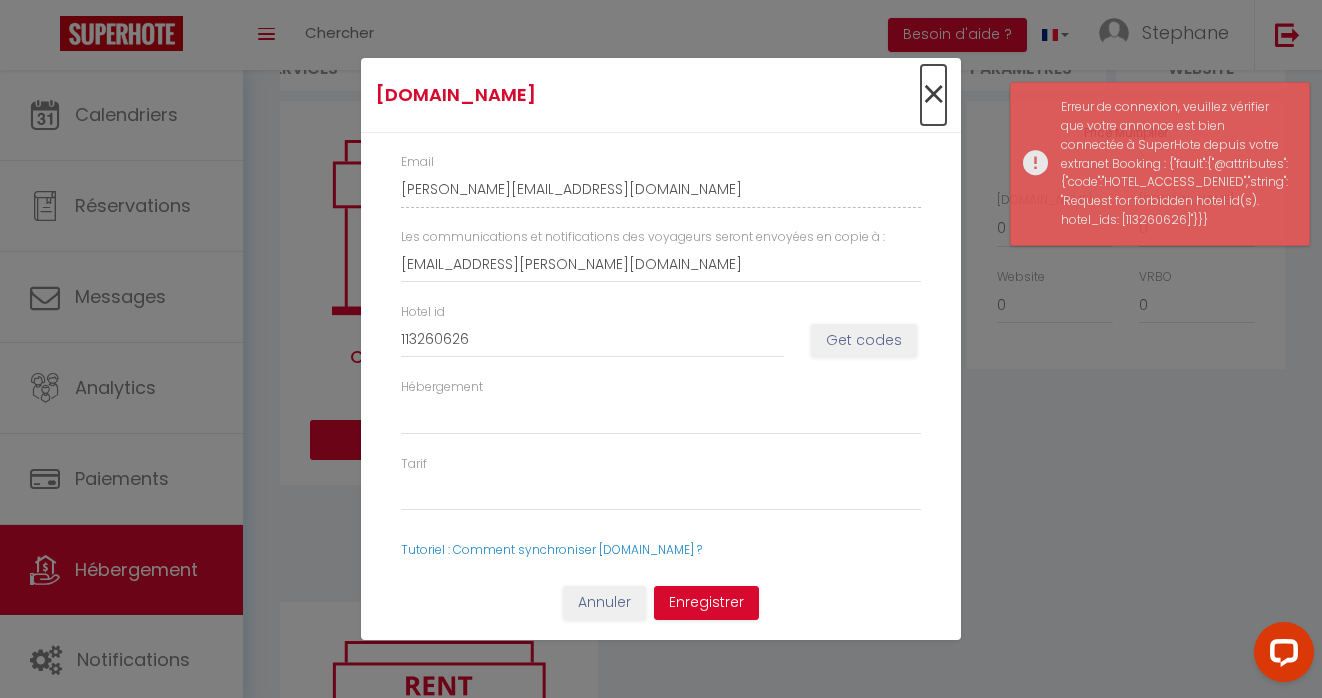 click on "×" at bounding box center [933, 95] 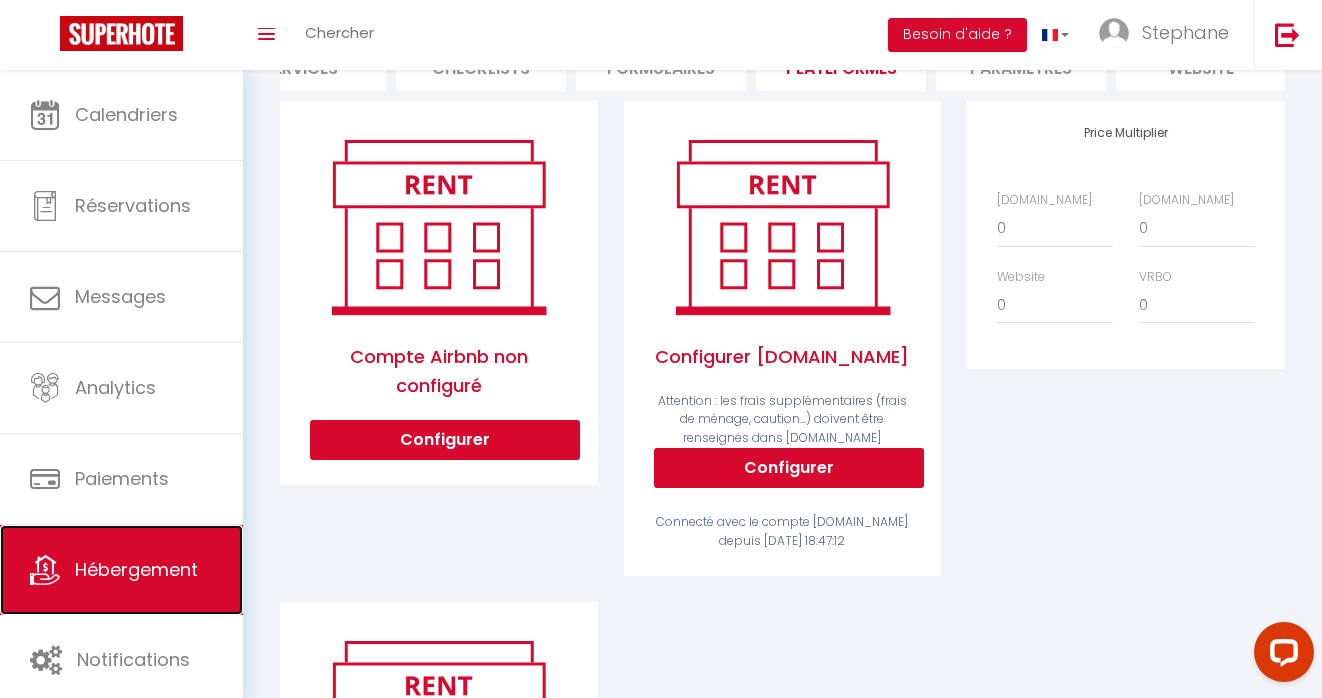 click on "Hébergement" at bounding box center (121, 570) 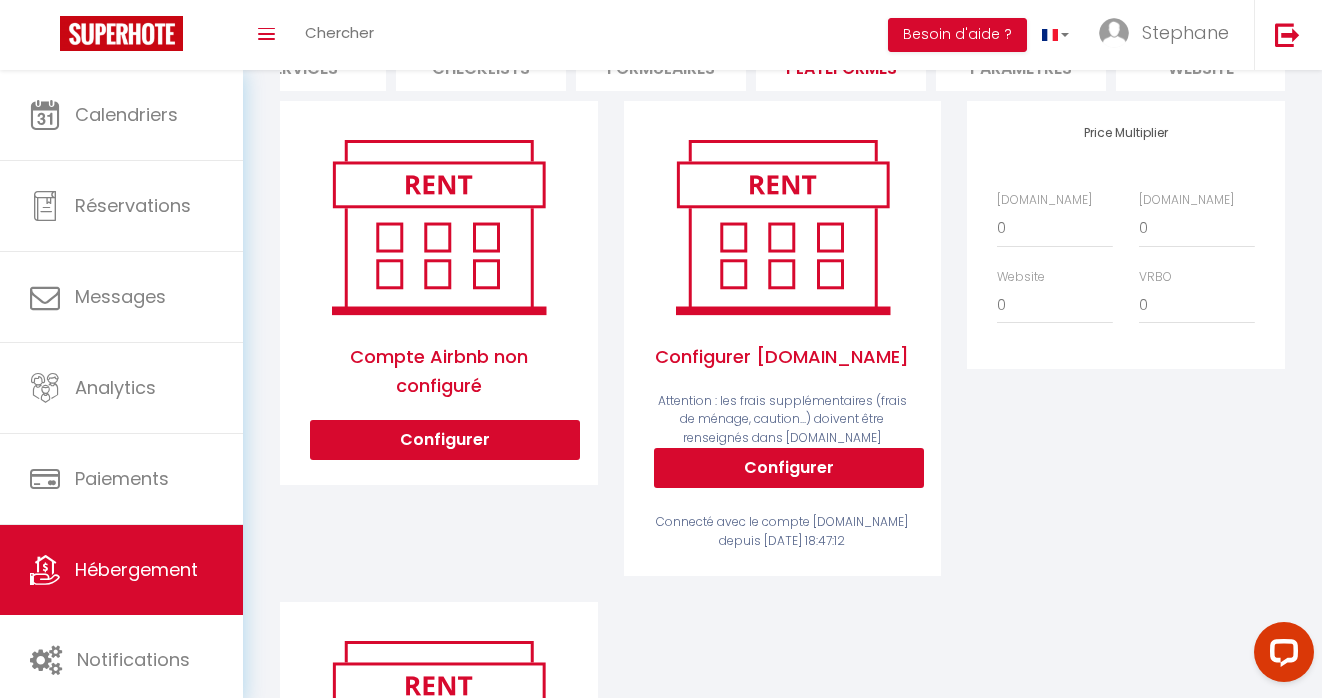 scroll, scrollTop: 0, scrollLeft: 0, axis: both 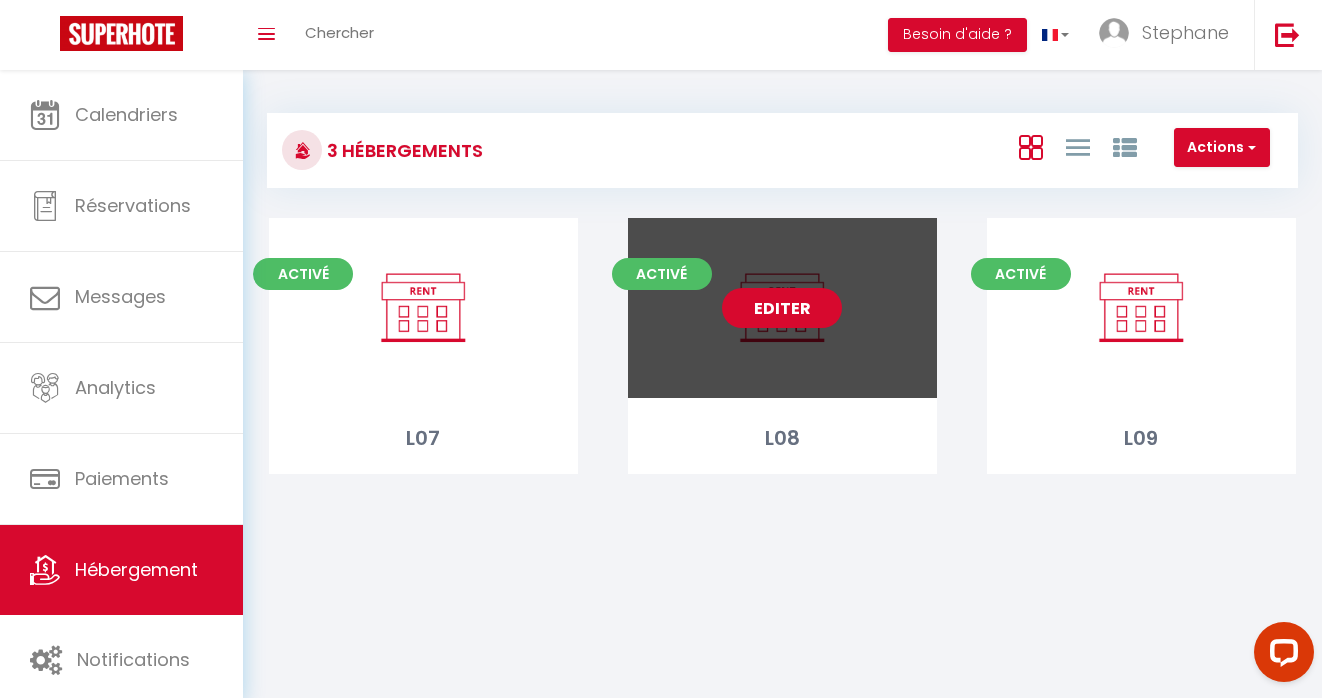 click on "Editer" at bounding box center (782, 308) 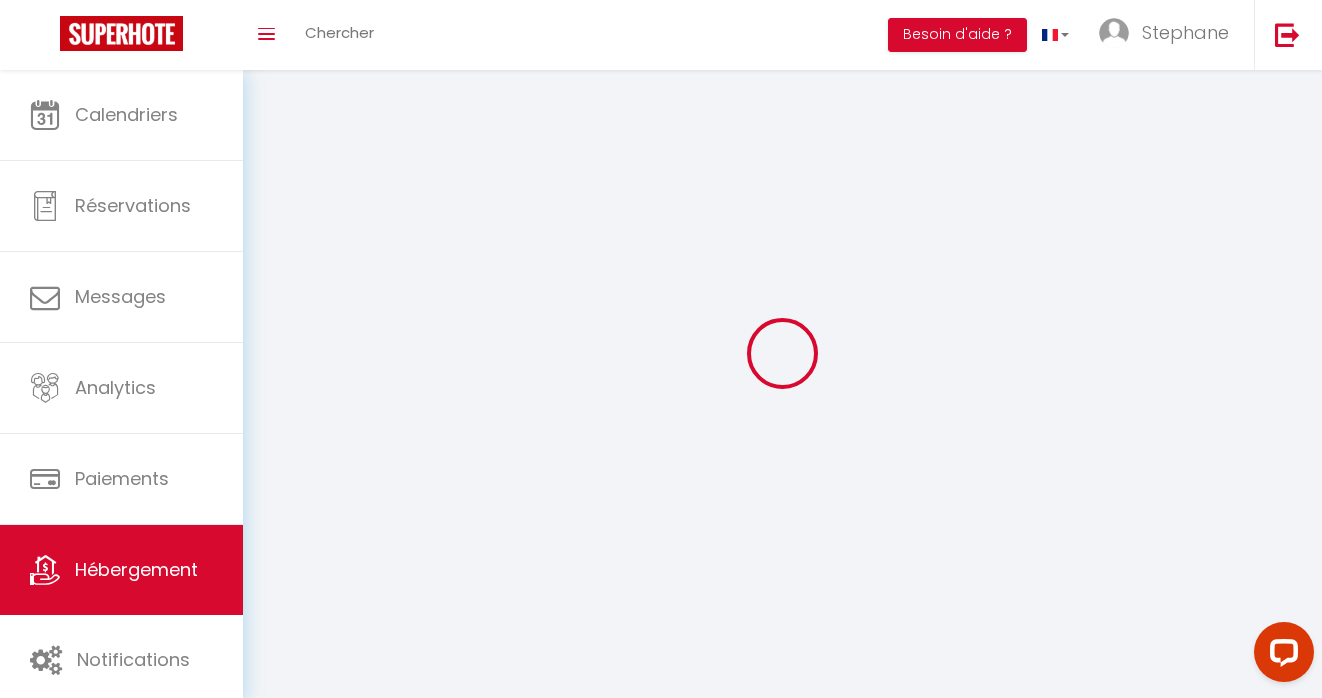 select 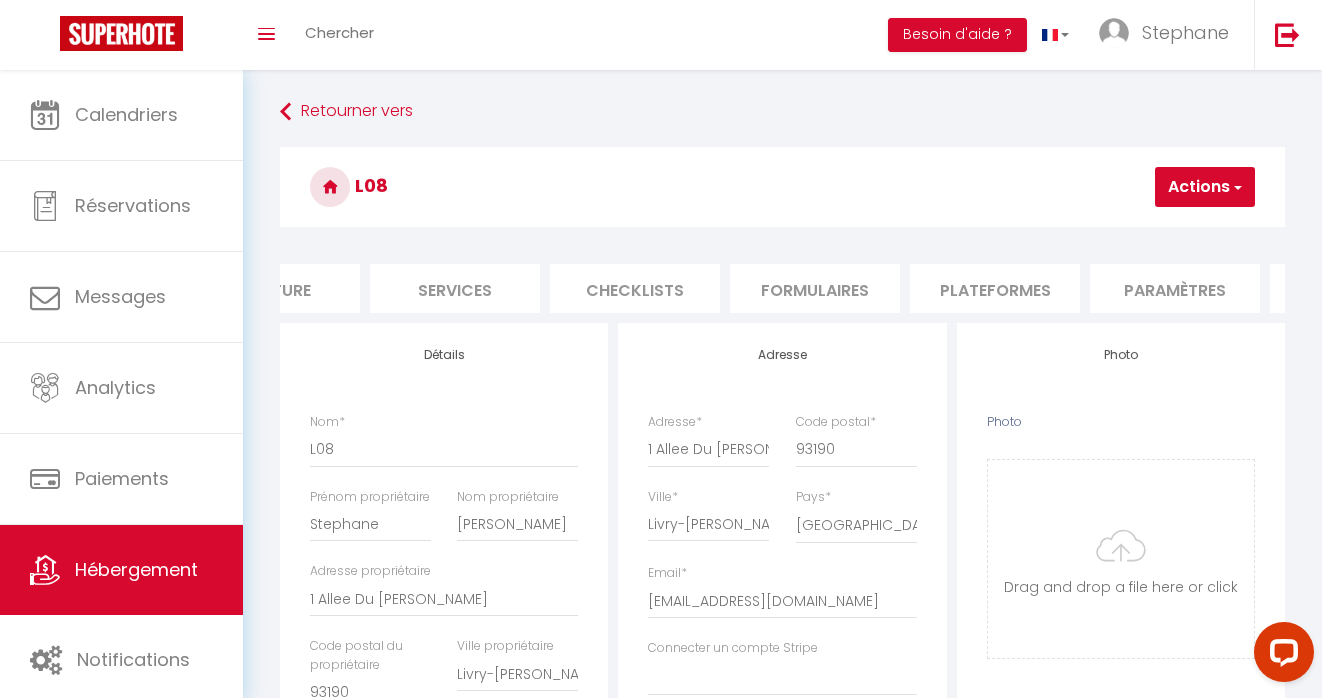 scroll, scrollTop: 0, scrollLeft: 451, axis: horizontal 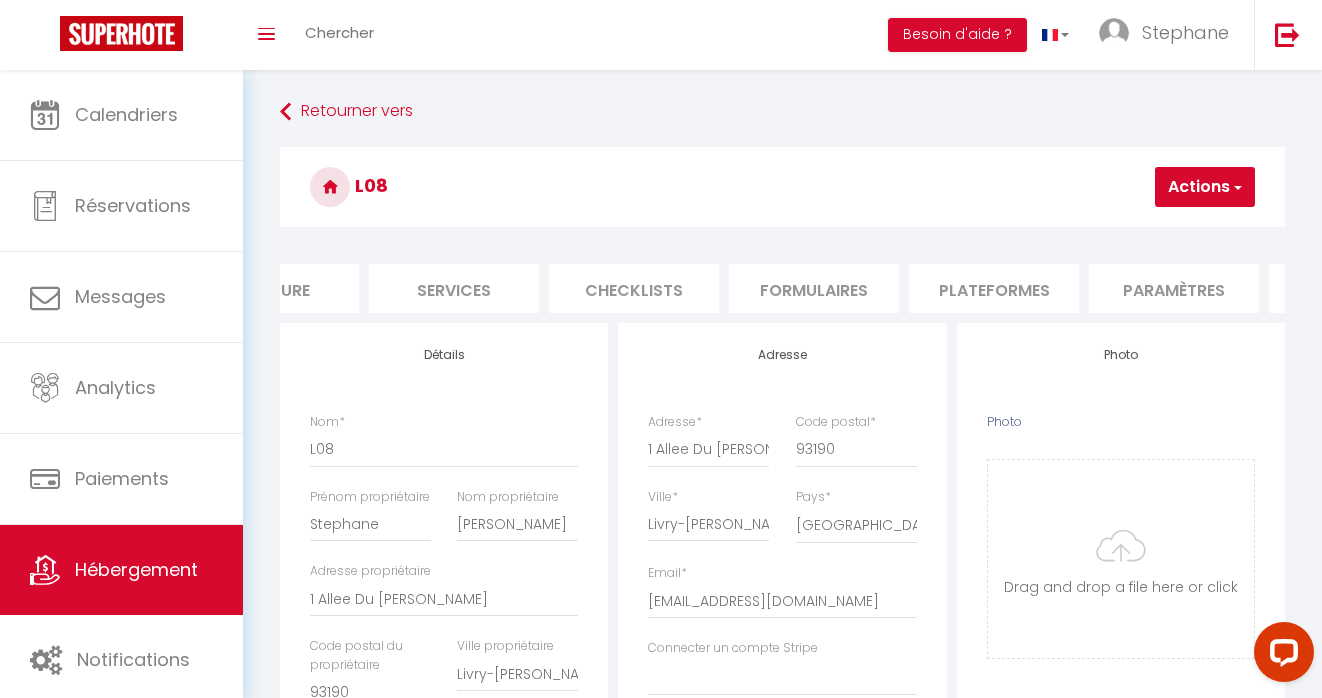 click on "Plateformes" at bounding box center [994, 288] 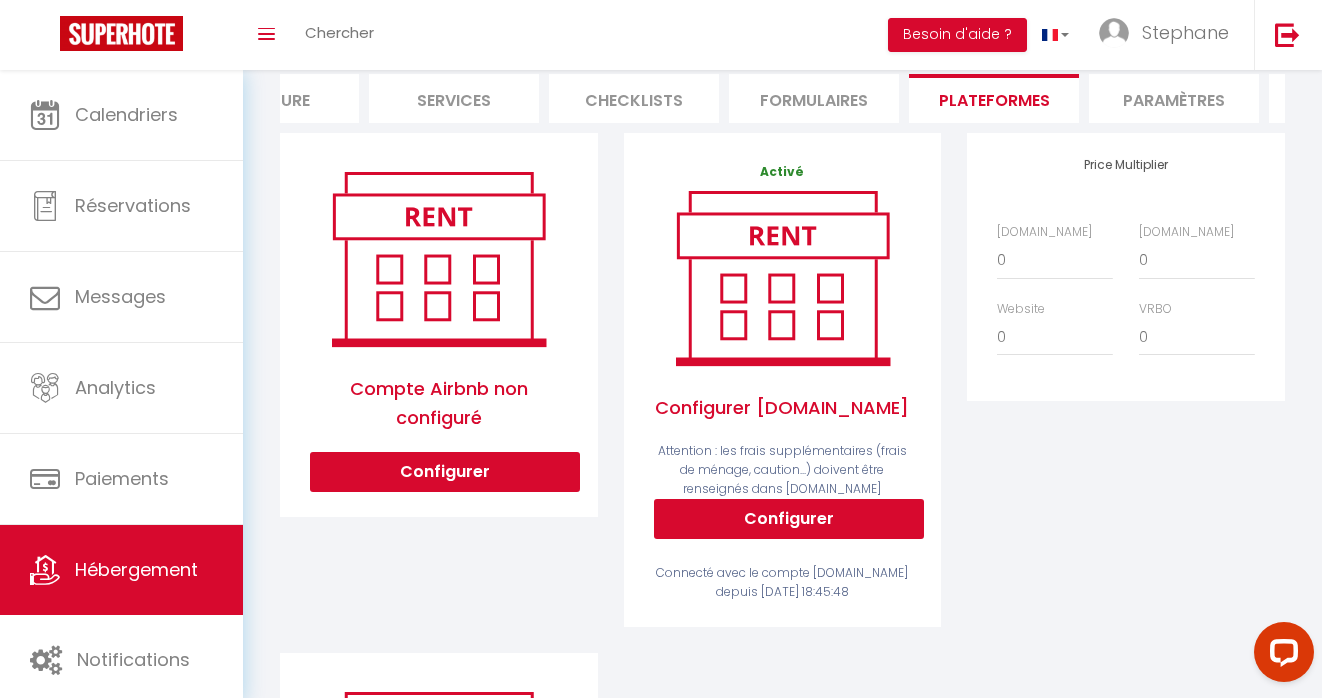 scroll, scrollTop: 204, scrollLeft: 0, axis: vertical 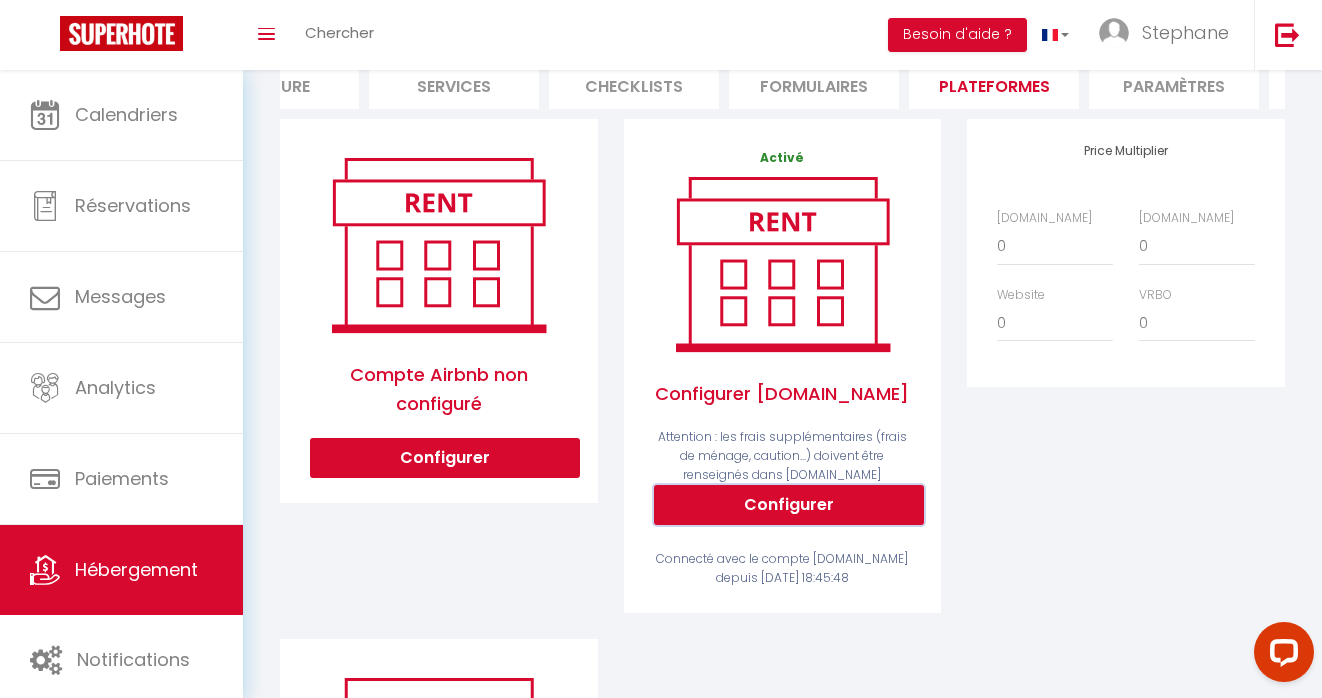 click on "Configurer" at bounding box center (789, 505) 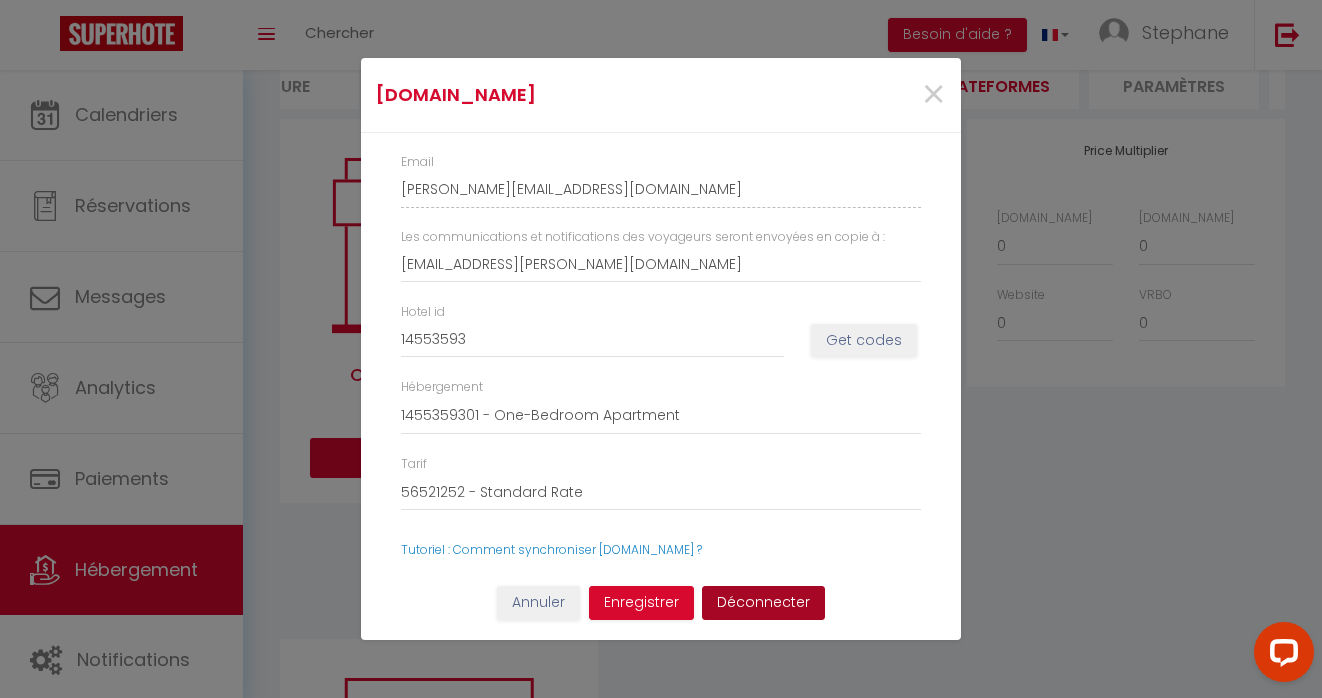 click on "Déconnecter" at bounding box center [763, 603] 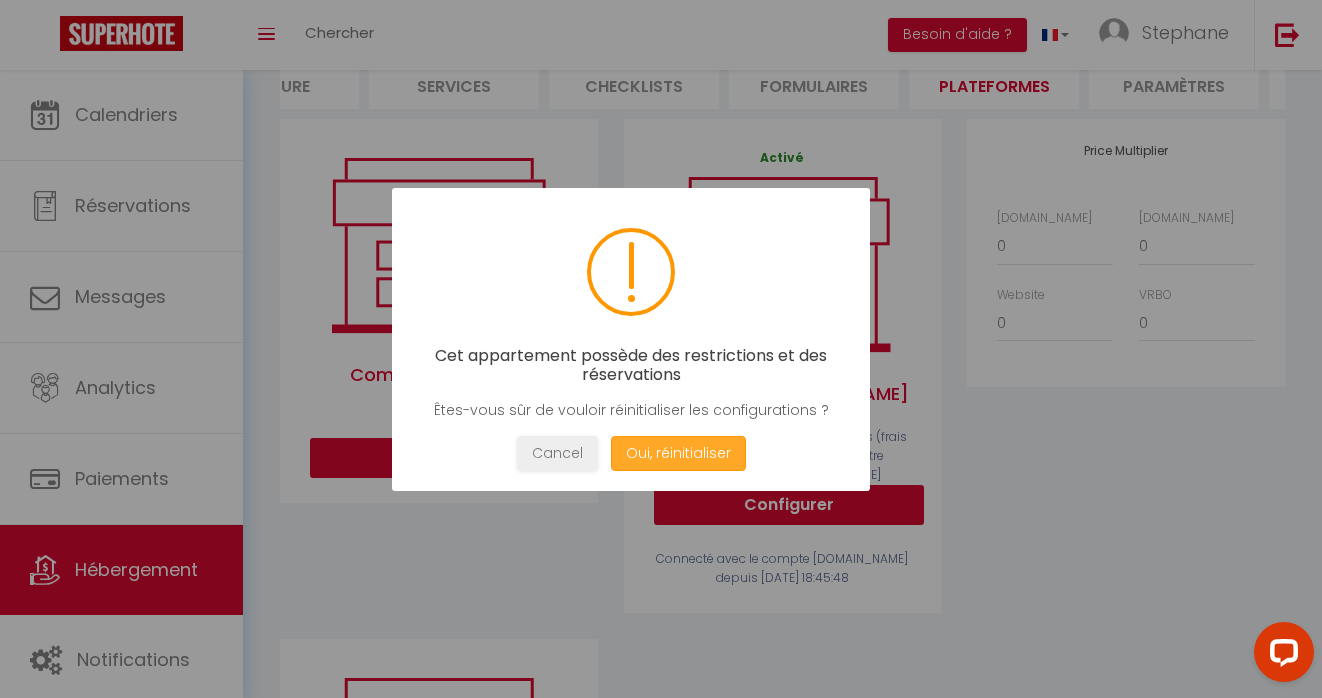 click on "Oui, réinitialiser" at bounding box center (678, 453) 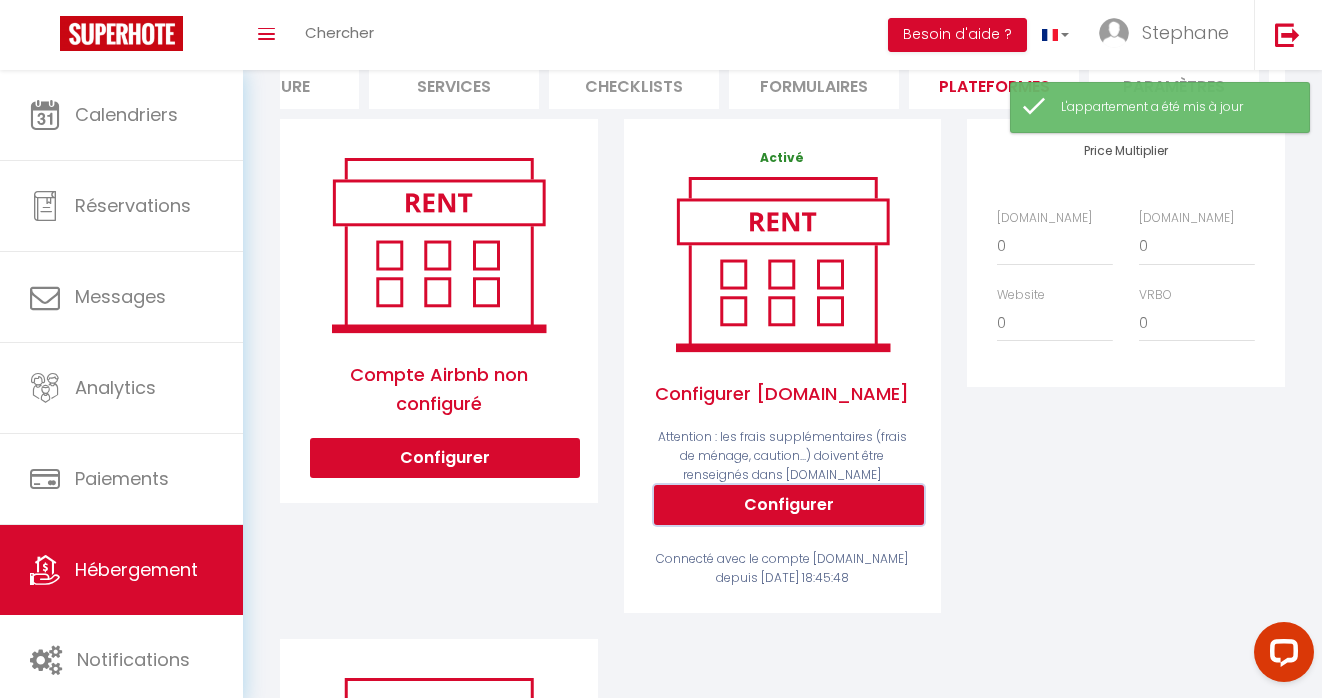 click on "Configurer" at bounding box center (789, 505) 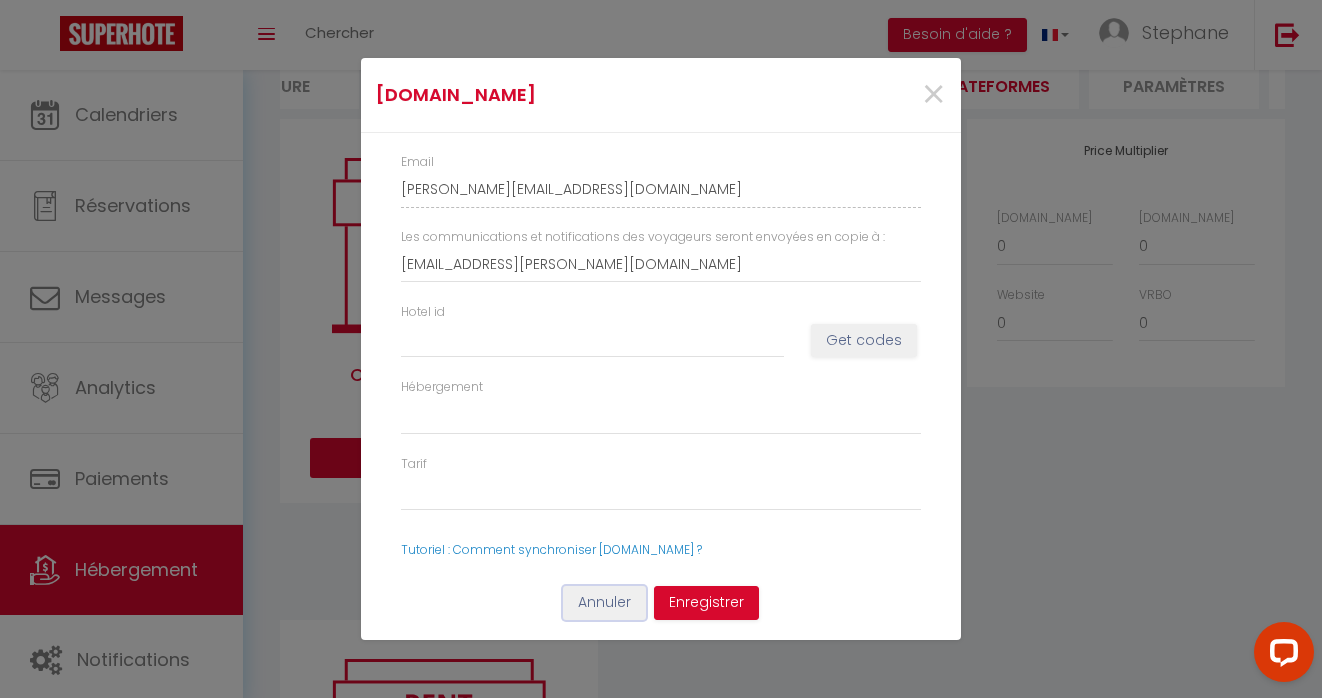 click on "Annuler" at bounding box center [604, 603] 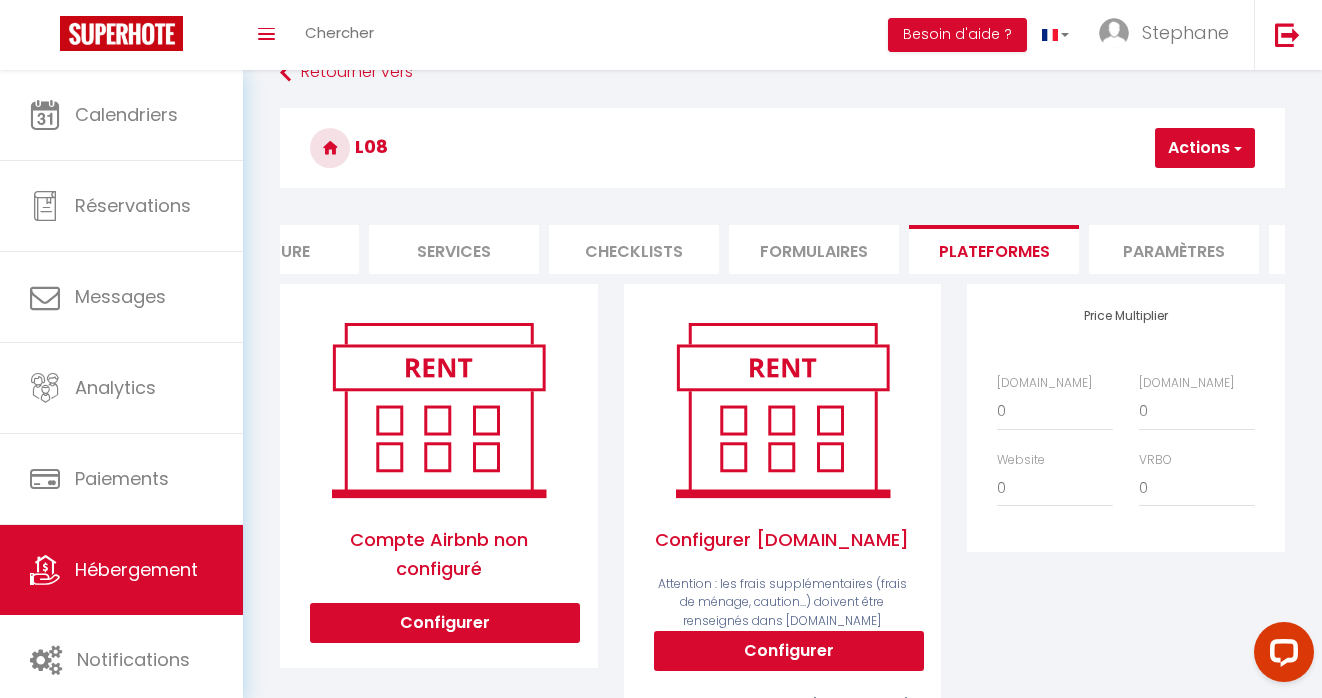 scroll, scrollTop: 0, scrollLeft: 0, axis: both 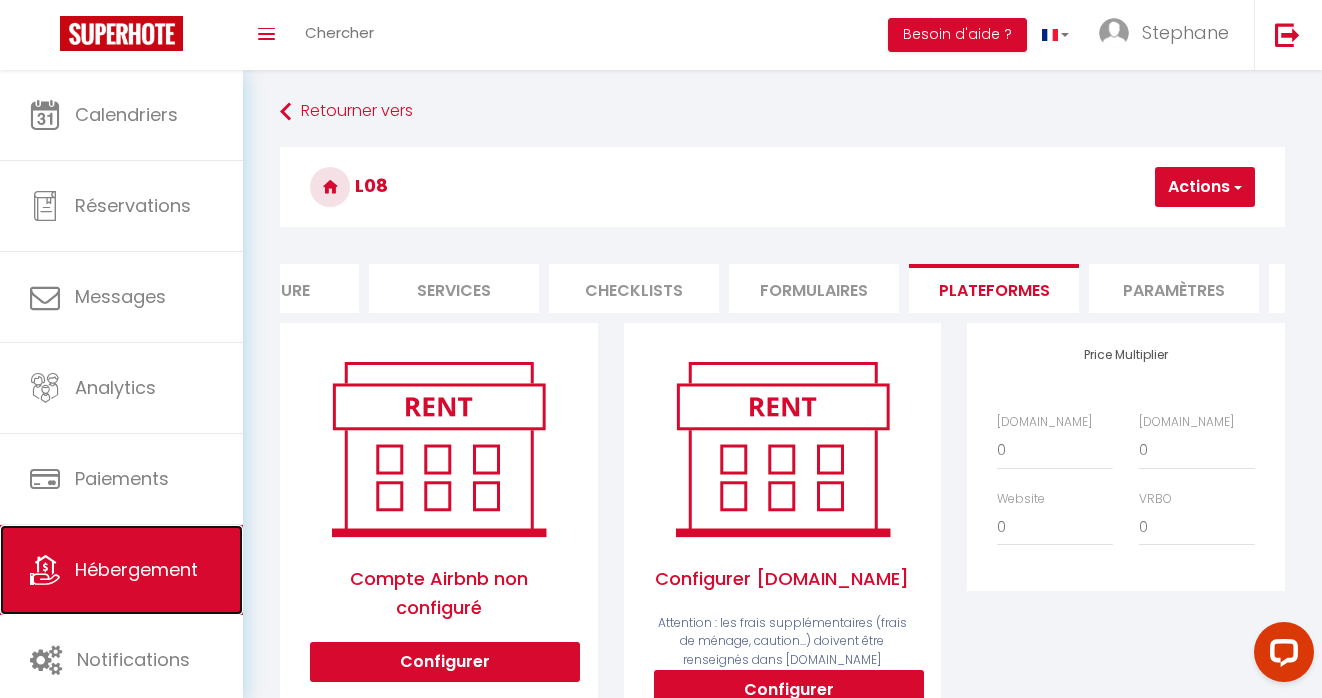 click on "Hébergement" at bounding box center [136, 569] 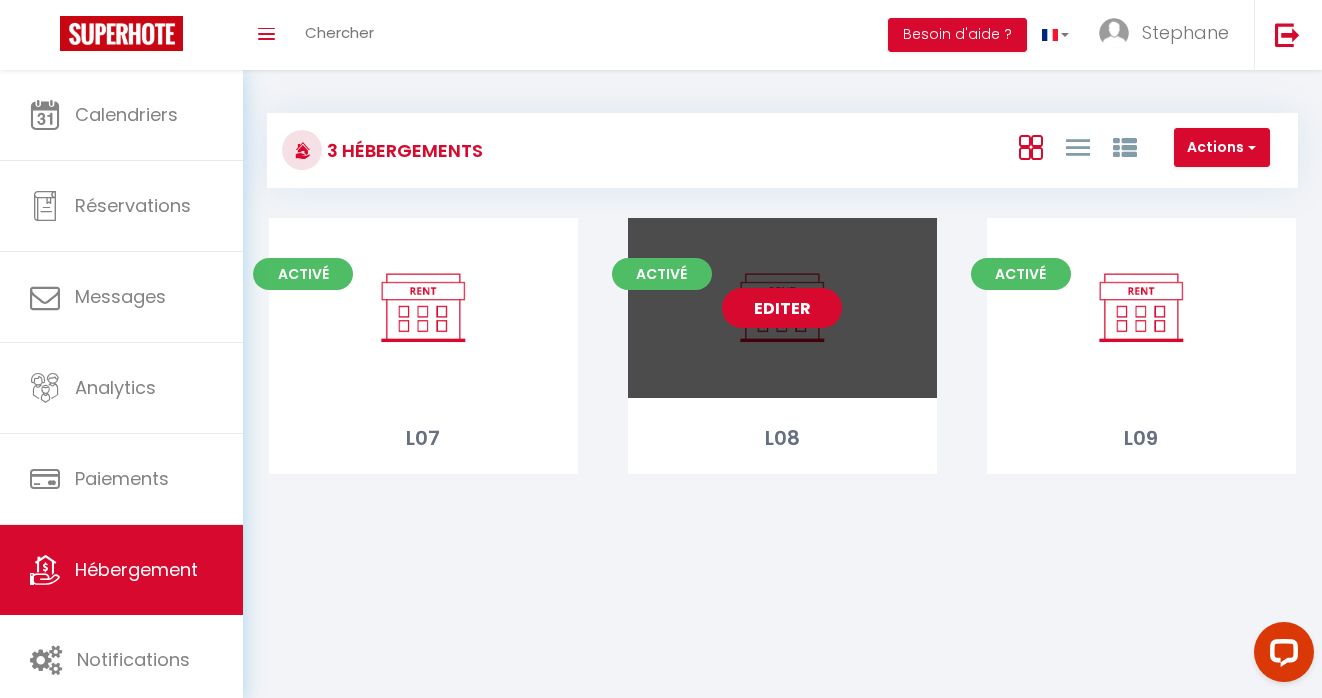click on "Editer" at bounding box center (782, 308) 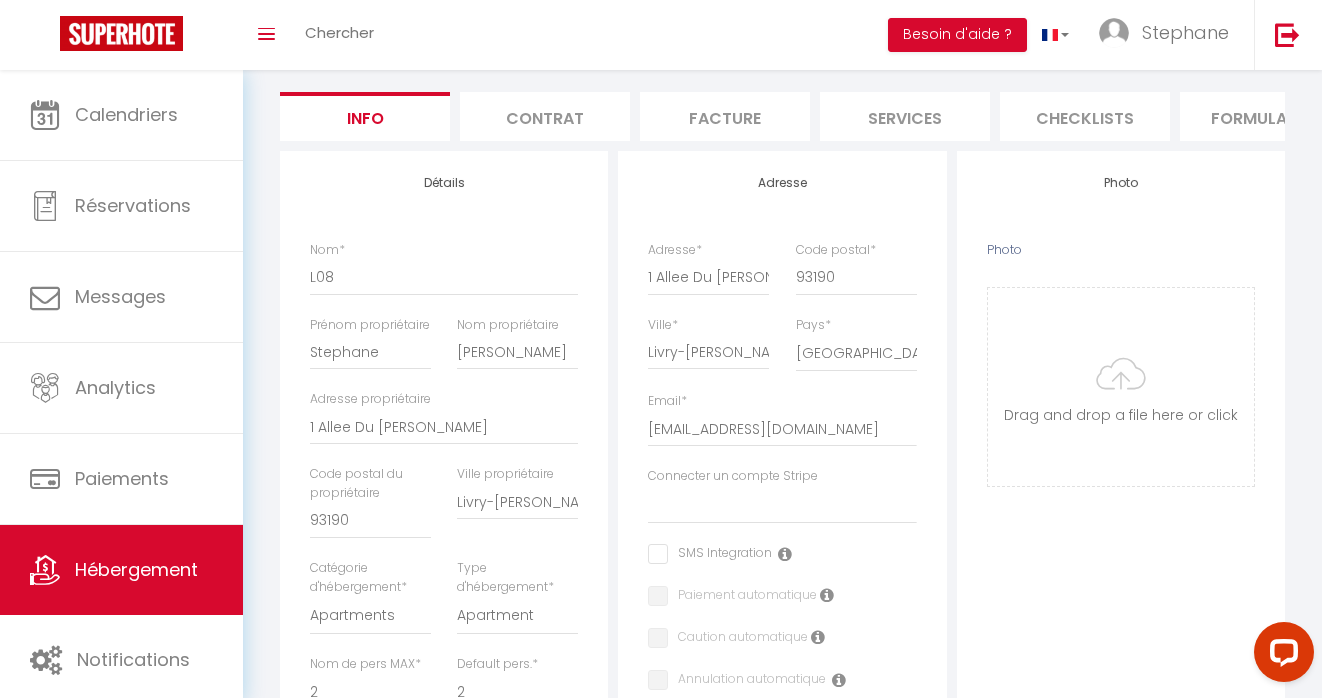 scroll, scrollTop: 186, scrollLeft: 0, axis: vertical 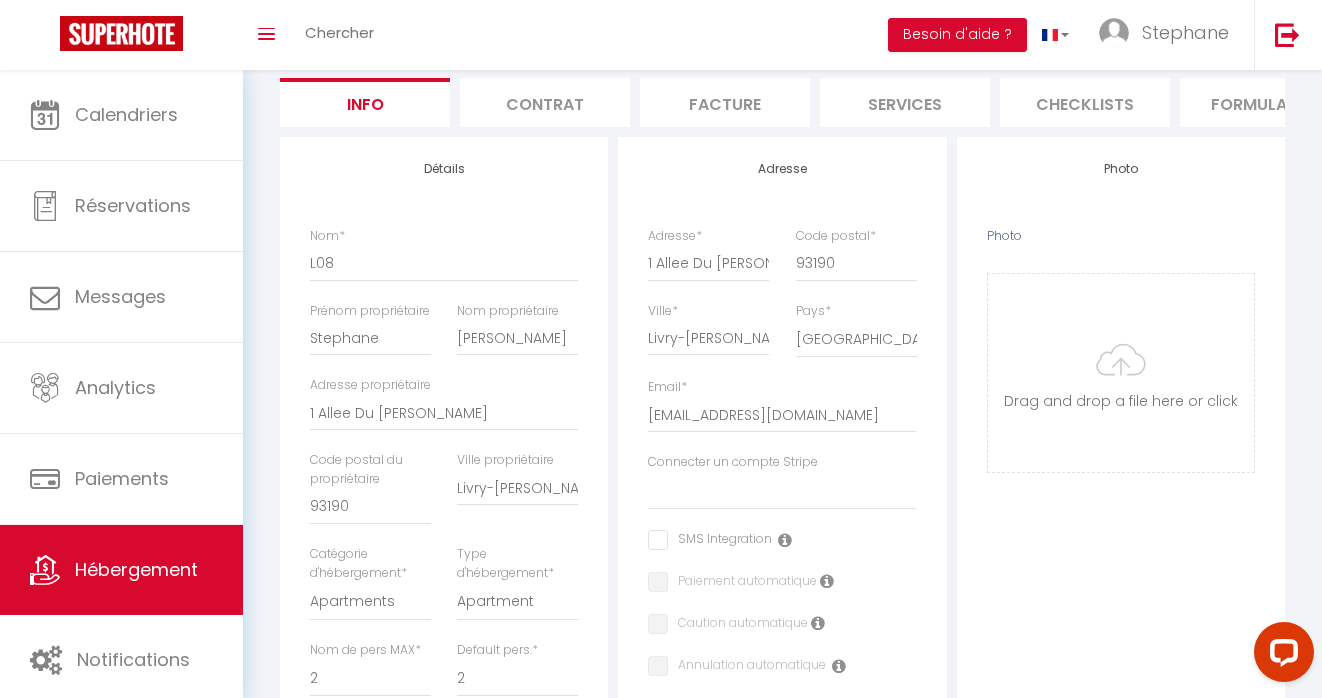 click on "Contrat" at bounding box center (545, 102) 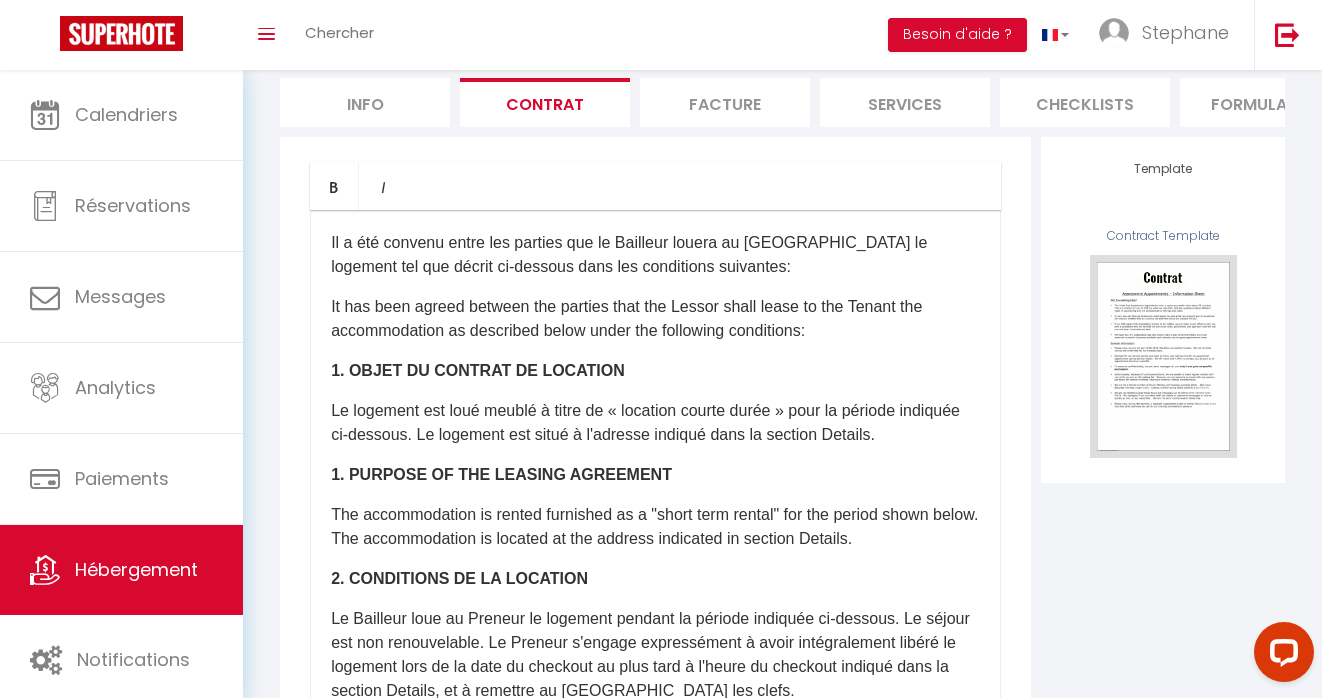 click on "Facture" at bounding box center (725, 102) 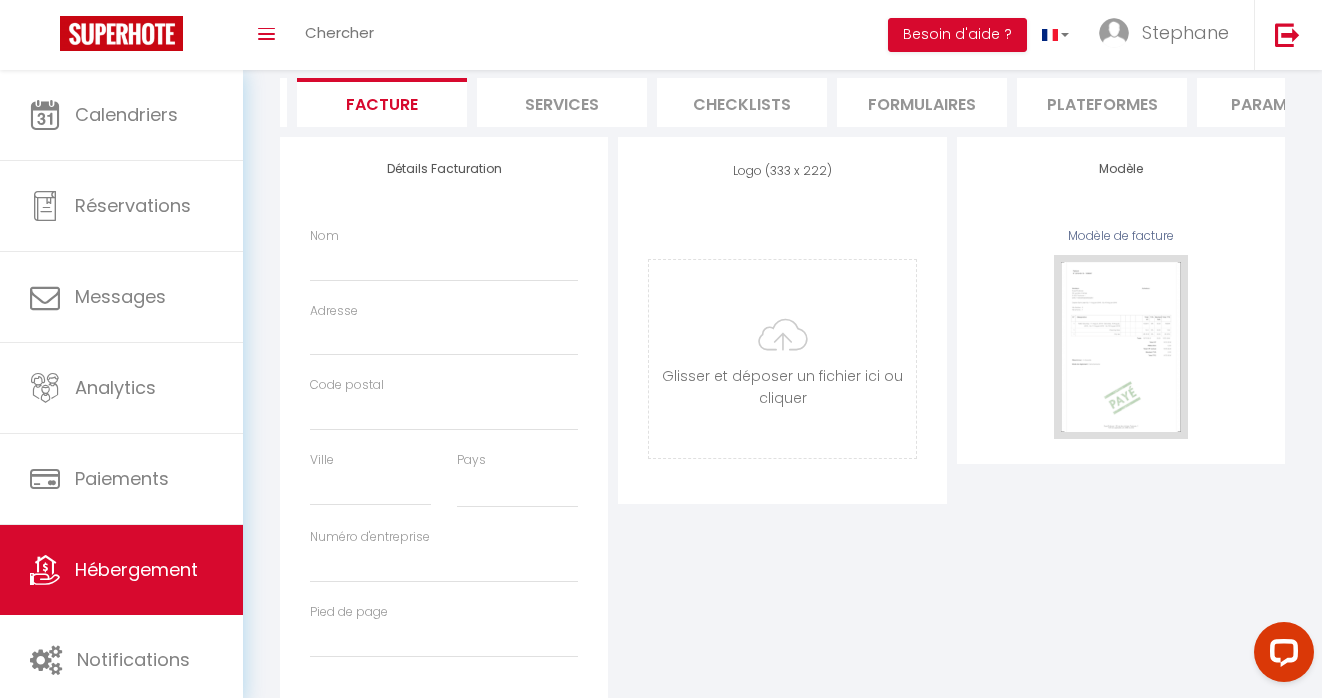 scroll, scrollTop: 0, scrollLeft: 380, axis: horizontal 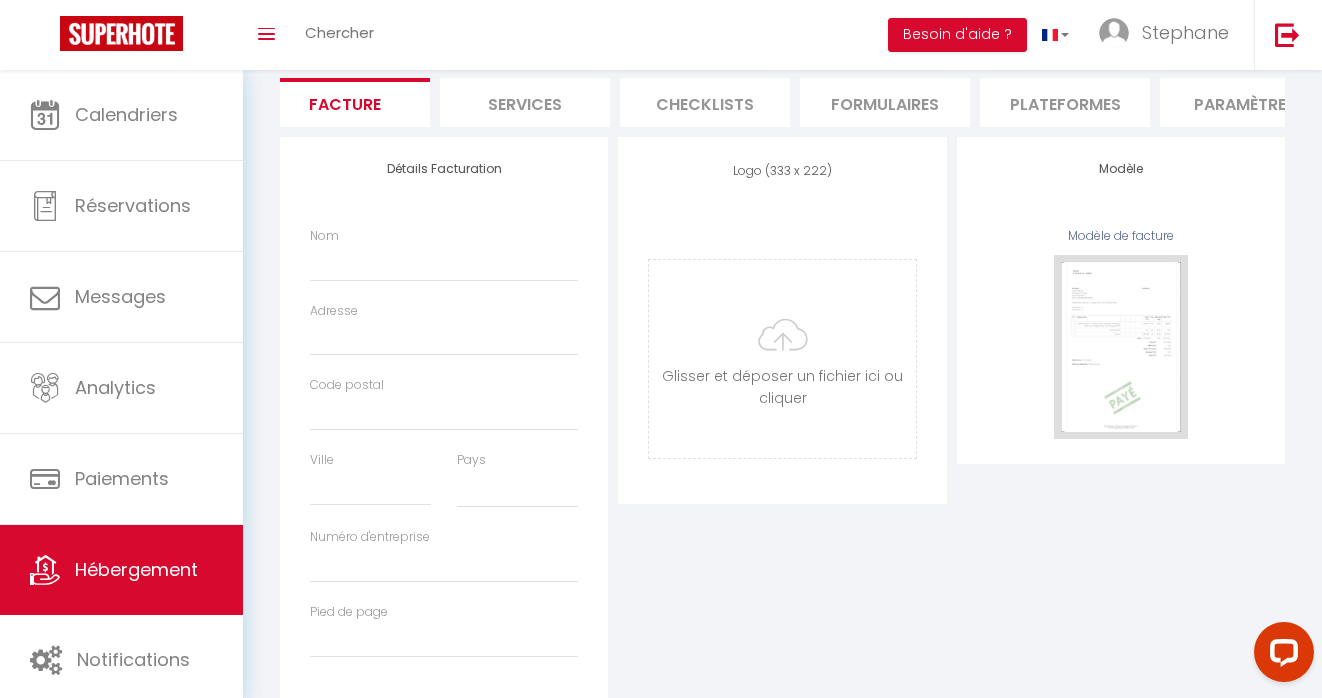 click on "Plateformes" at bounding box center [1065, 102] 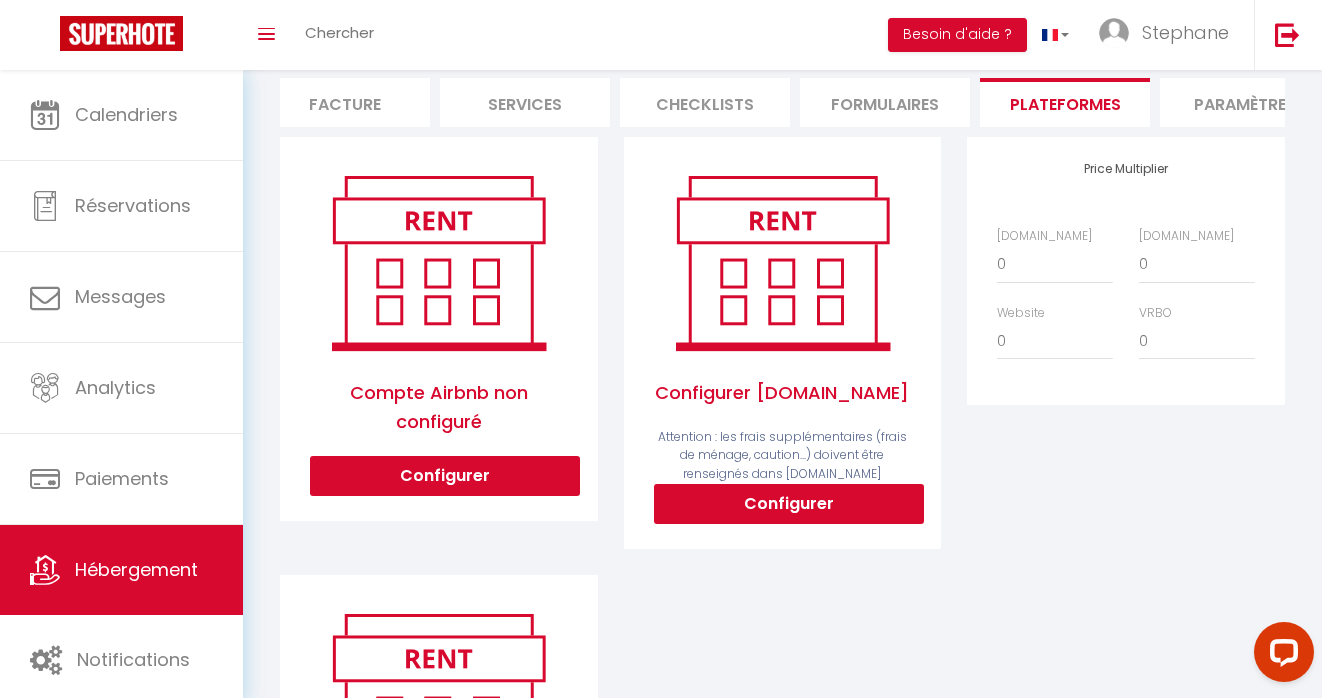 click on "Configurer Booking.com   Attention : les frais supplémentaires (frais de ménage, caution...) doivent être renseignés dans Booking.com
Configurer" at bounding box center [782, 345] 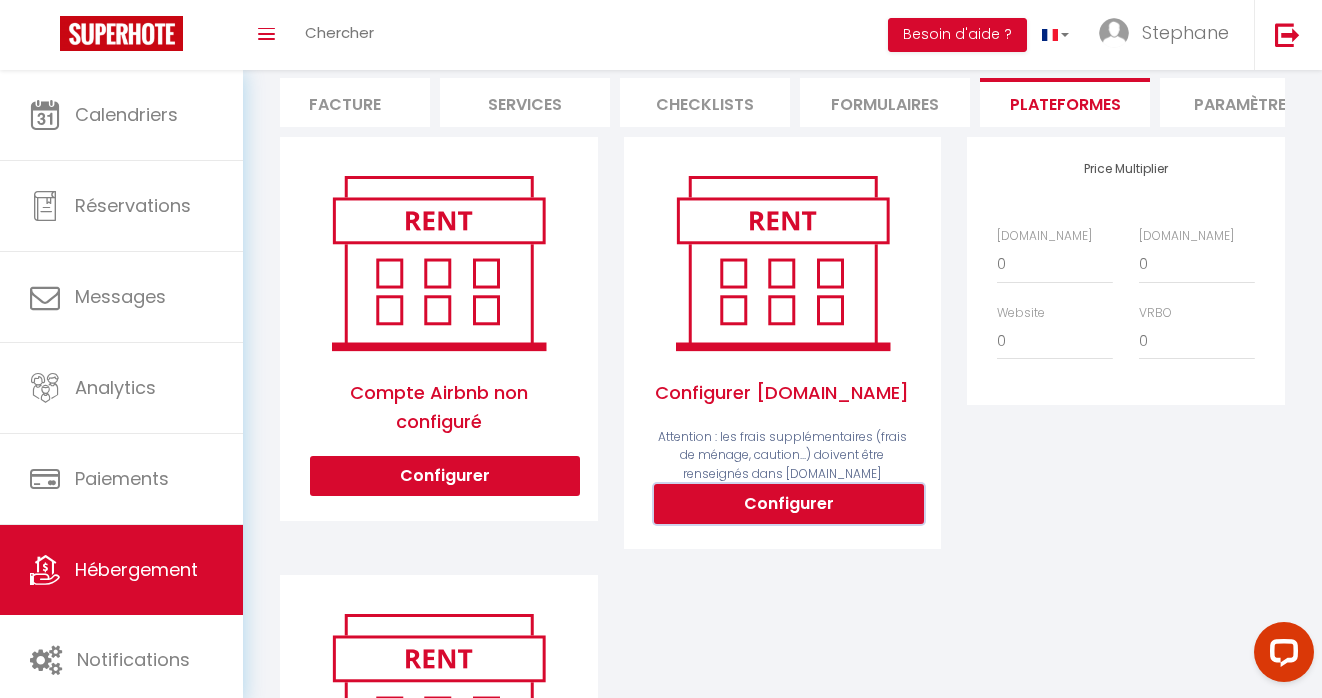 click on "Configurer" at bounding box center [789, 504] 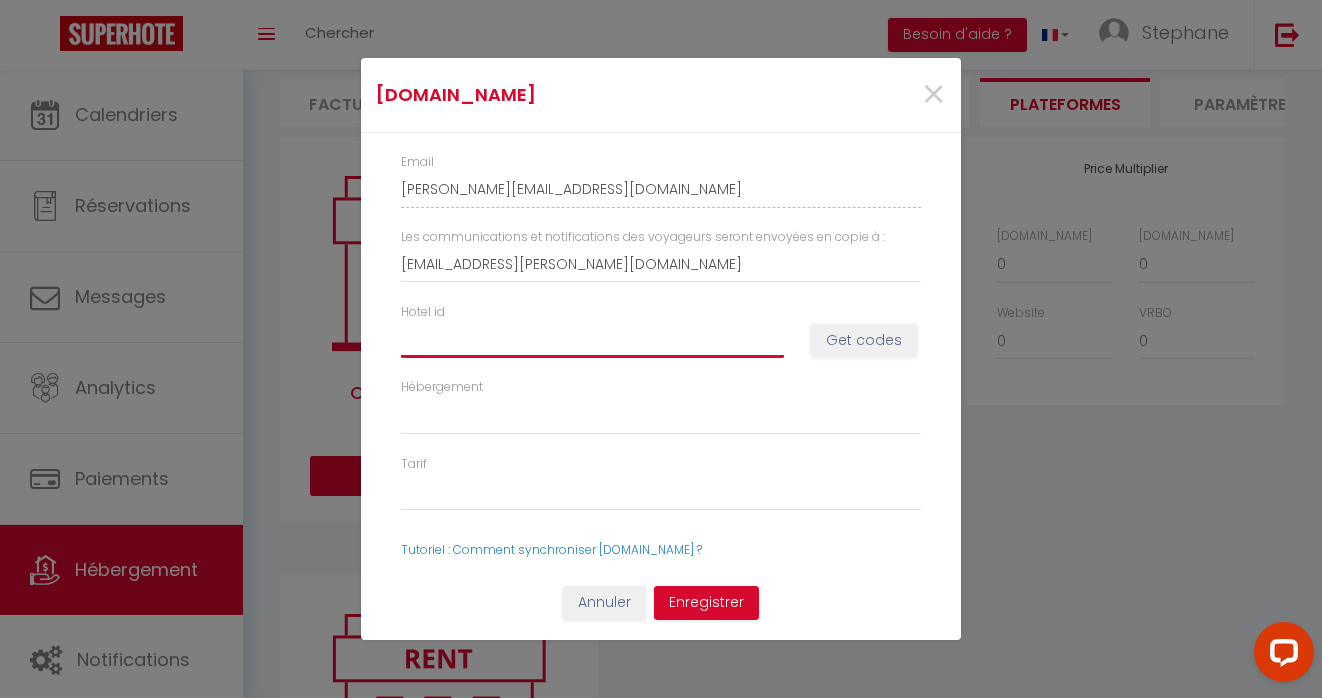 click on "Hotel id" at bounding box center (592, 340) 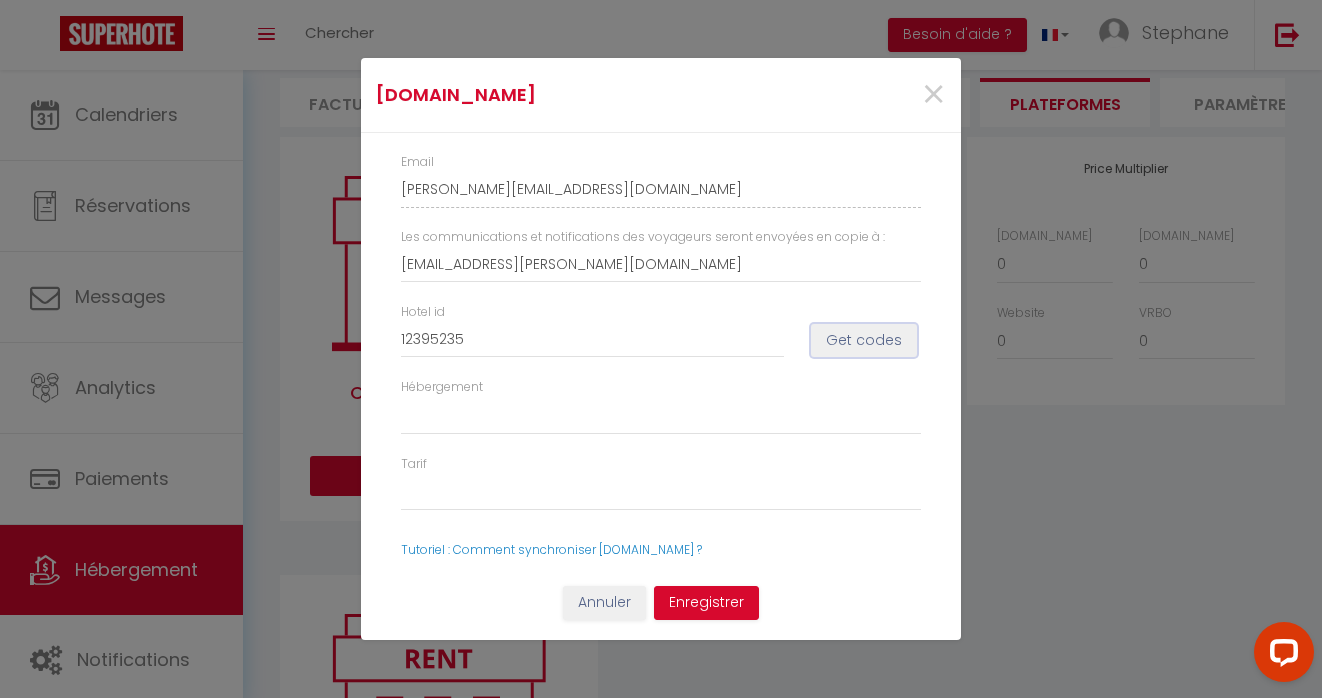 click on "Get codes" at bounding box center [864, 341] 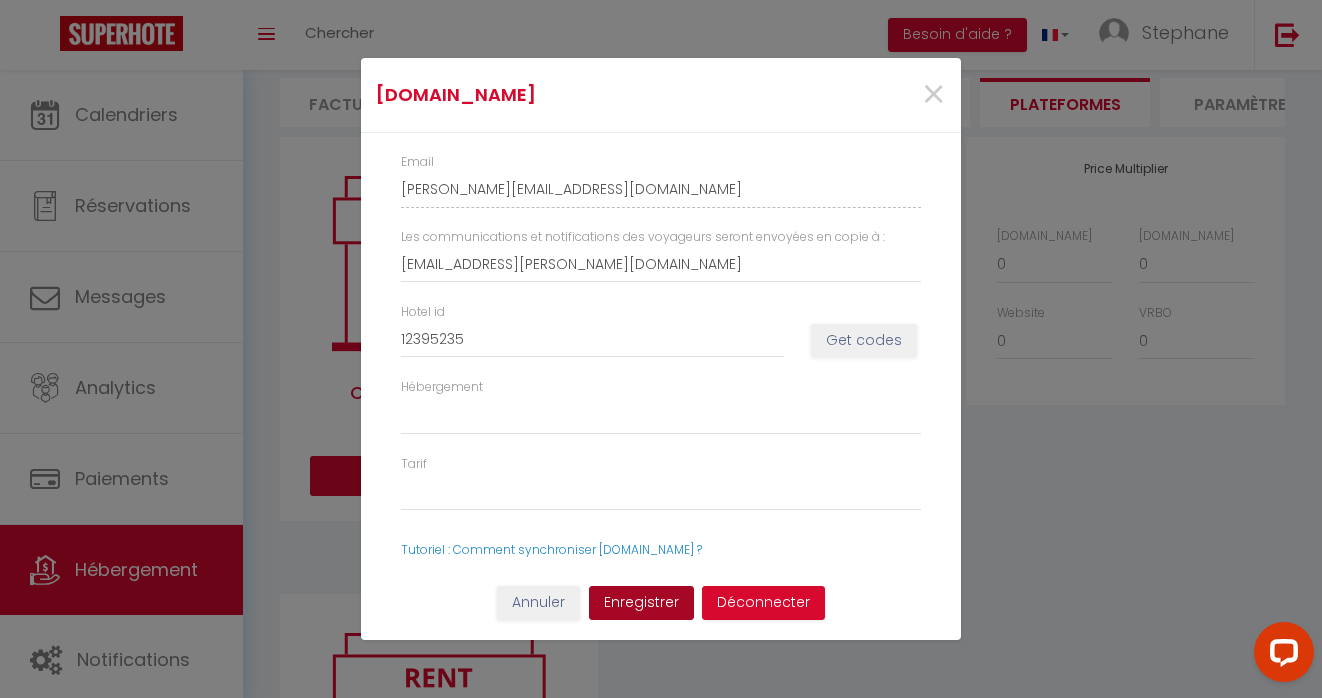 click on "Enregistrer" at bounding box center (641, 603) 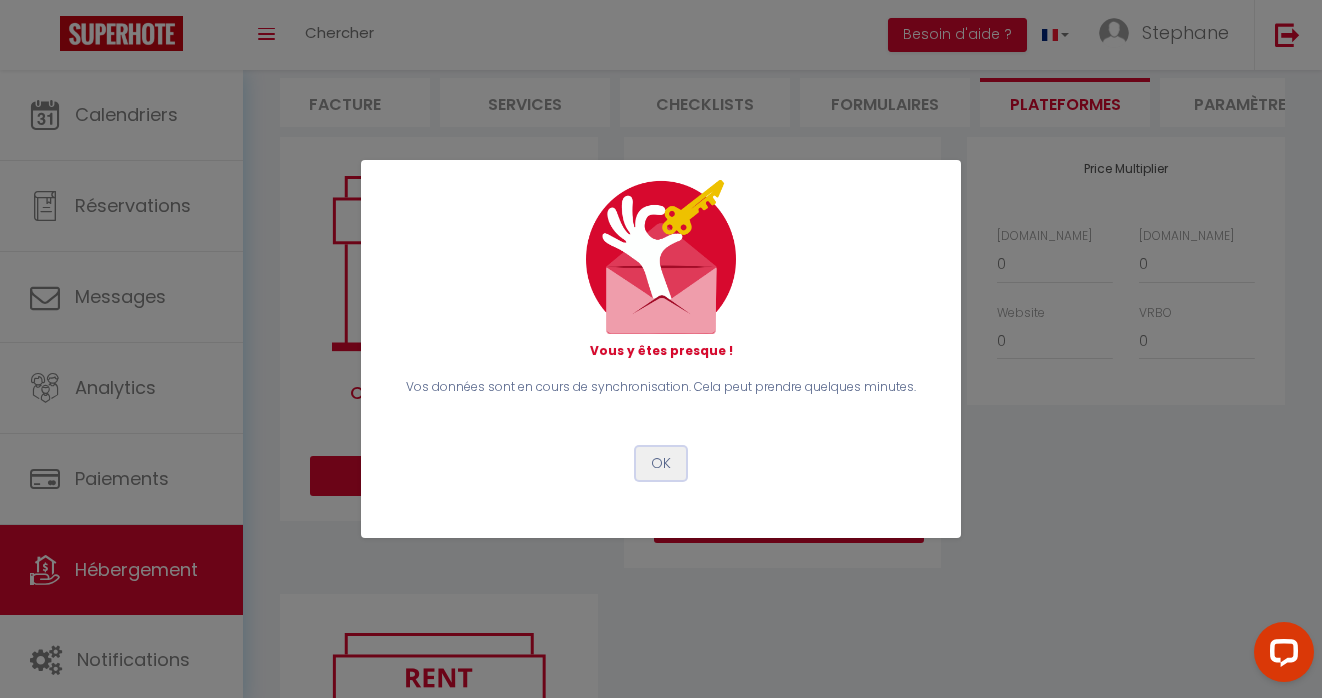 click on "OK" at bounding box center [661, 464] 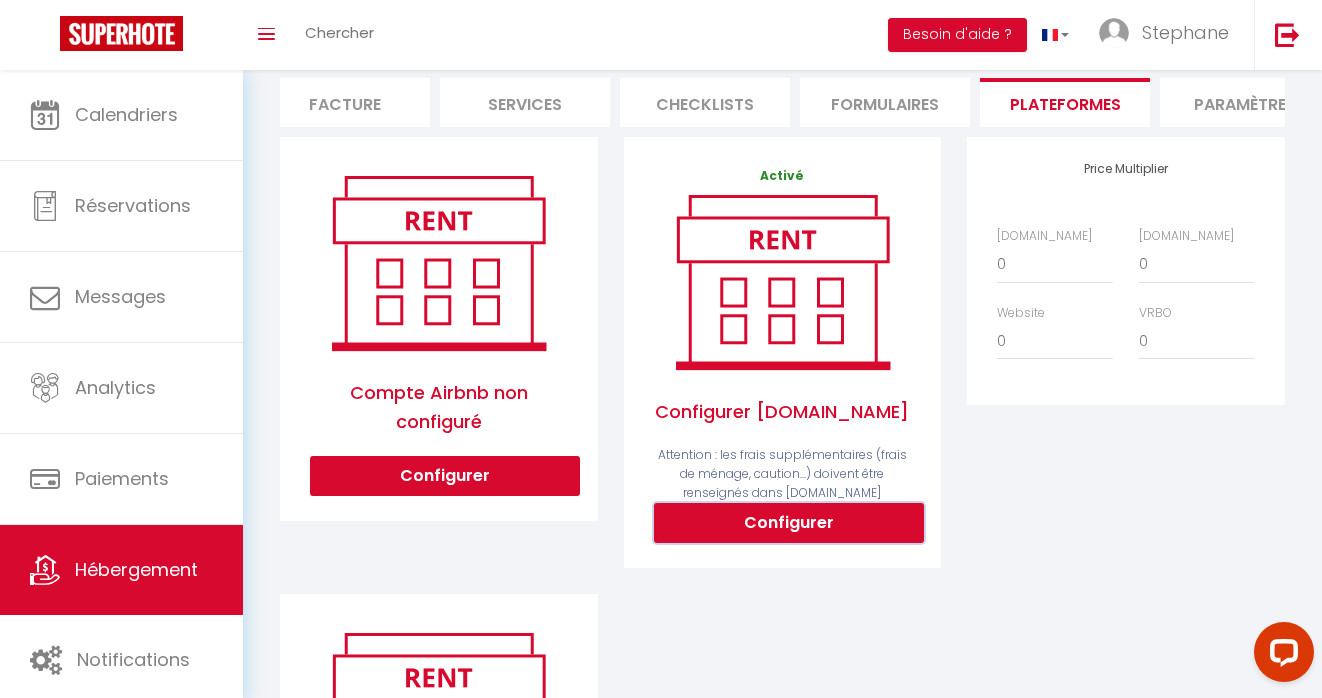 click on "Configurer" at bounding box center (789, 523) 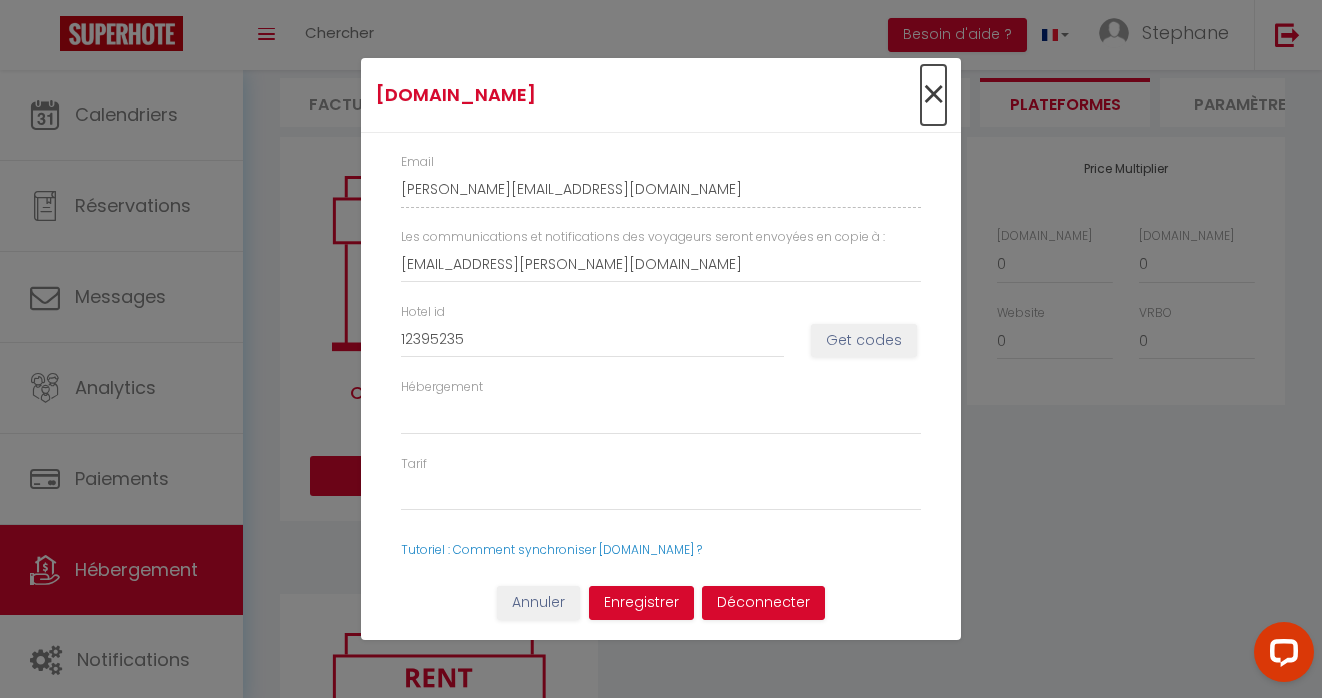click on "×" at bounding box center (933, 95) 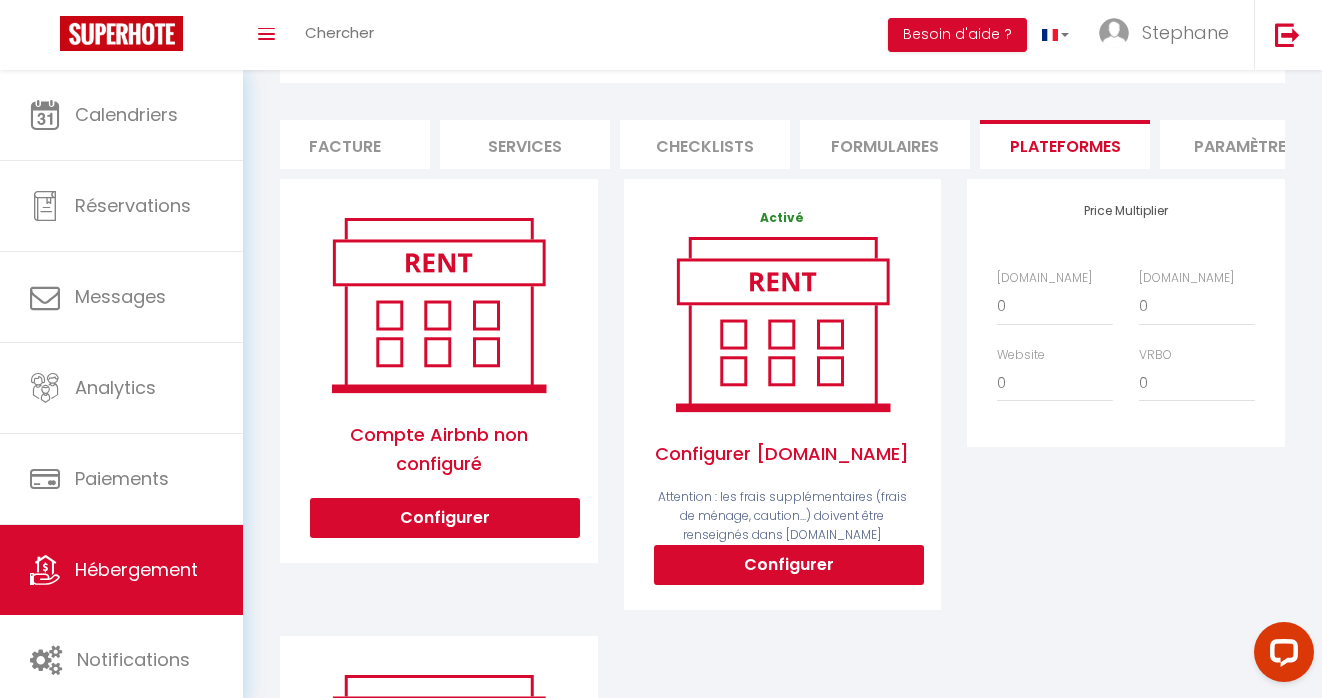 scroll, scrollTop: 0, scrollLeft: 0, axis: both 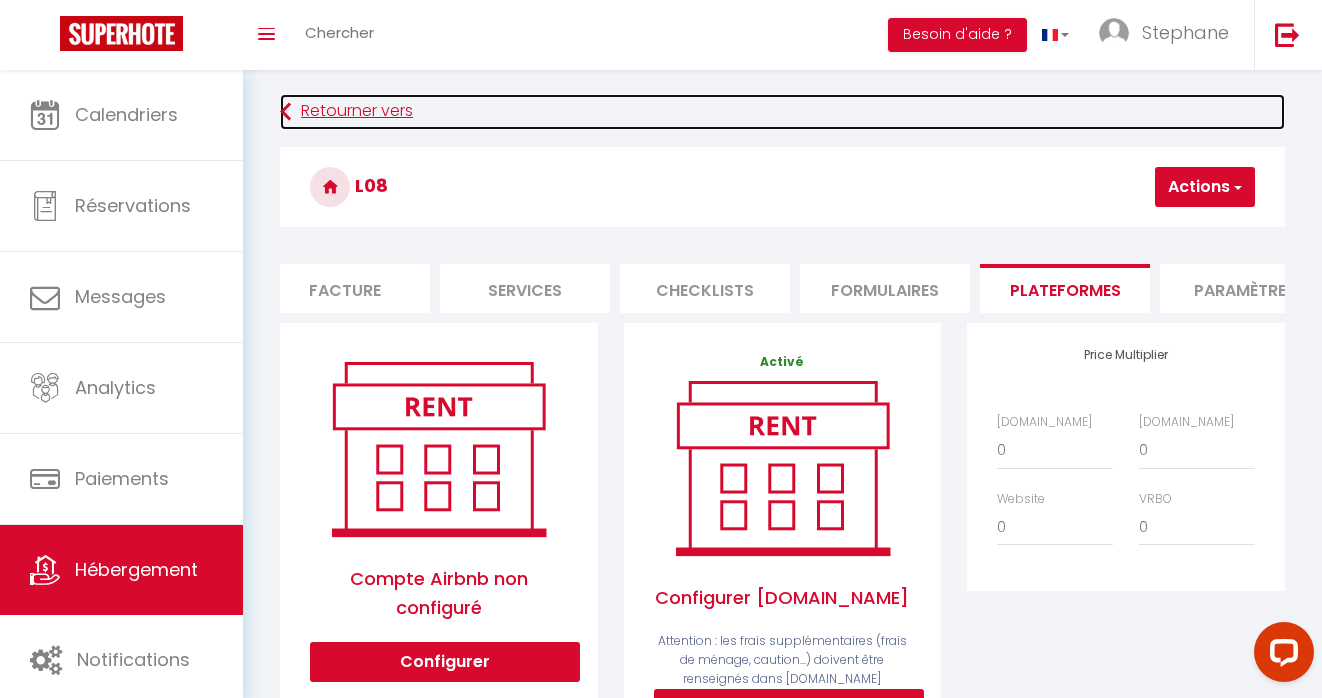 click on "Retourner vers" at bounding box center [782, 112] 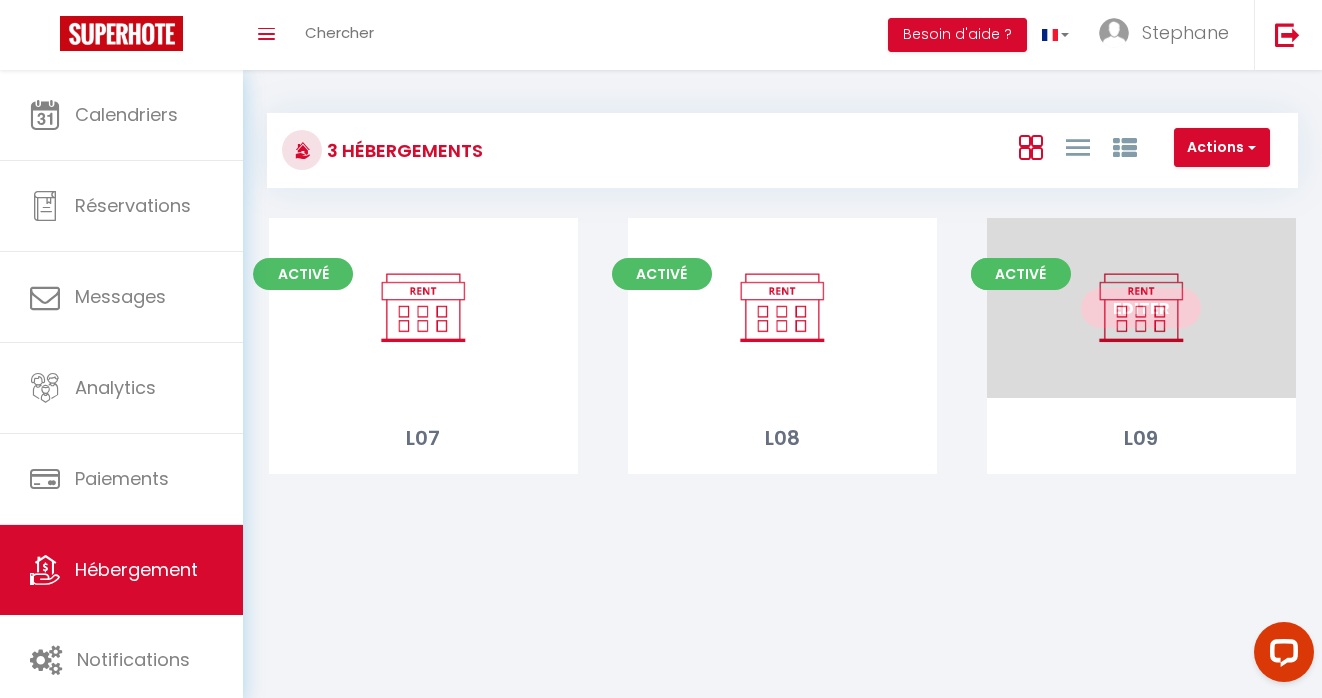 click on "Editer" at bounding box center [1141, 308] 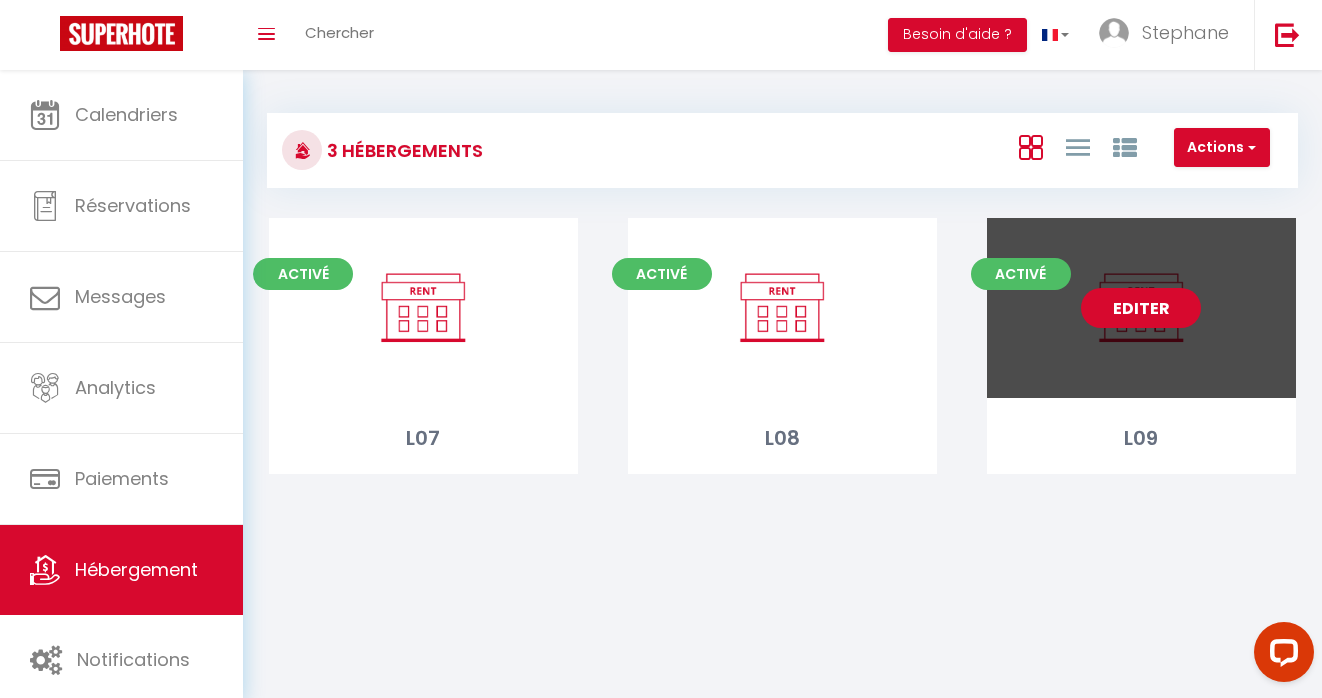 click on "Editer" at bounding box center [1141, 308] 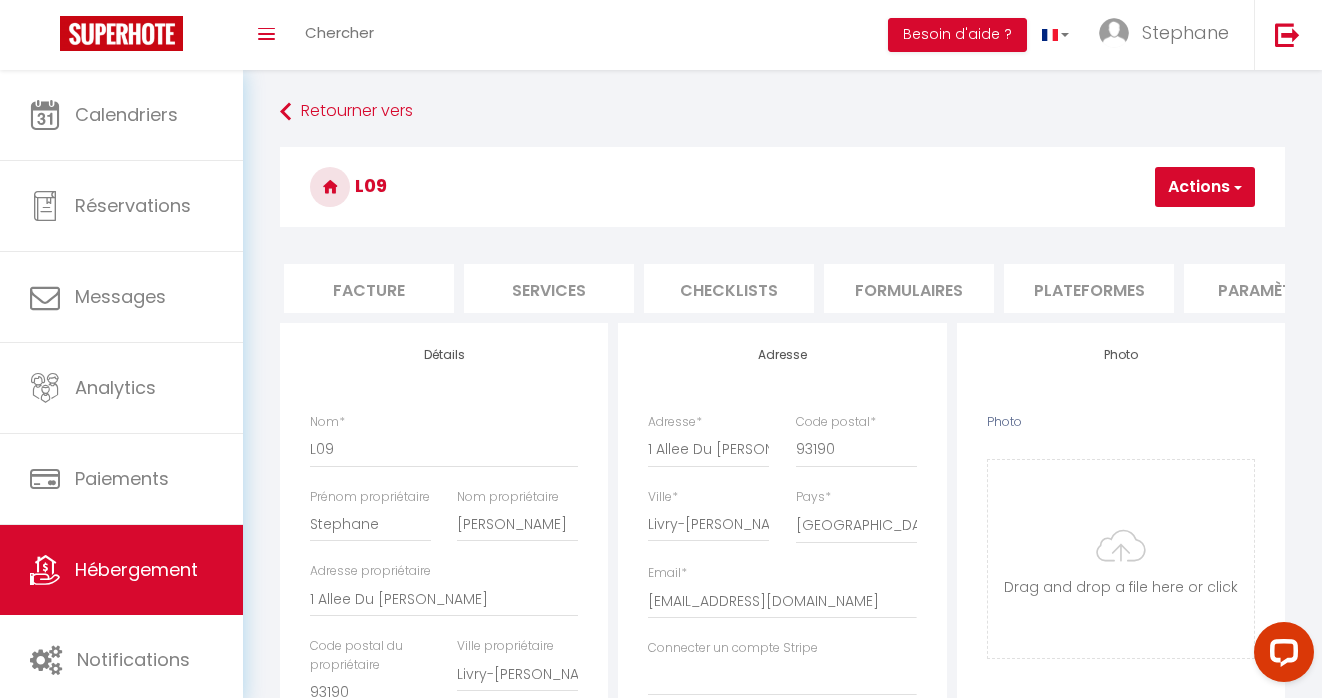 scroll, scrollTop: 0, scrollLeft: 405, axis: horizontal 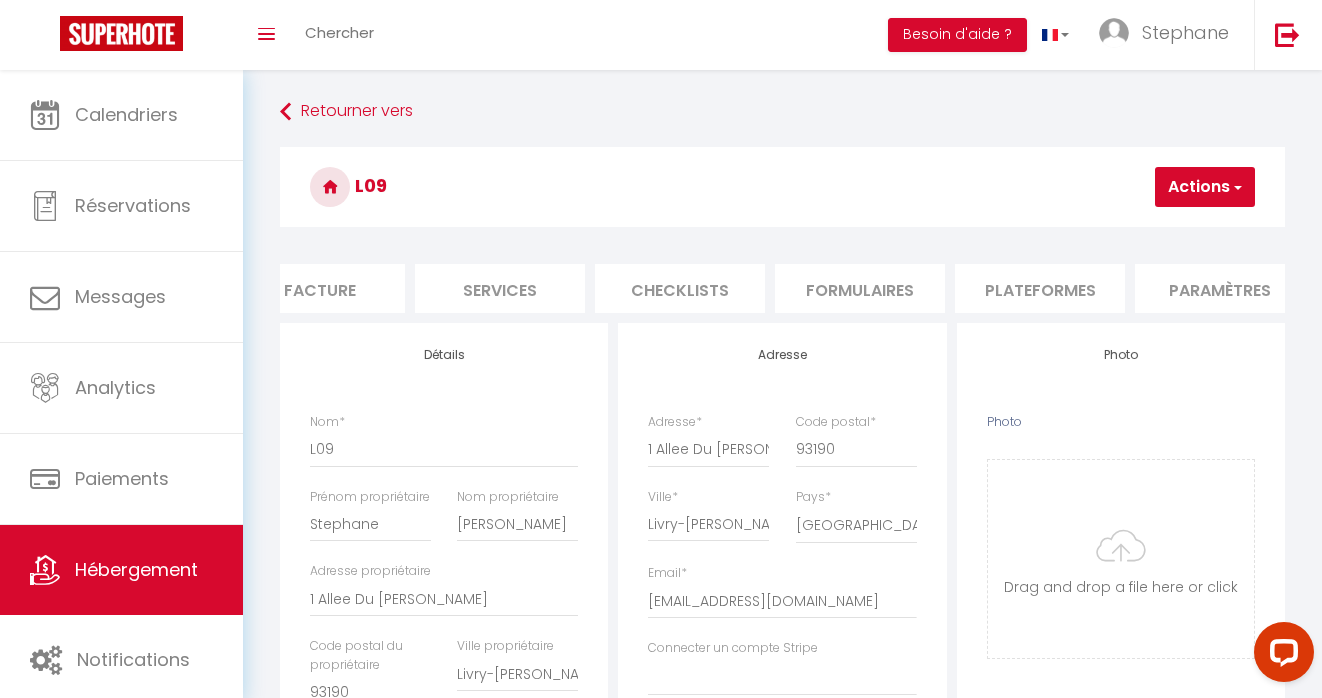 click on "Plateformes" at bounding box center (1040, 288) 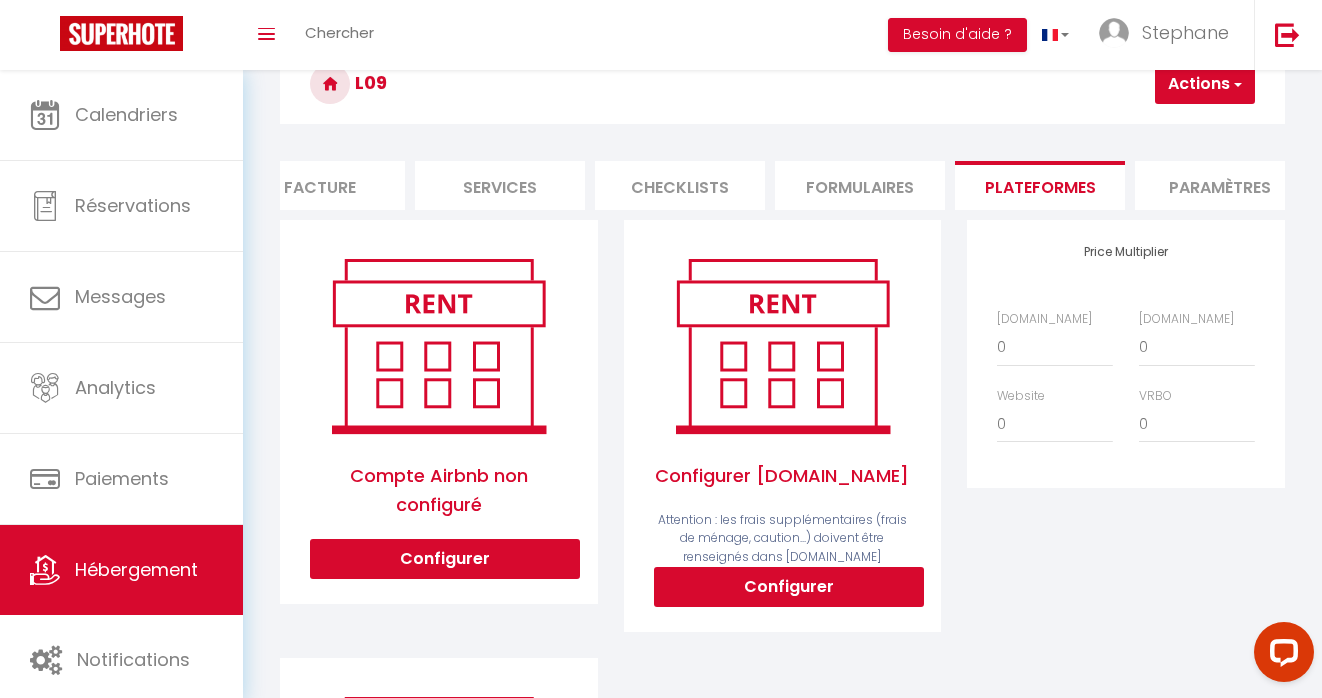 scroll, scrollTop: 244, scrollLeft: 0, axis: vertical 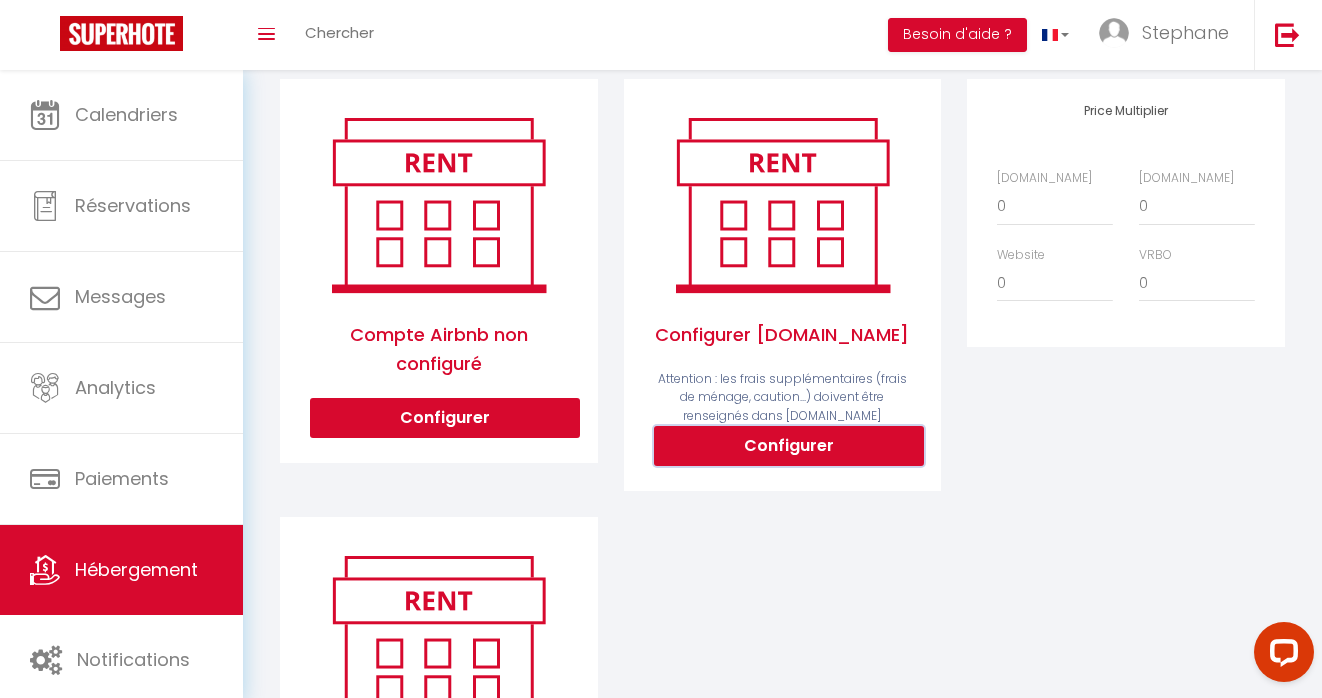 click on "Configurer" at bounding box center (789, 446) 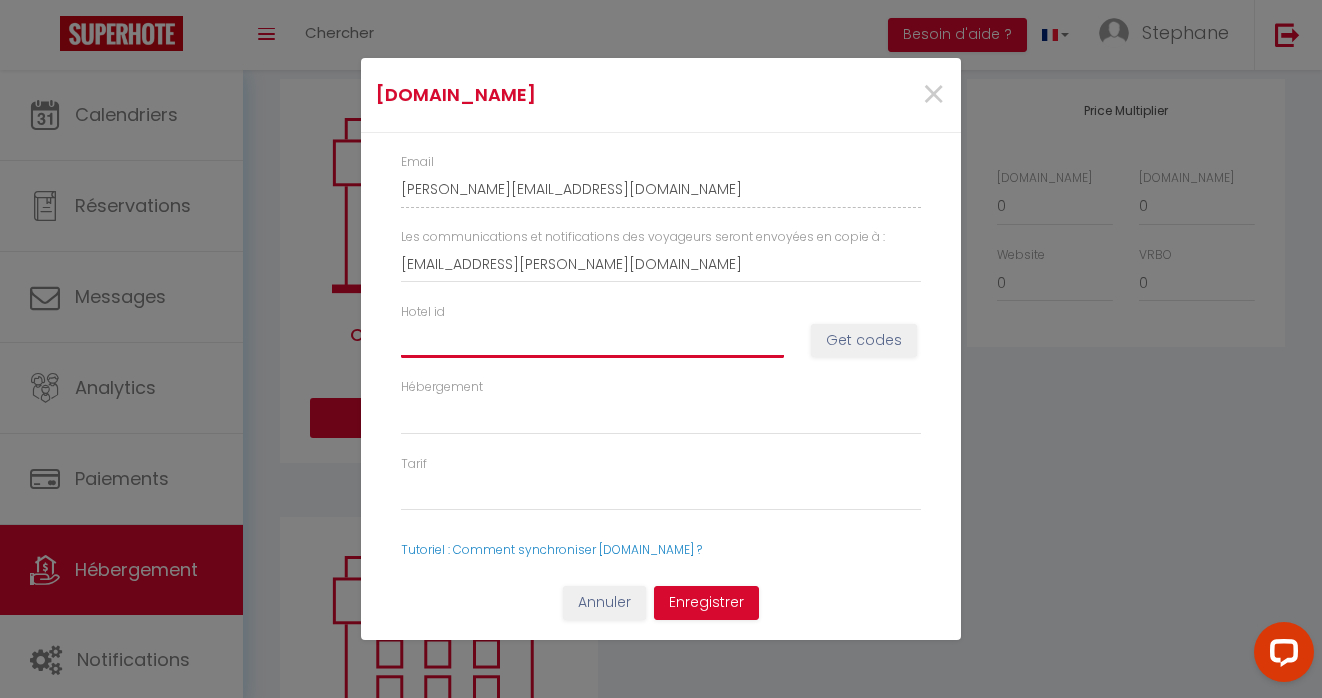 click on "Hotel id" at bounding box center [592, 340] 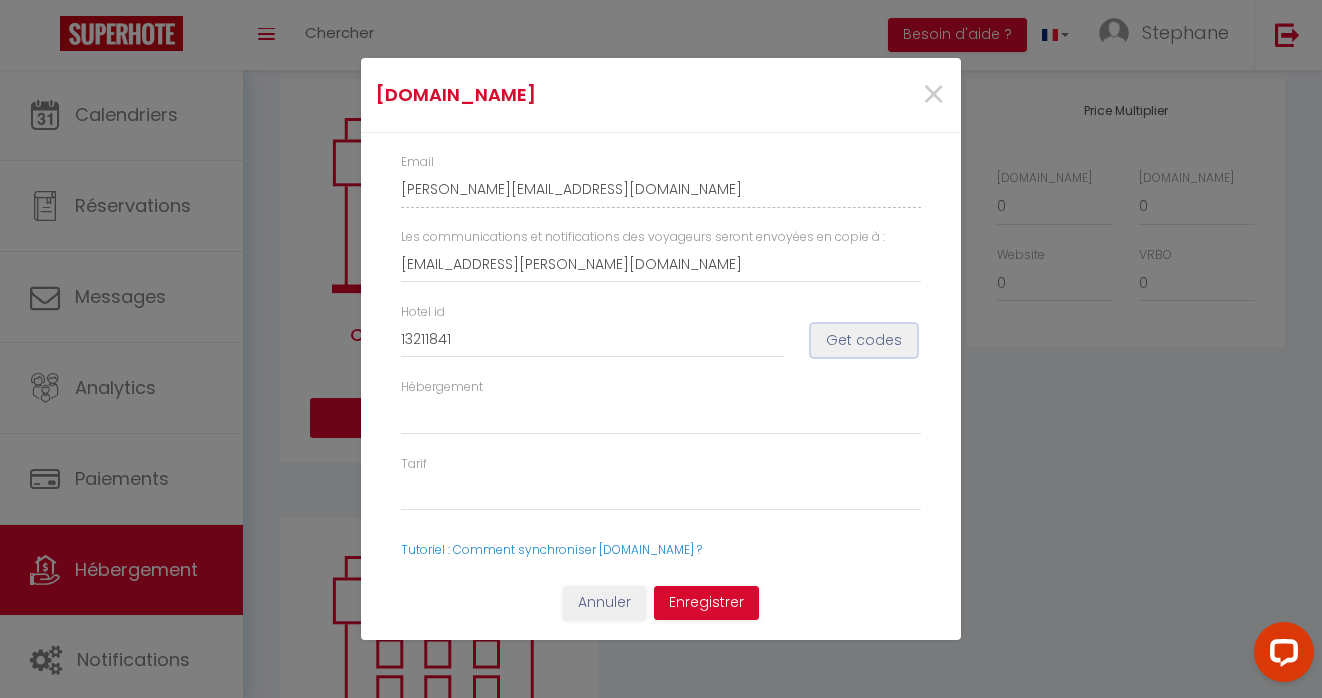 click on "Get codes" at bounding box center (864, 341) 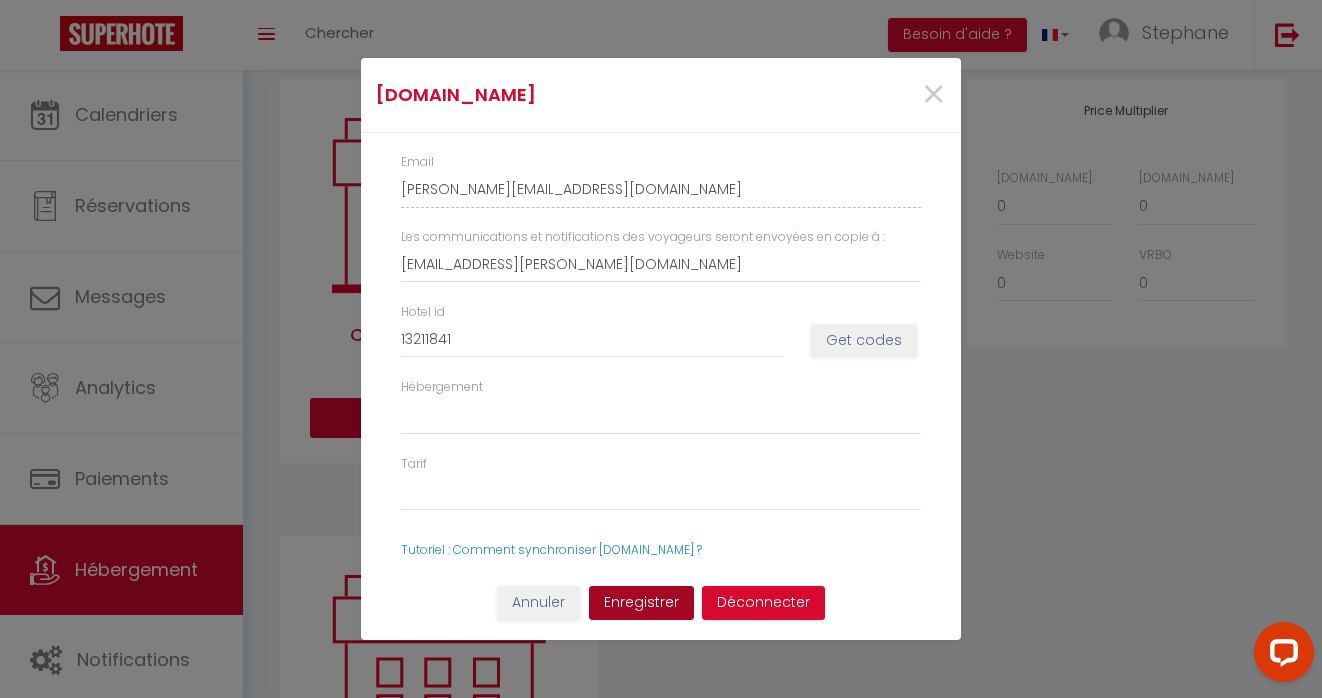 click on "Enregistrer" at bounding box center [641, 603] 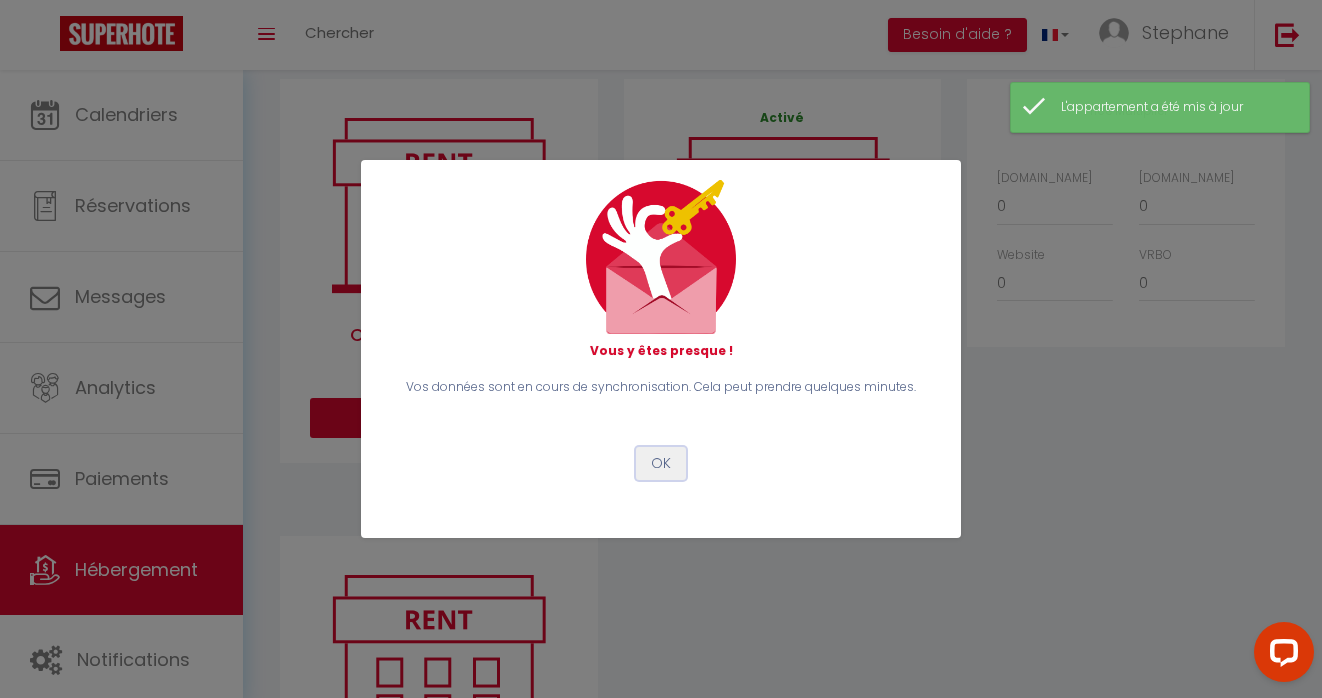 click on "OK" at bounding box center [661, 464] 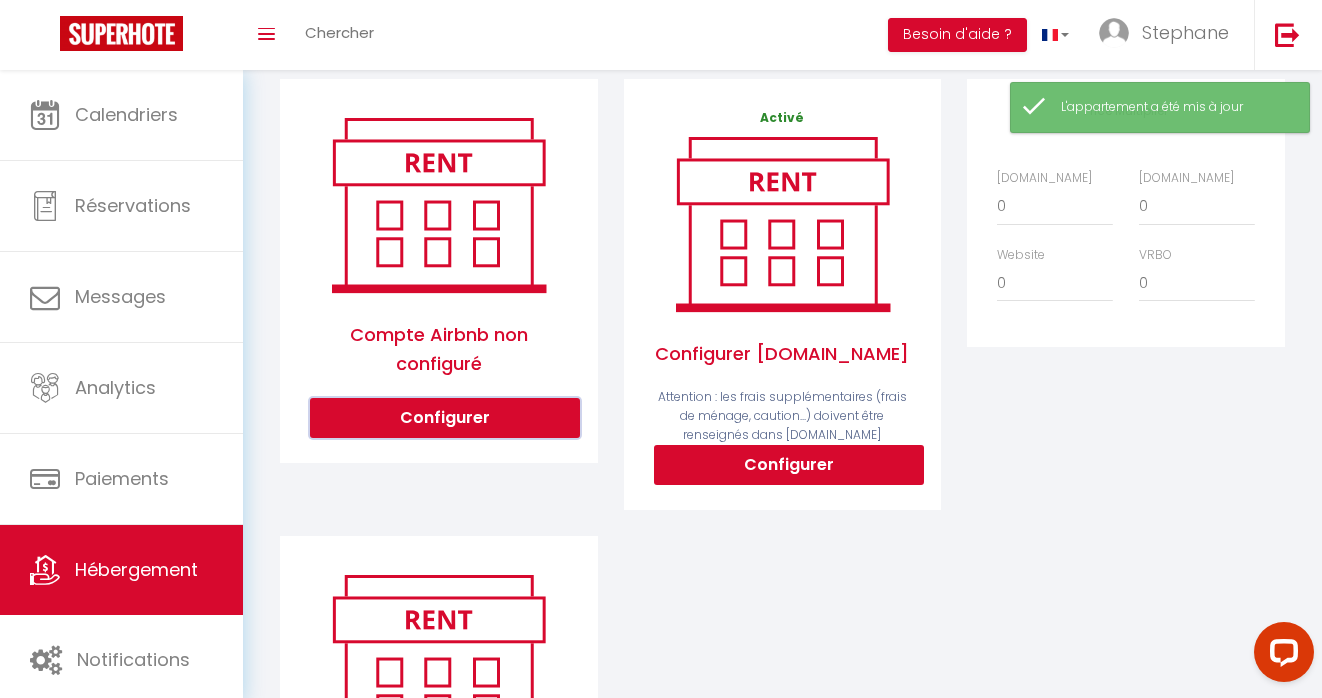 click on "Configurer" at bounding box center [445, 418] 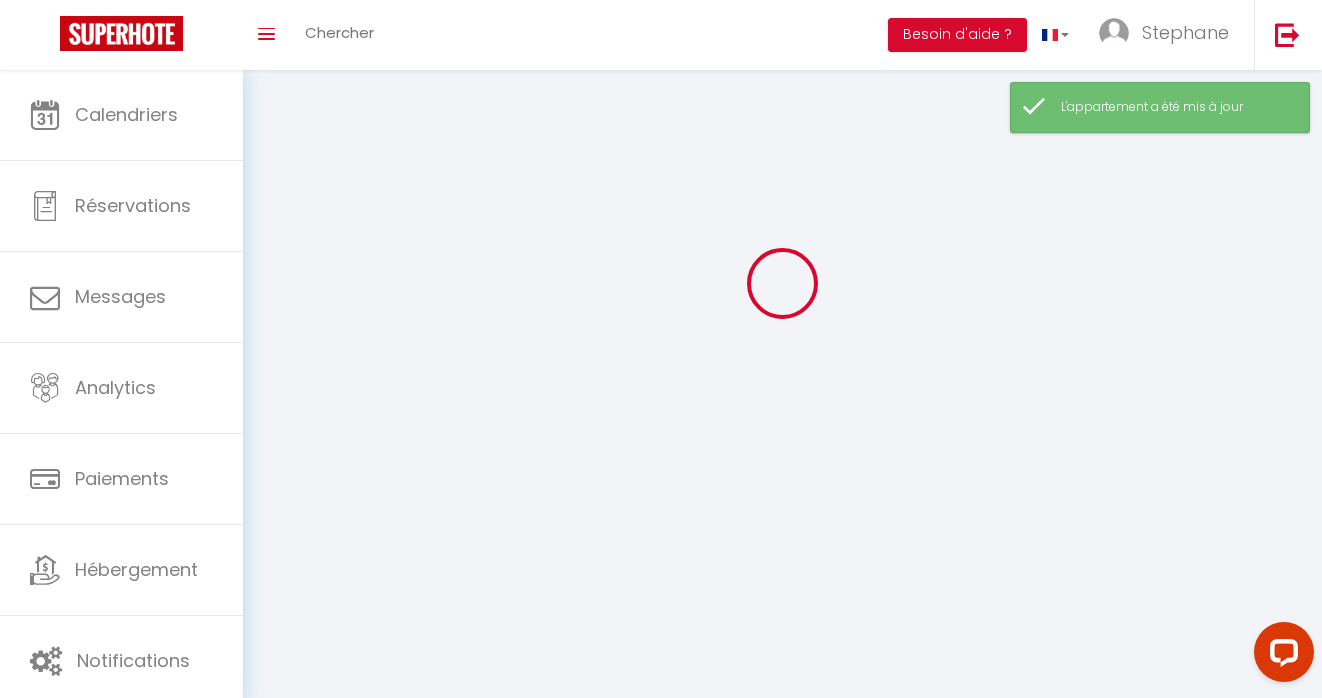 scroll, scrollTop: 70, scrollLeft: 0, axis: vertical 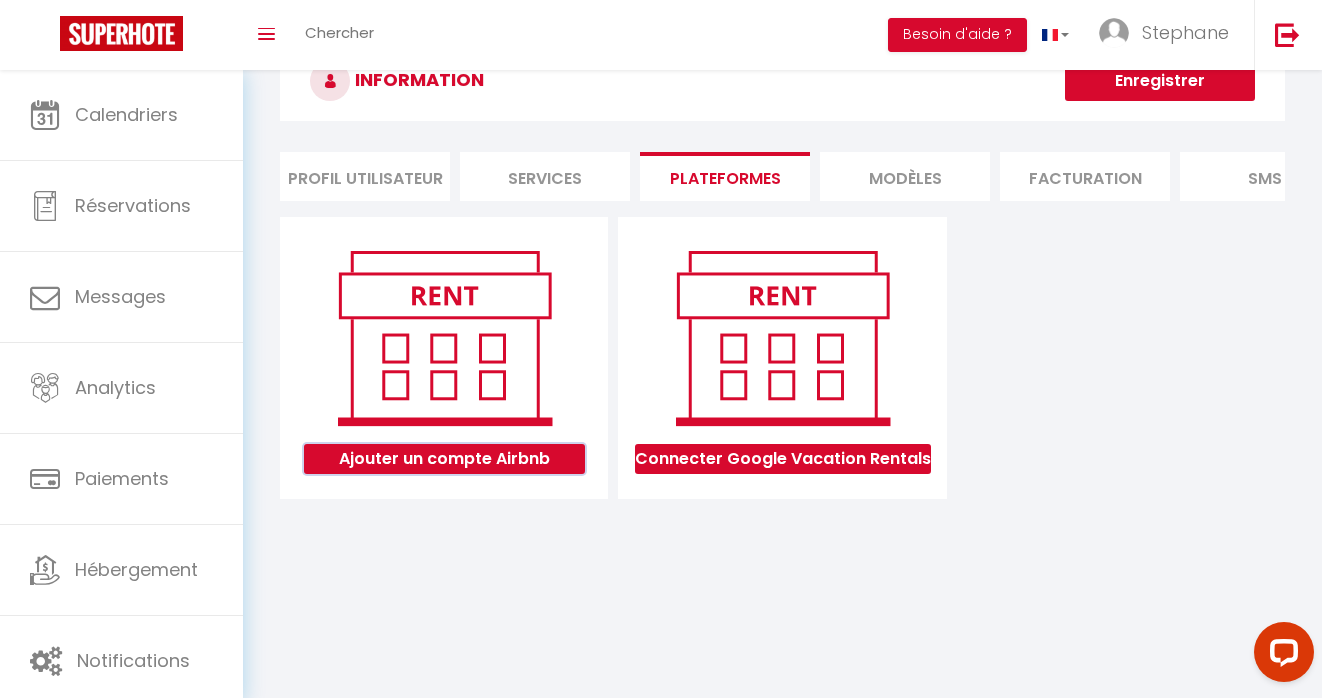 click on "Ajouter un compte Airbnb" at bounding box center (444, 459) 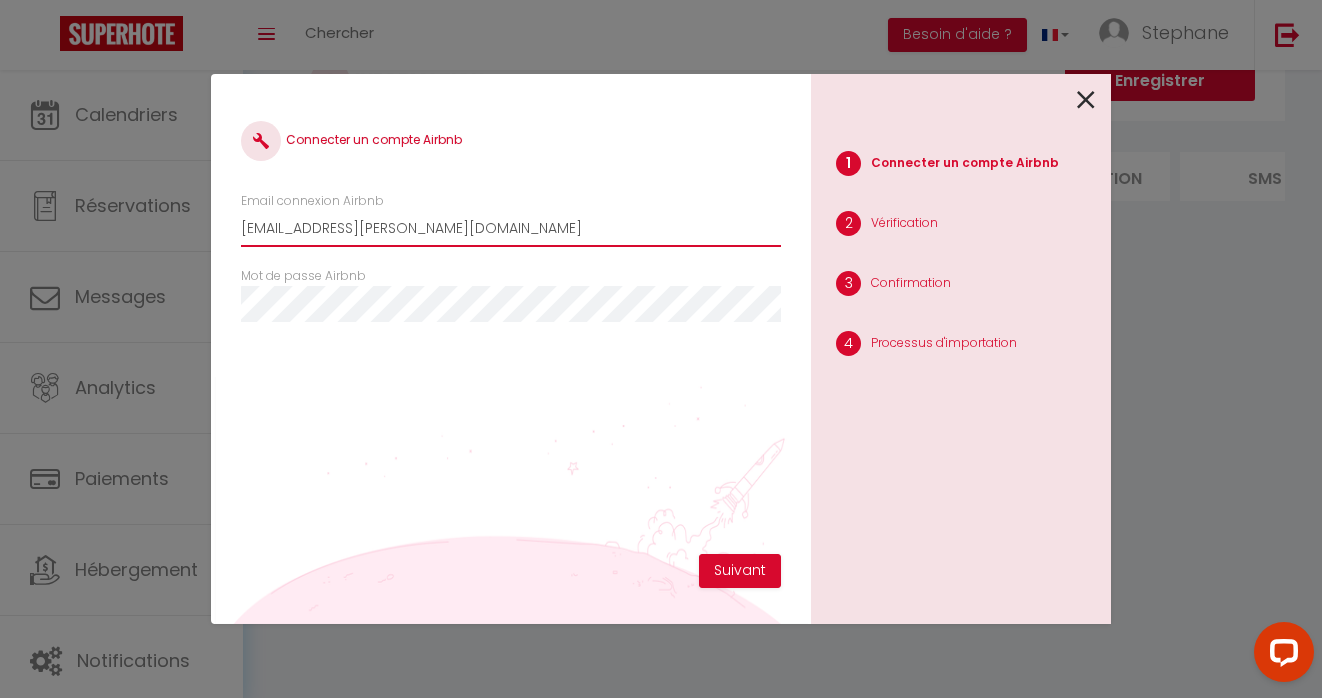 click on "[PERSON_NAME][EMAIL_ADDRESS][PERSON_NAME][DOMAIN_NAME]" at bounding box center [511, 229] 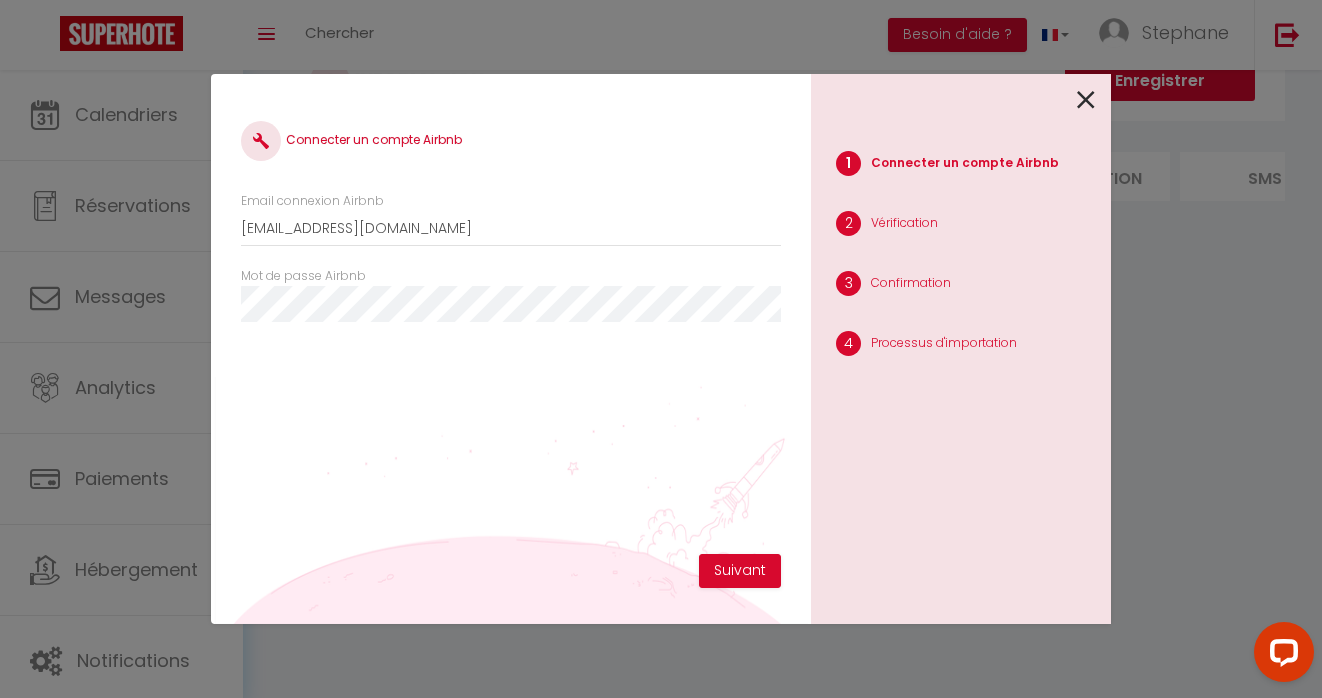 click on "Connecter un compte Airbnb
Email connexion Airbnb   ota@villadengous.com   Mot de passe Airbnb" at bounding box center (511, 329) 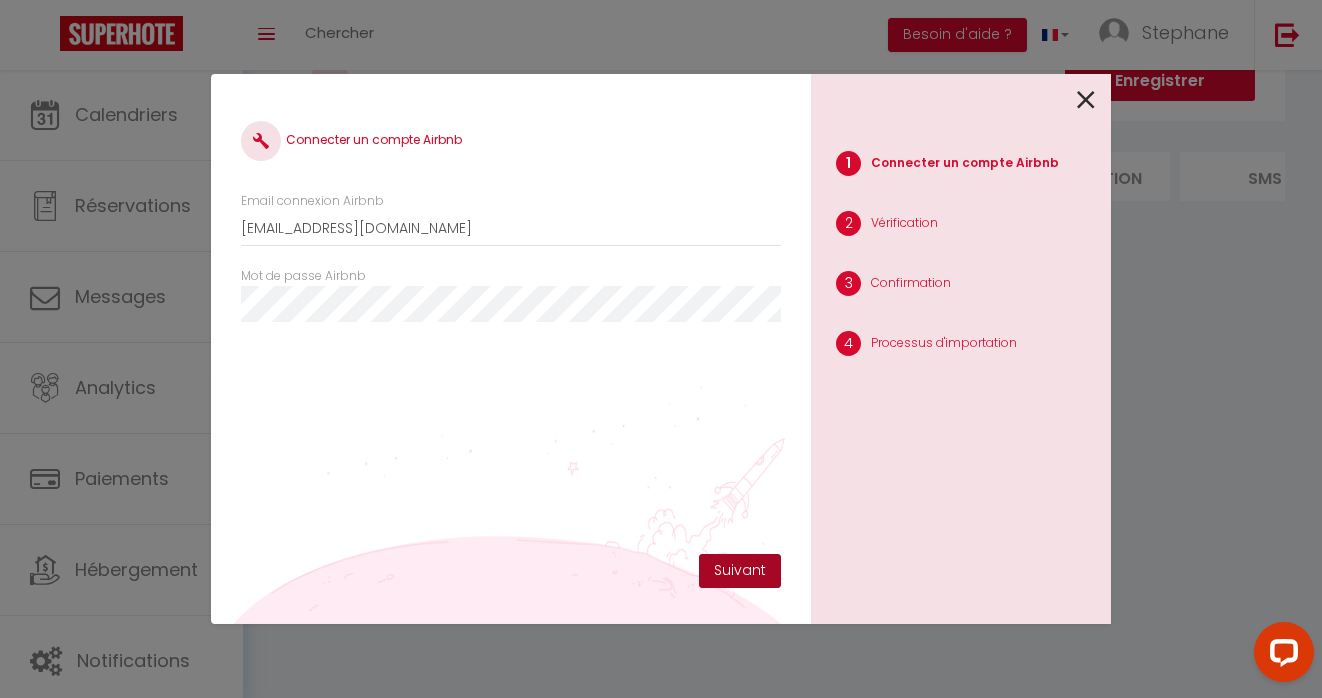 click on "Suivant" at bounding box center [740, 571] 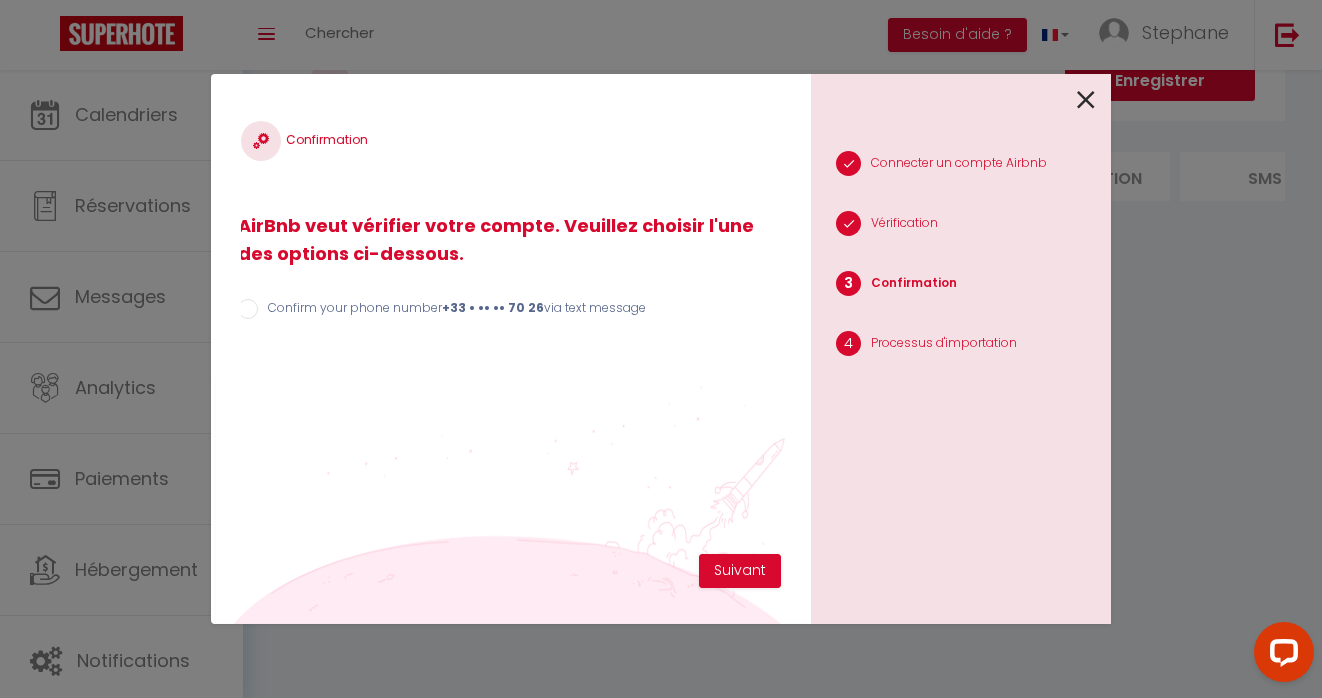 click on "Confirm your phone number  +33 • •• •• 70 26  via text message" at bounding box center [248, 309] 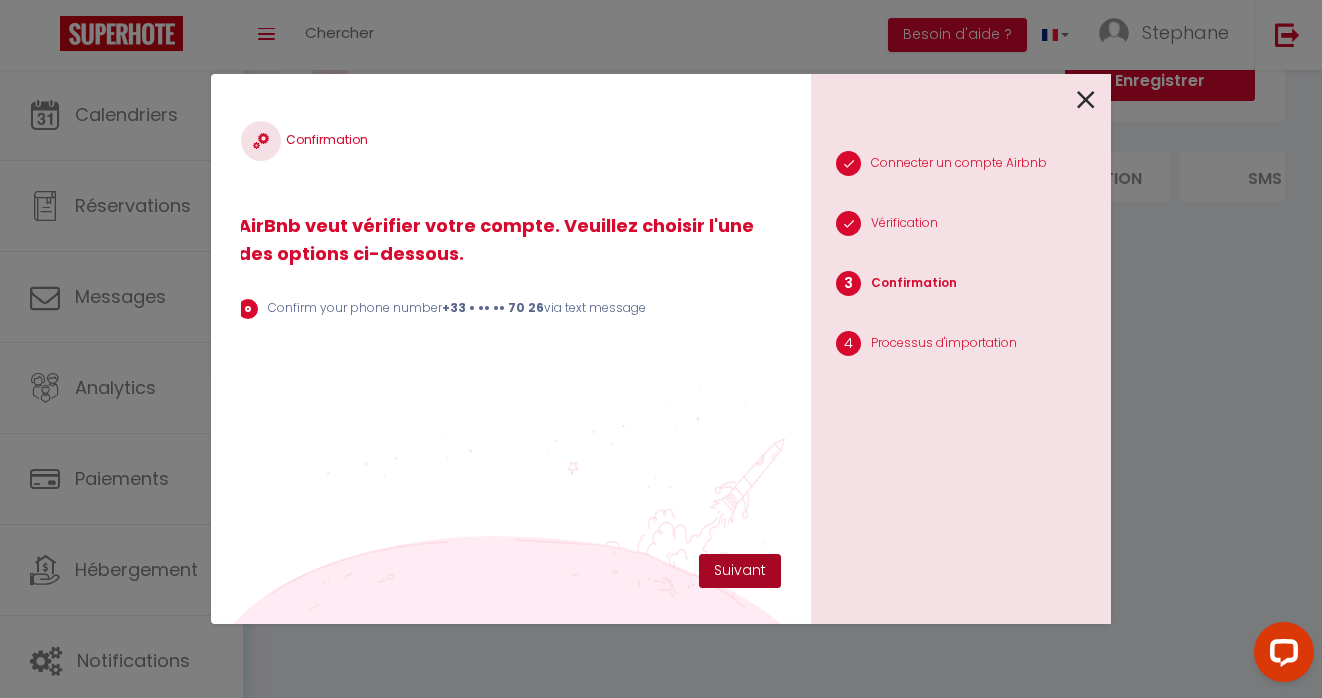 click on "Suivant" at bounding box center (740, 571) 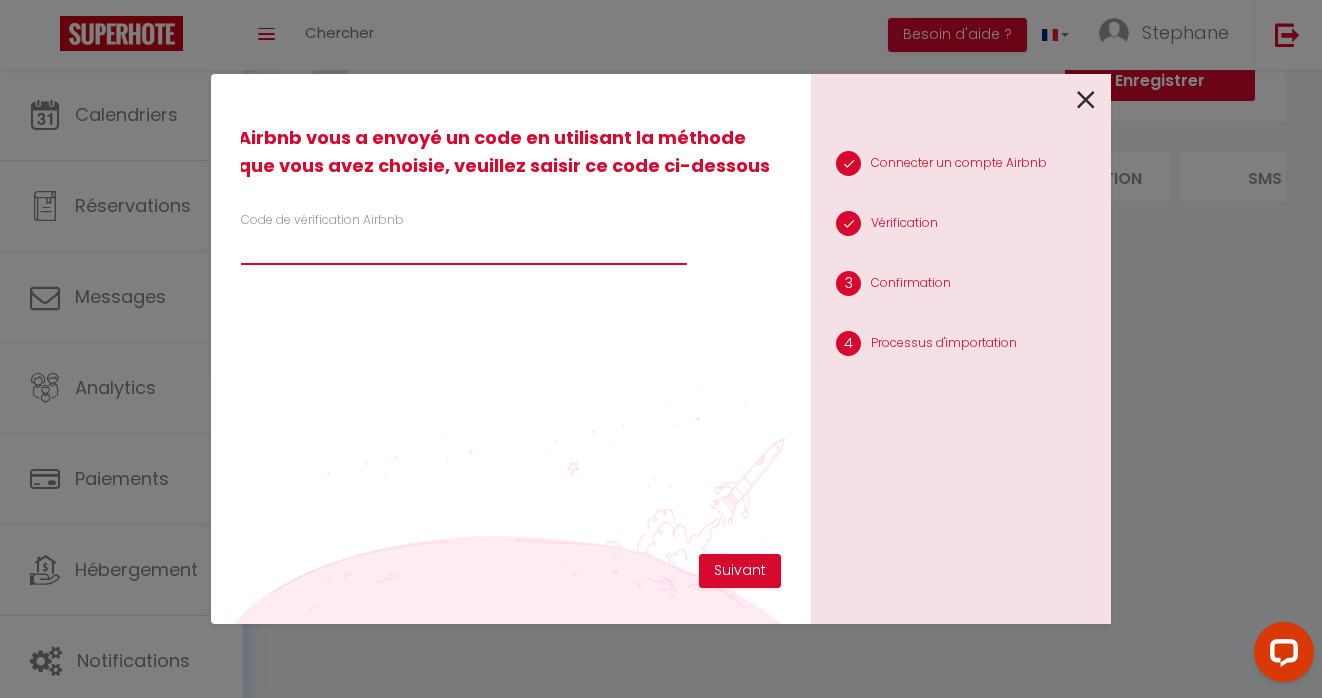 click on "Code de vérification Airbnb" at bounding box center (464, 247) 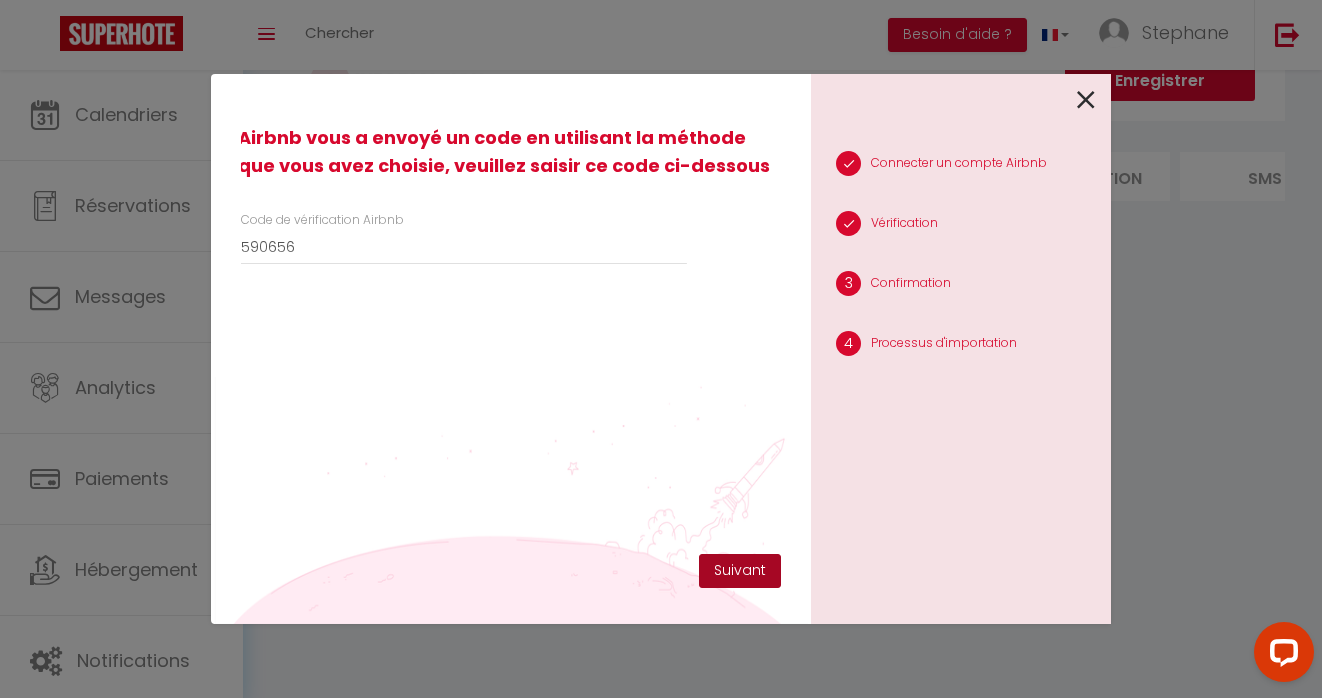 click on "Suivant" at bounding box center [740, 571] 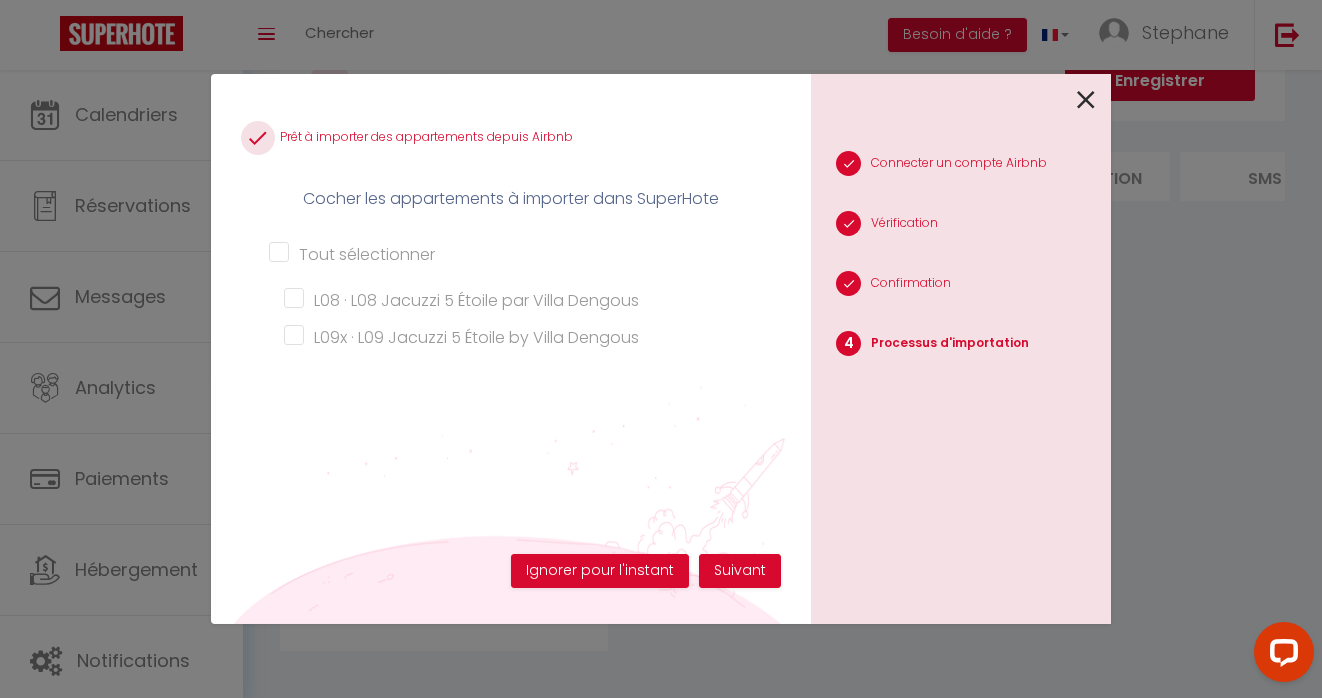 click on "Tout sélectionner" at bounding box center (511, 251) 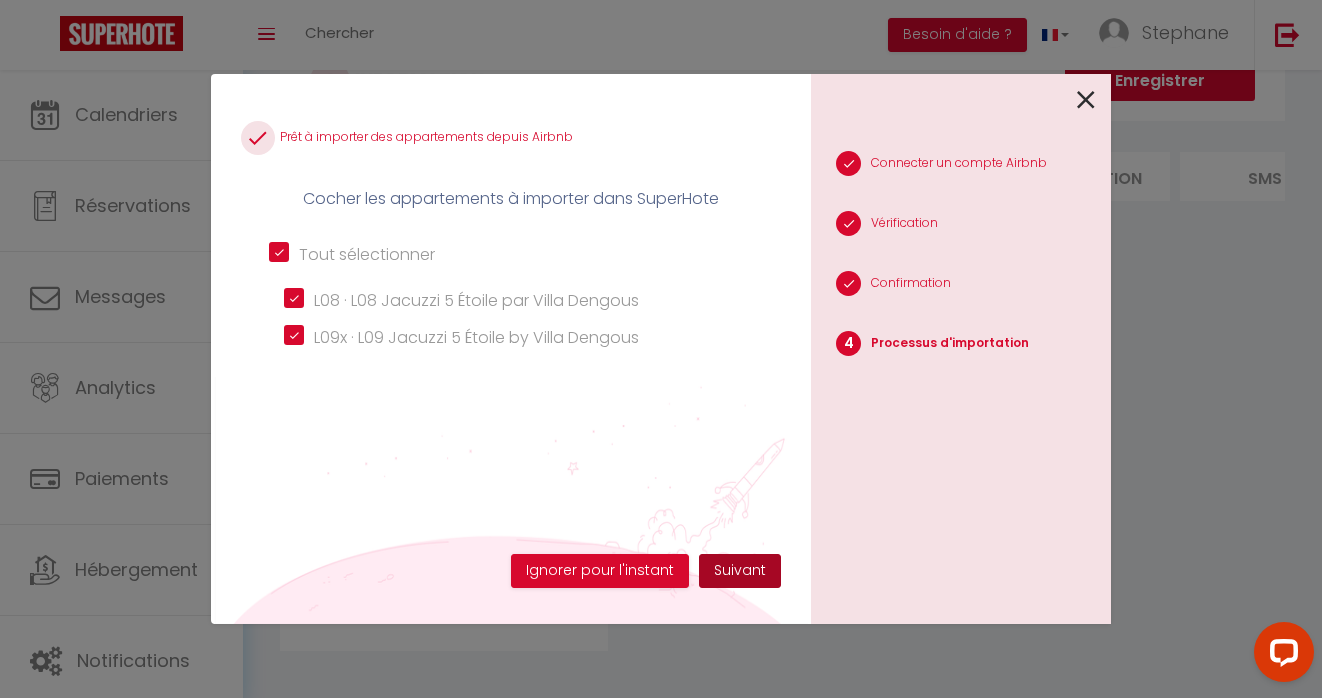 click on "Suivant" at bounding box center (740, 571) 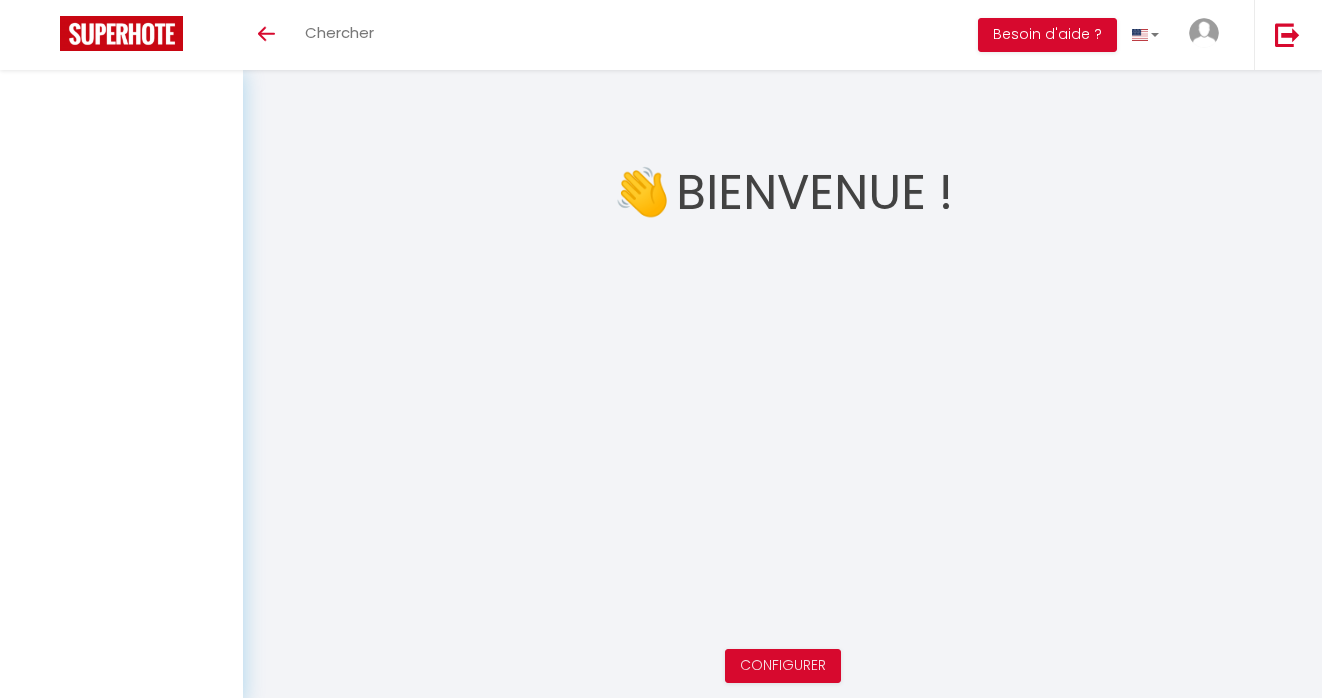 scroll, scrollTop: 0, scrollLeft: 0, axis: both 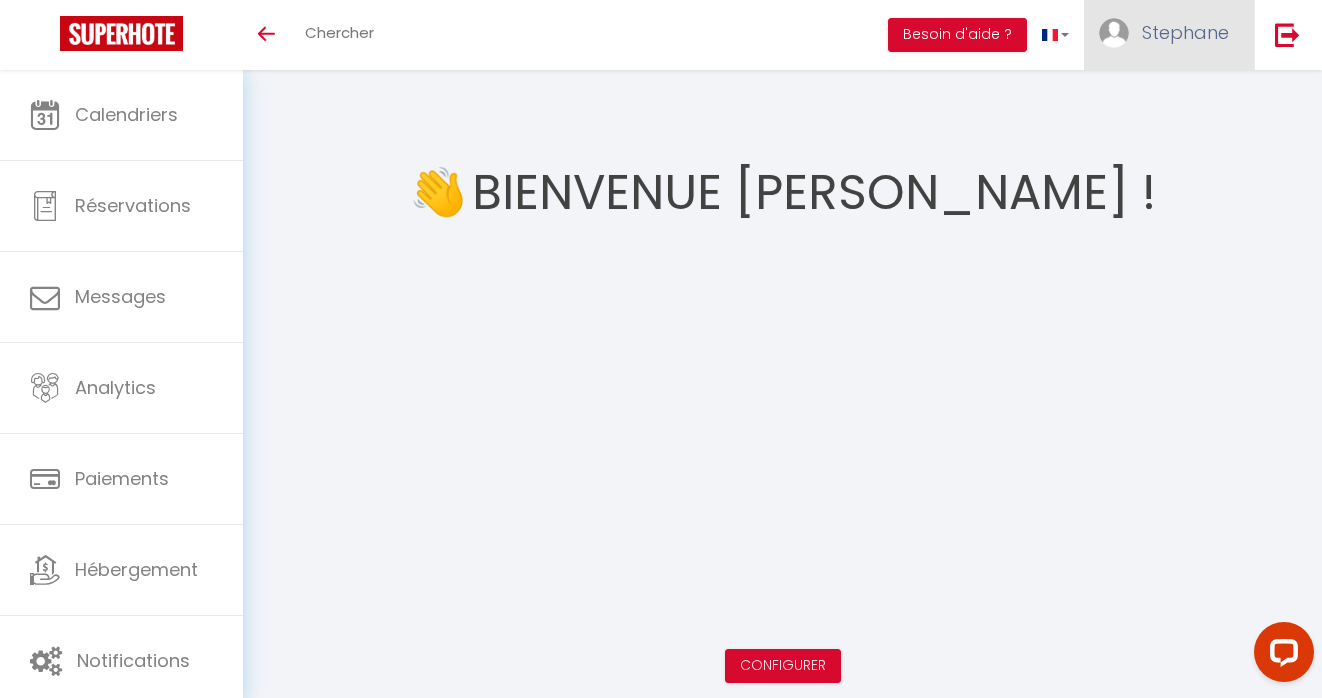 click on "Stephane" at bounding box center [1185, 32] 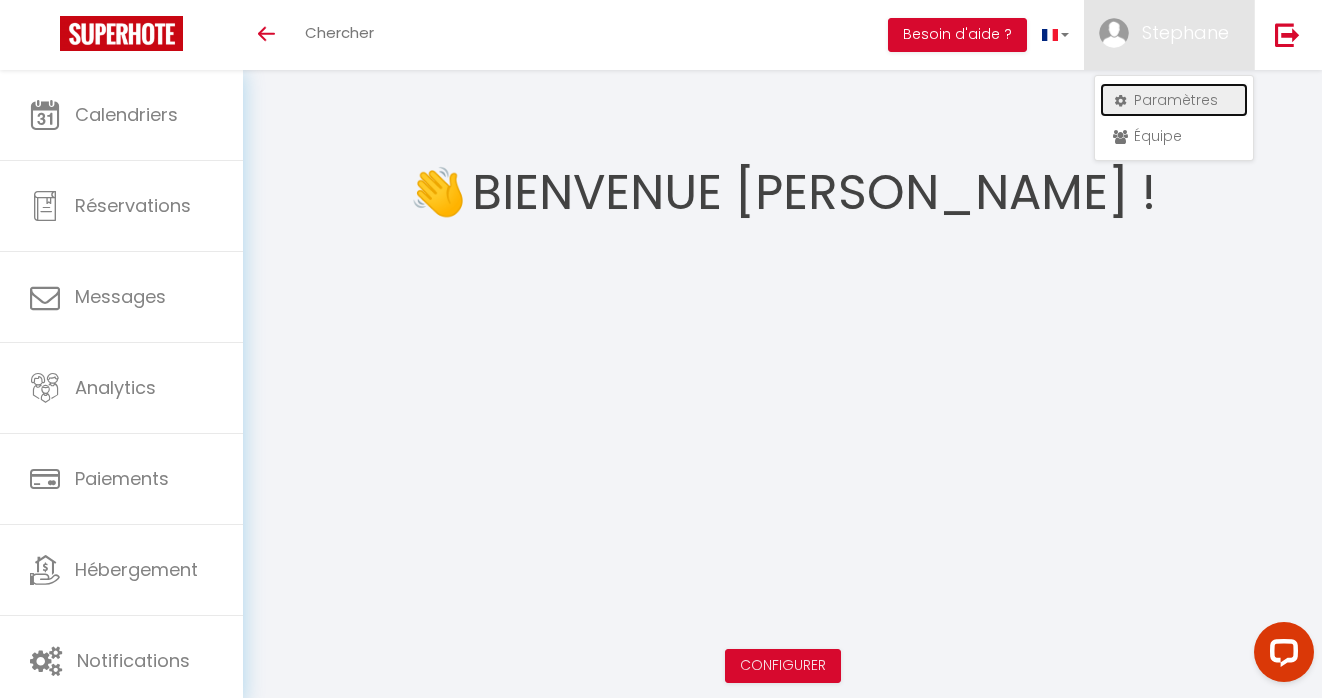 click on "Paramètres" at bounding box center (1174, 100) 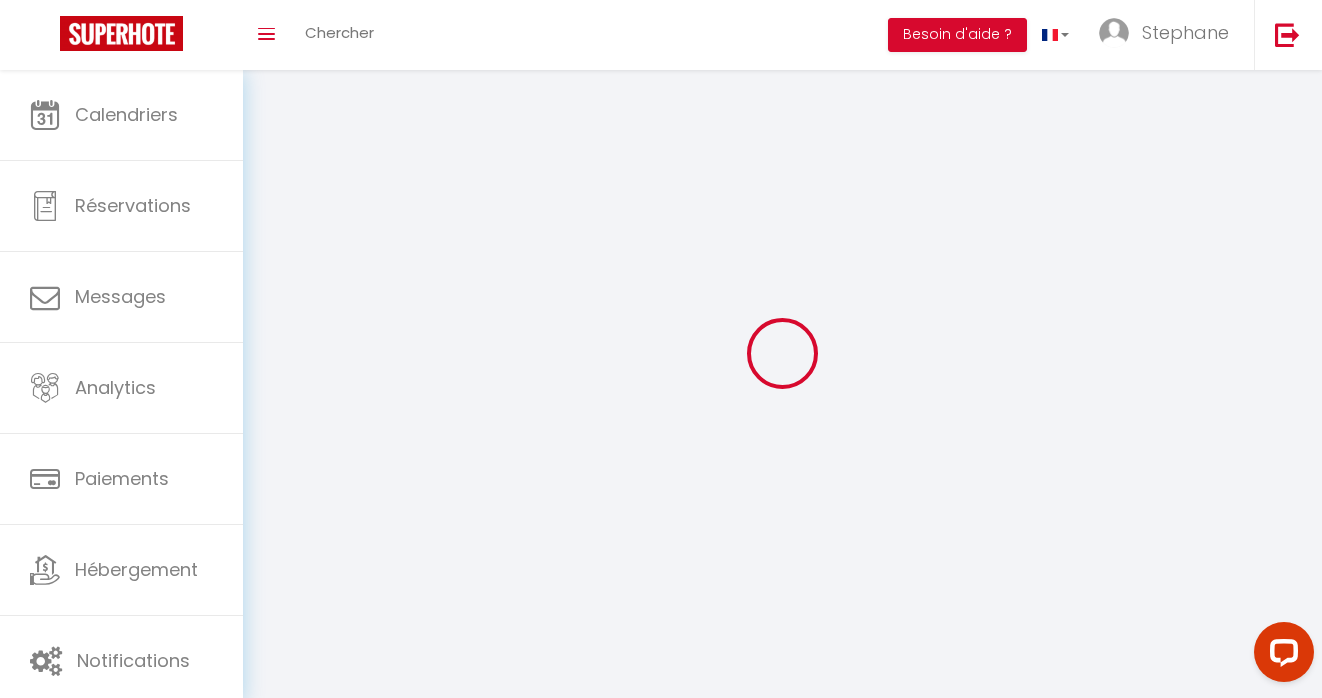 type on "Stephane" 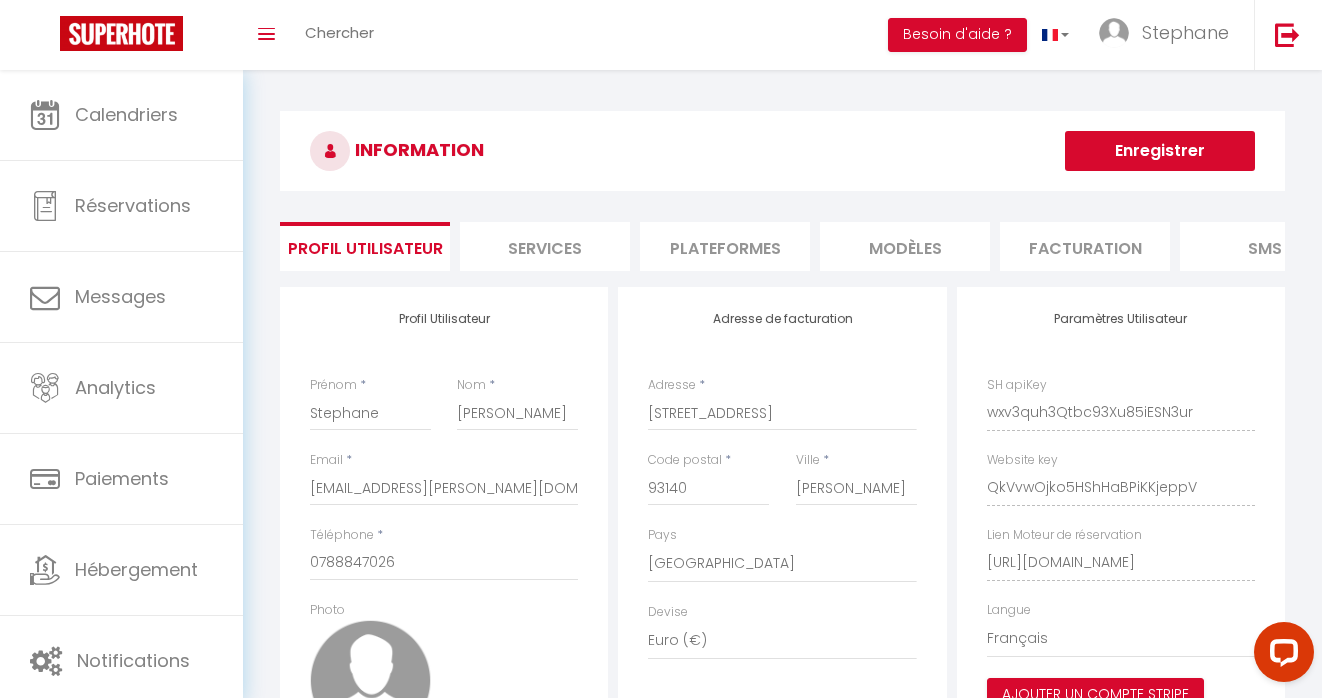 click on "Plateformes" at bounding box center (725, 246) 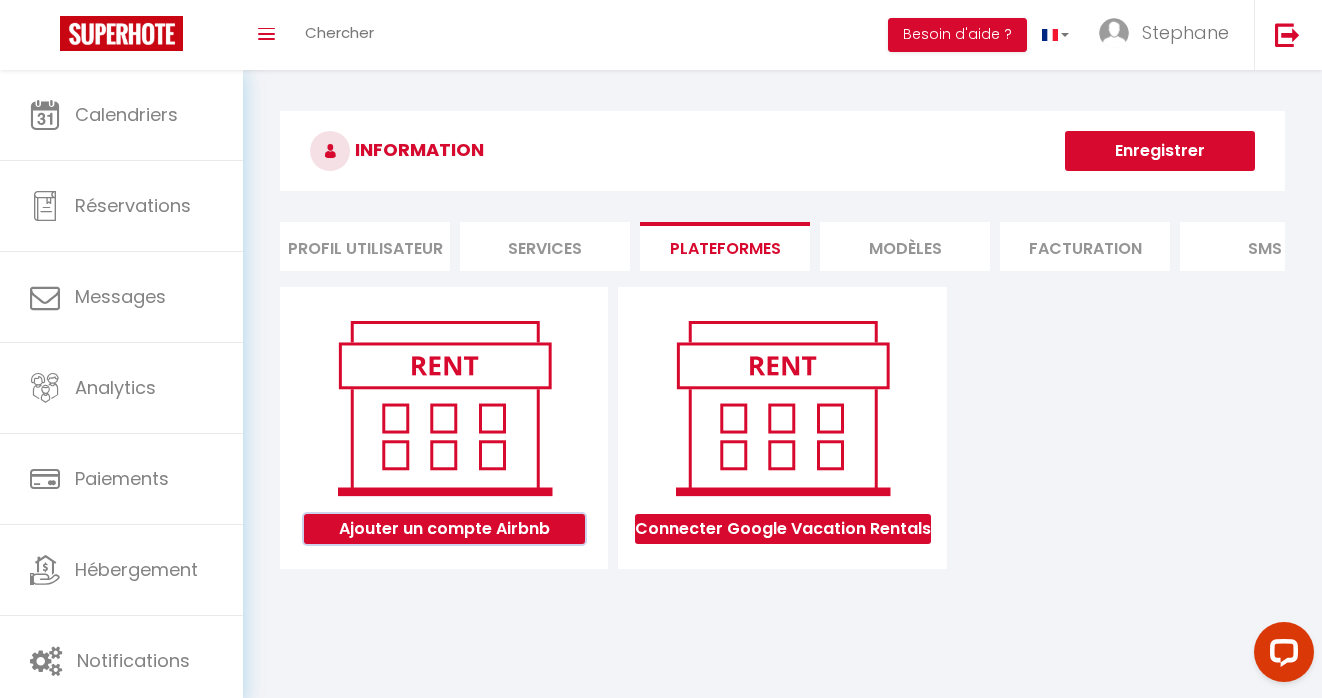 click on "Ajouter un compte Airbnb" at bounding box center (444, 529) 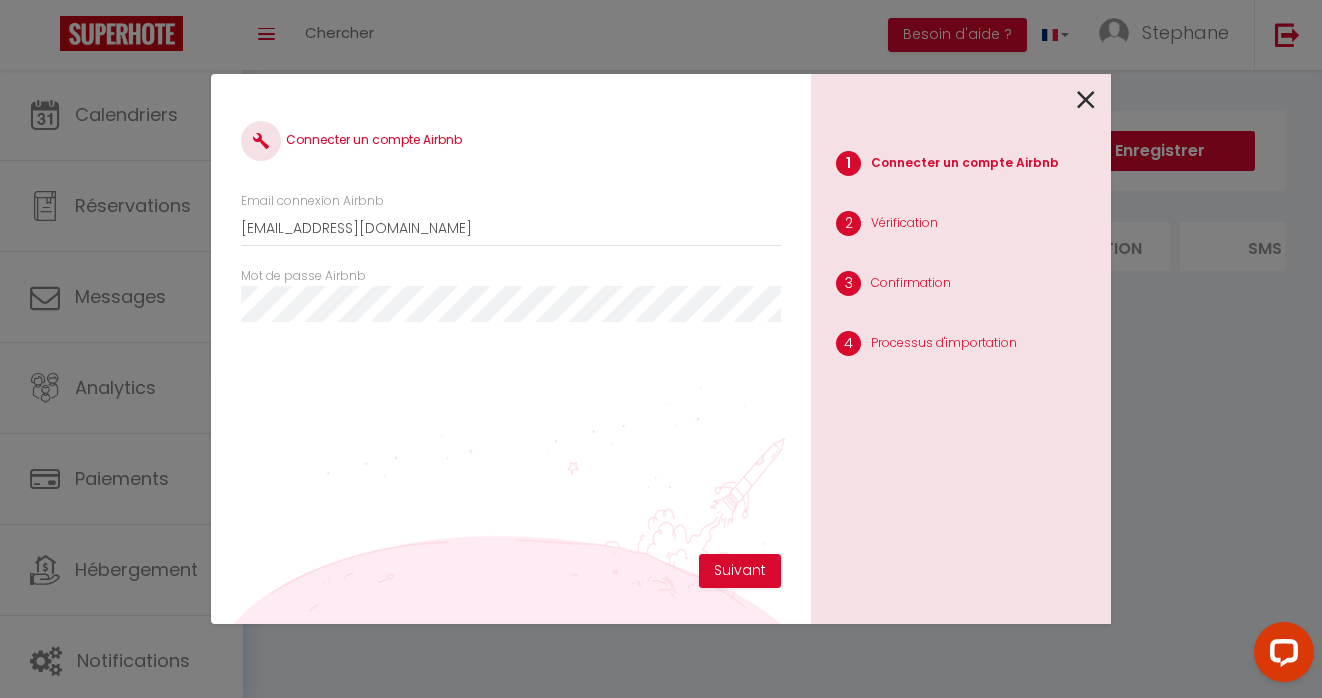 click at bounding box center [1086, 100] 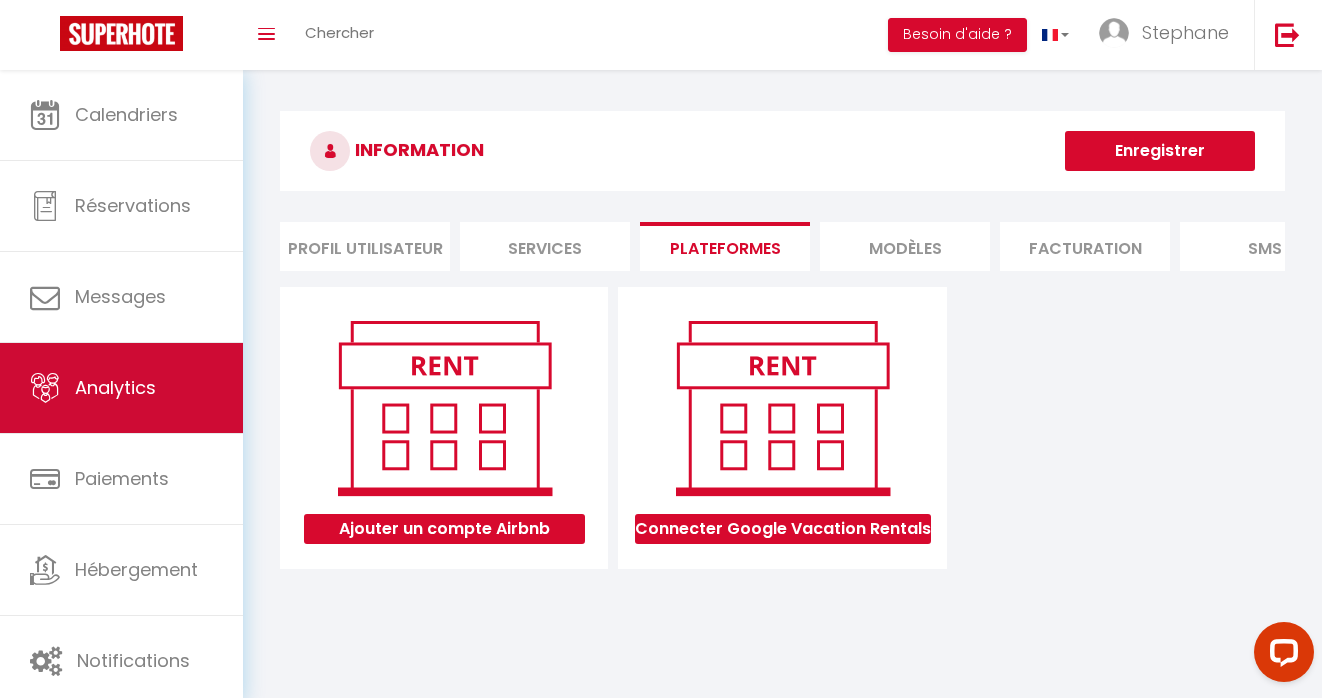 scroll, scrollTop: 5, scrollLeft: 0, axis: vertical 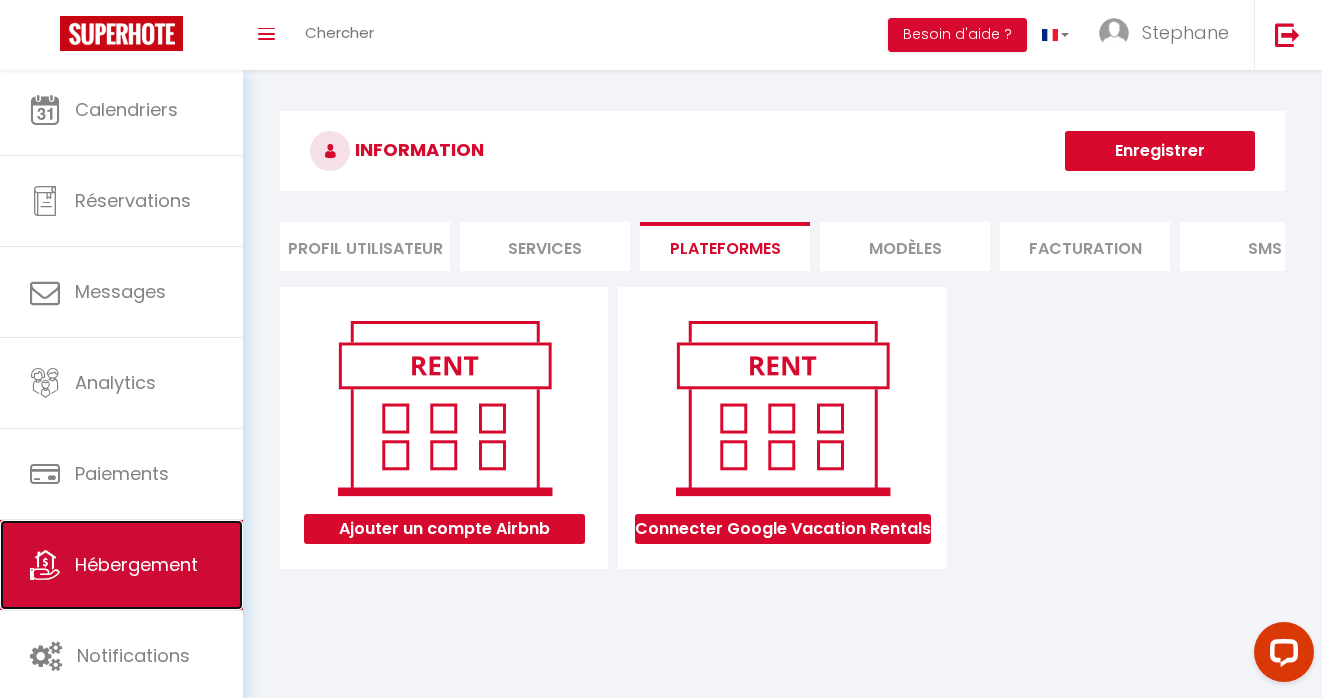 click on "Hébergement" at bounding box center [136, 564] 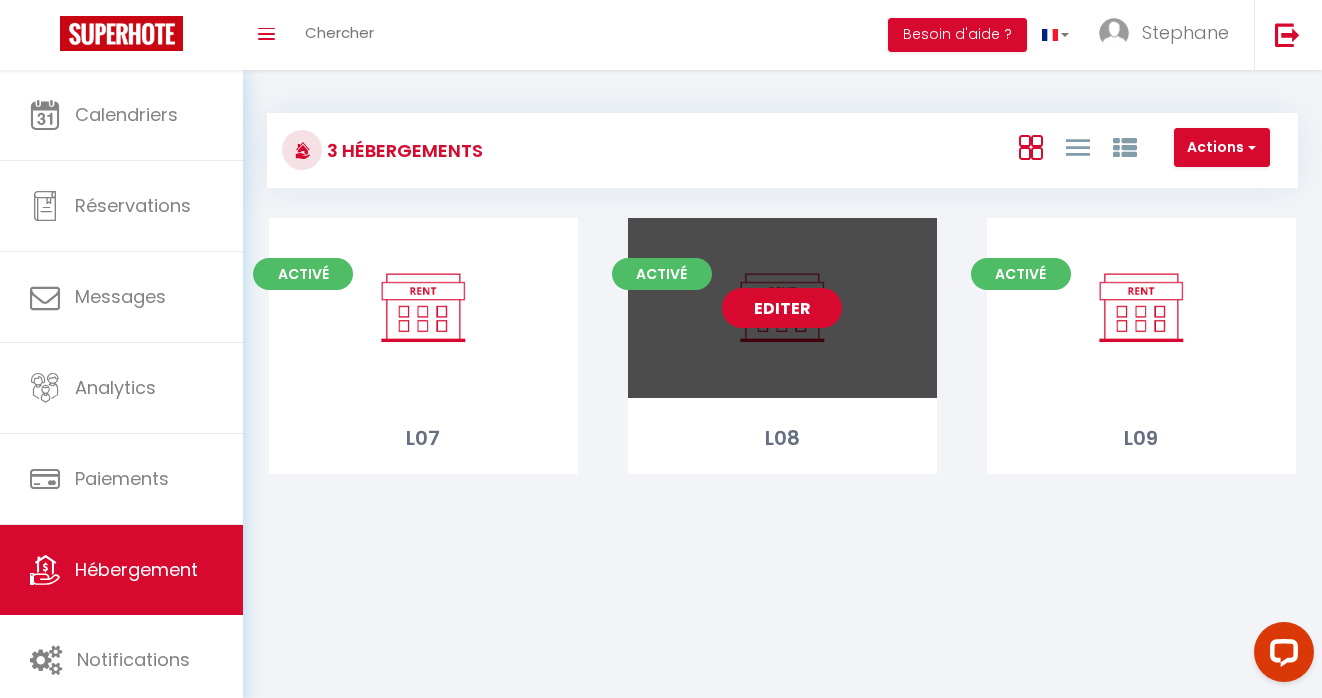 click on "Editer" at bounding box center [782, 308] 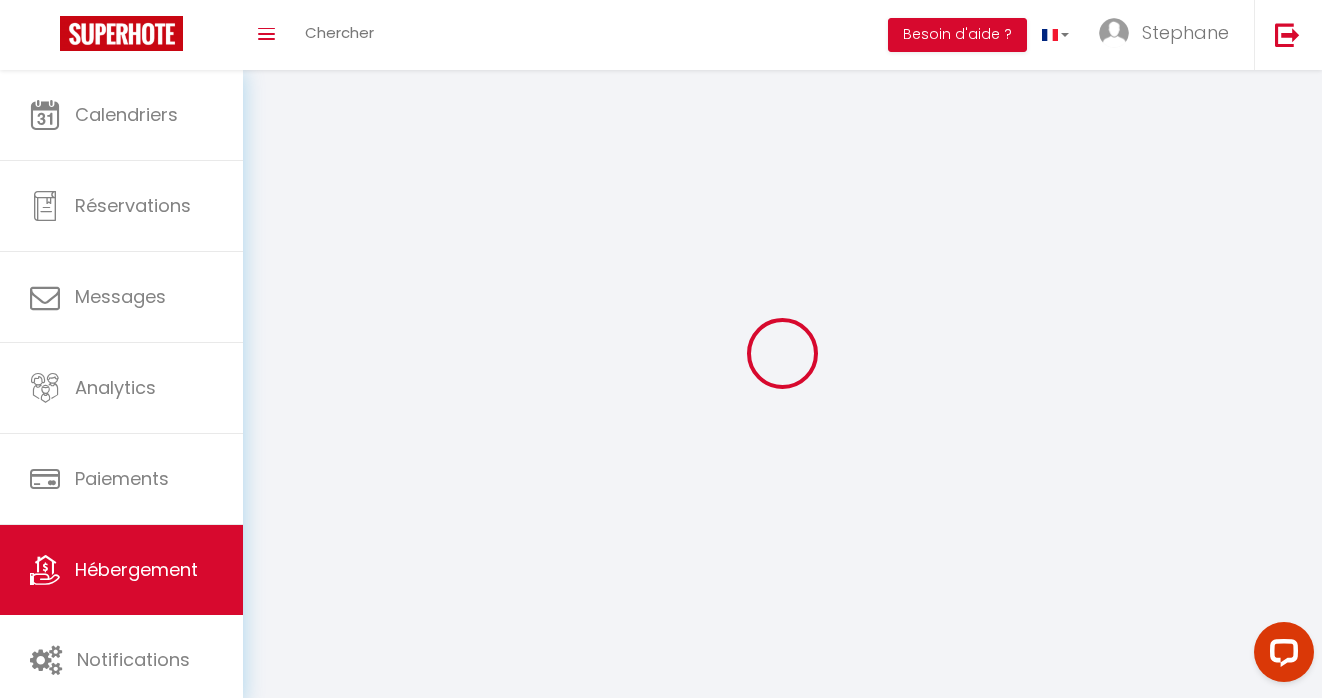 select 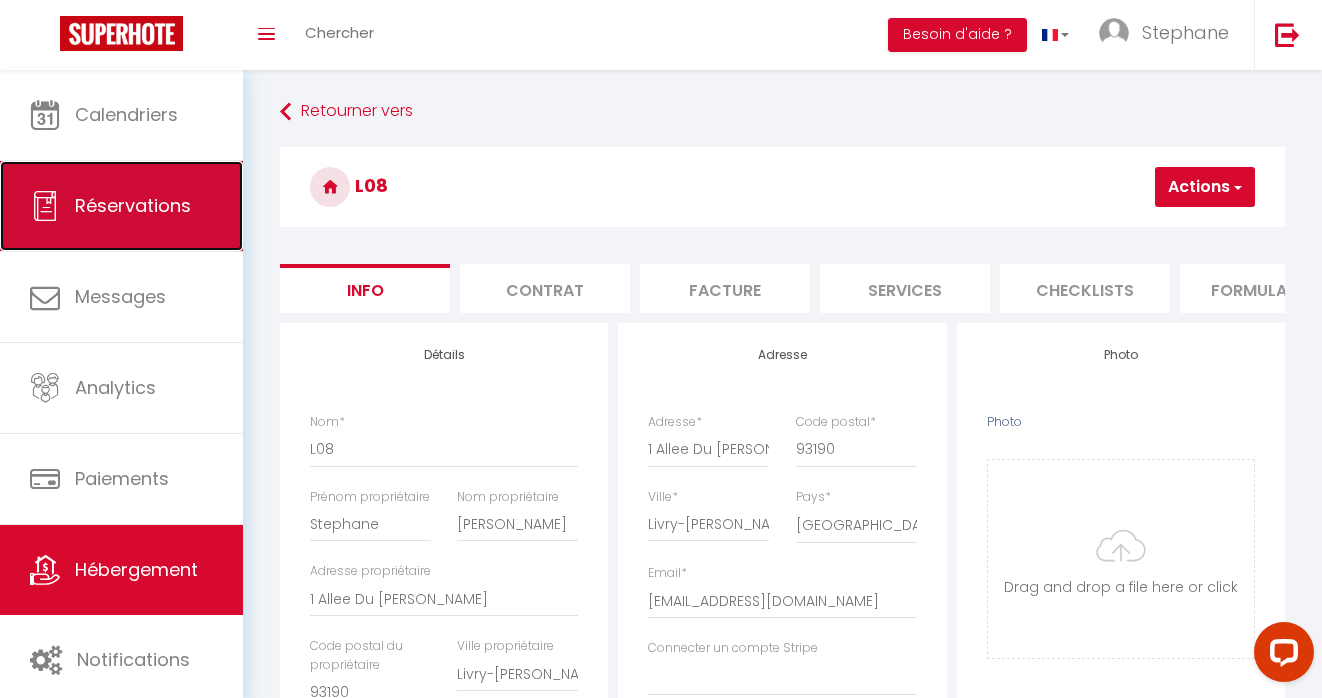 click on "Réservations" at bounding box center (133, 205) 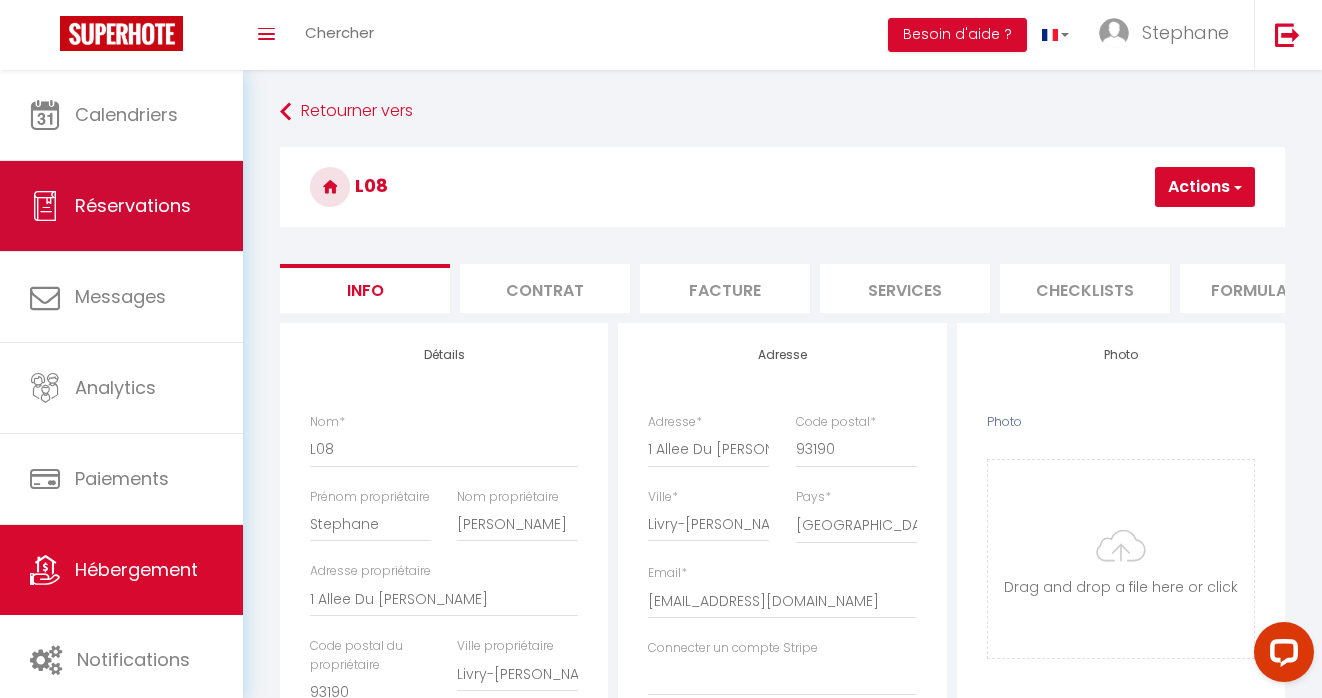 select on "not_cancelled" 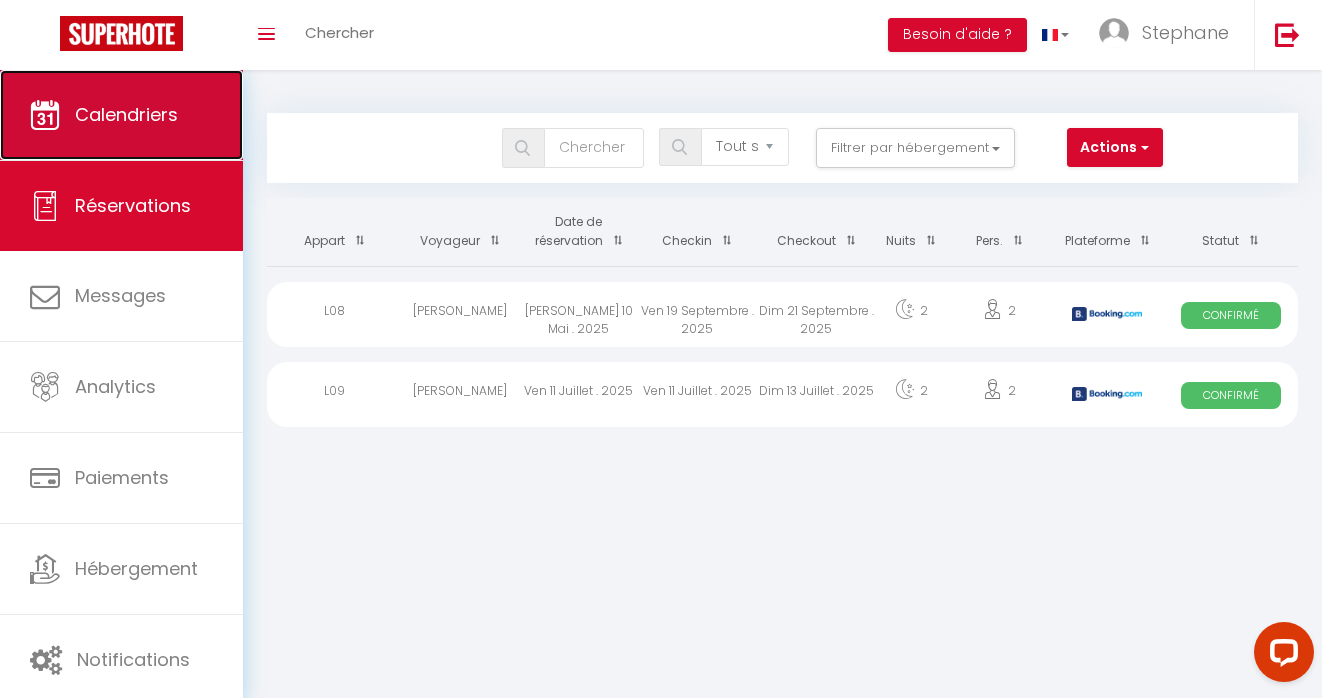 click on "Calendriers" at bounding box center (126, 114) 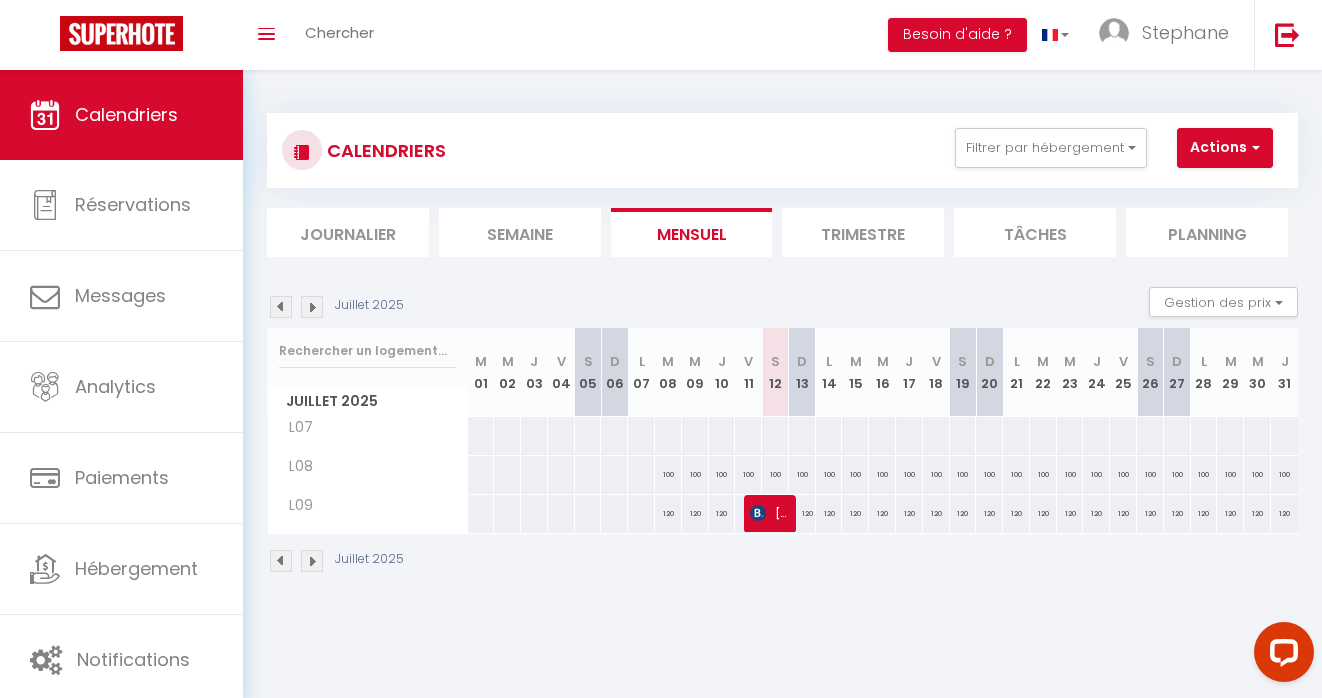 click on "Semaine" at bounding box center [520, 232] 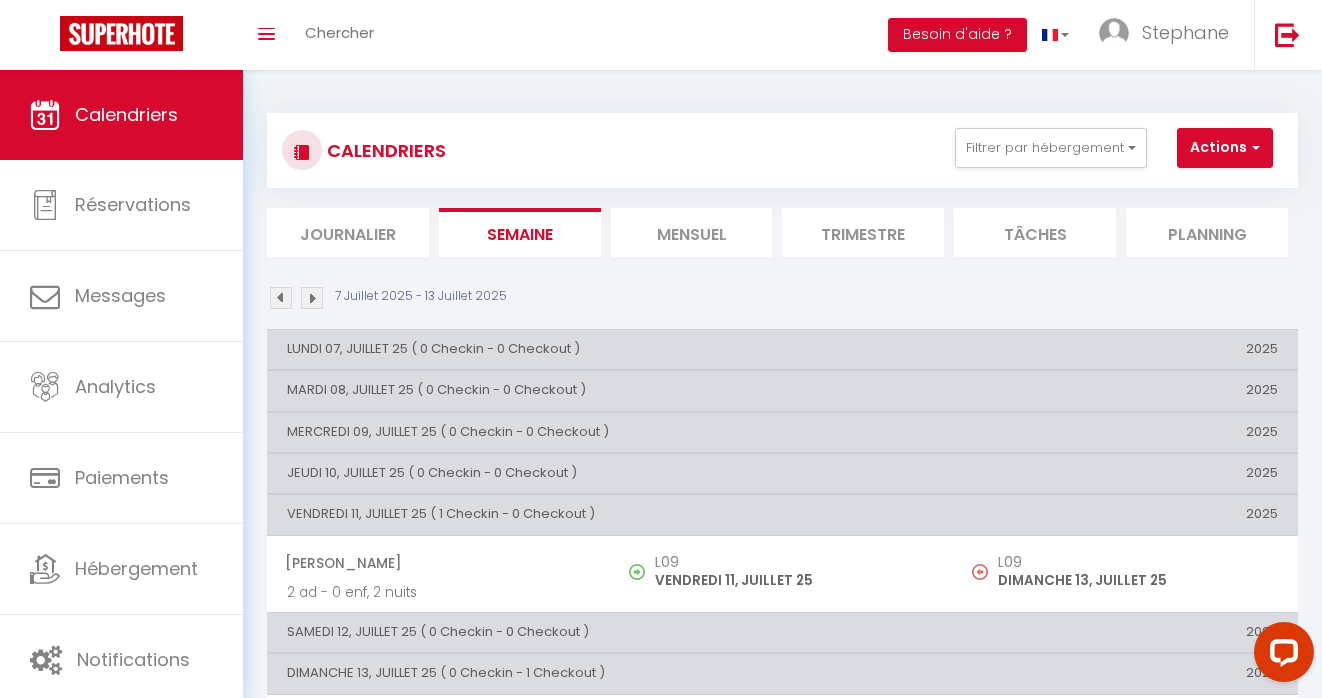 click on "Mensuel" at bounding box center (692, 232) 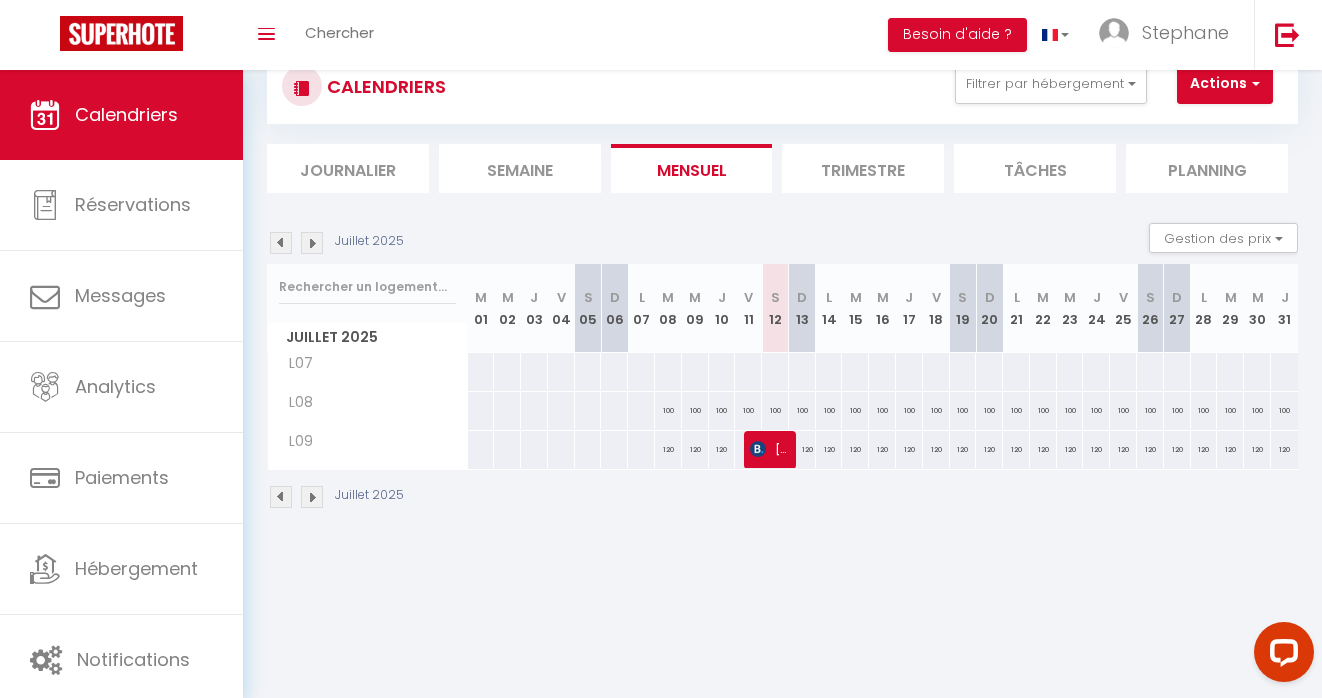 scroll, scrollTop: 70, scrollLeft: 0, axis: vertical 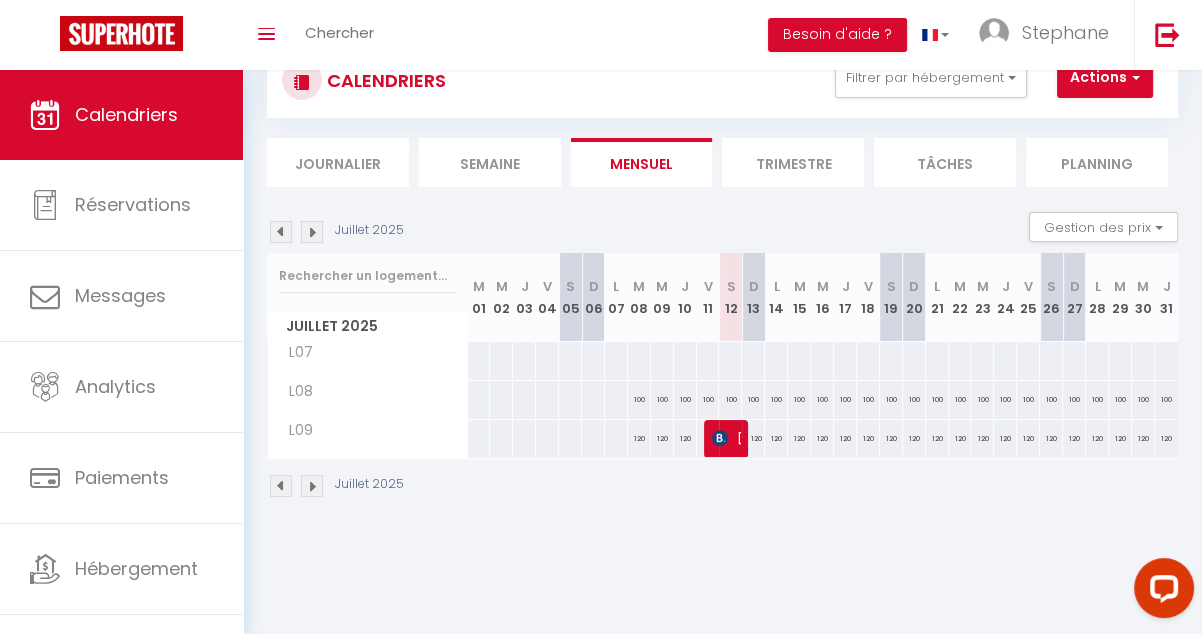 select 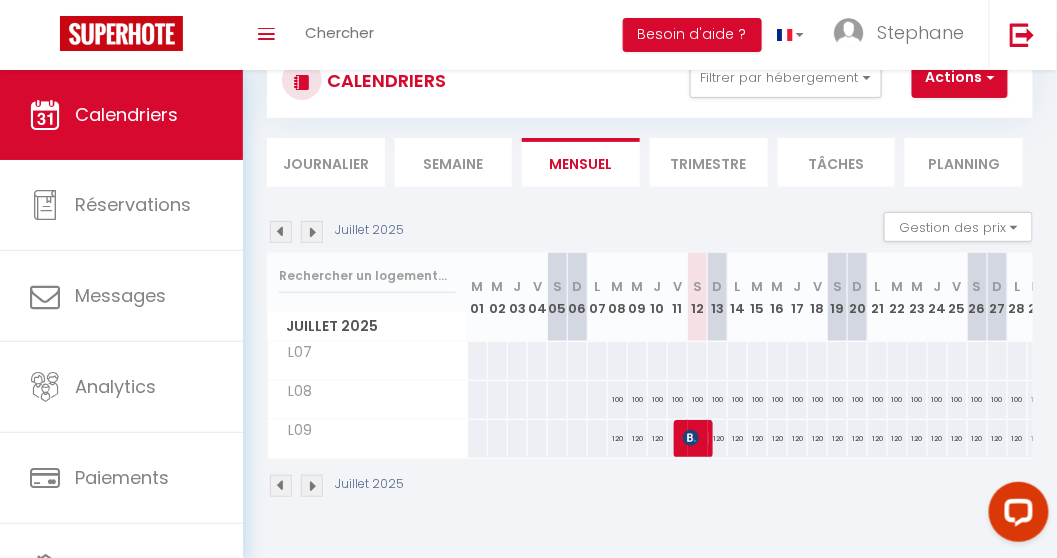 select 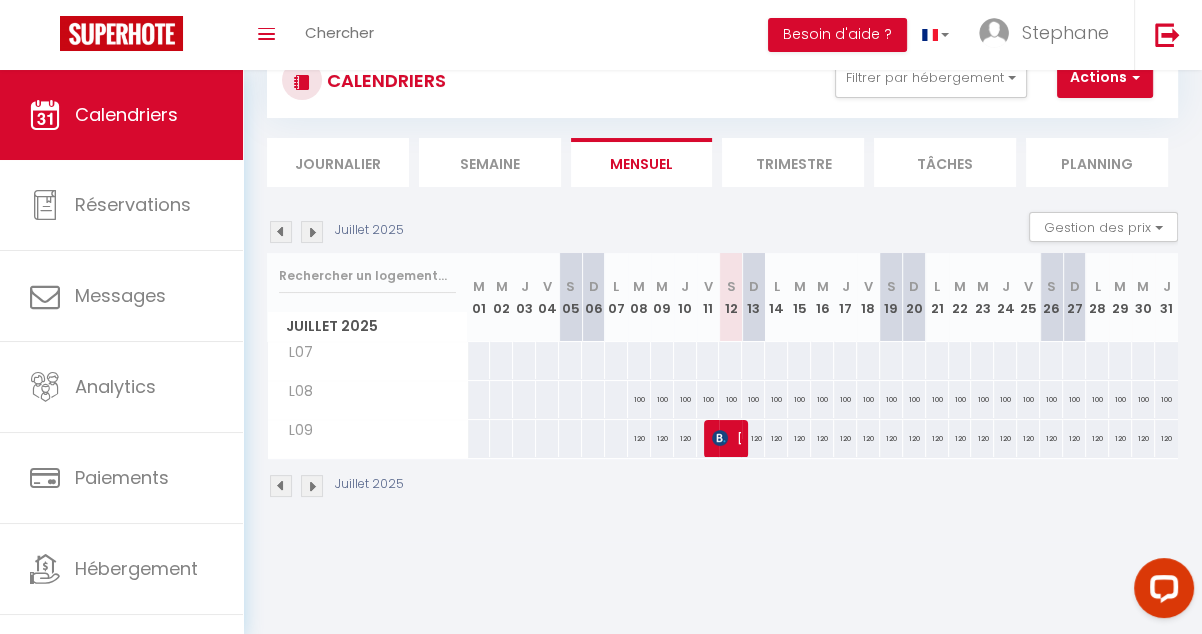 select 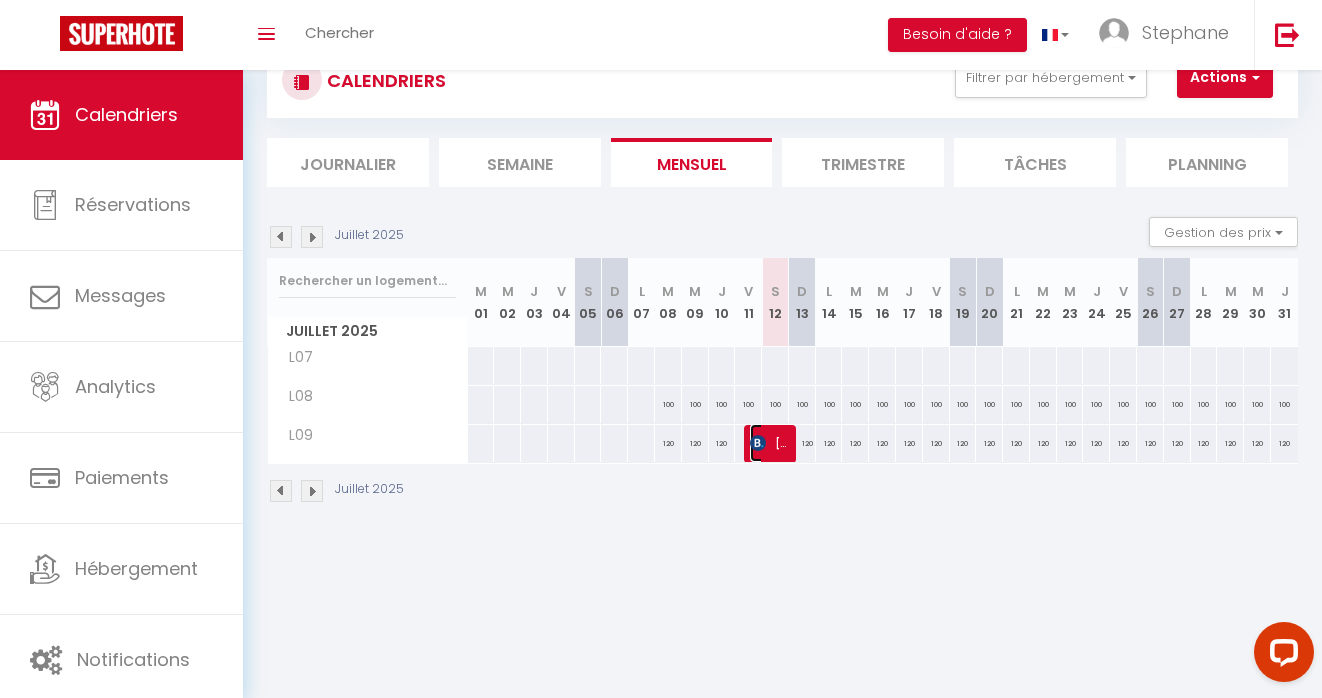 click at bounding box center (758, 443) 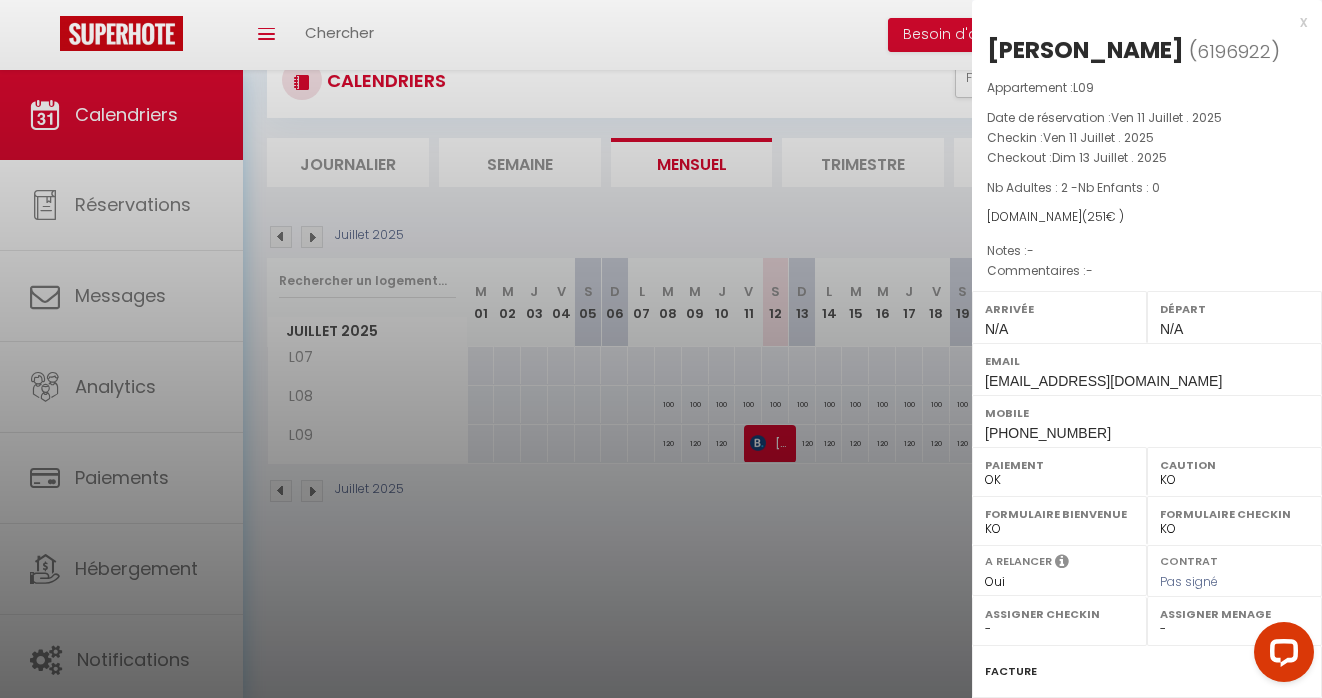 click at bounding box center [661, 349] 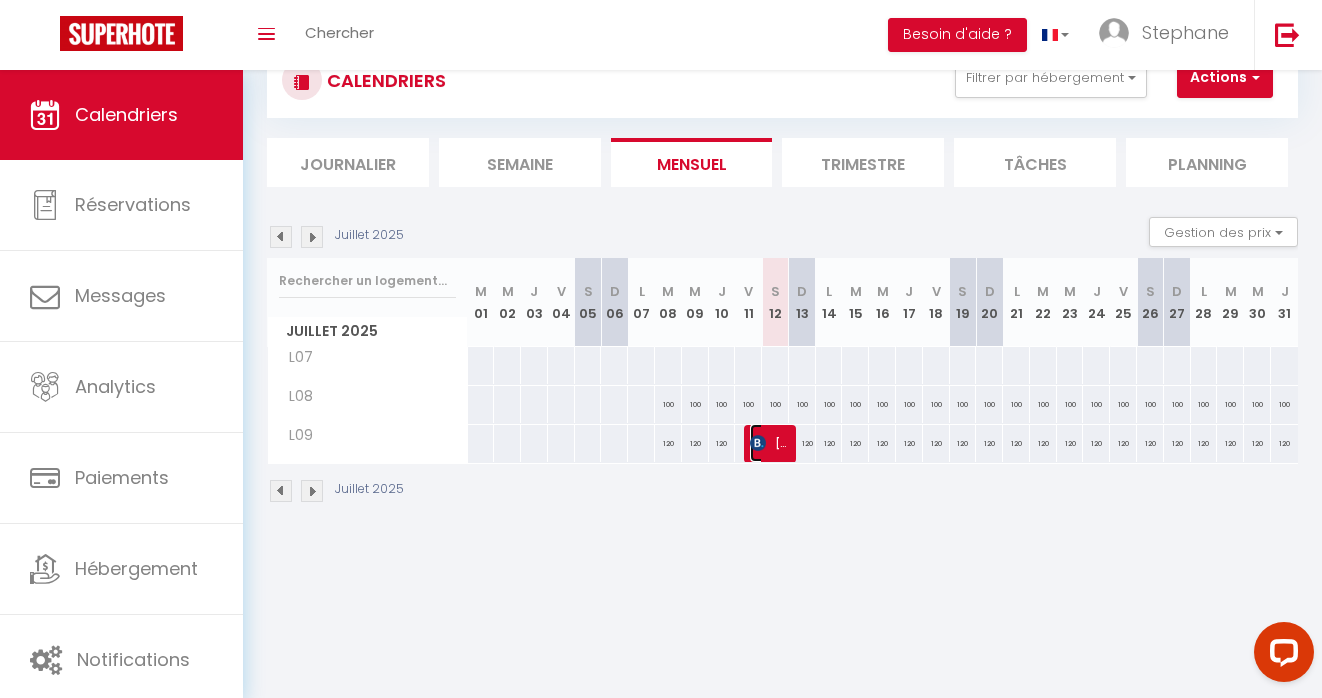 click on "[PERSON_NAME]" at bounding box center (768, 443) 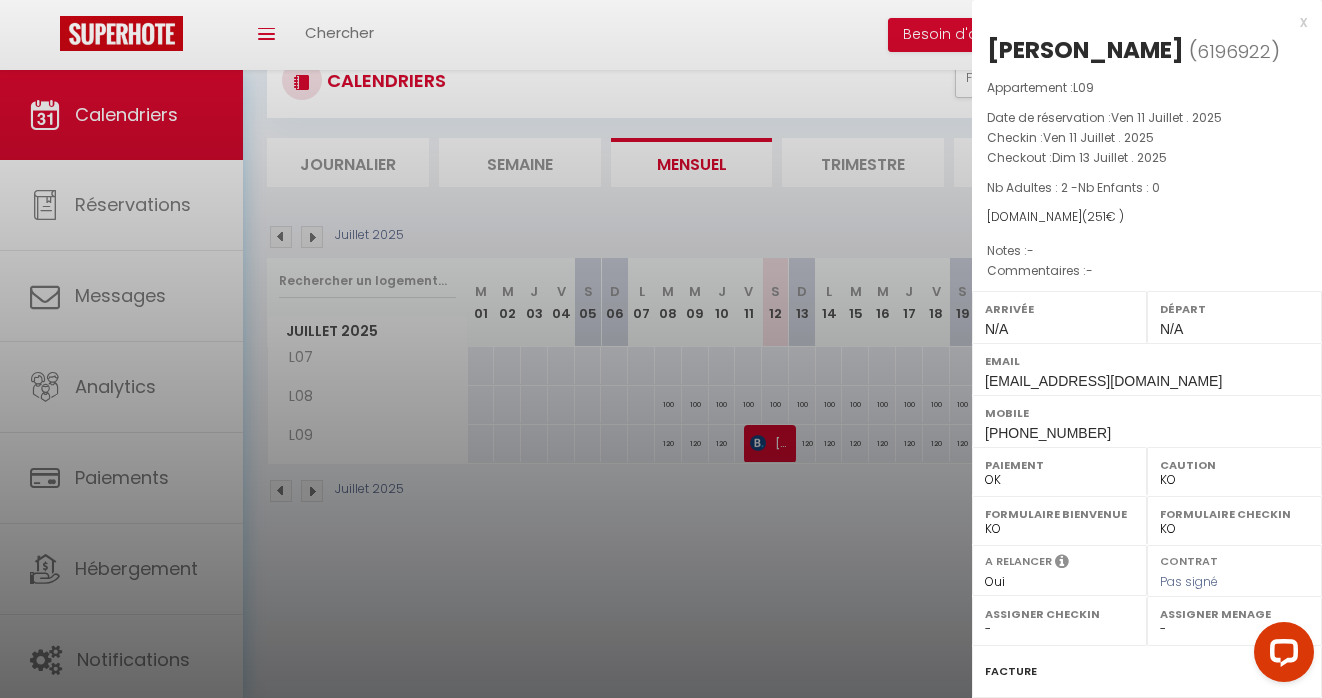click at bounding box center [661, 349] 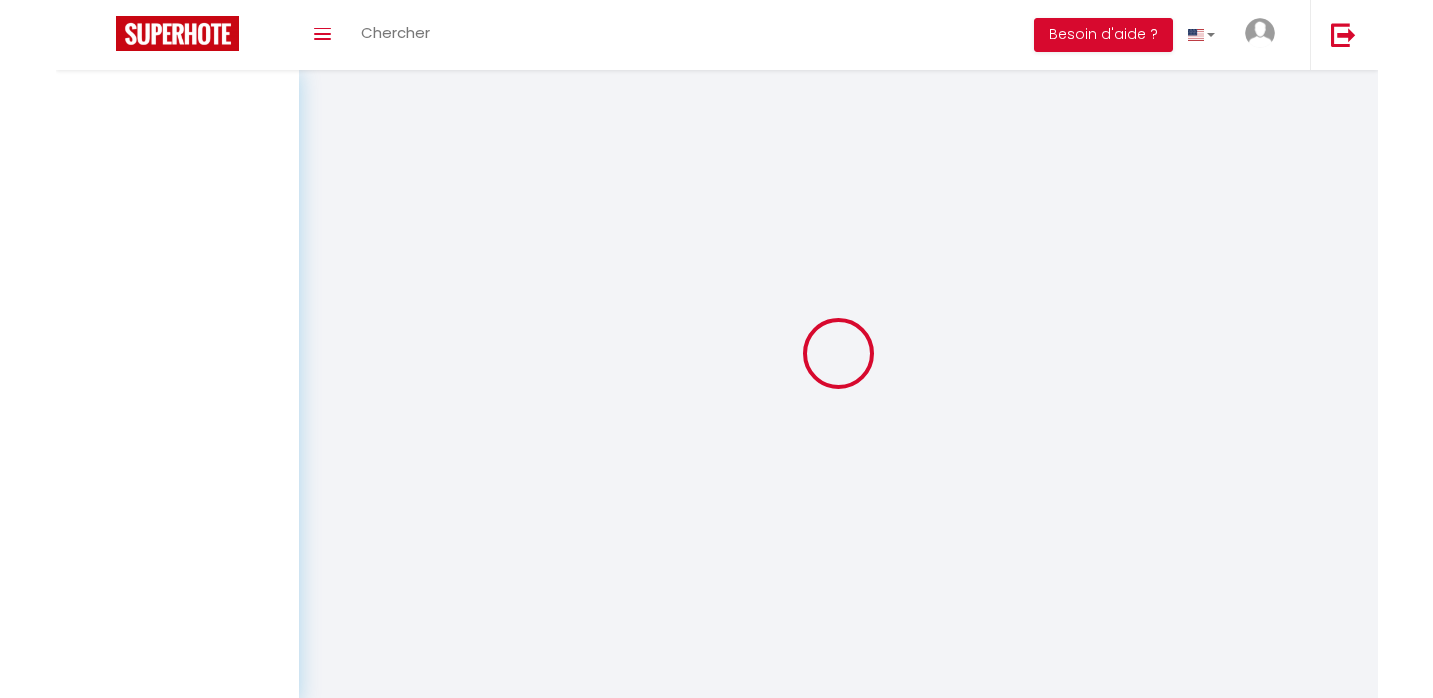 scroll, scrollTop: 70, scrollLeft: 0, axis: vertical 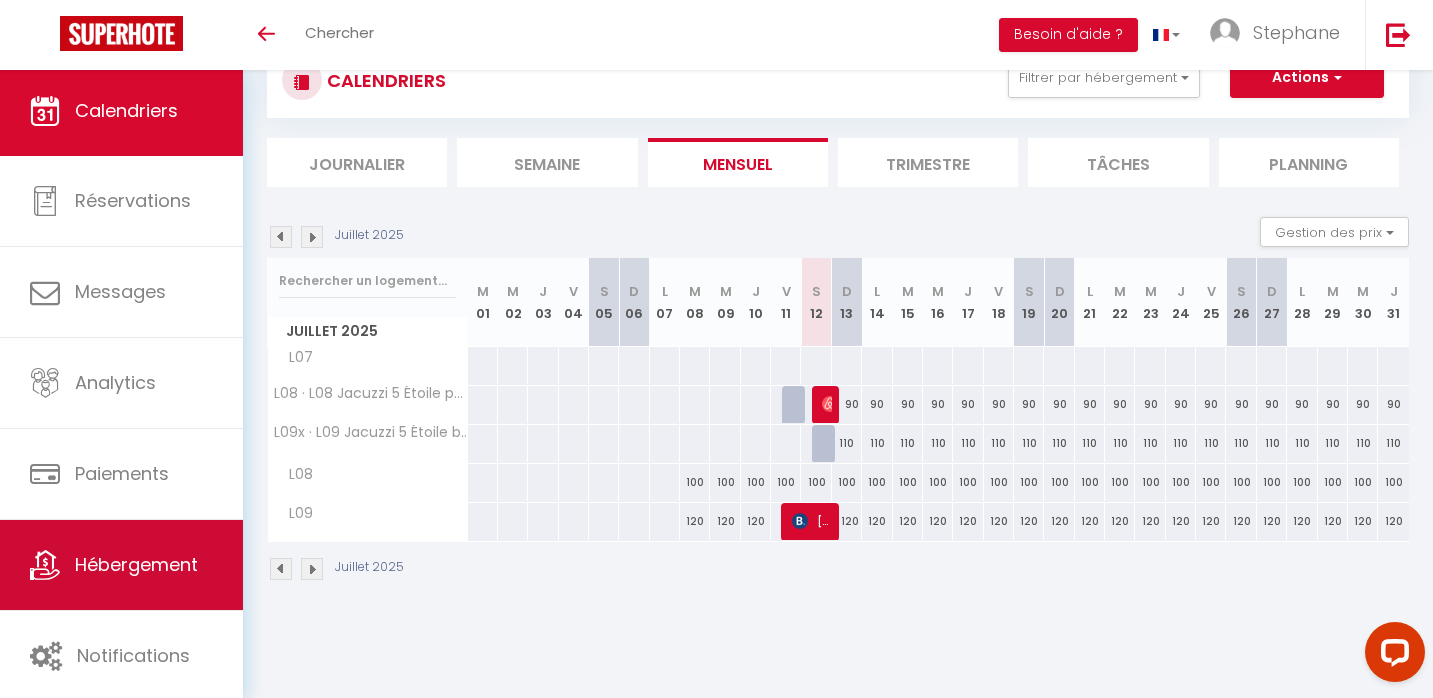 click on "Hébergement" at bounding box center (136, 564) 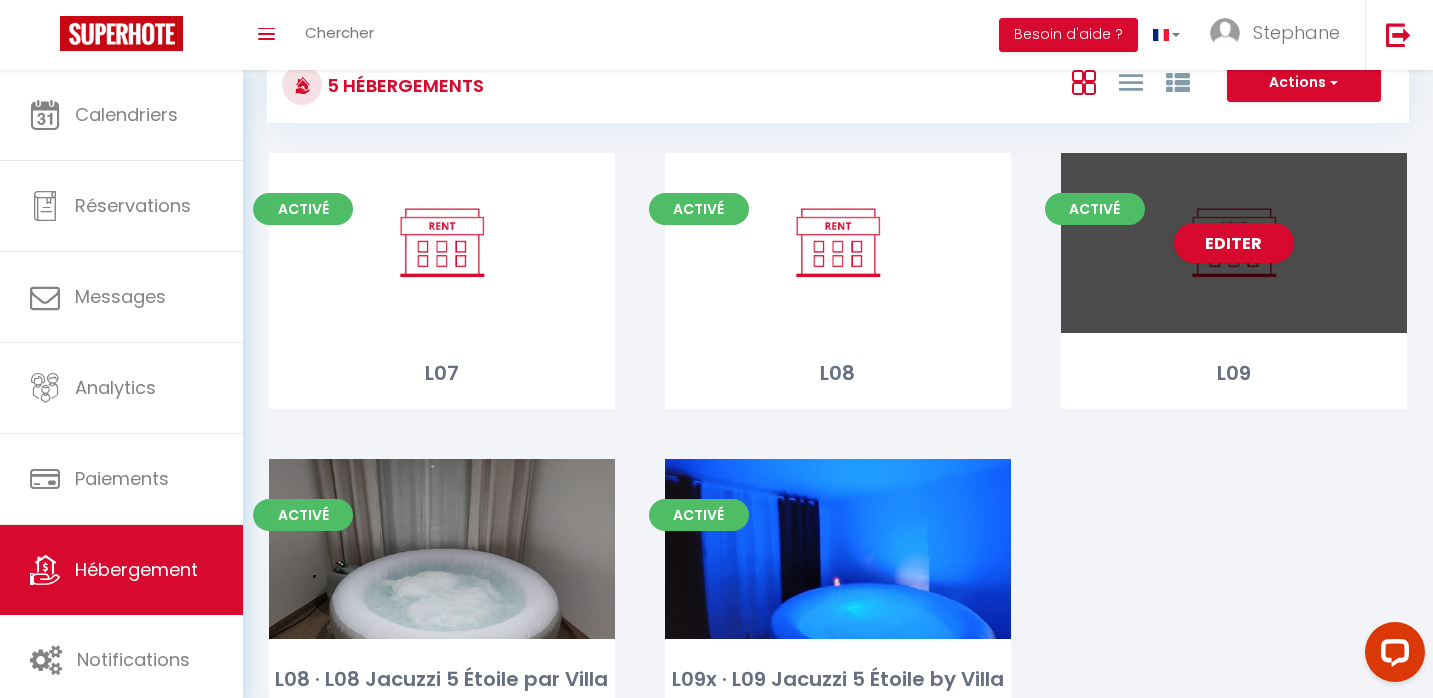 scroll, scrollTop: 0, scrollLeft: 0, axis: both 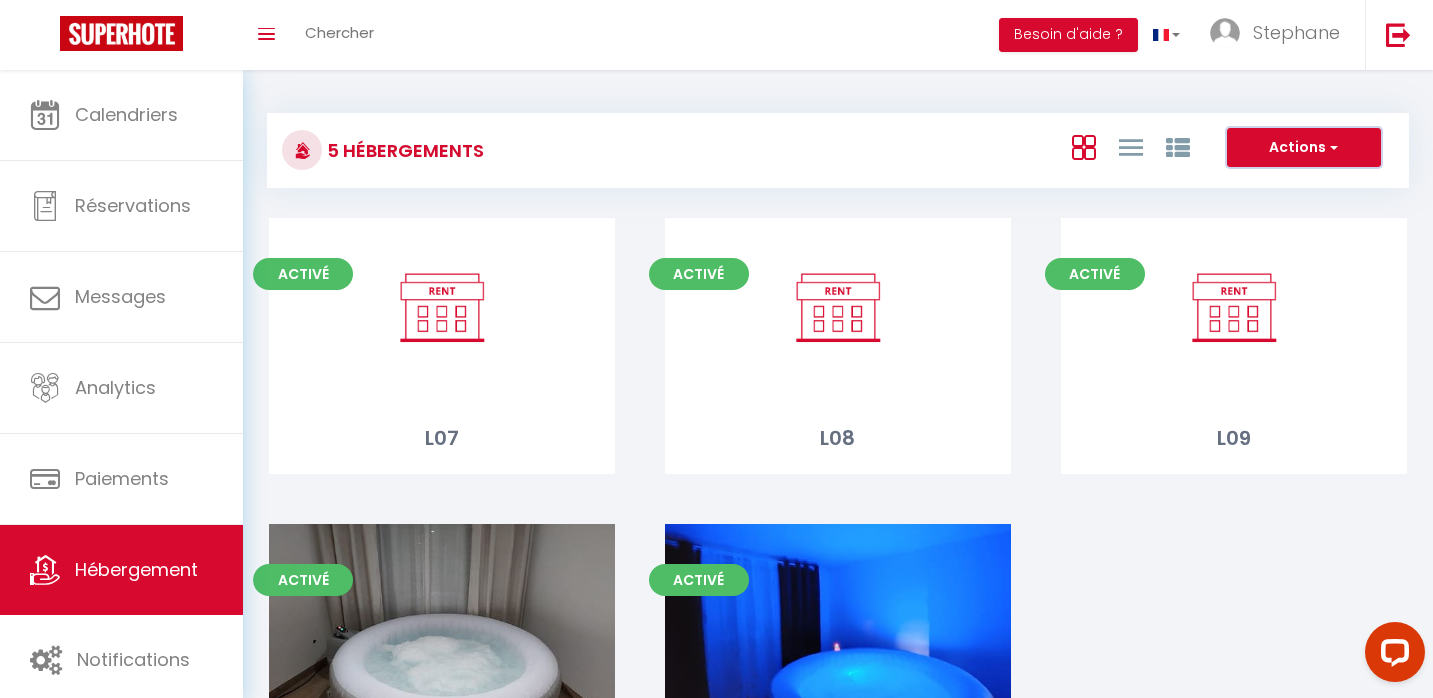 click on "Actions" at bounding box center [1304, 148] 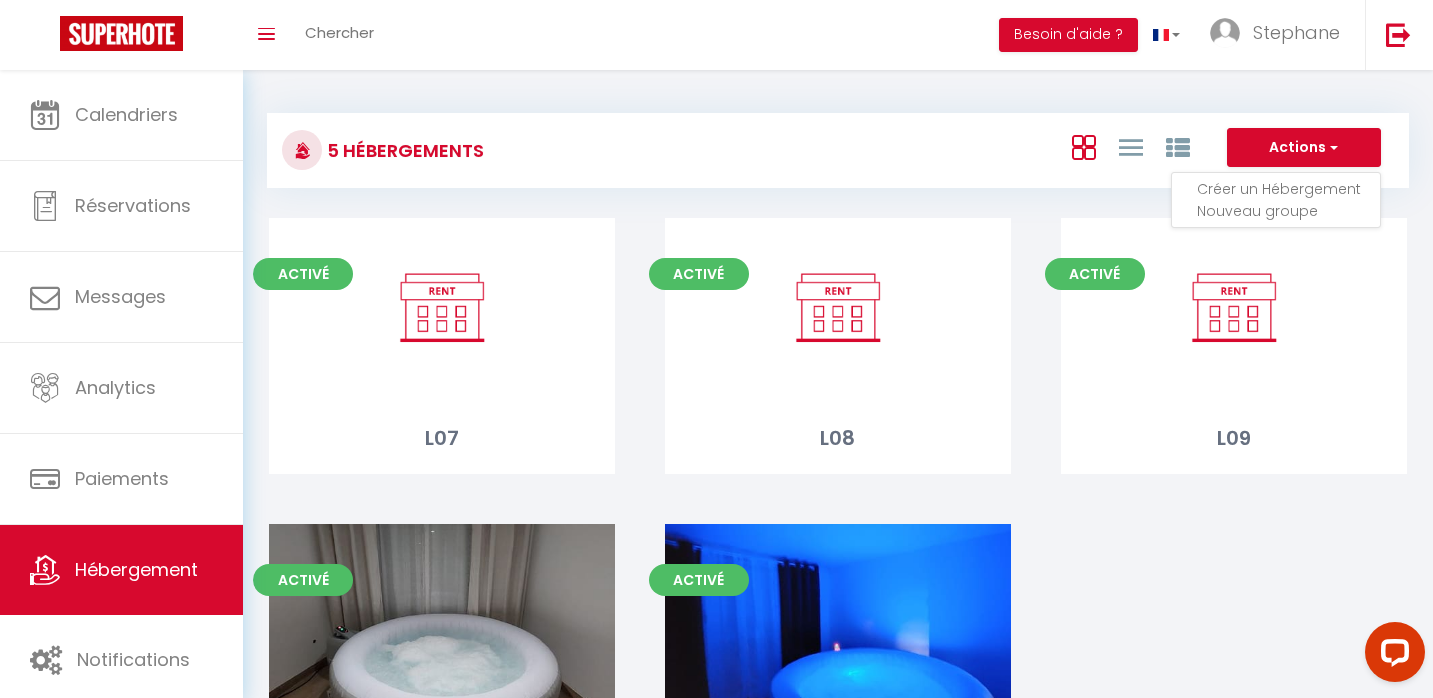 click on "5 Hébergements
Actions
Créer un Hébergement
Nouveau groupe" at bounding box center (838, 150) 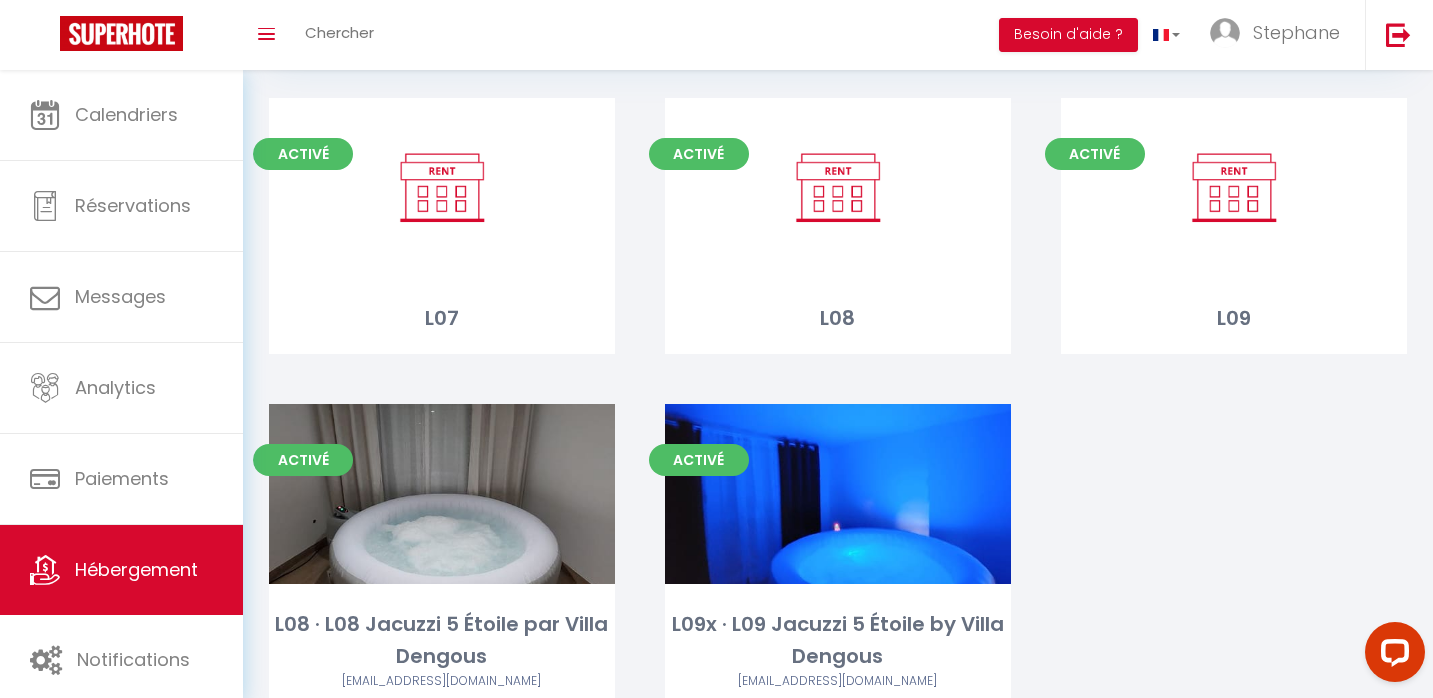 scroll, scrollTop: 207, scrollLeft: 0, axis: vertical 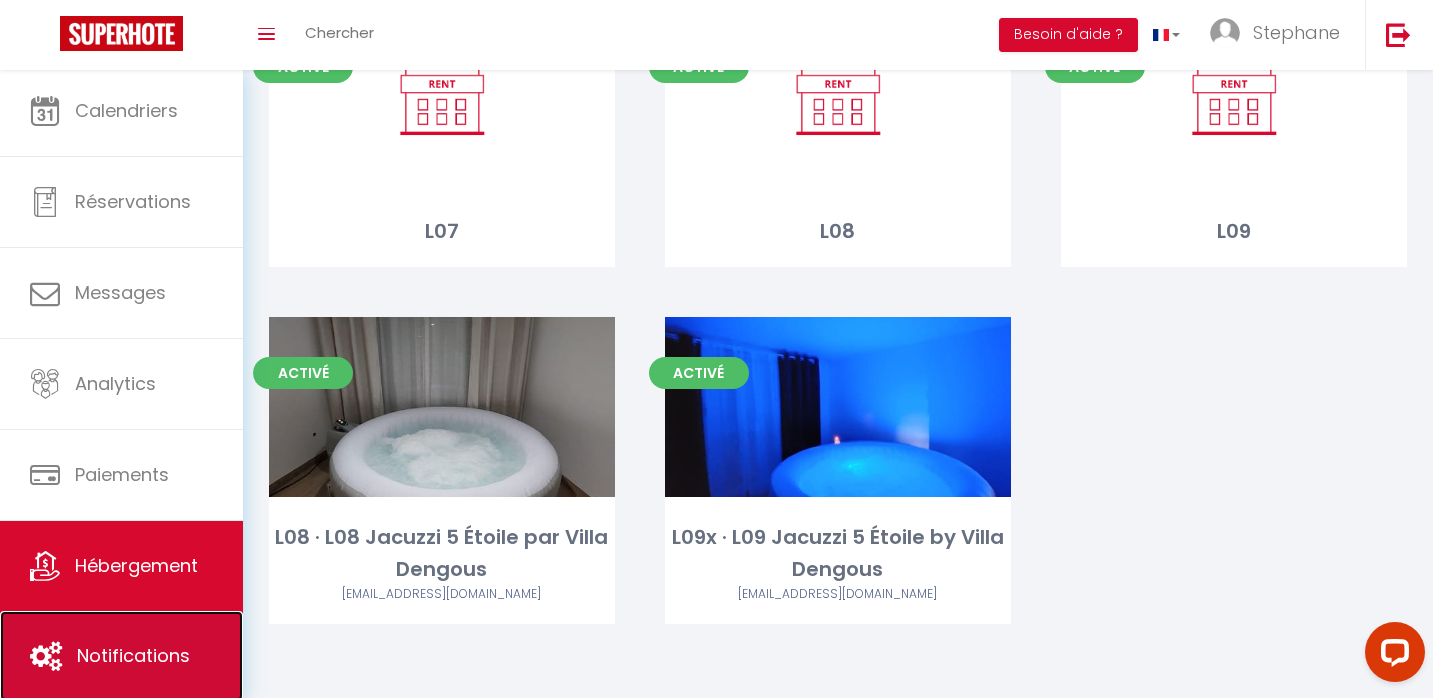 click on "Notifications" at bounding box center [121, 656] 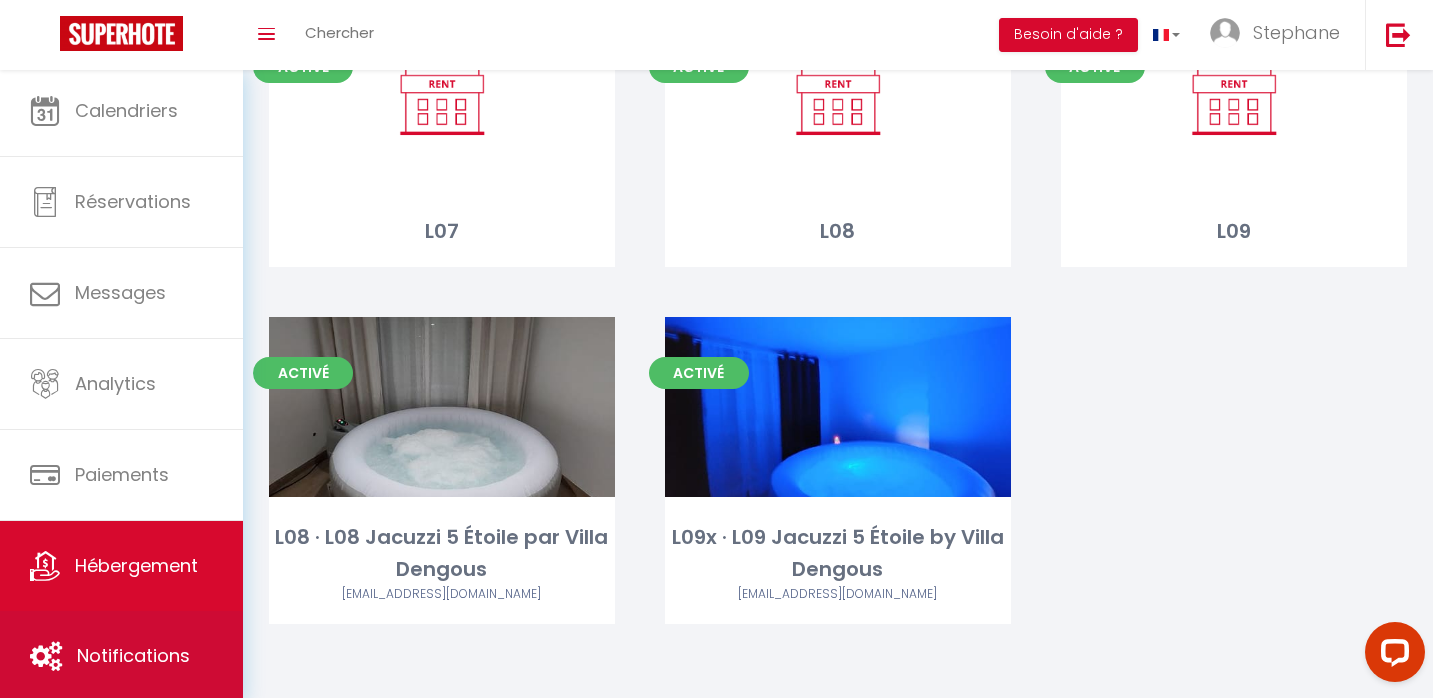 scroll, scrollTop: 0, scrollLeft: 0, axis: both 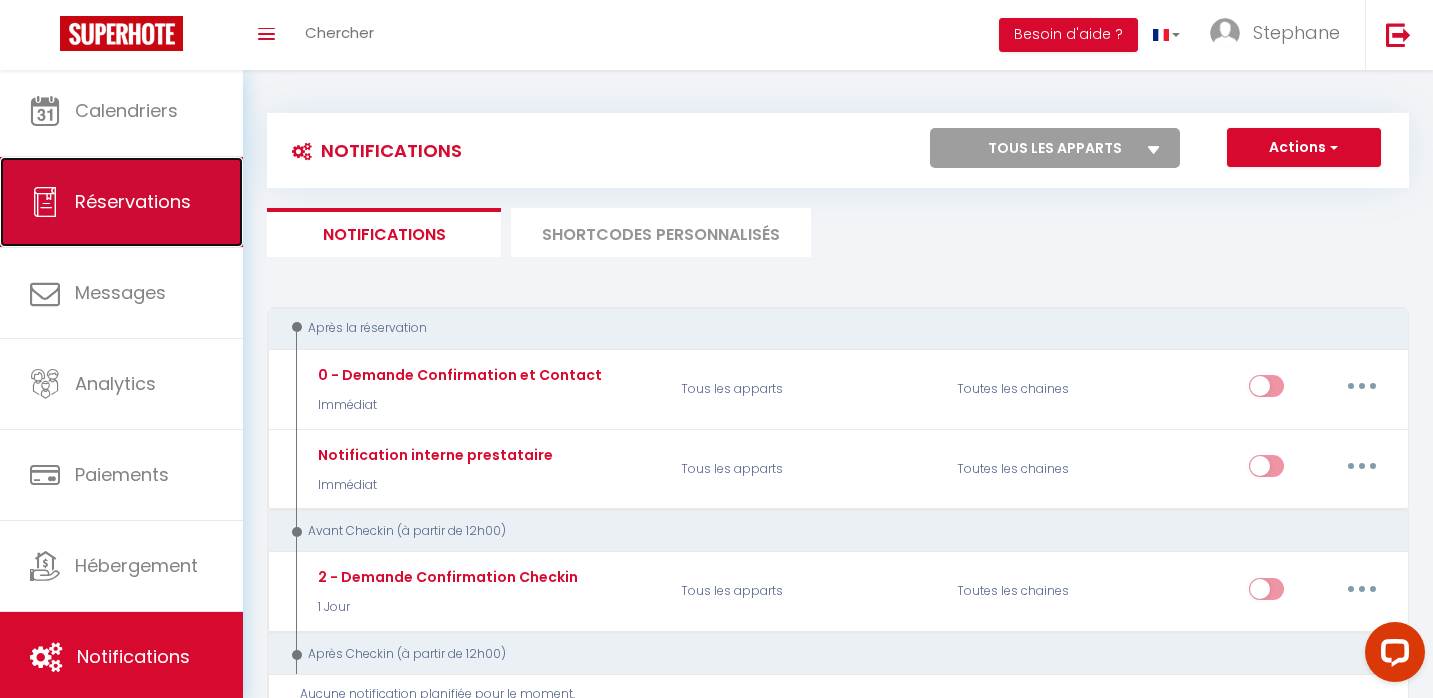 click on "Réservations" at bounding box center [133, 201] 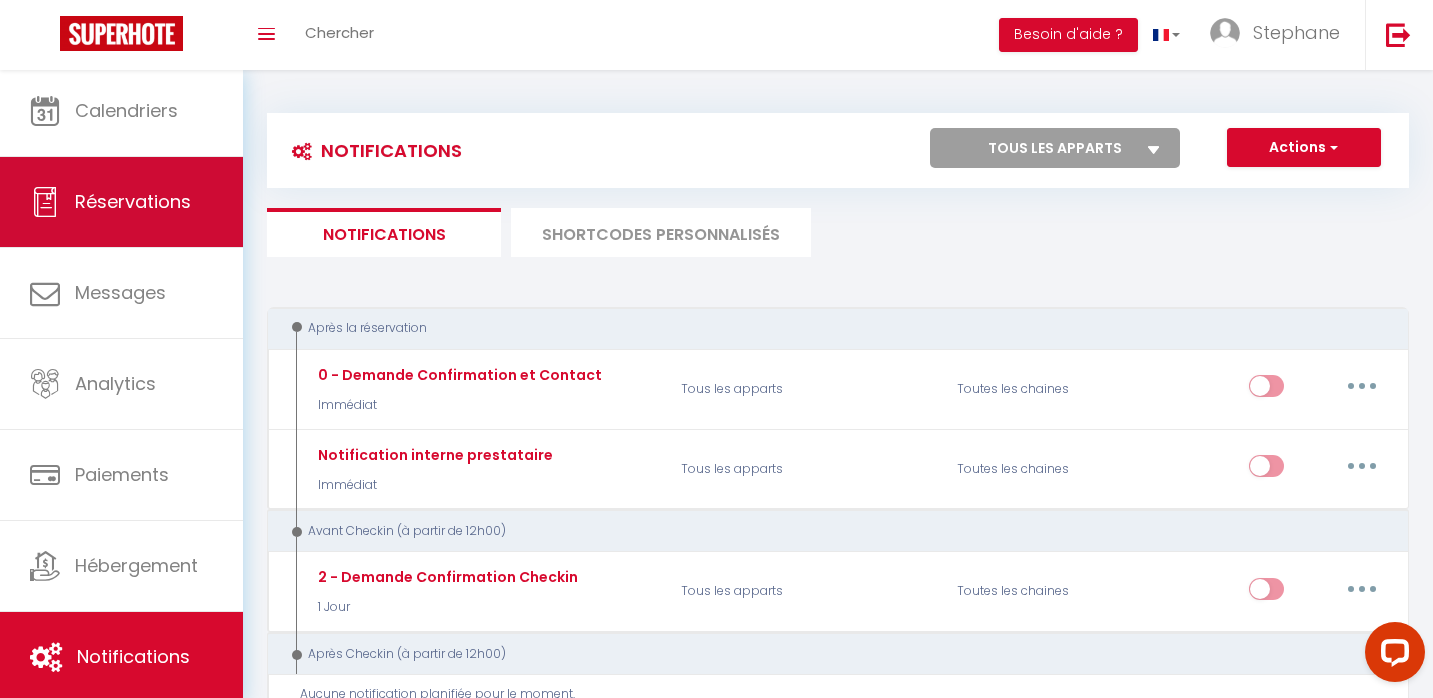 select on "not_cancelled" 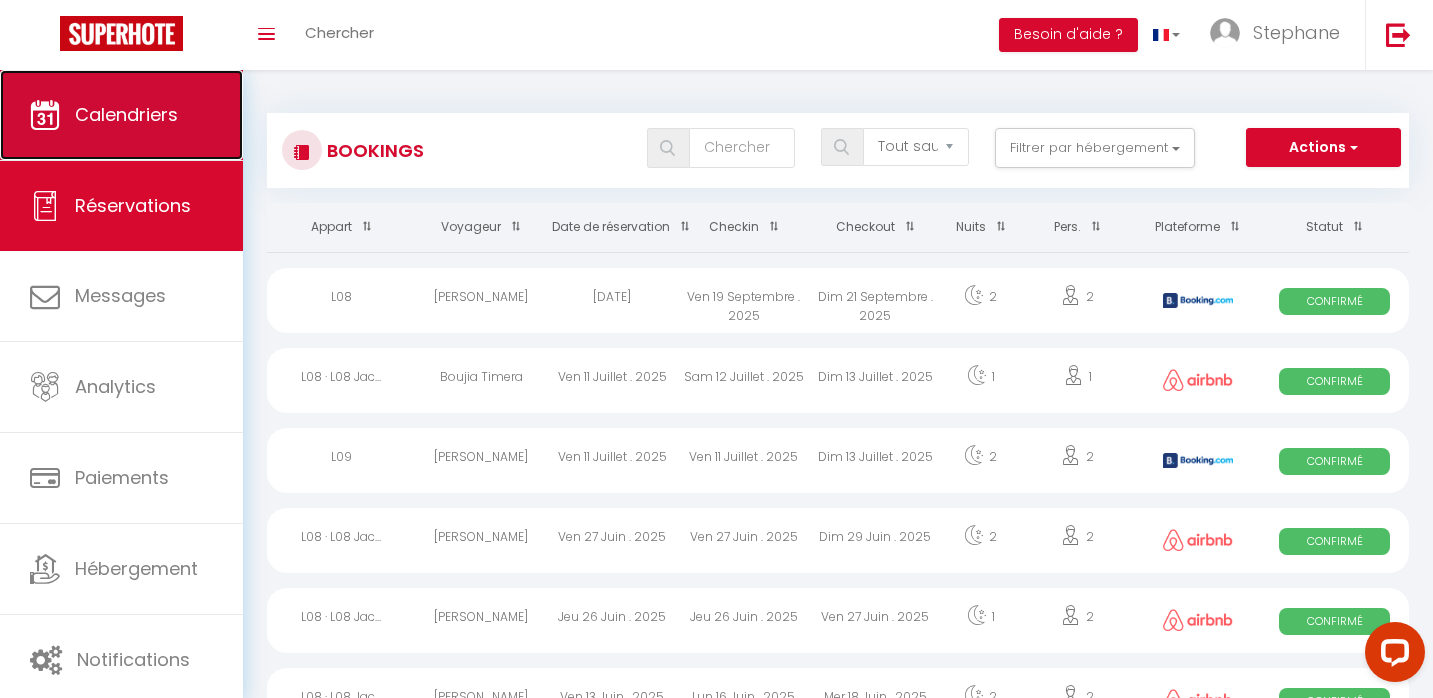 click on "Calendriers" at bounding box center [121, 115] 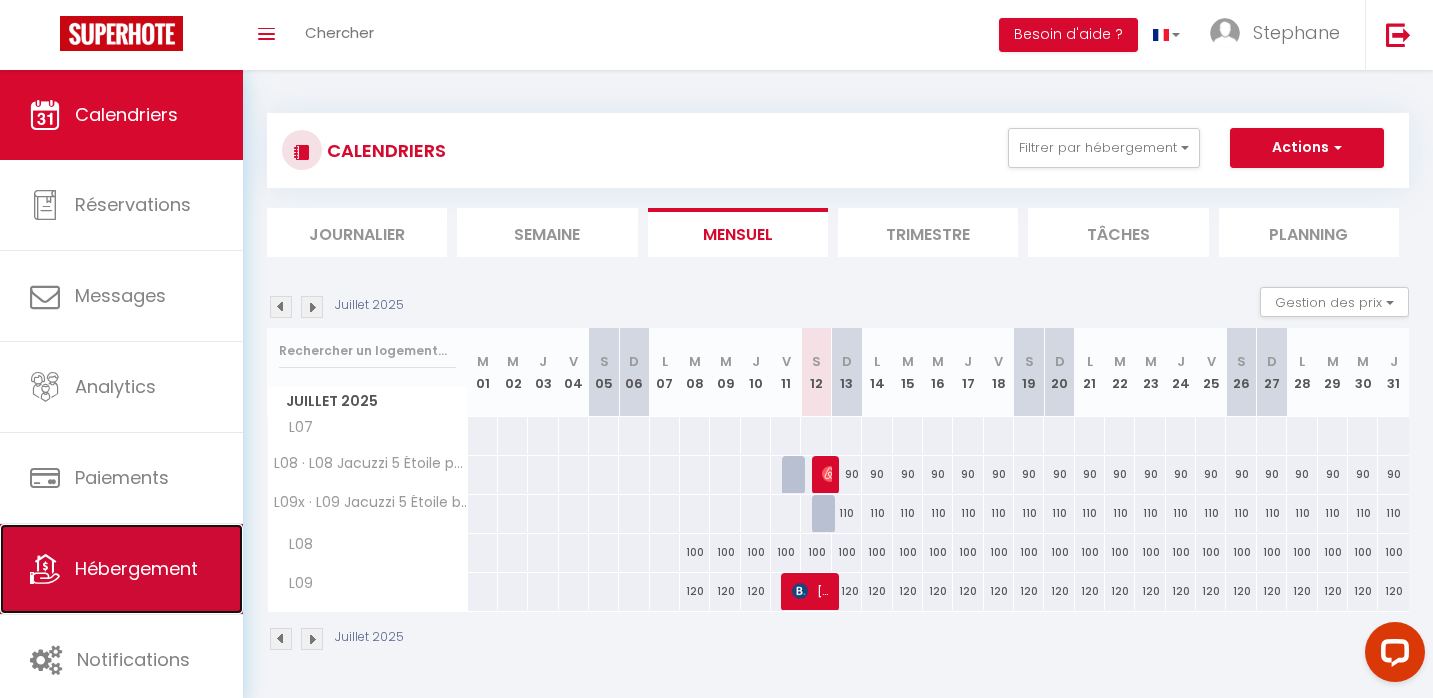 click on "Hébergement" at bounding box center [136, 568] 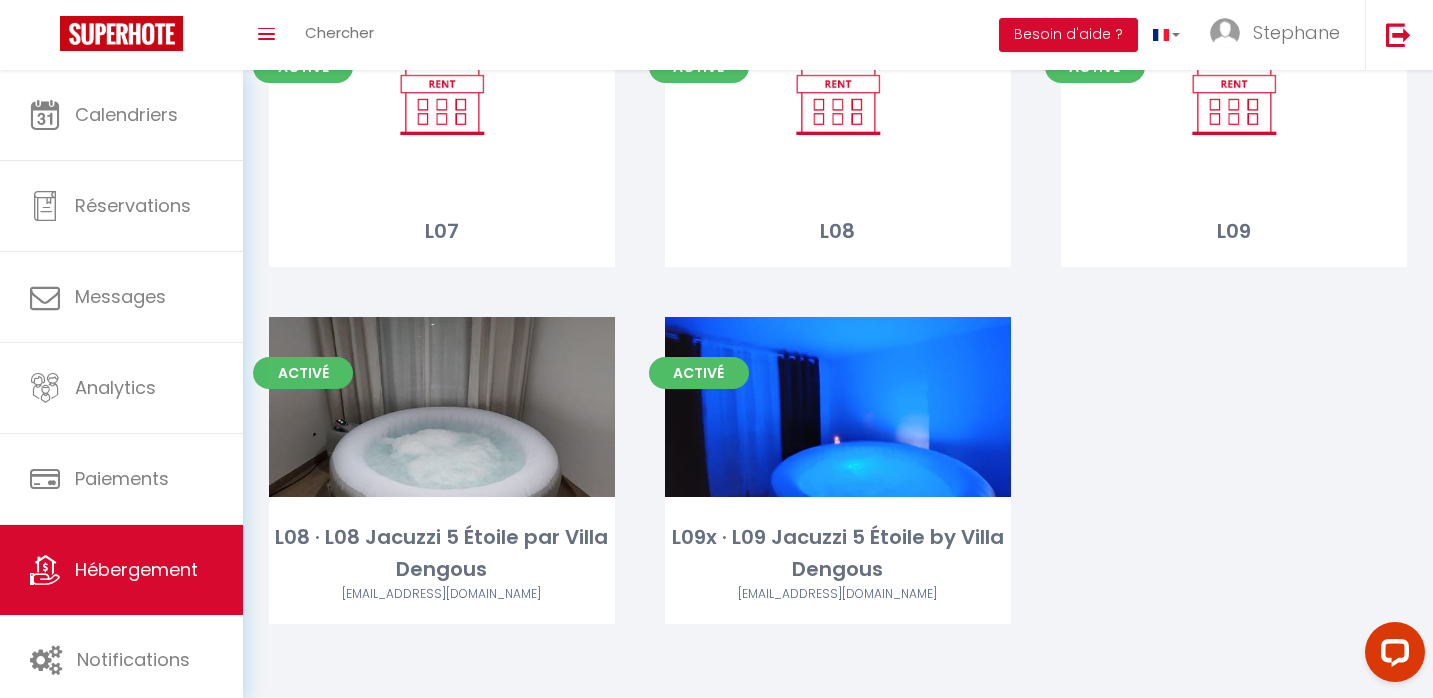 scroll, scrollTop: 158, scrollLeft: 0, axis: vertical 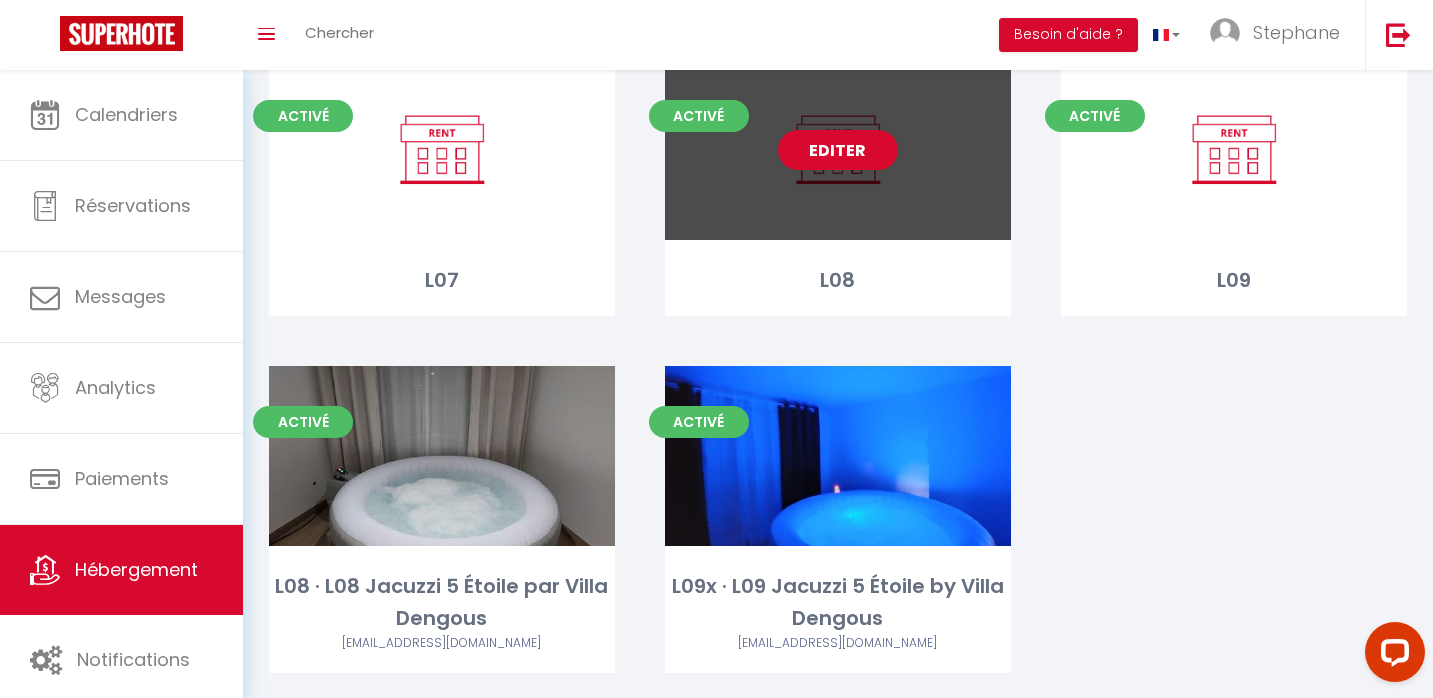 click on "Editer" at bounding box center [838, 150] 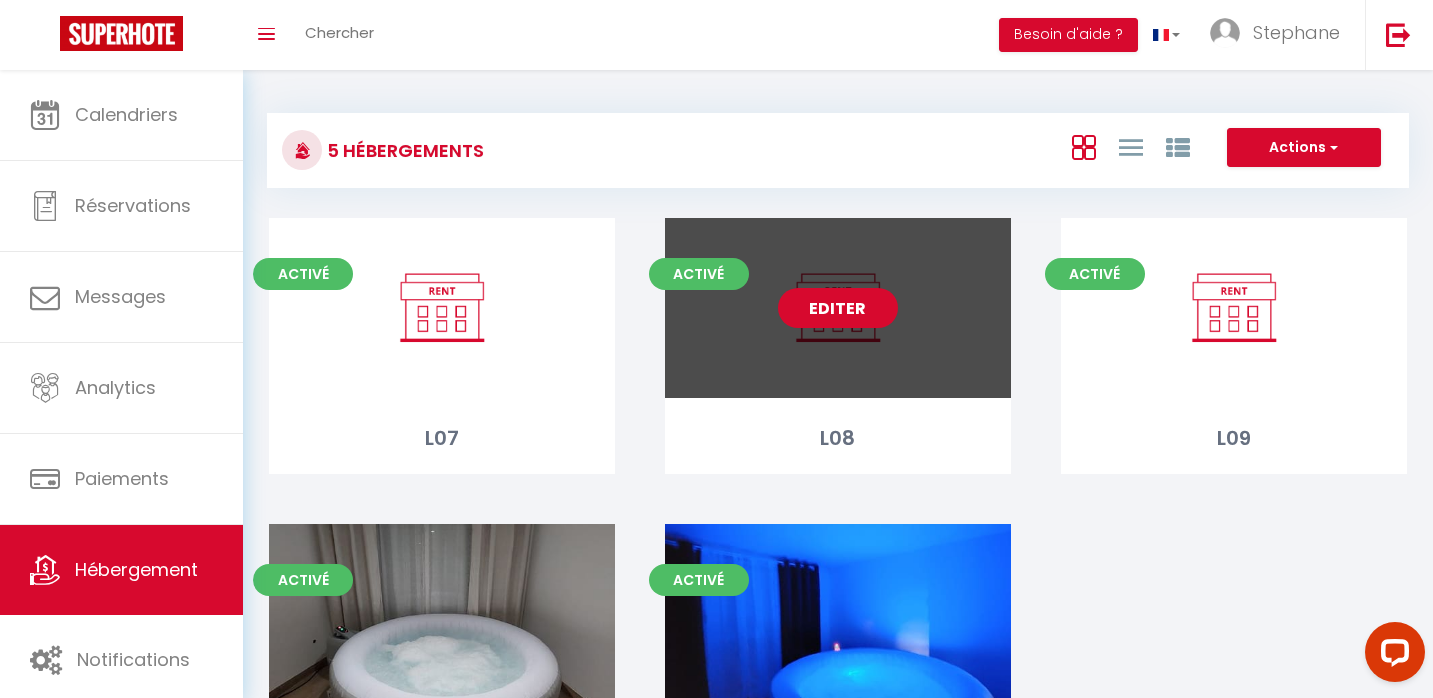 select on "3" 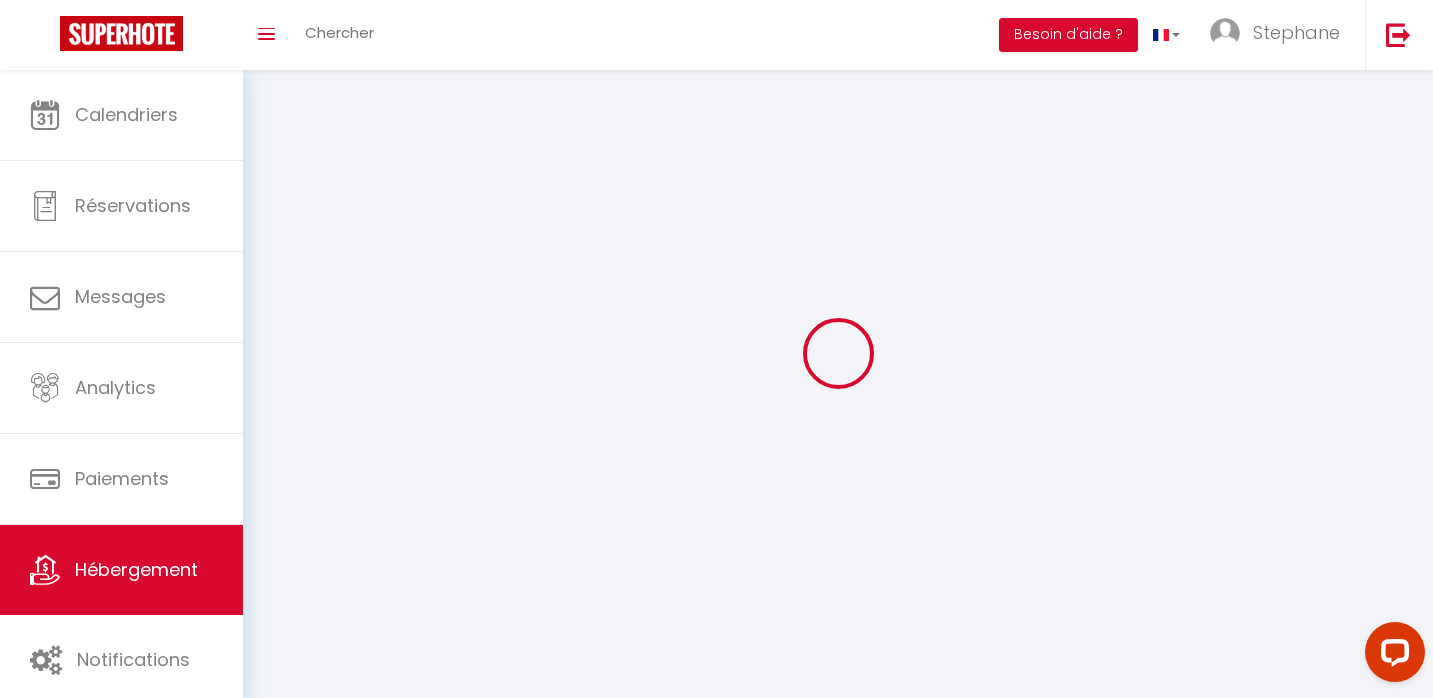 select 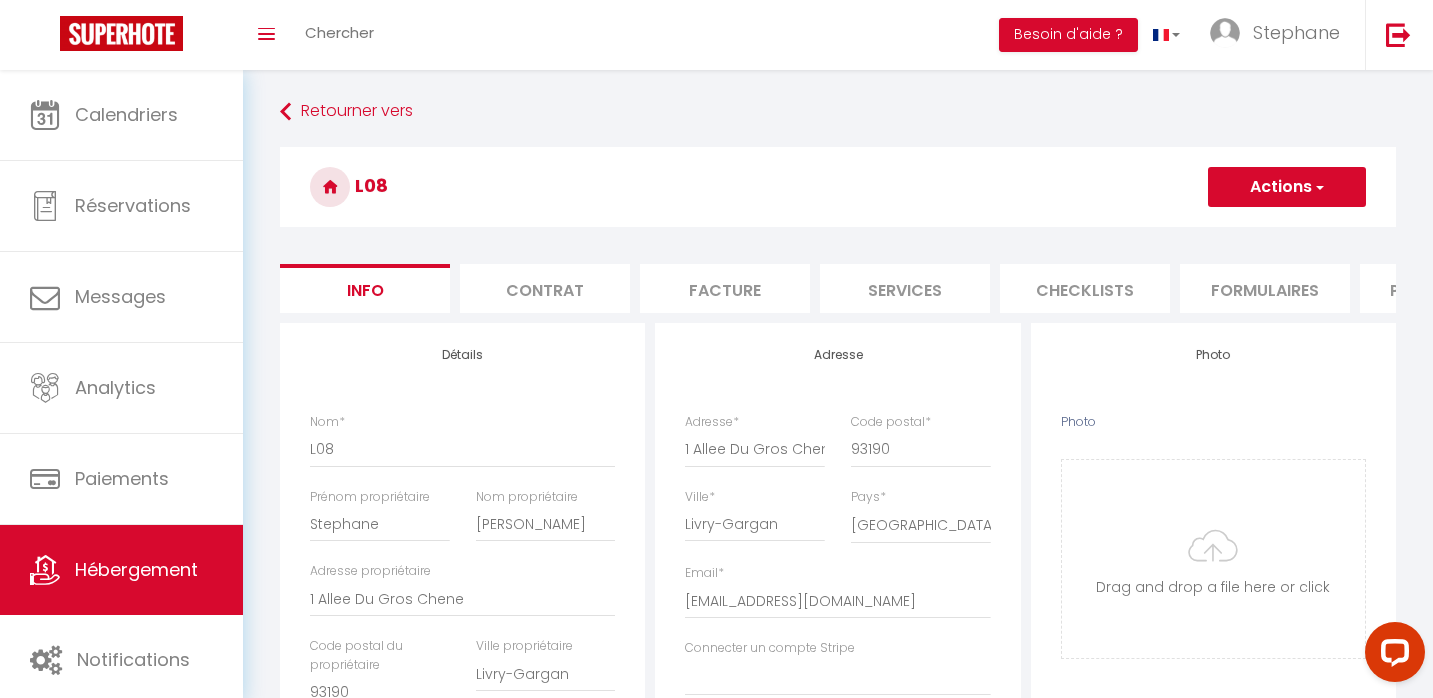 click on "Actions" at bounding box center (1287, 187) 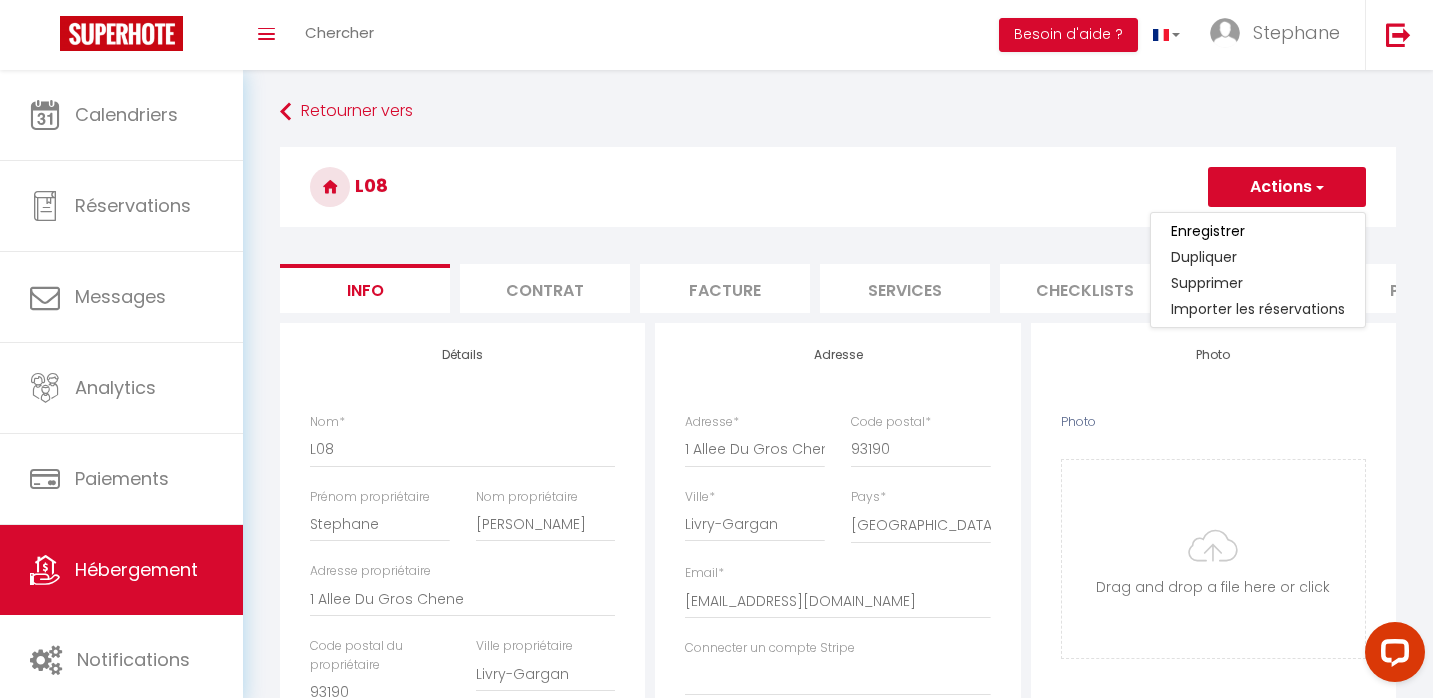 click on "L08
Actions
Enregistrer   Dupliquer   Supprimer   Importer les réservations
Info
Contrat
Facture
Services
Checklists
Formulaires
Plateformes
Paramètres
website
Journal
Modèle personnalisé
×         Titre [PERSON_NAME]
Enregistrer
Liste de checklist
×   *     *                   Ooops, something wrong happened." at bounding box center (838, 909) 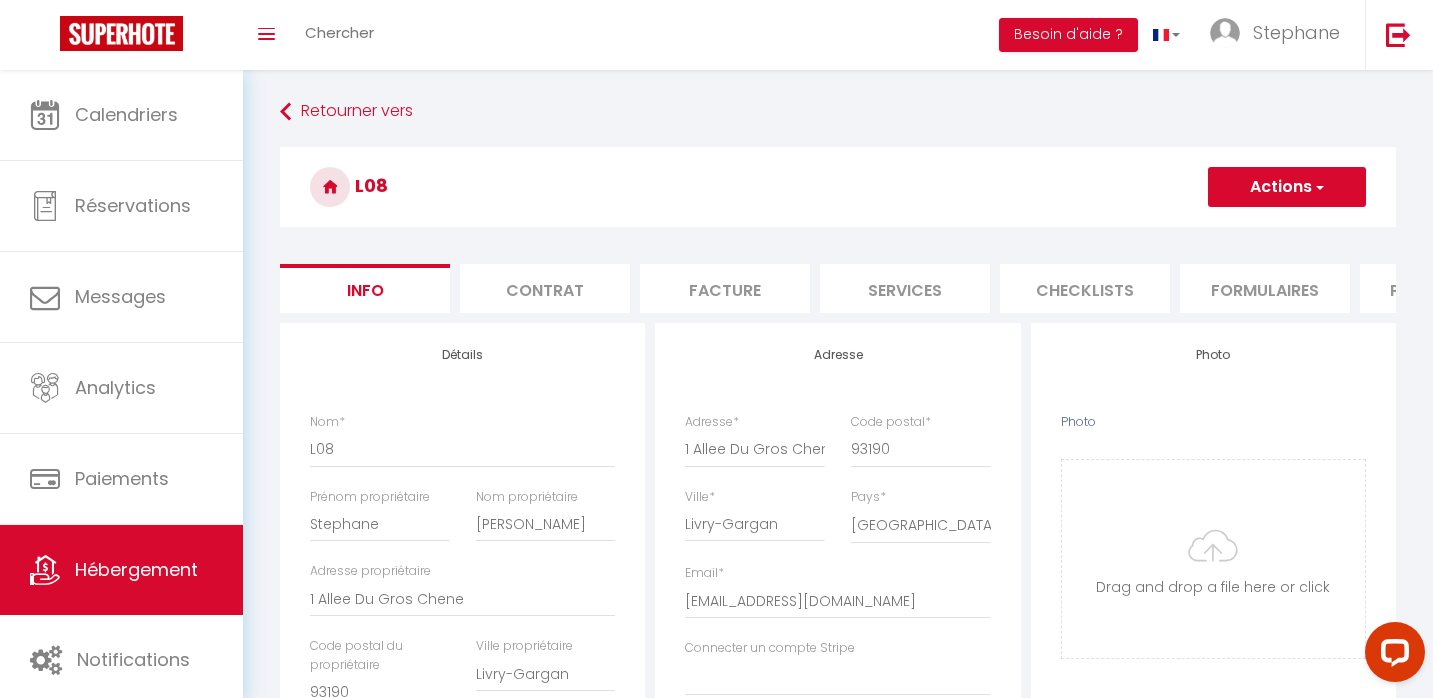 click on "L08
Actions
Enregistrer   Dupliquer   Supprimer   Importer les réservations
Info
Contrat
Facture
Services
Checklists
Formulaires
Plateformes
Paramètres
website
Journal
Modèle personnalisé
×         Titre [PERSON_NAME]
Enregistrer
Liste de checklist
×   *     *                   Ooops, something wrong happened." at bounding box center (838, 909) 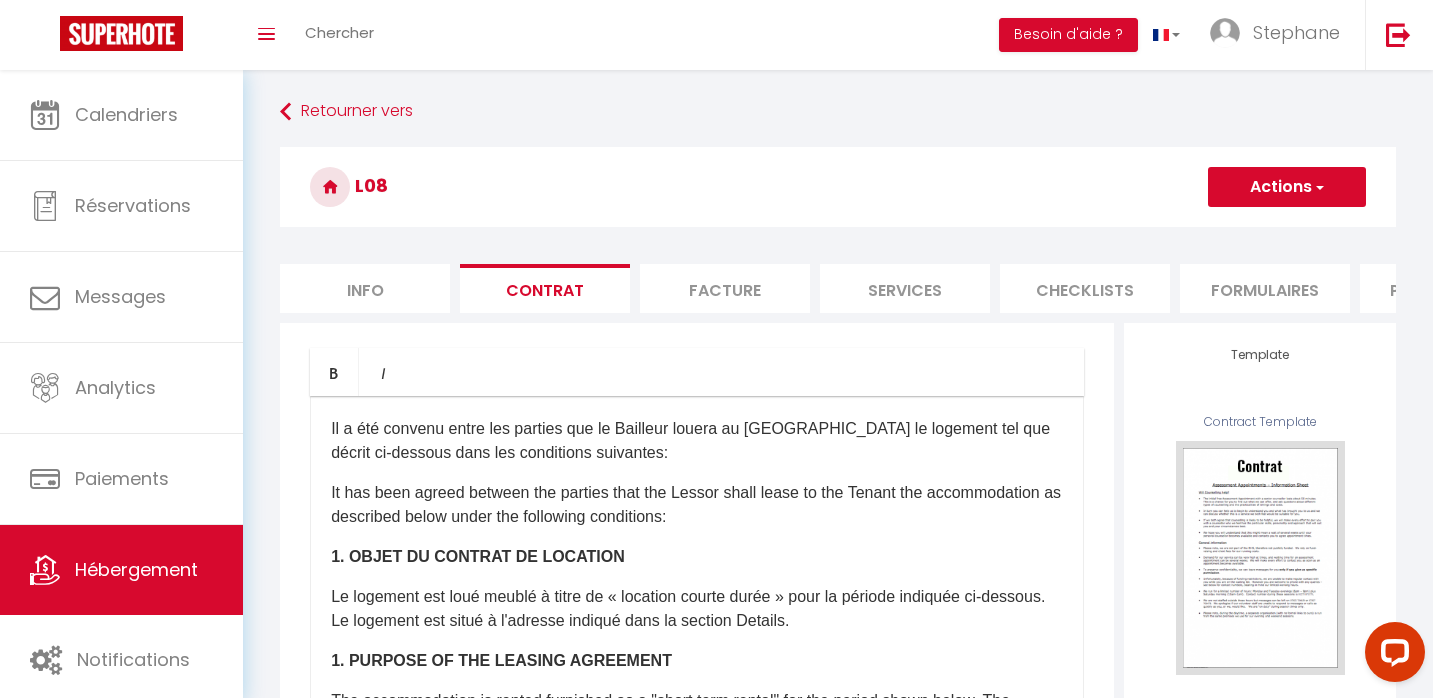 click on "Formulaires" at bounding box center (1265, 288) 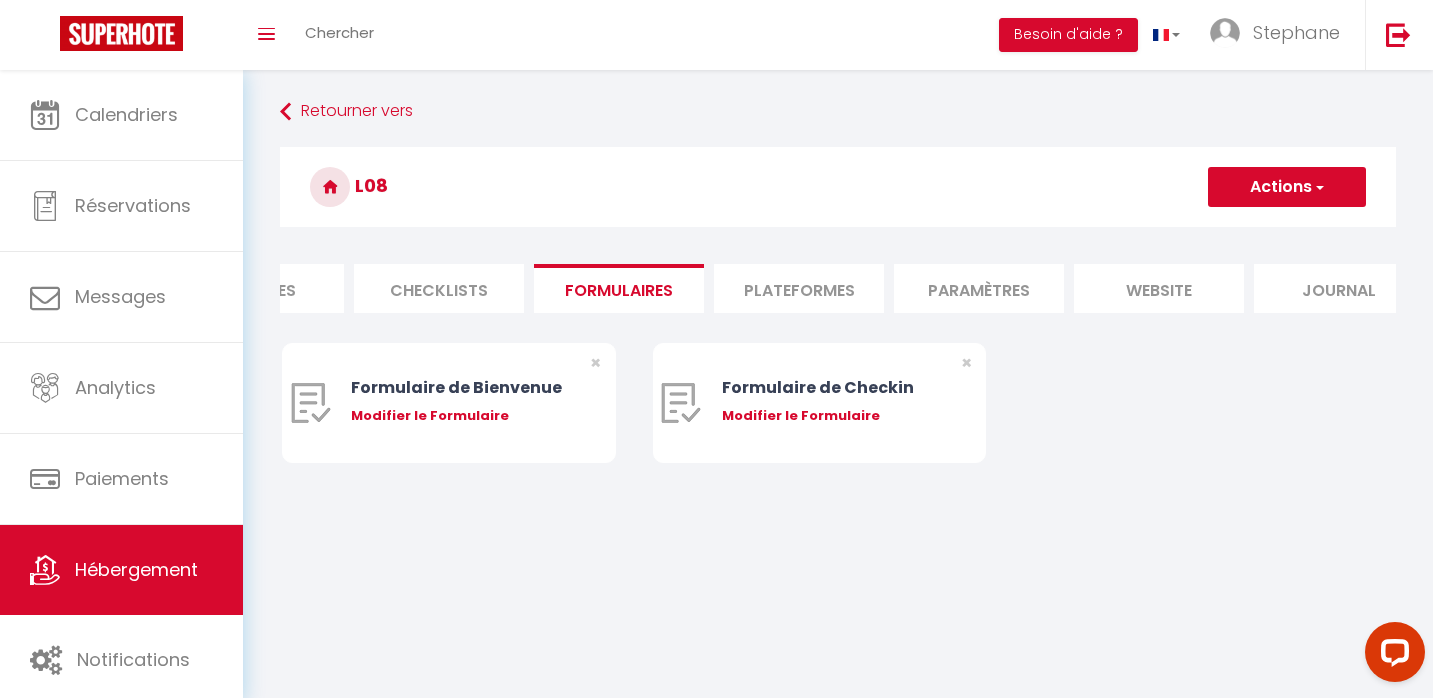scroll, scrollTop: 0, scrollLeft: 684, axis: horizontal 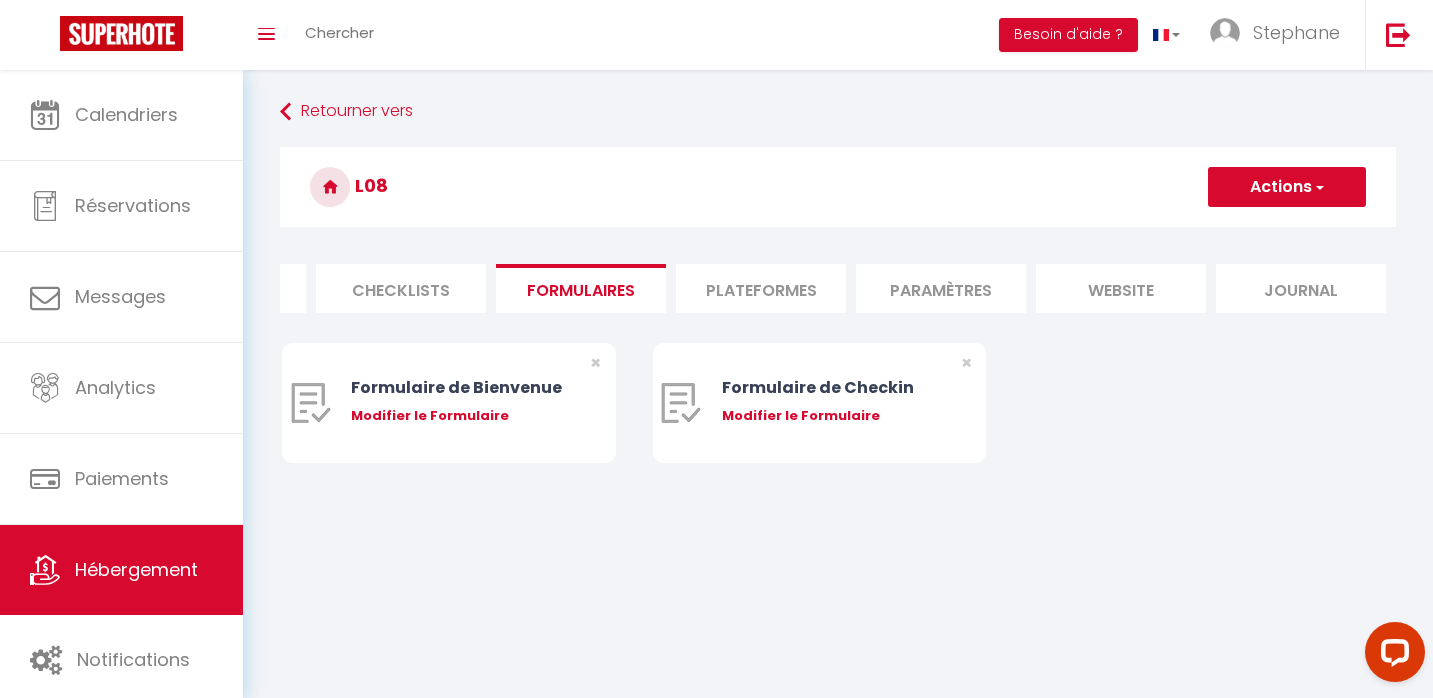 click on "Plateformes" at bounding box center [761, 288] 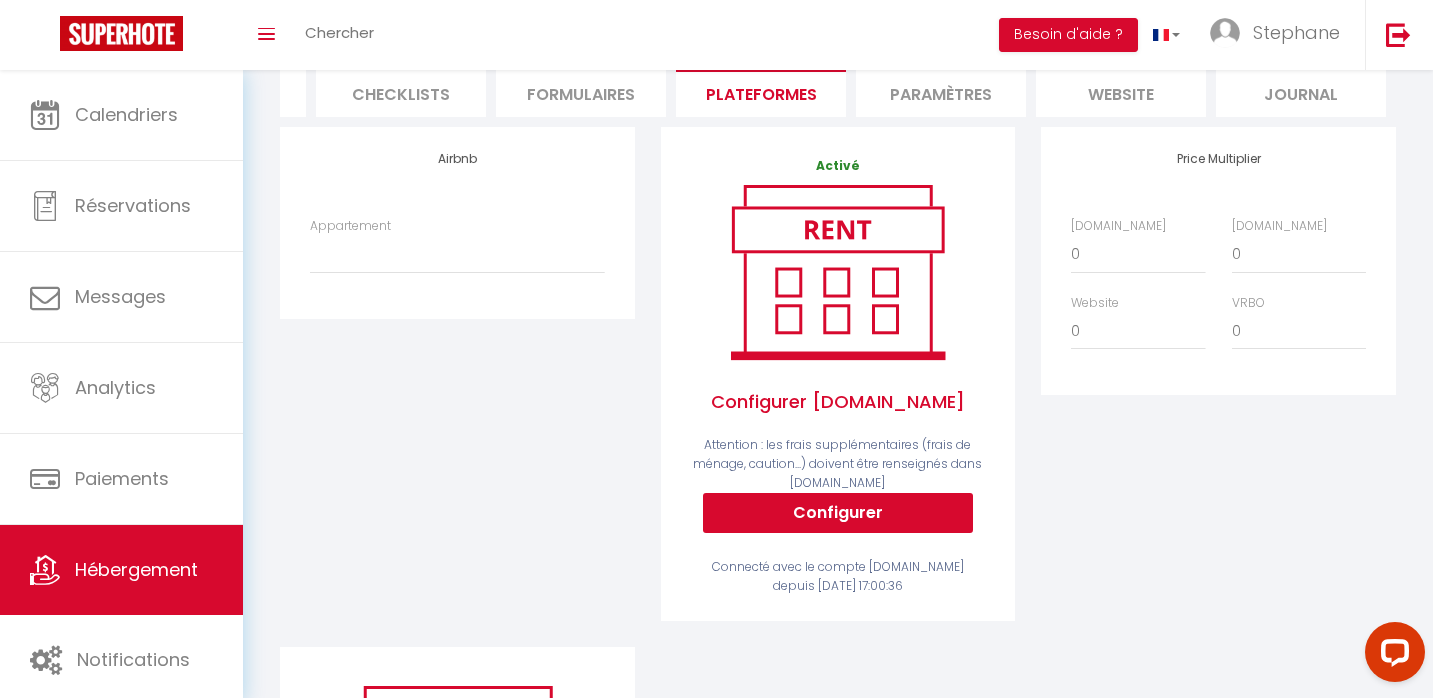 scroll, scrollTop: 209, scrollLeft: 0, axis: vertical 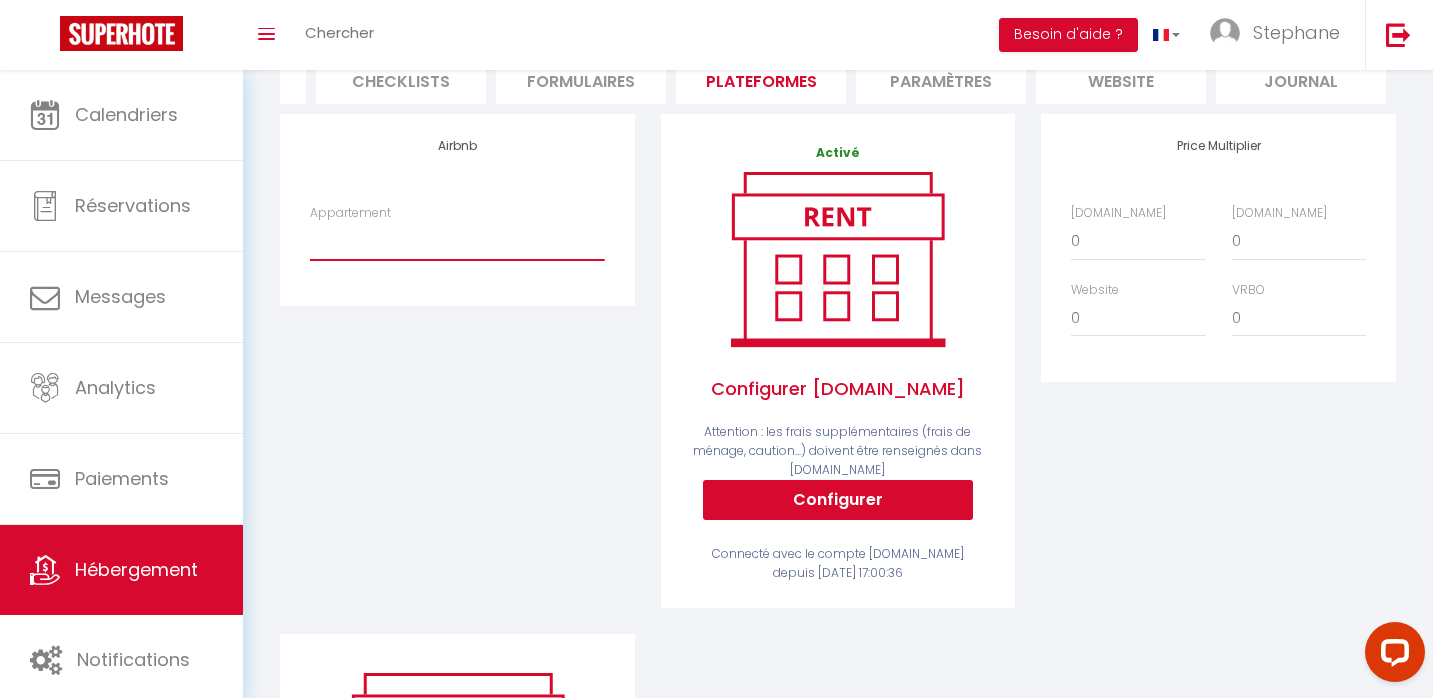 click on "Appartement" at bounding box center (457, 241) 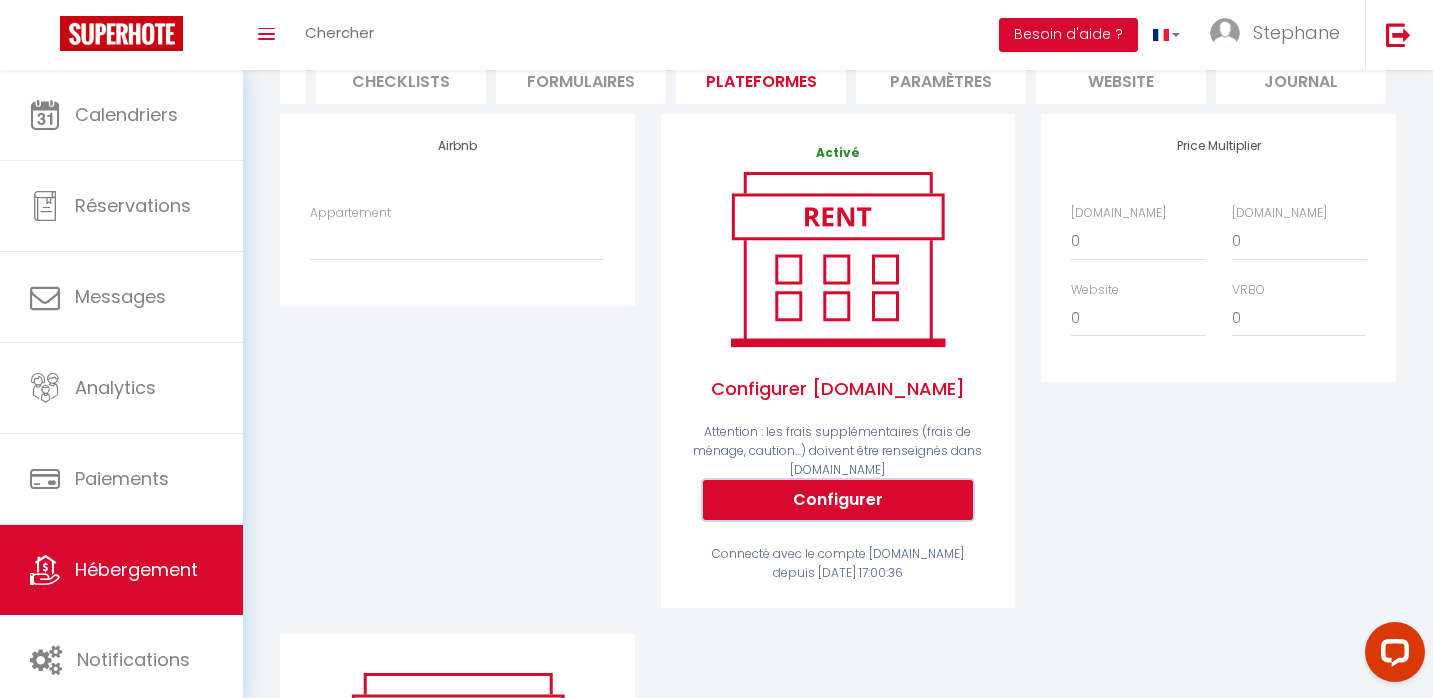 click on "Configurer" at bounding box center (838, 500) 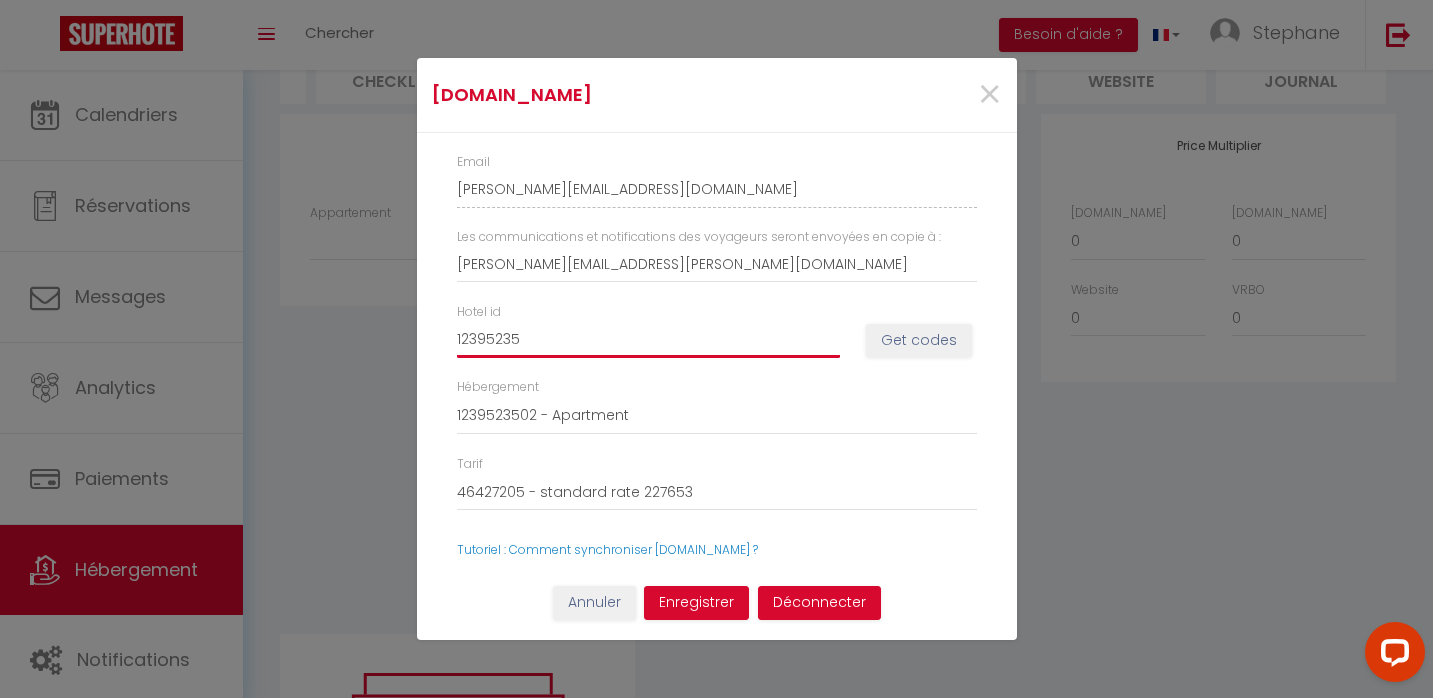 click on "12395235" at bounding box center [648, 340] 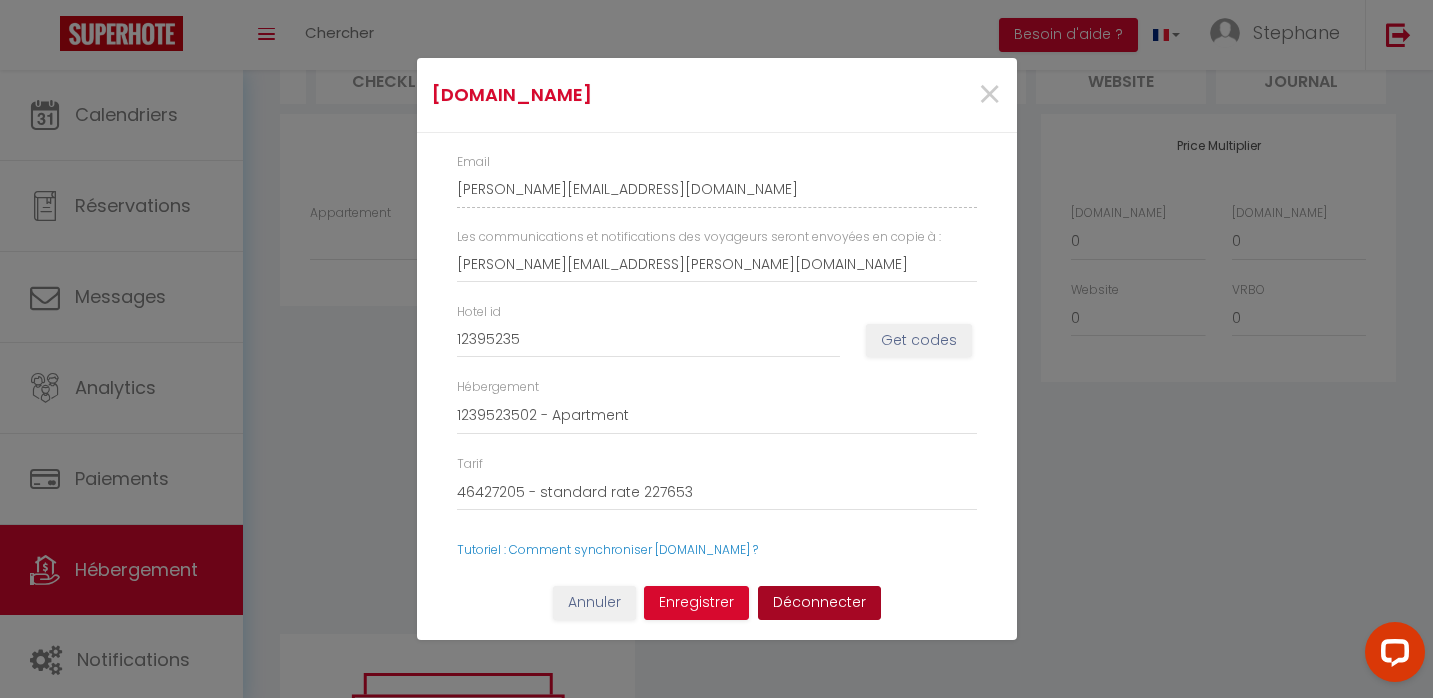 click on "Déconnecter" at bounding box center [819, 603] 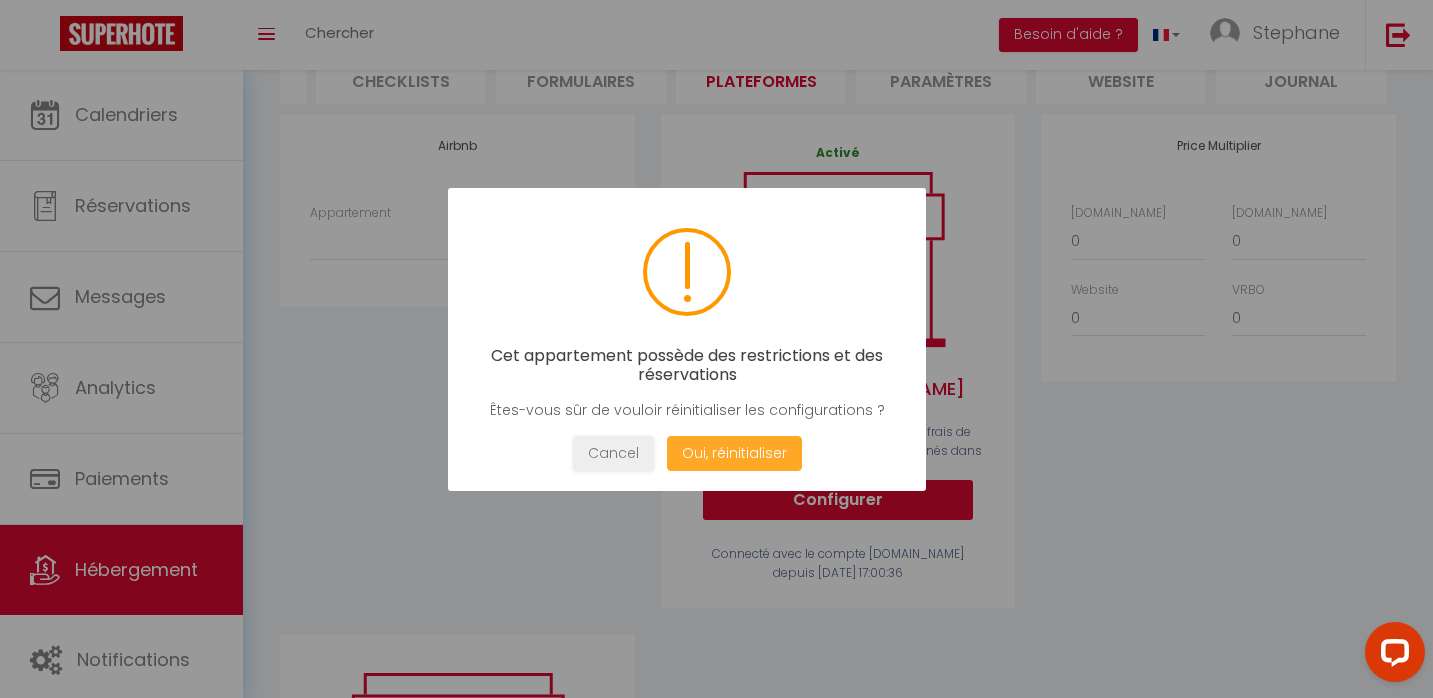 click on "Oui, réinitialiser" at bounding box center [733, 453] 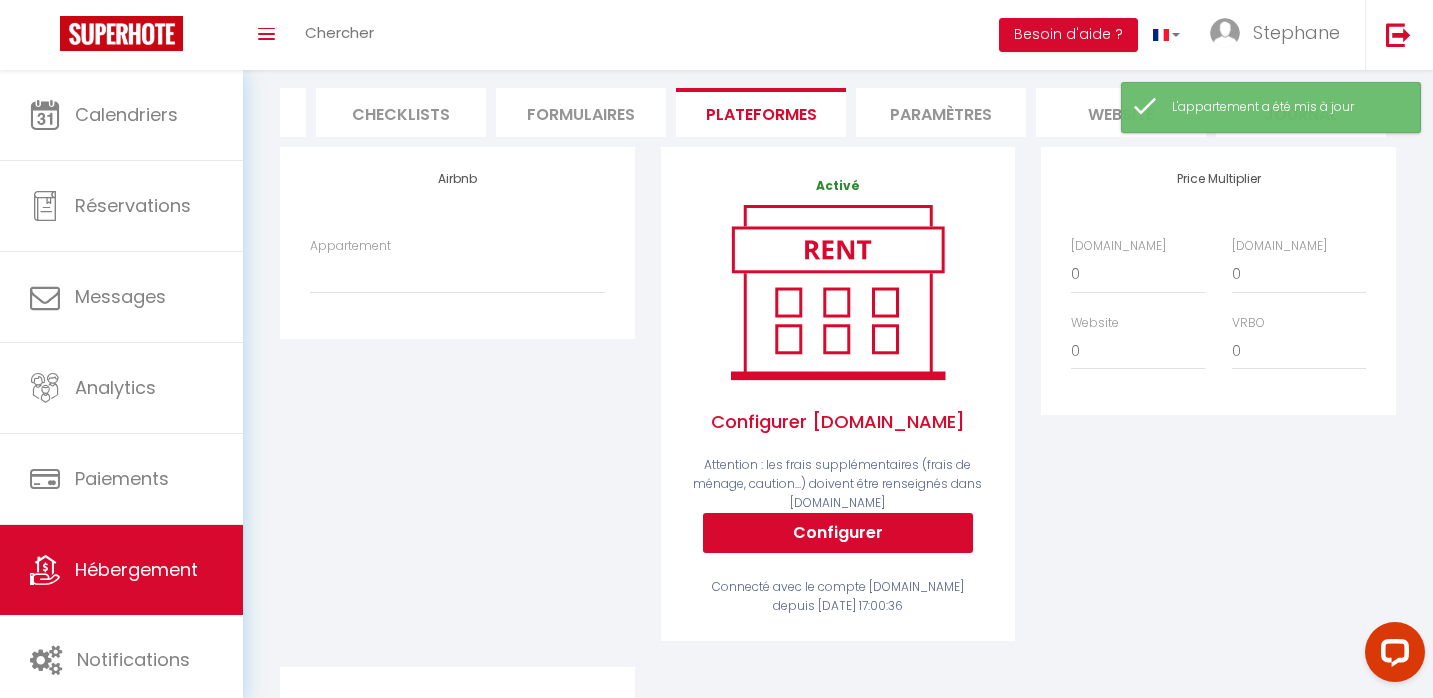 scroll, scrollTop: 189, scrollLeft: 0, axis: vertical 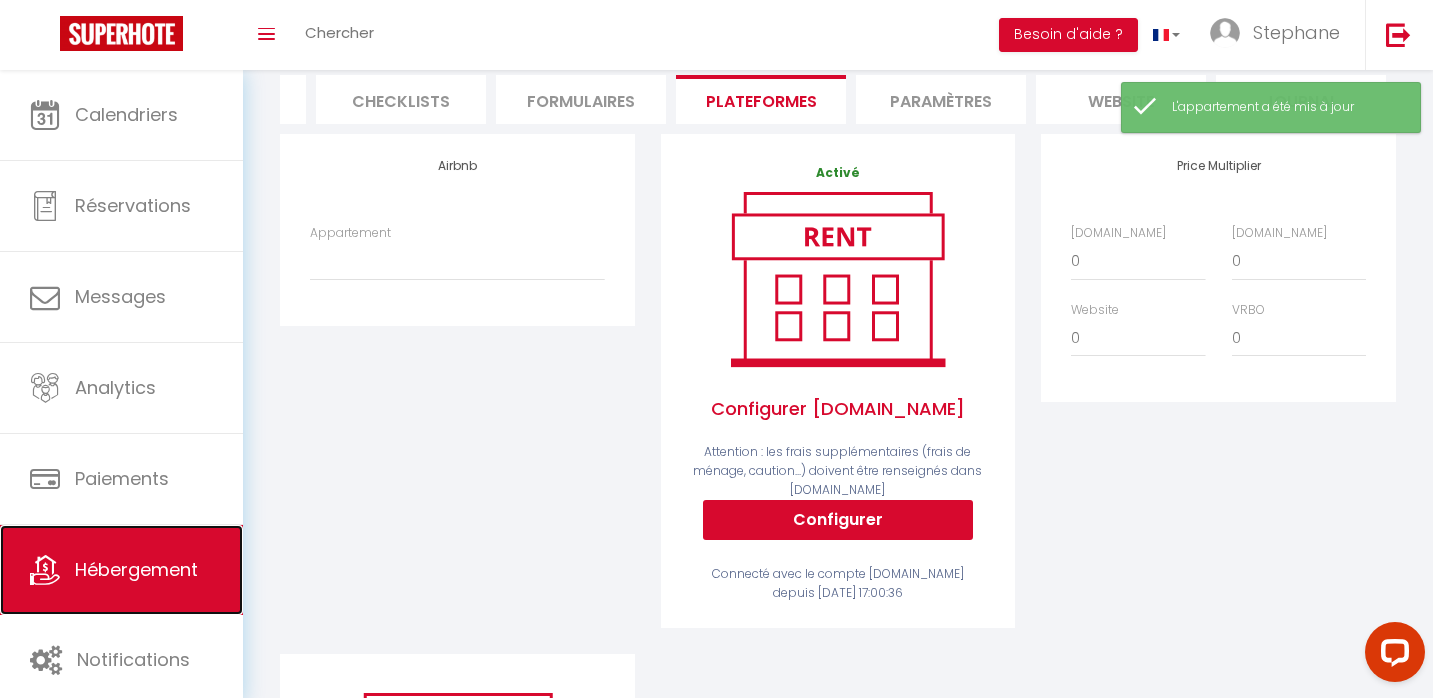 click on "Hébergement" at bounding box center (136, 569) 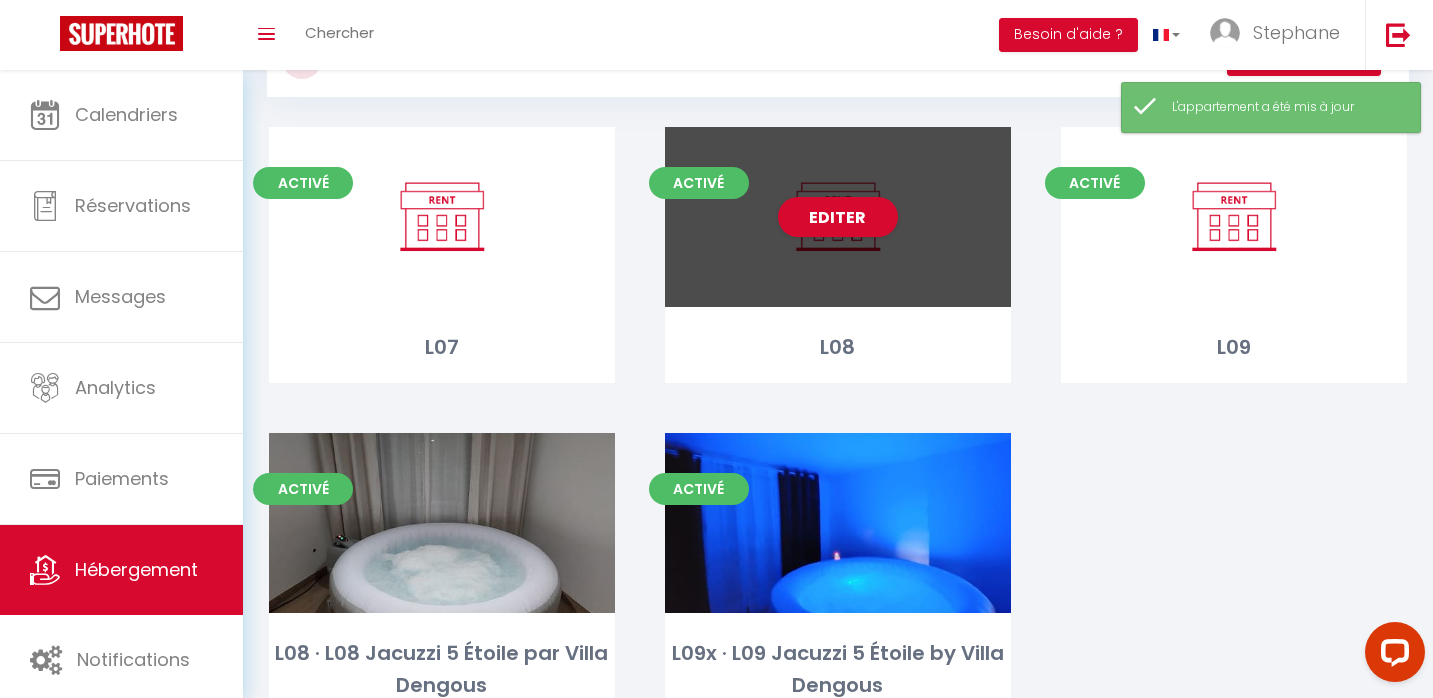 scroll, scrollTop: 207, scrollLeft: 0, axis: vertical 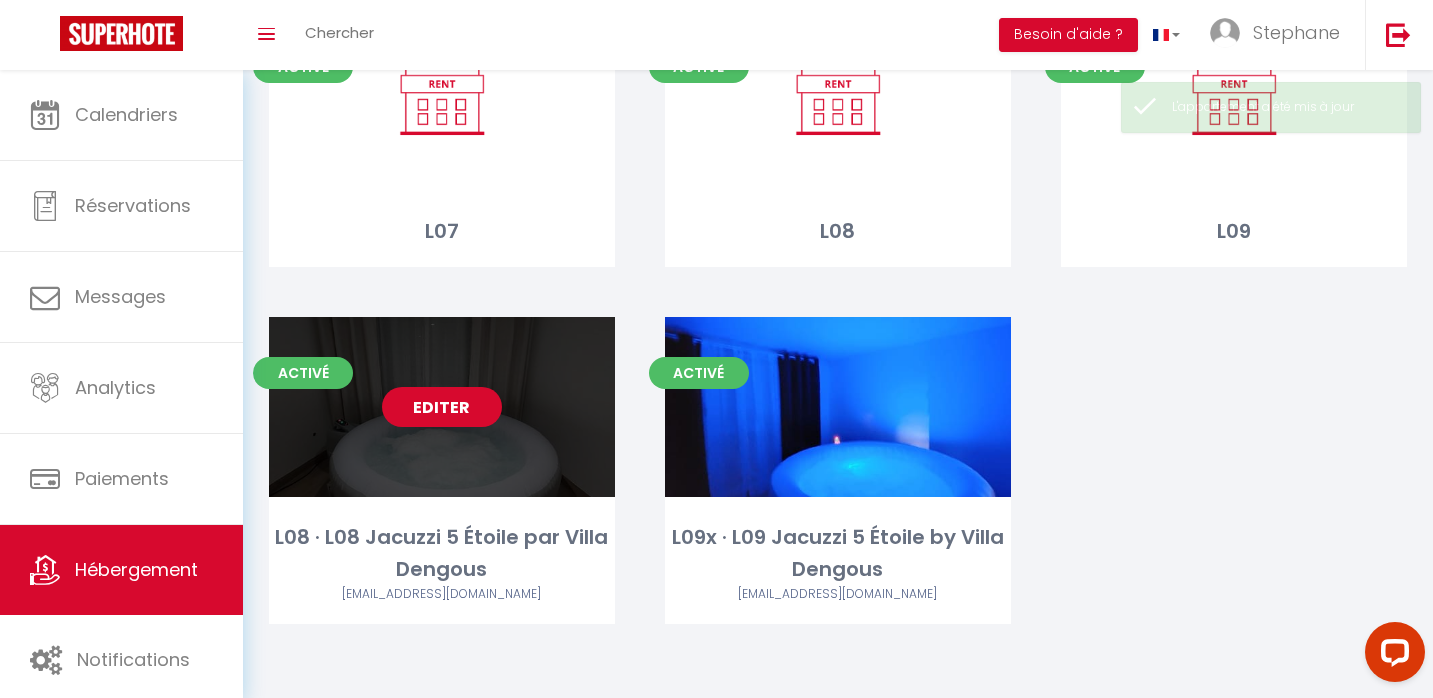 click on "Editer" at bounding box center (442, 407) 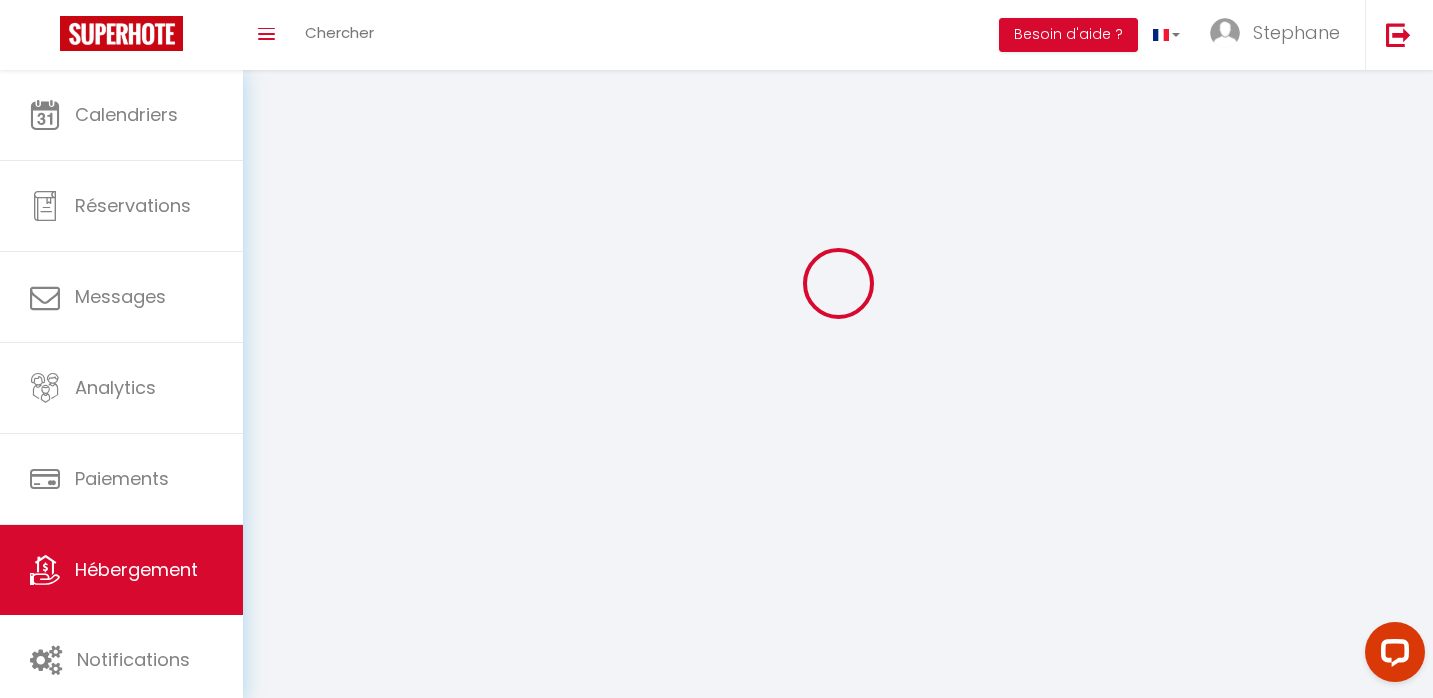 select 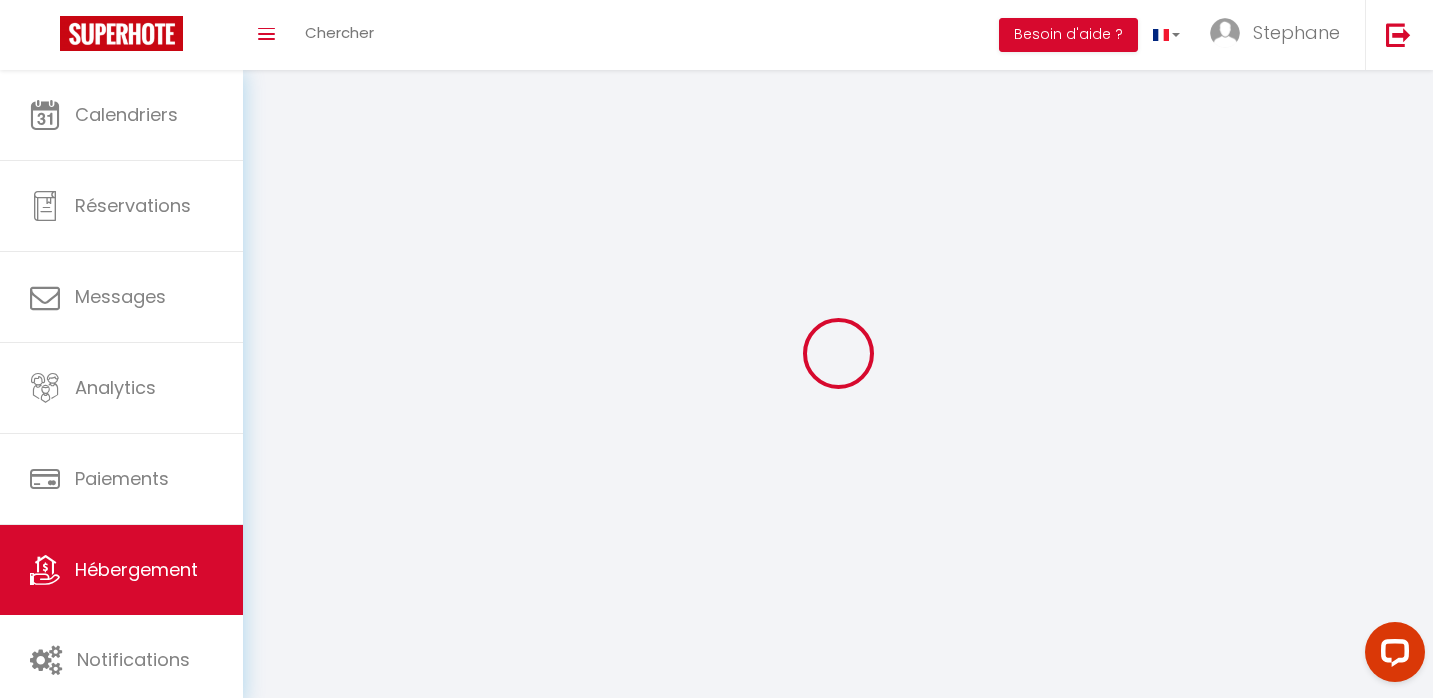 select 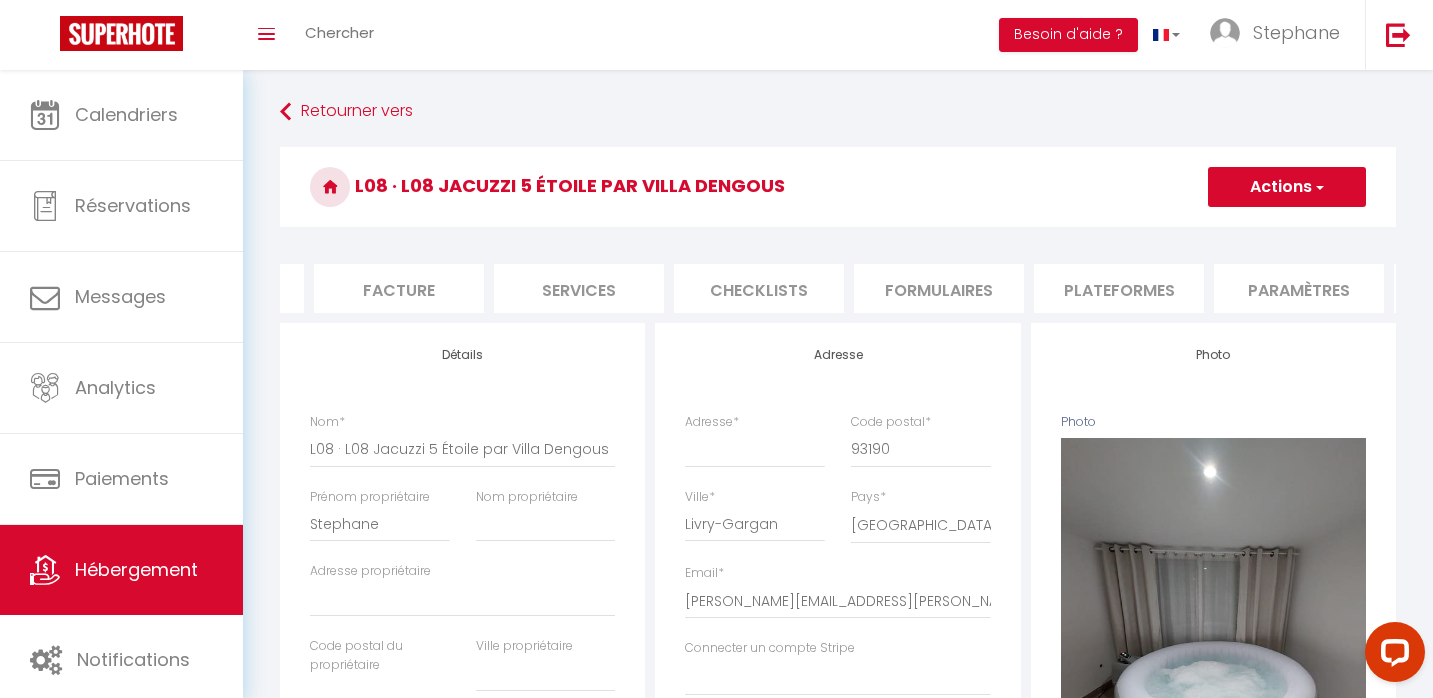 scroll, scrollTop: 0, scrollLeft: 329, axis: horizontal 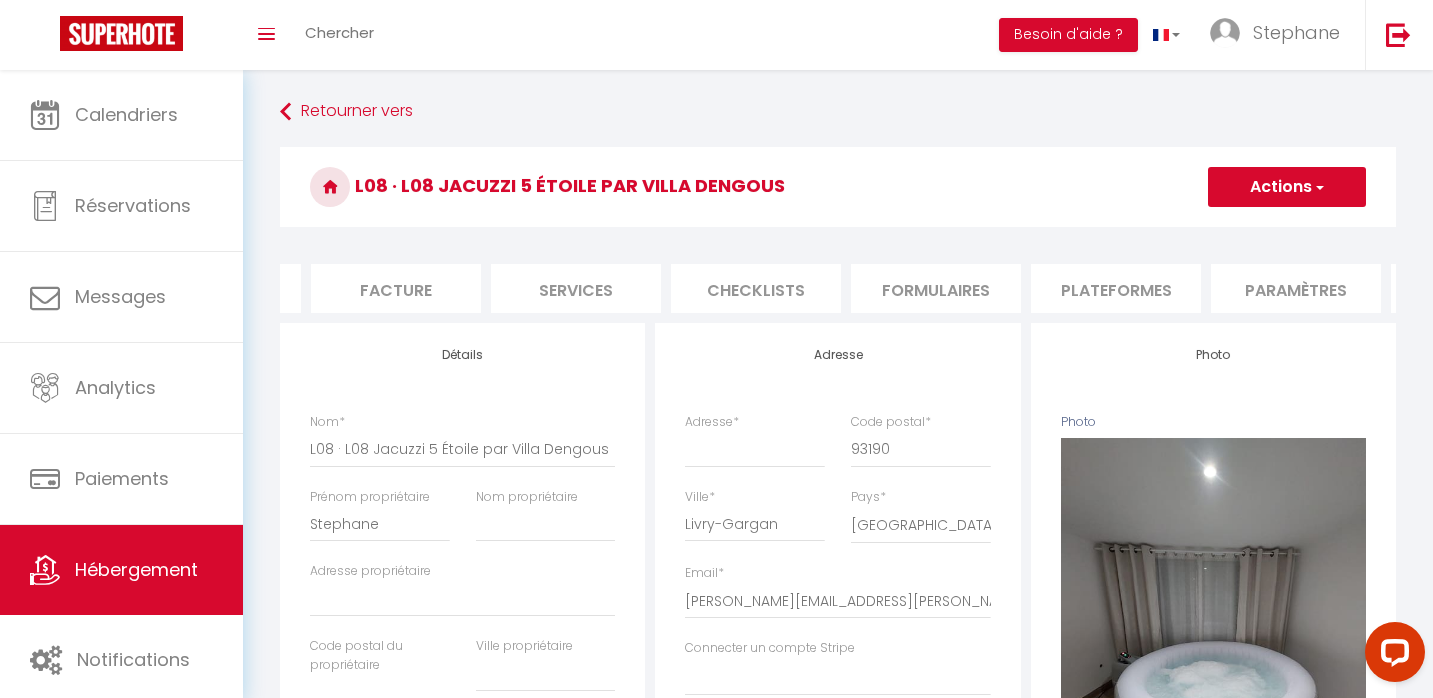 click on "Plateformes" at bounding box center [1116, 288] 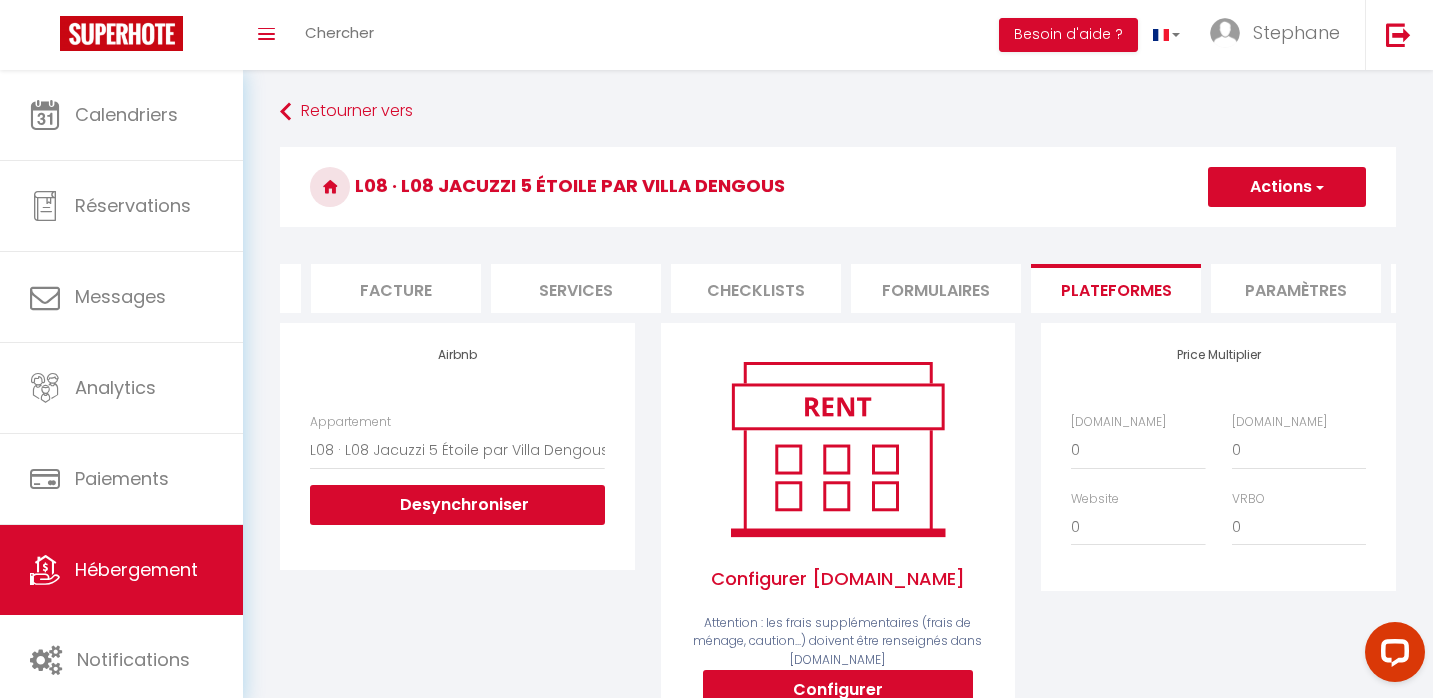 scroll, scrollTop: 205, scrollLeft: 0, axis: vertical 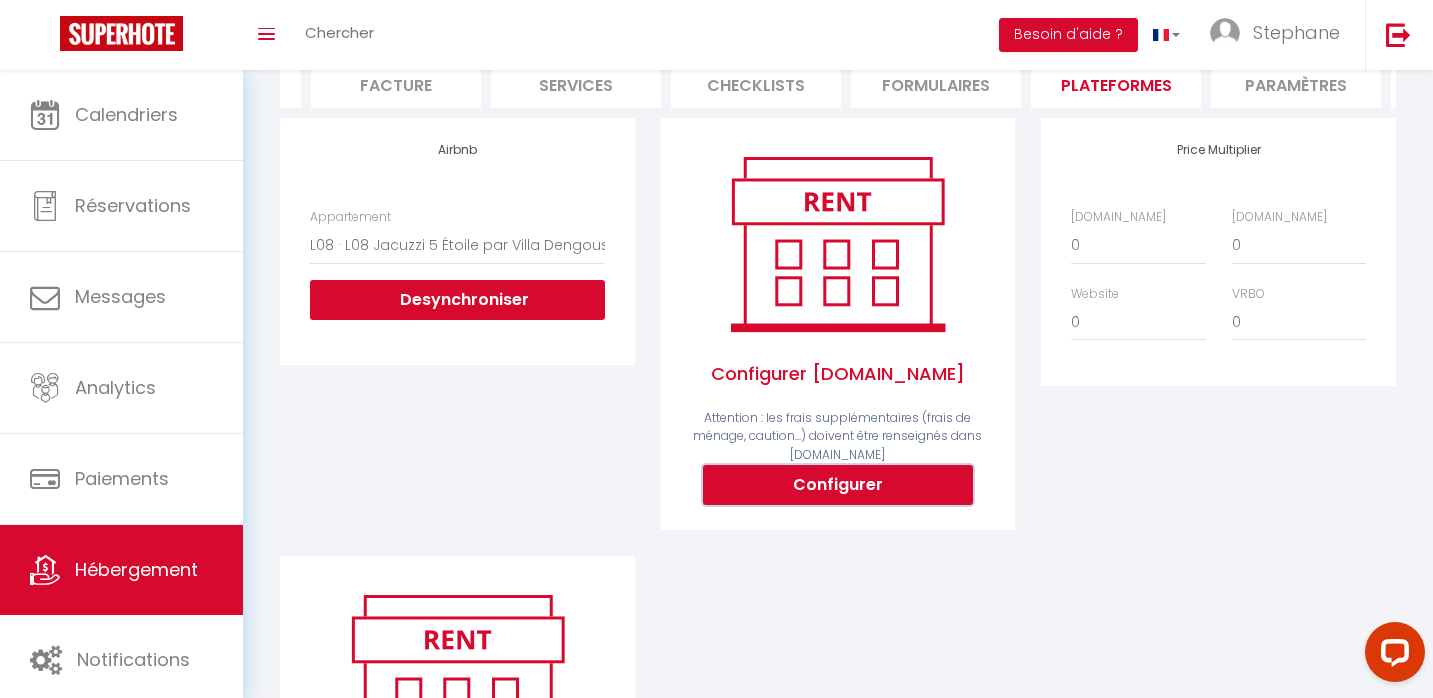 click on "Configurer" at bounding box center (838, 485) 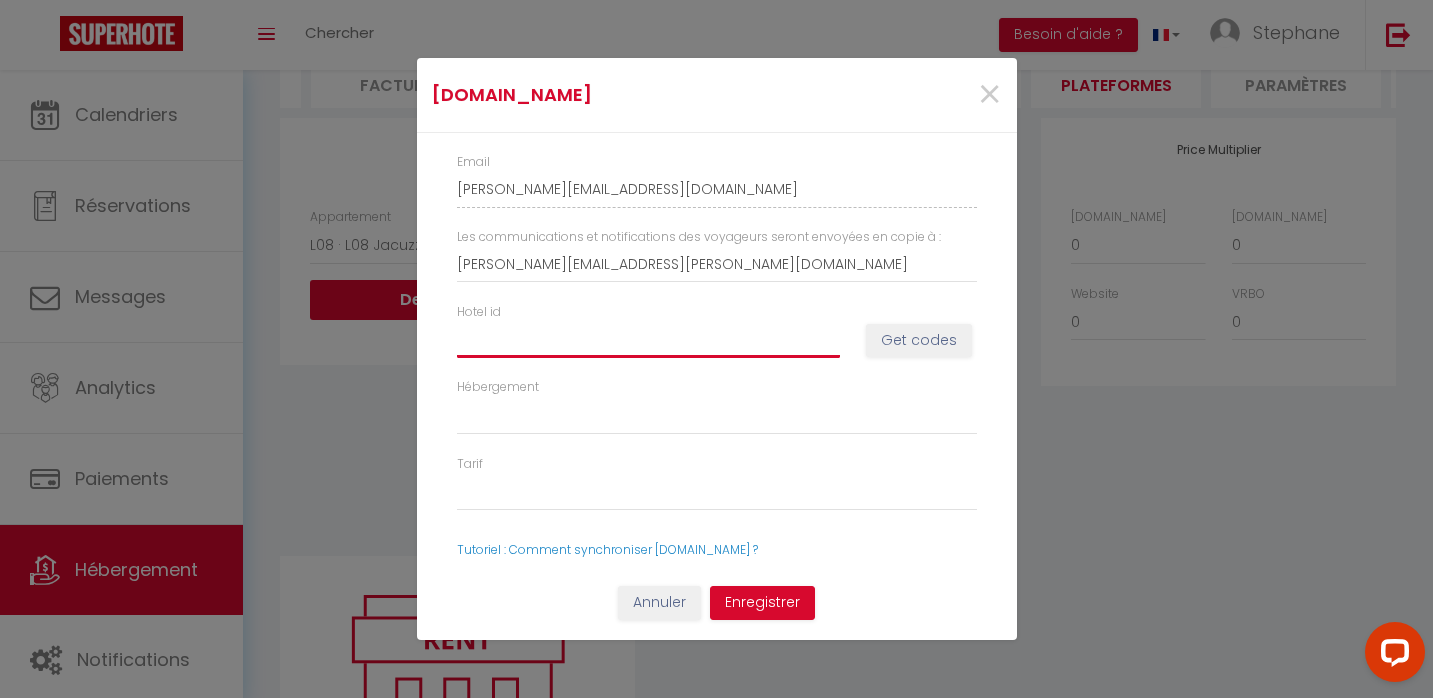 click on "Hotel id" at bounding box center [648, 340] 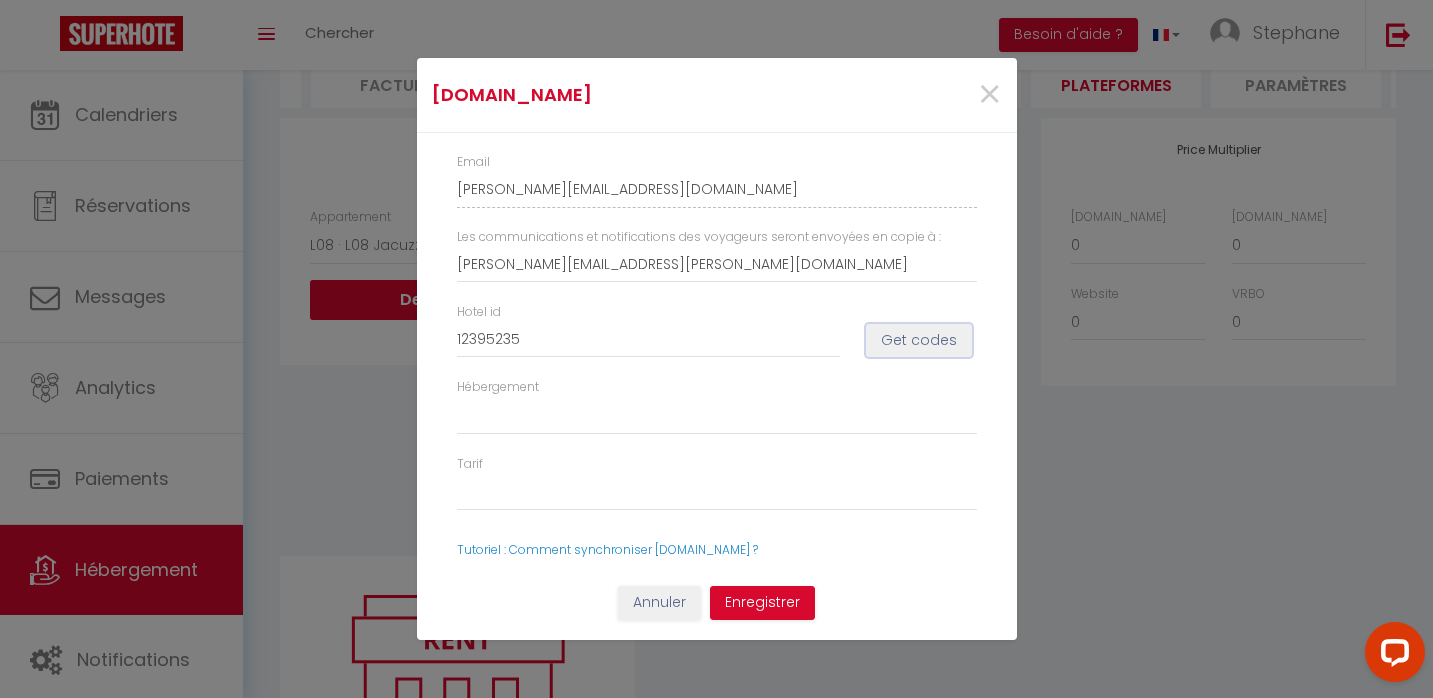 click on "Get codes" at bounding box center (919, 341) 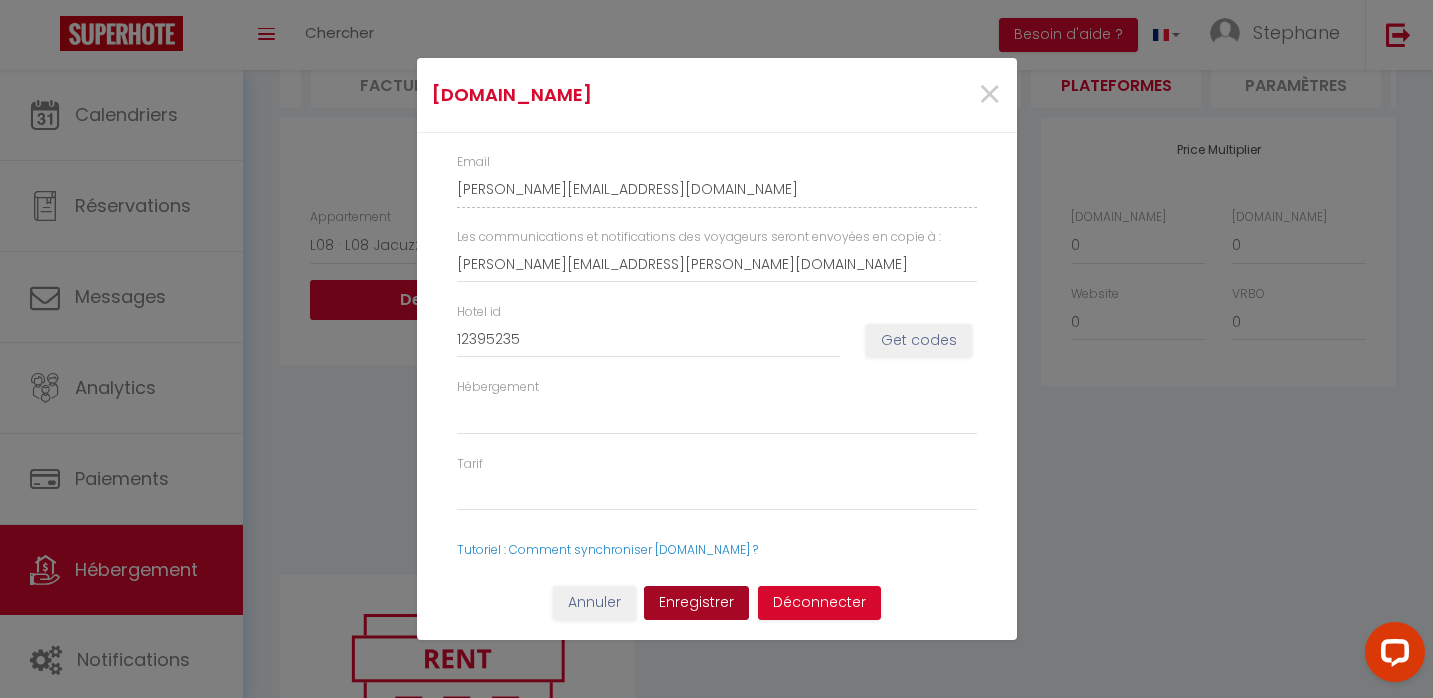click on "Enregistrer" at bounding box center [696, 603] 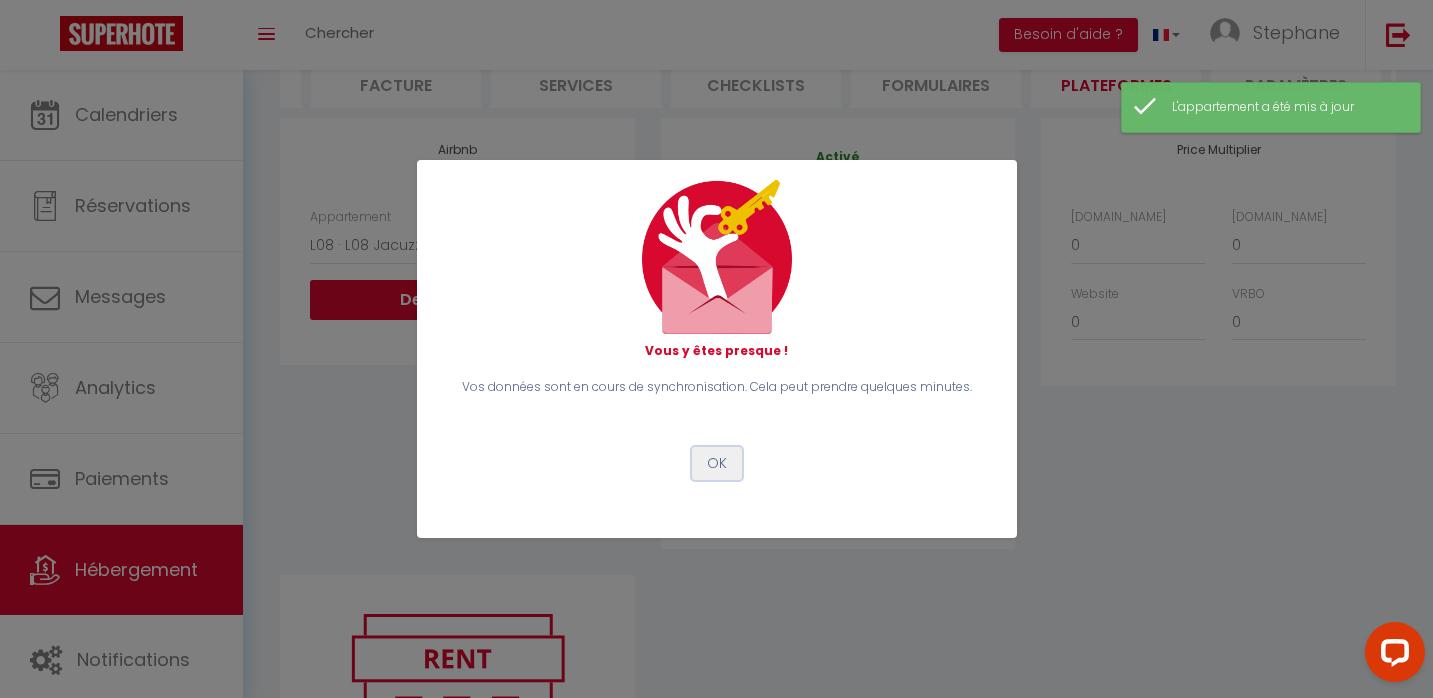 click on "OK" at bounding box center (717, 464) 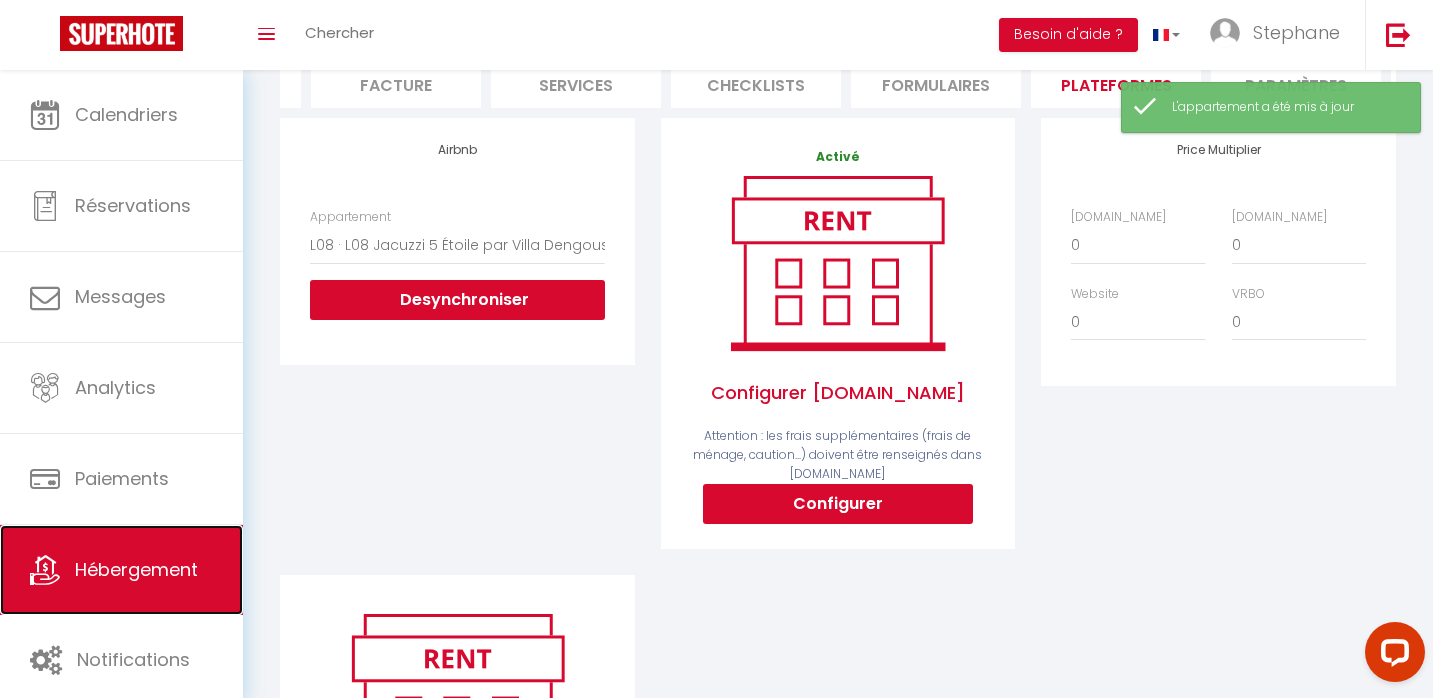 click on "Hébergement" at bounding box center (121, 570) 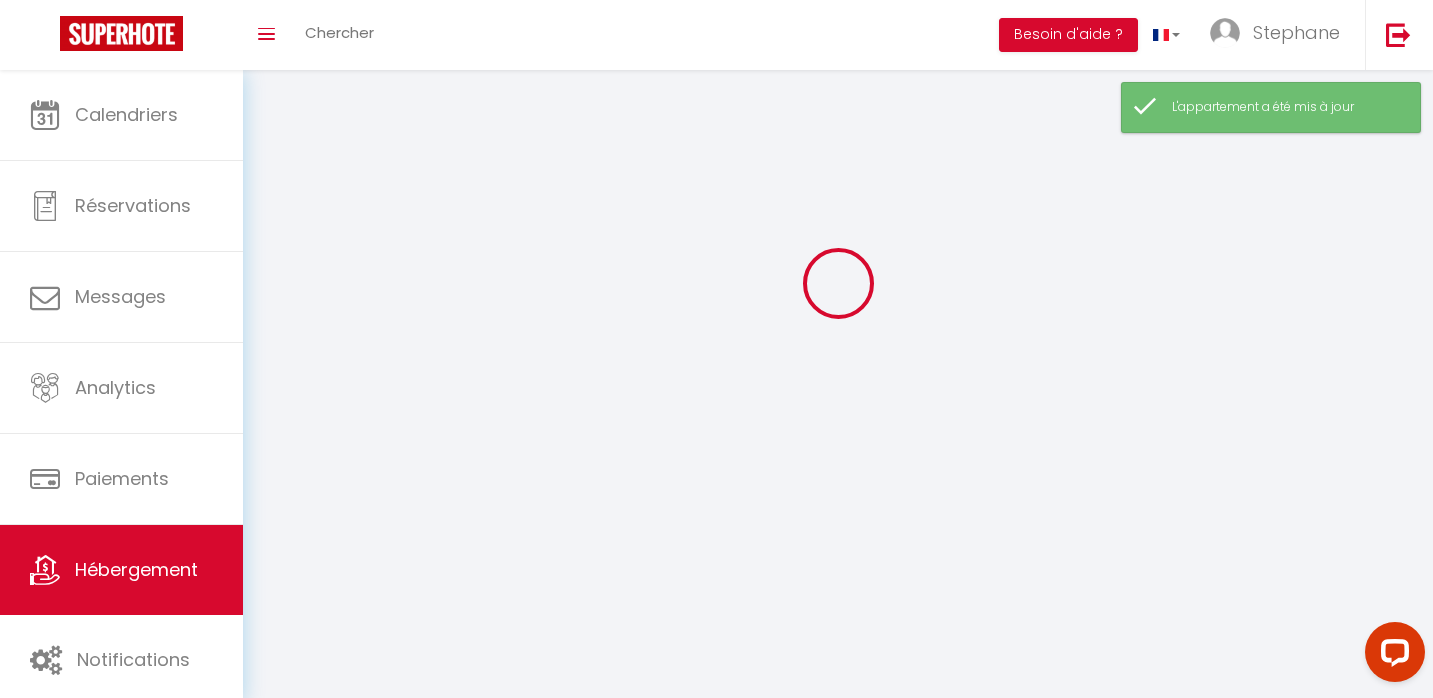 scroll, scrollTop: 0, scrollLeft: 0, axis: both 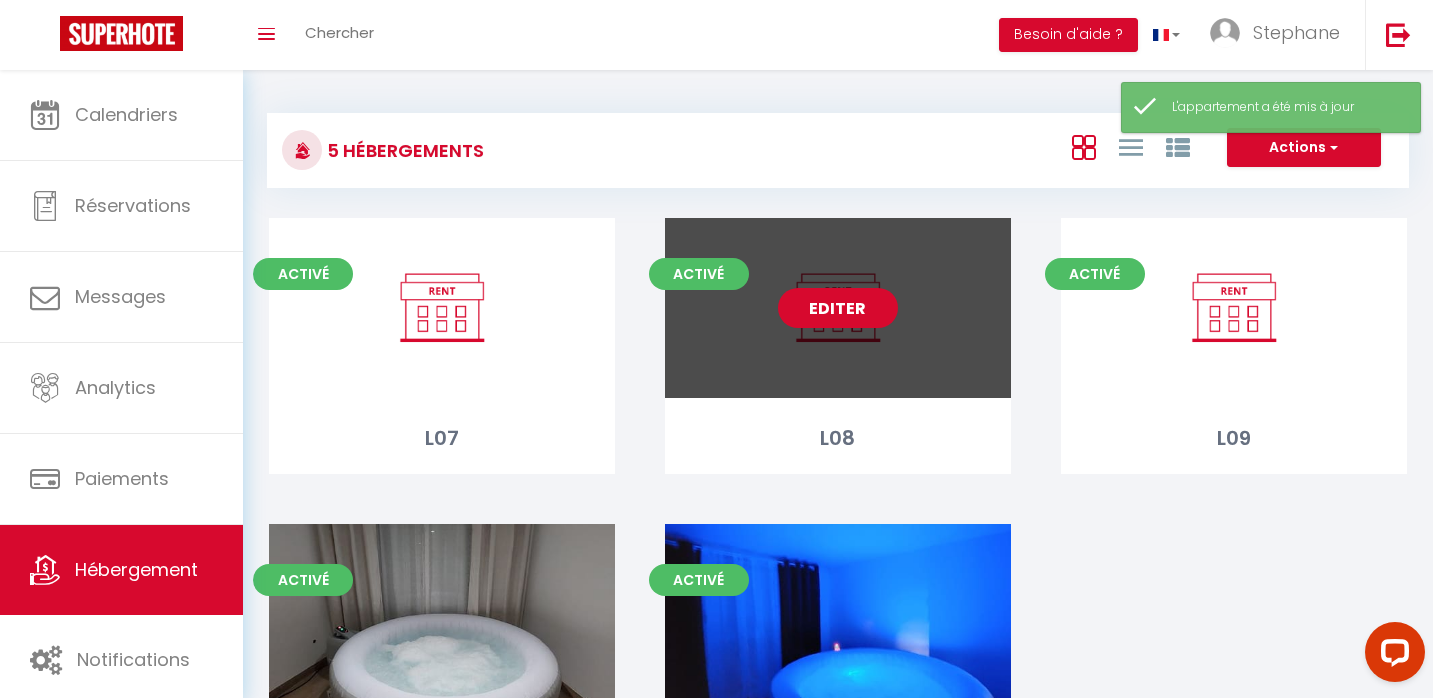 click on "Editer" at bounding box center [838, 308] 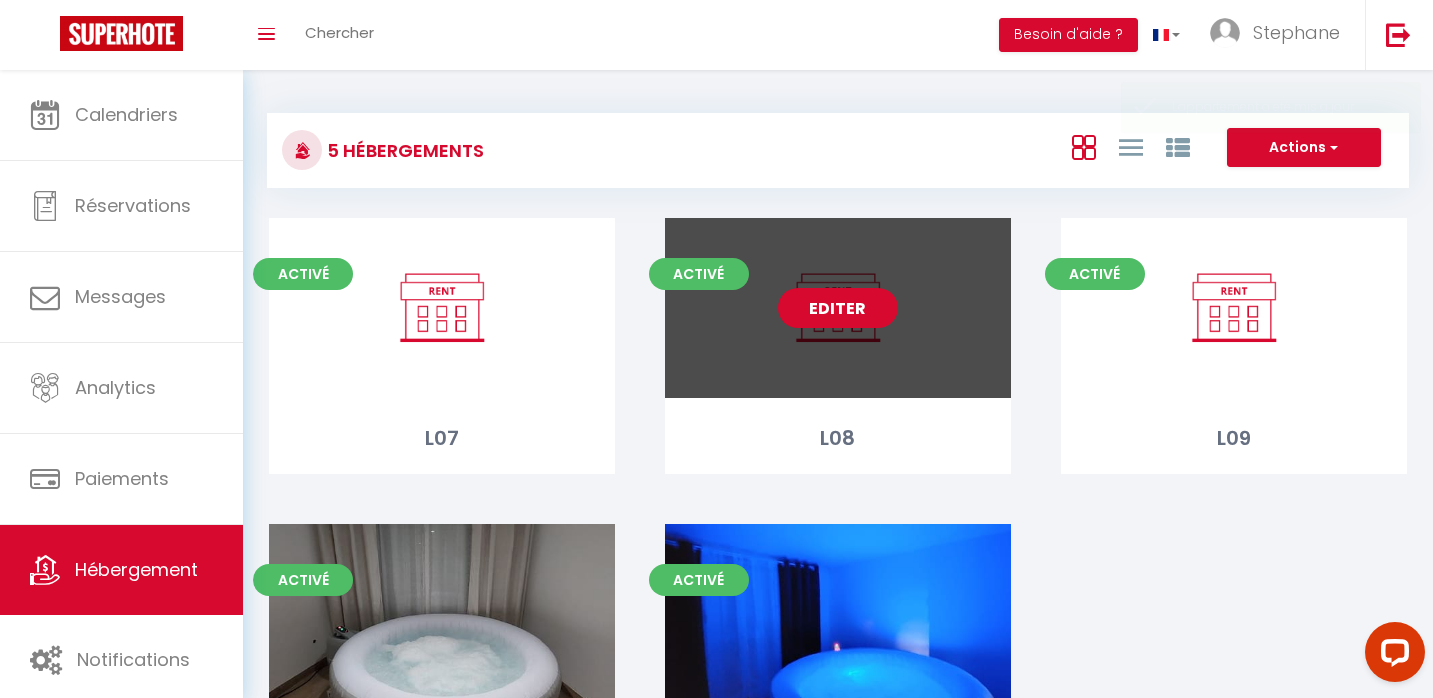 click on "Editer" at bounding box center (838, 308) 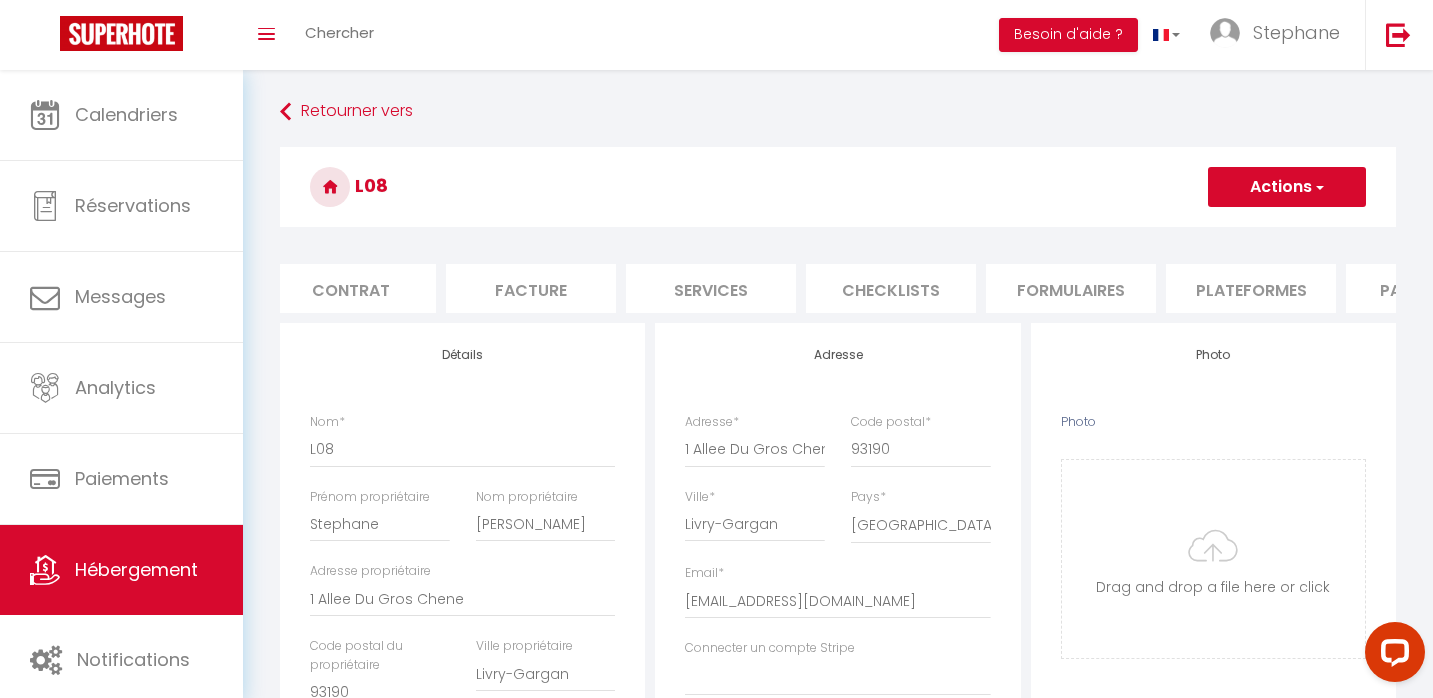 scroll, scrollTop: 0, scrollLeft: 293, axis: horizontal 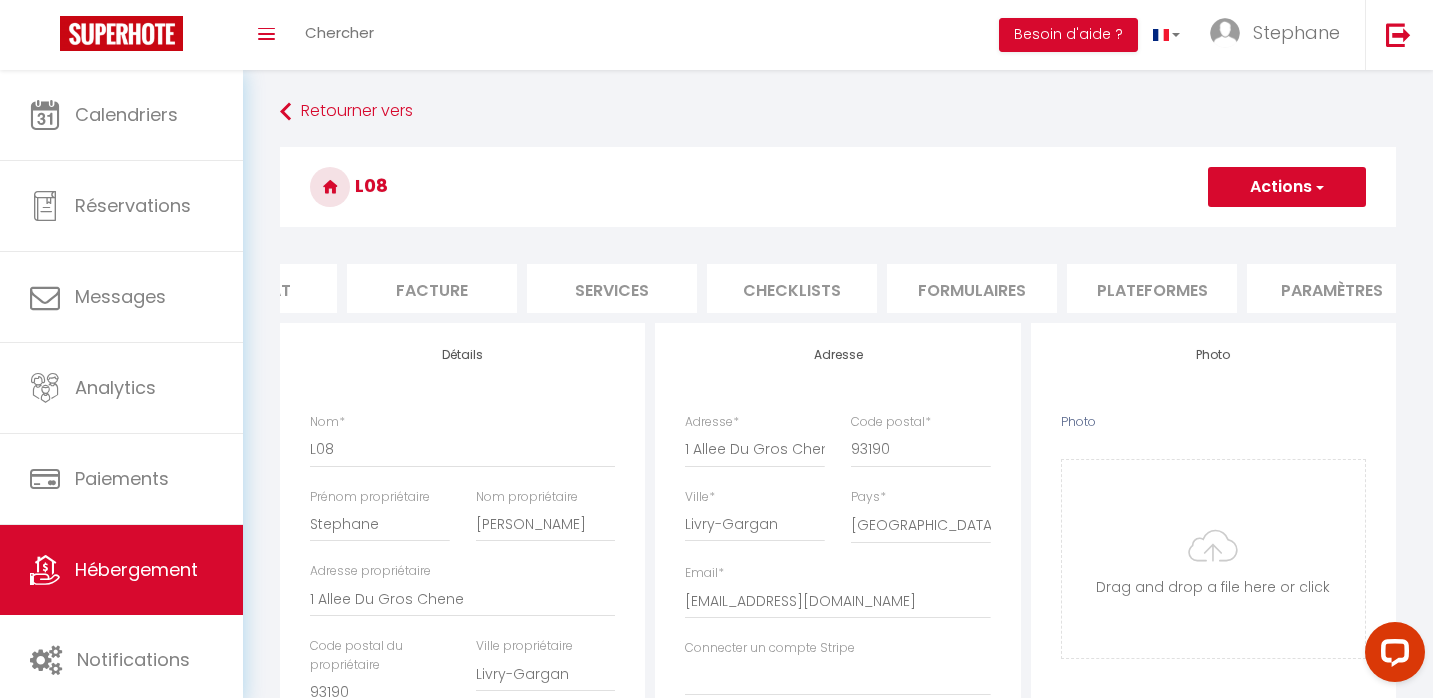 click on "Plateformes" at bounding box center [1152, 288] 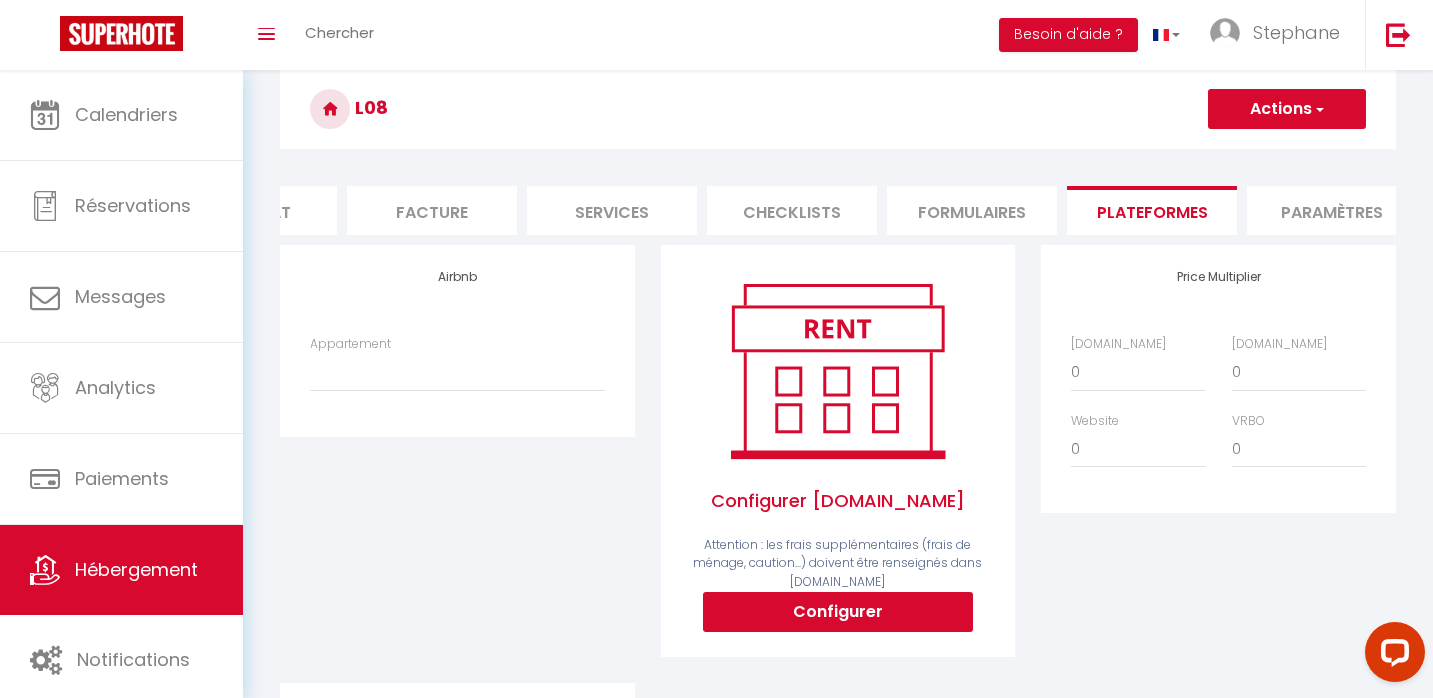 scroll, scrollTop: 129, scrollLeft: 0, axis: vertical 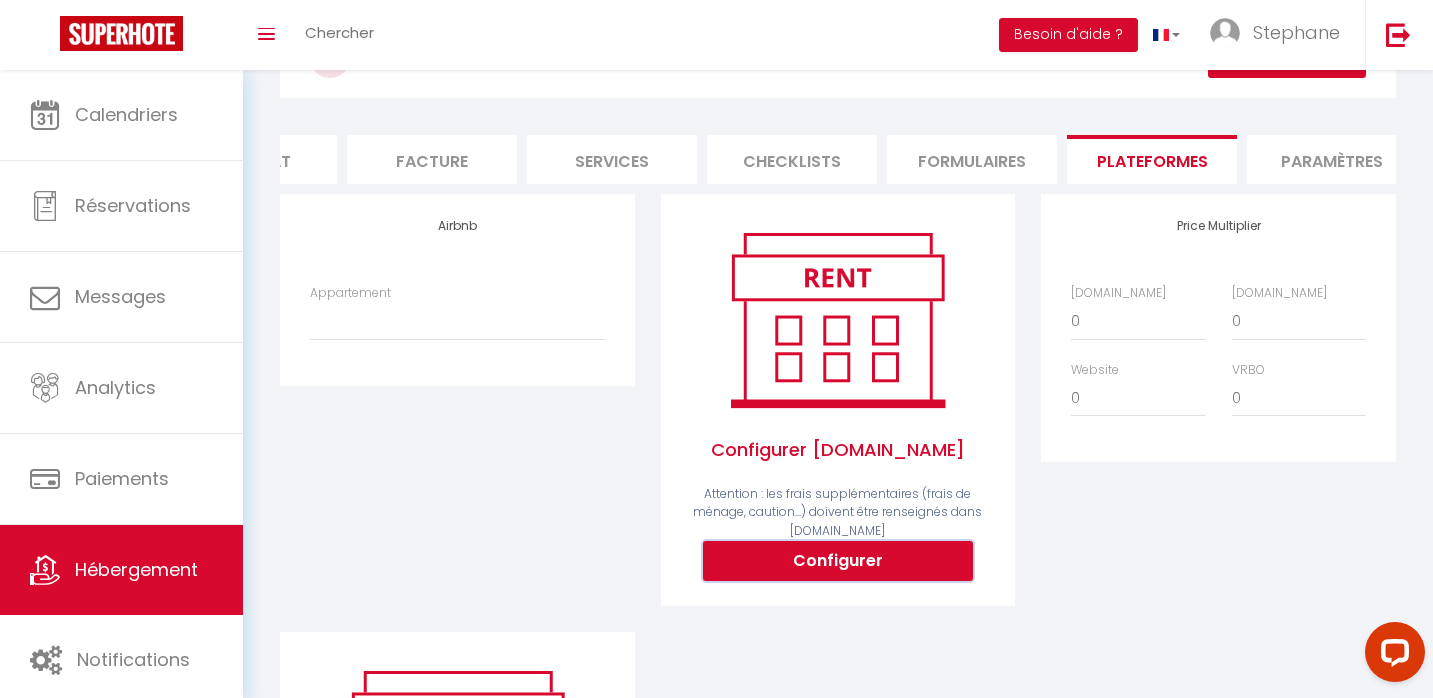 click on "Configurer" at bounding box center (838, 561) 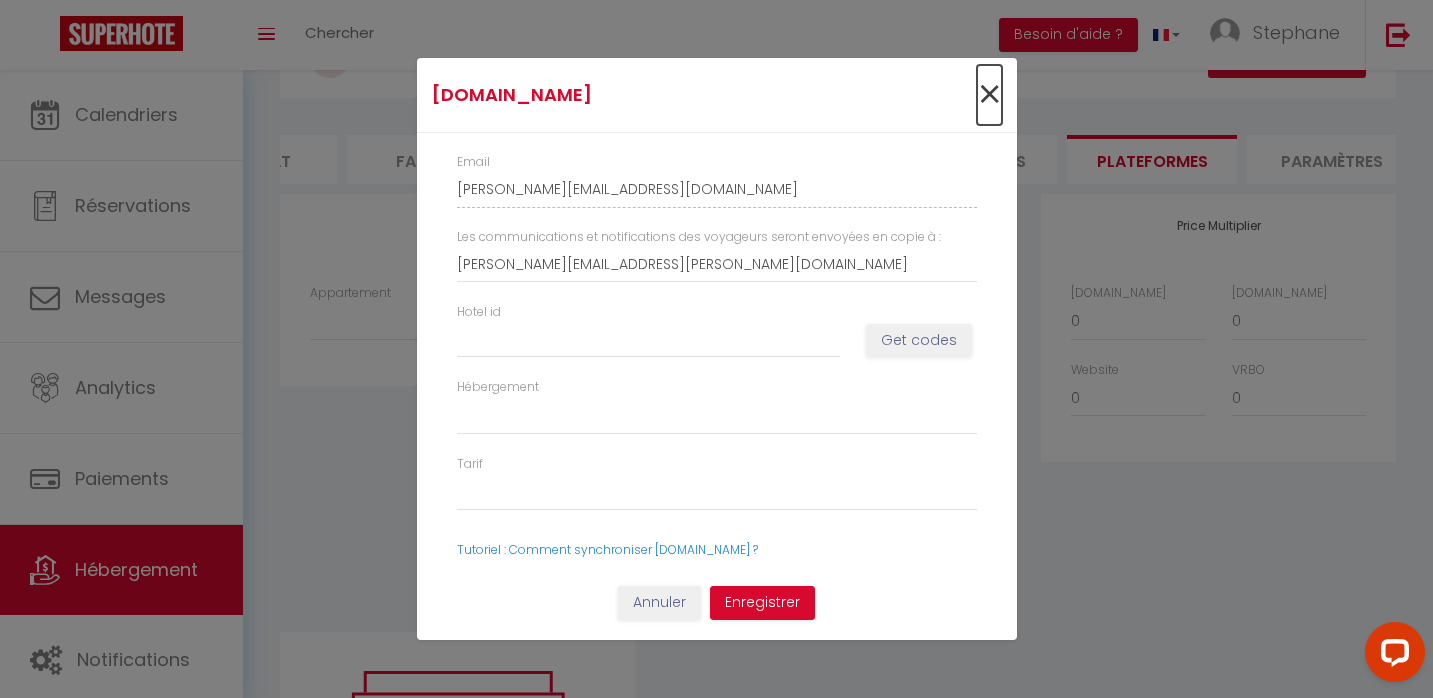 click on "×" at bounding box center [989, 95] 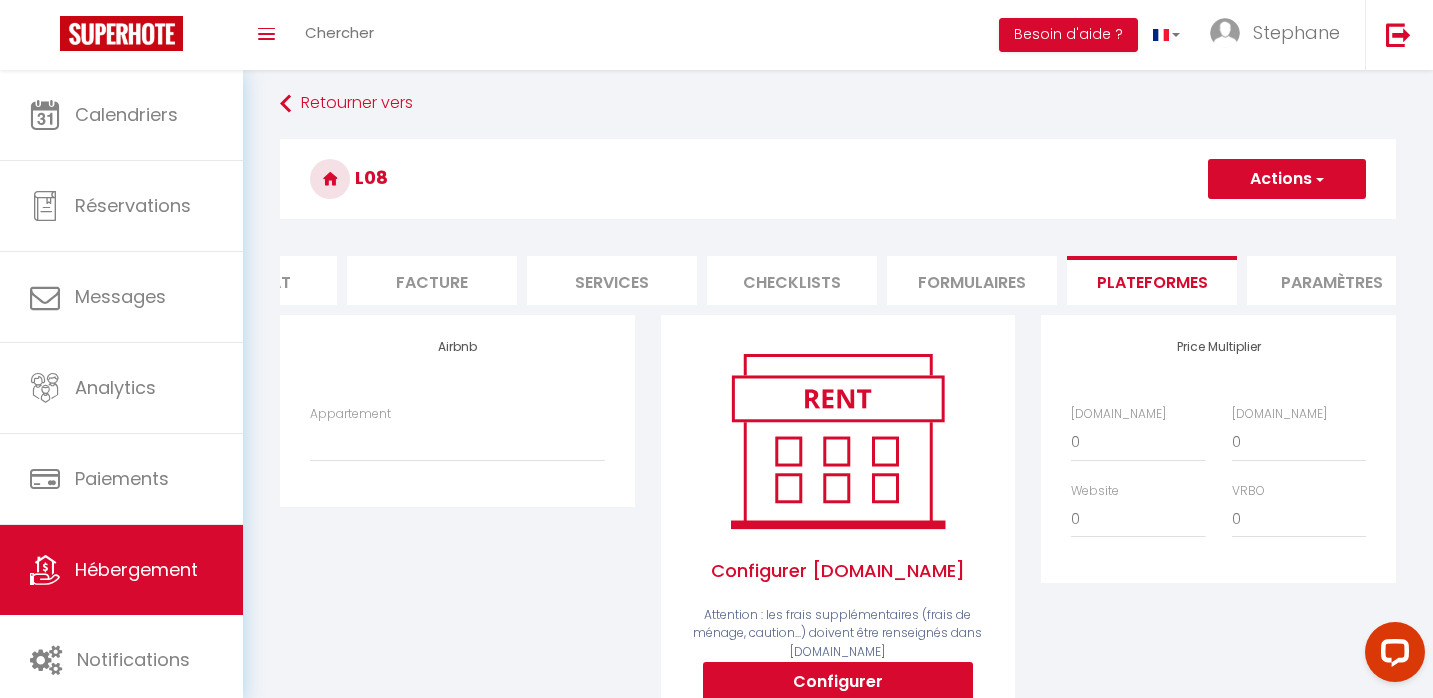 scroll, scrollTop: 0, scrollLeft: 0, axis: both 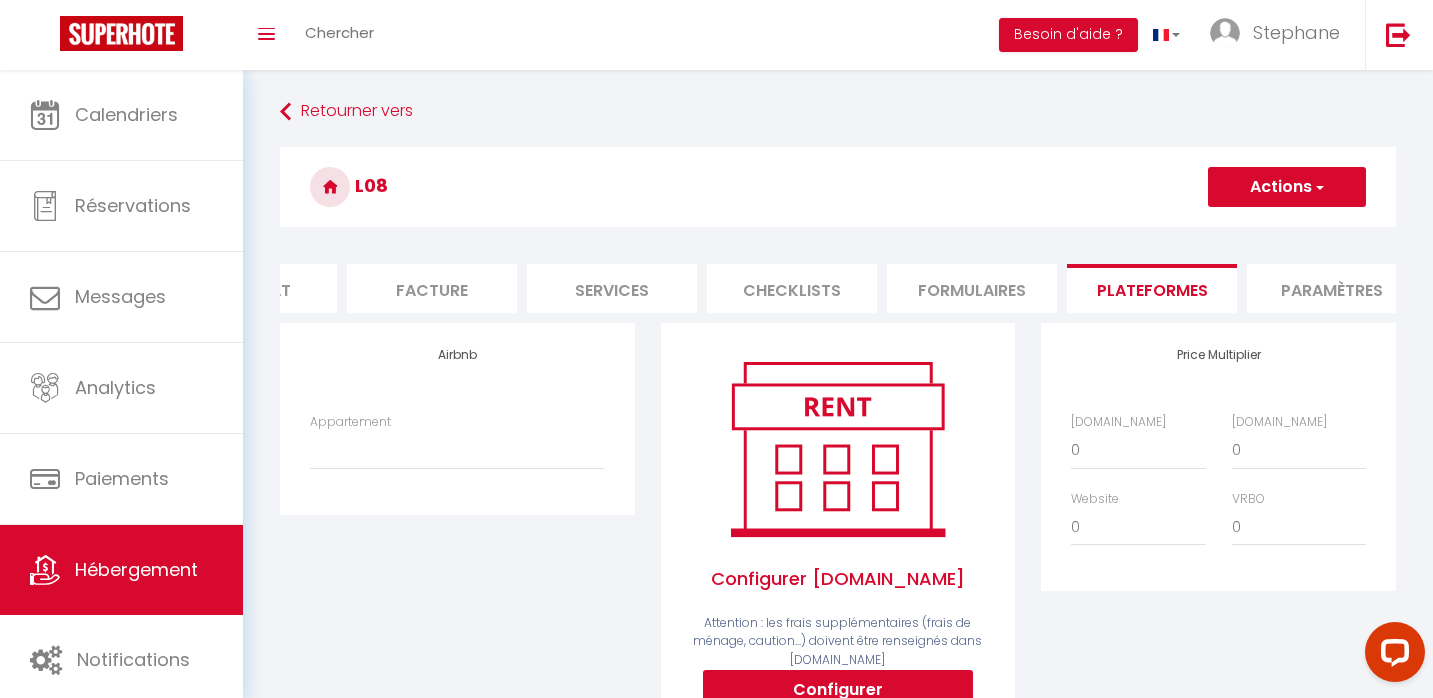 click at bounding box center (1318, 187) 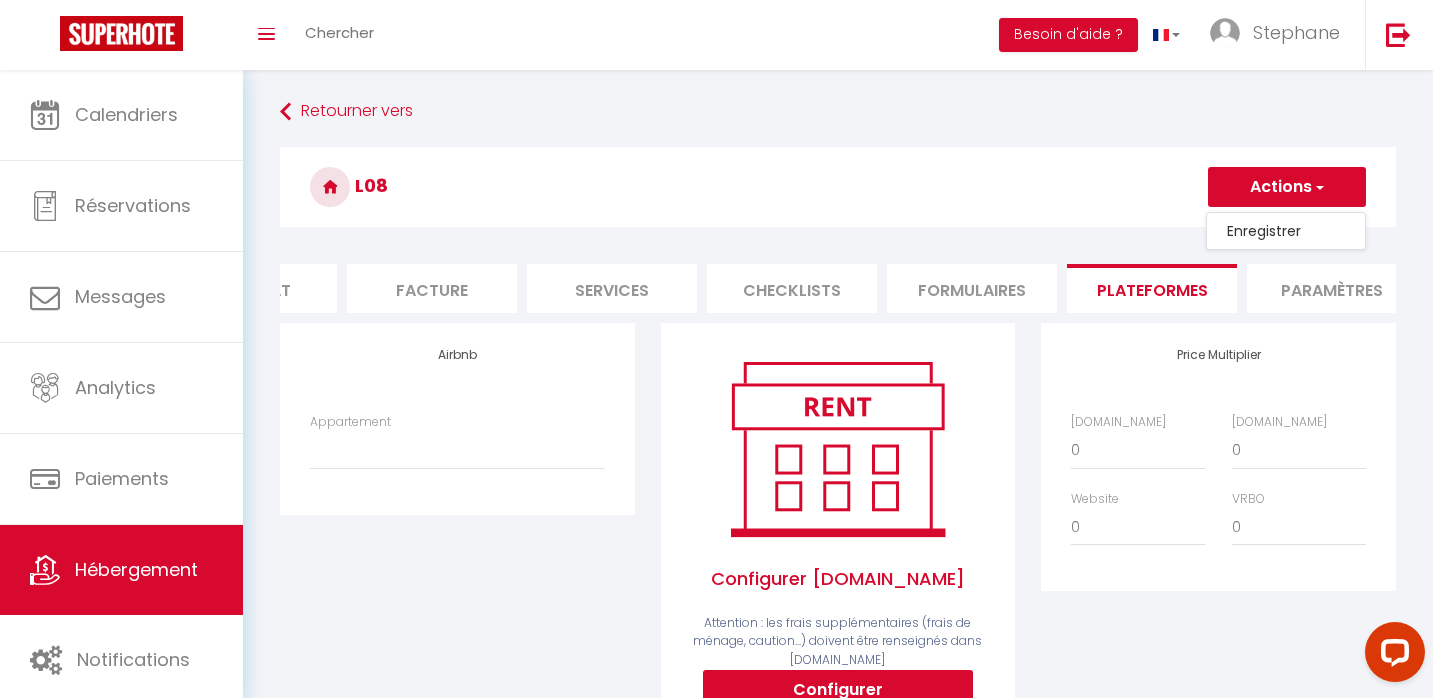 click on "Actions" at bounding box center [1287, 187] 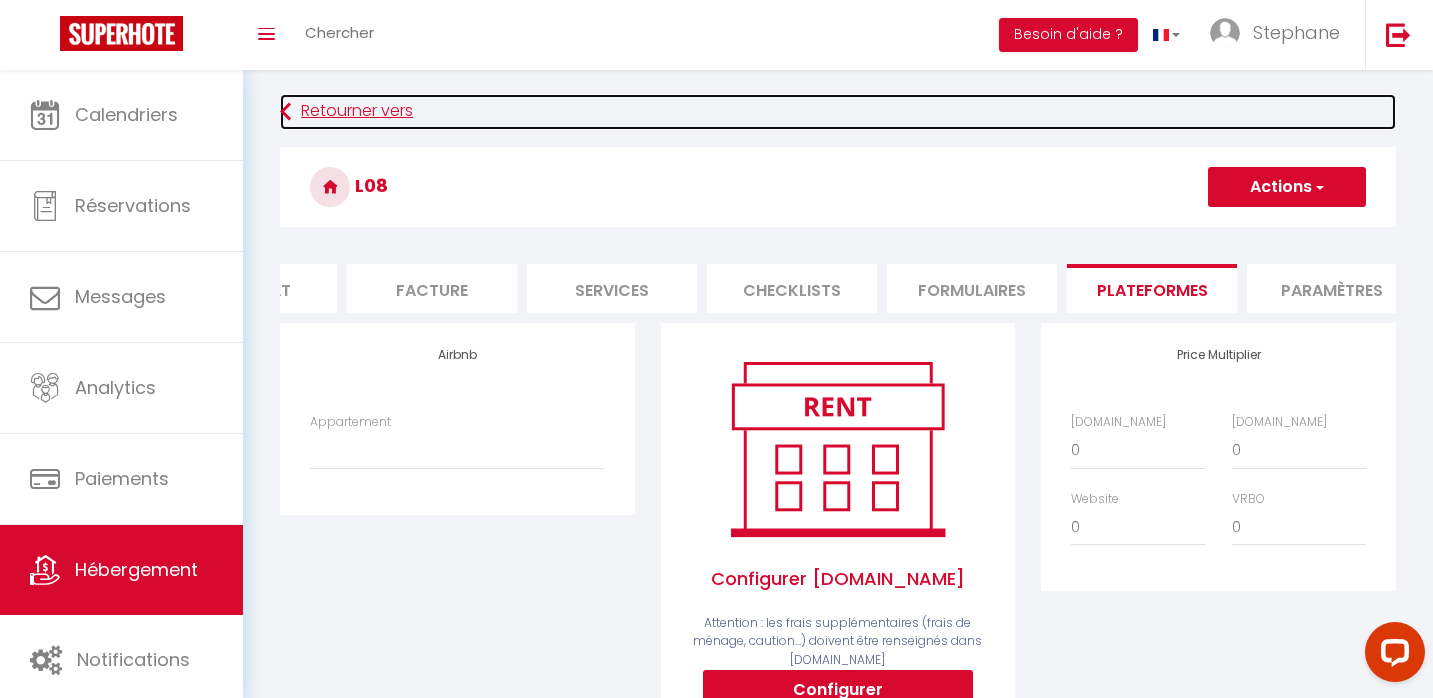 click on "Retourner vers" at bounding box center [838, 112] 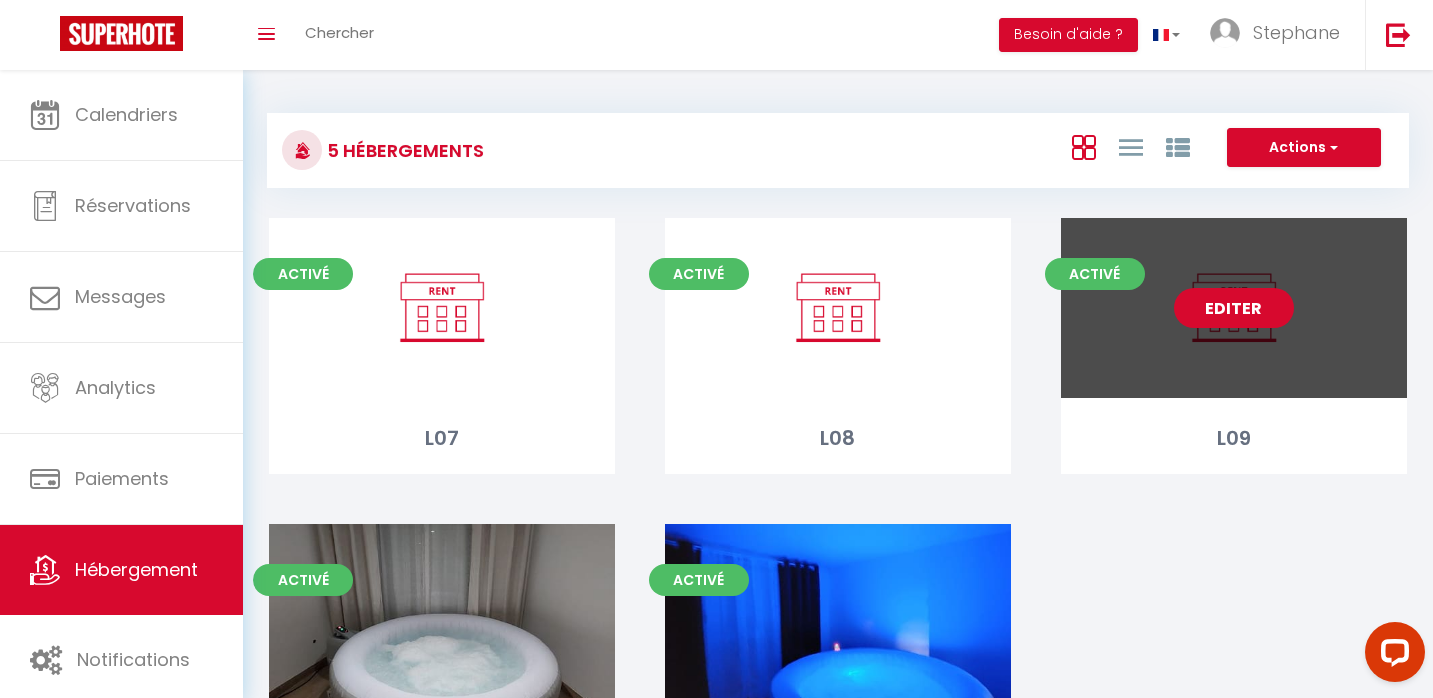 click on "Editer" at bounding box center [1234, 308] 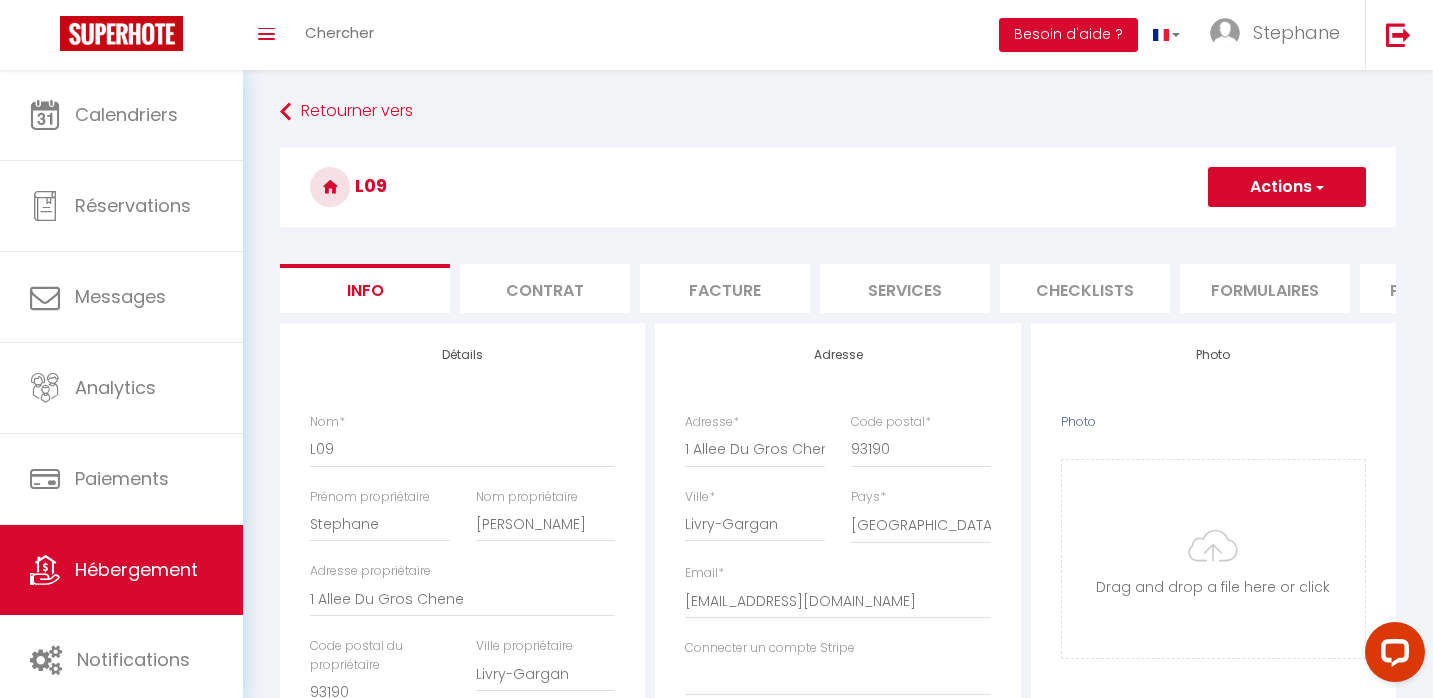 click on "Actions" at bounding box center (1287, 187) 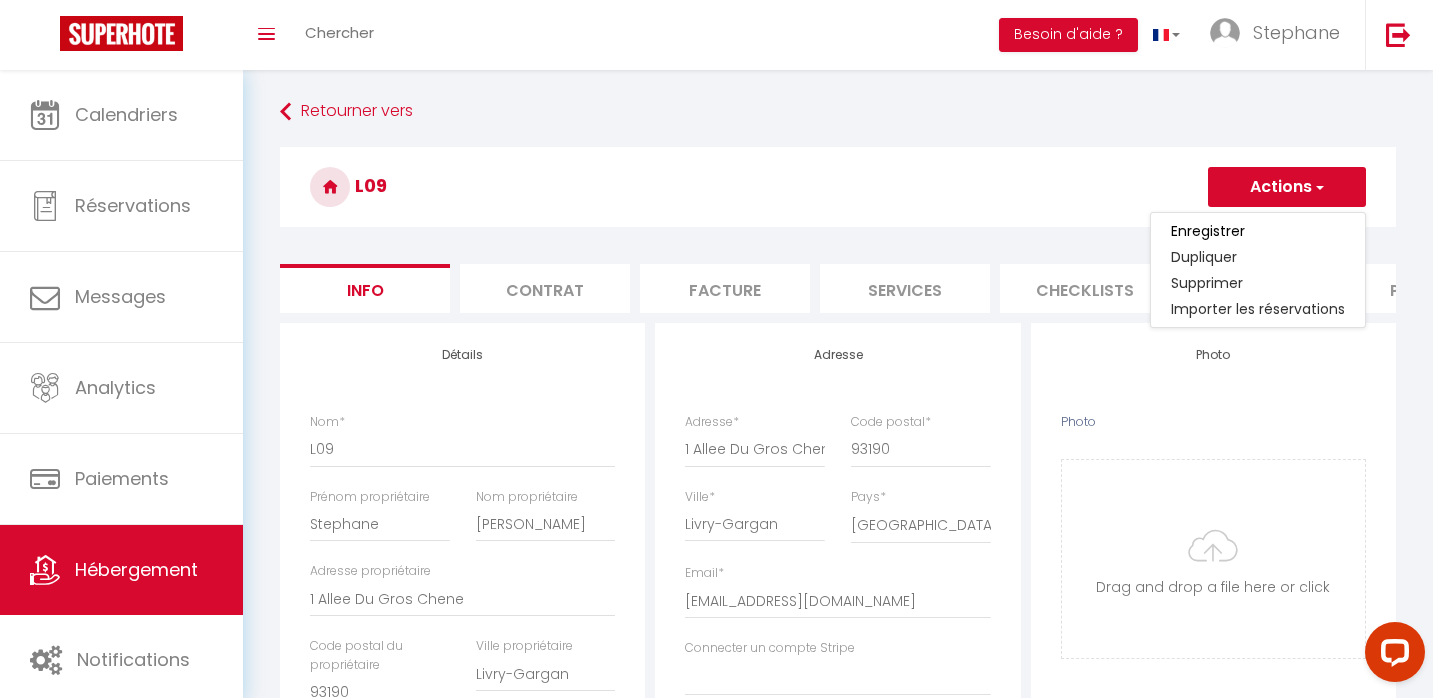 click on "L09
Actions
Enregistrer   Dupliquer   Supprimer   Importer les réservations" at bounding box center (838, 192) 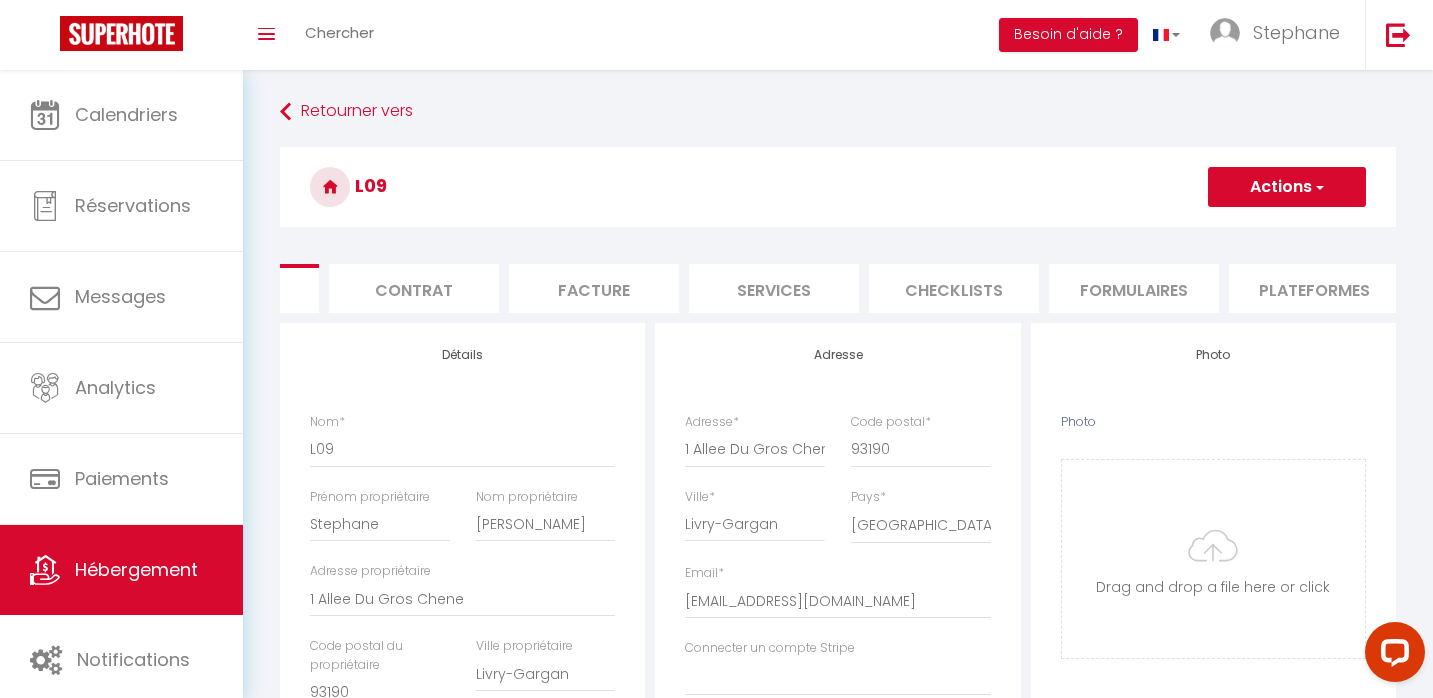 scroll, scrollTop: 0, scrollLeft: 684, axis: horizontal 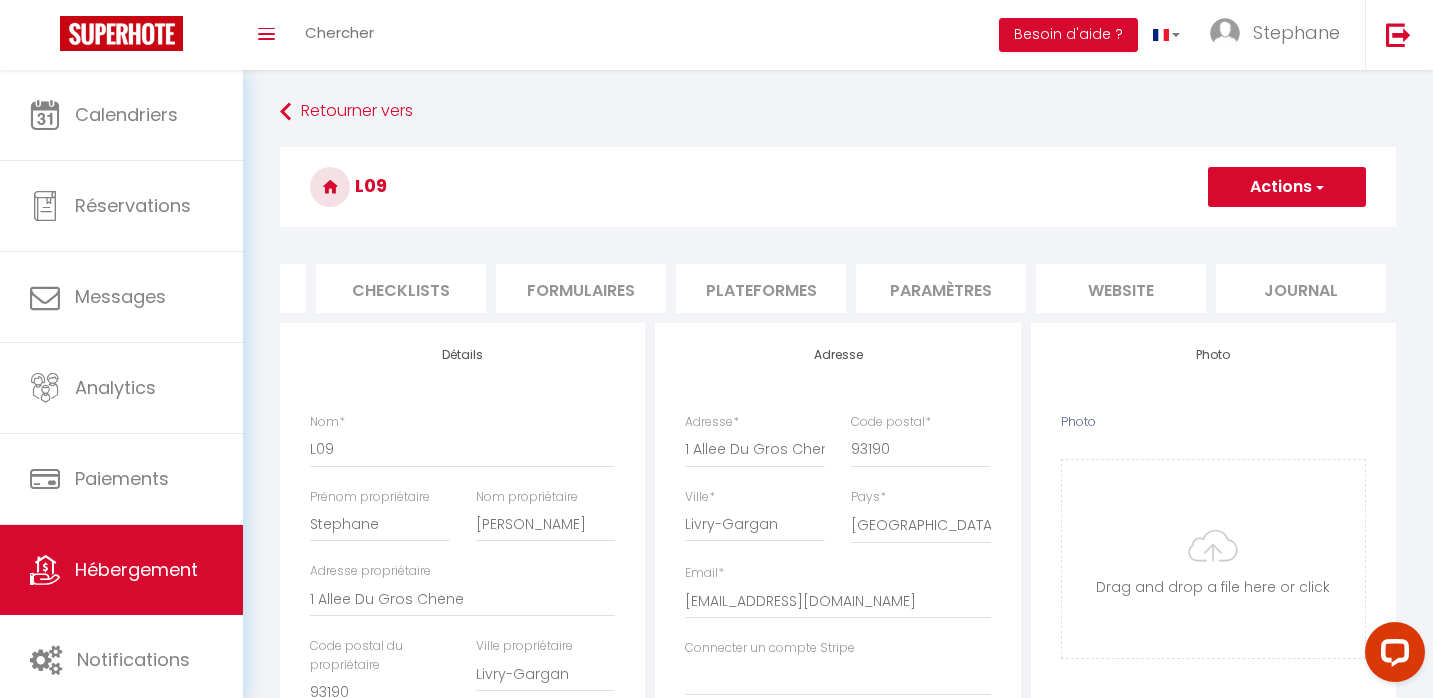 click on "Plateformes" at bounding box center (761, 288) 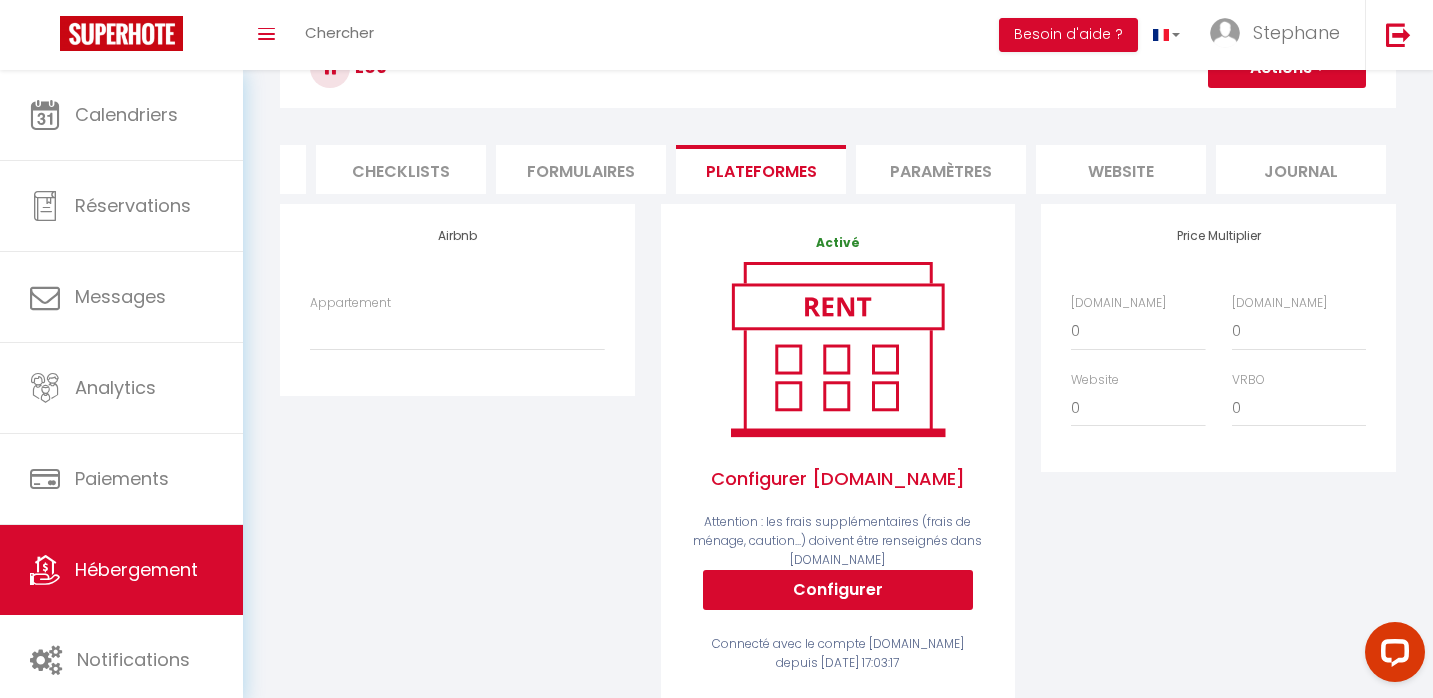 scroll, scrollTop: 206, scrollLeft: 0, axis: vertical 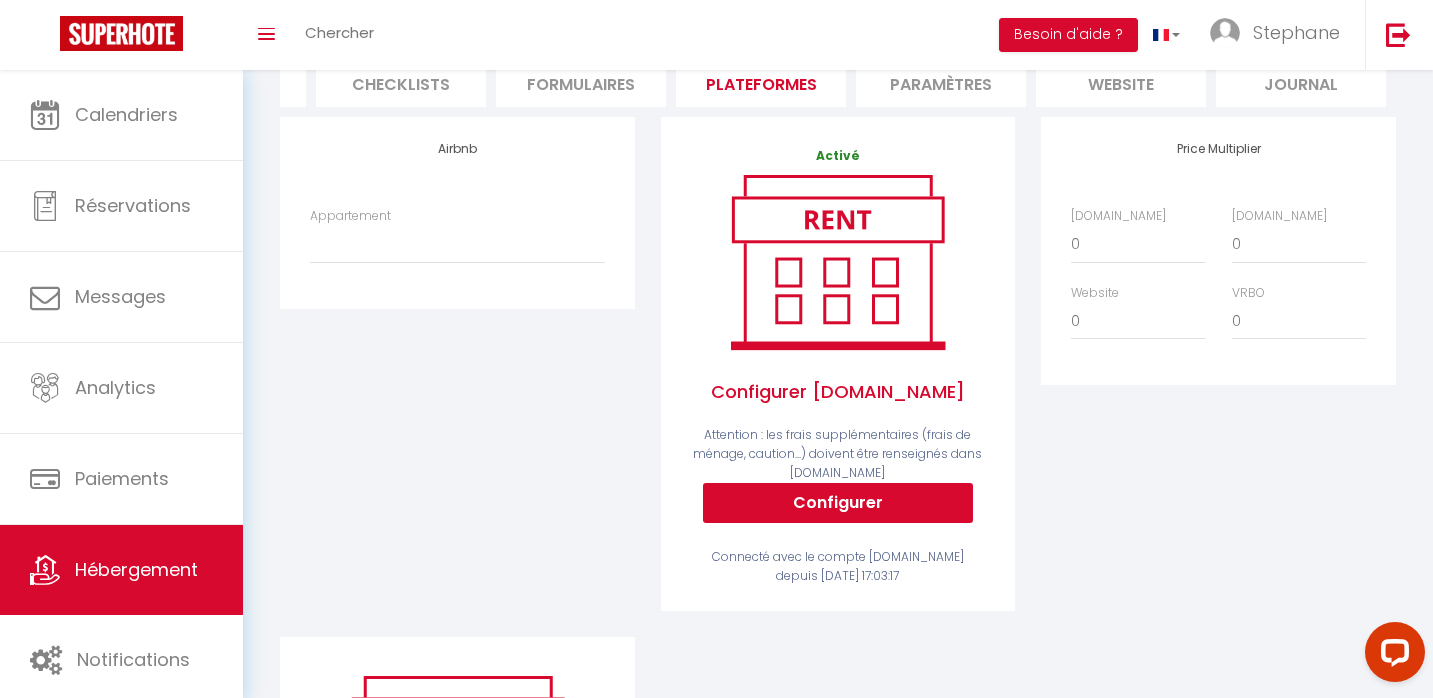 click on "Activé
Configurer [DOMAIN_NAME]   Attention : les frais supplémentaires (frais de ménage, caution...) doivent être renseignés dans [DOMAIN_NAME]
Configurer
Connecté avec le compte [DOMAIN_NAME] depuis
[DATE] 17:03:17" at bounding box center (838, 366) 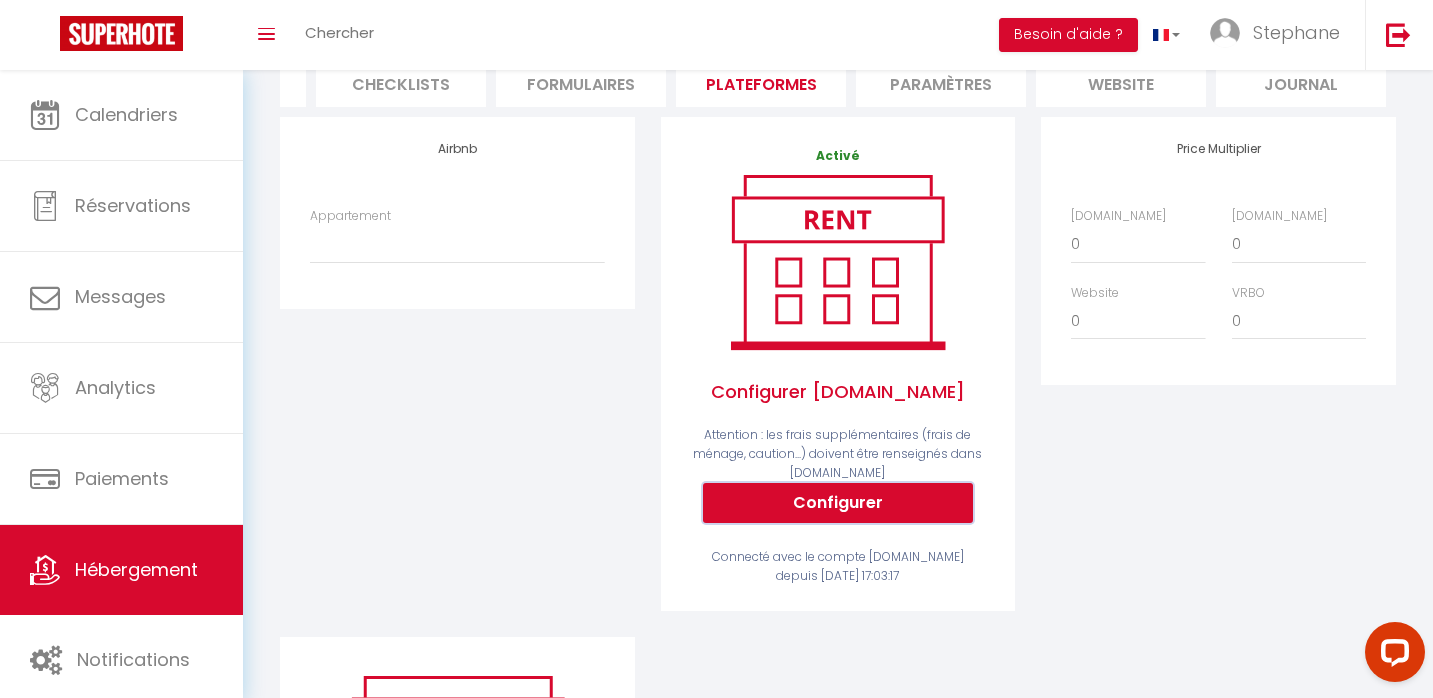 click on "Configurer" at bounding box center [838, 503] 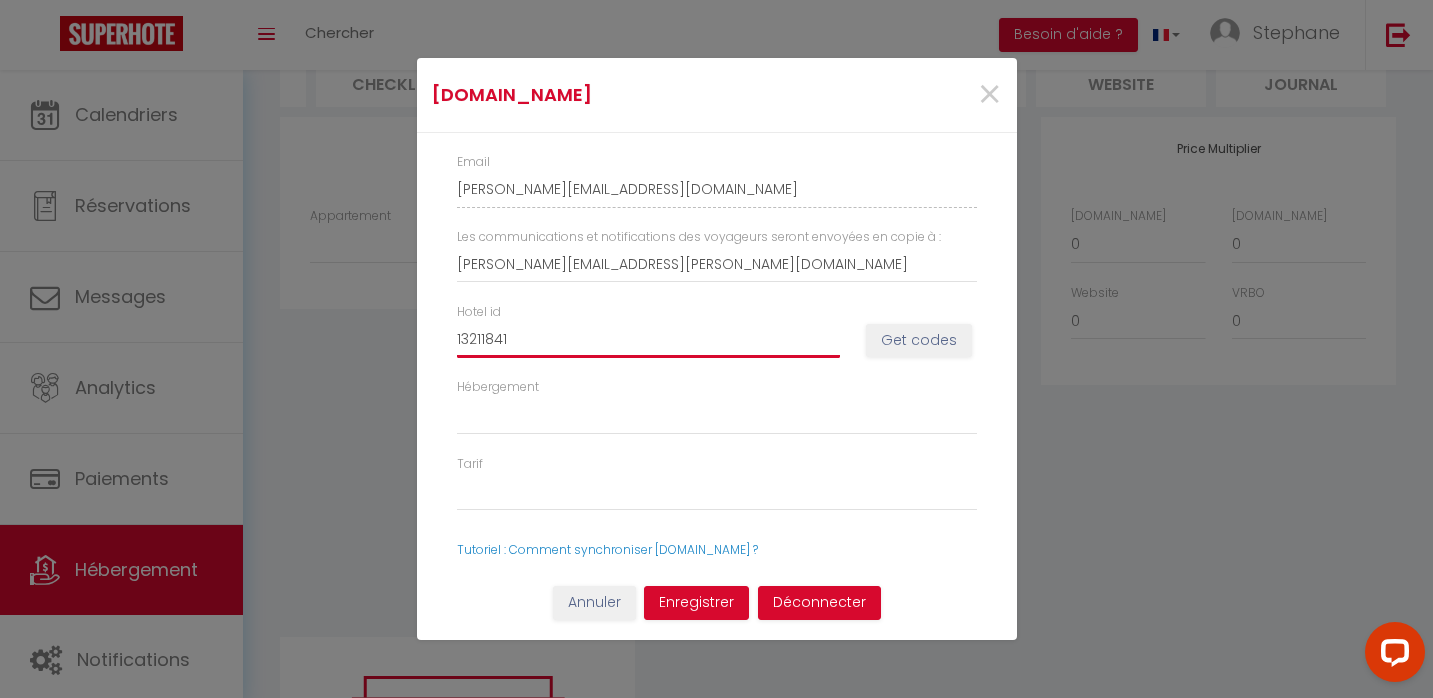 click on "13211841" at bounding box center (648, 340) 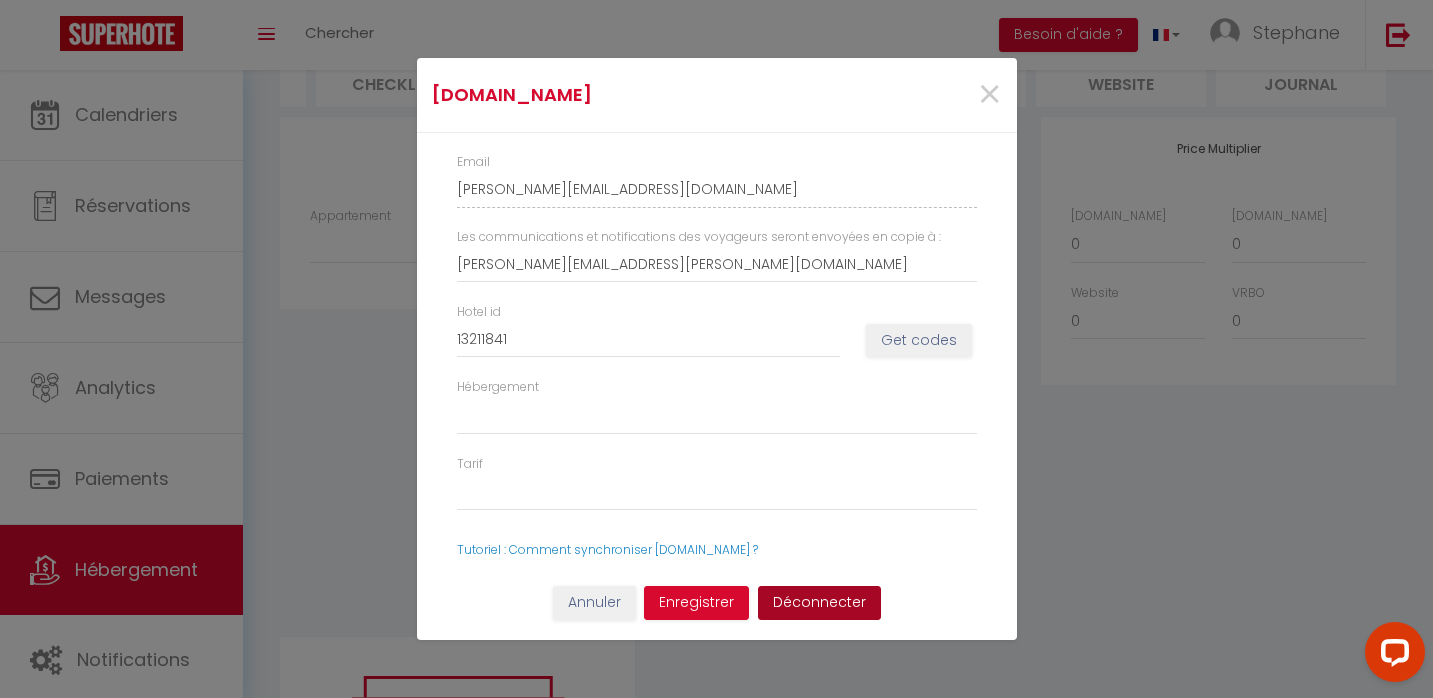 click on "Déconnecter" at bounding box center [819, 603] 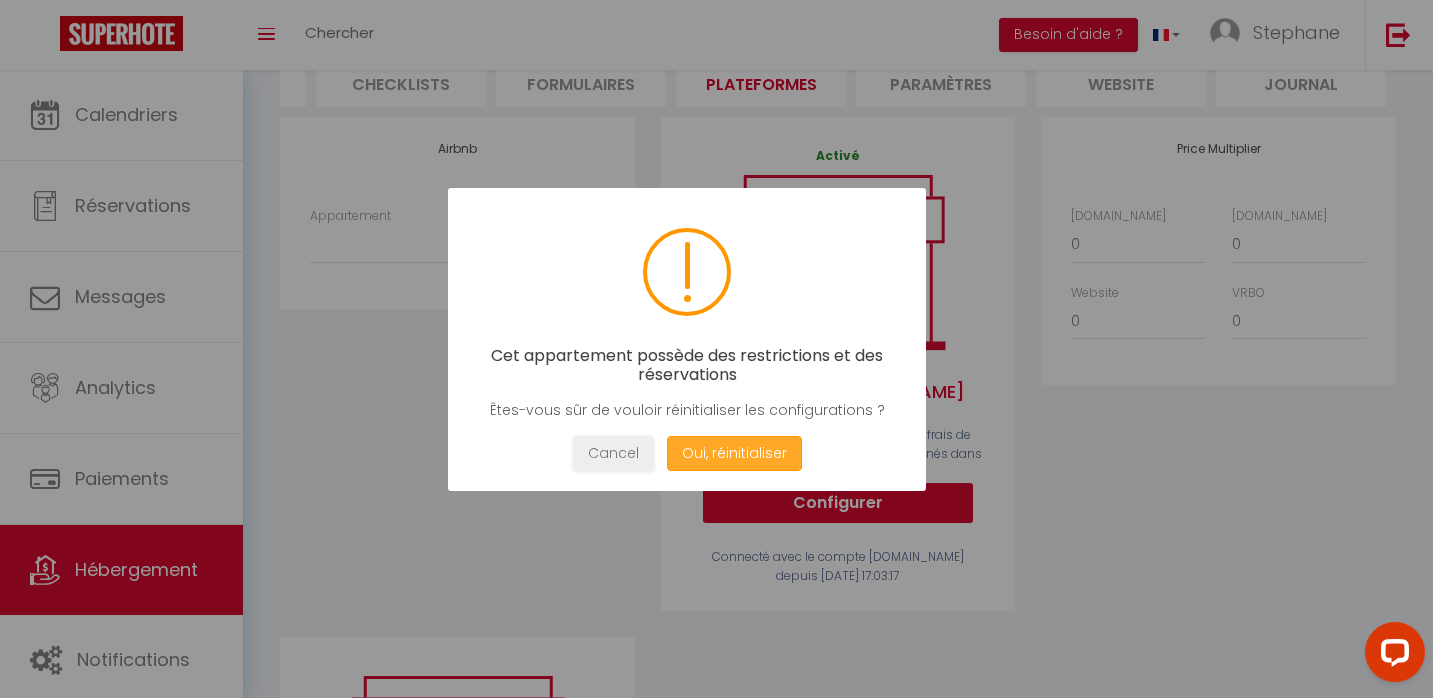 click on "Oui, réinitialiser" at bounding box center [733, 453] 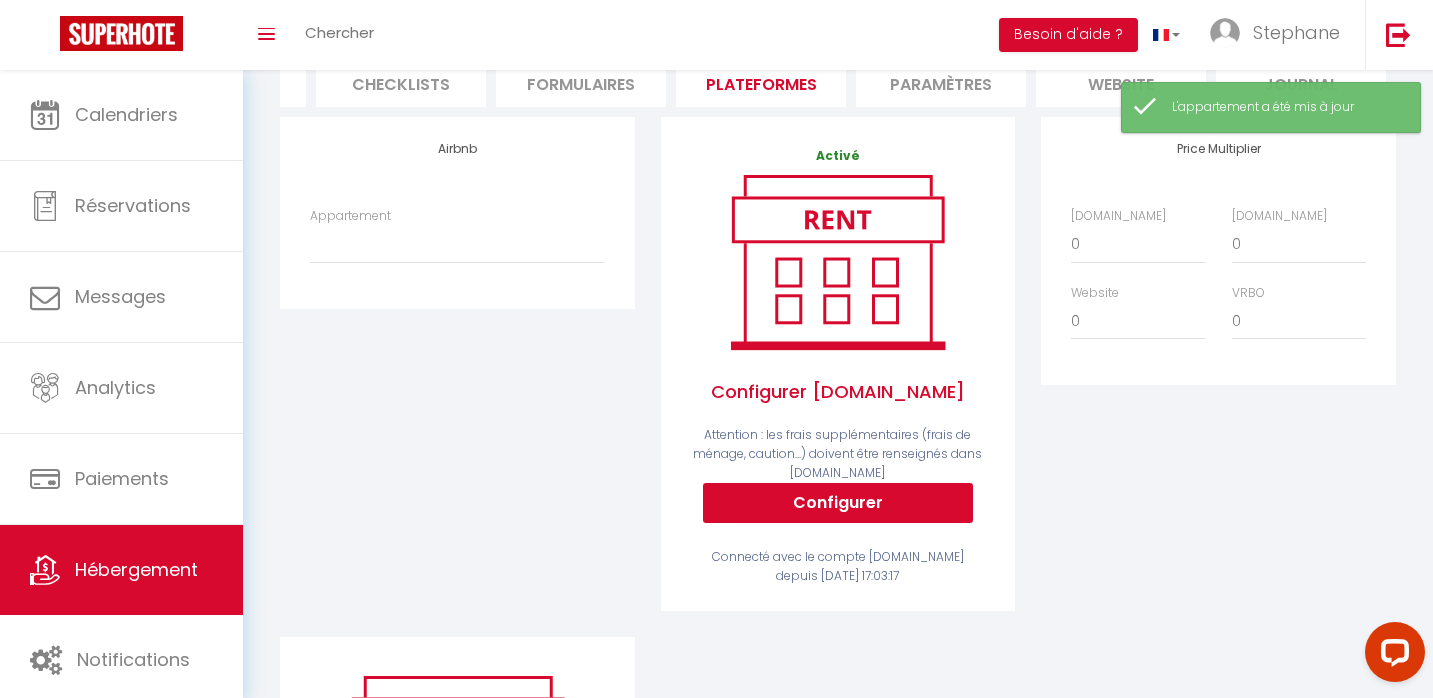 scroll, scrollTop: 0, scrollLeft: 0, axis: both 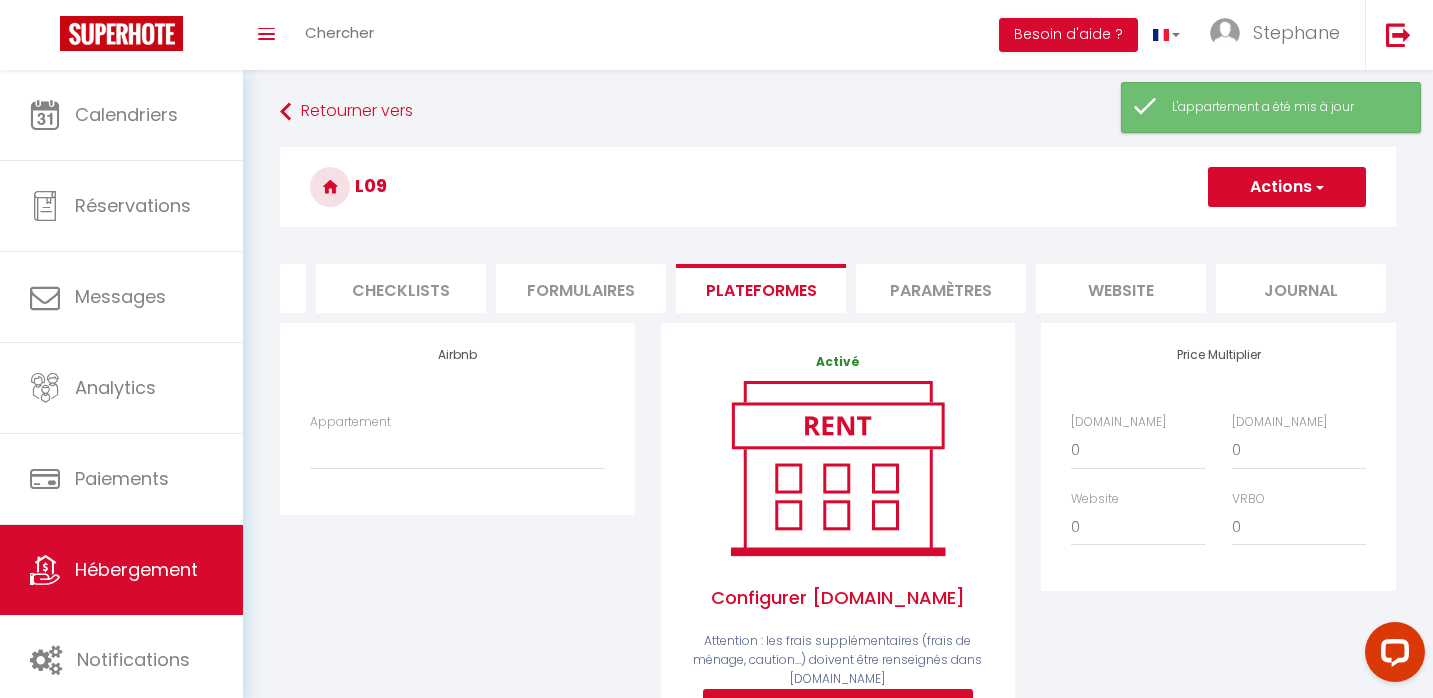 click on "Actions" at bounding box center (1287, 187) 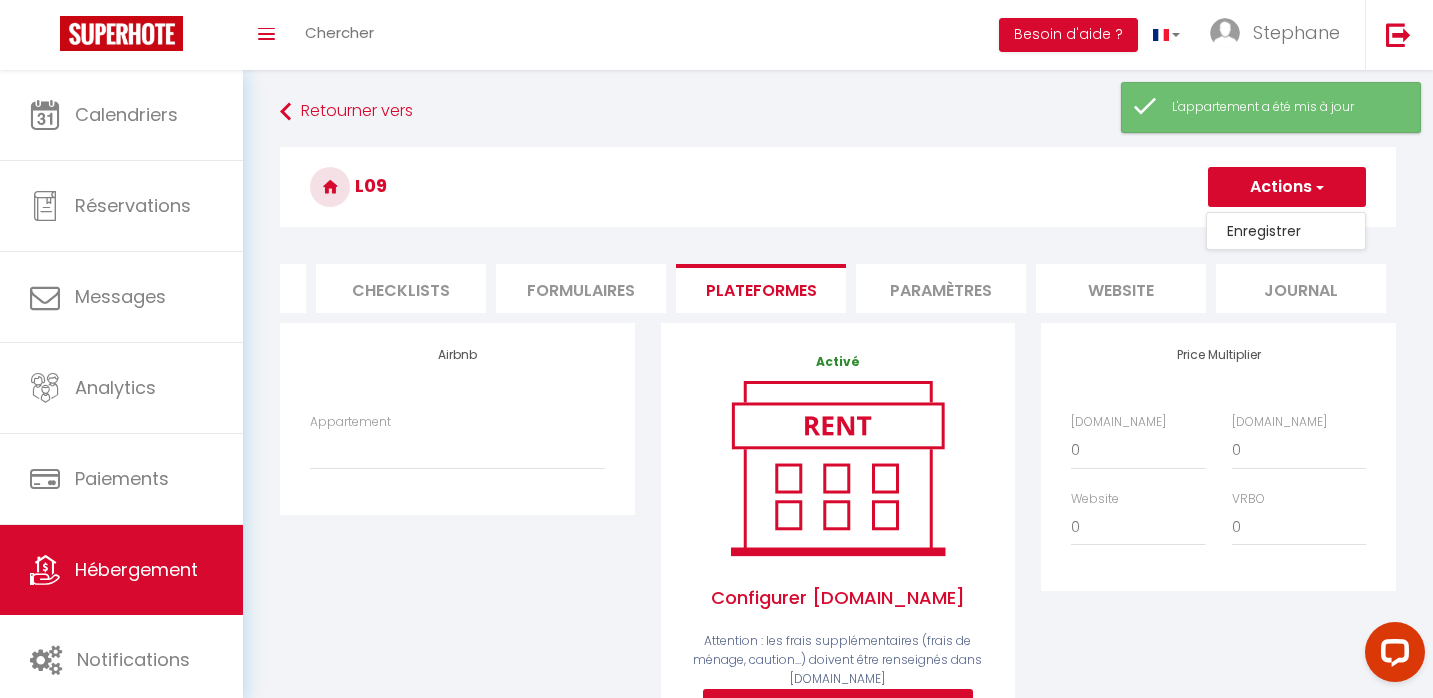 click on "Enregistrer" at bounding box center [1286, 231] 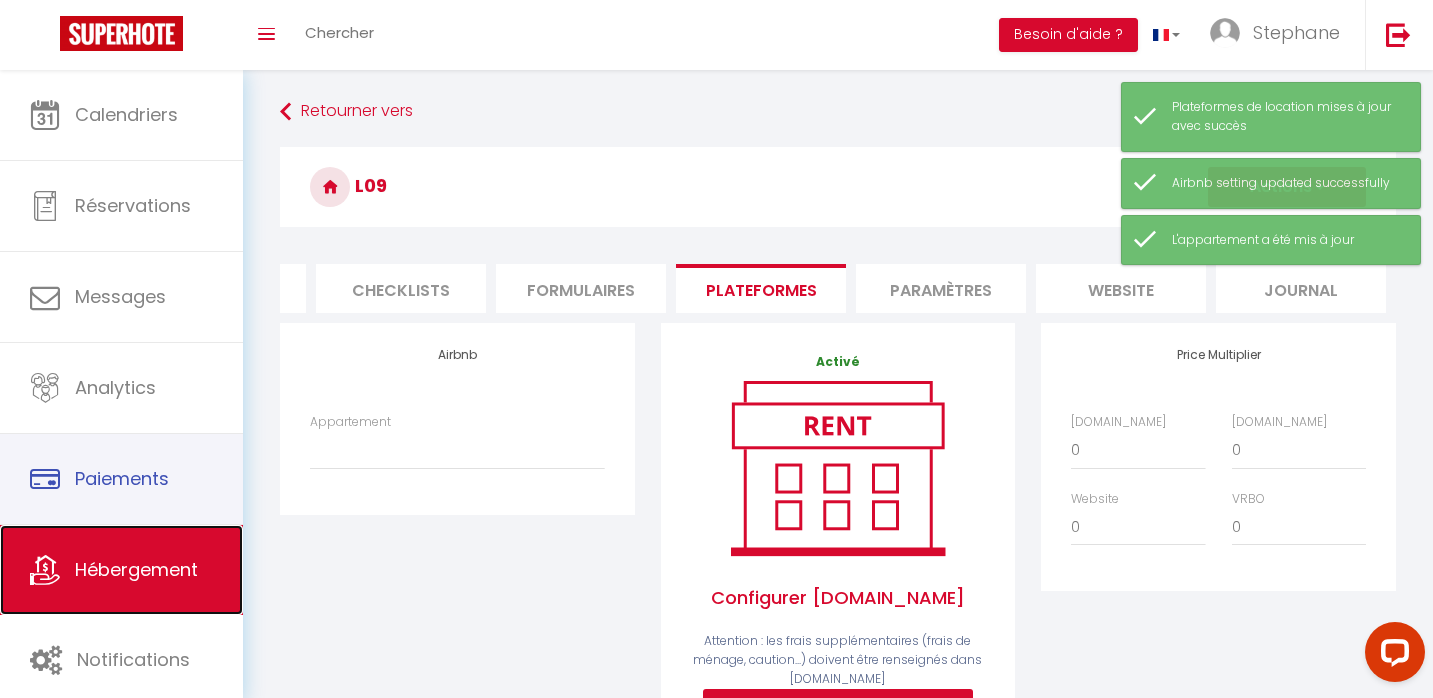 click on "Hébergement" at bounding box center [136, 569] 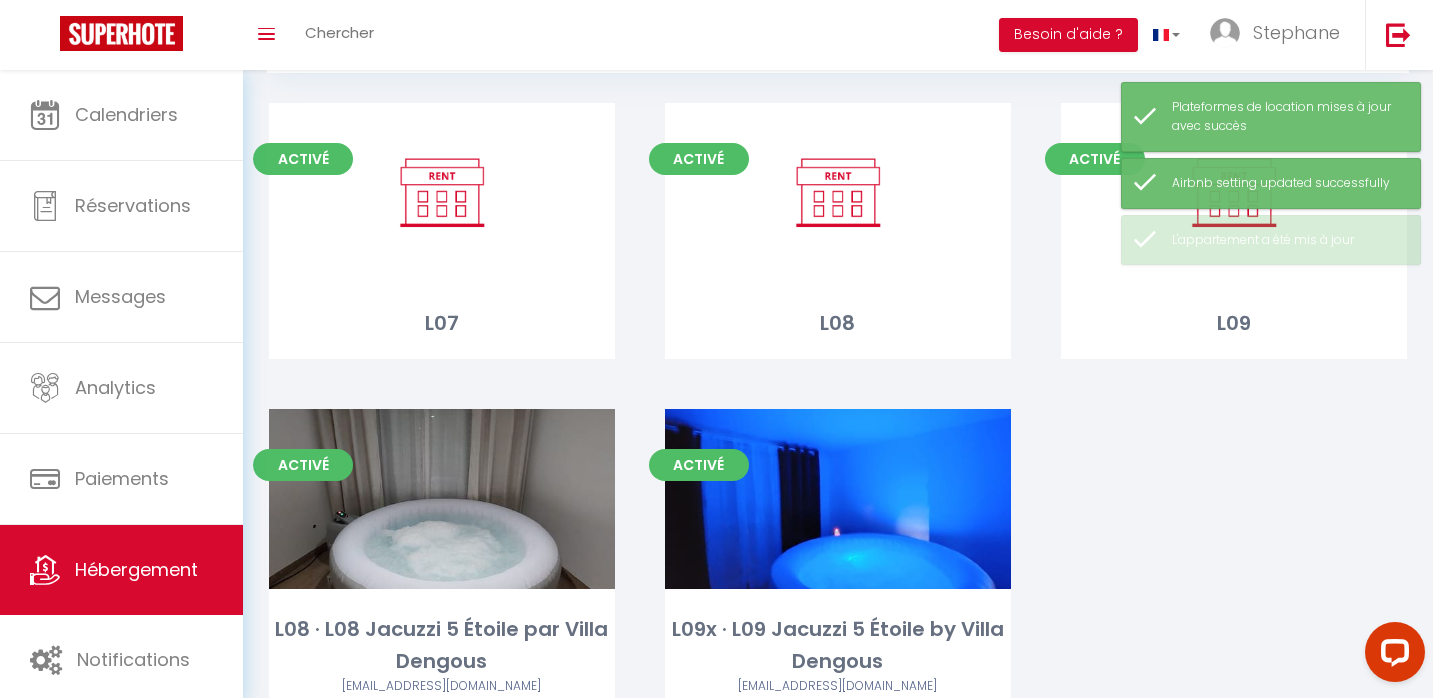 scroll, scrollTop: 207, scrollLeft: 0, axis: vertical 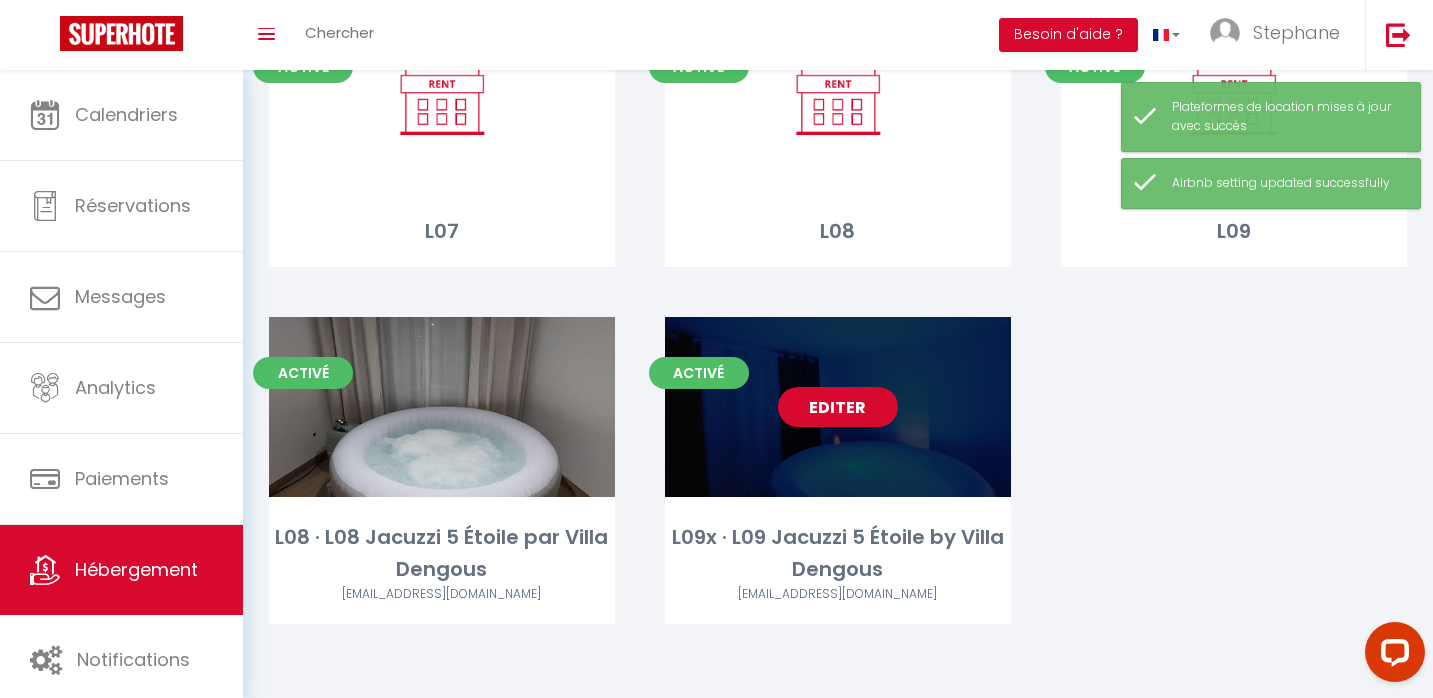click on "Editer" at bounding box center [838, 407] 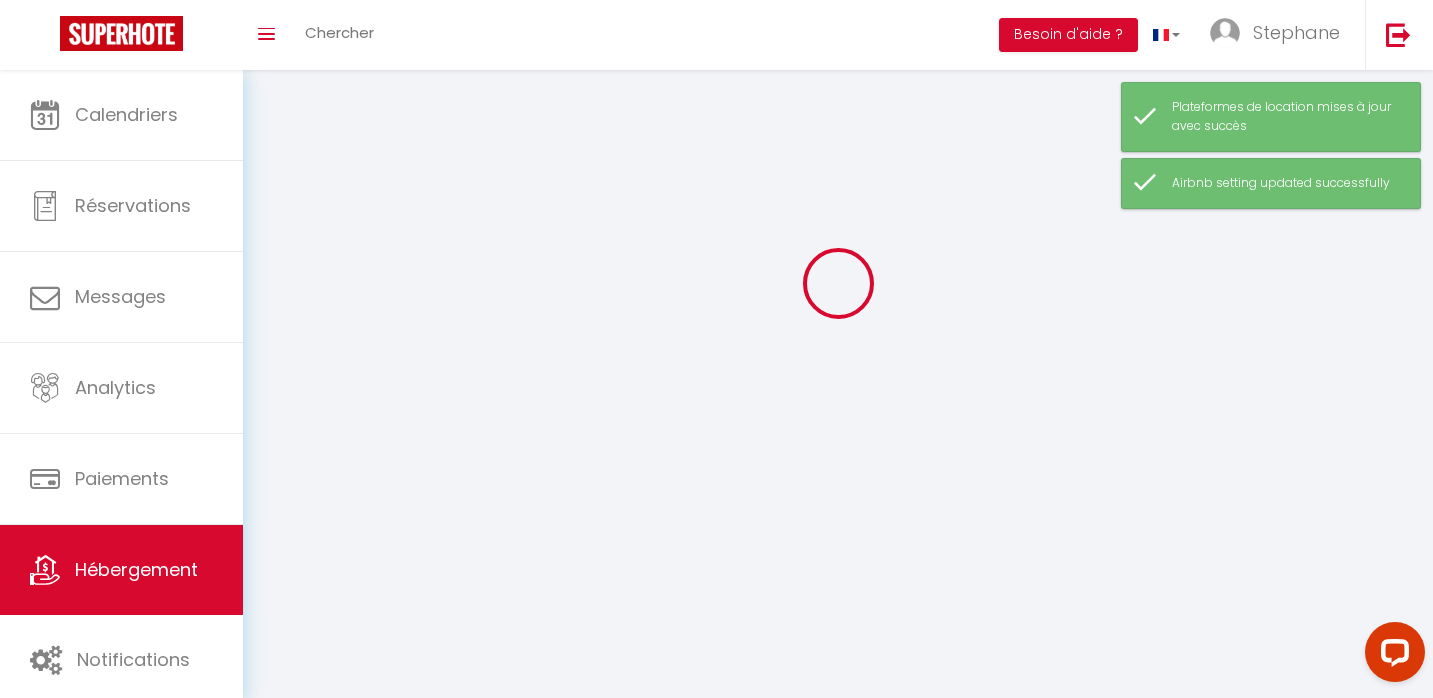 scroll, scrollTop: 0, scrollLeft: 0, axis: both 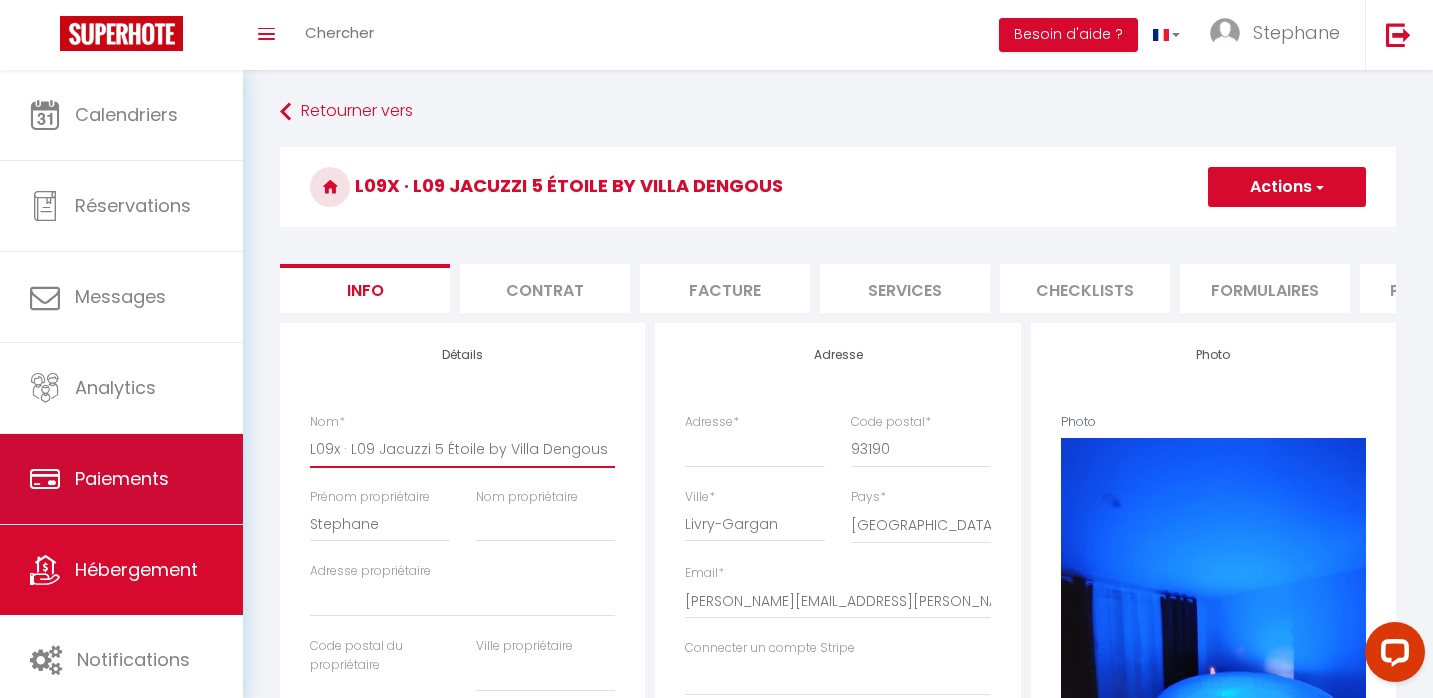 drag, startPoint x: 350, startPoint y: 449, endPoint x: 207, endPoint y: 449, distance: 143 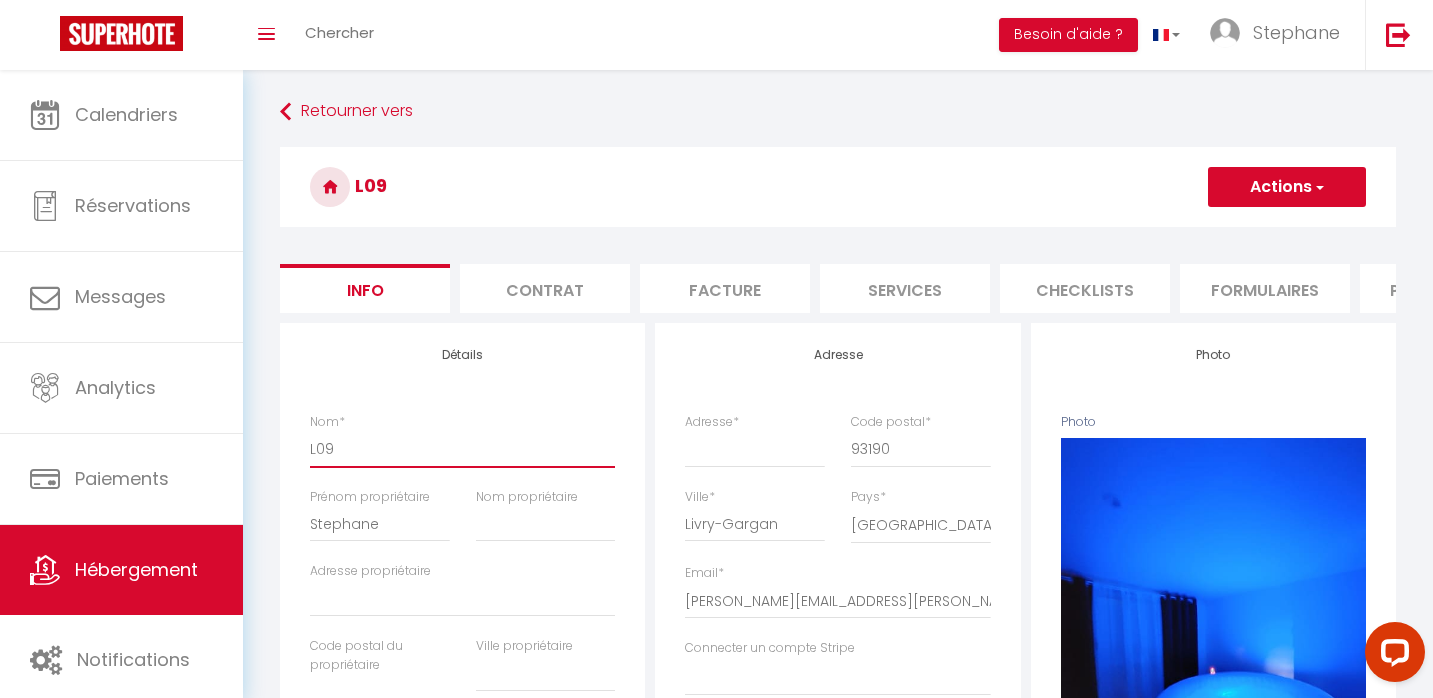 scroll, scrollTop: 1, scrollLeft: 0, axis: vertical 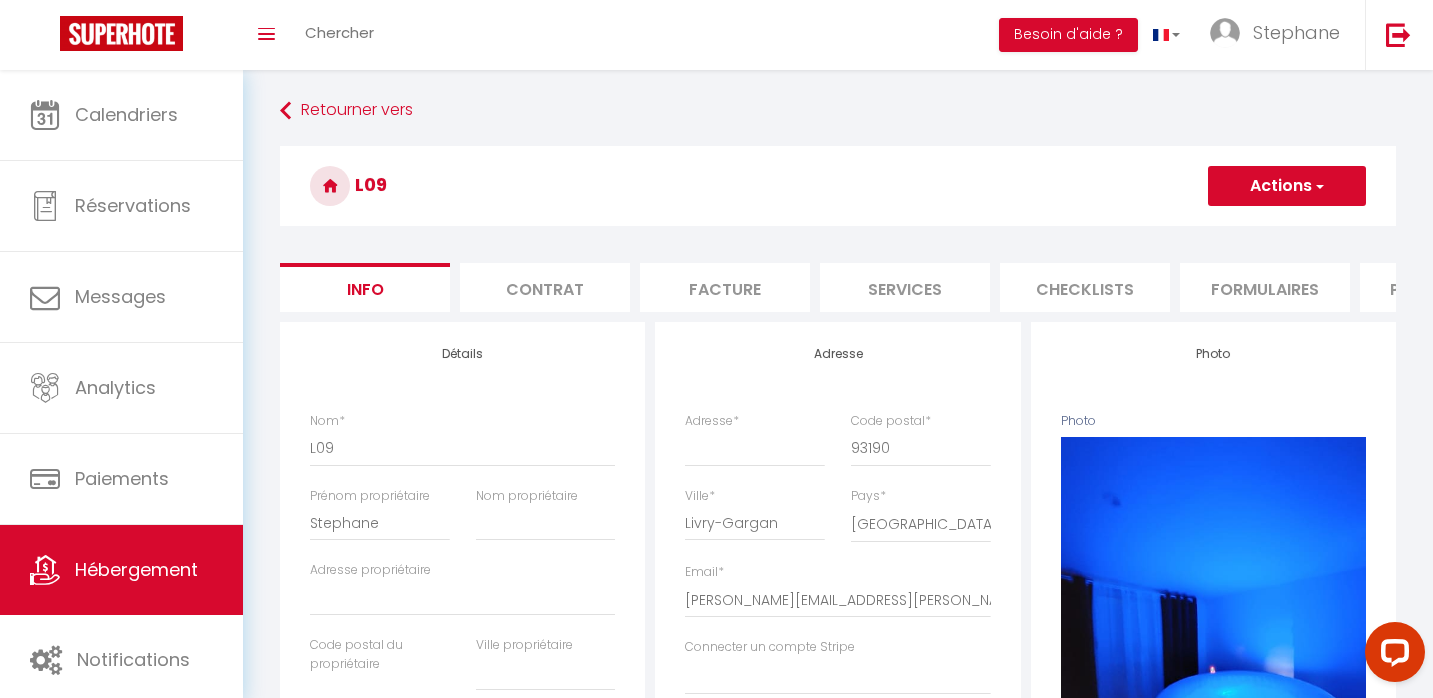 click on "Formulaires" at bounding box center [1265, 287] 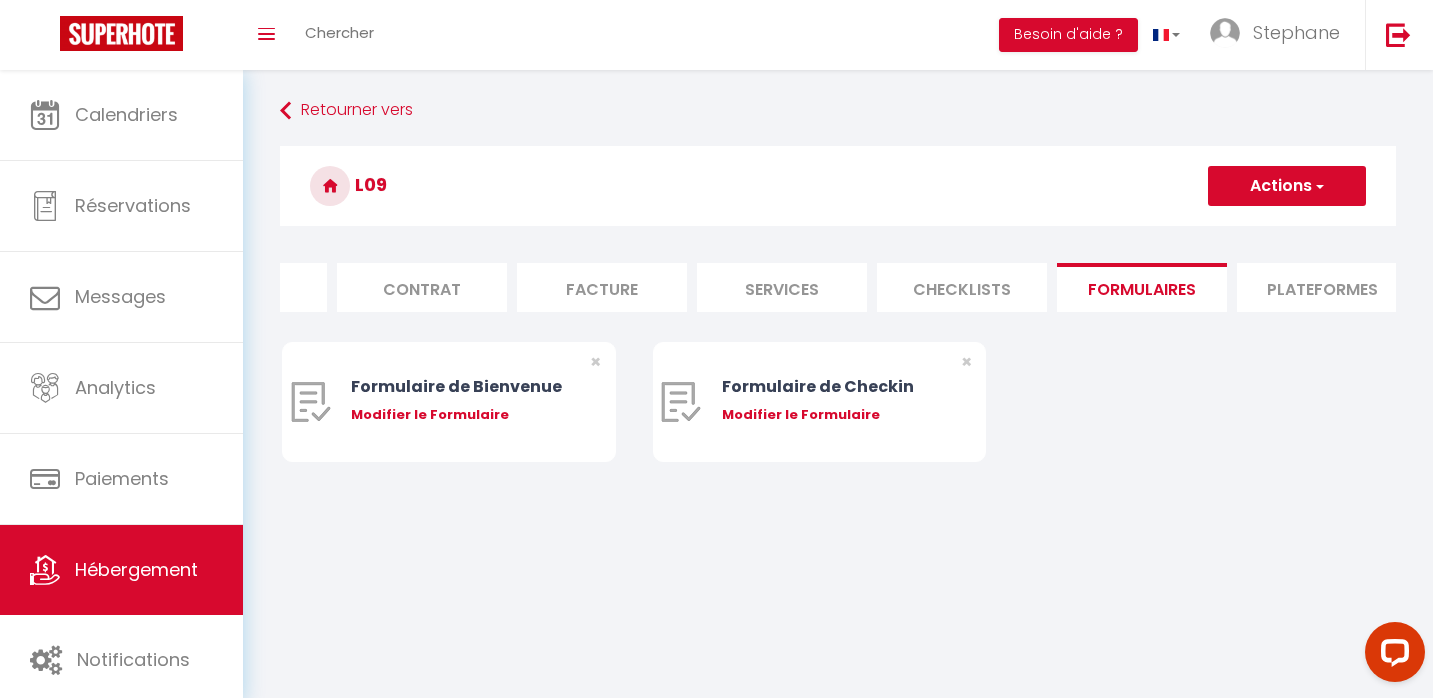 scroll, scrollTop: 0, scrollLeft: 227, axis: horizontal 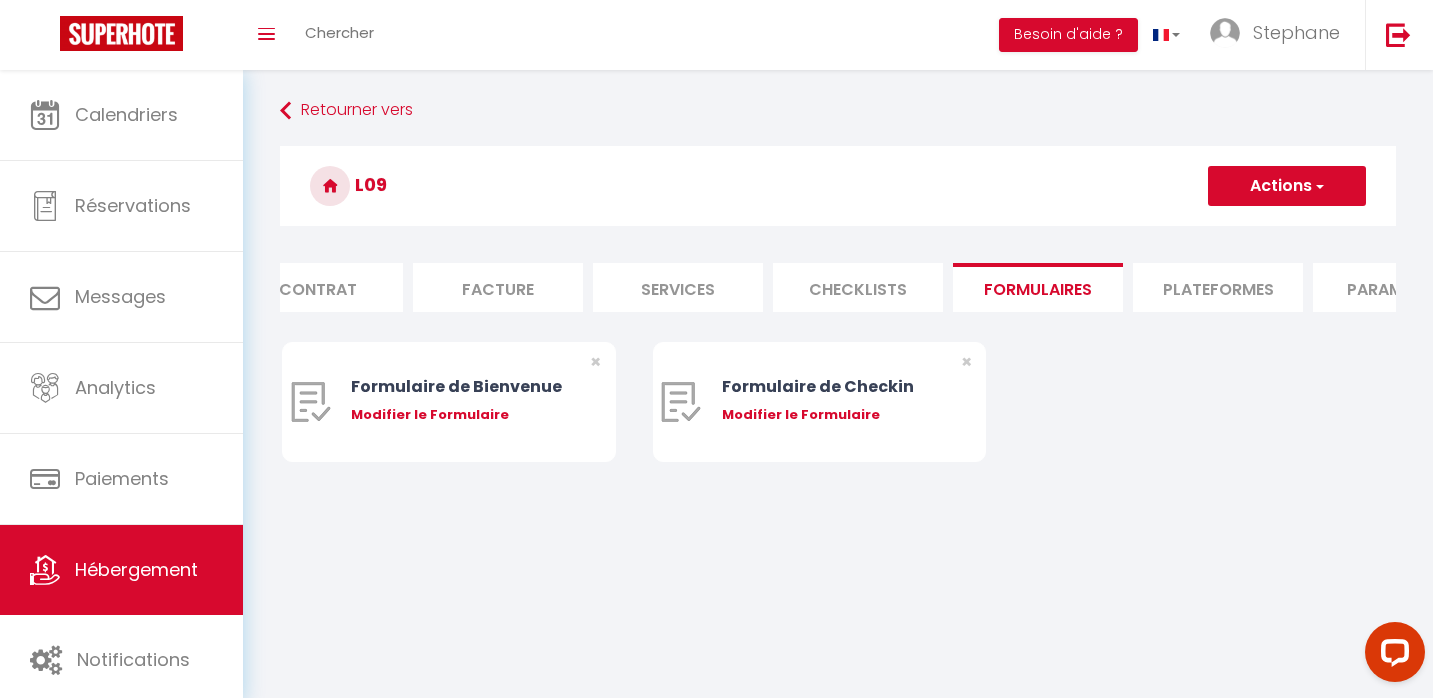 click on "Plateformes" at bounding box center (1218, 287) 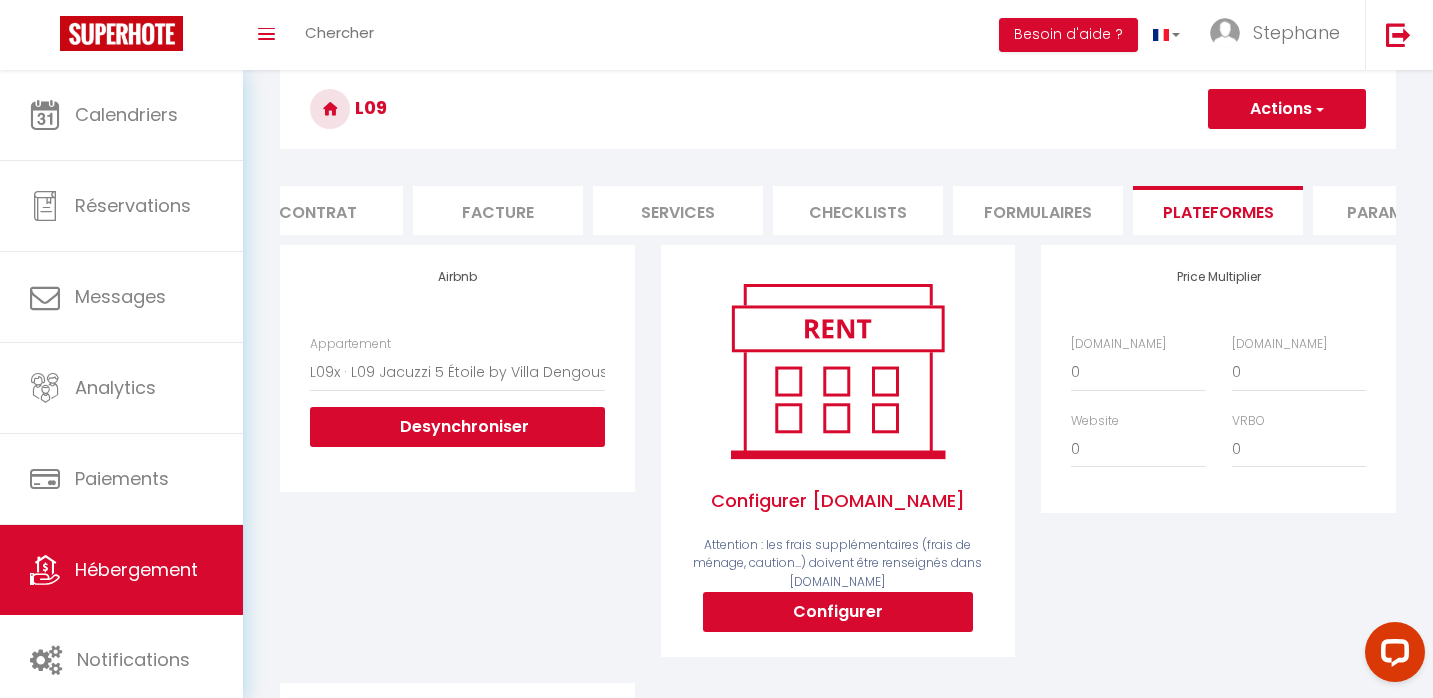scroll, scrollTop: 118, scrollLeft: 0, axis: vertical 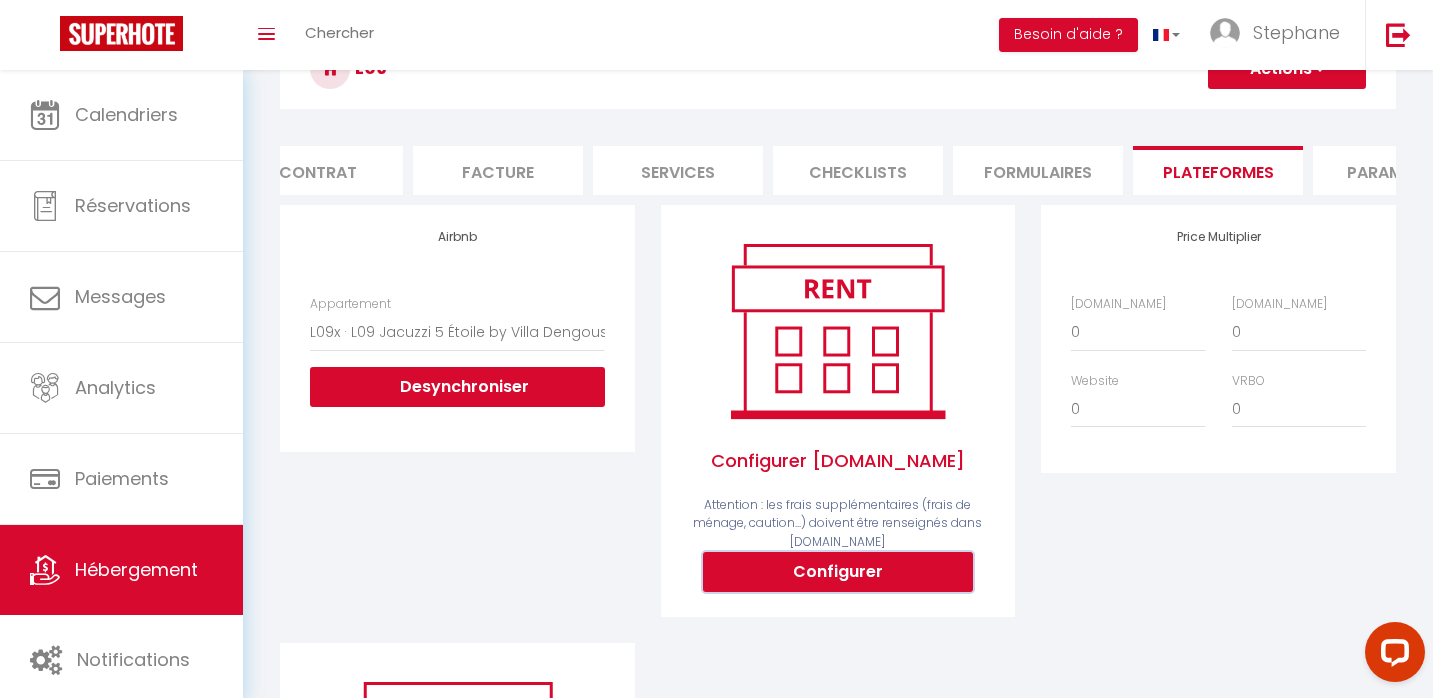 click on "Configurer" at bounding box center (838, 572) 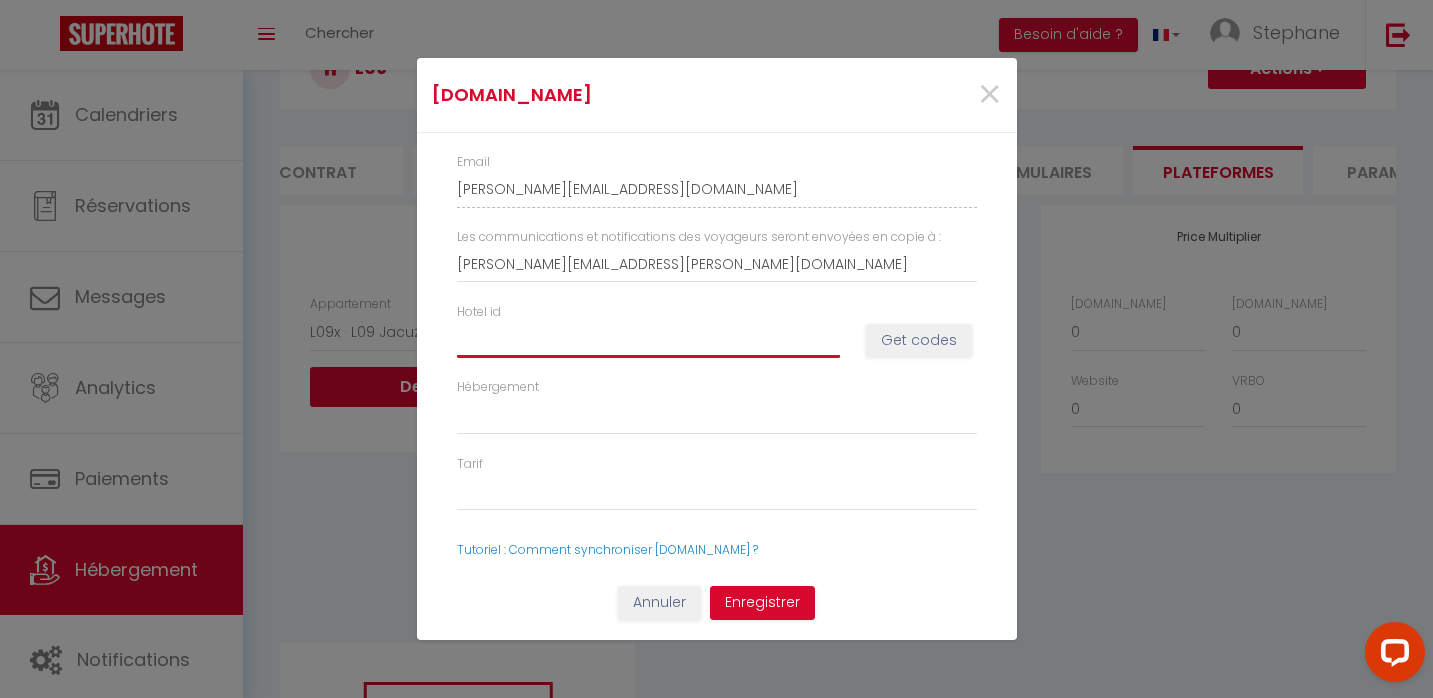 click on "Hotel id" at bounding box center (648, 340) 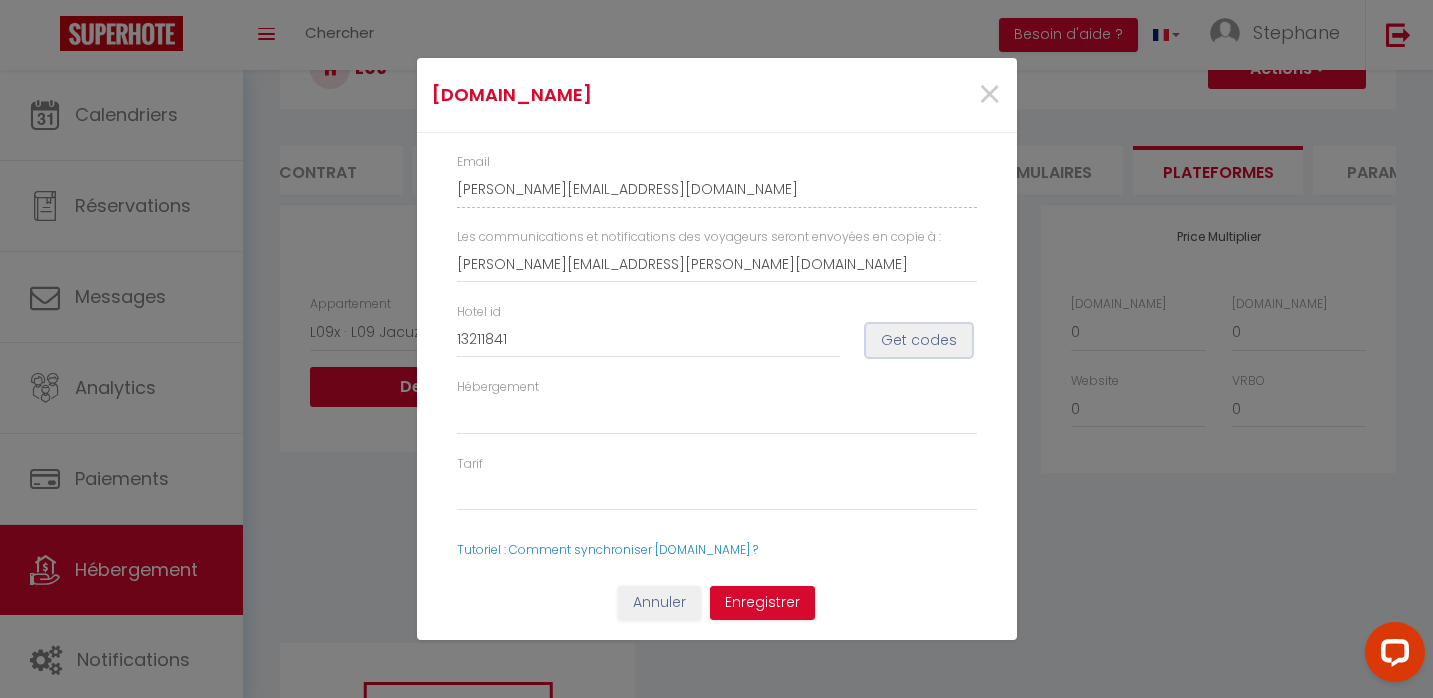 click on "Get codes" at bounding box center (919, 341) 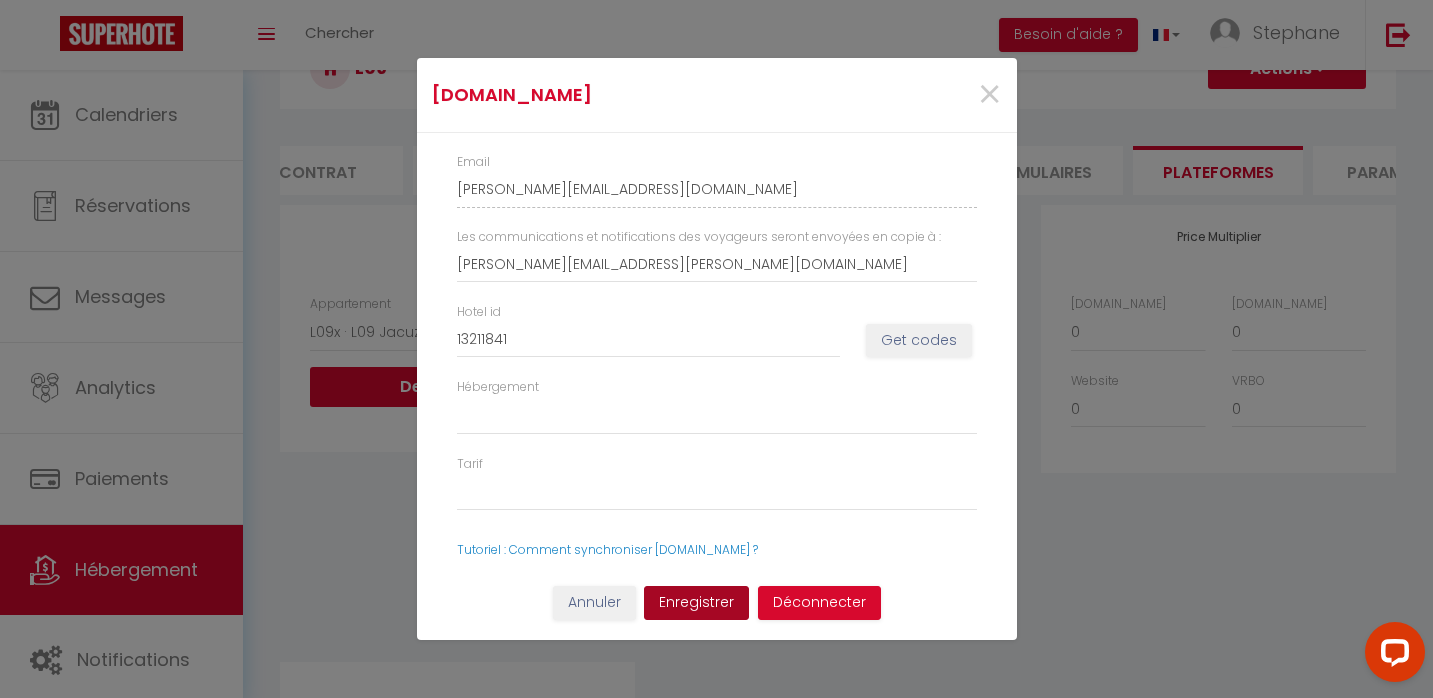 click on "Enregistrer" at bounding box center [696, 603] 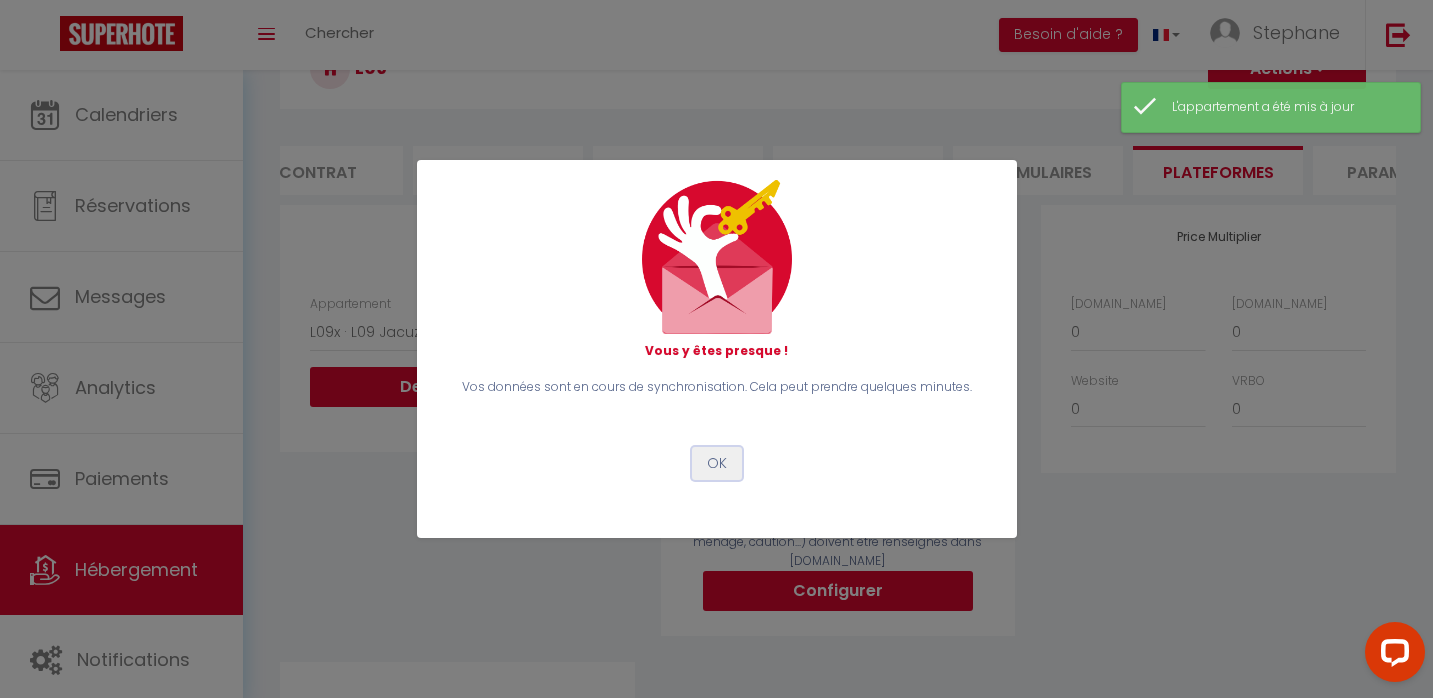 click on "OK" at bounding box center [717, 464] 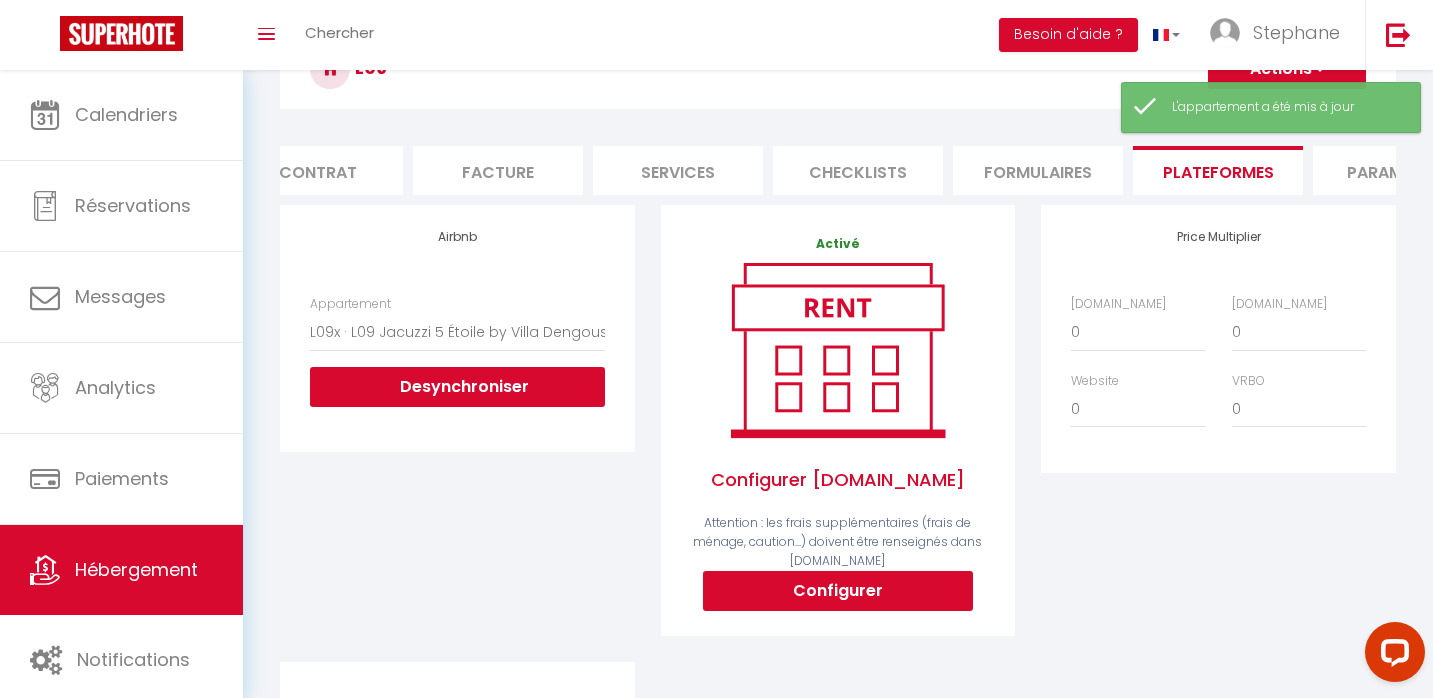 click on "Contrat" at bounding box center [318, 170] 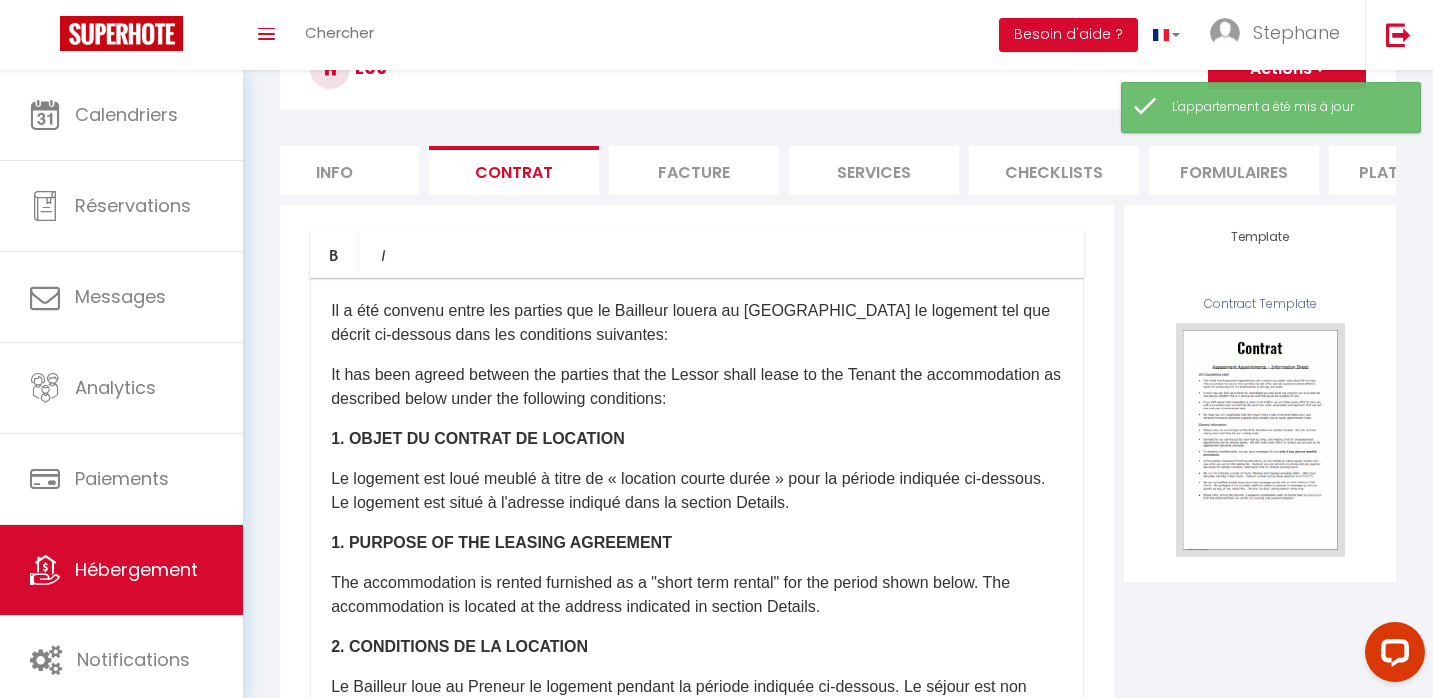 scroll, scrollTop: 0, scrollLeft: 0, axis: both 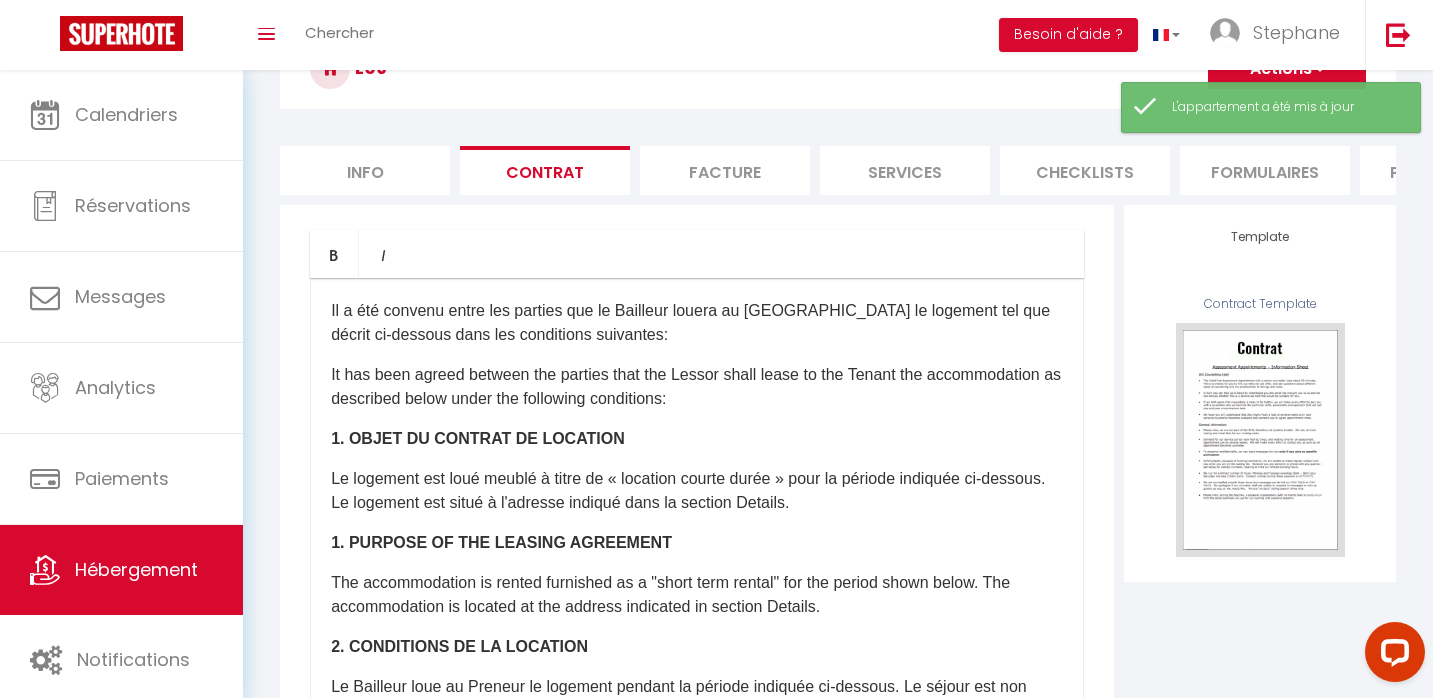 click on "Info" at bounding box center (365, 170) 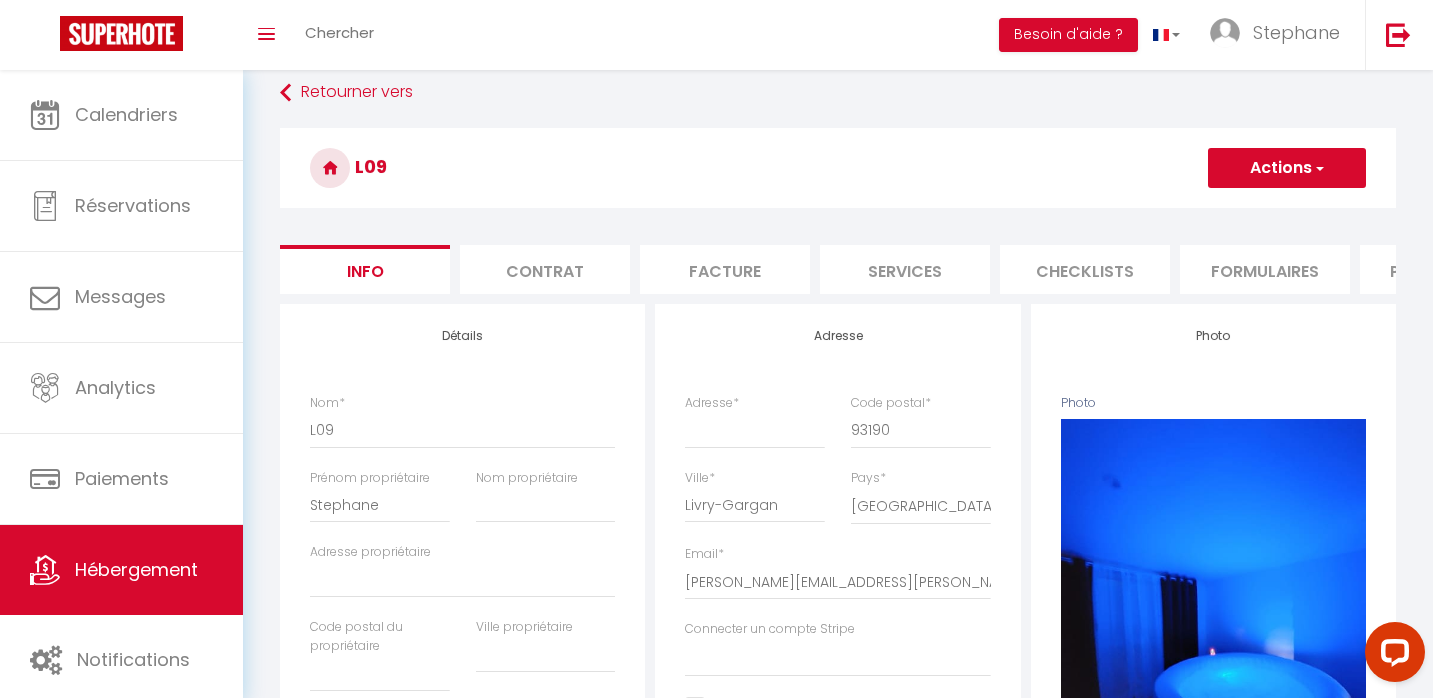 scroll, scrollTop: 17, scrollLeft: 0, axis: vertical 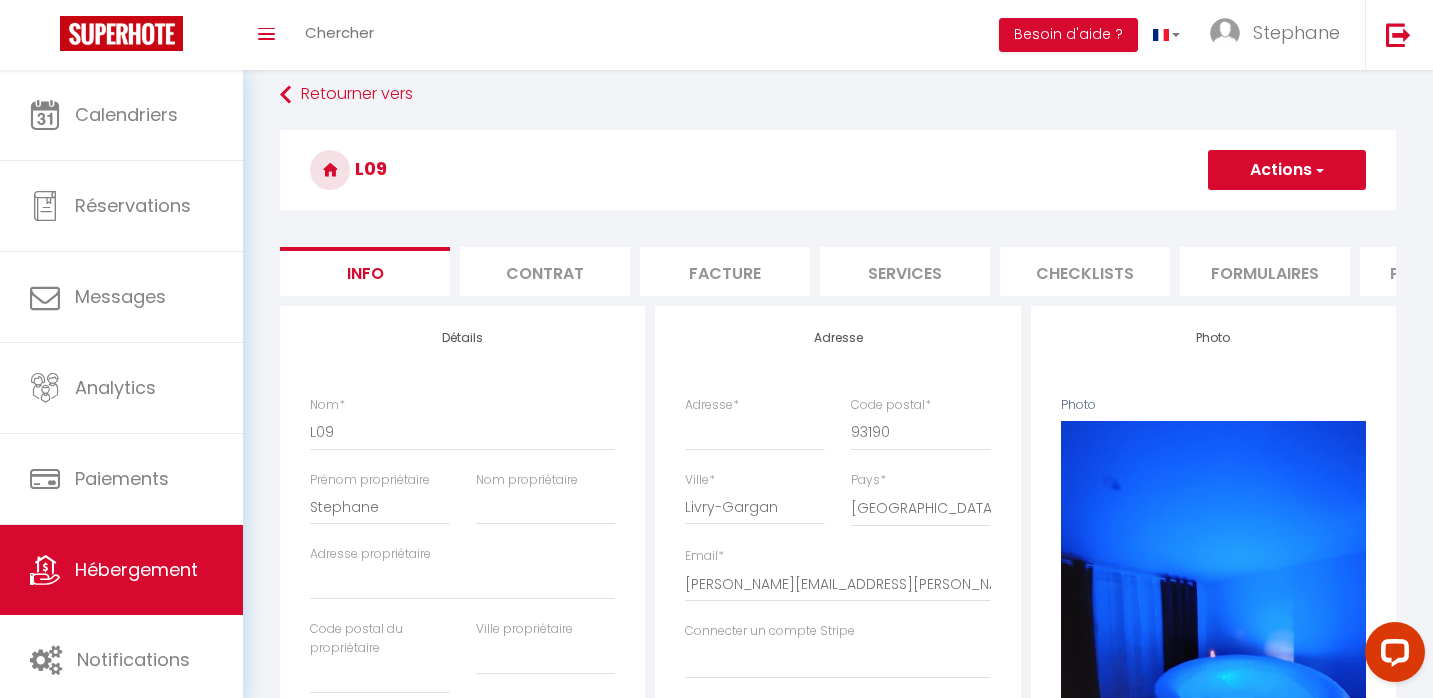click on "Actions" at bounding box center [1287, 170] 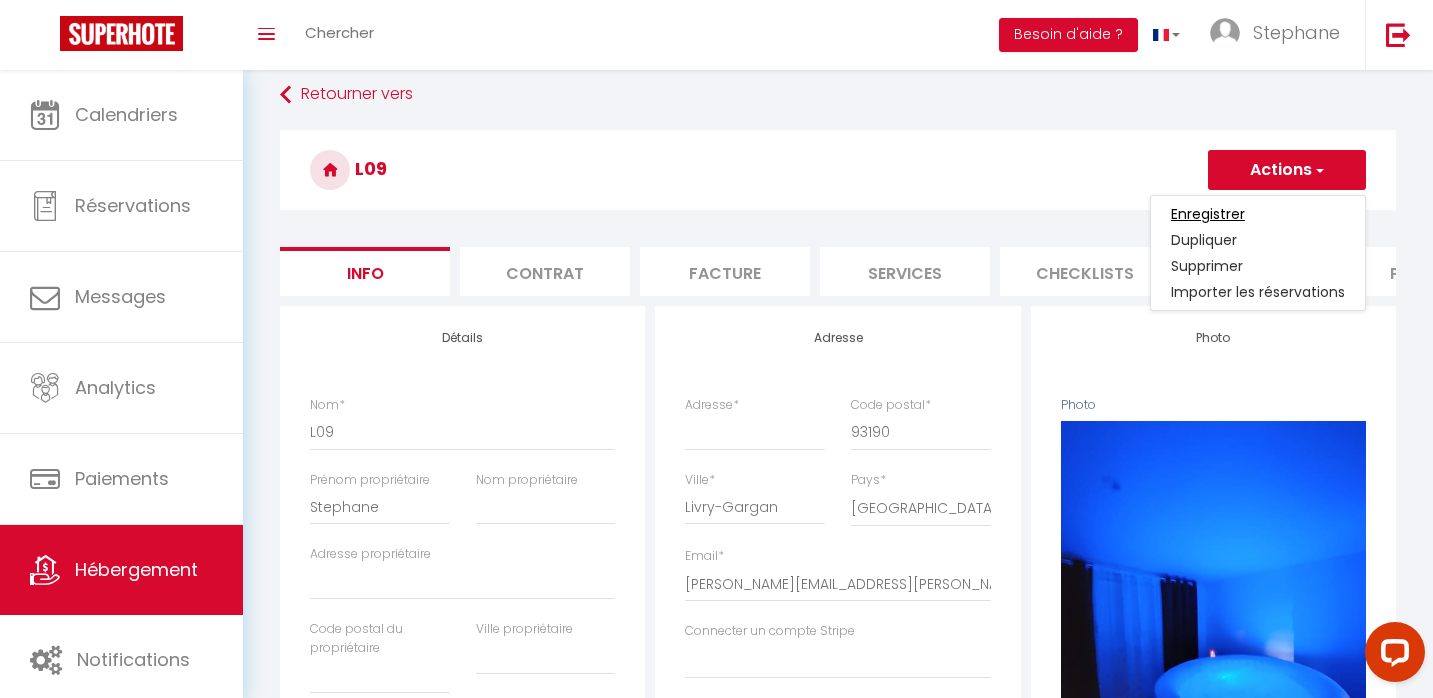 click on "Enregistrer" at bounding box center (1208, 214) 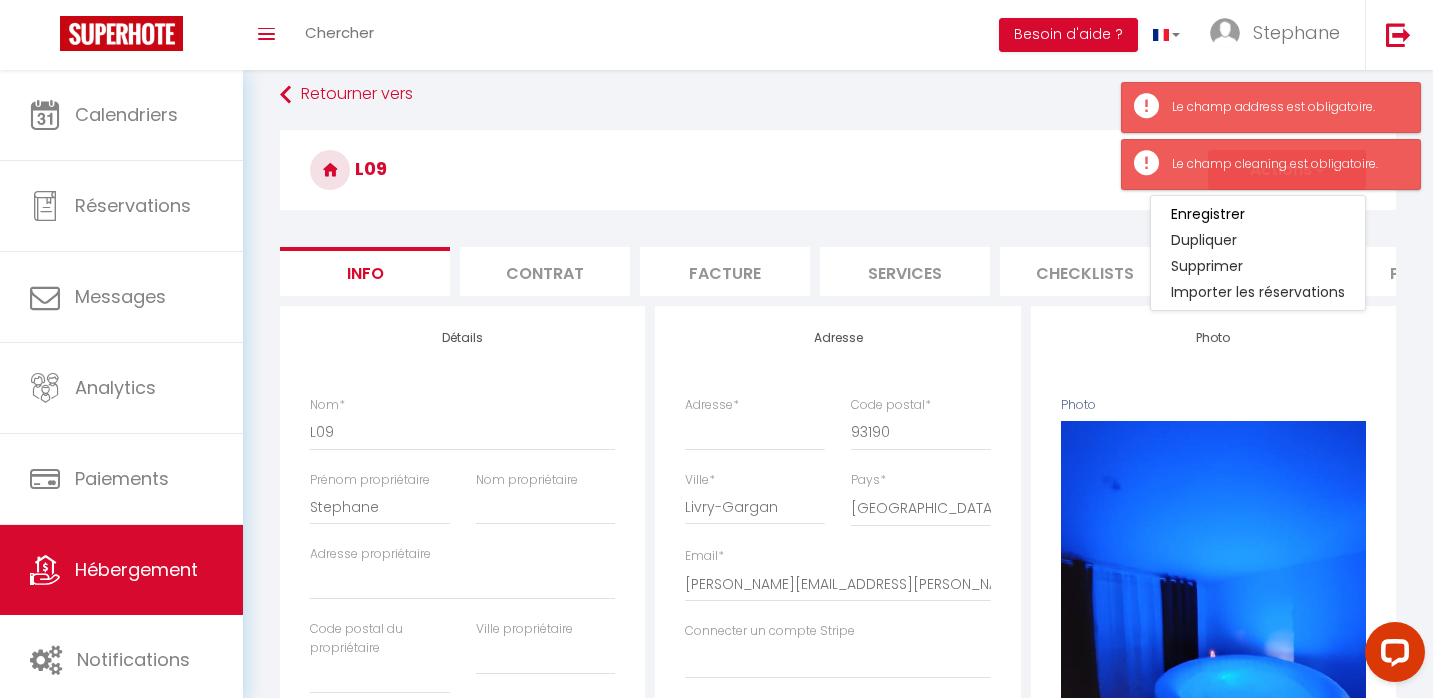 click on "L09" at bounding box center [838, 170] 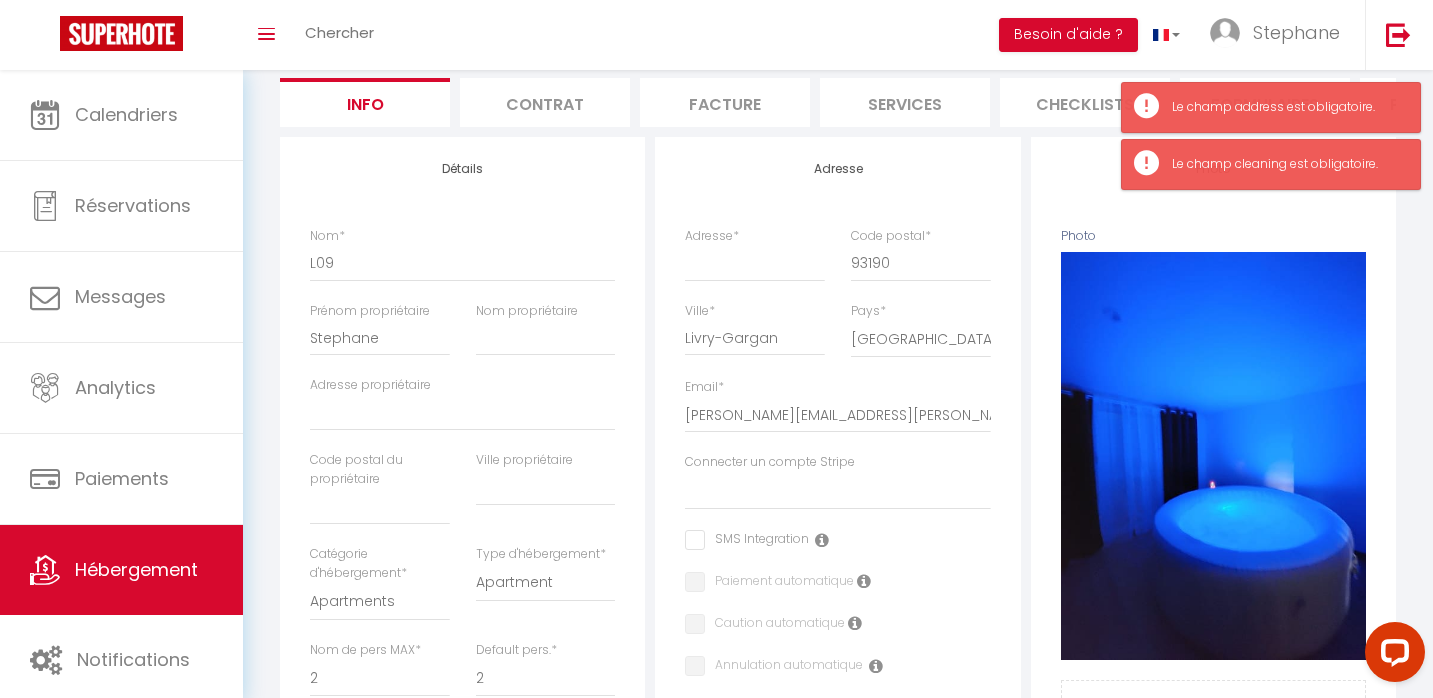 scroll, scrollTop: 252, scrollLeft: 0, axis: vertical 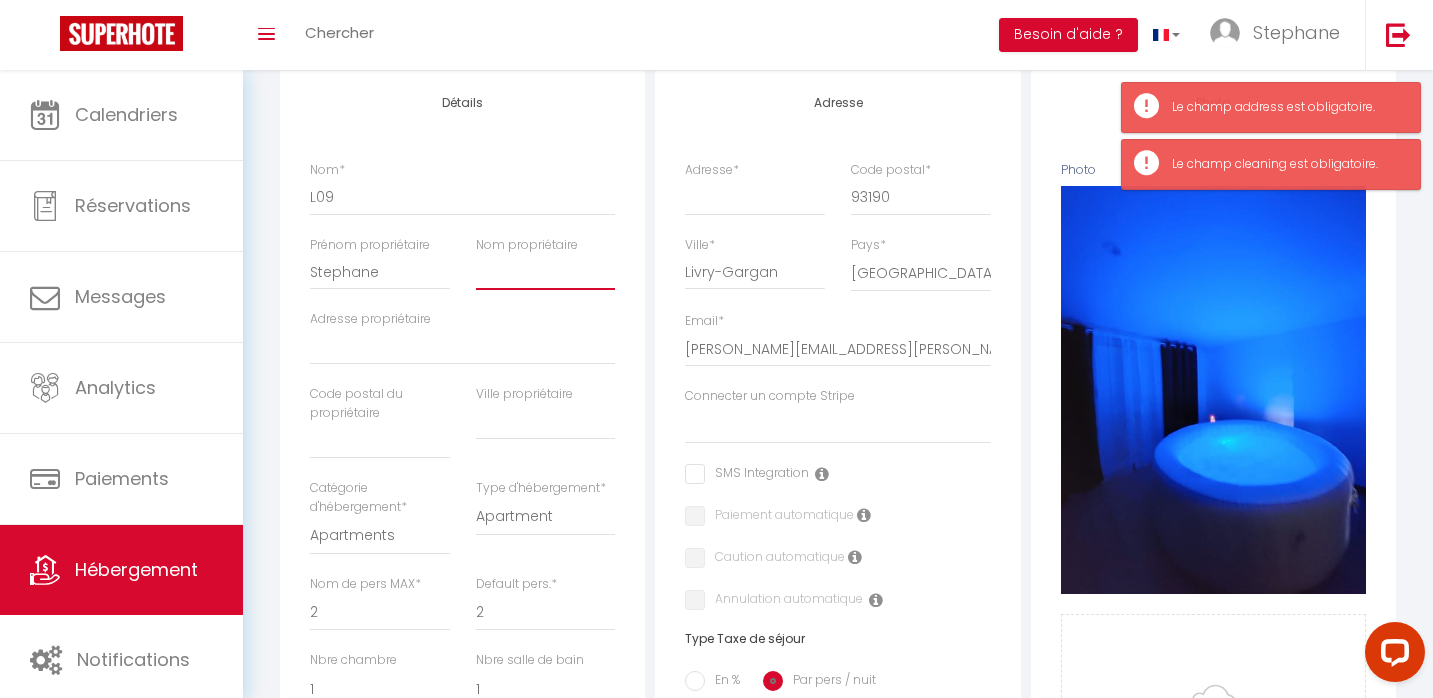click on "Nom propriétaire" at bounding box center (546, 272) 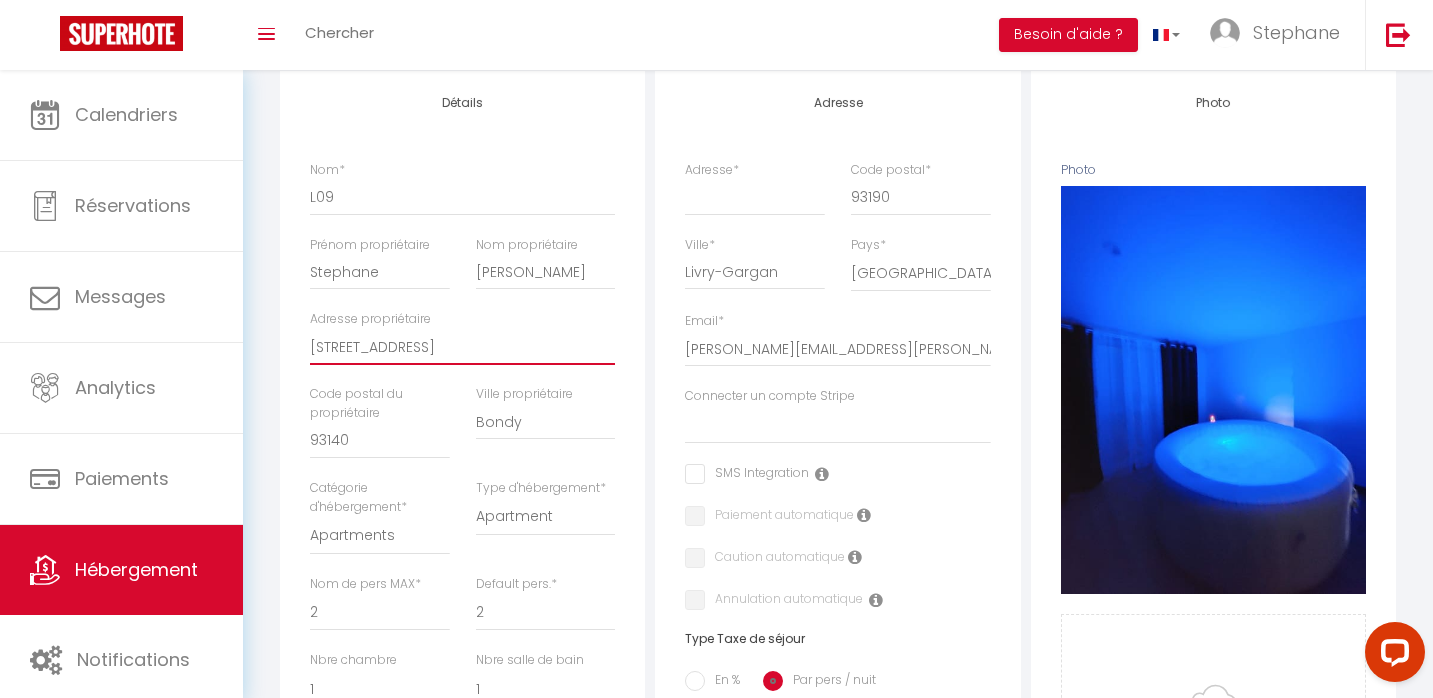 click on "[STREET_ADDRESS]" at bounding box center (462, 347) 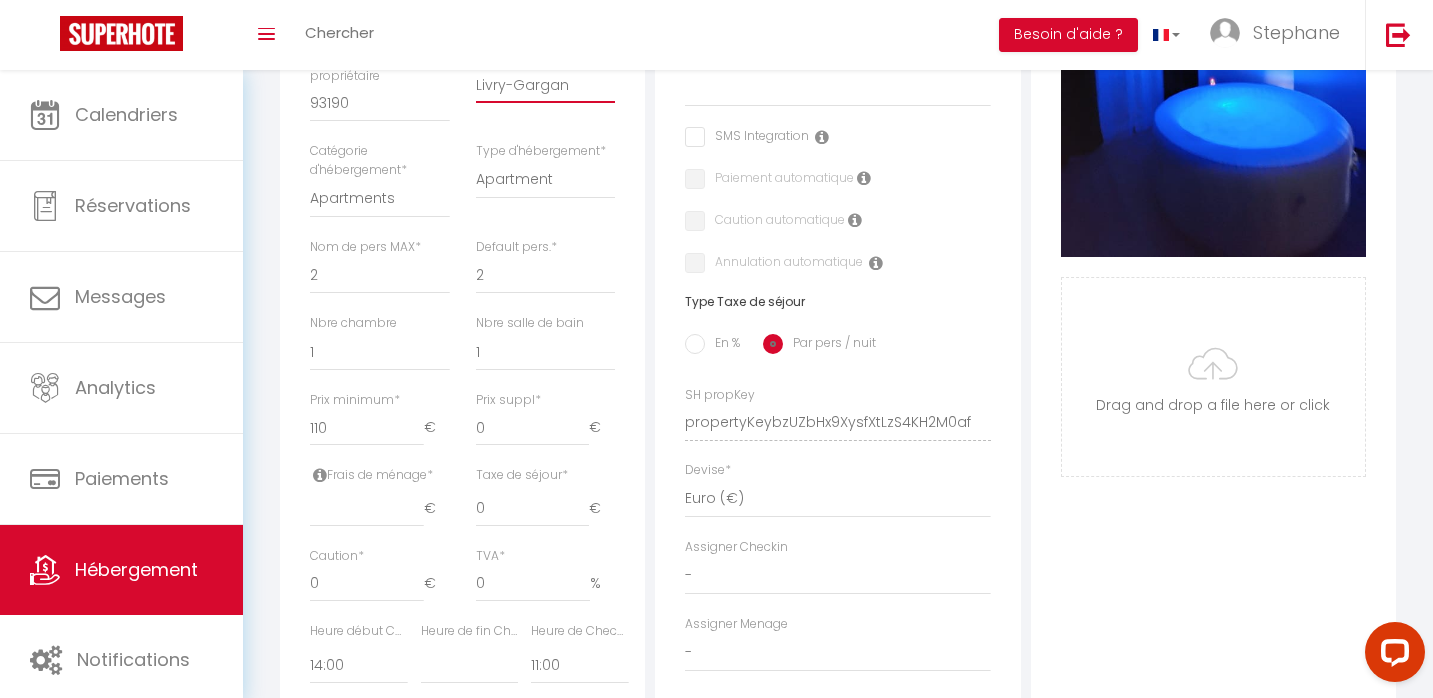 scroll, scrollTop: 623, scrollLeft: 0, axis: vertical 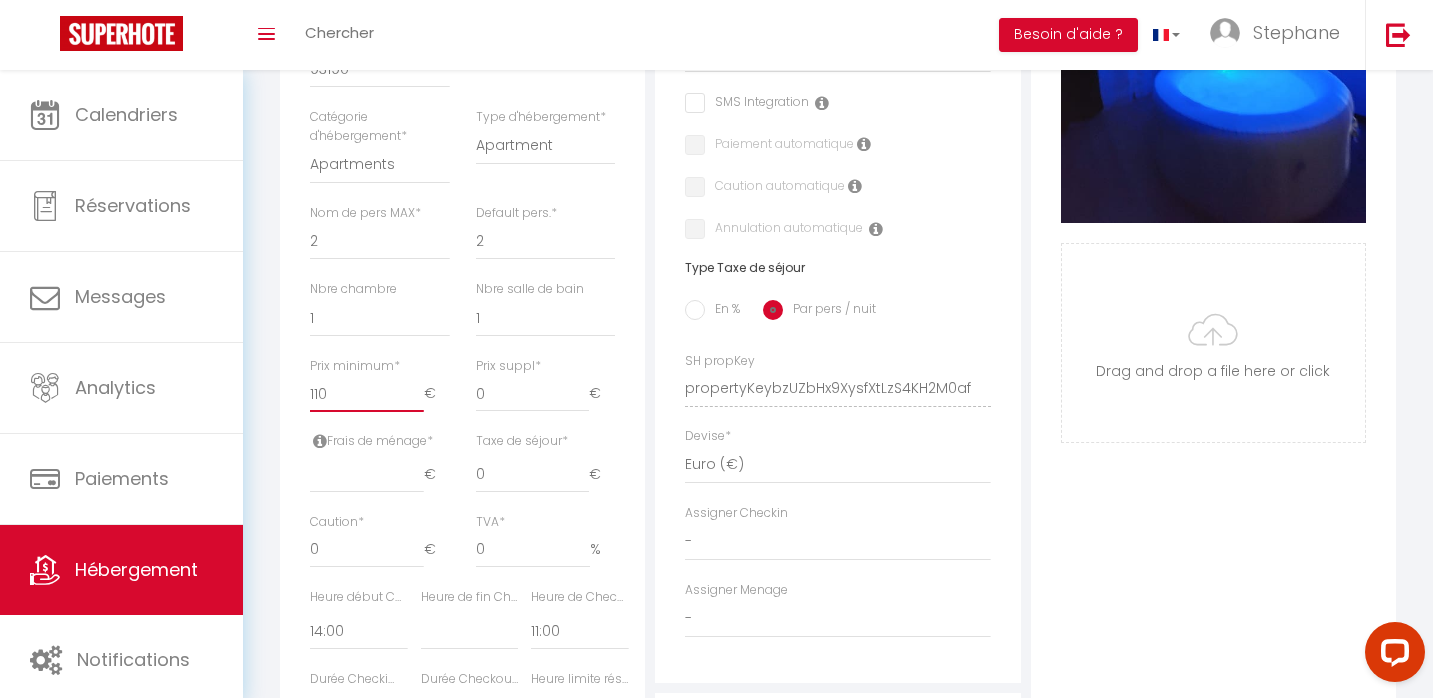 click on "110" at bounding box center (367, 394) 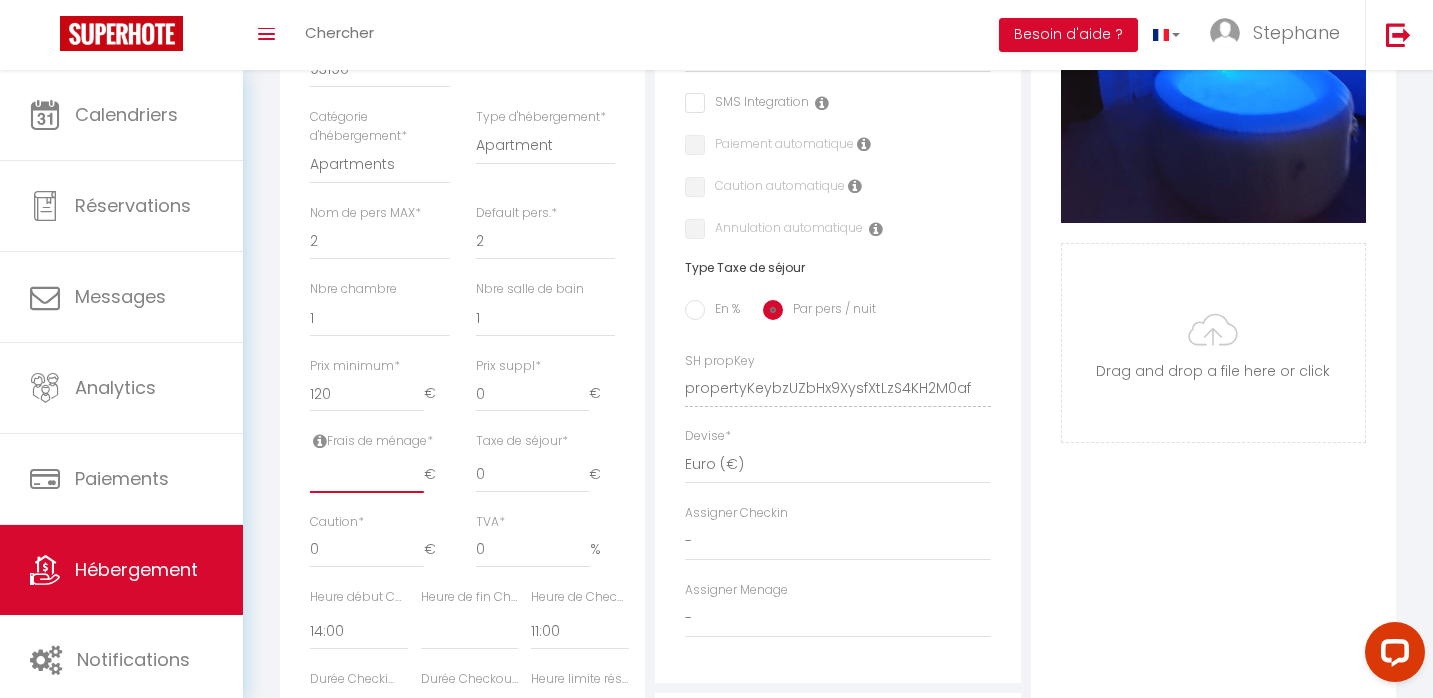 click at bounding box center [367, 475] 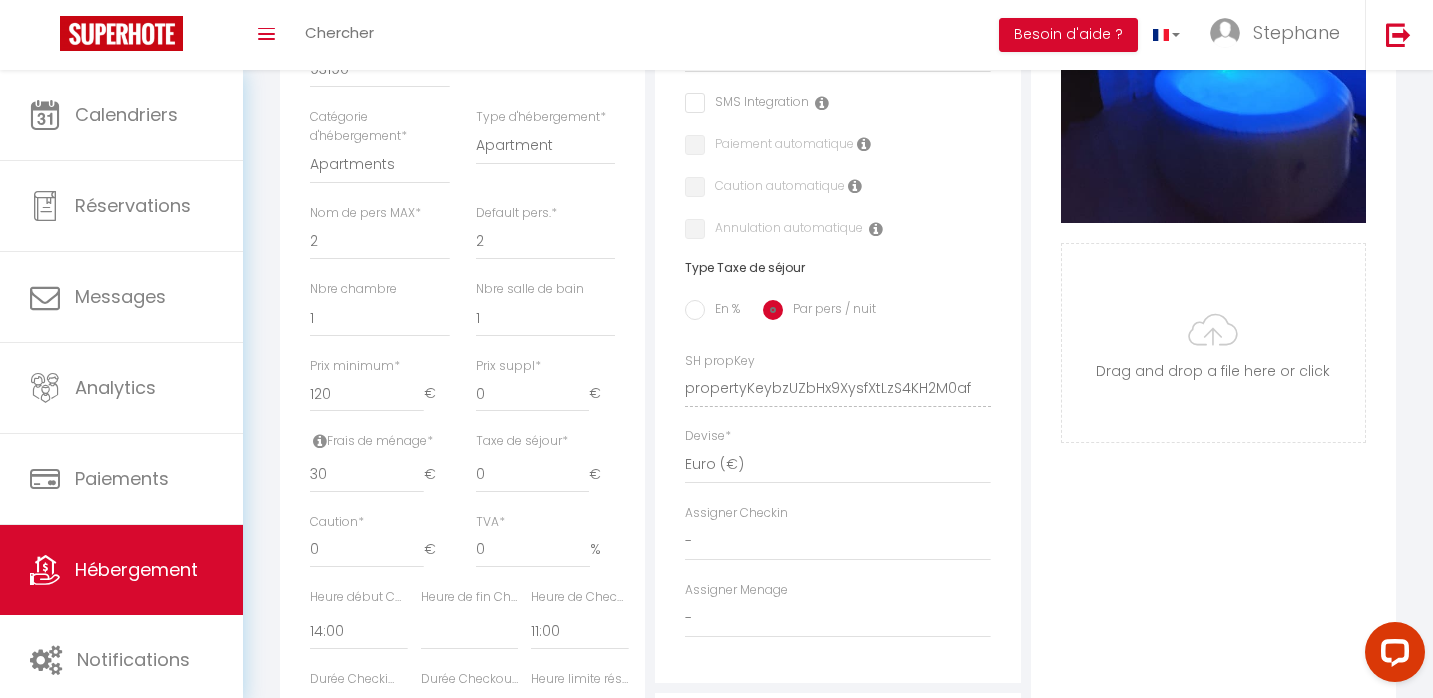 click on "Détails
Nom
*   L09
Prénom propriétaire
[PERSON_NAME] propriétaire
[PERSON_NAME]
Adresse propriétaire
[STREET_ADDRESS]
Code postal du propriétaire
93190
Ville propriétaire
Livry-Gargan
Catégorie d'hébergement
*
Apartments
Houses
Secondary units
*     *     *             *" at bounding box center [462, 374] 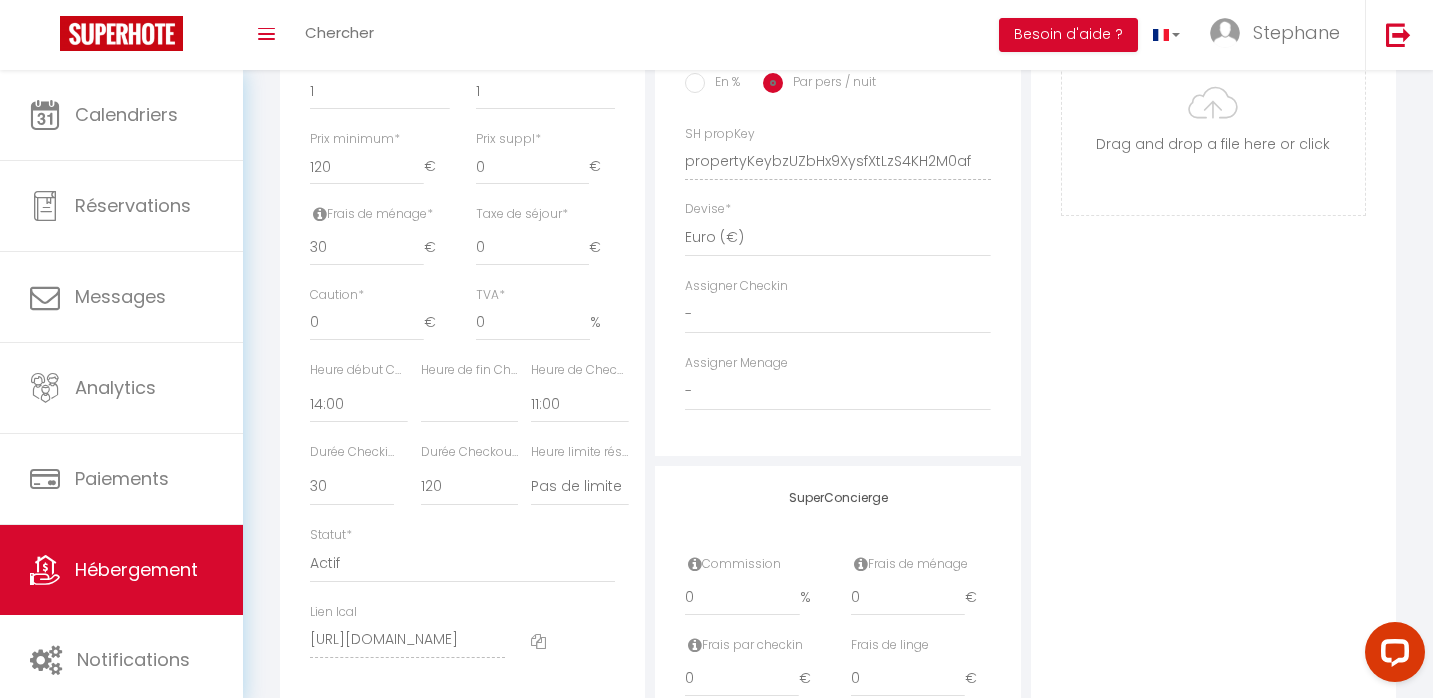 scroll, scrollTop: 918, scrollLeft: 0, axis: vertical 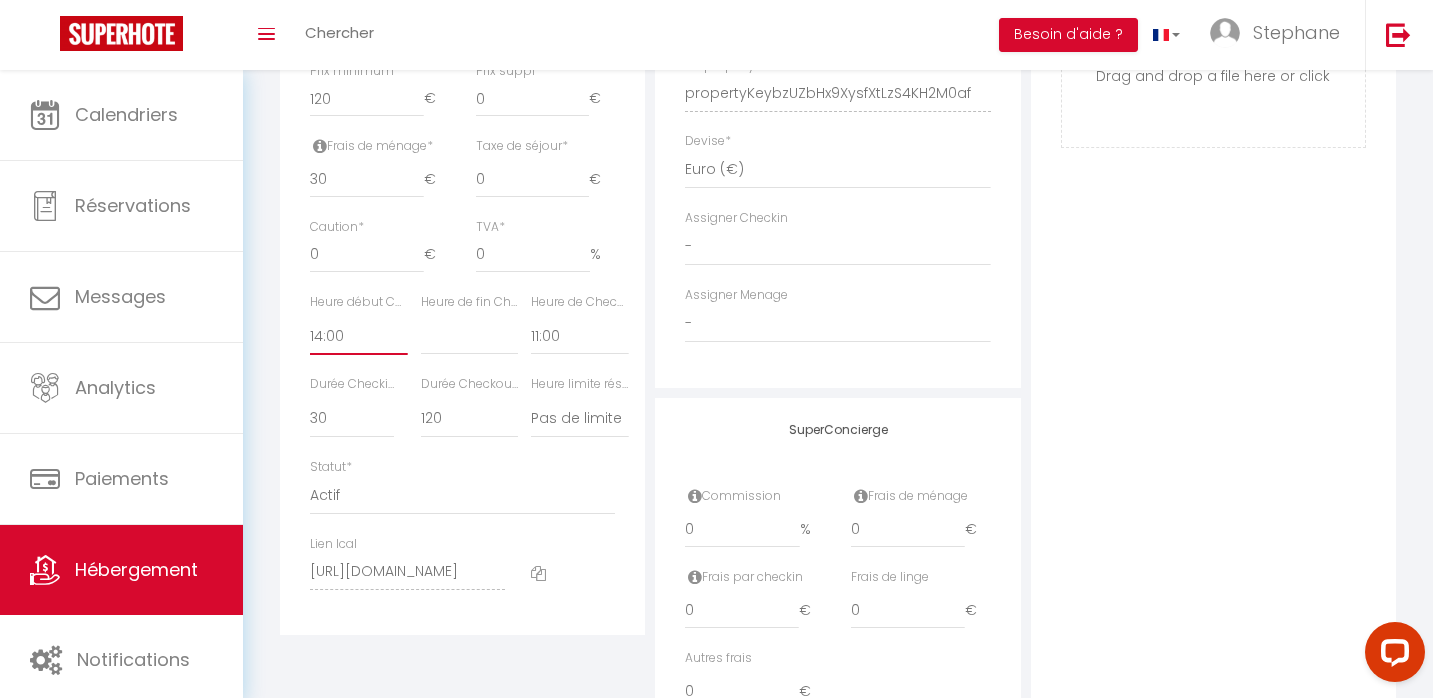 click on "00:00
00:15
00:30
00:45
01:00
01:15
01:30
01:45
02:00
02:15
02:30
02:45
03:00" at bounding box center (358, 336) 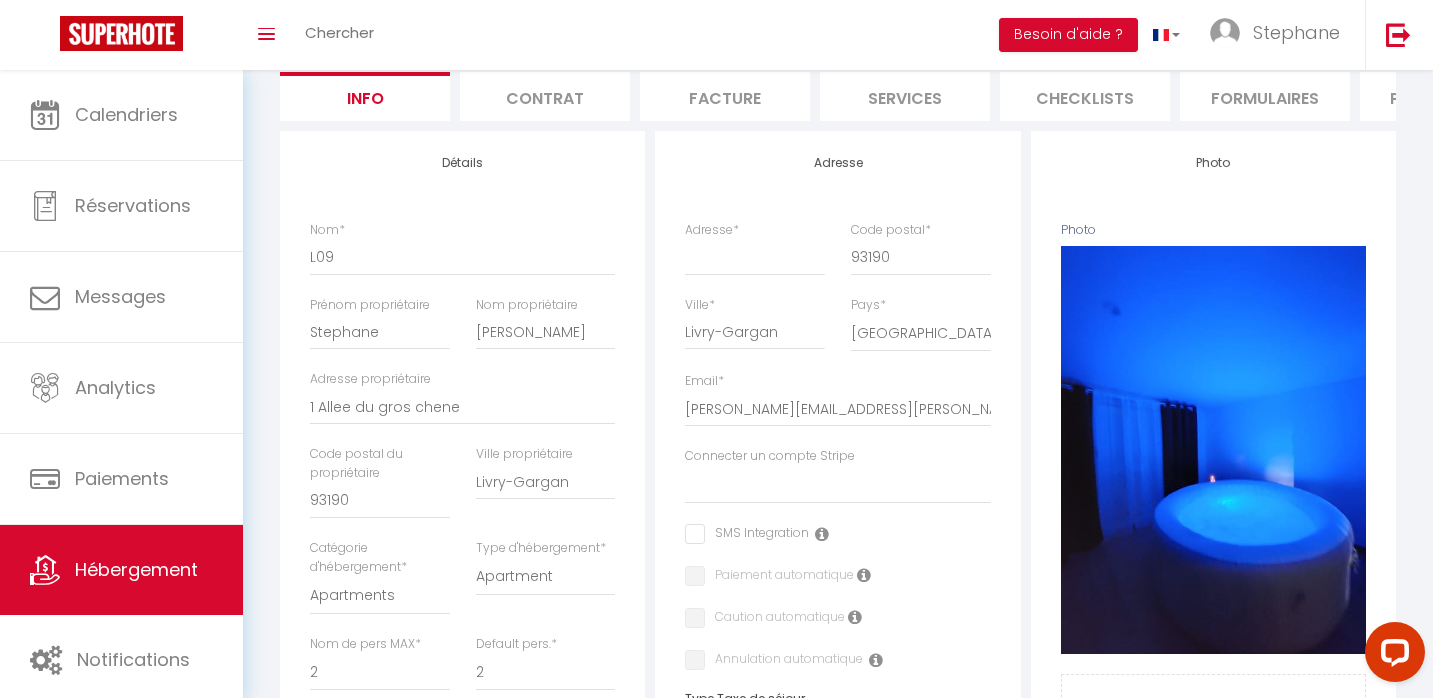 scroll, scrollTop: 209, scrollLeft: 0, axis: vertical 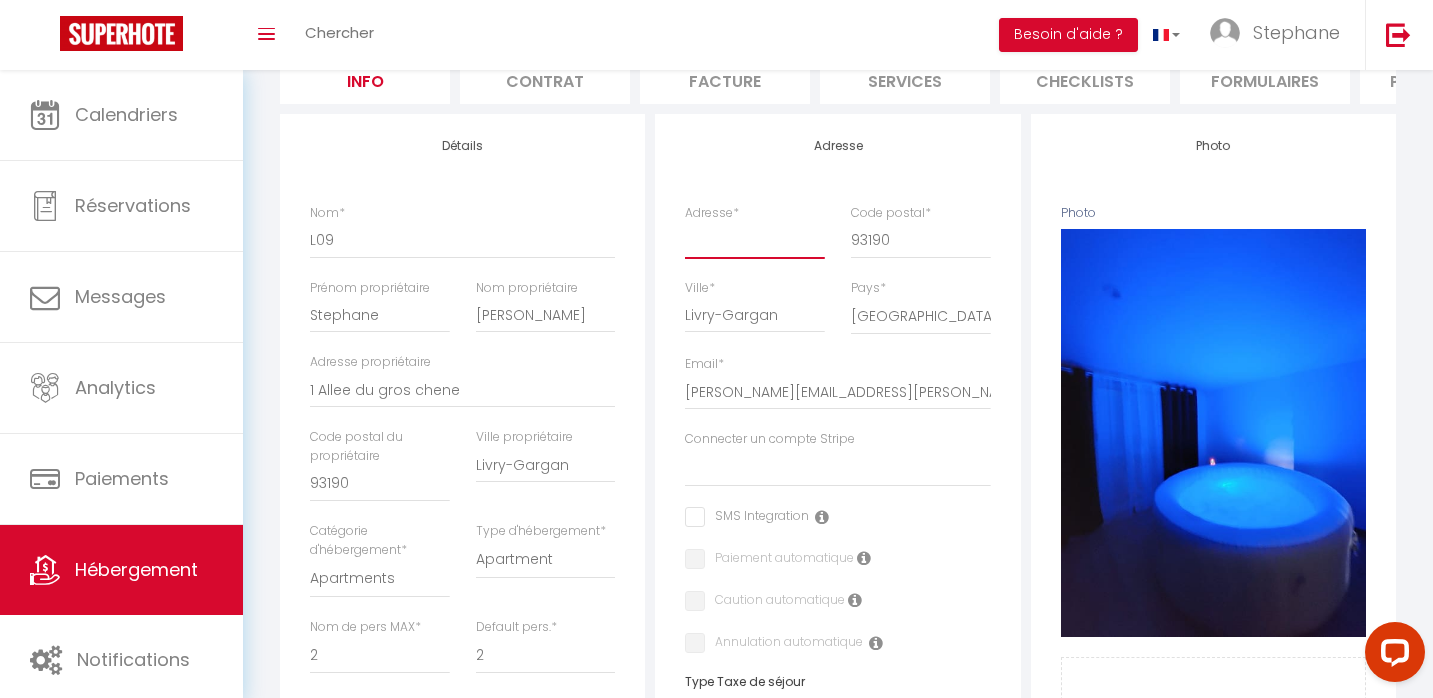 click on "Adresse
*" at bounding box center [755, 240] 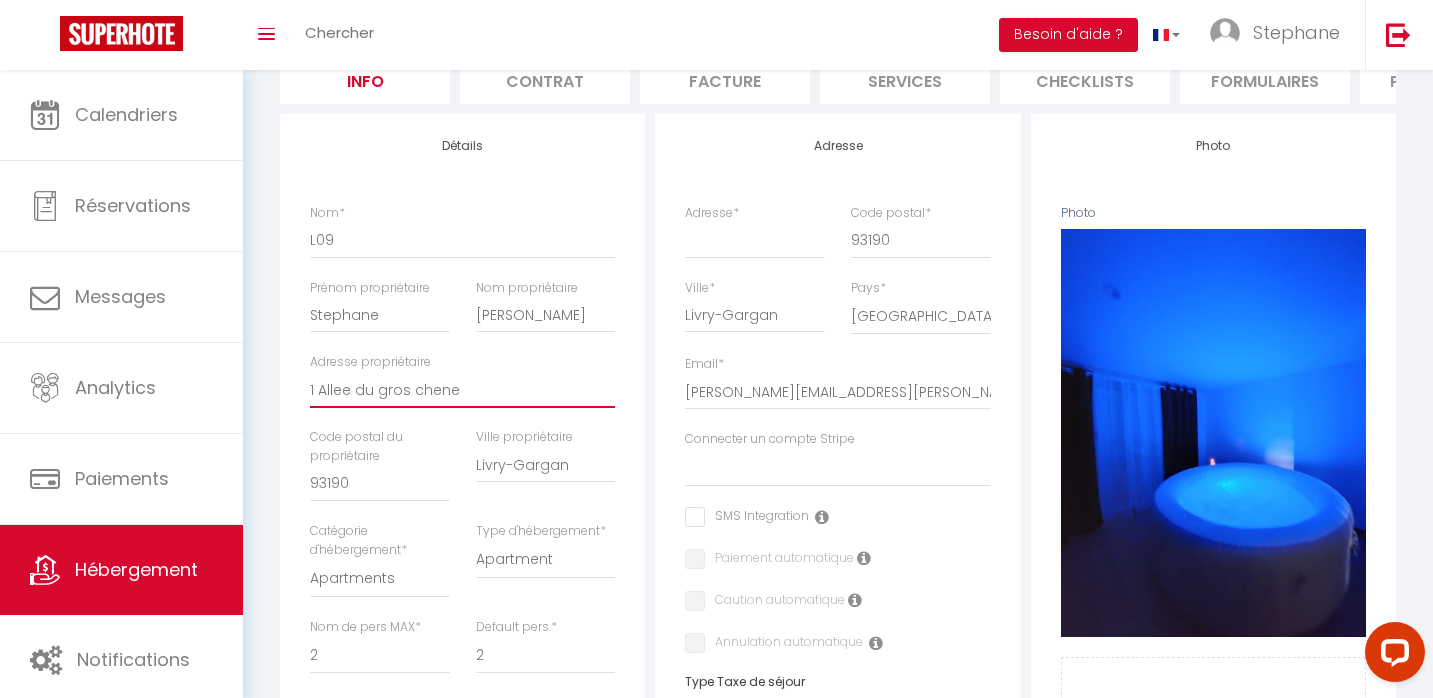 click on "1 Allee du gros chene" at bounding box center (462, 390) 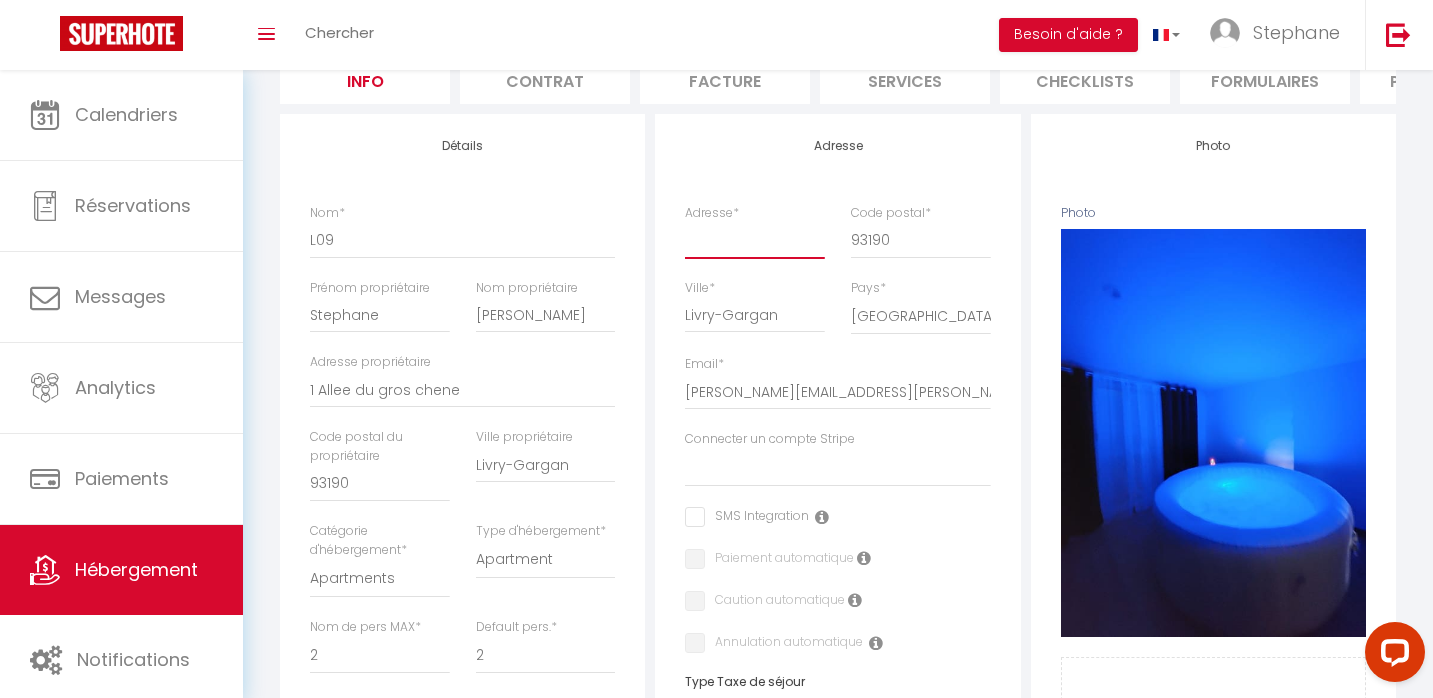 click on "Adresse
*" at bounding box center (755, 240) 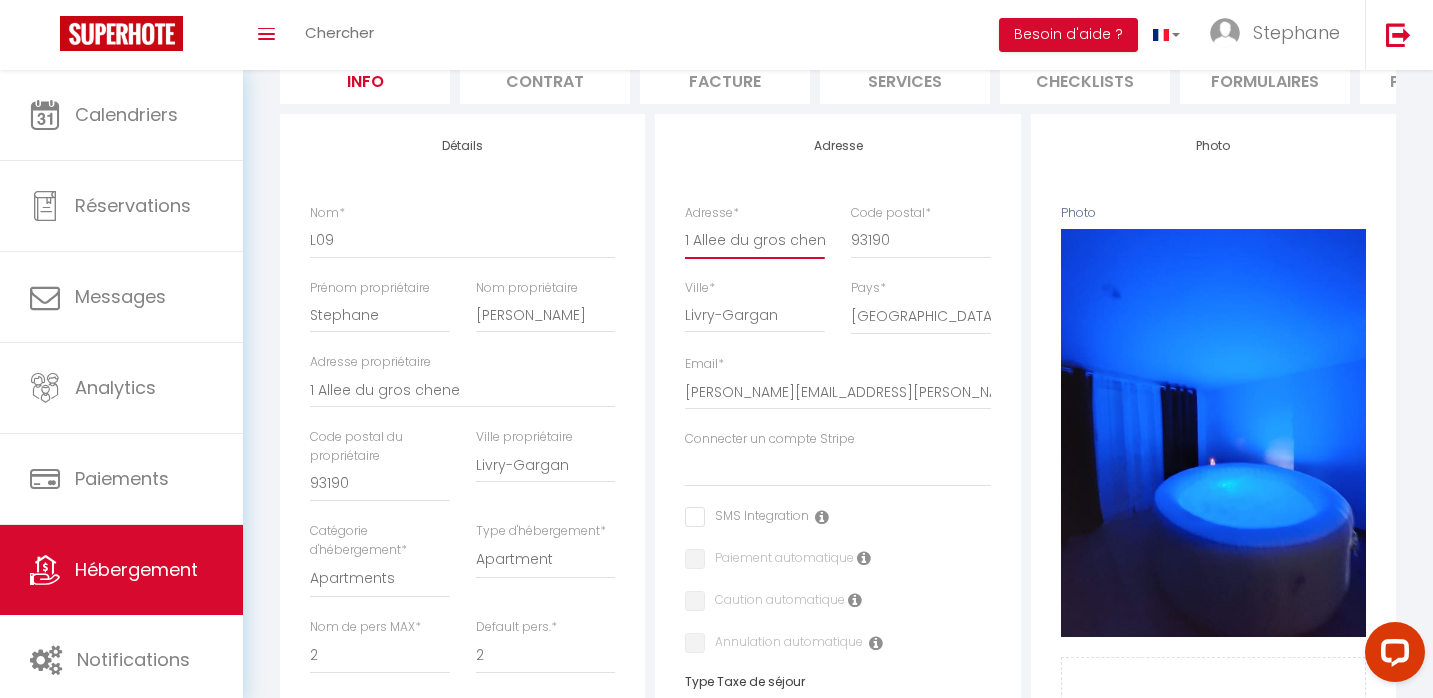 scroll, scrollTop: 0, scrollLeft: 5, axis: horizontal 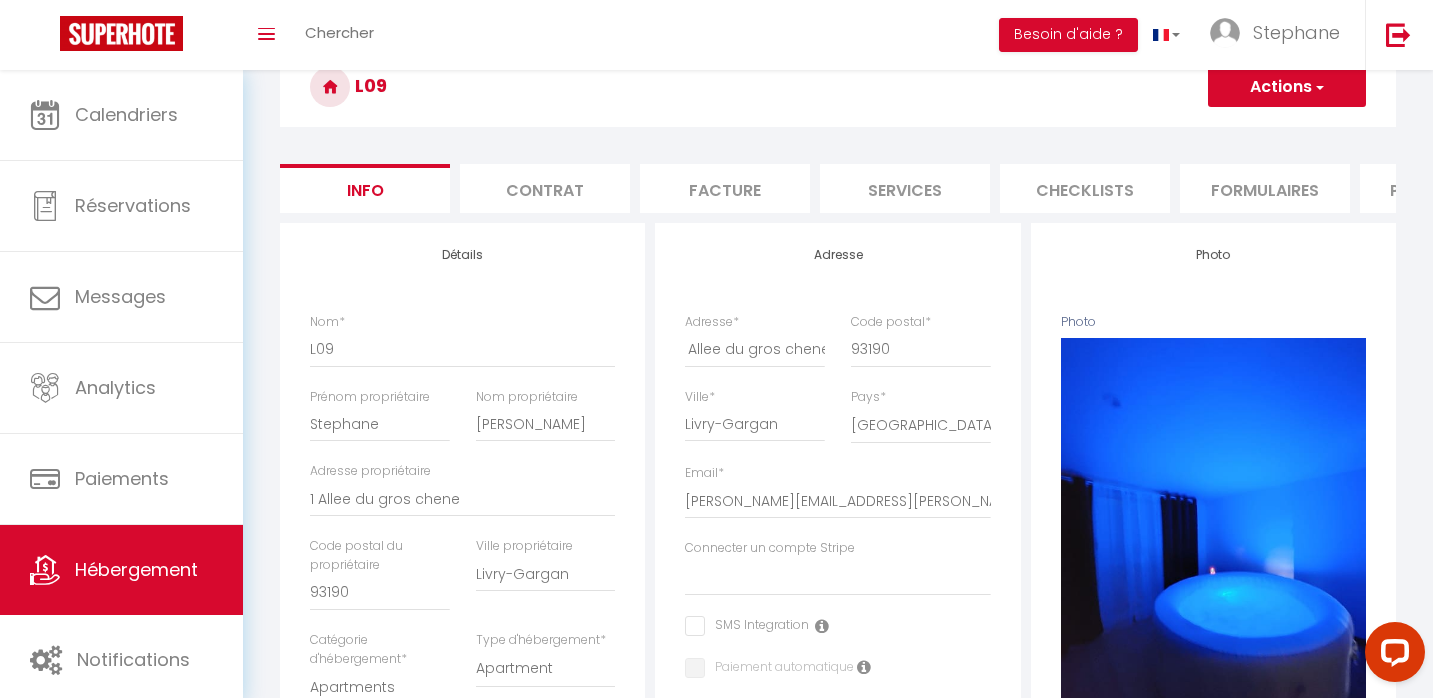 click at bounding box center [1318, 87] 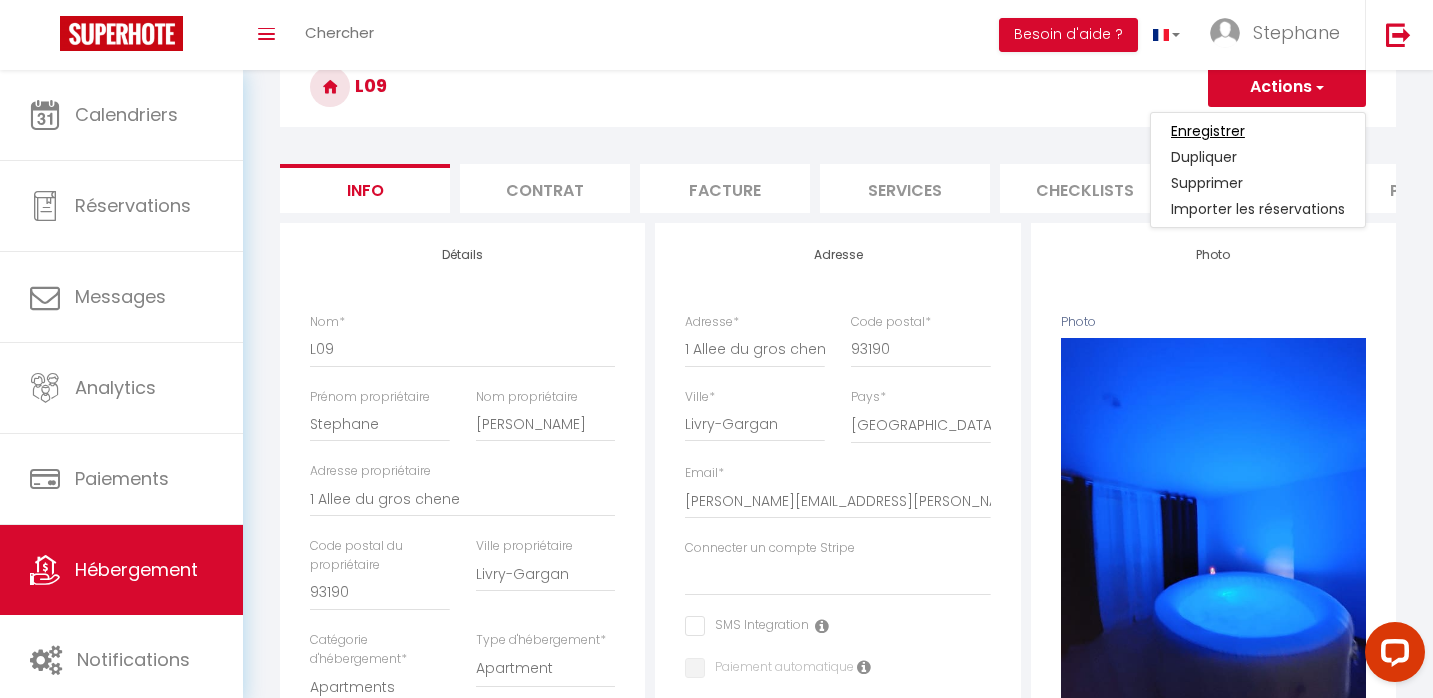 click on "Enregistrer" at bounding box center [1208, 131] 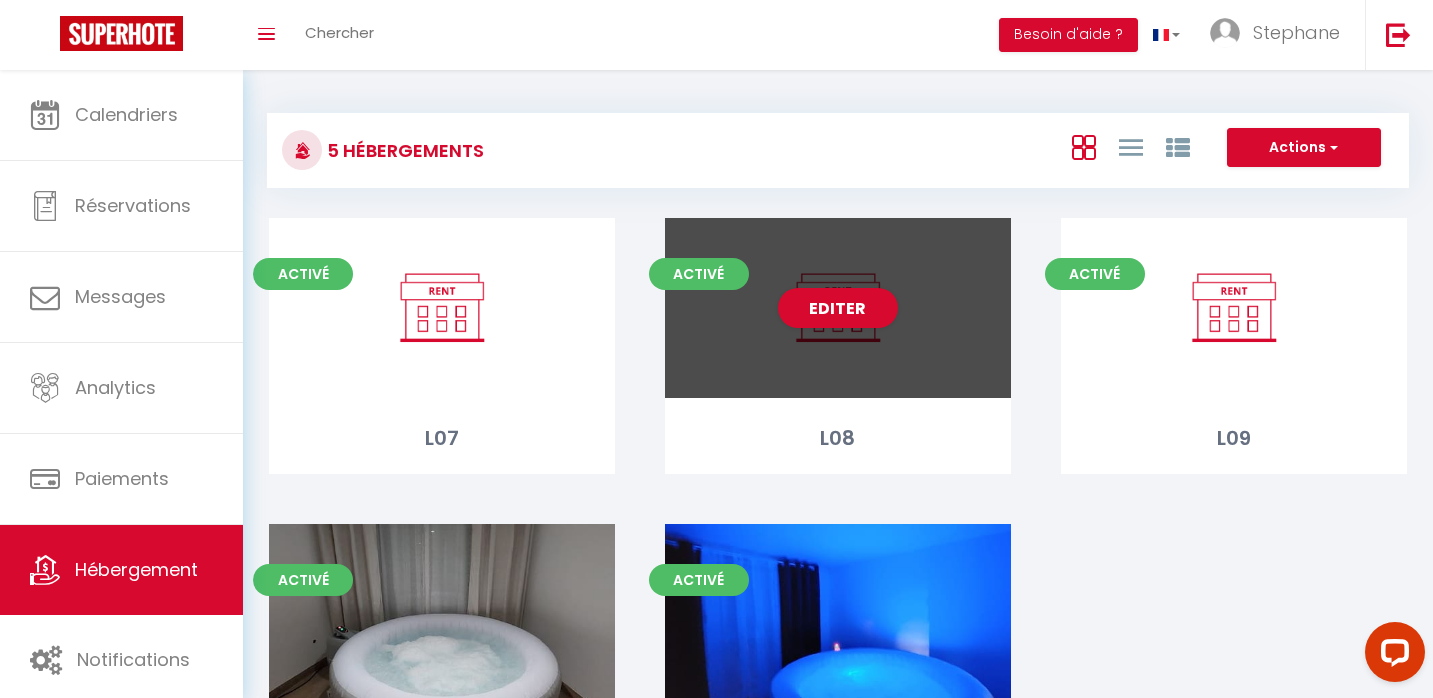 scroll, scrollTop: 1, scrollLeft: 0, axis: vertical 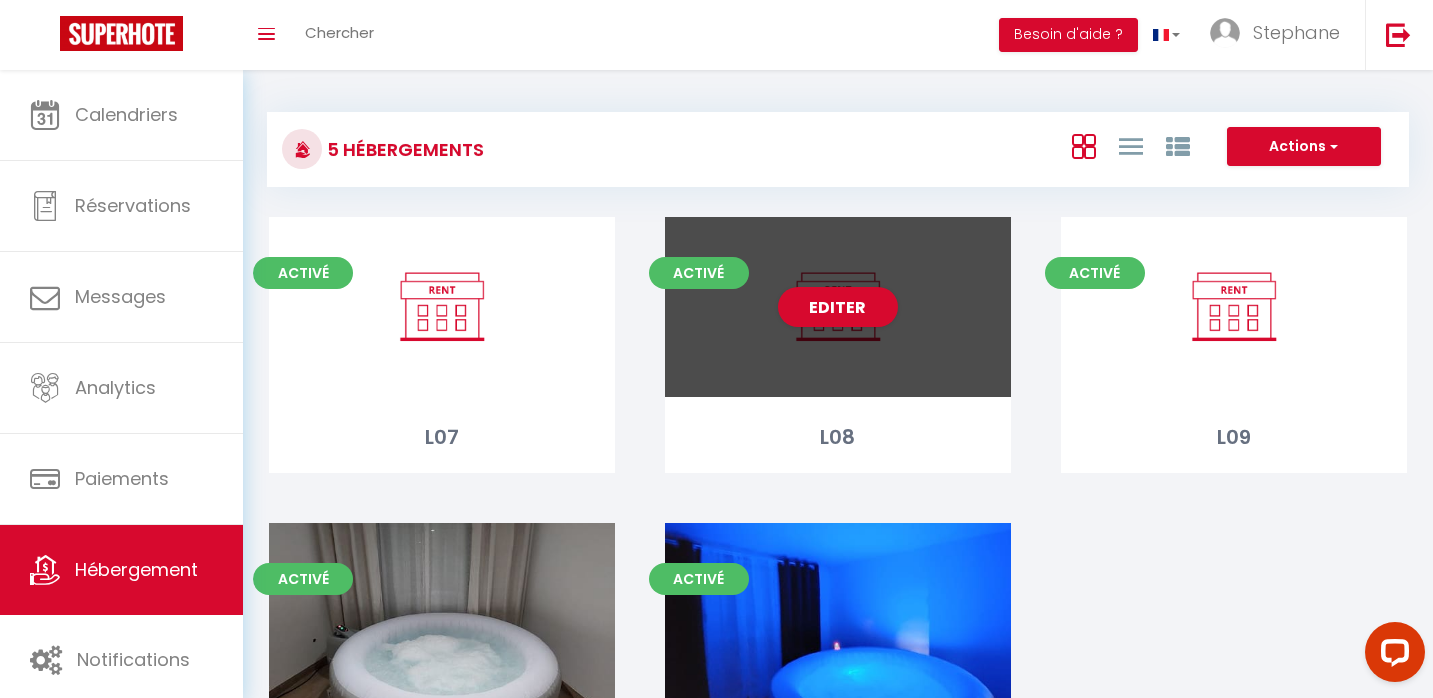 click on "Activé" at bounding box center (699, 273) 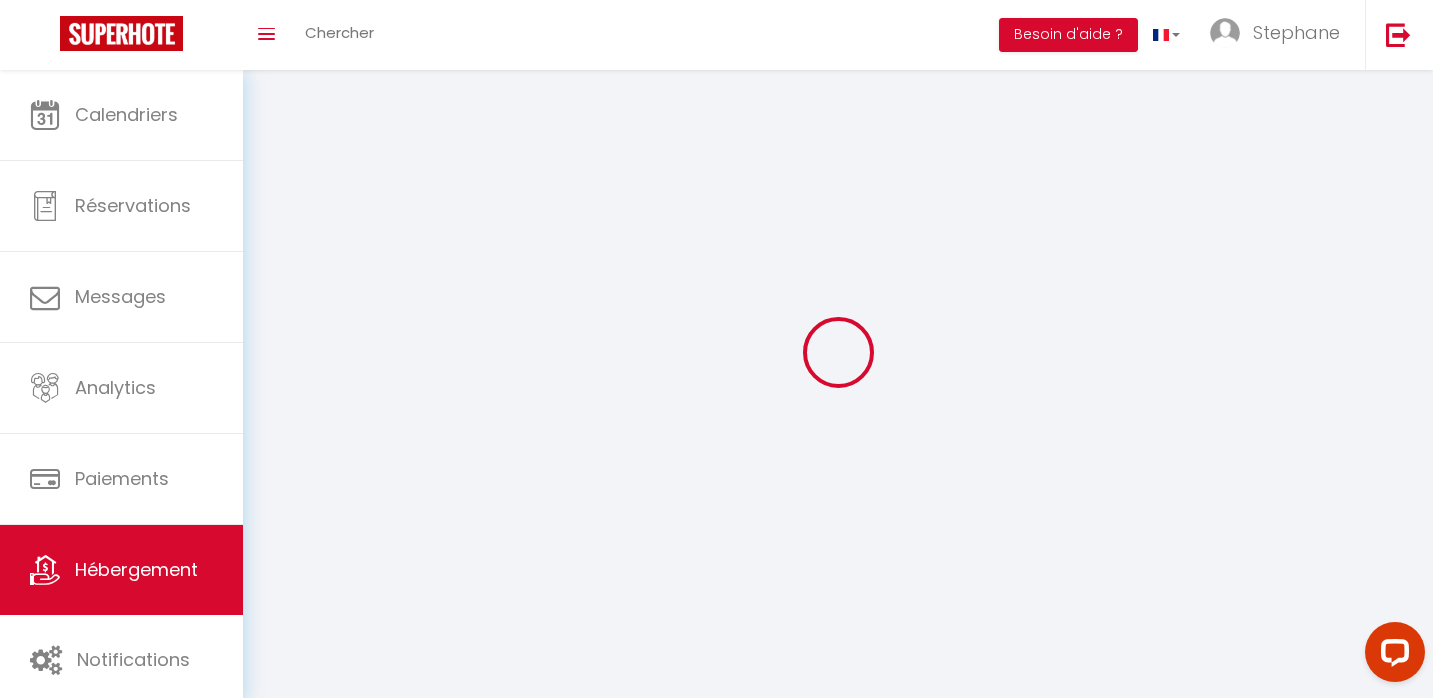 scroll, scrollTop: 0, scrollLeft: 0, axis: both 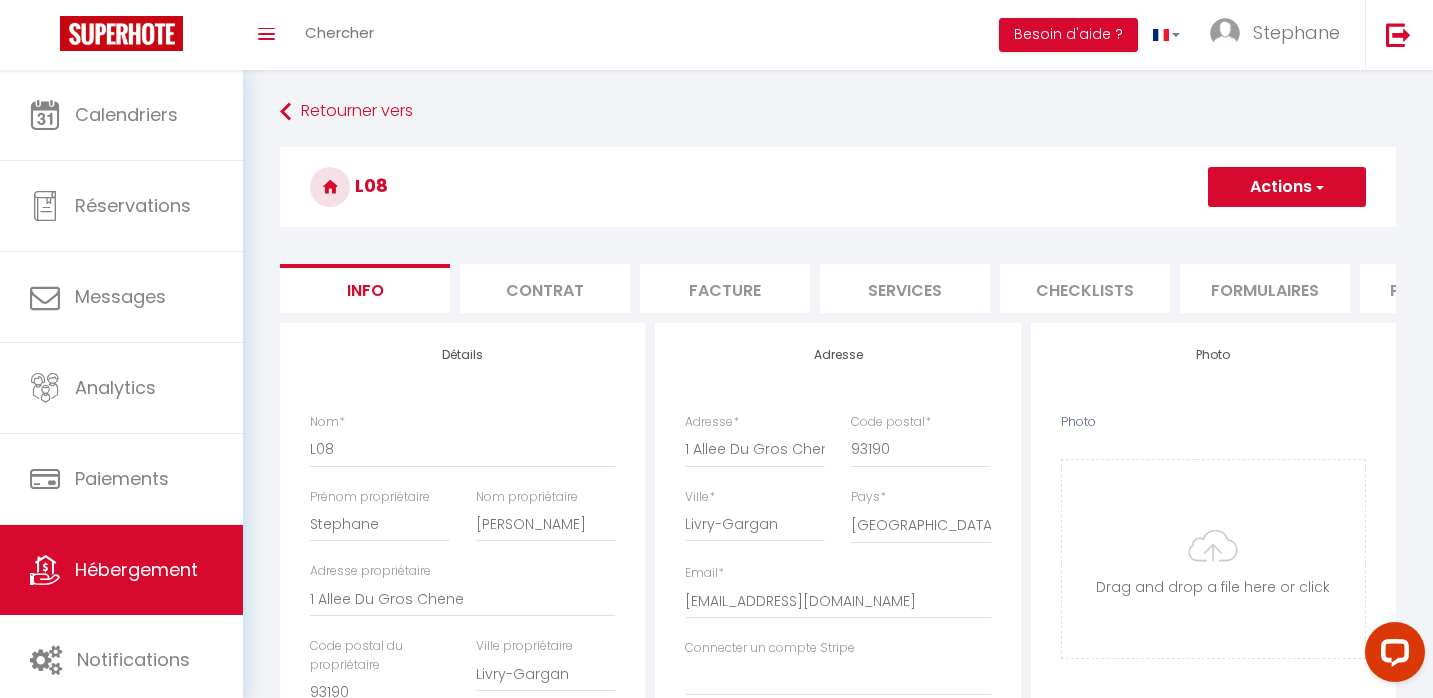 click on "L08" at bounding box center [838, 187] 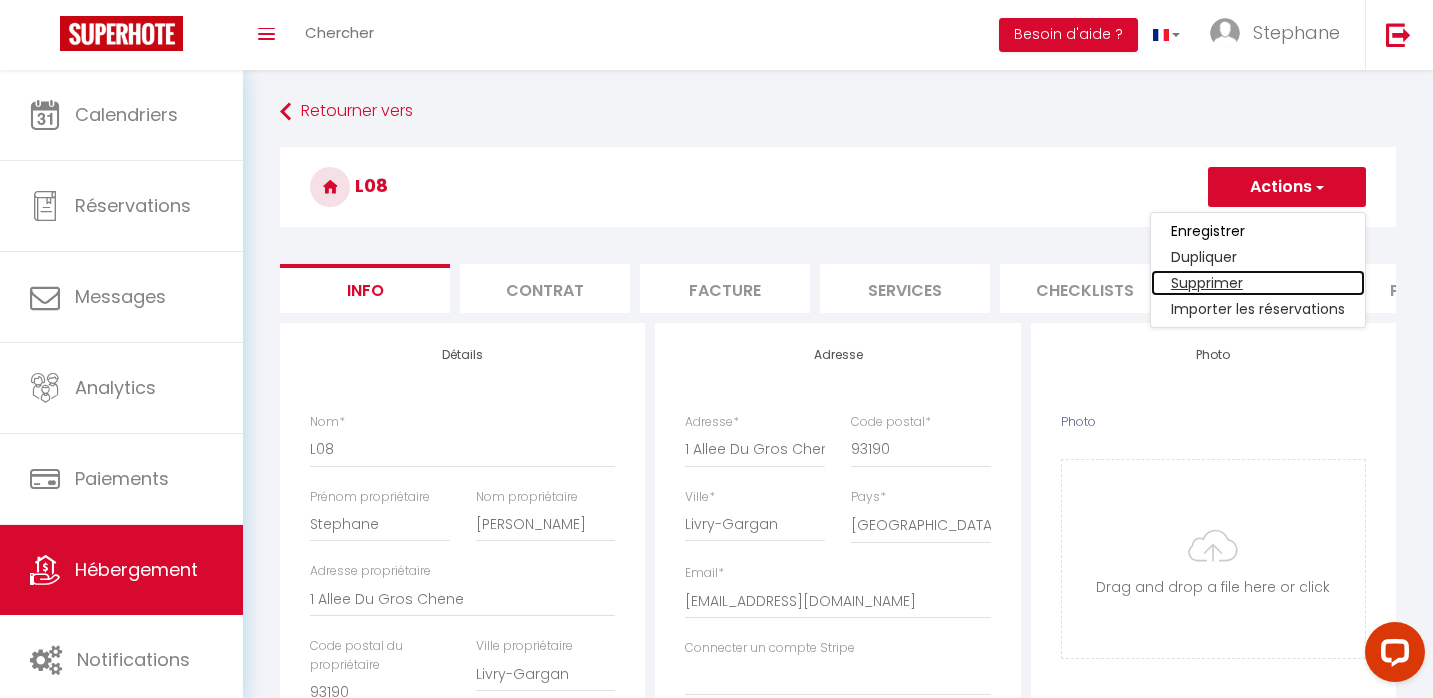 click on "Supprimer" at bounding box center (1258, 283) 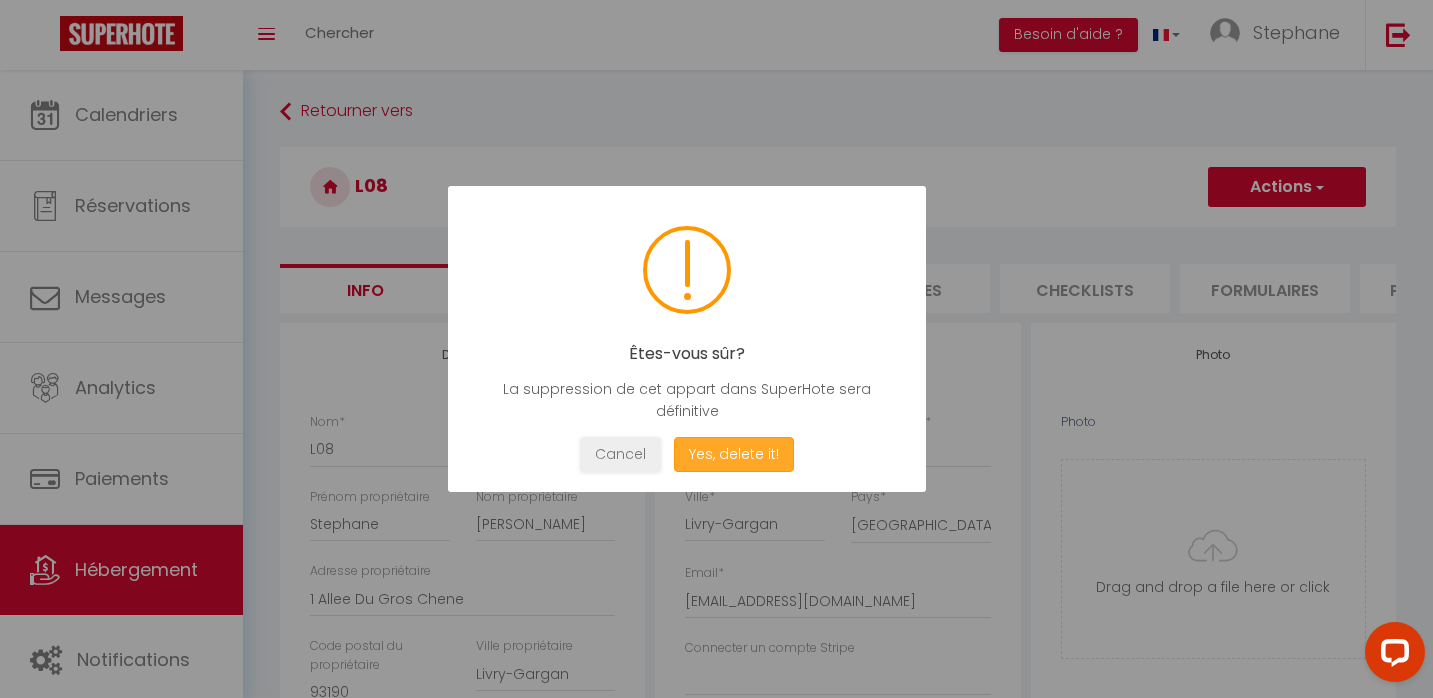 click on "Yes, delete it!" at bounding box center [734, 454] 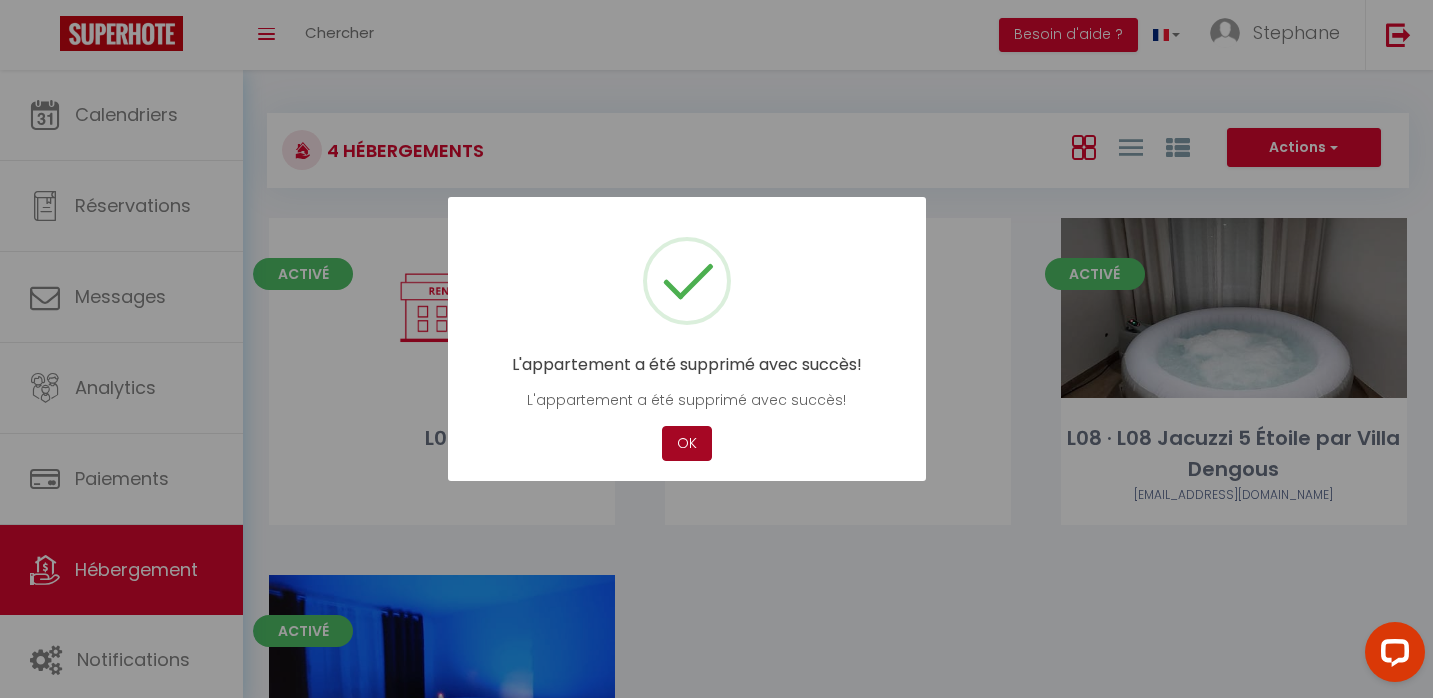 click on "OK" at bounding box center [687, 443] 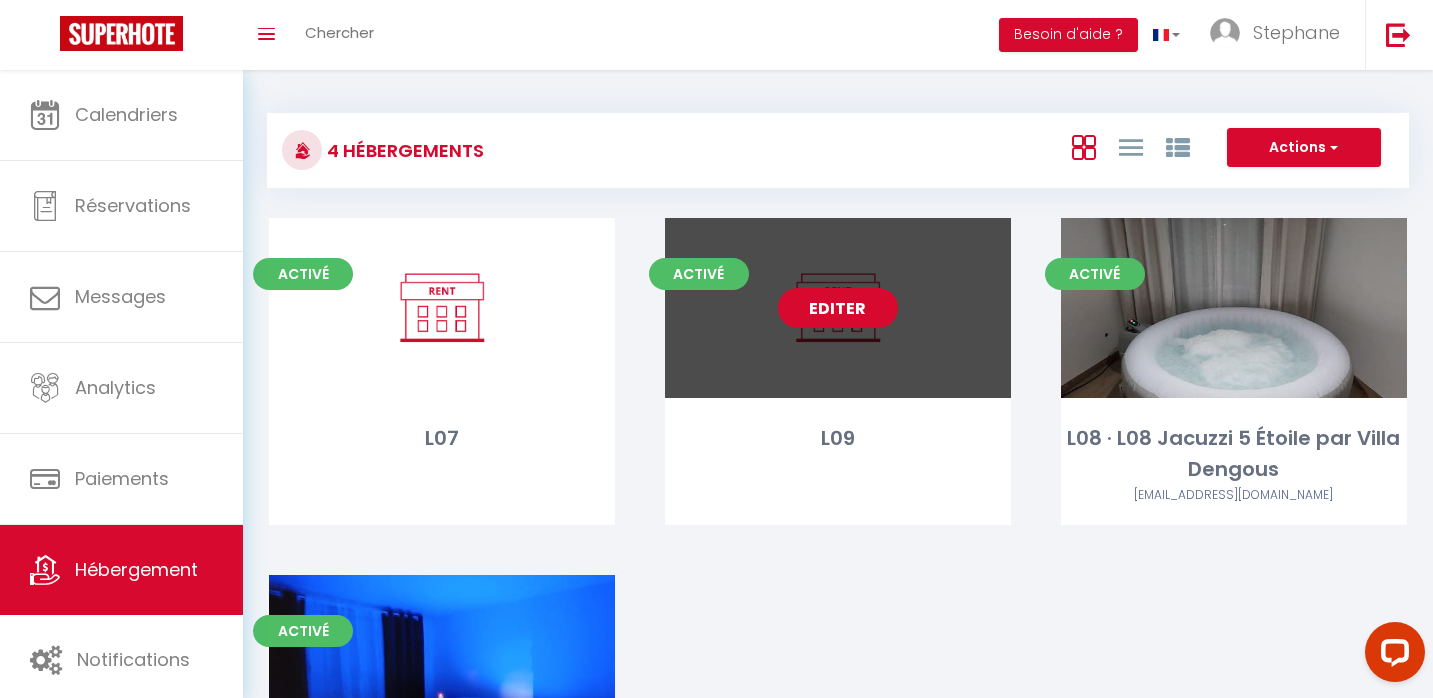 click on "Editer" at bounding box center (838, 308) 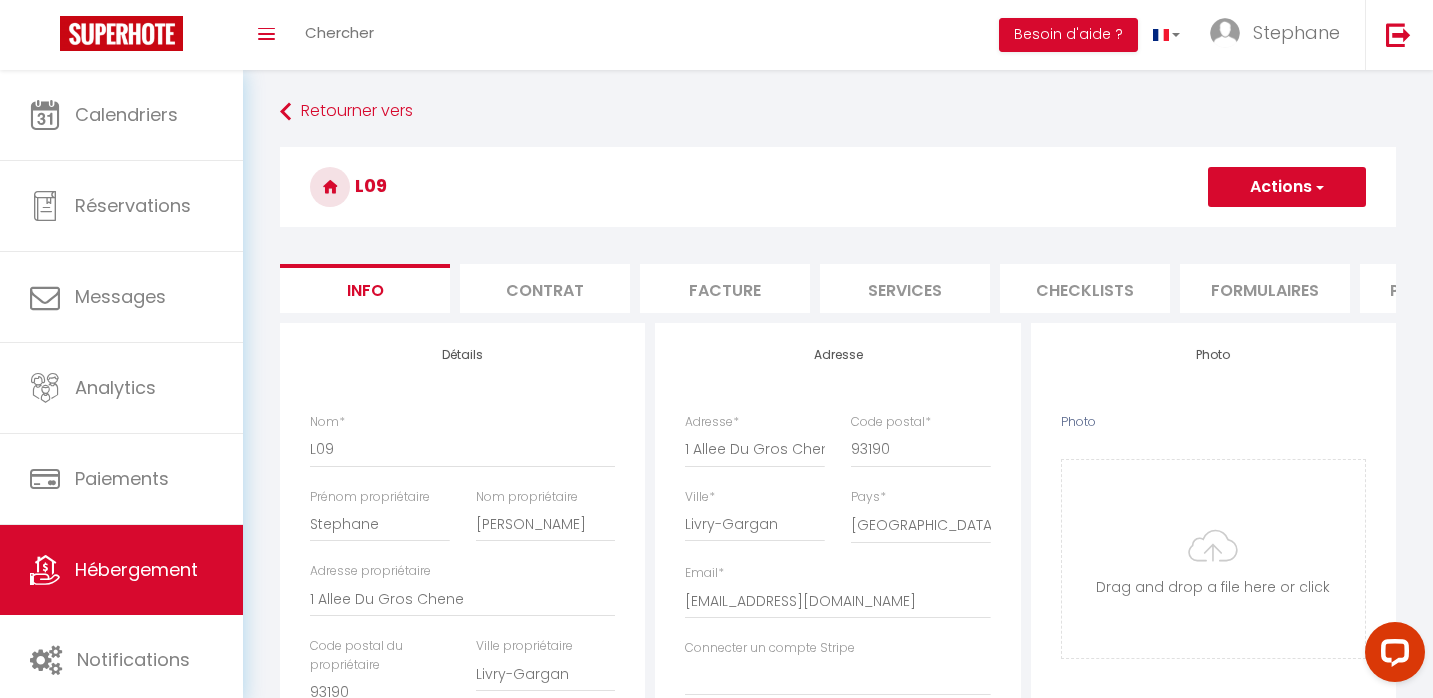 click on "Actions" at bounding box center [1287, 187] 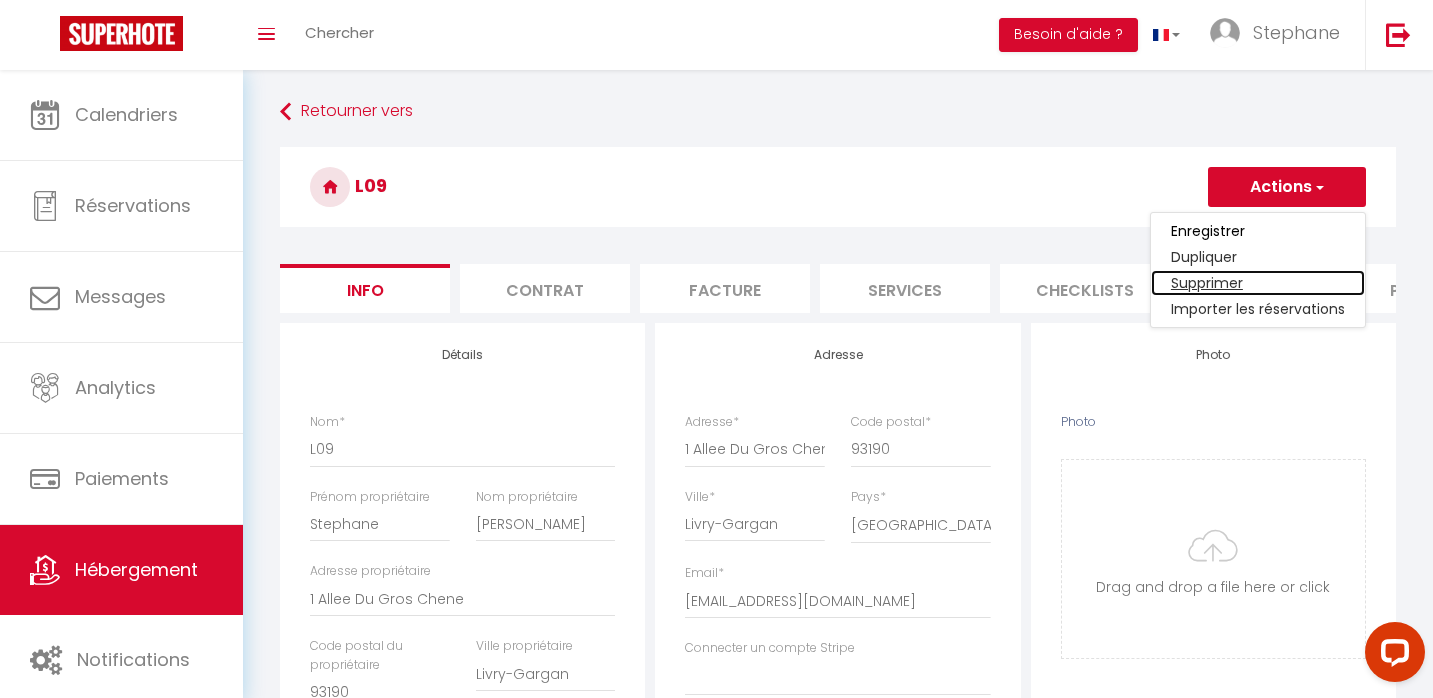 click on "Supprimer" at bounding box center (1258, 283) 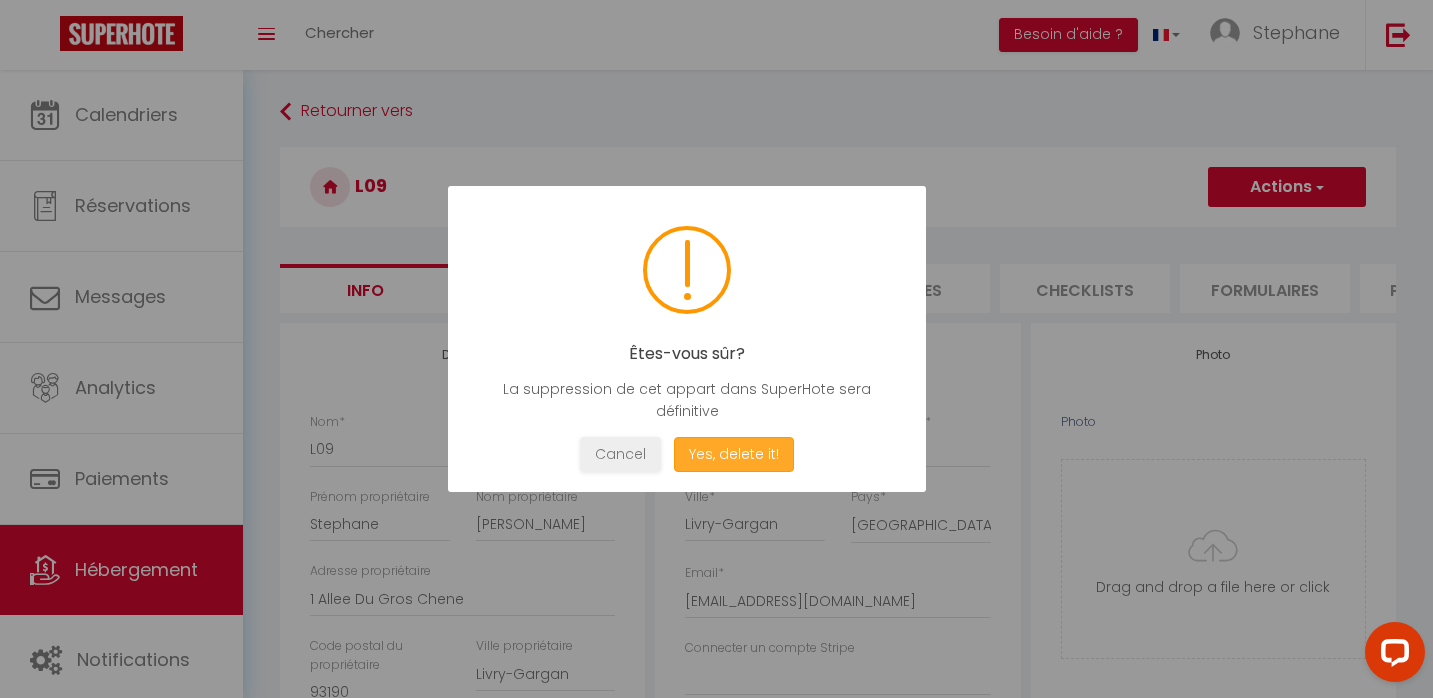 click on "Yes, delete it!" at bounding box center [734, 454] 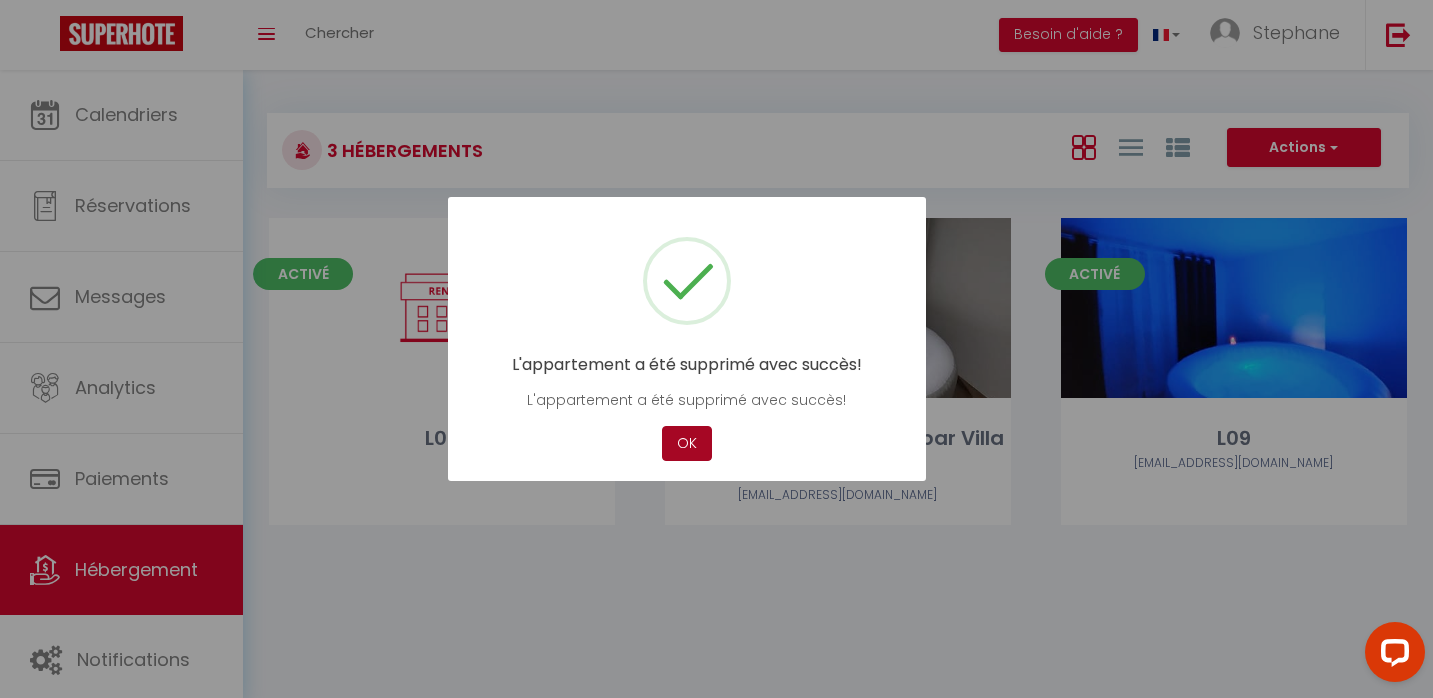 click on "OK" at bounding box center (687, 443) 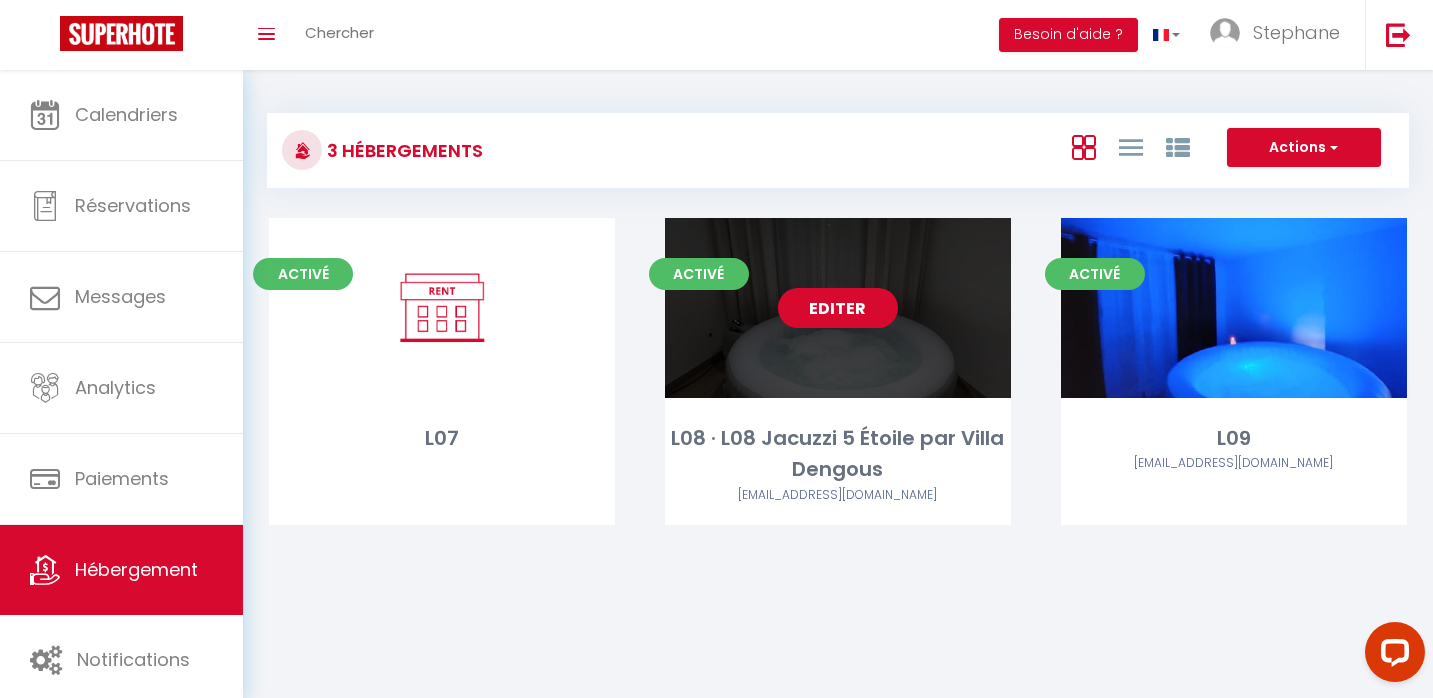 click on "Editer" at bounding box center [838, 308] 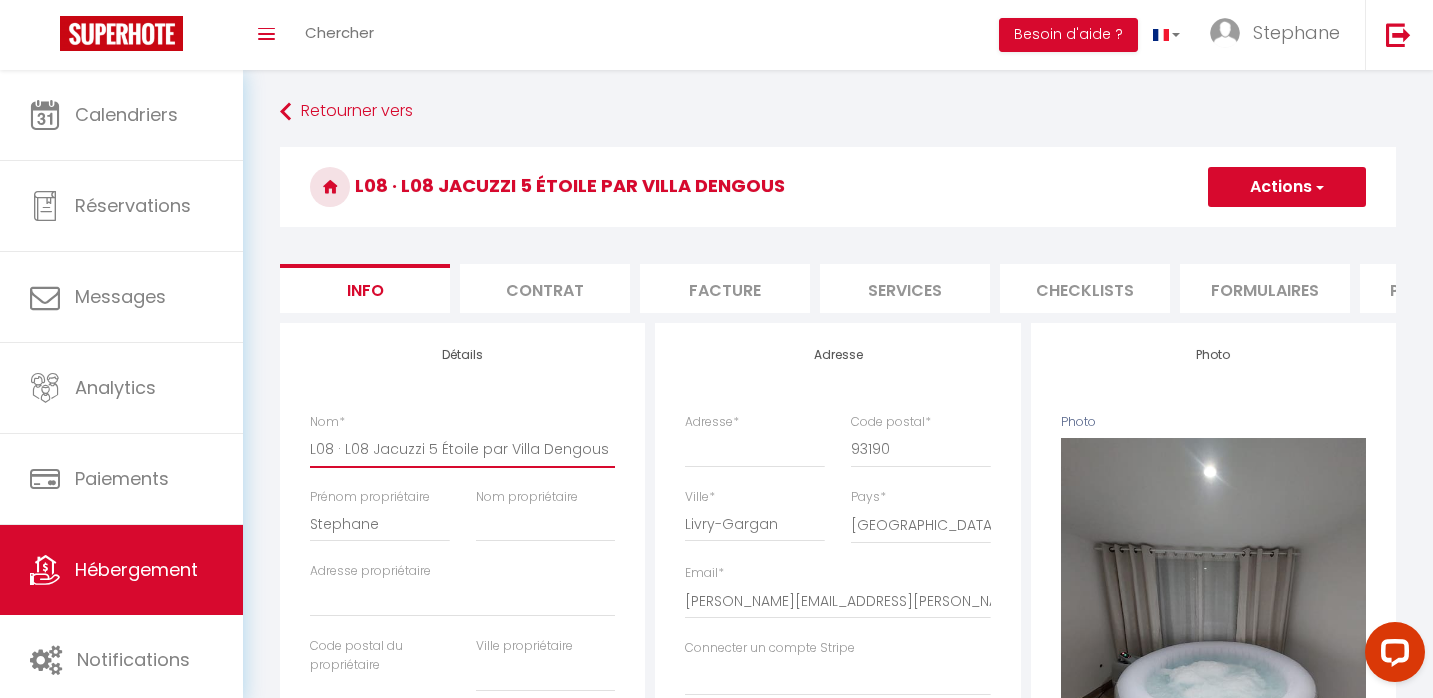 click on "L08 · L08 Jacuzzi 5 Étoile par Villa Dengous" at bounding box center [462, 449] 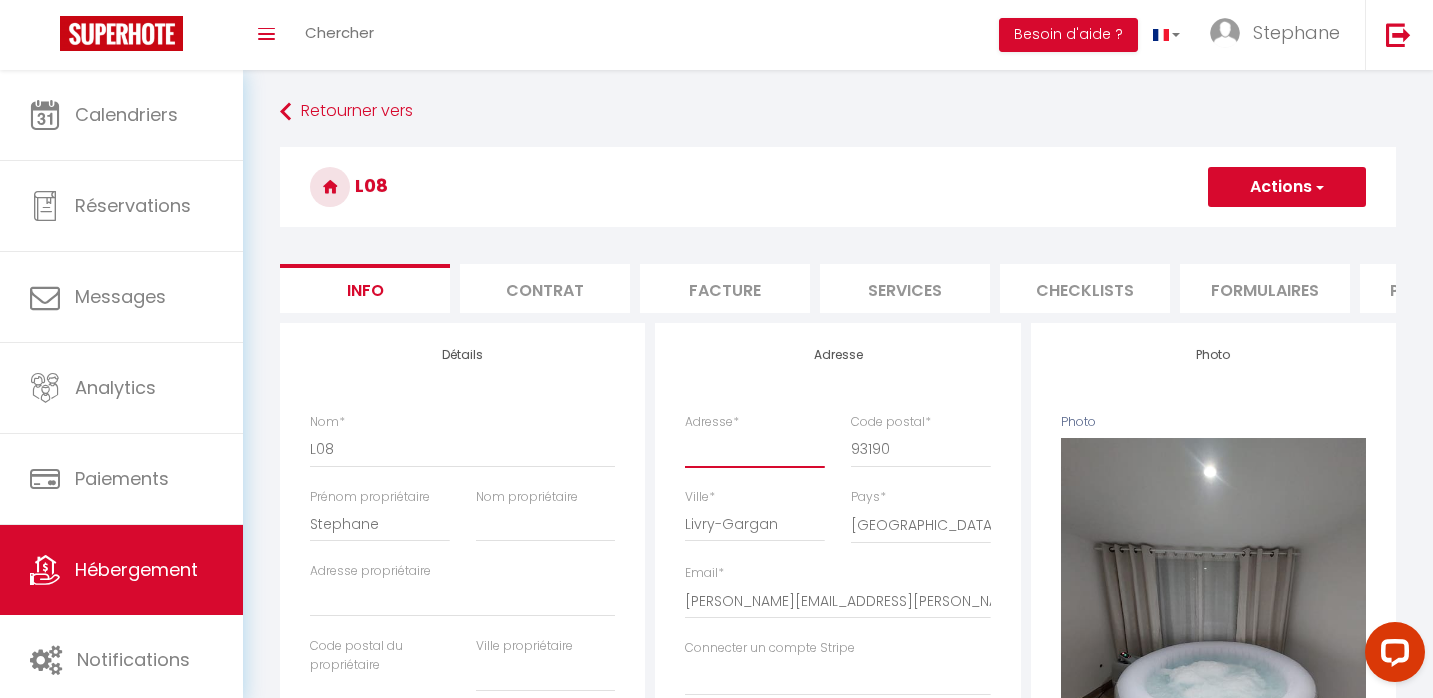 click on "Adresse
*" at bounding box center (755, 449) 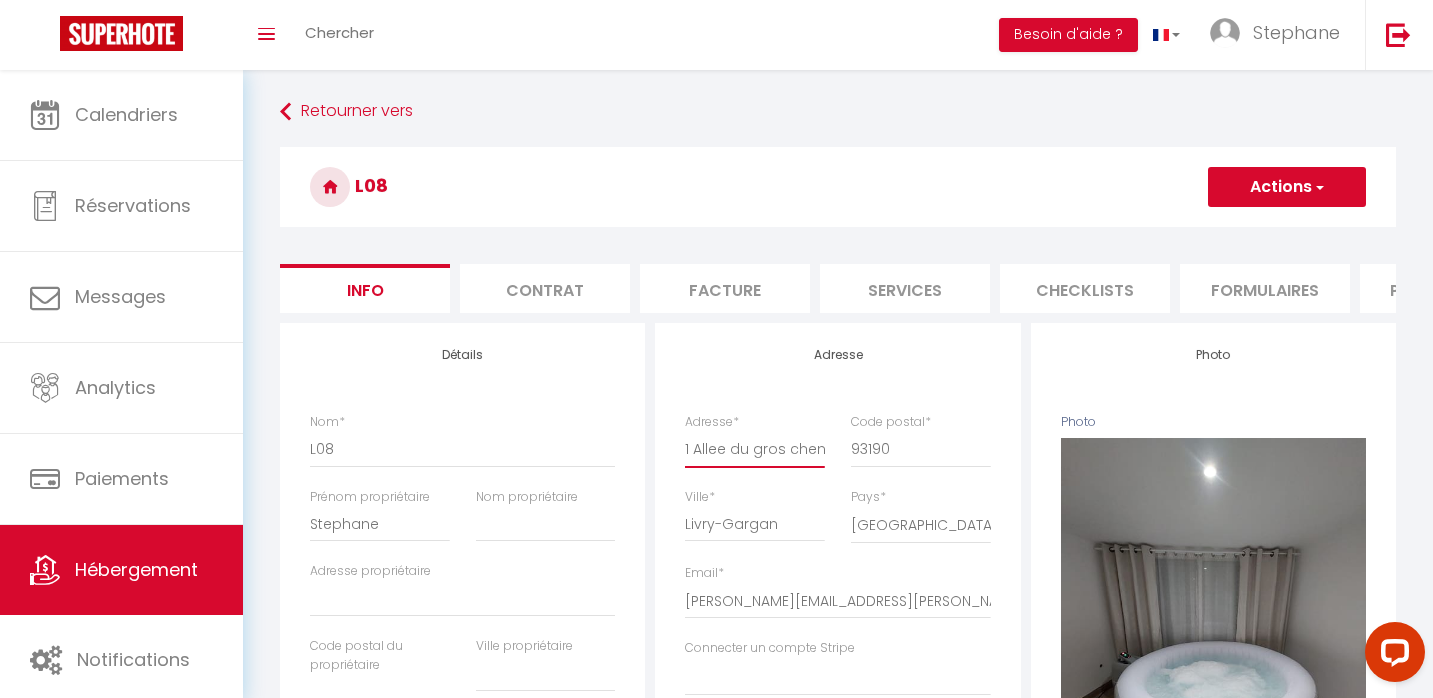 scroll, scrollTop: 0, scrollLeft: 5, axis: horizontal 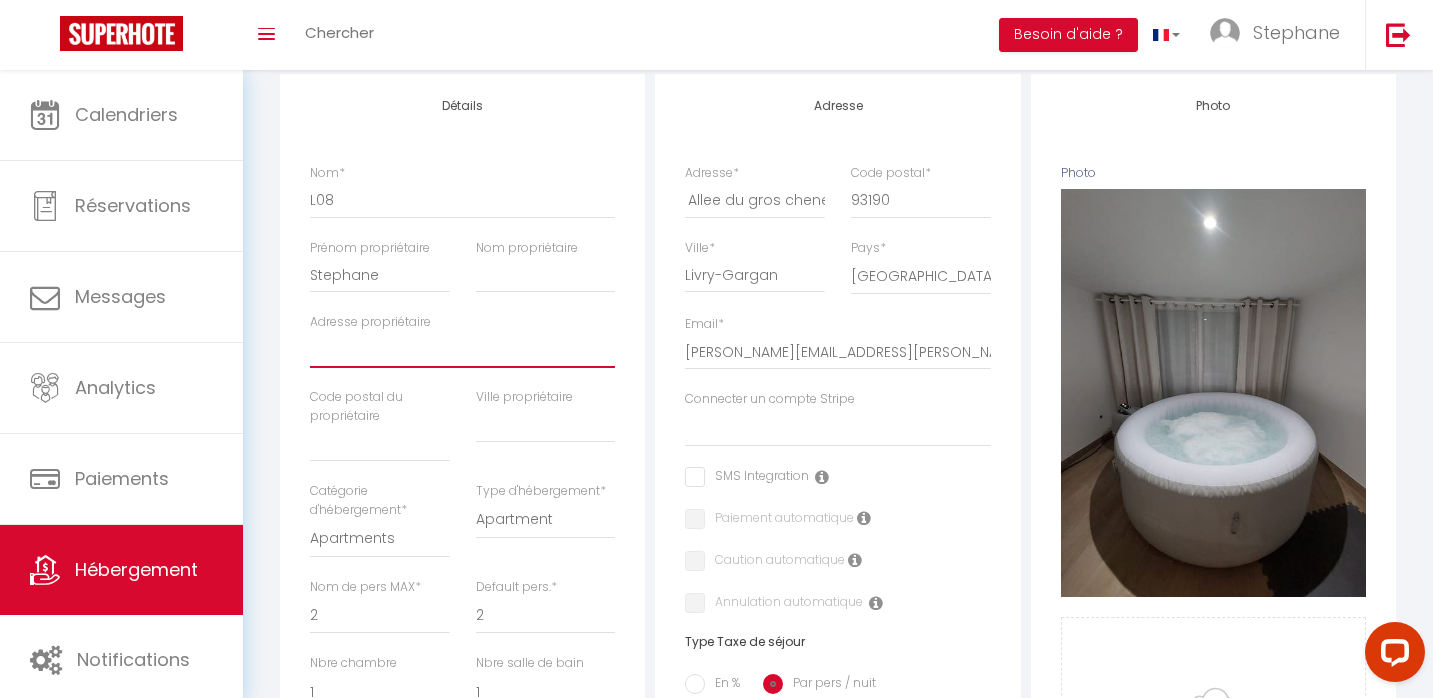 click on "Adresse propriétaire" at bounding box center [462, 350] 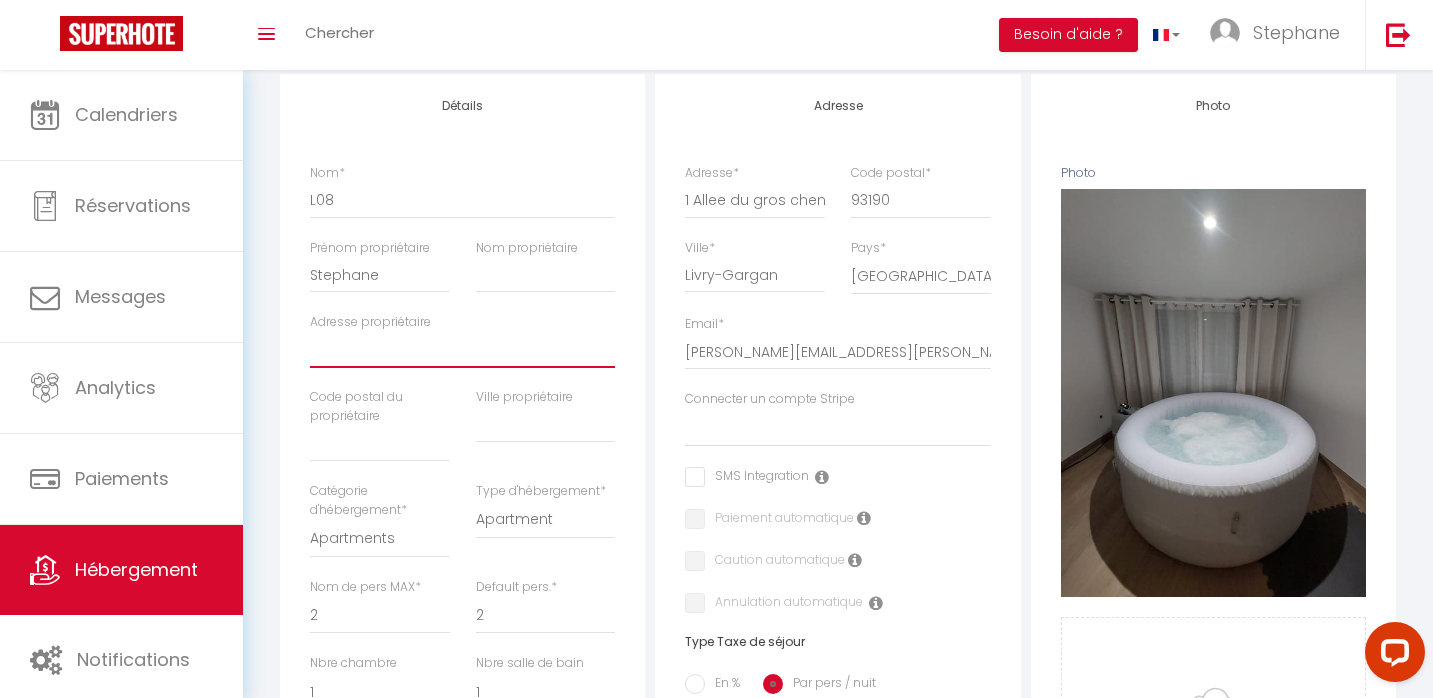 paste on "1 Allee du gros chene" 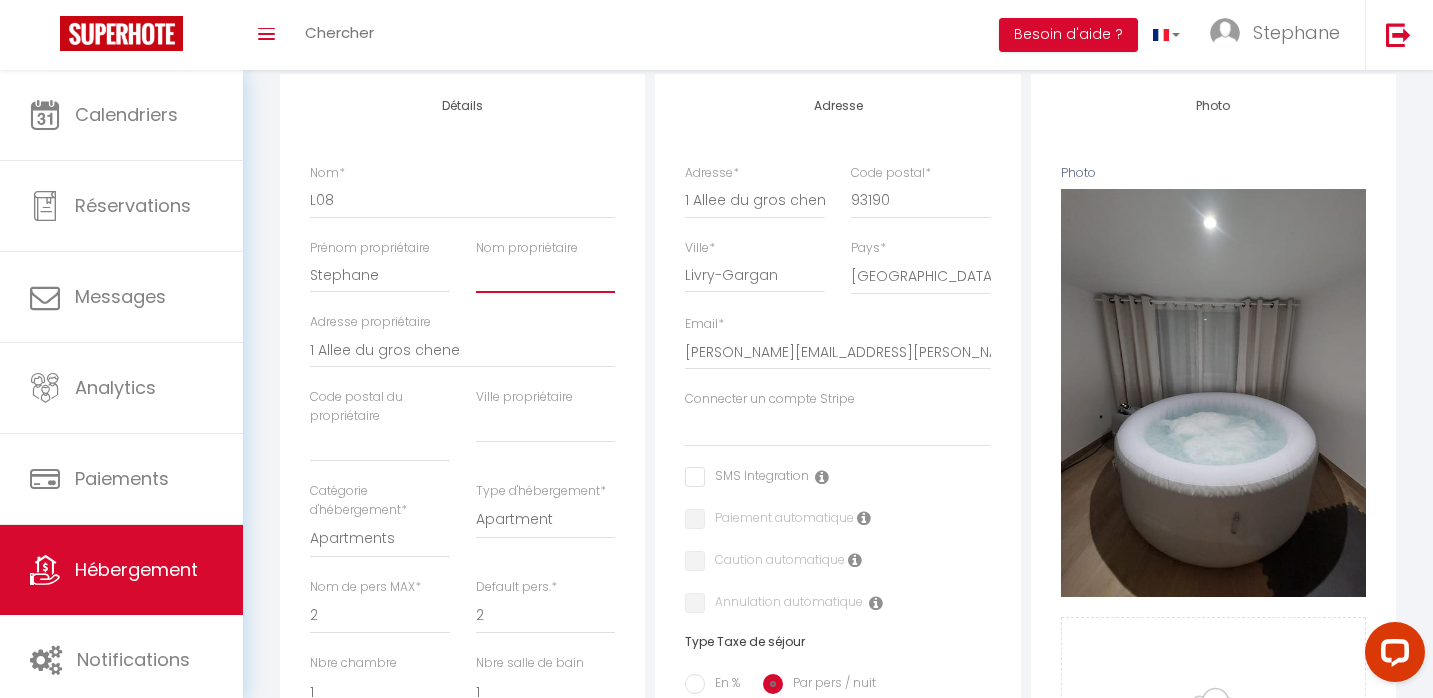 click on "Nom propriétaire" at bounding box center (546, 275) 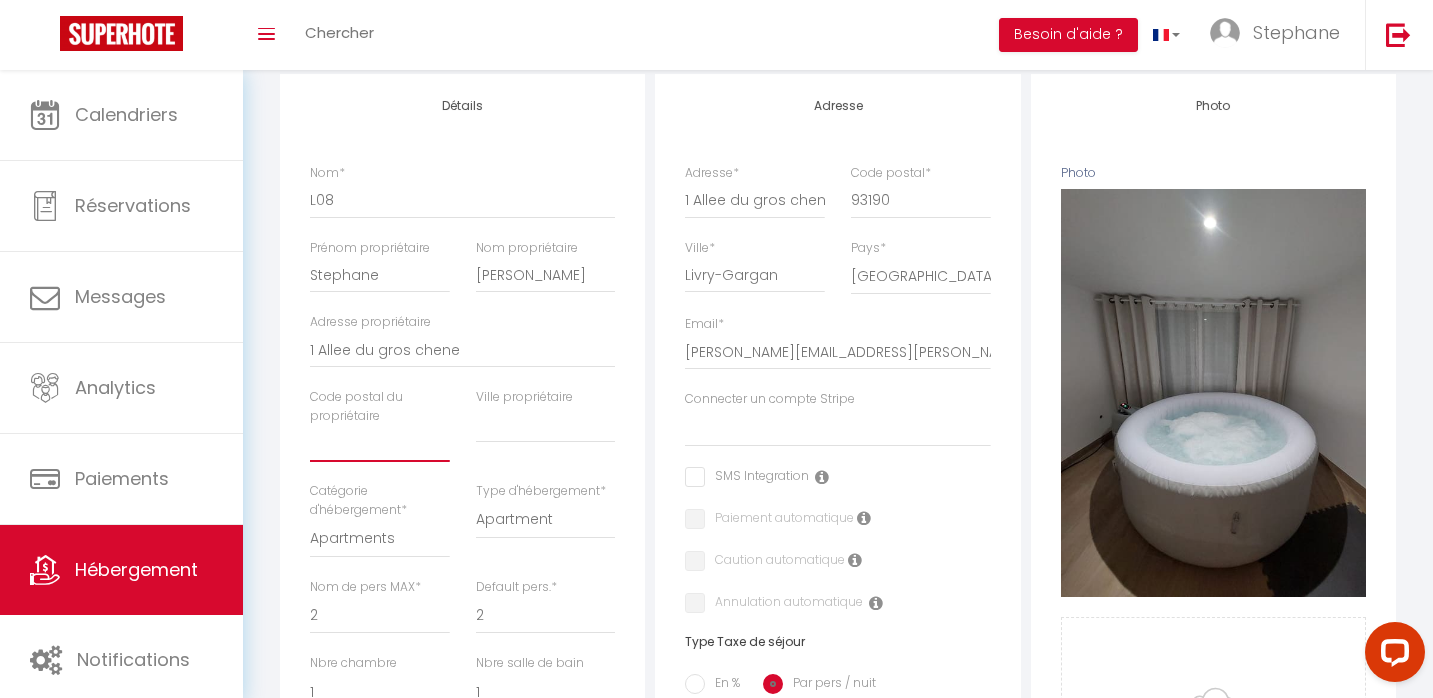 click at bounding box center (380, 444) 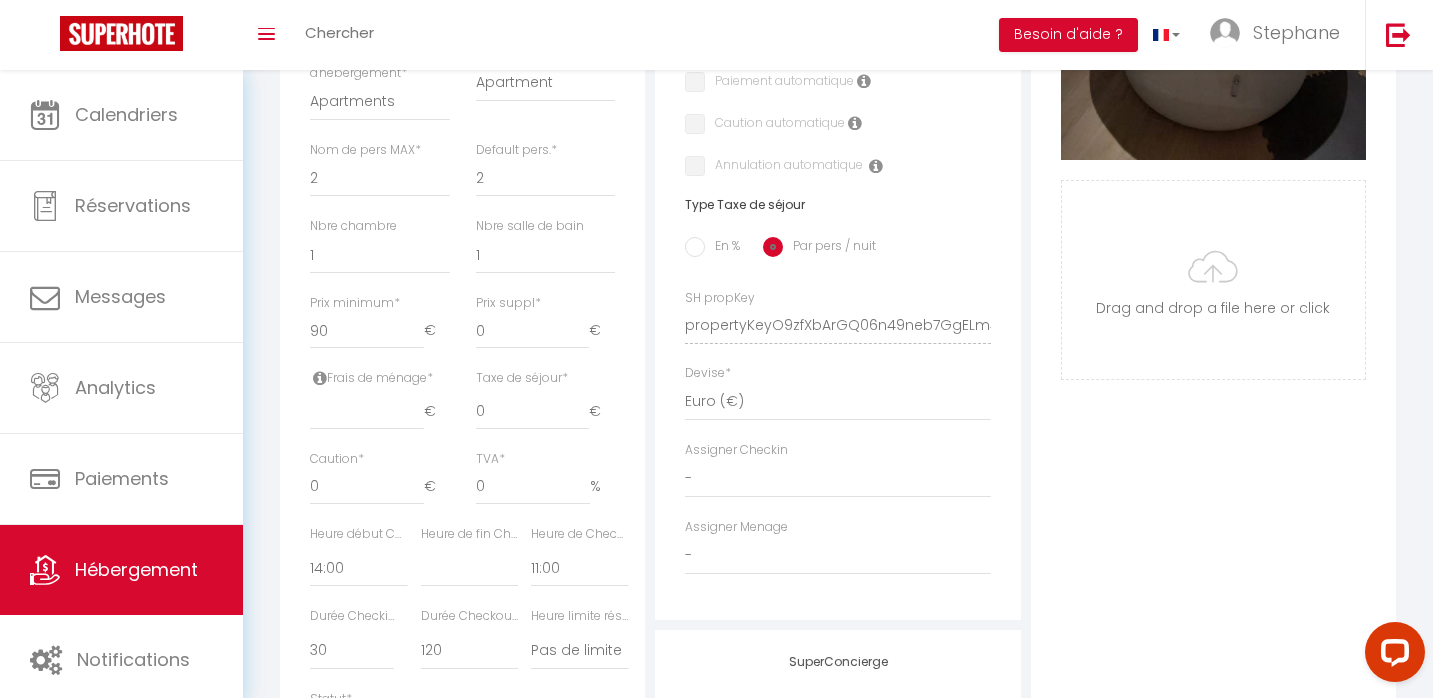 scroll, scrollTop: 694, scrollLeft: 0, axis: vertical 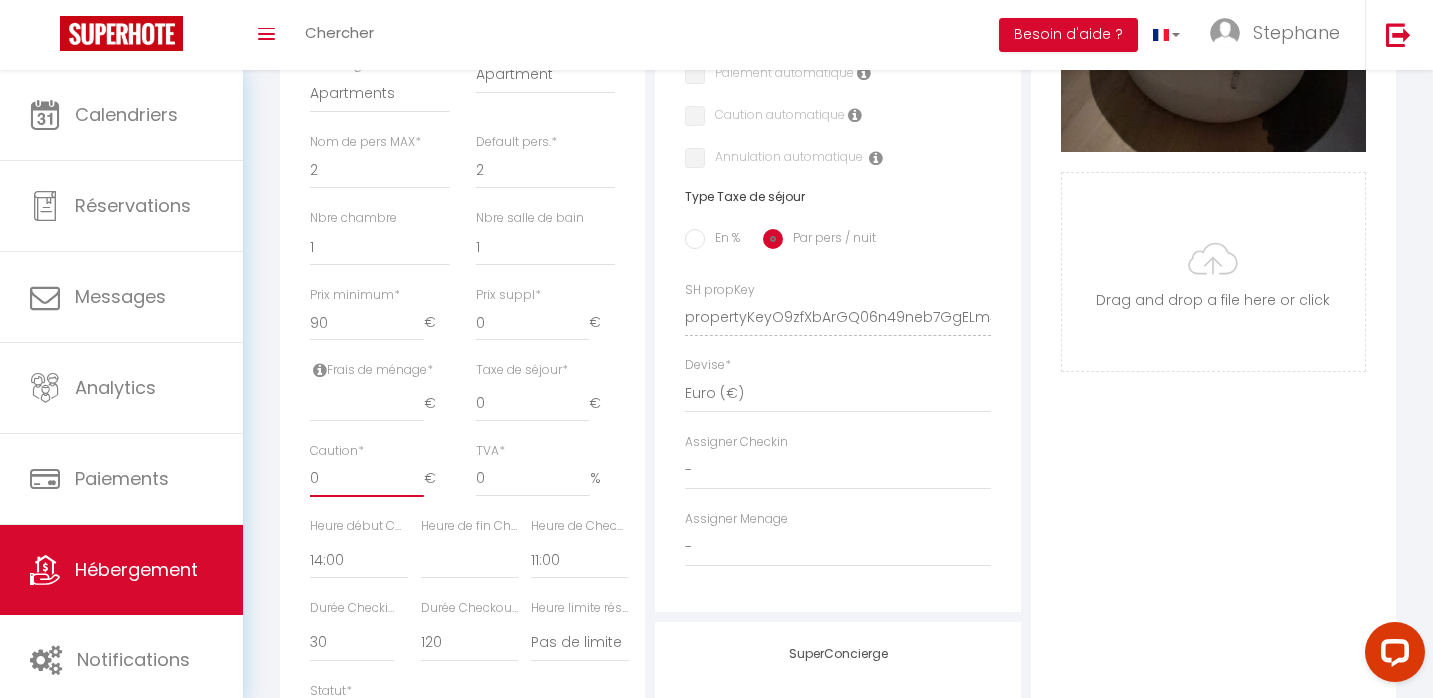 click on "0" at bounding box center (367, 479) 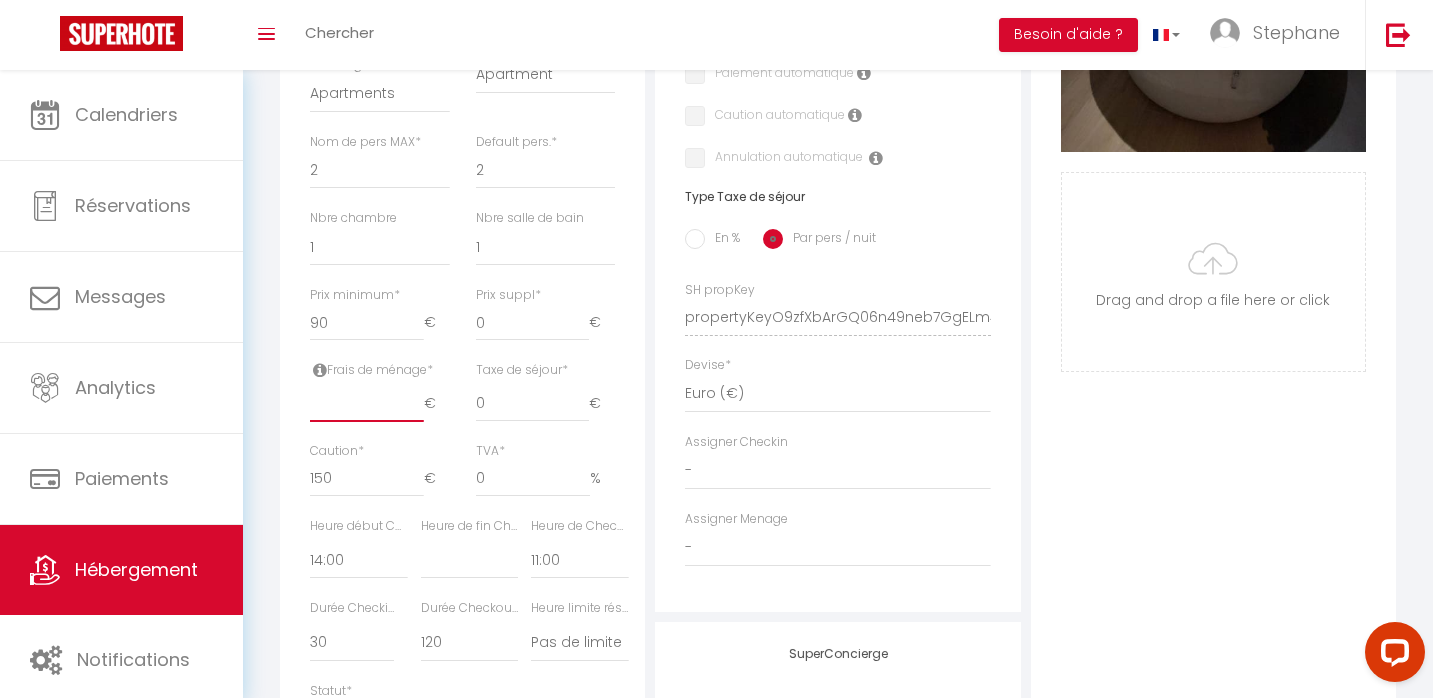 click at bounding box center [367, 404] 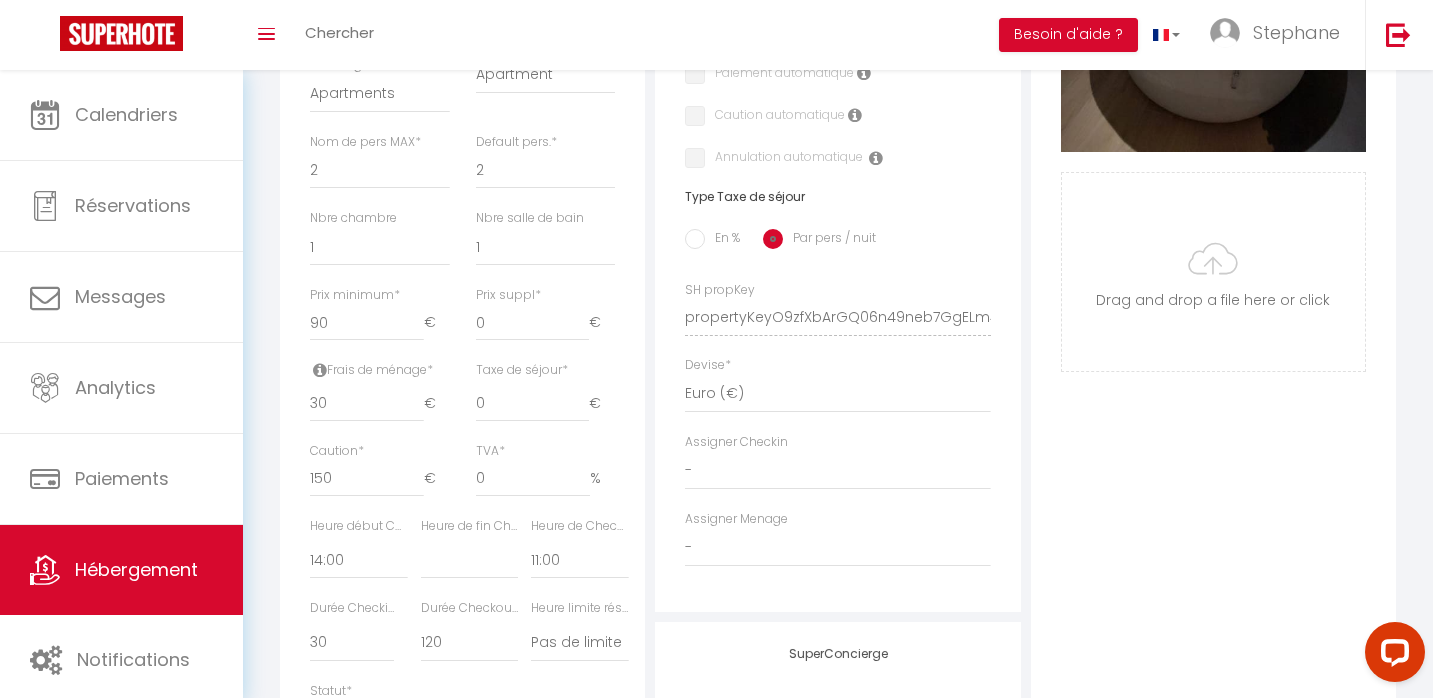 click on "Retourner vers    L08
Actions
Enregistrer   Dupliquer   Supprimer   Importer les réservations
Info
Contrat
Facture
Services
Checklists
Formulaires
Plateformes
Paramètres
website
Journal
Modèle personnalisé
×         Titre [PERSON_NAME]
Enregistrer
Liste de checklist
×   *     *                   Remove" at bounding box center [838, 189] 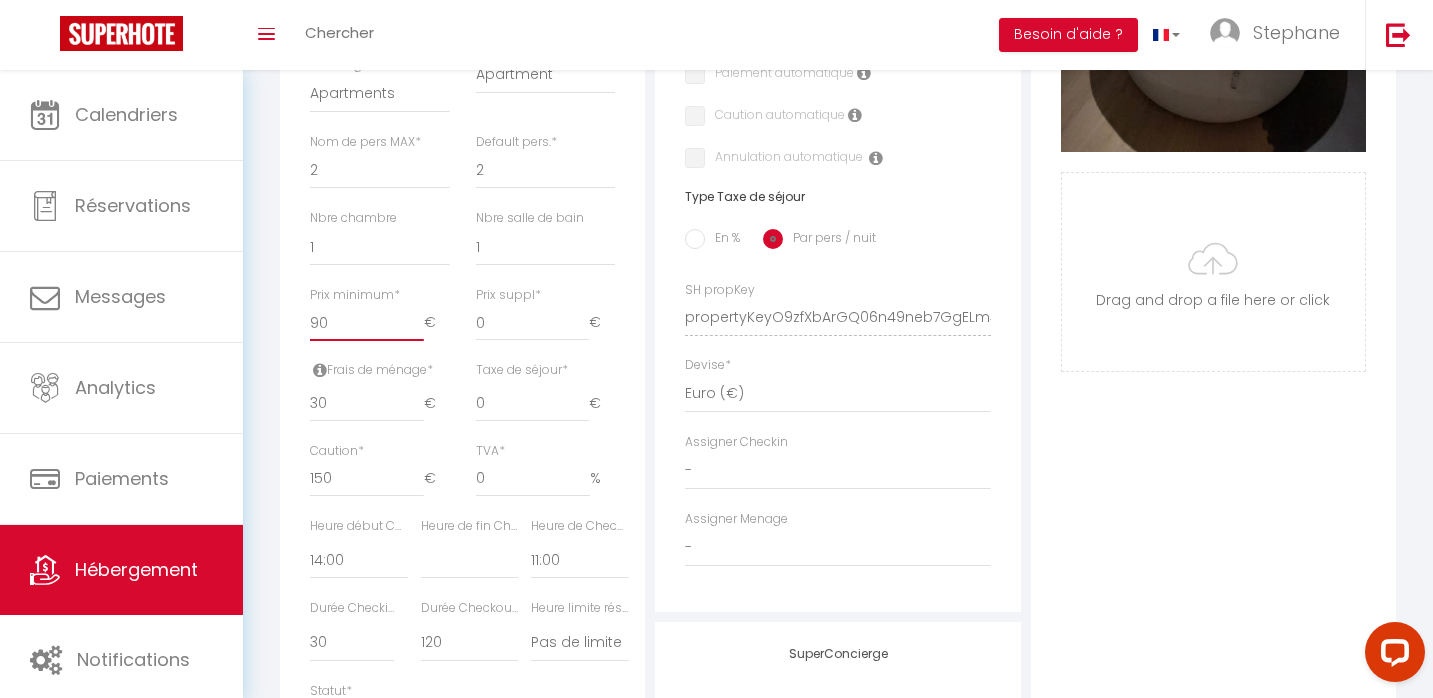 click on "90" at bounding box center (367, 323) 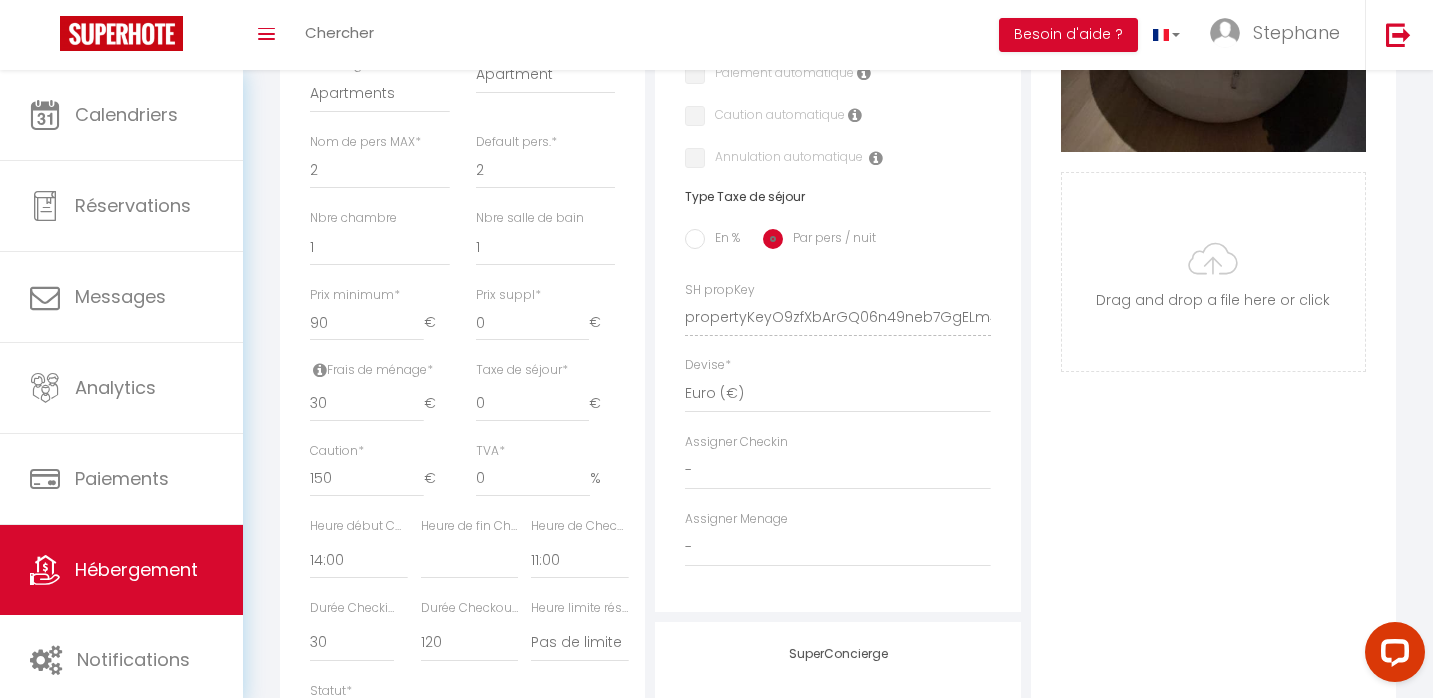 click on "Retourner vers    L08
Actions
Enregistrer   Dupliquer   Supprimer   Importer les réservations
Info
Contrat
Facture
Services
Checklists
Formulaires
Plateformes
Paramètres
website
Journal
Modèle personnalisé
×         Titre [PERSON_NAME]
Enregistrer
Liste de checklist
×   *     *                   Remove" at bounding box center [838, 189] 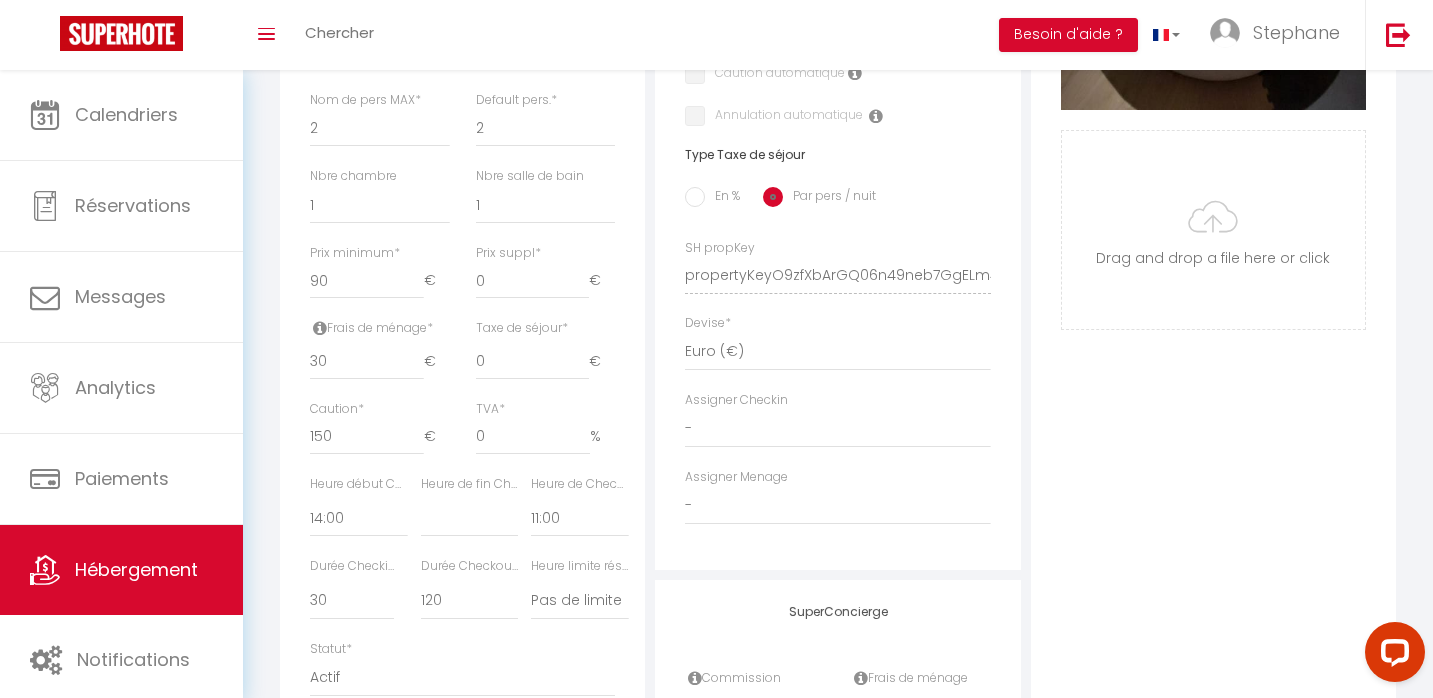 scroll, scrollTop: 752, scrollLeft: 0, axis: vertical 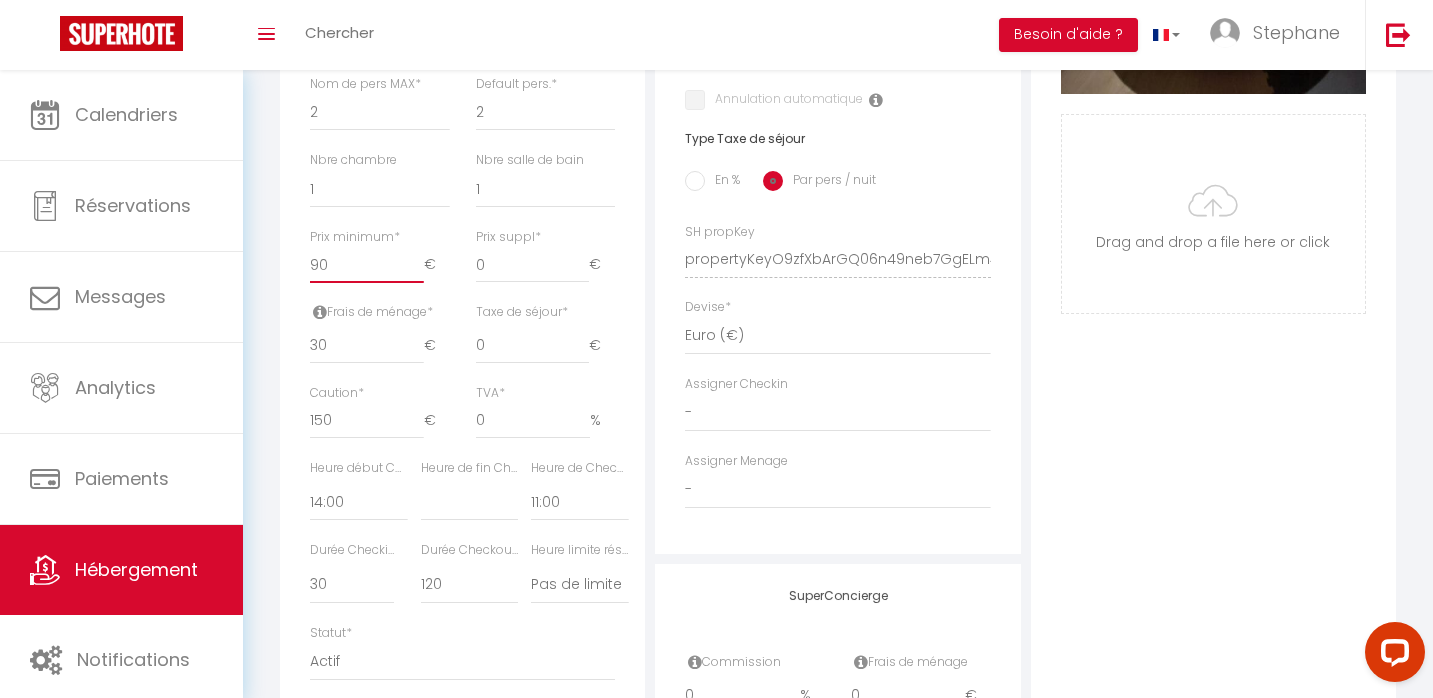 click on "90" at bounding box center [367, 265] 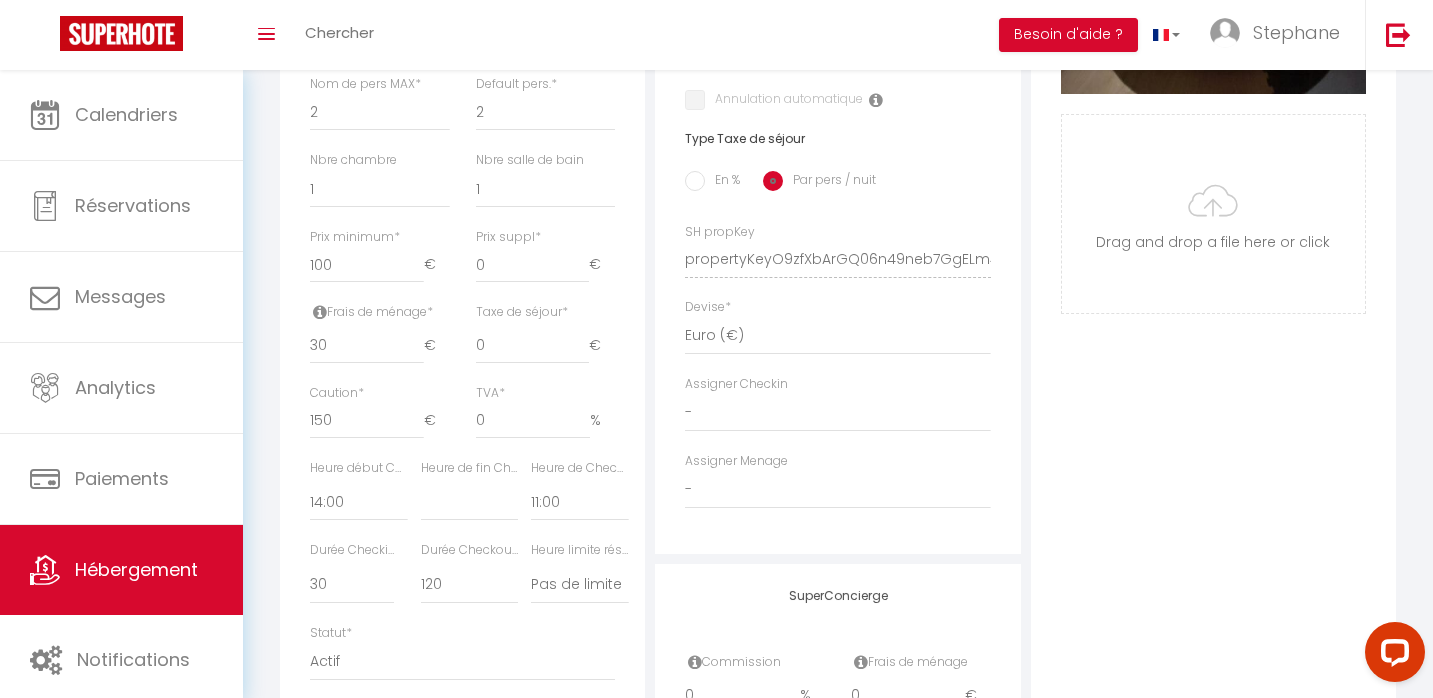 click on "Détails
Nom
*   L08
Prénom propriétaire
[PERSON_NAME] propriétaire
[PERSON_NAME]
Adresse propriétaire
[STREET_ADDRESS] chene
Code postal du propriétaire
Ville propriétaire
Catégorie d'hébergement
*
Apartments
Houses
Secondary units
*     *     *             *   100   €   *   0   €" at bounding box center (462, 245) 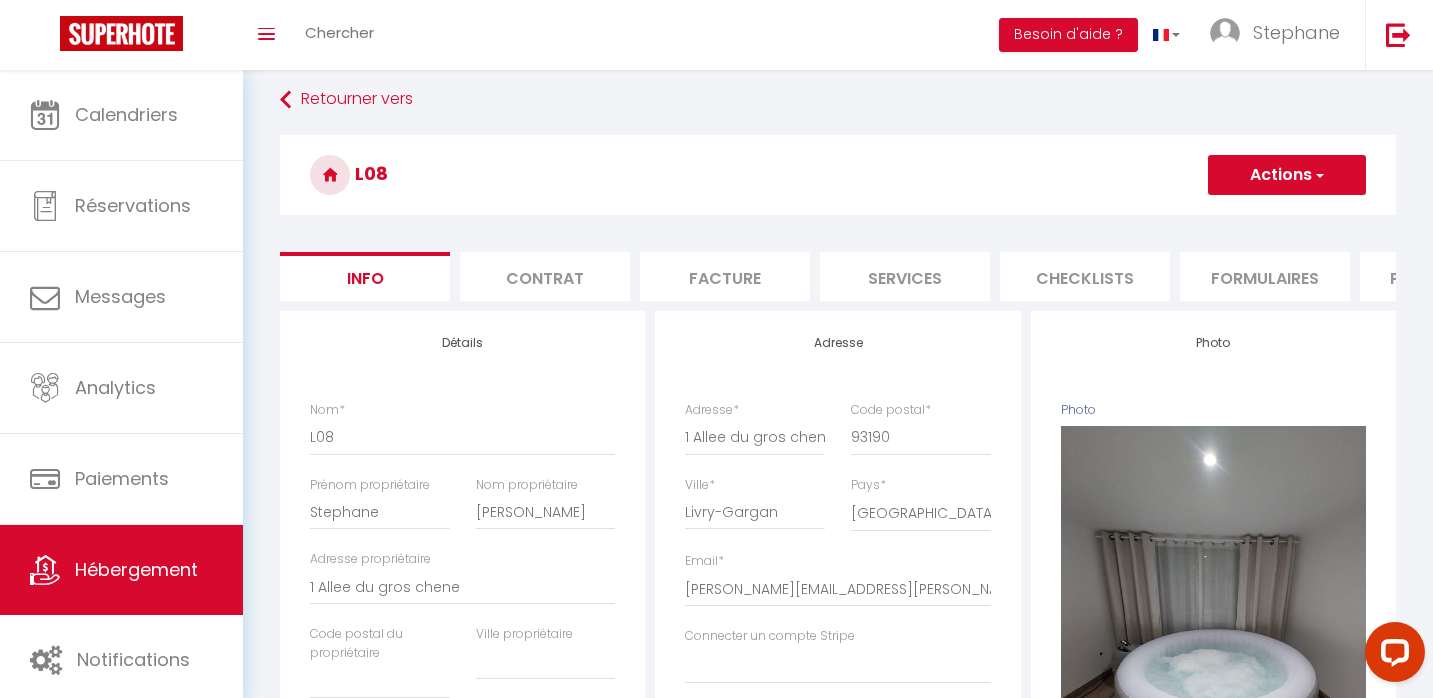 scroll, scrollTop: 0, scrollLeft: 0, axis: both 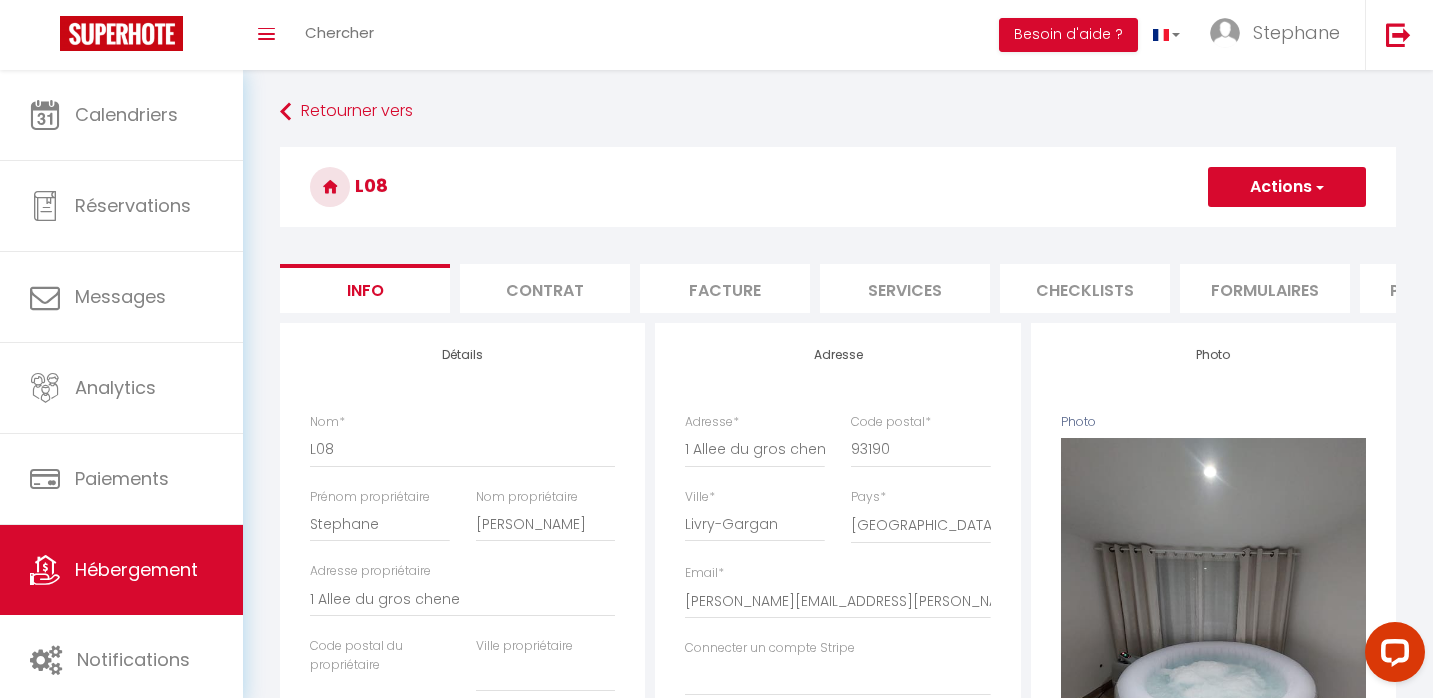 click on "Actions" at bounding box center (1287, 187) 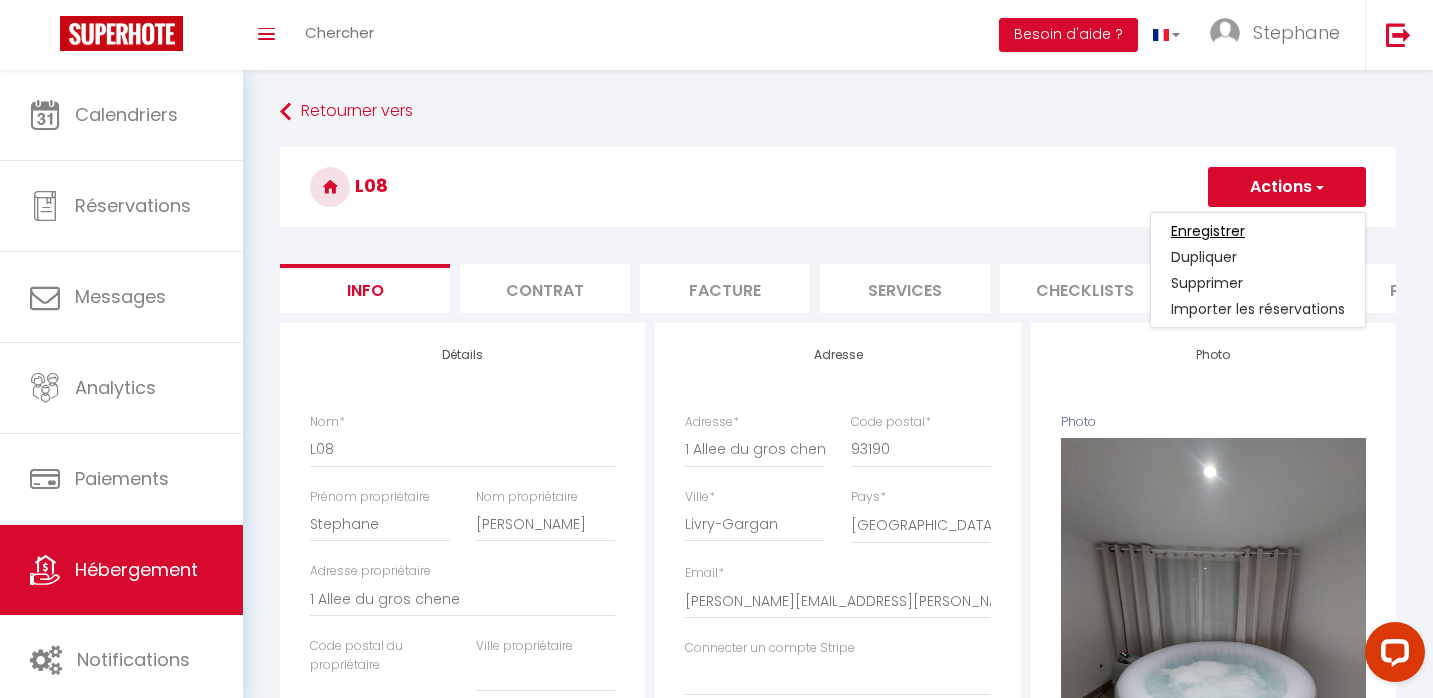 click on "Enregistrer" at bounding box center [1208, 231] 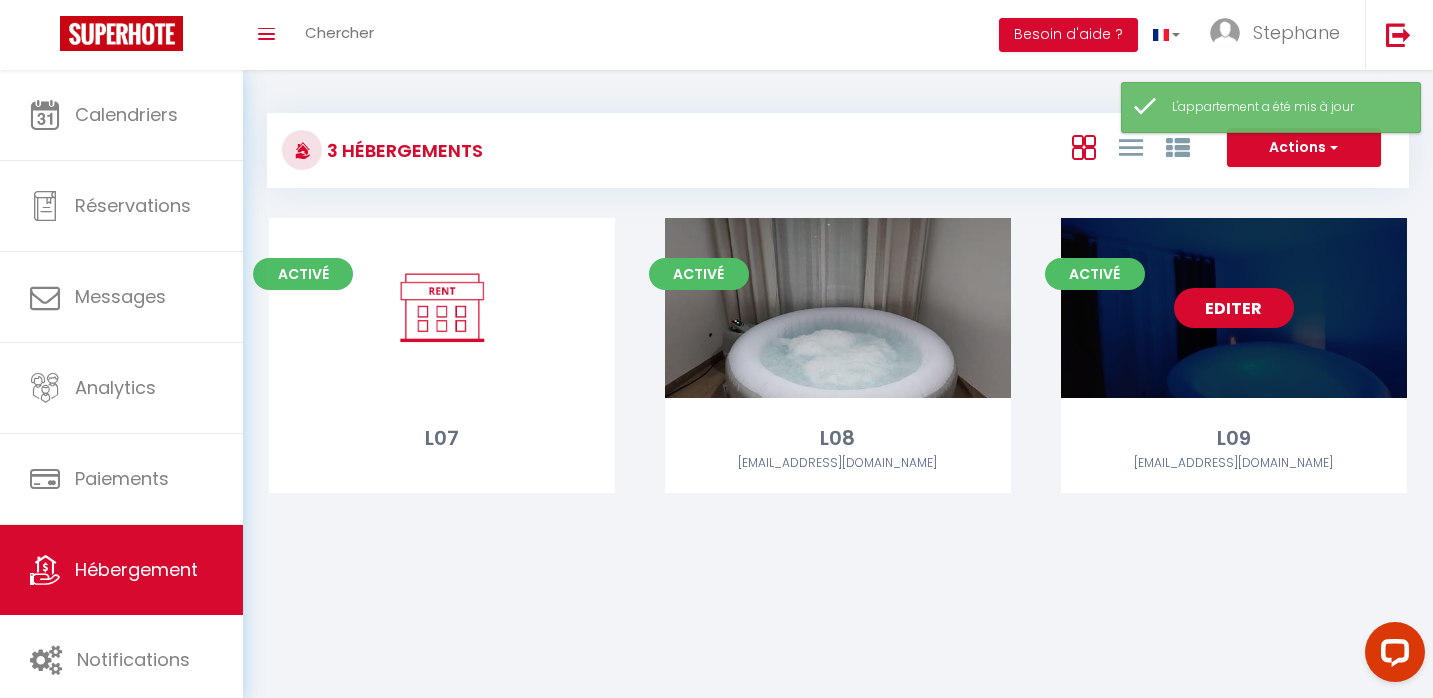 click on "Editer" at bounding box center (1234, 308) 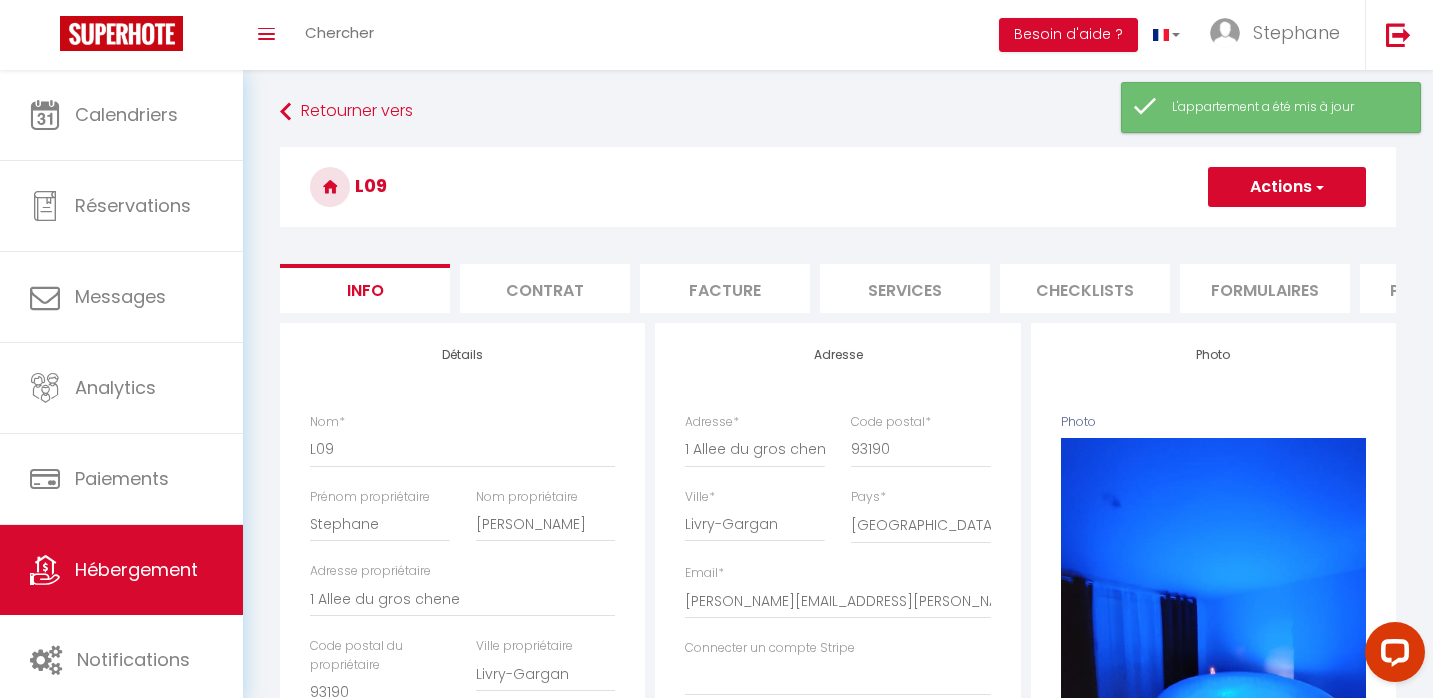 click on "Contrat" at bounding box center [545, 288] 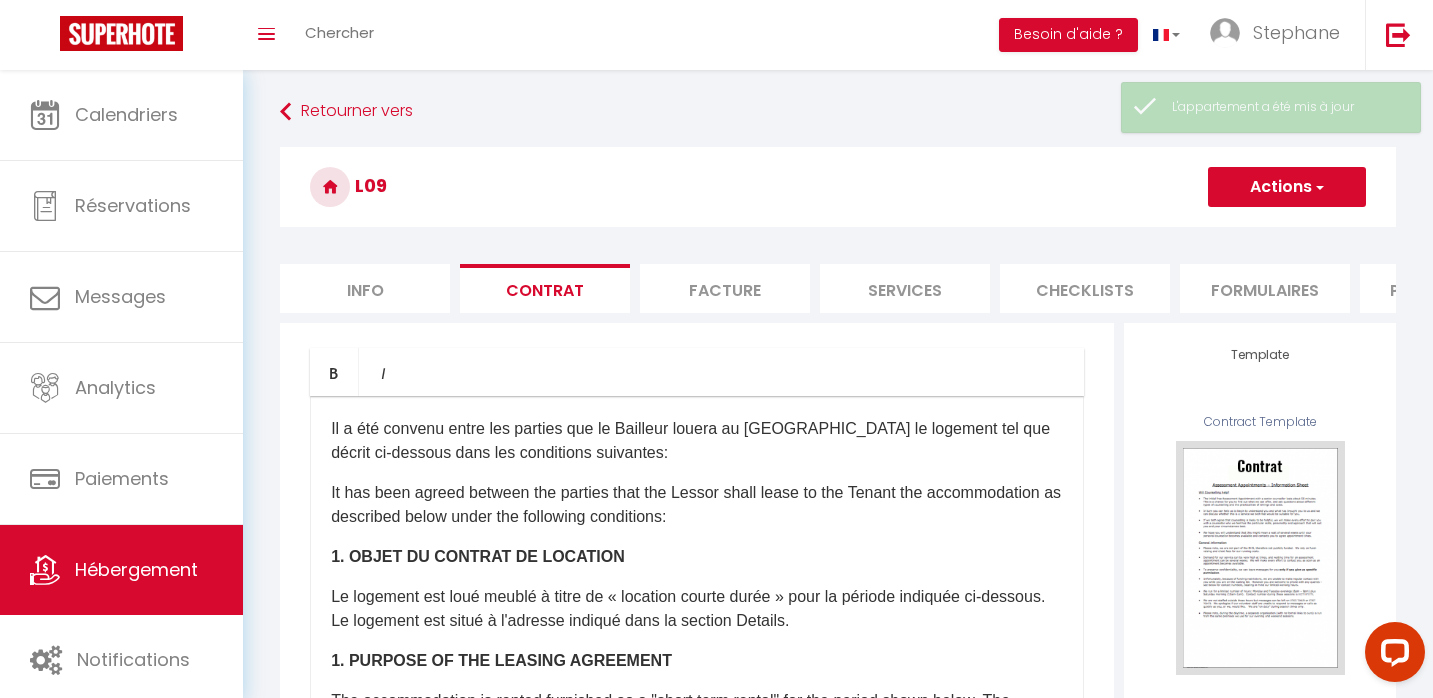 click on "Facture" at bounding box center [725, 288] 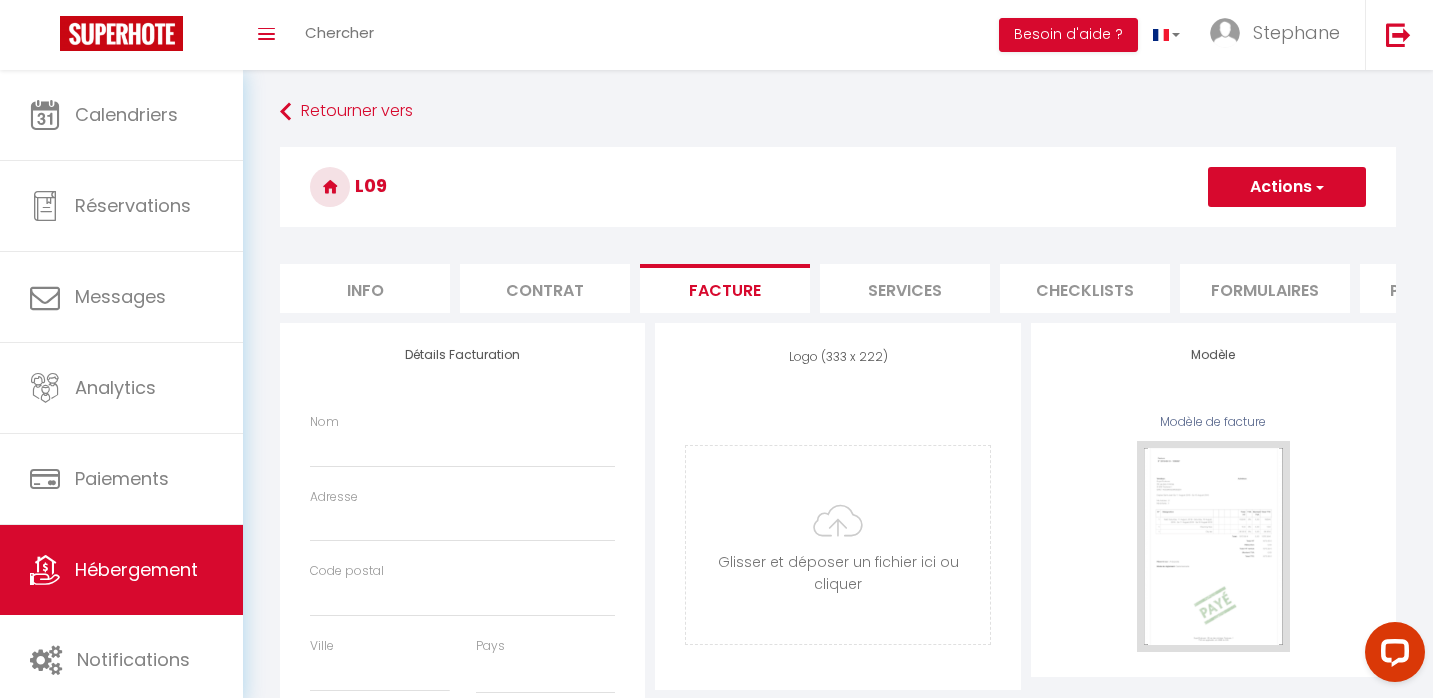 click on "Info" at bounding box center [365, 288] 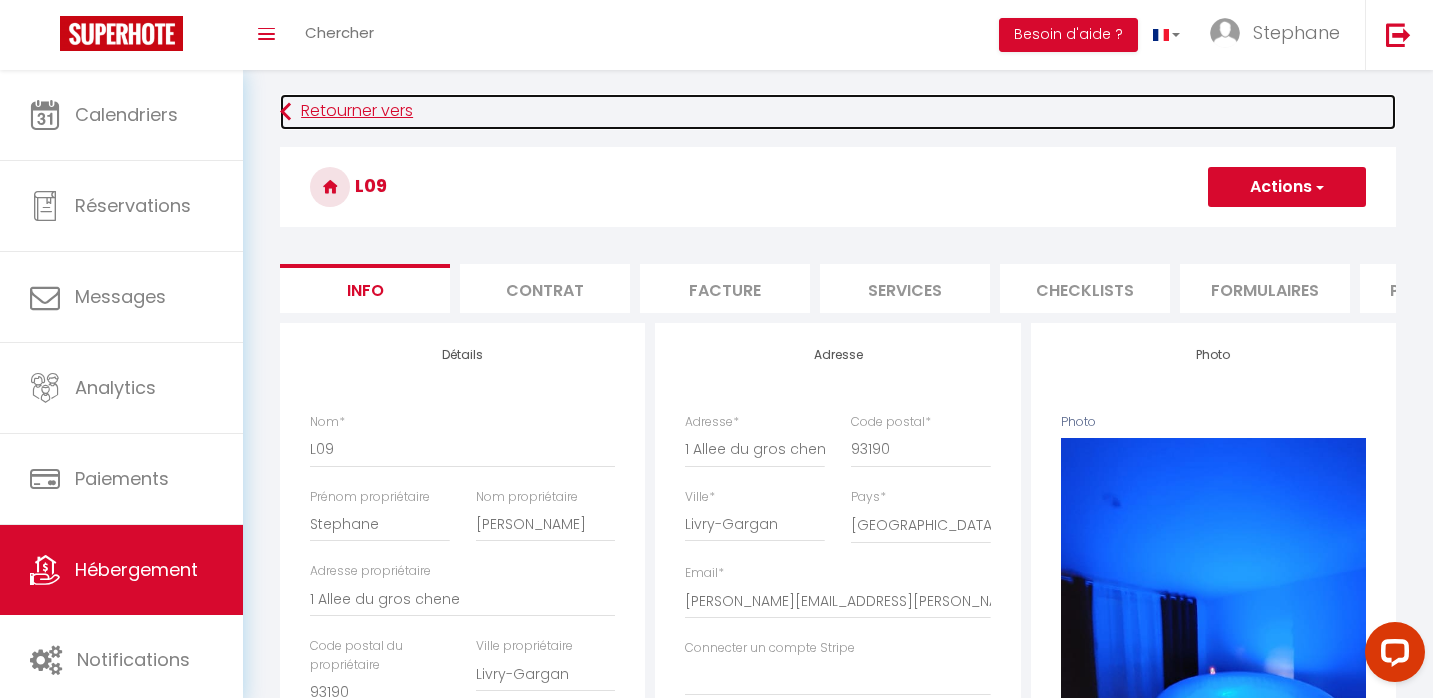 click on "Retourner vers" at bounding box center (838, 112) 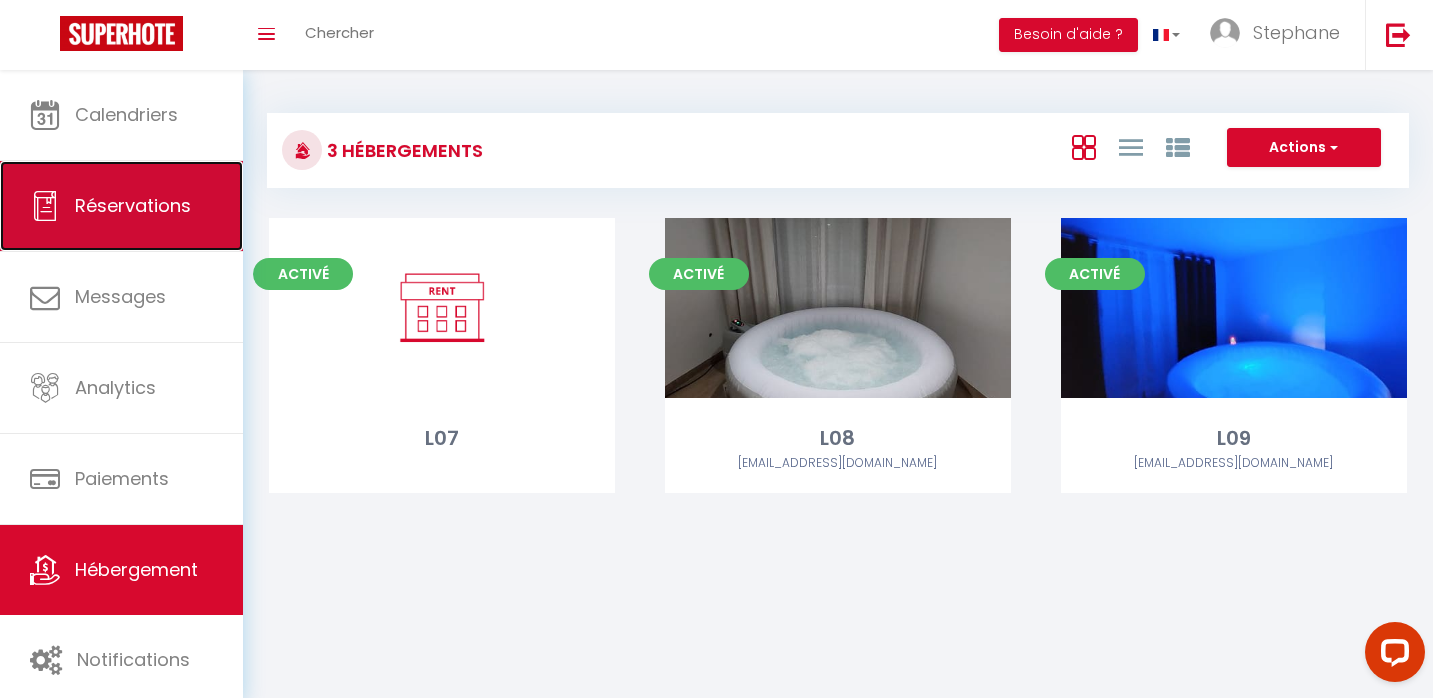 click on "Réservations" at bounding box center (121, 206) 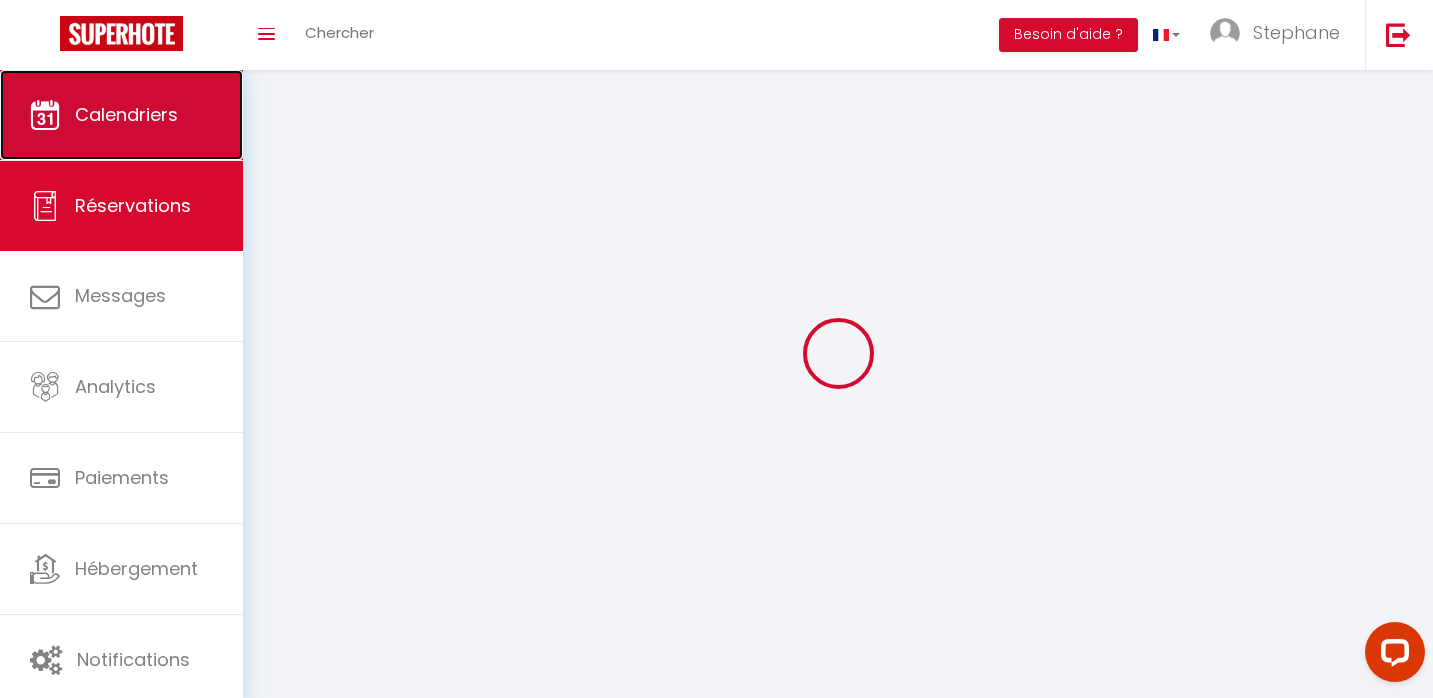 click on "Calendriers" at bounding box center [121, 115] 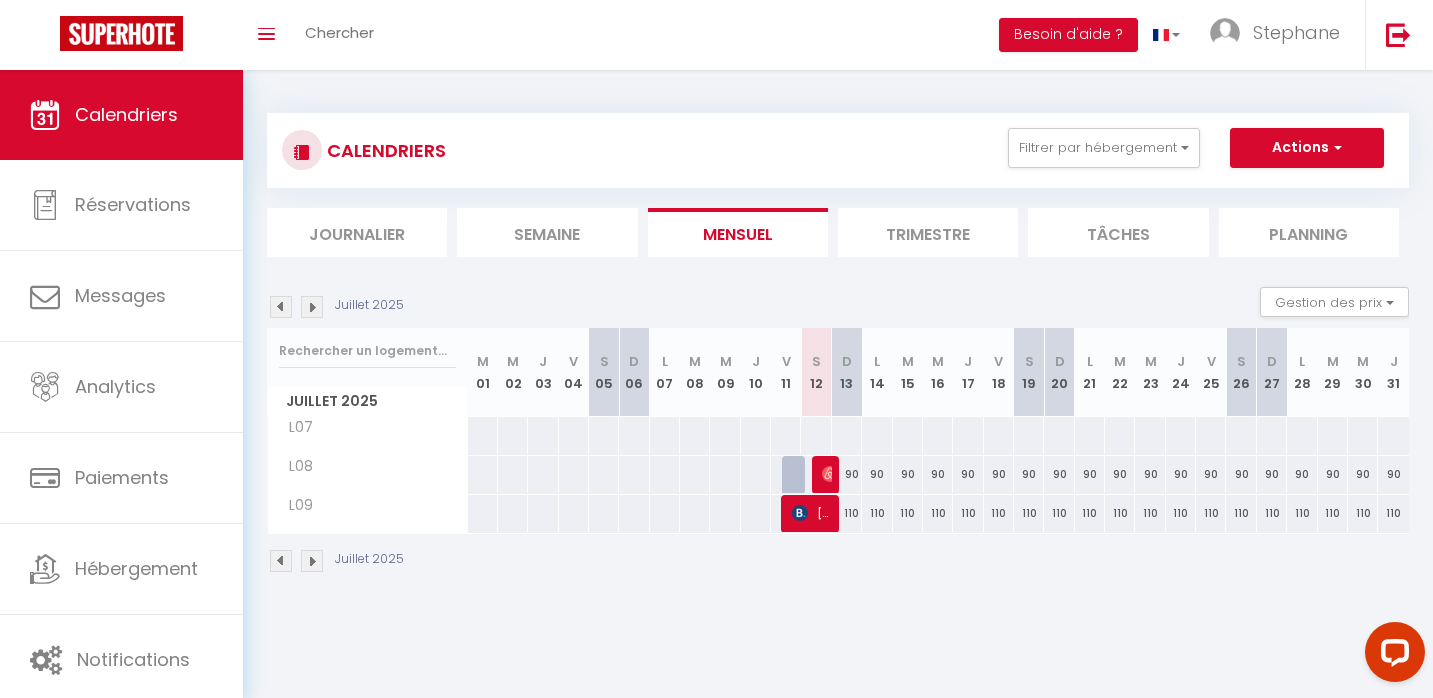 click at bounding box center (785, 435) 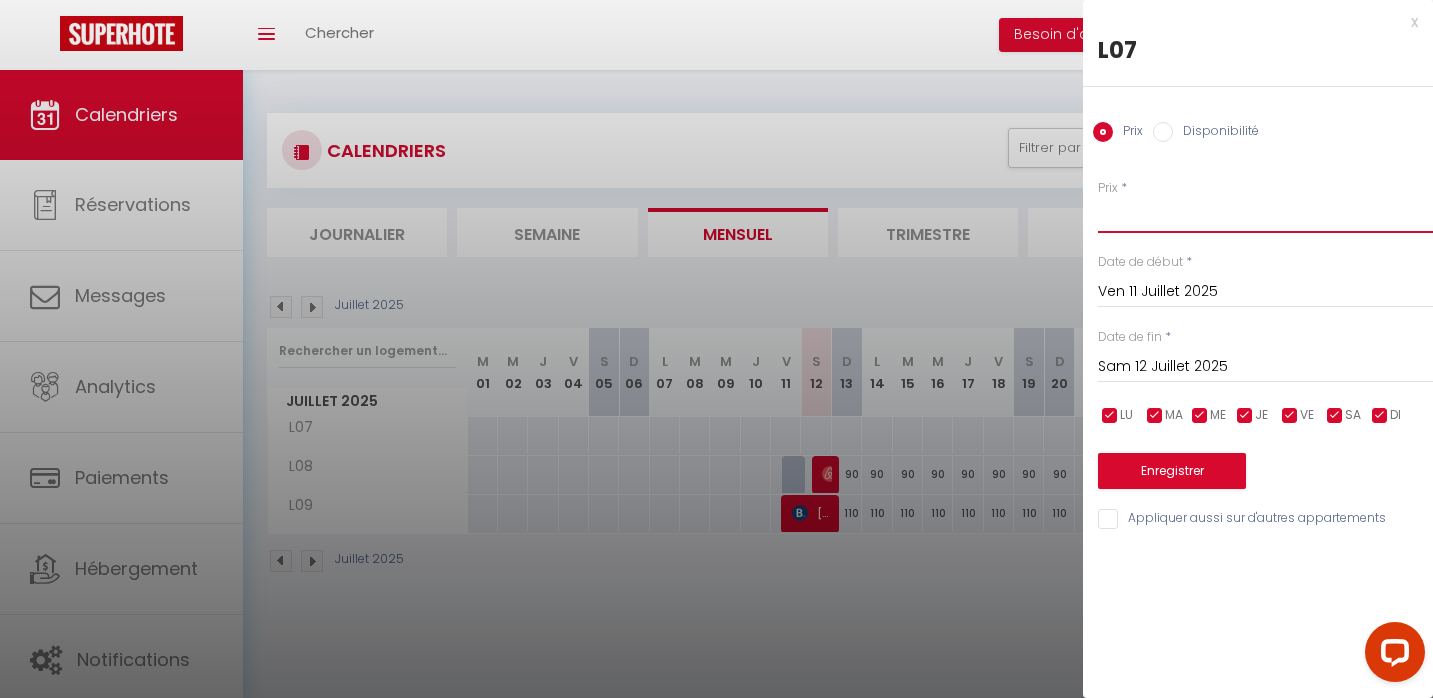 click on "Prix" at bounding box center [1265, 215] 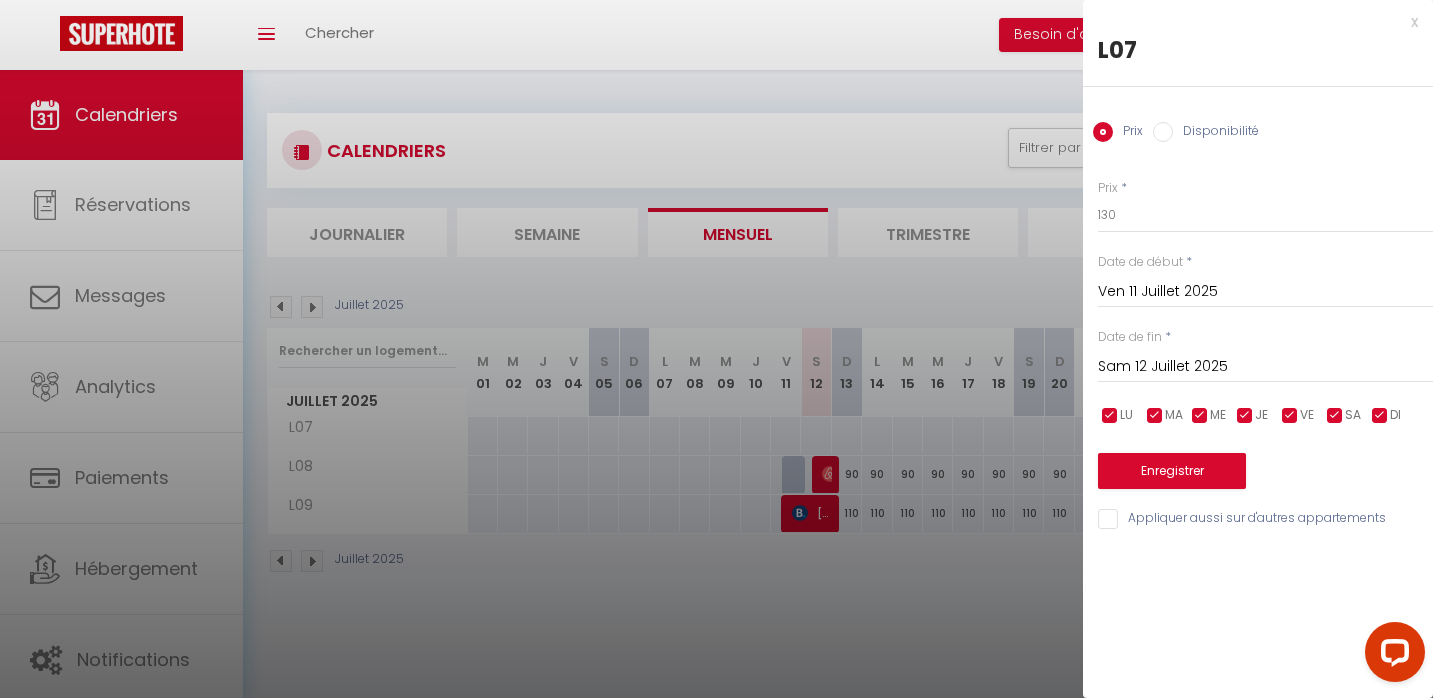 click on "[DATE]         <   [DATE]   >   Dim Lun Mar Mer Jeu Ven Sam   1 2 3 4 5 6 7 8 9 10 11 12 13 14 15 16 17 18 19 20 21 22 23 24 25 26 27 28 29 30 31     <   2025   >   [PERSON_NAME] Mars Avril Mai Juin Juillet Août Septembre Octobre Novembre Décembre     <   [DATE] - [DATE]   >   2020 2021 2022 2023 2024 2025 2026 2027 2028 2029" at bounding box center [1265, 365] 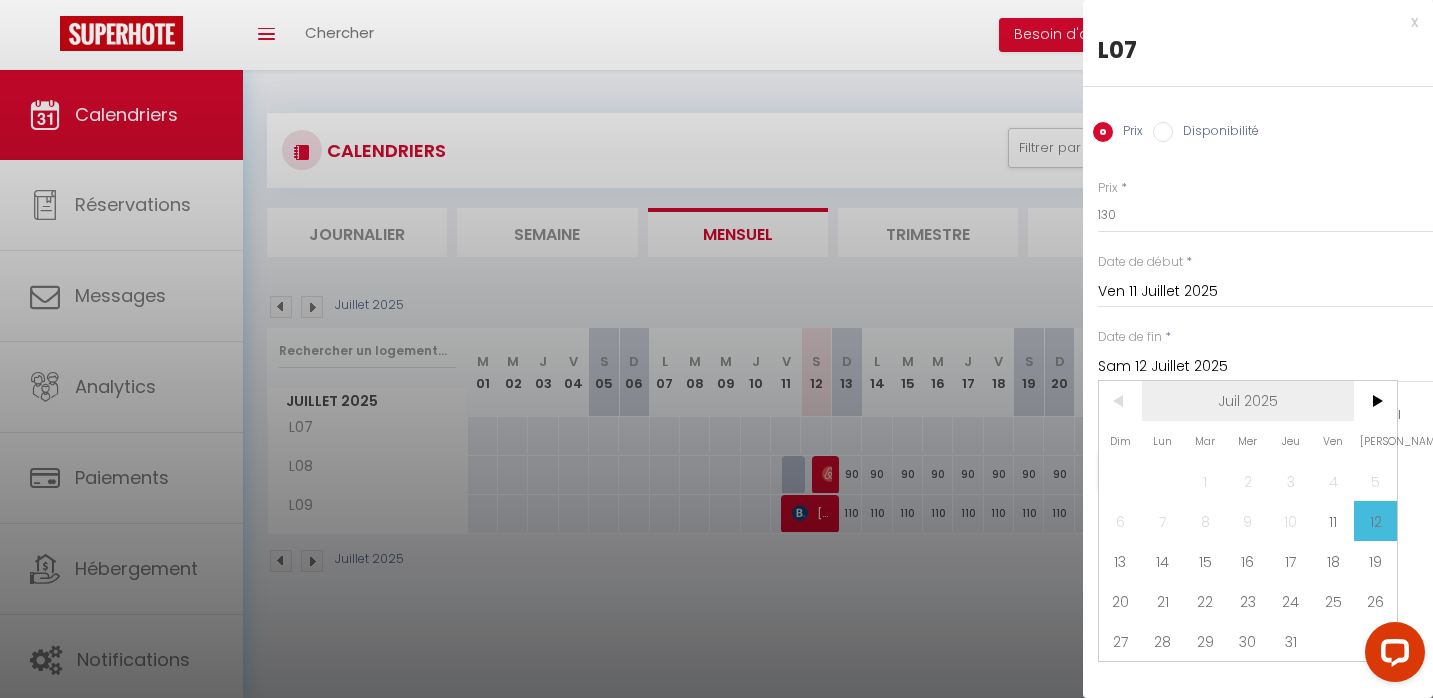 click on "Juil 2025" at bounding box center [1248, 401] 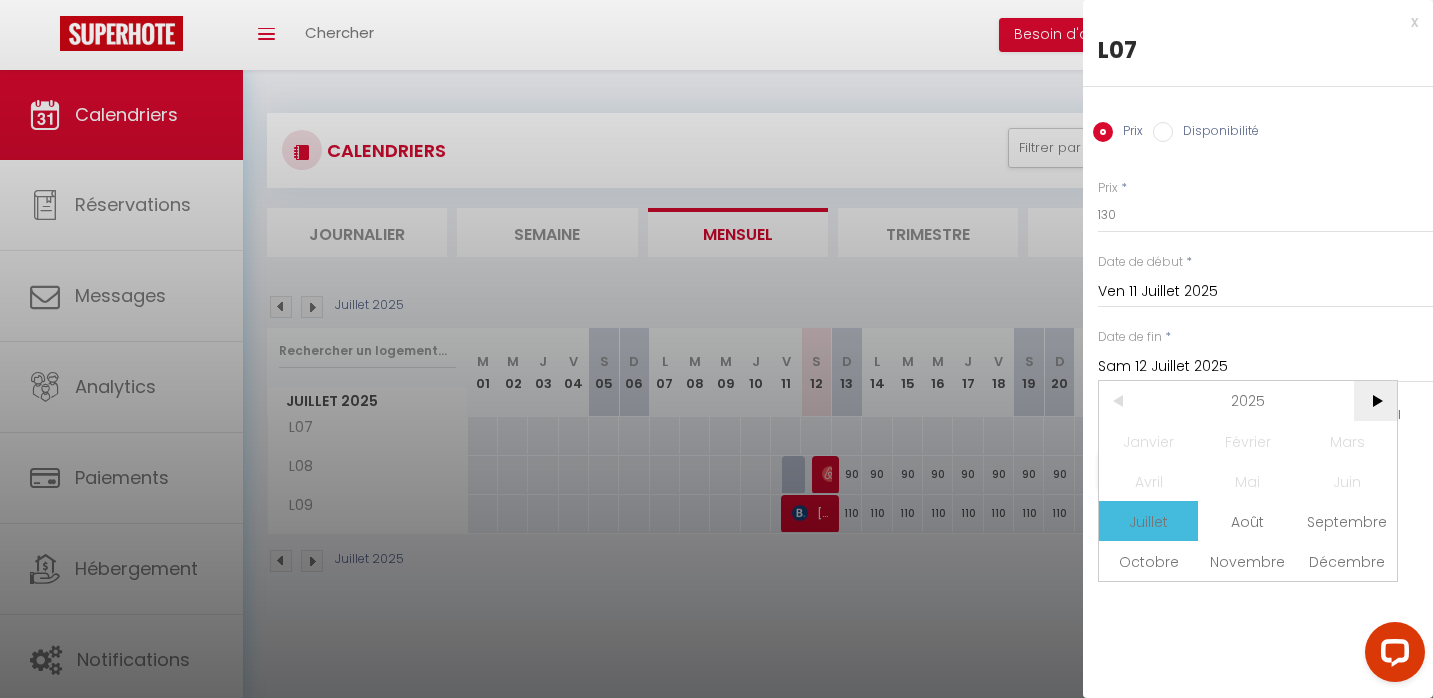 click on ">" at bounding box center [1375, 401] 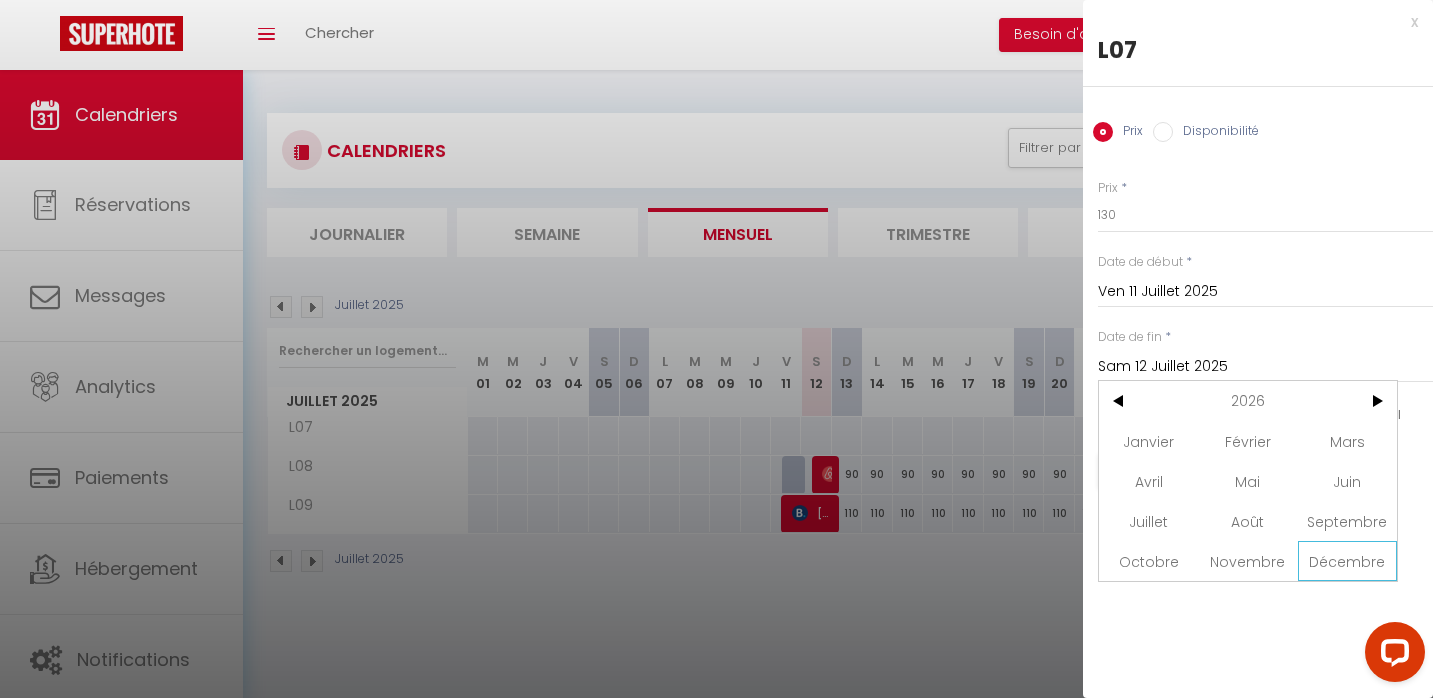 click on "Décembre" at bounding box center [1347, 561] 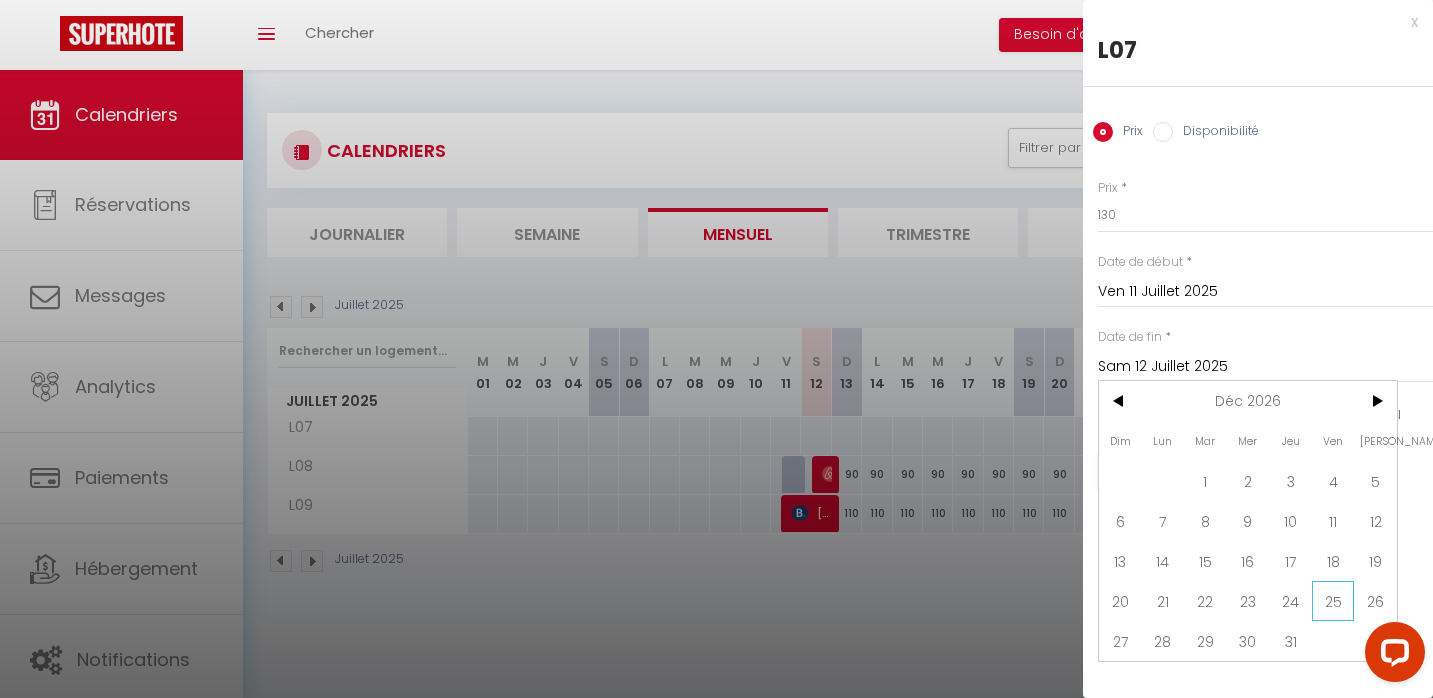 click on "25" at bounding box center (1333, 601) 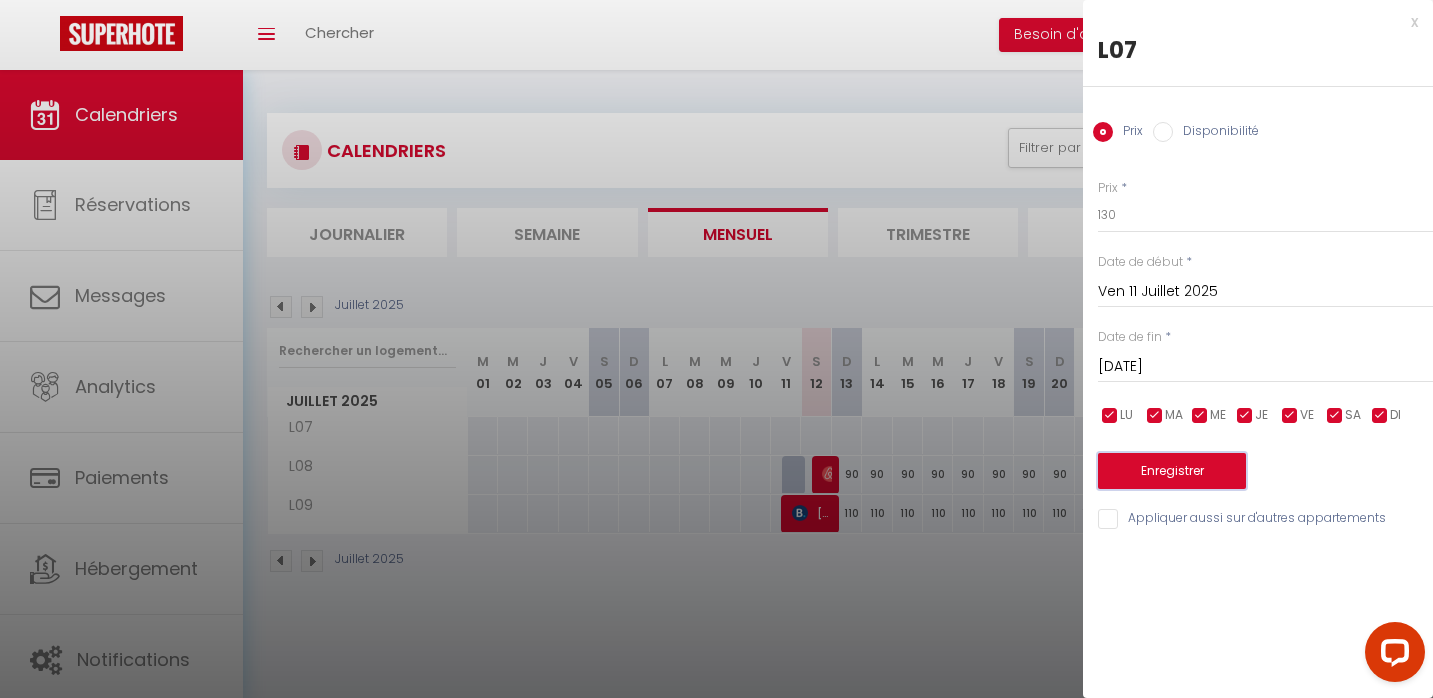 click on "Enregistrer" at bounding box center [1172, 471] 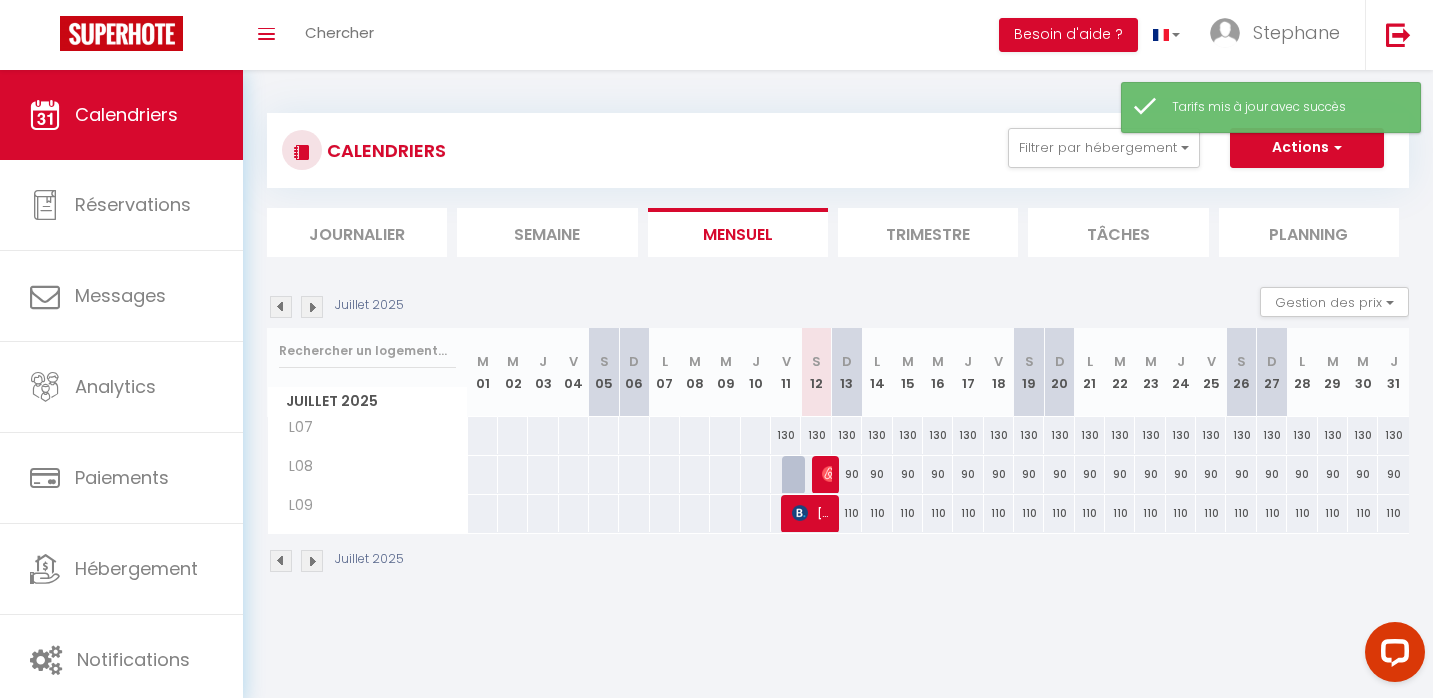 click on "130" at bounding box center (786, 435) 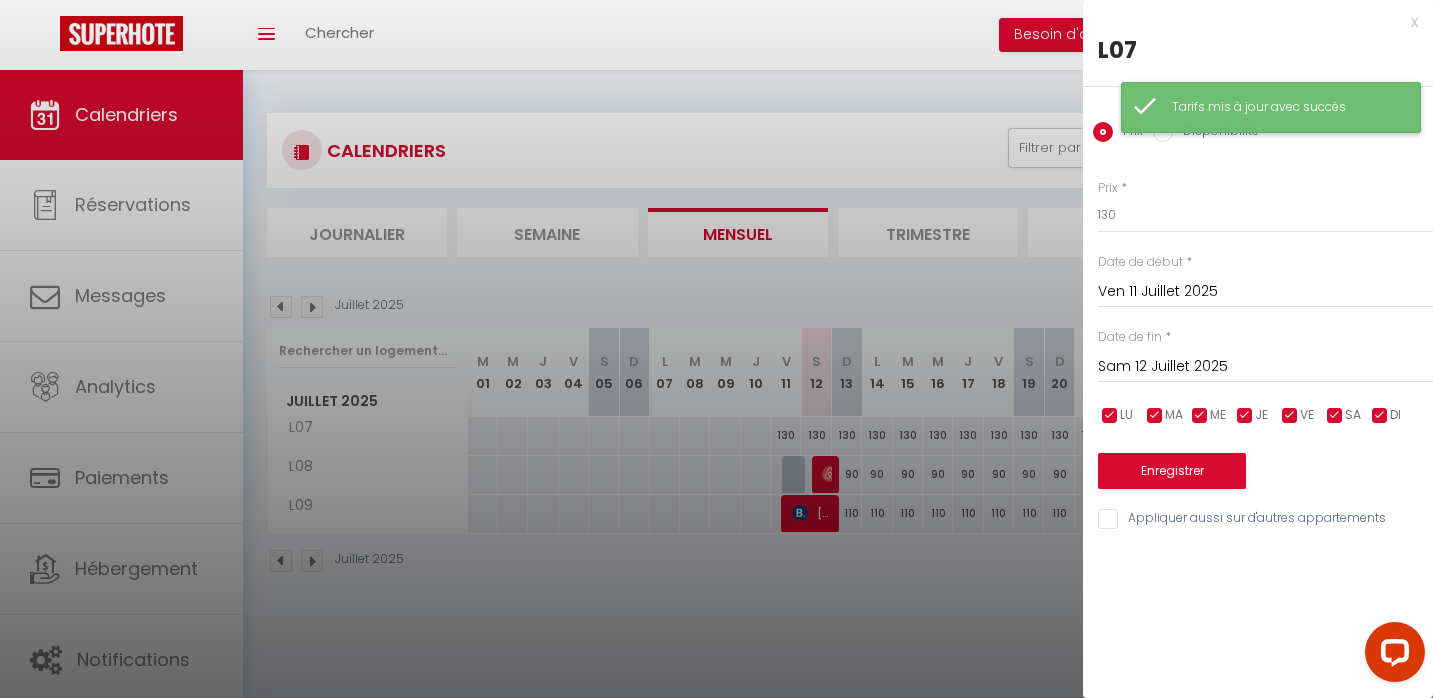click on "Tarifs mis à jour avec succès" at bounding box center [1271, 107] 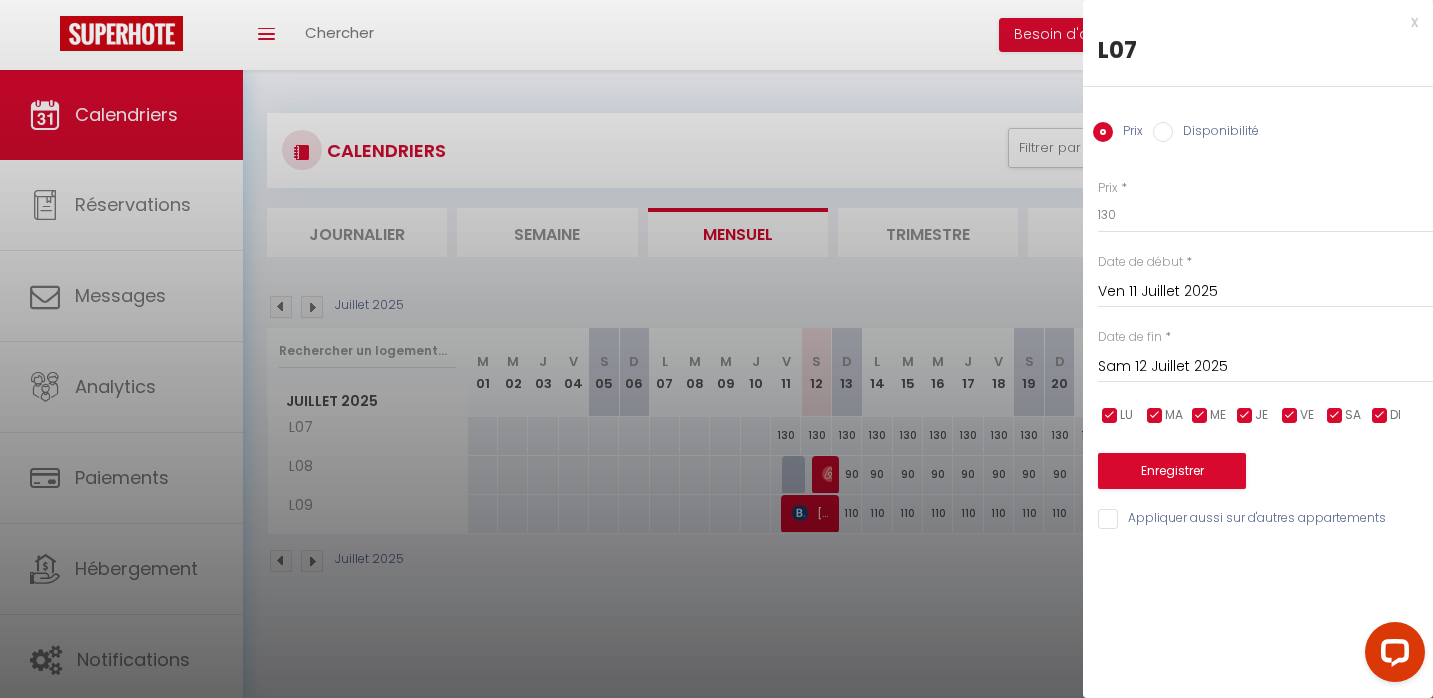 click on "x" at bounding box center [1250, 22] 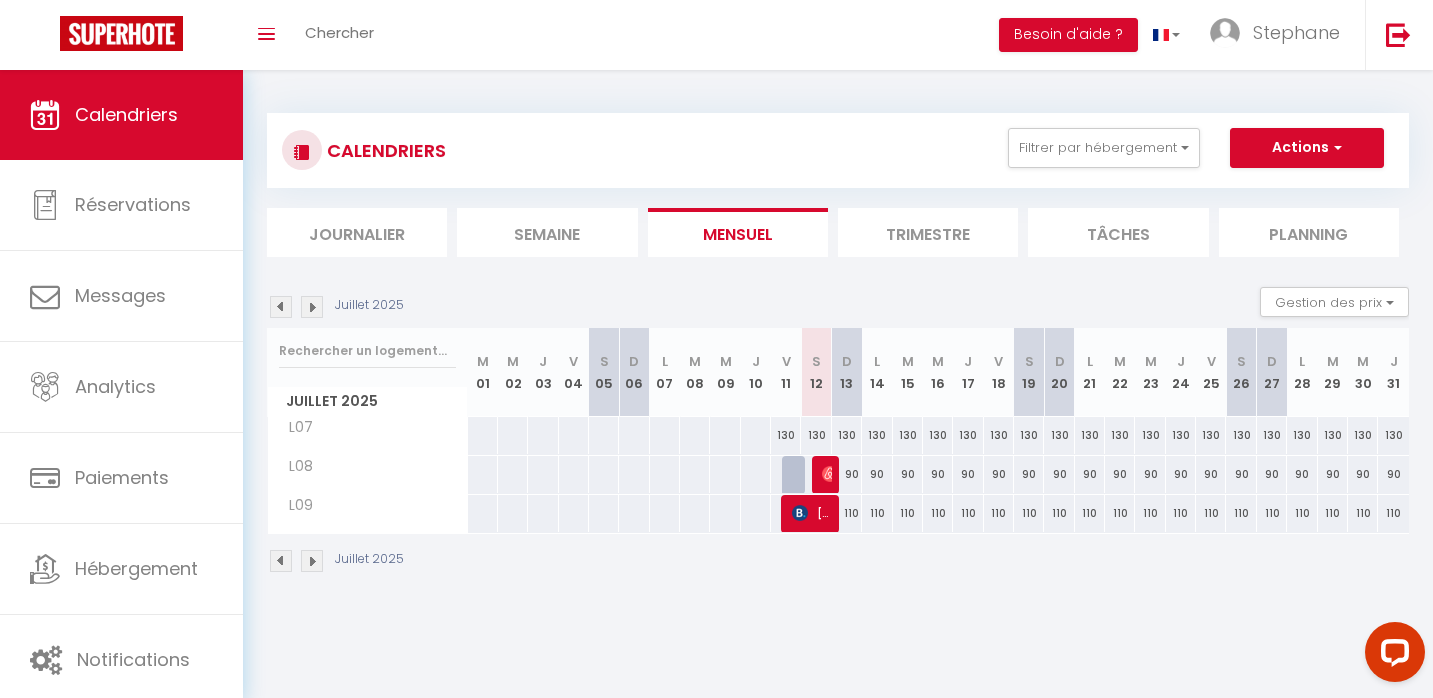 click on "Juillet 2025
Gestion des prix
Nb Nuits minimum   Règles   Disponibilité           Juillet 2025
M
01
M
02
J
03
V
04
S
05
D
06
L
07
M
08
M
09
J
10
V
11
S
12
D
13
L" at bounding box center (838, 430) 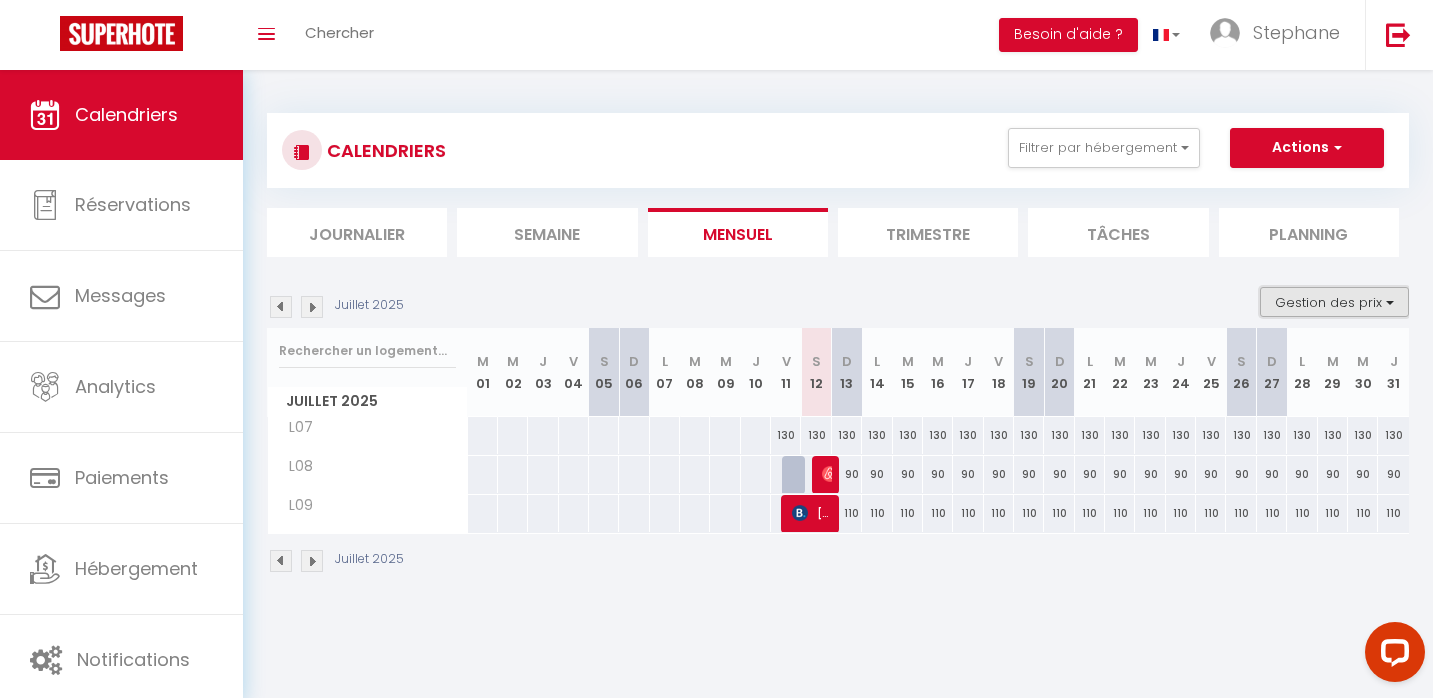 click on "Gestion des prix" at bounding box center (1334, 302) 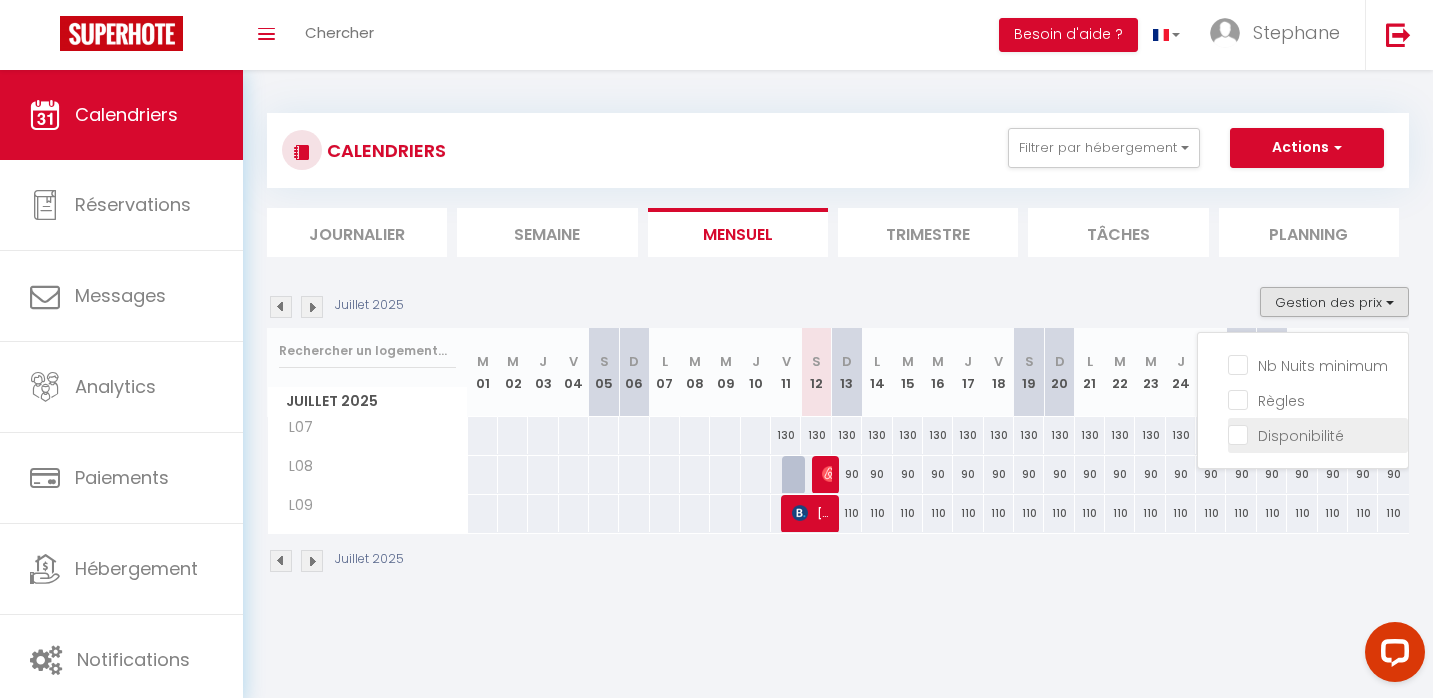 click on "Disponibilité" at bounding box center [1318, 434] 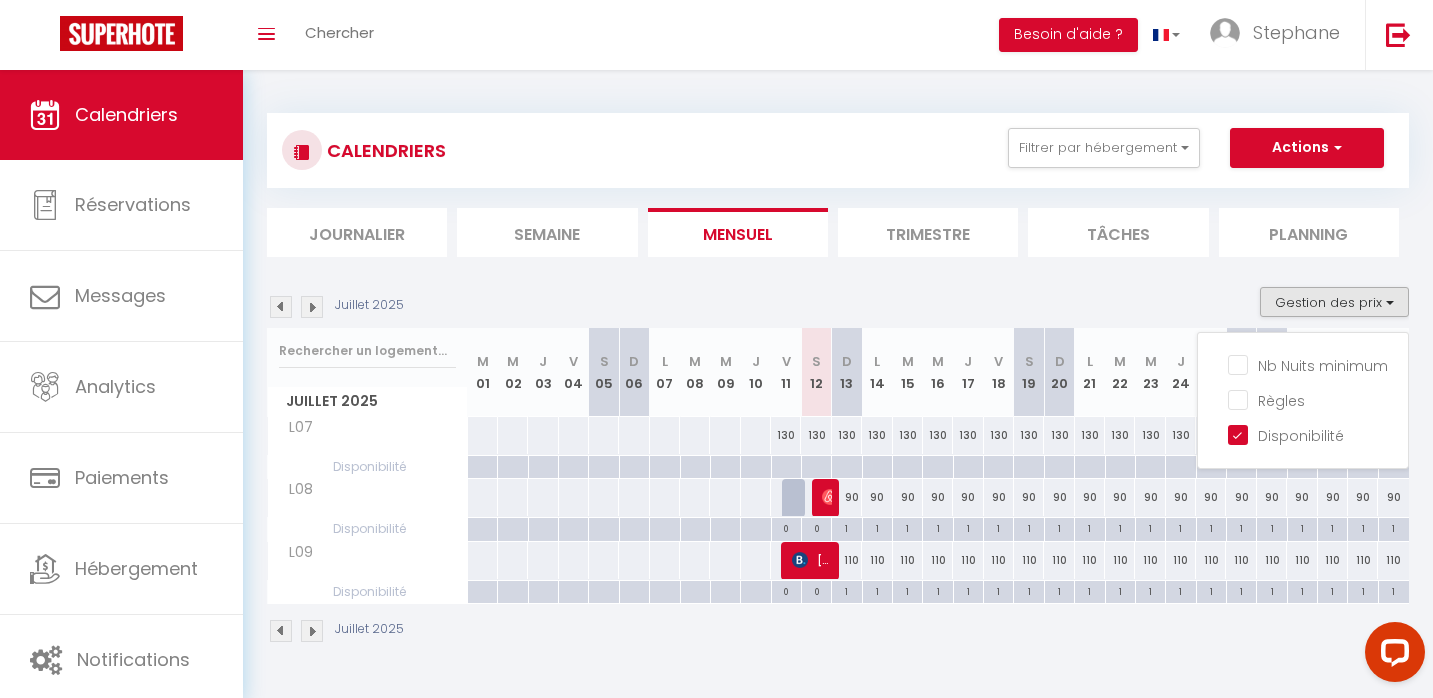 click on "Juillet 2025" at bounding box center [838, 633] 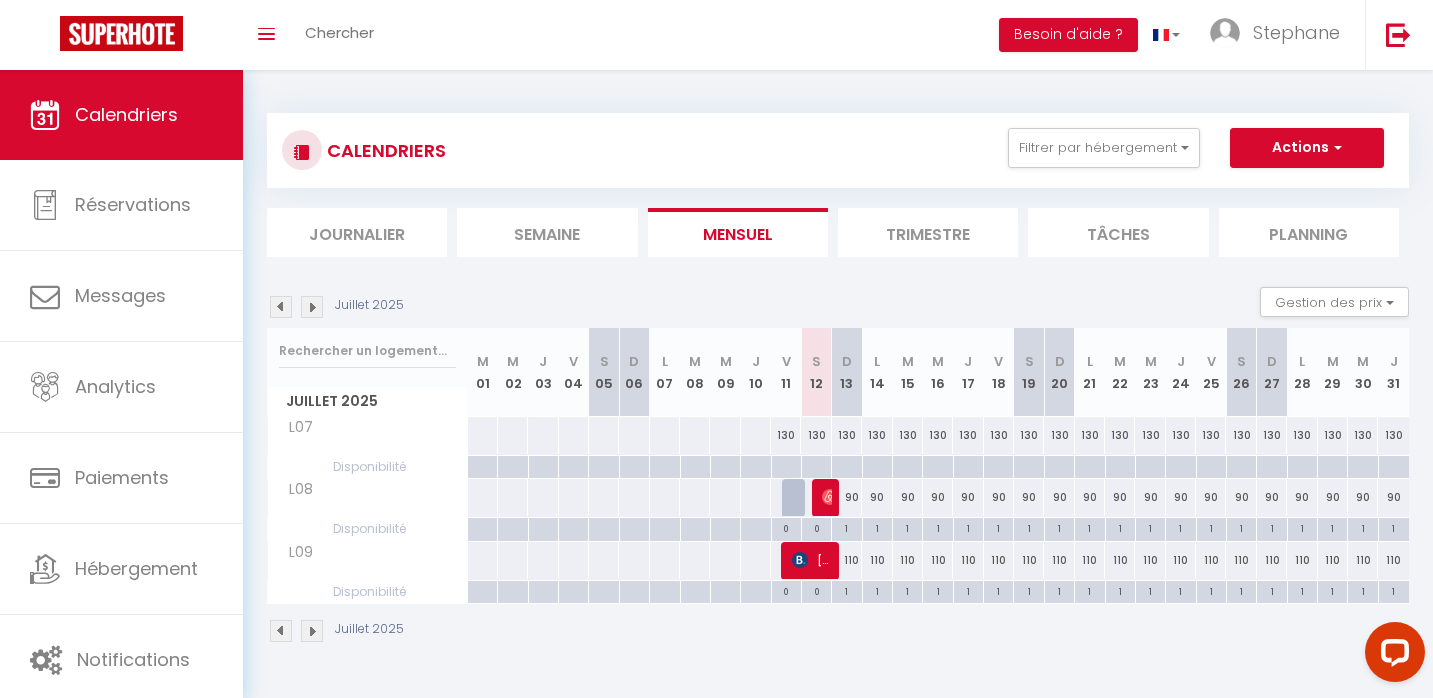 click at bounding box center [786, 467] 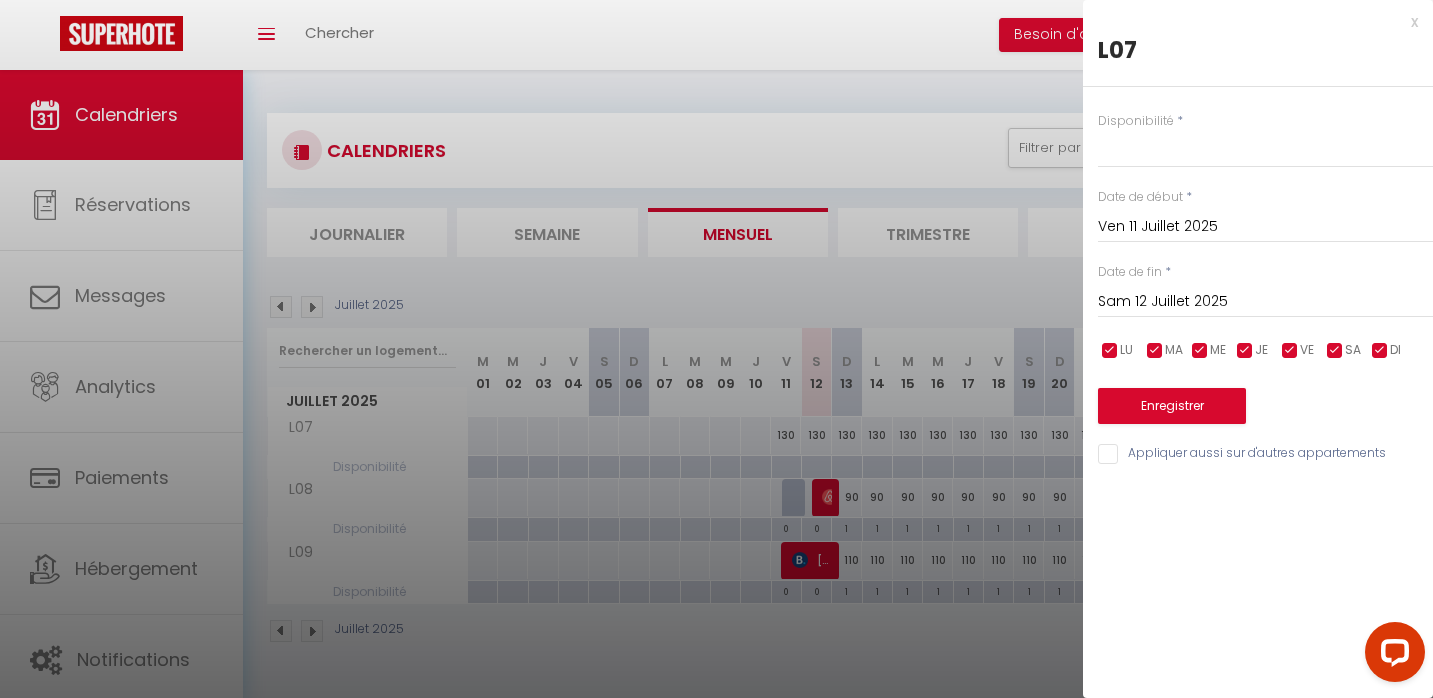 click on "*" at bounding box center (1180, 120) 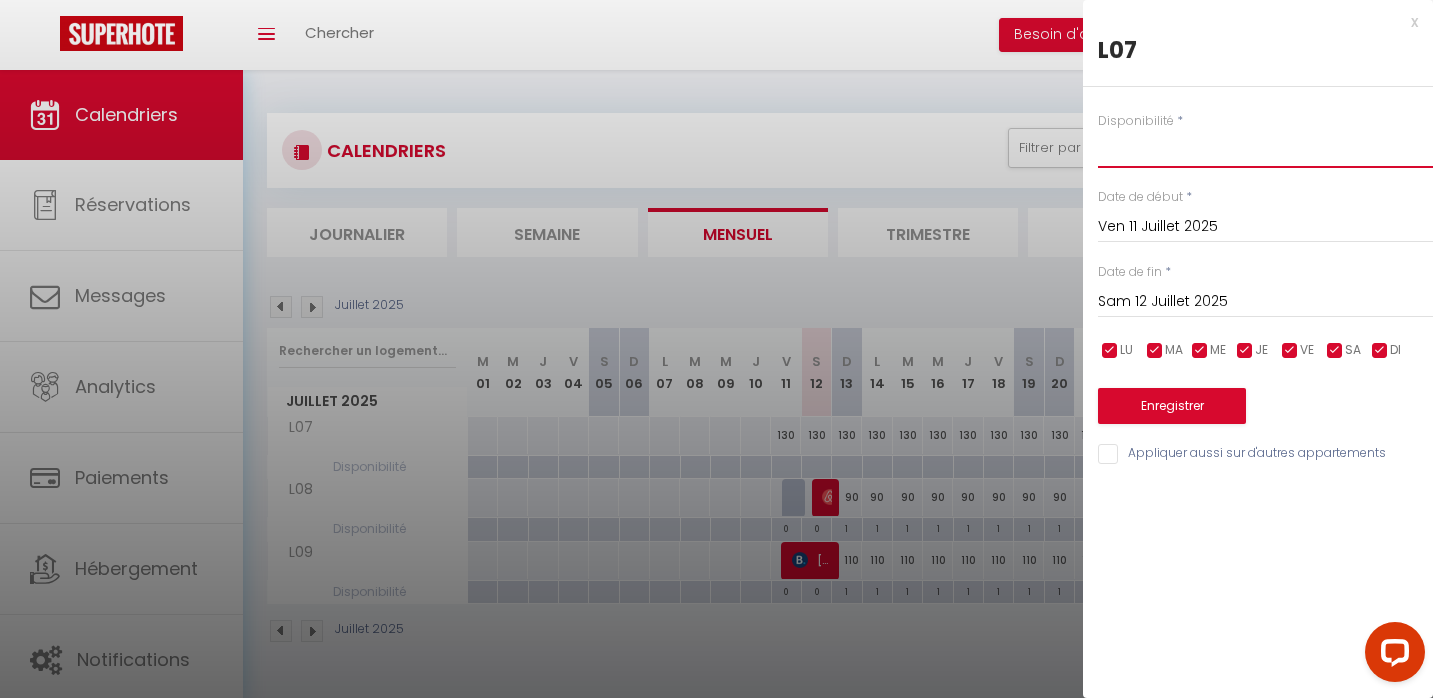 click on "Disponible
Indisponible" at bounding box center [1265, 149] 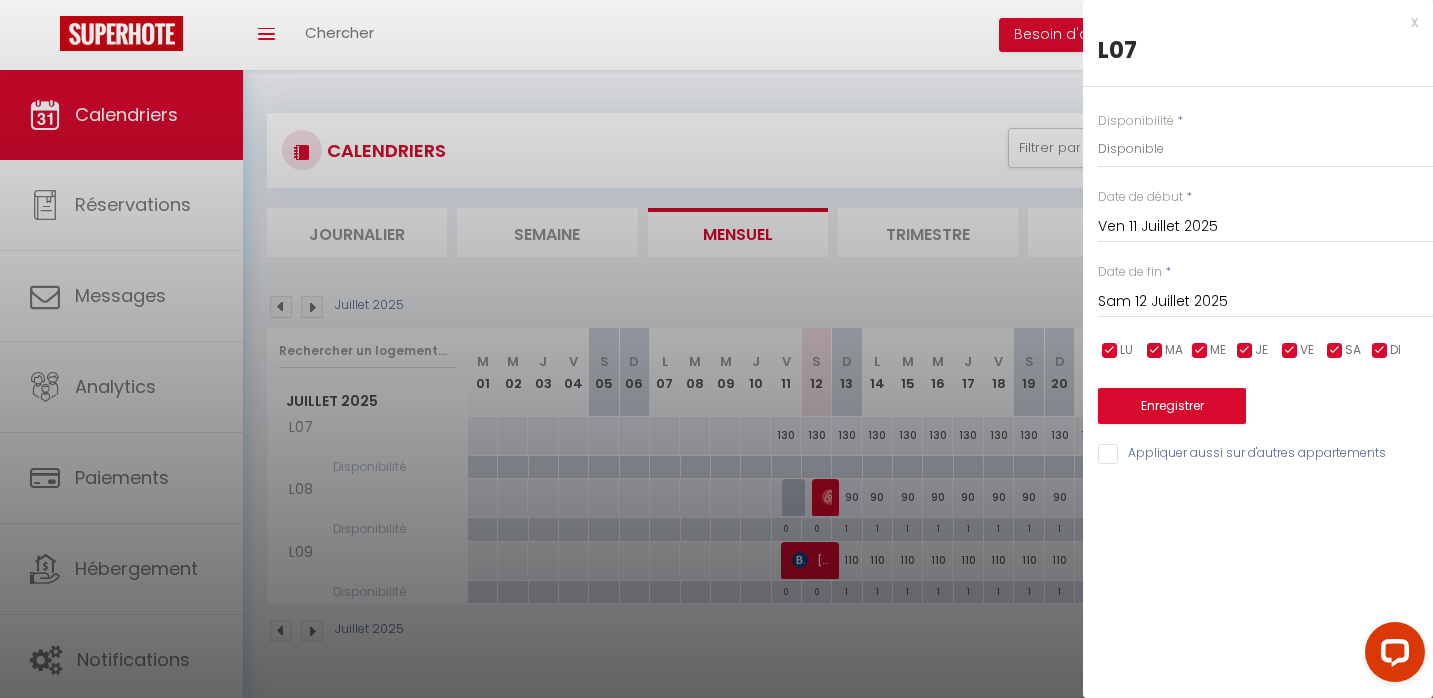 click on "Sam 12 Juillet 2025" at bounding box center (1265, 302) 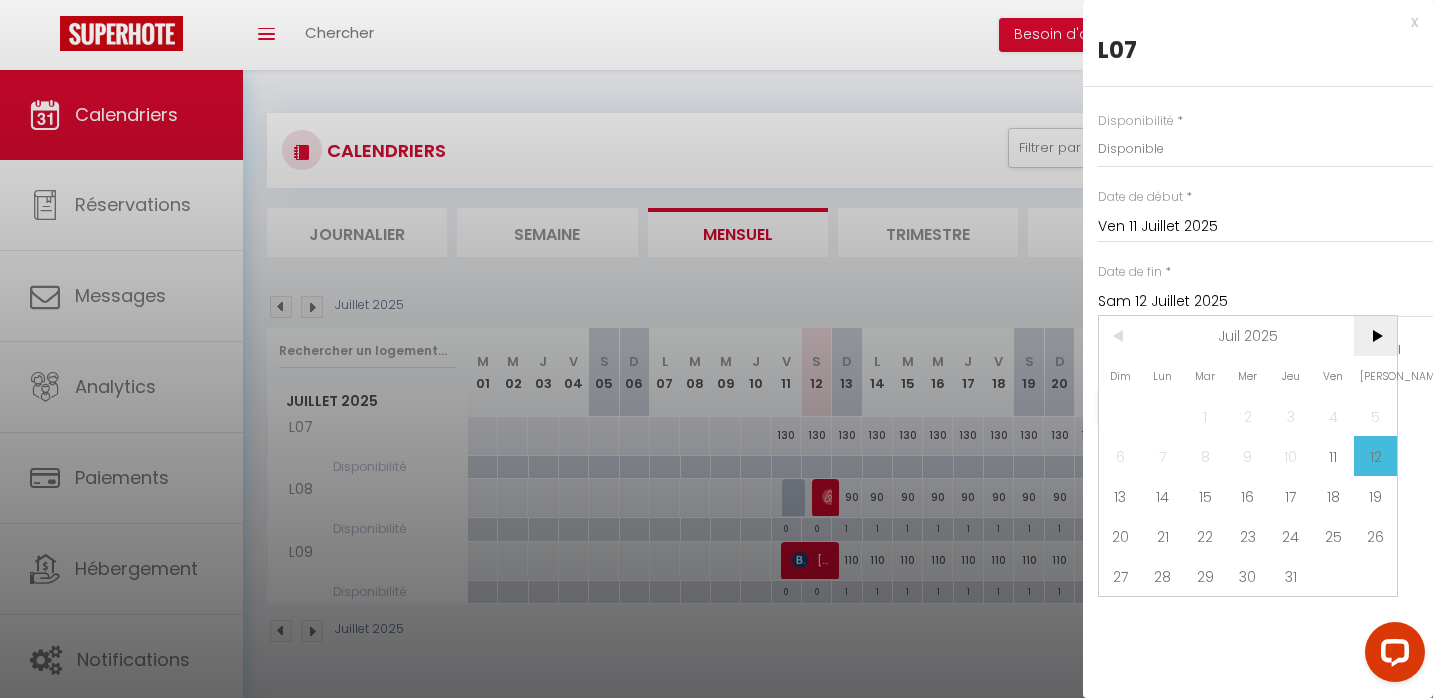 click on ">" at bounding box center [1375, 336] 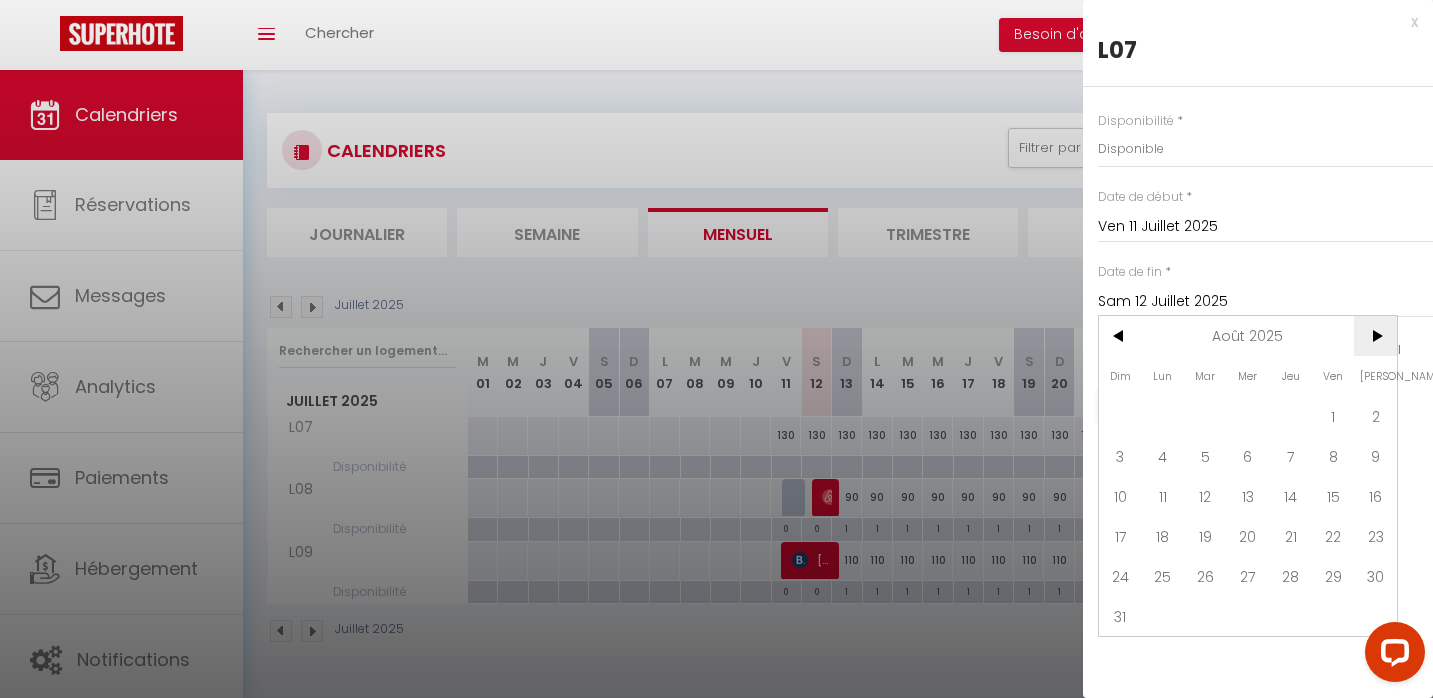 click on ">" at bounding box center [1375, 336] 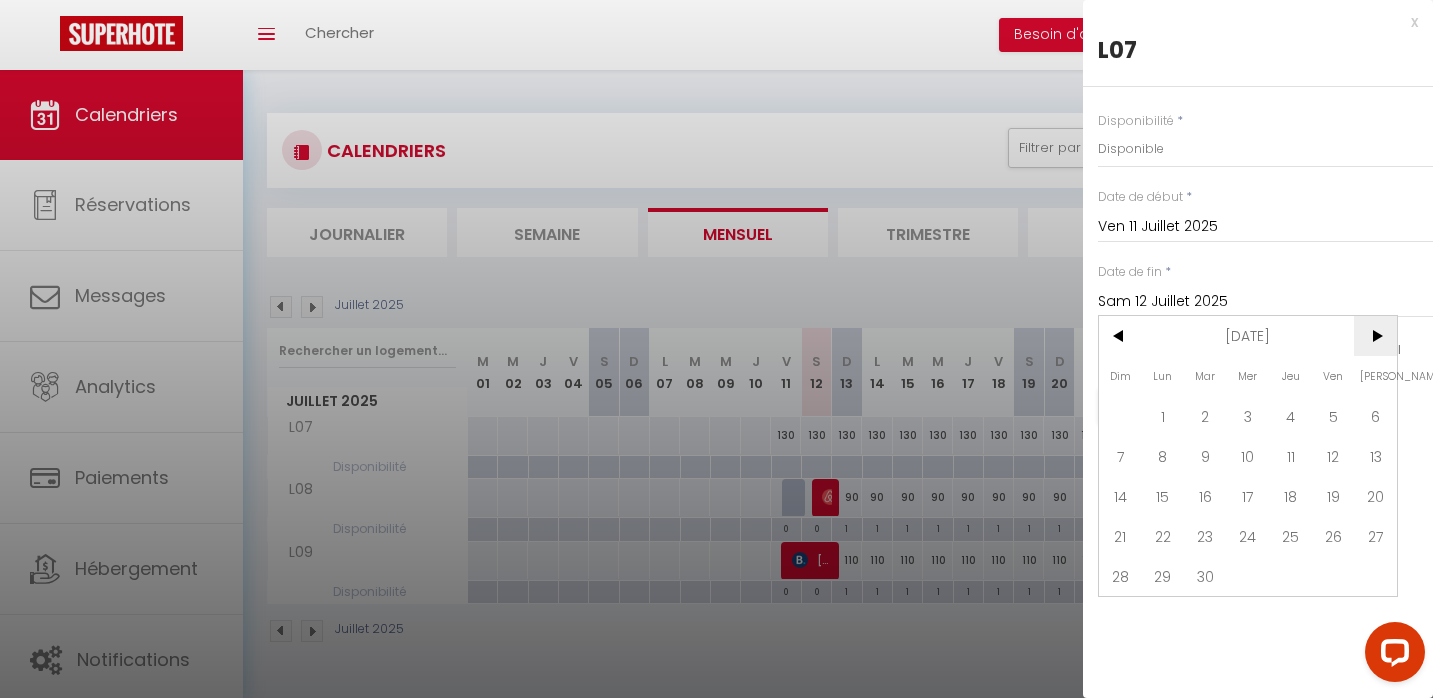 click on ">" at bounding box center (1375, 336) 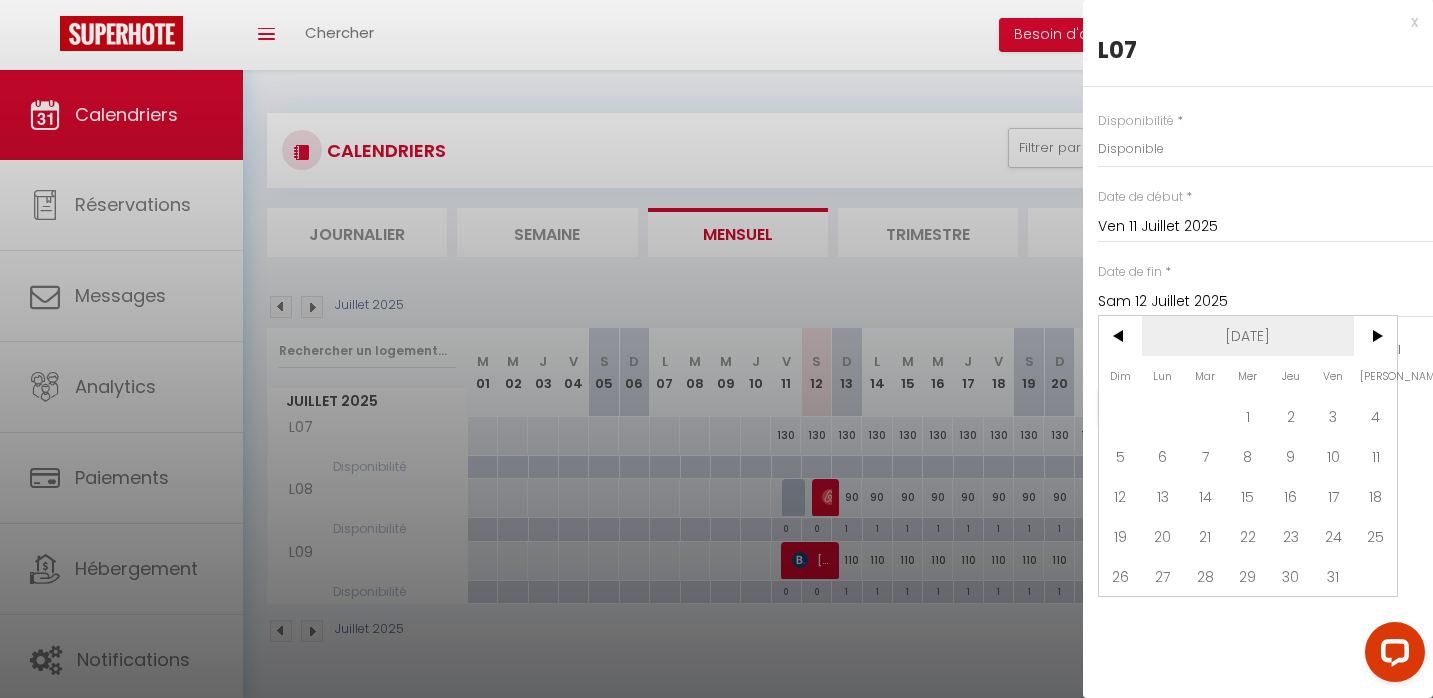 click on "[DATE]" at bounding box center (1248, 336) 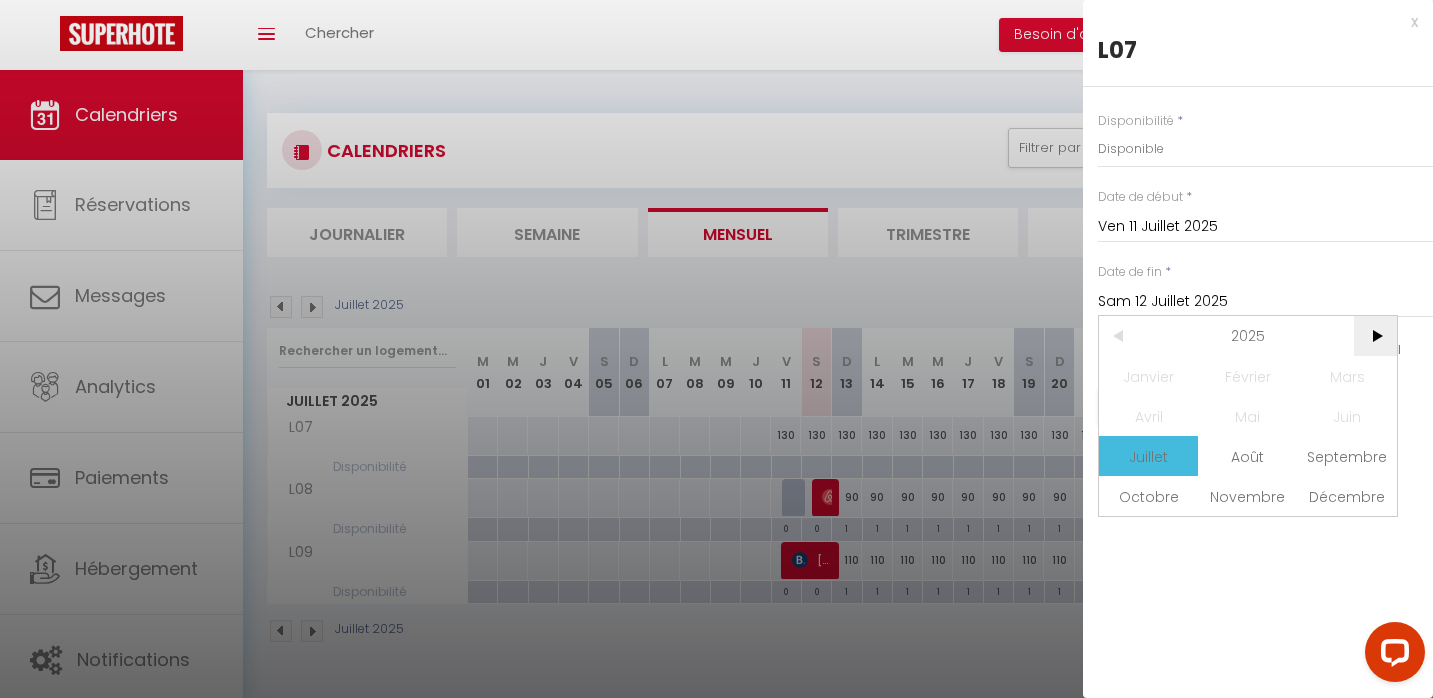click on ">" at bounding box center (1375, 336) 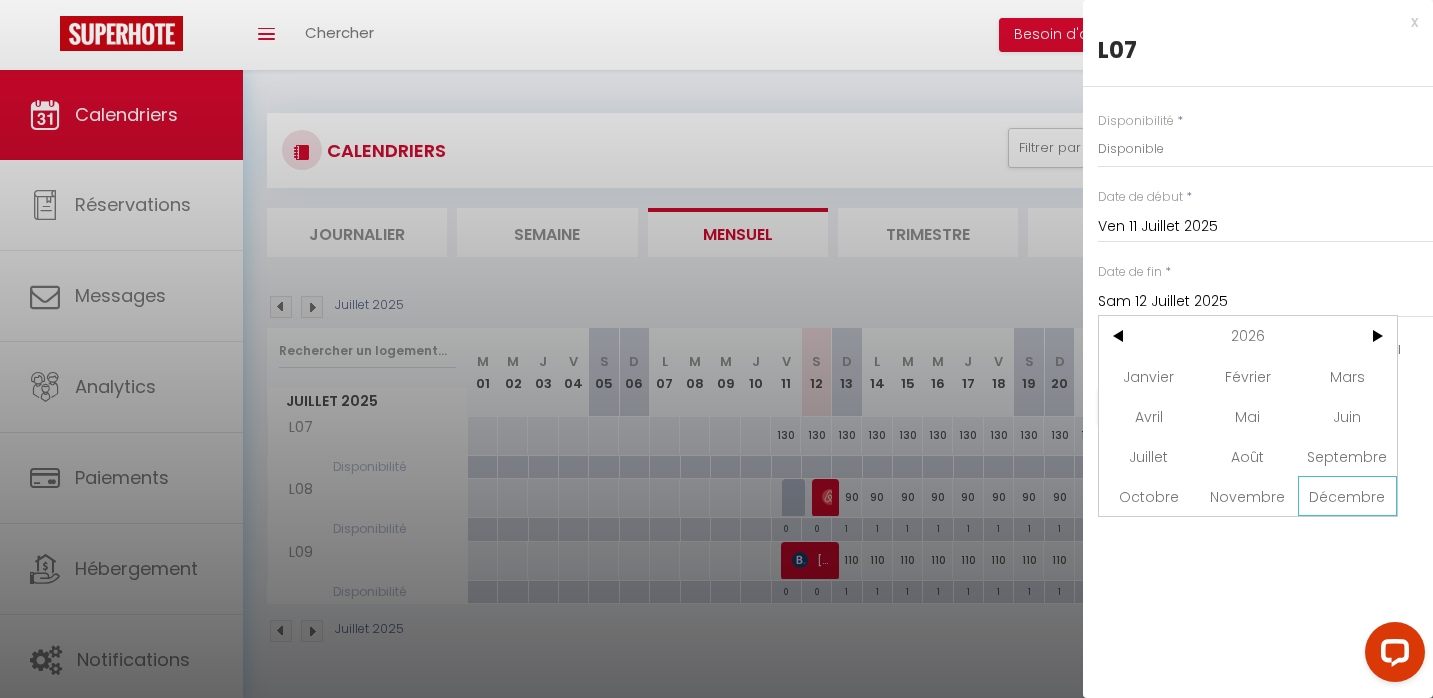 click on "Décembre" at bounding box center [1347, 496] 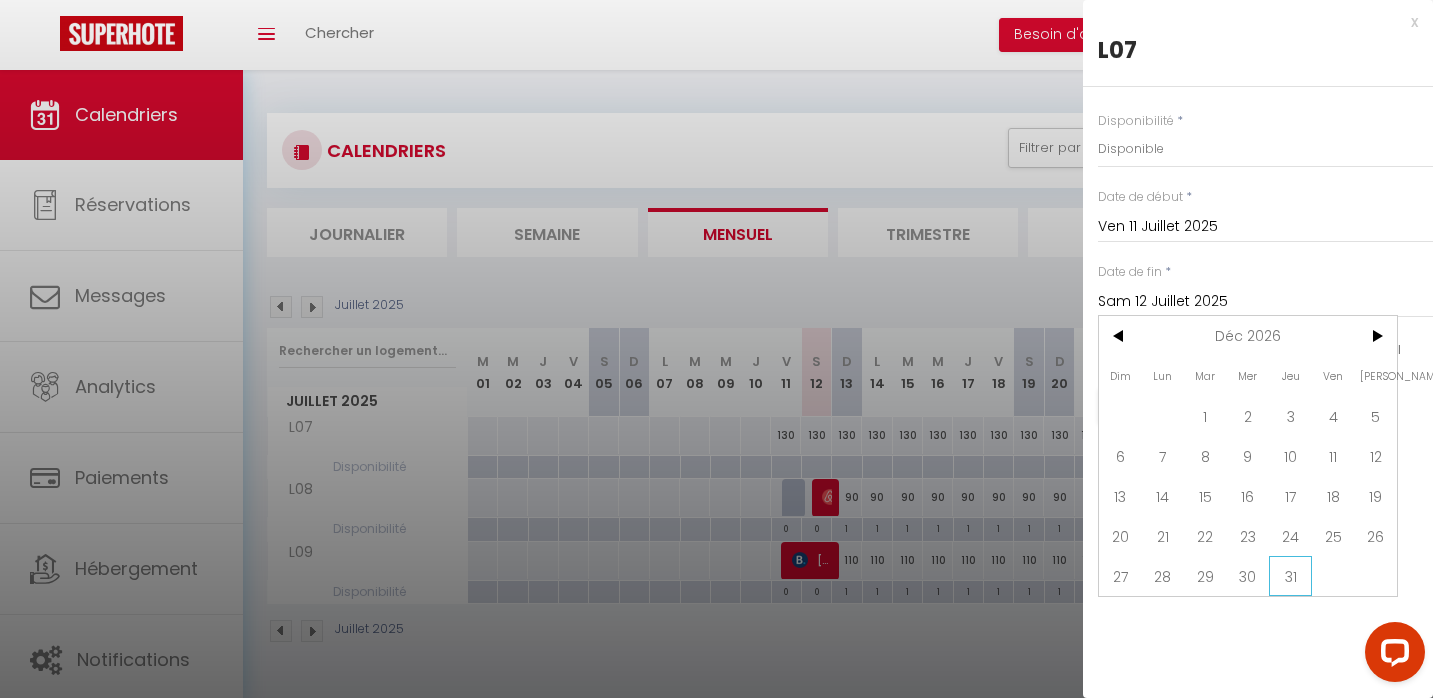click on "31" at bounding box center [1290, 576] 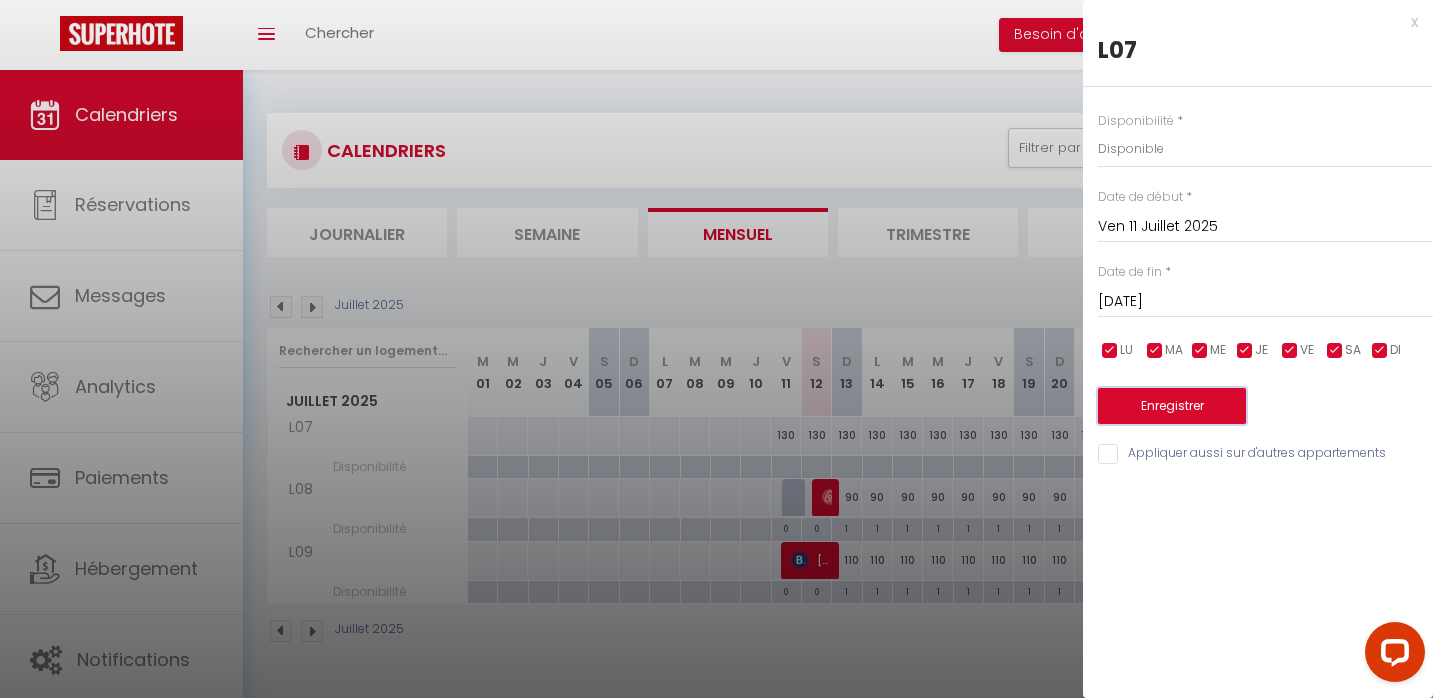click on "Enregistrer" at bounding box center (1172, 406) 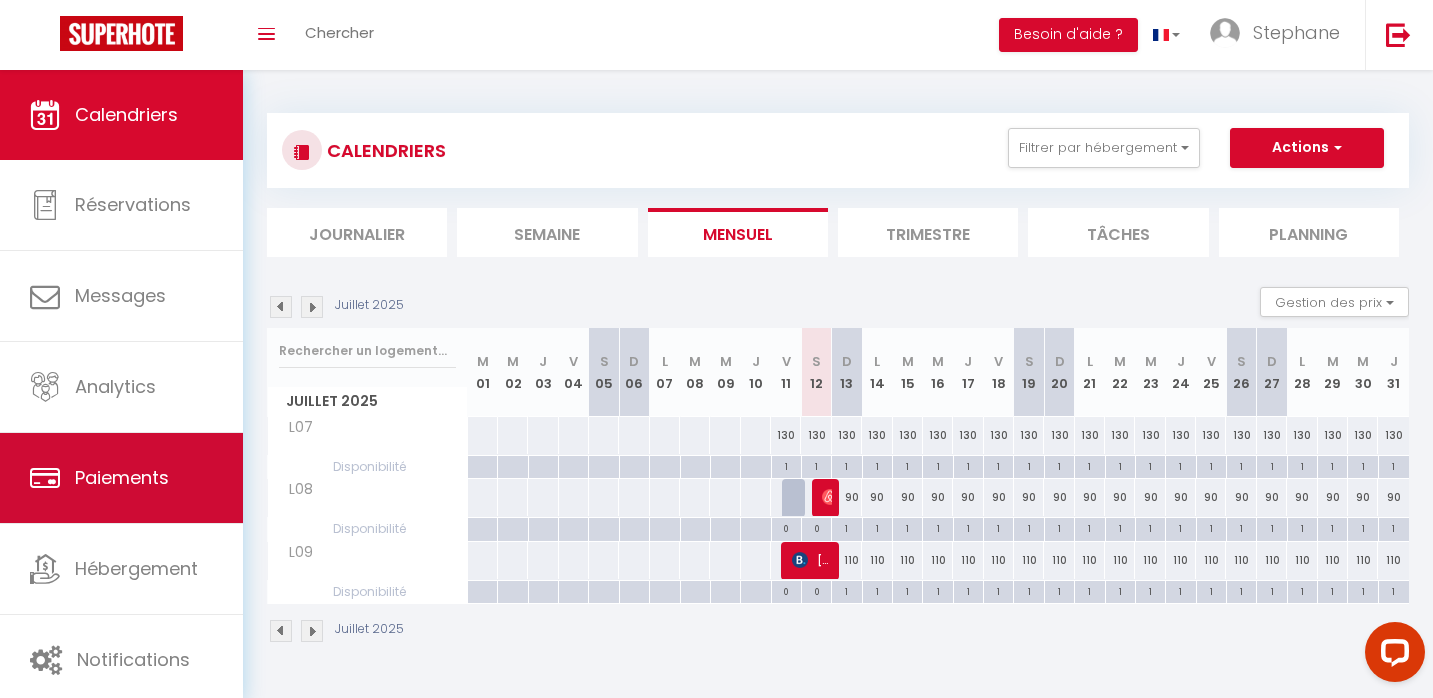 scroll, scrollTop: 4, scrollLeft: 0, axis: vertical 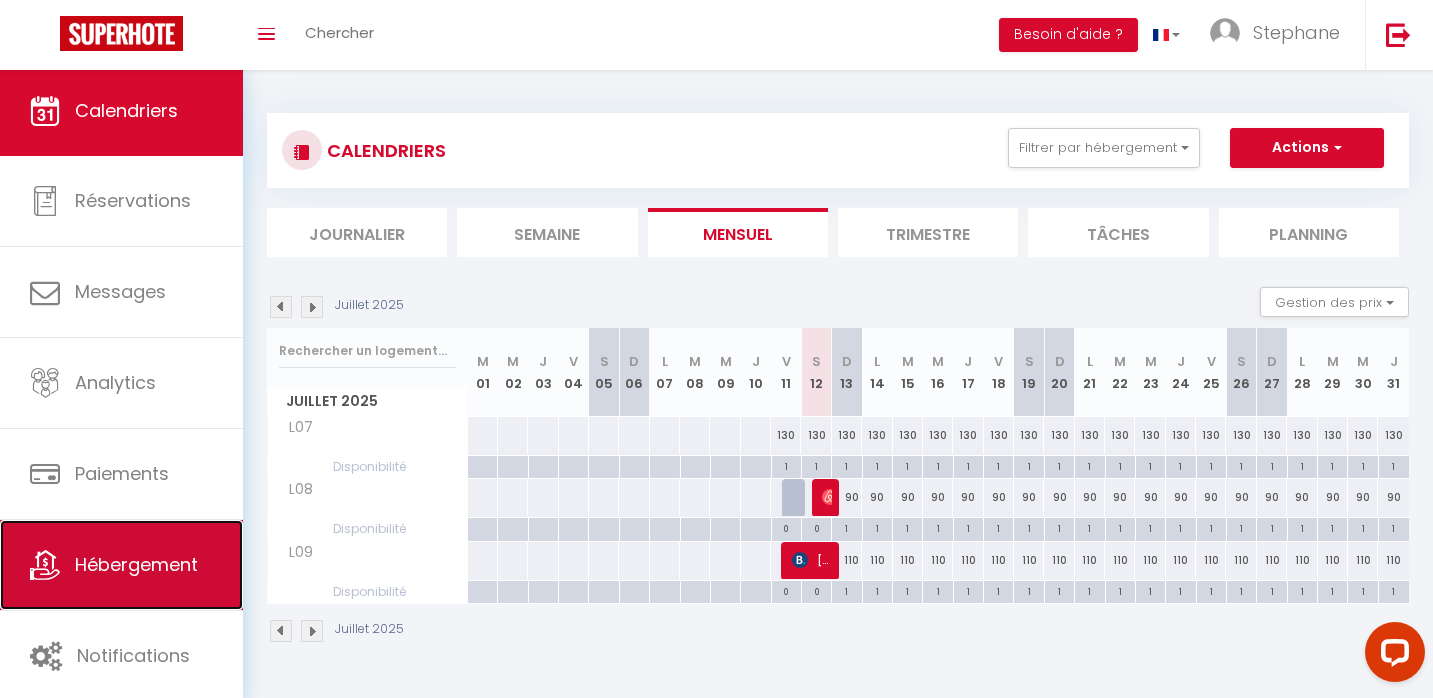 click on "Hébergement" at bounding box center [136, 564] 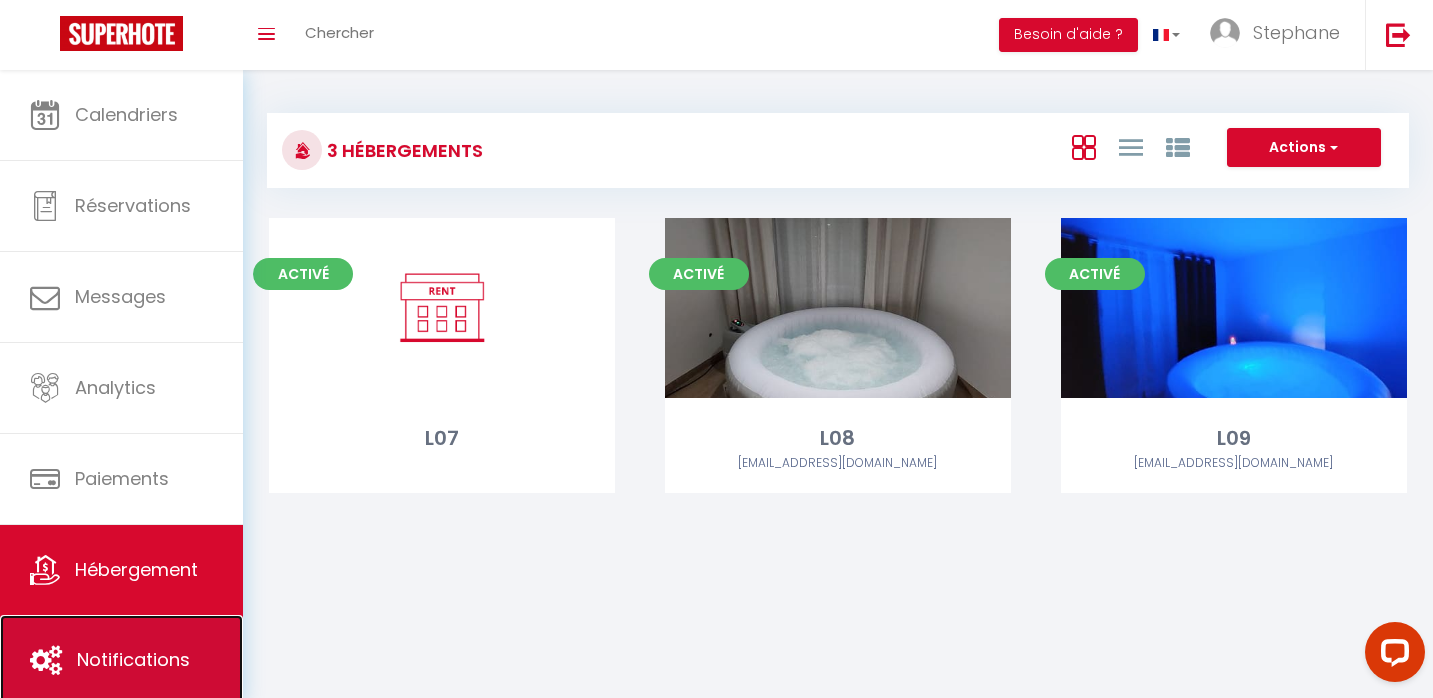 click on "Notifications" at bounding box center [133, 659] 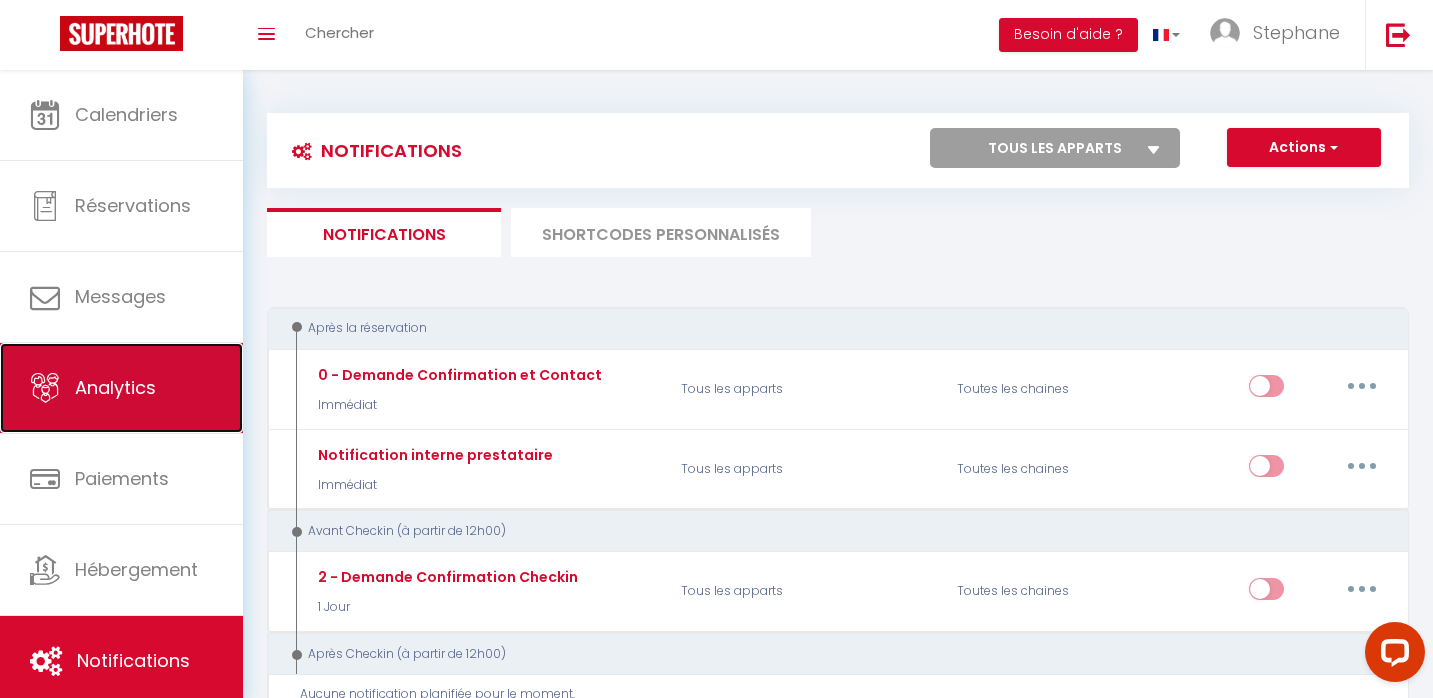 click on "Analytics" at bounding box center (121, 388) 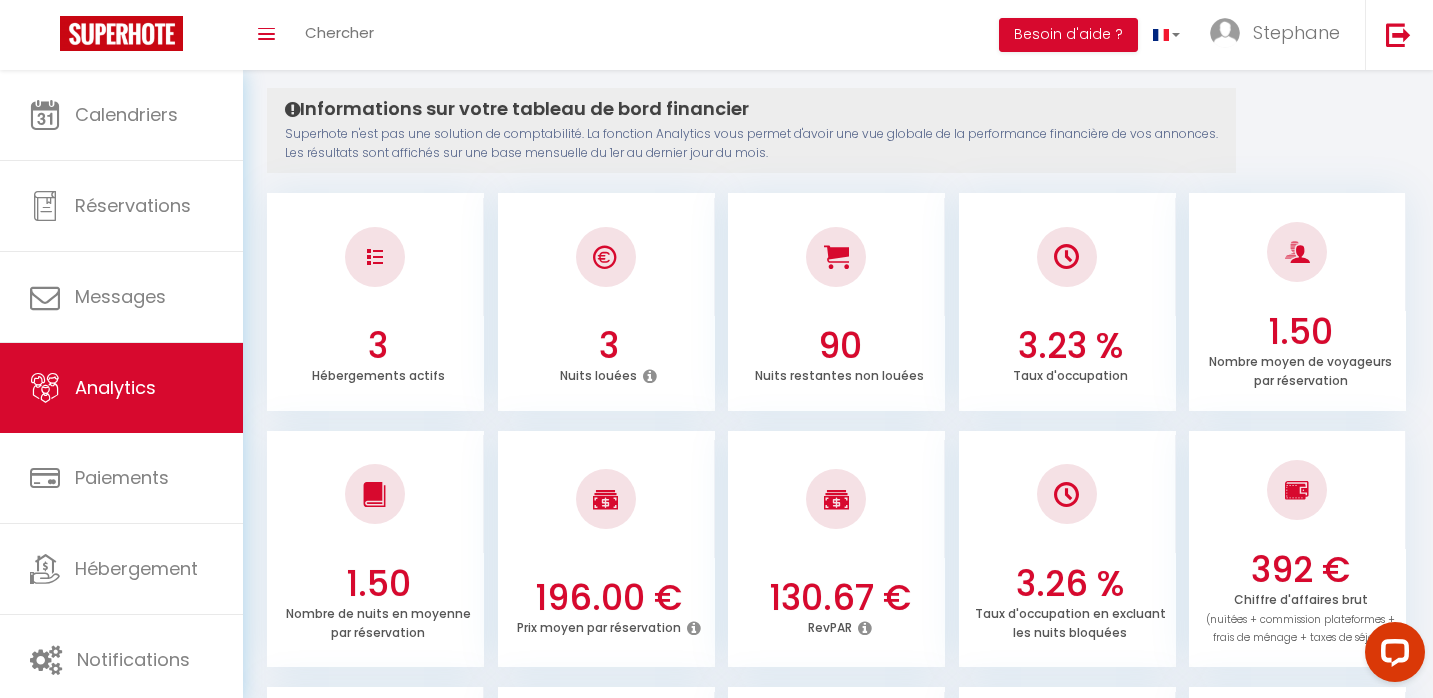 scroll, scrollTop: 0, scrollLeft: 0, axis: both 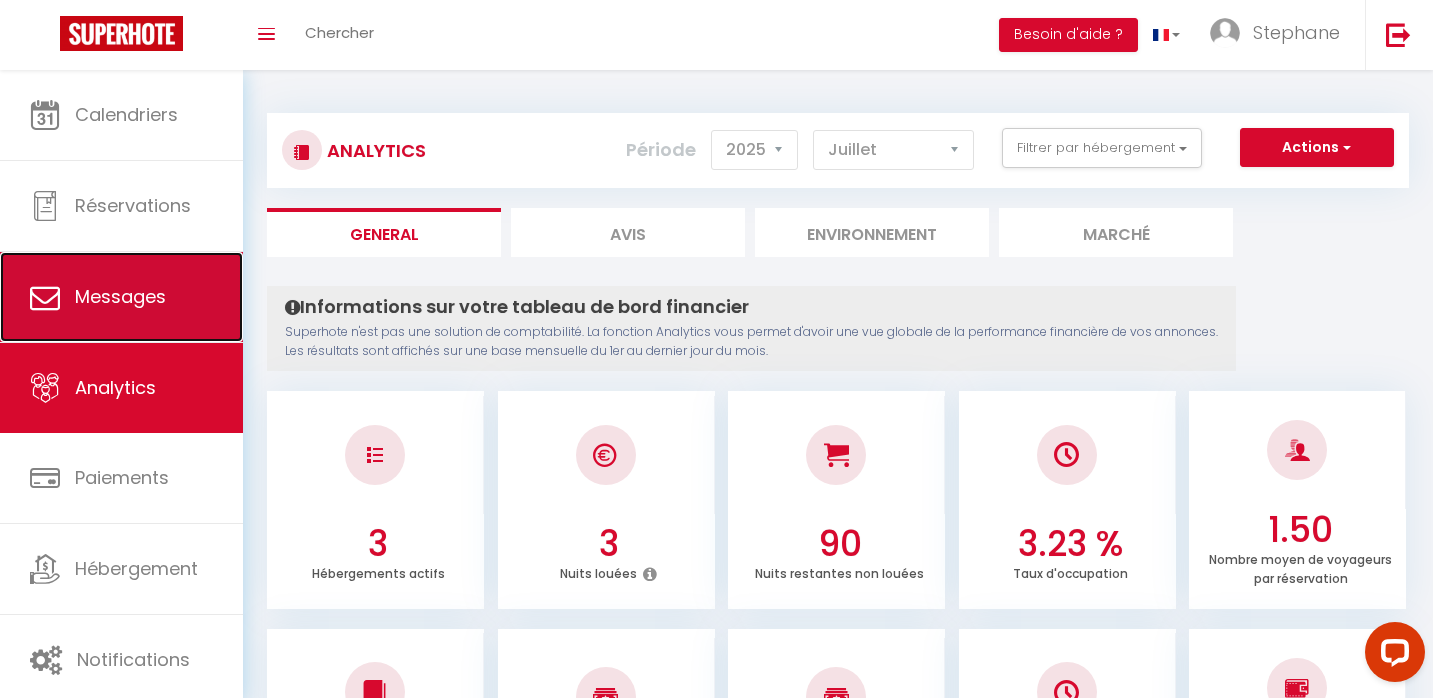 click on "Messages" at bounding box center (120, 296) 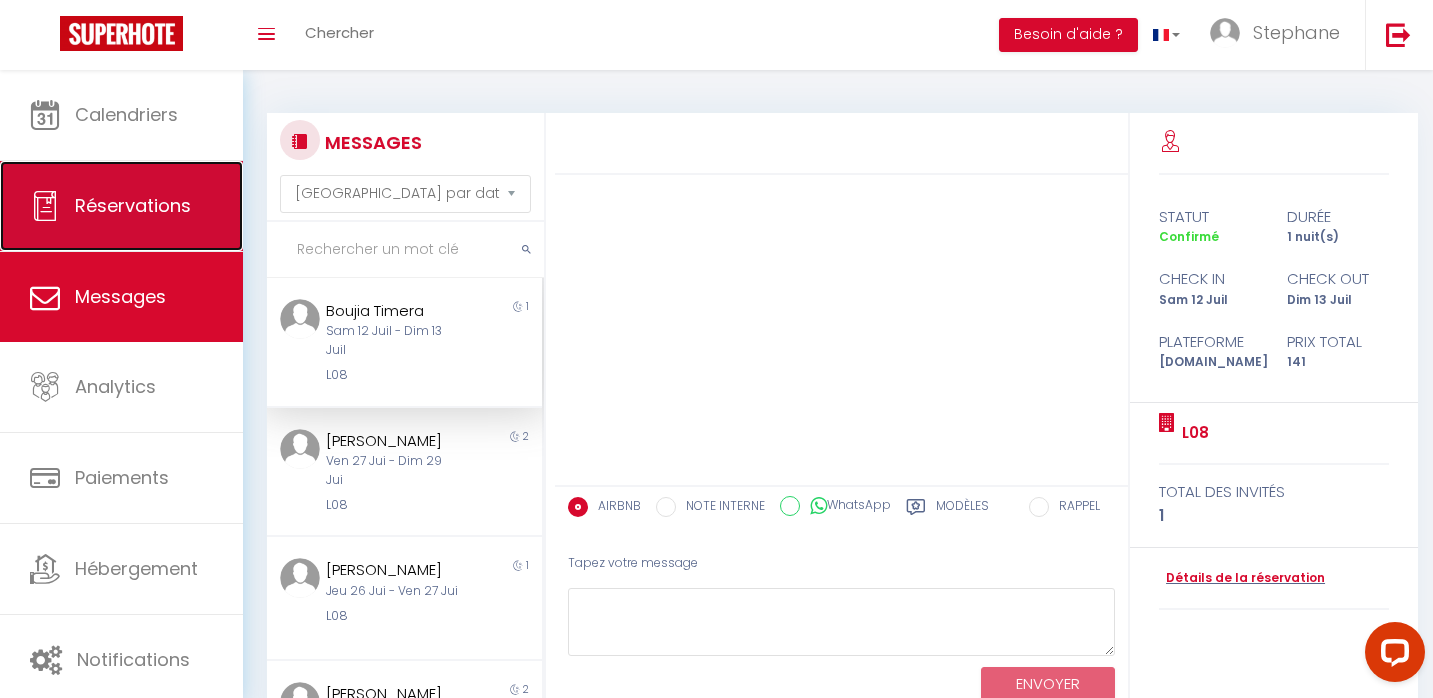click on "Réservations" at bounding box center (133, 205) 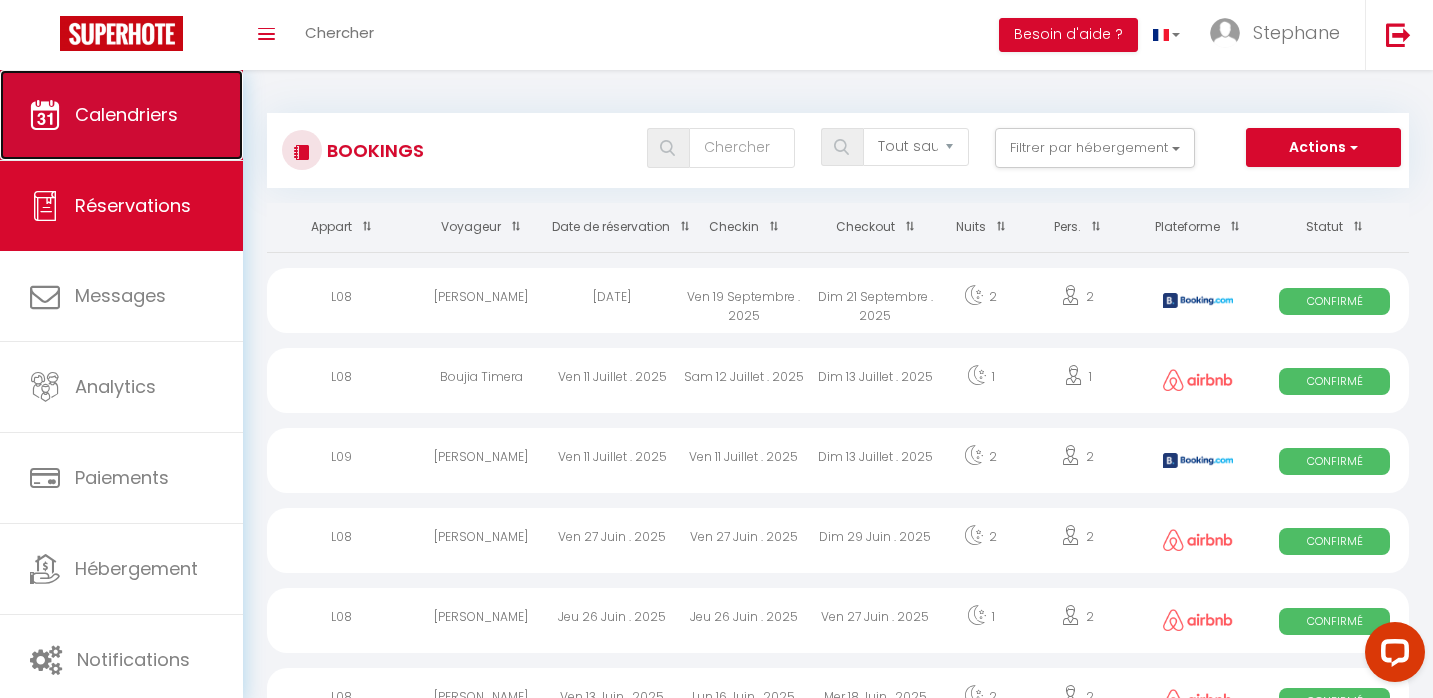 click on "Calendriers" at bounding box center (126, 114) 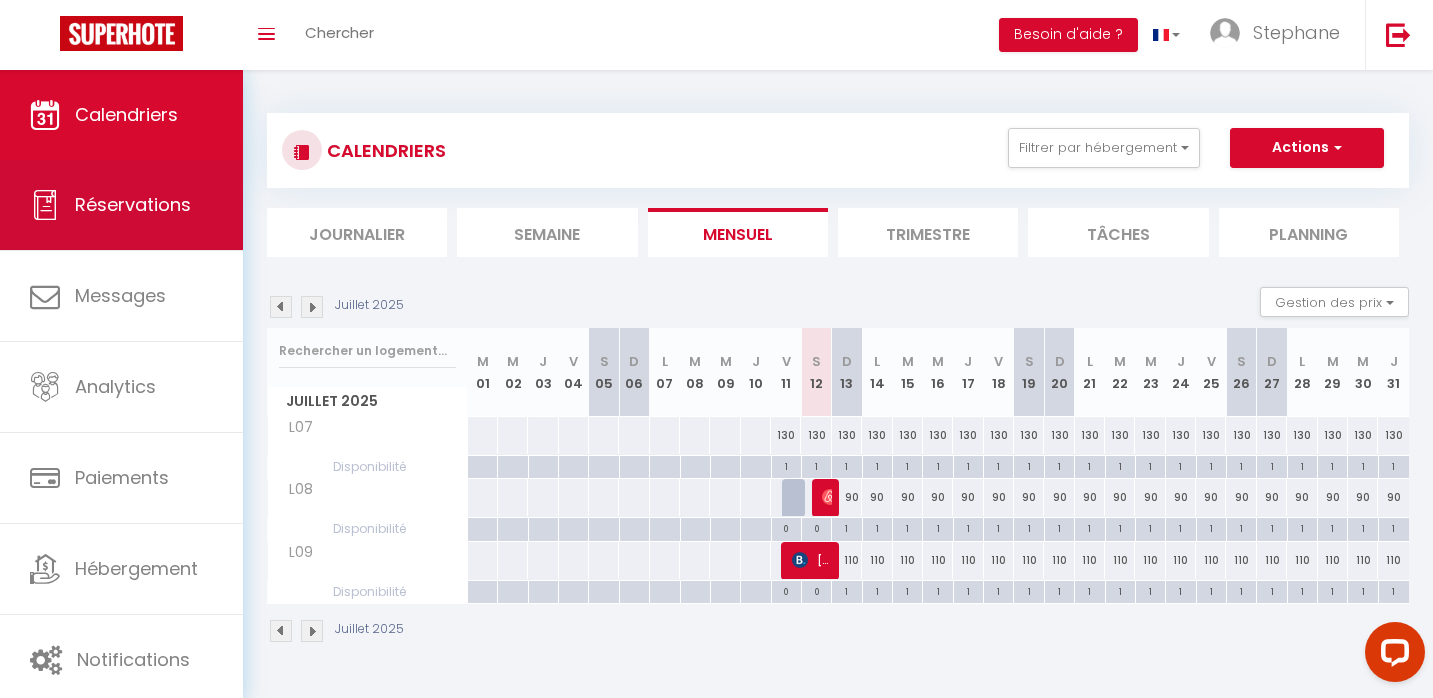 scroll, scrollTop: 4, scrollLeft: 0, axis: vertical 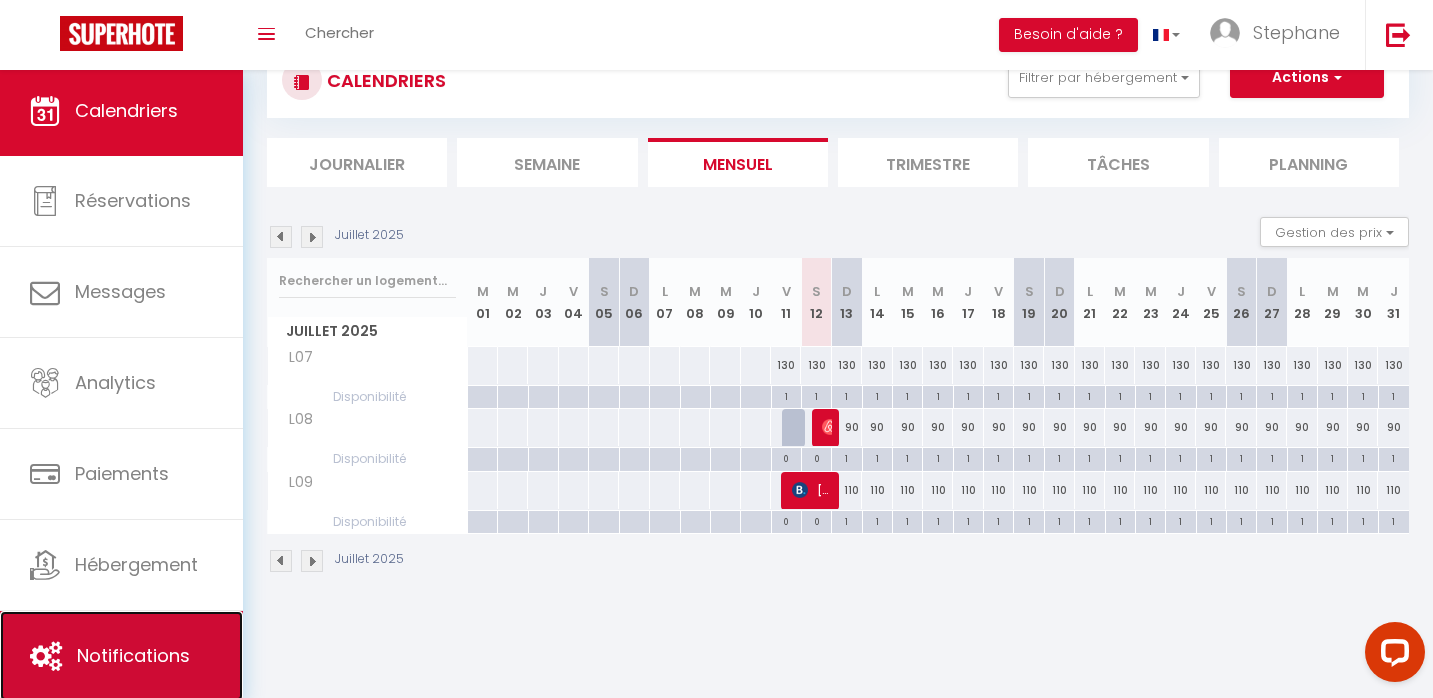 click on "Notifications" at bounding box center [121, 656] 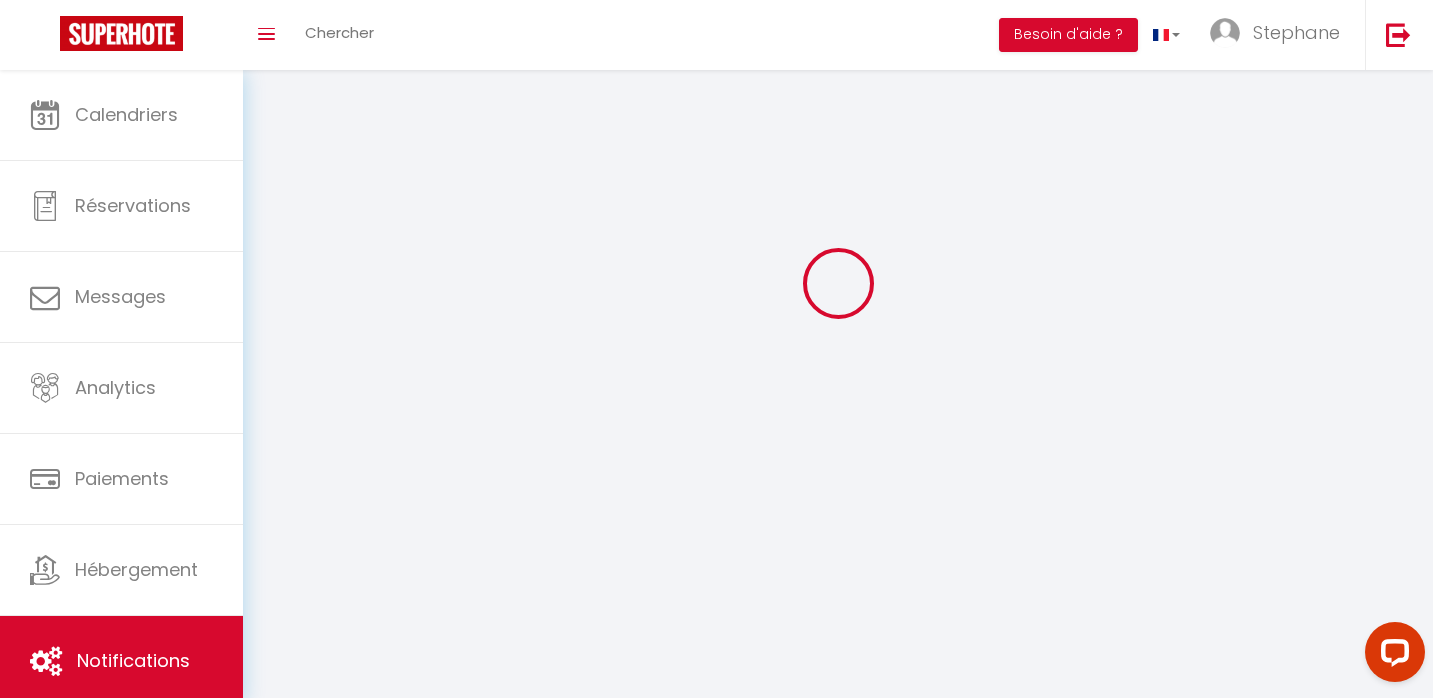 scroll, scrollTop: 0, scrollLeft: 0, axis: both 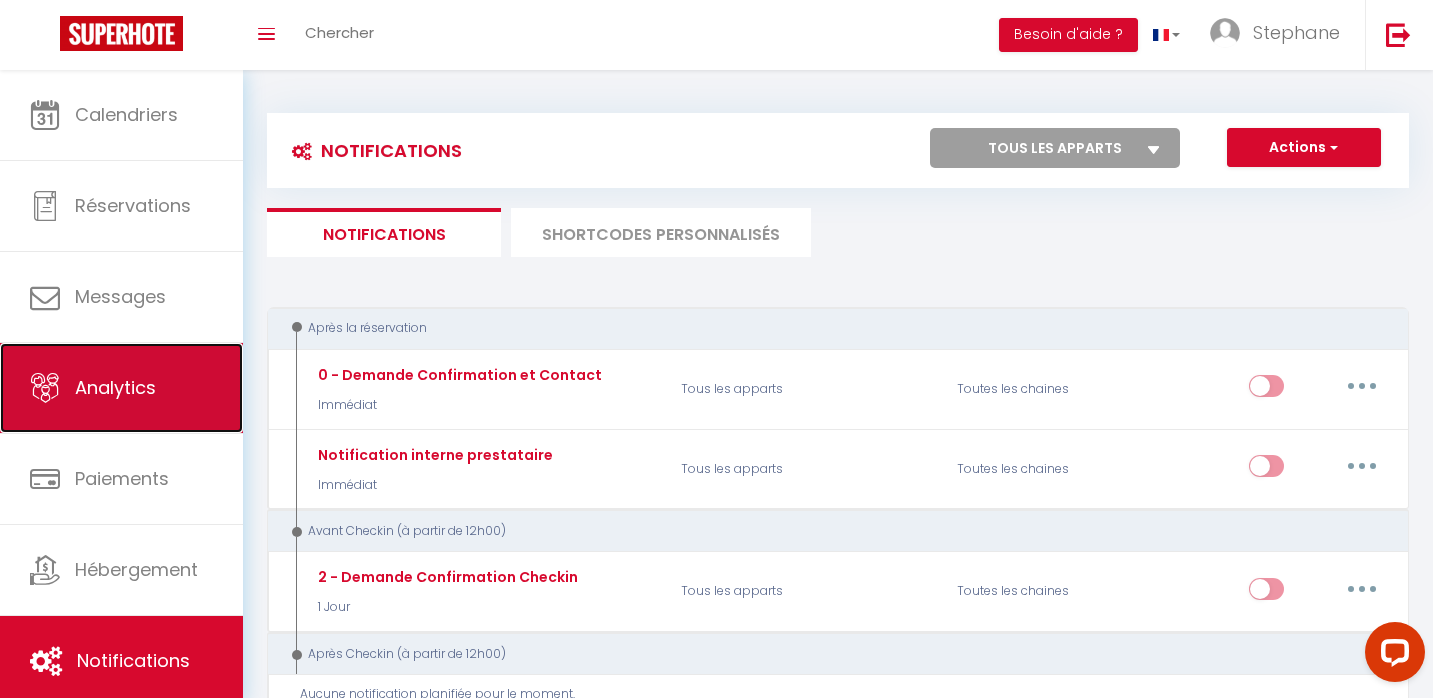 click on "Analytics" at bounding box center [121, 388] 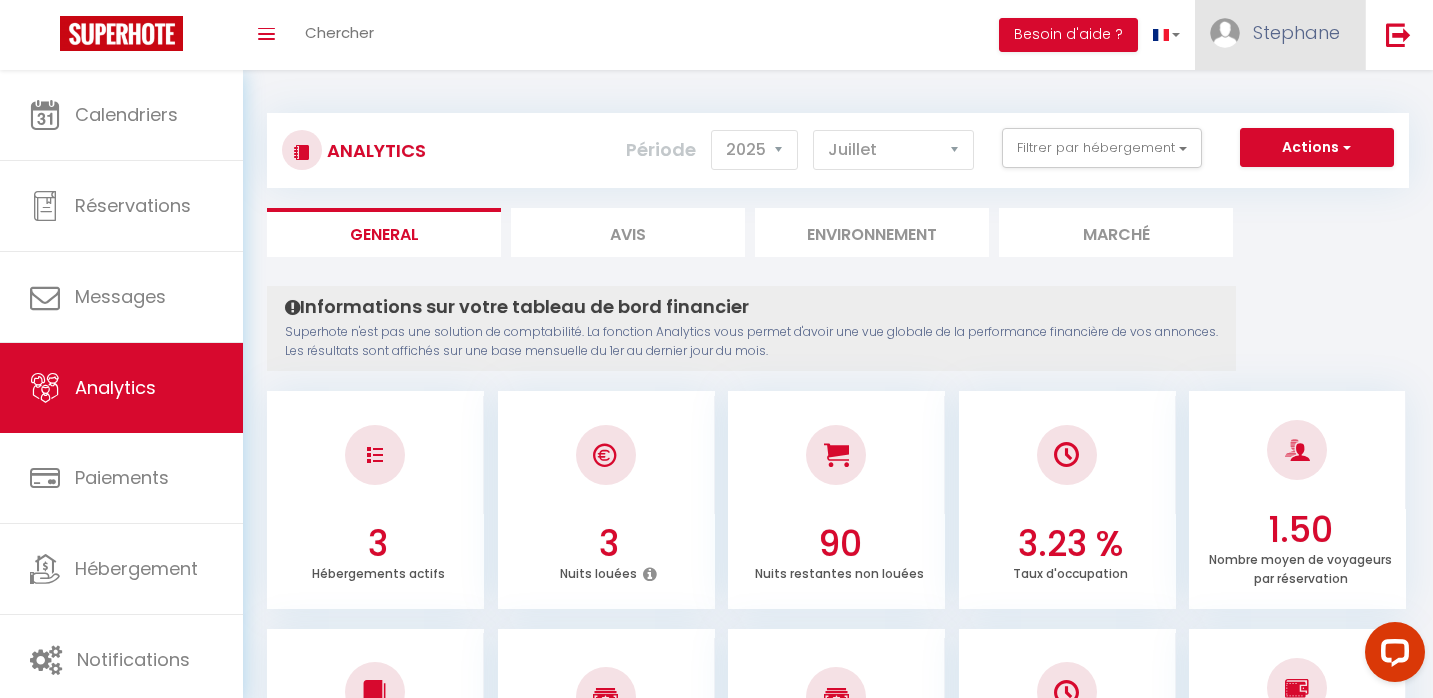 click on "Stephane" at bounding box center (1296, 32) 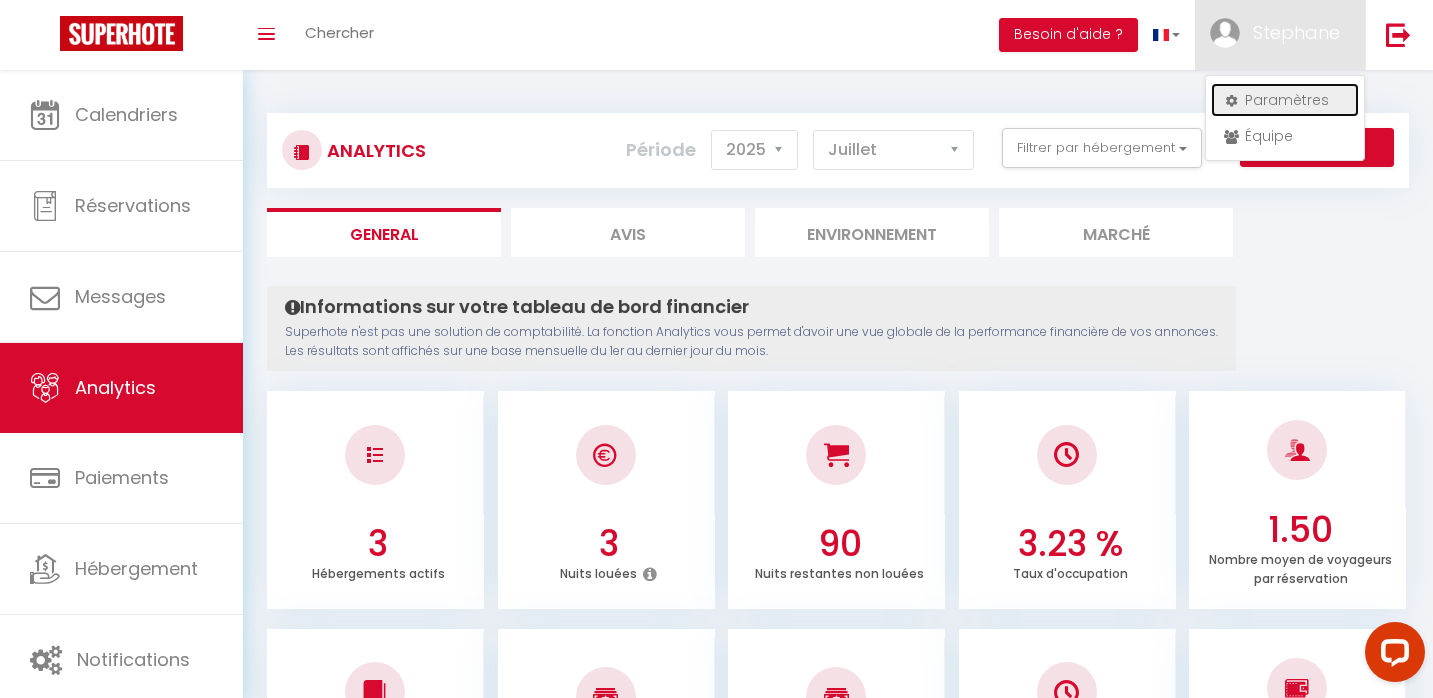 click on "Paramètres" at bounding box center (1285, 100) 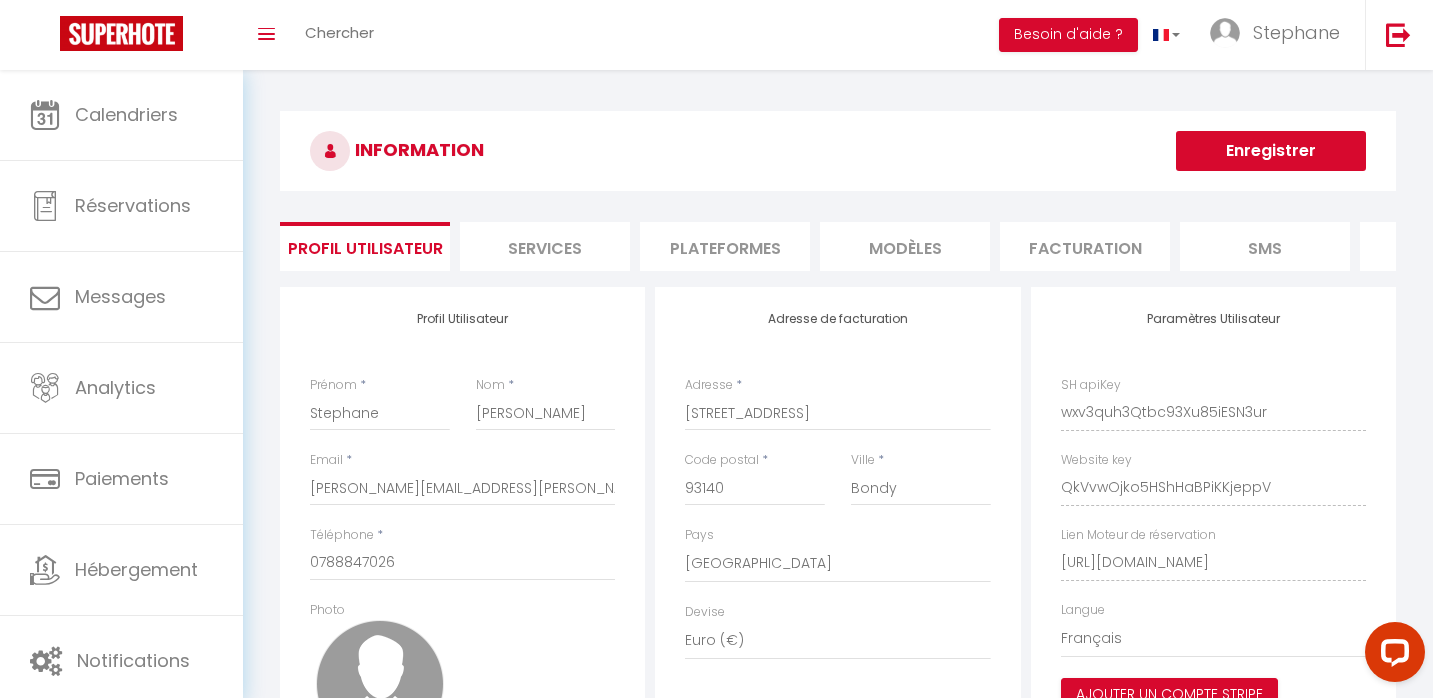 click on "Services" at bounding box center [545, 246] 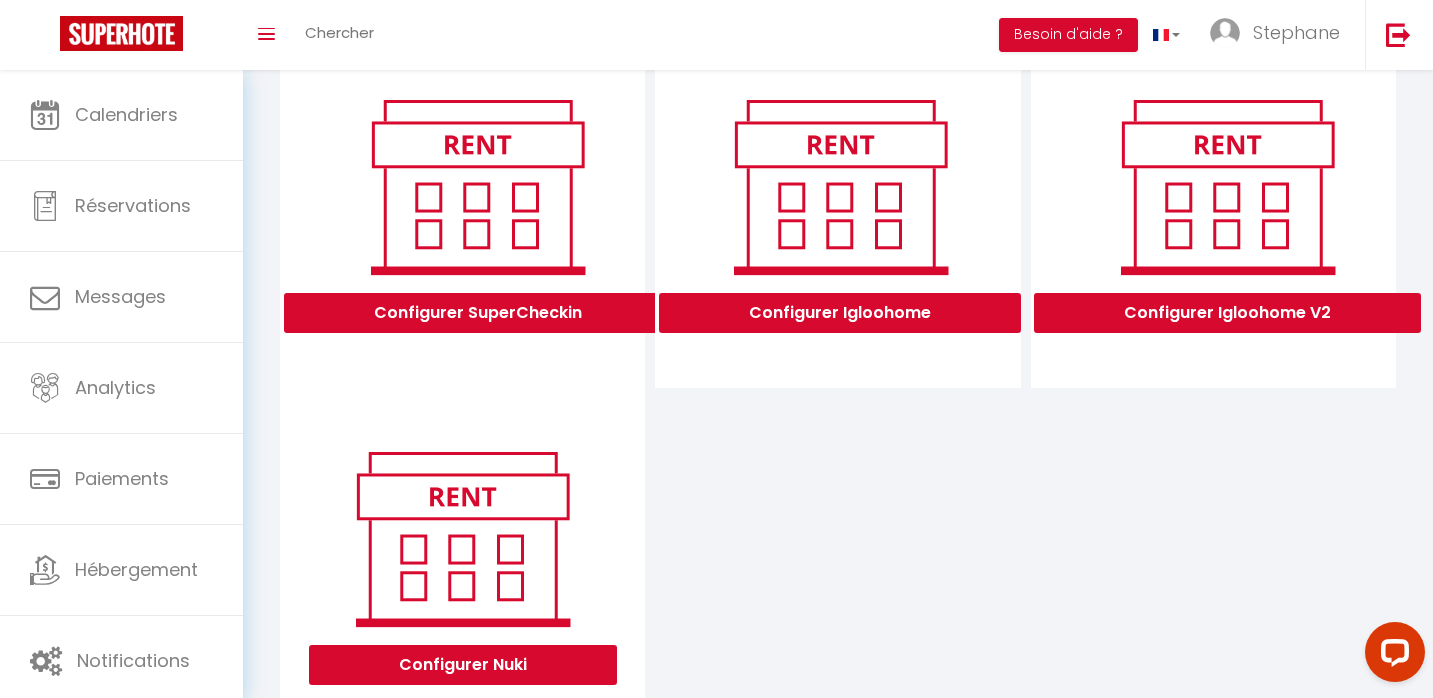 scroll, scrollTop: 711, scrollLeft: 0, axis: vertical 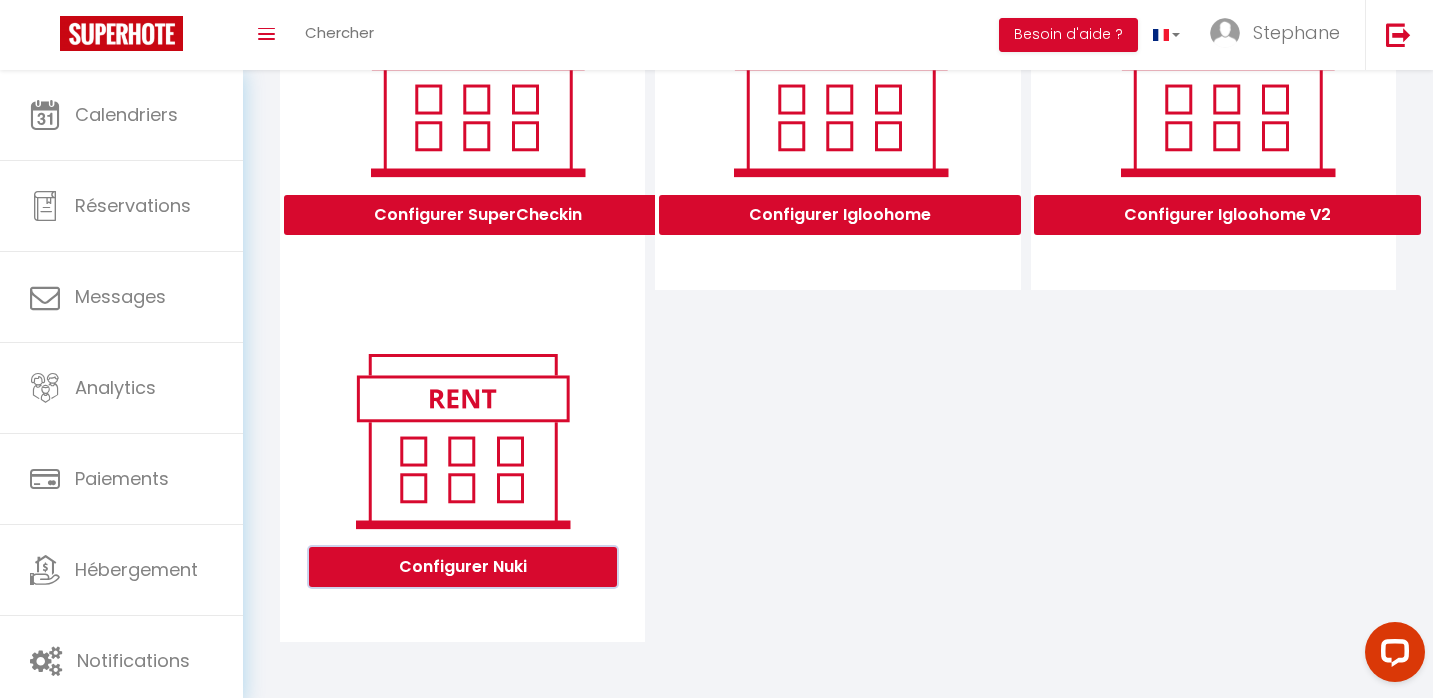 click on "Configurer Nuki" at bounding box center [463, 567] 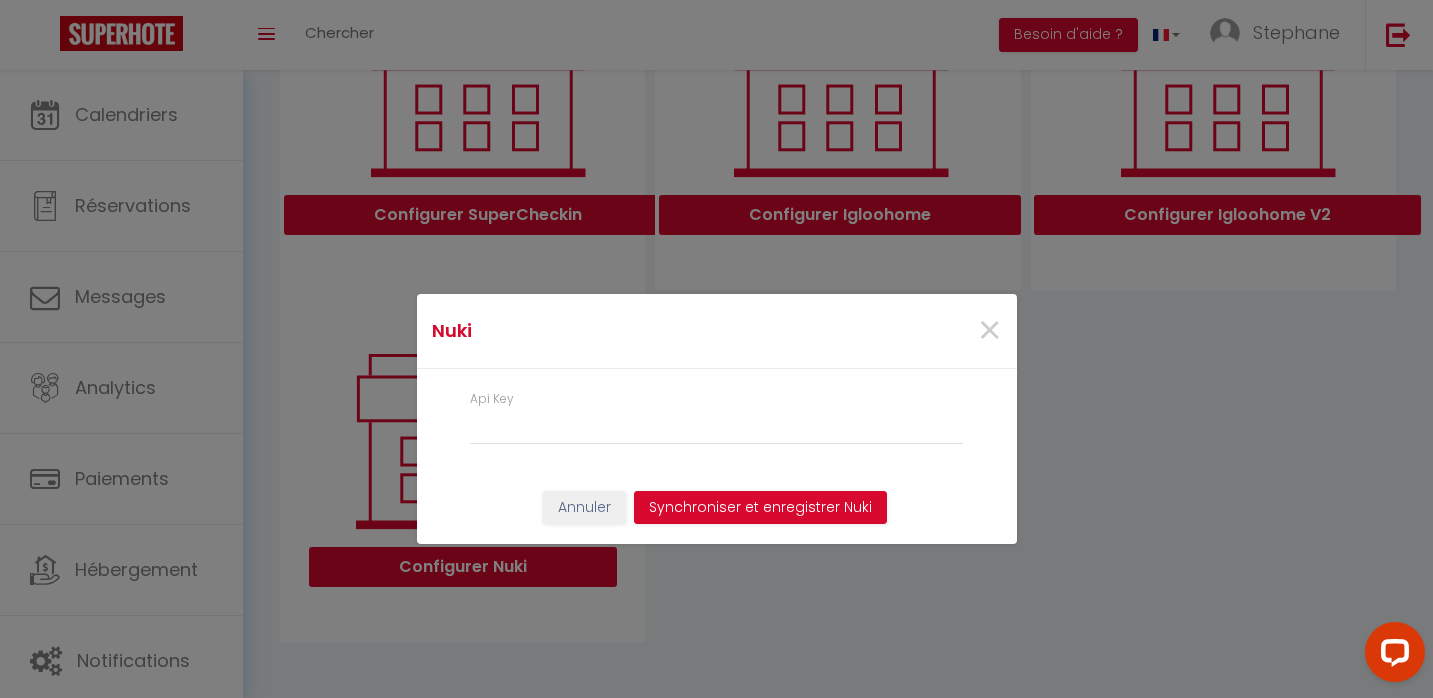 click on "Nuki
×" at bounding box center (717, 331) 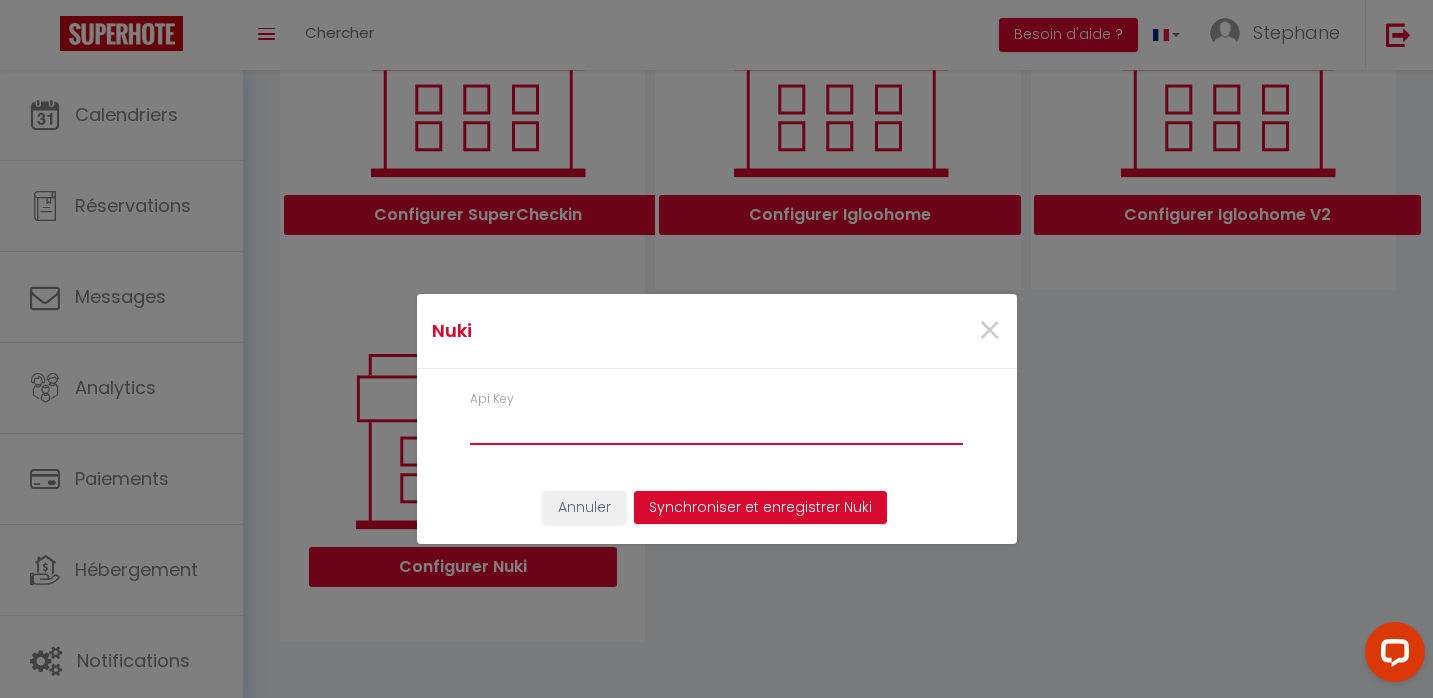 click on "Api Key" at bounding box center (717, 427) 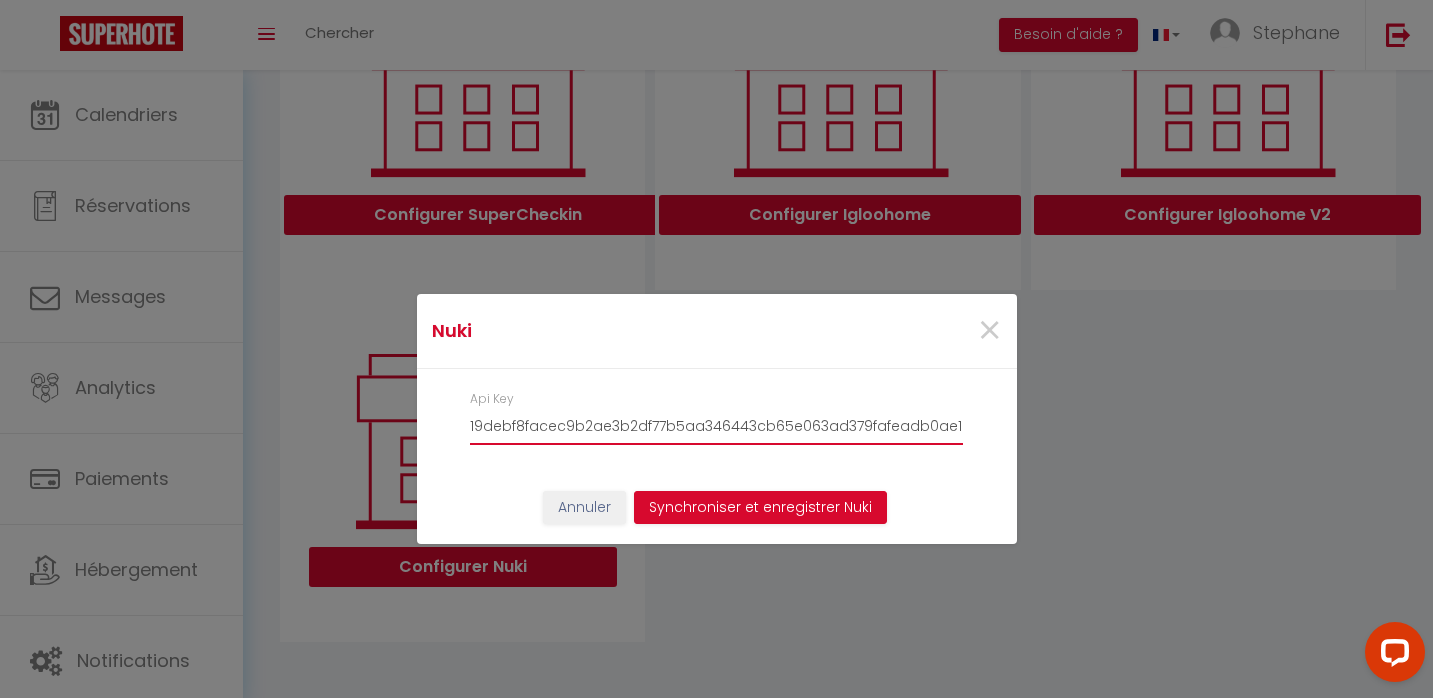 scroll, scrollTop: 0, scrollLeft: 165, axis: horizontal 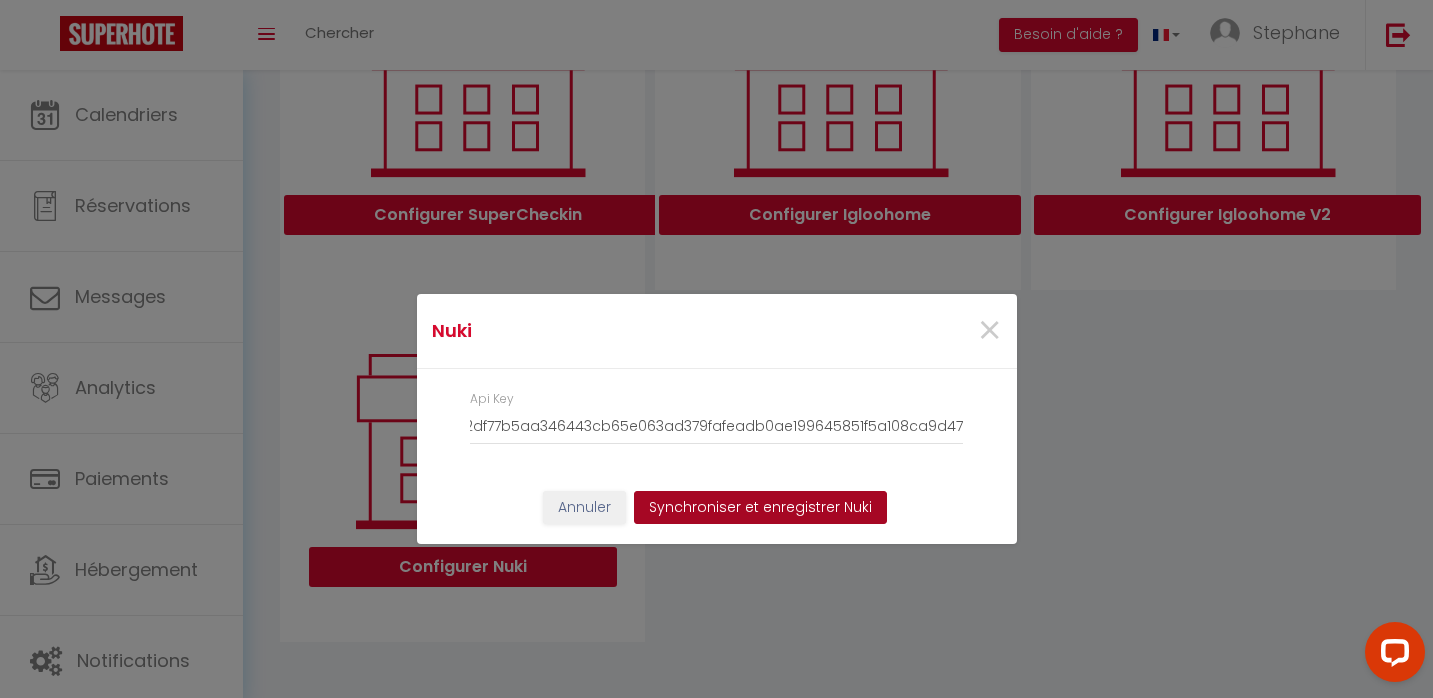 click on "Synchroniser et enregistrer Nuki" at bounding box center [760, 508] 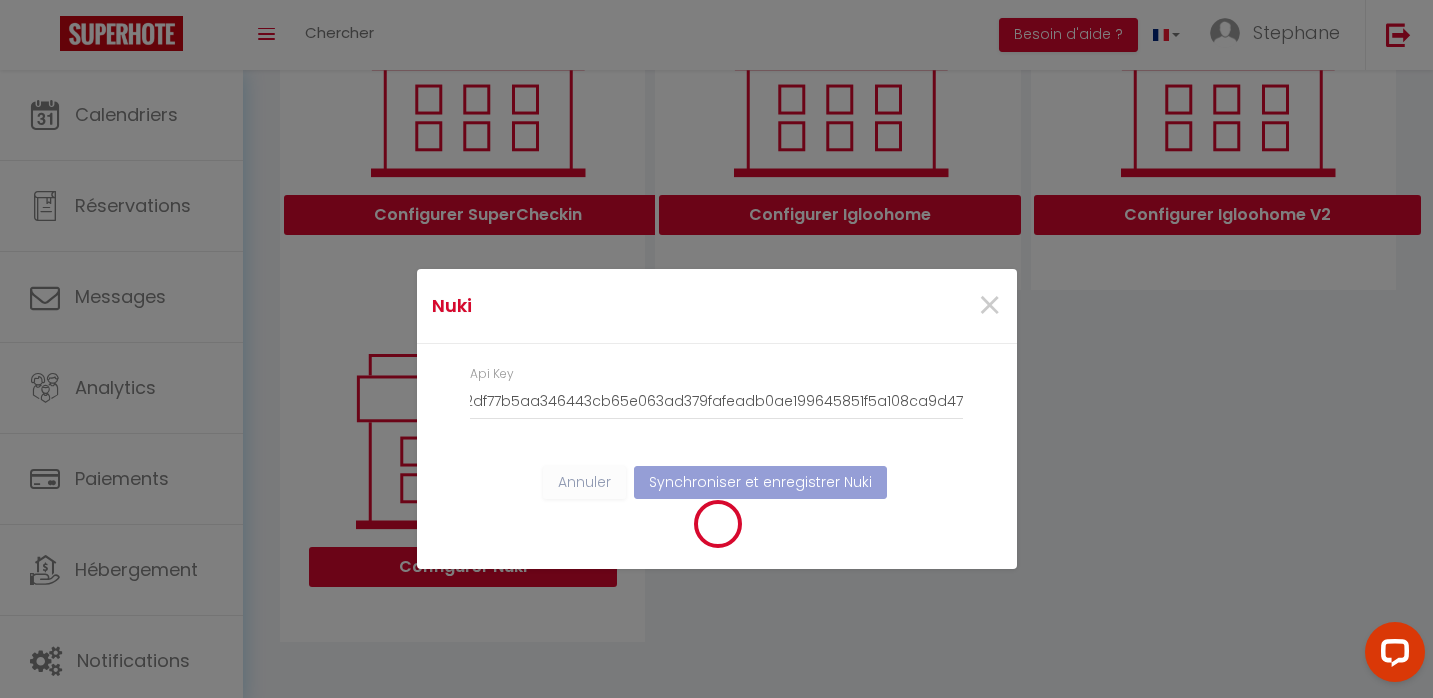 scroll, scrollTop: 0, scrollLeft: 0, axis: both 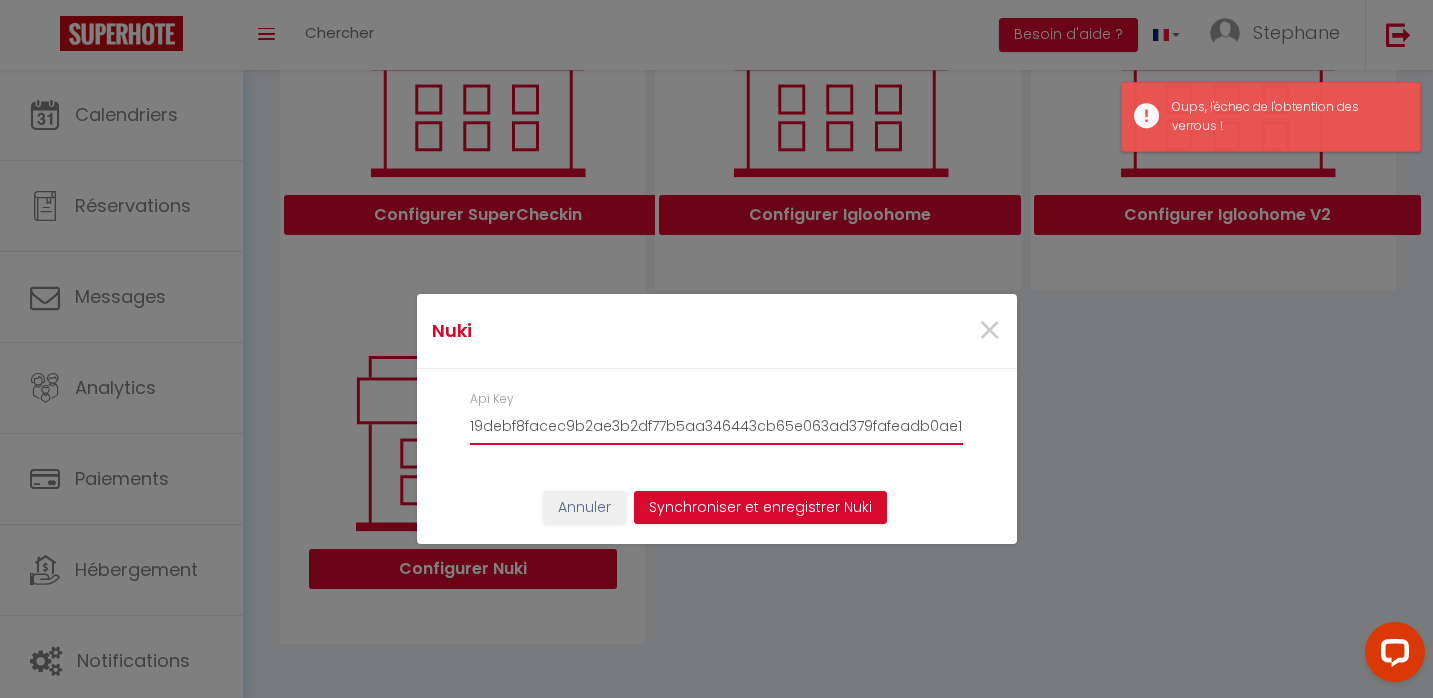 click on "19debf8facec9b2ae3b2df77b5aa346443cb65e063ad379fafeadb0ae199645851f5a108ca9d47b3" at bounding box center (717, 427) 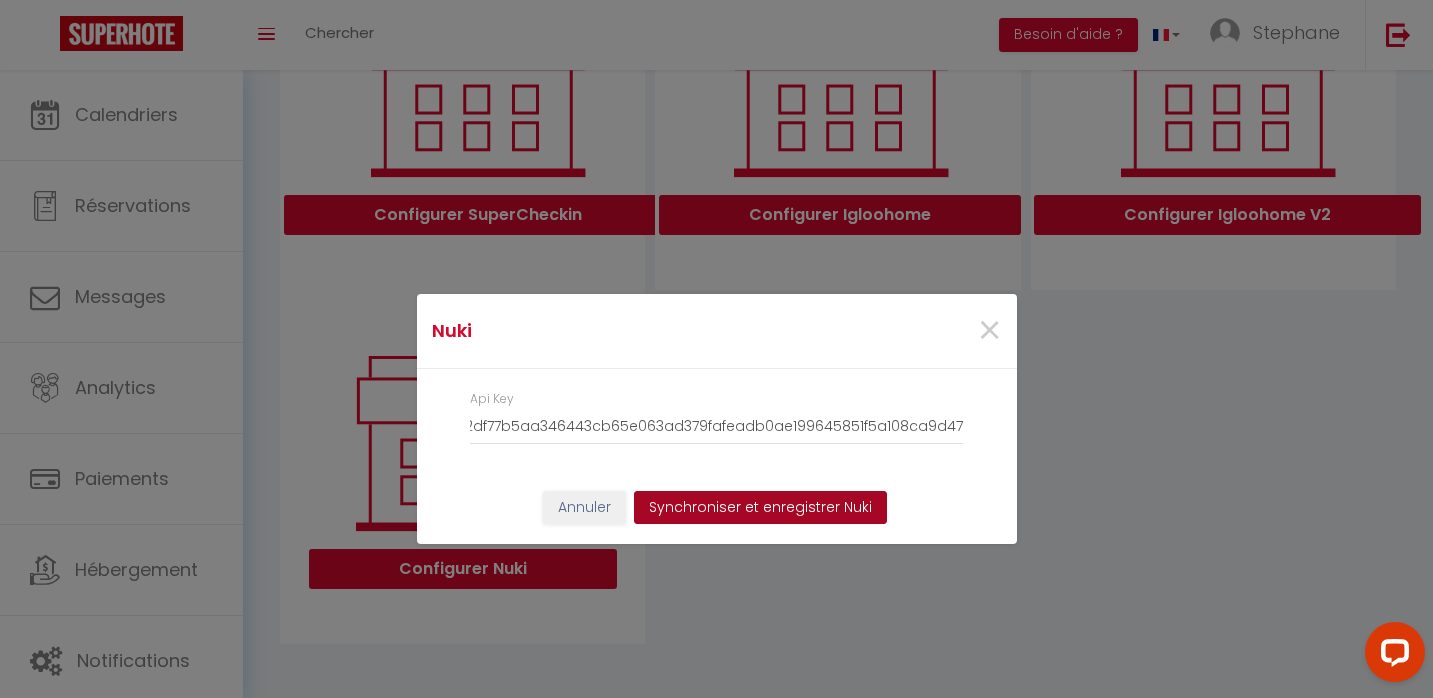 click on "Synchroniser et enregistrer Nuki" at bounding box center [760, 508] 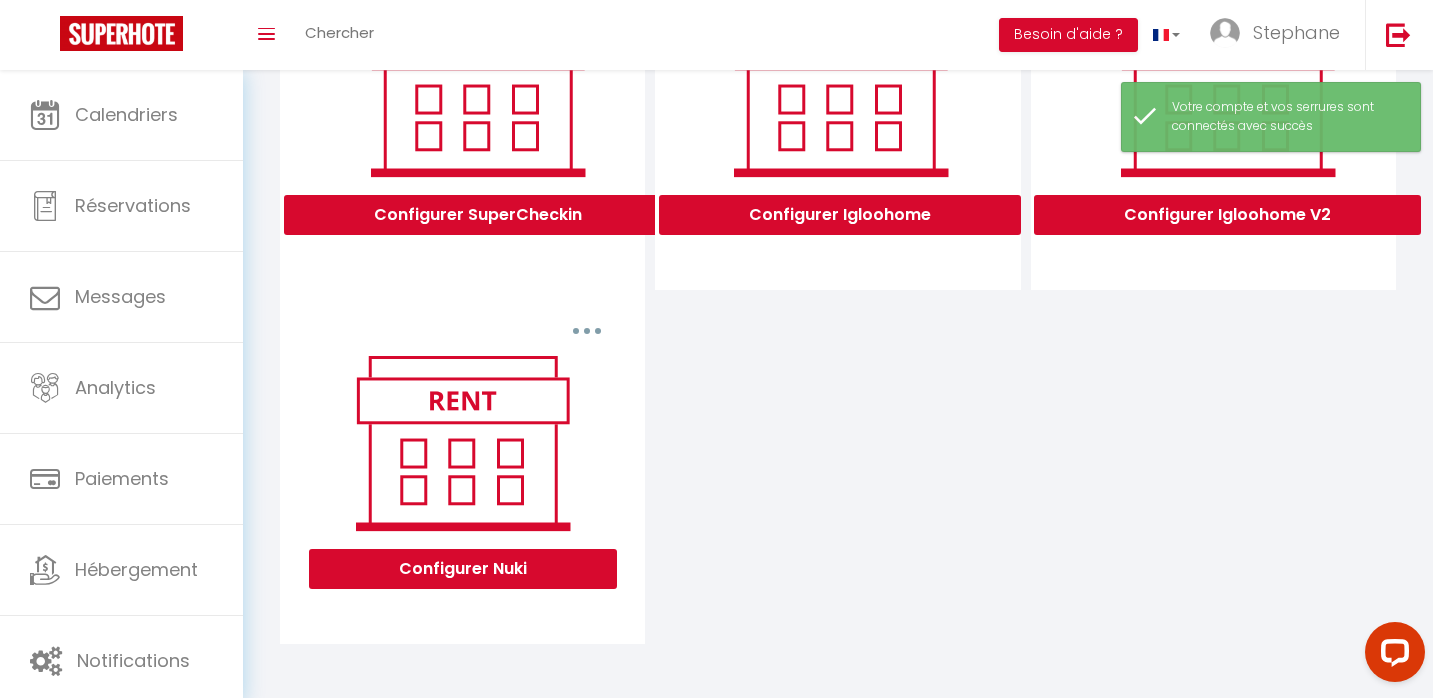 click at bounding box center (587, 331) 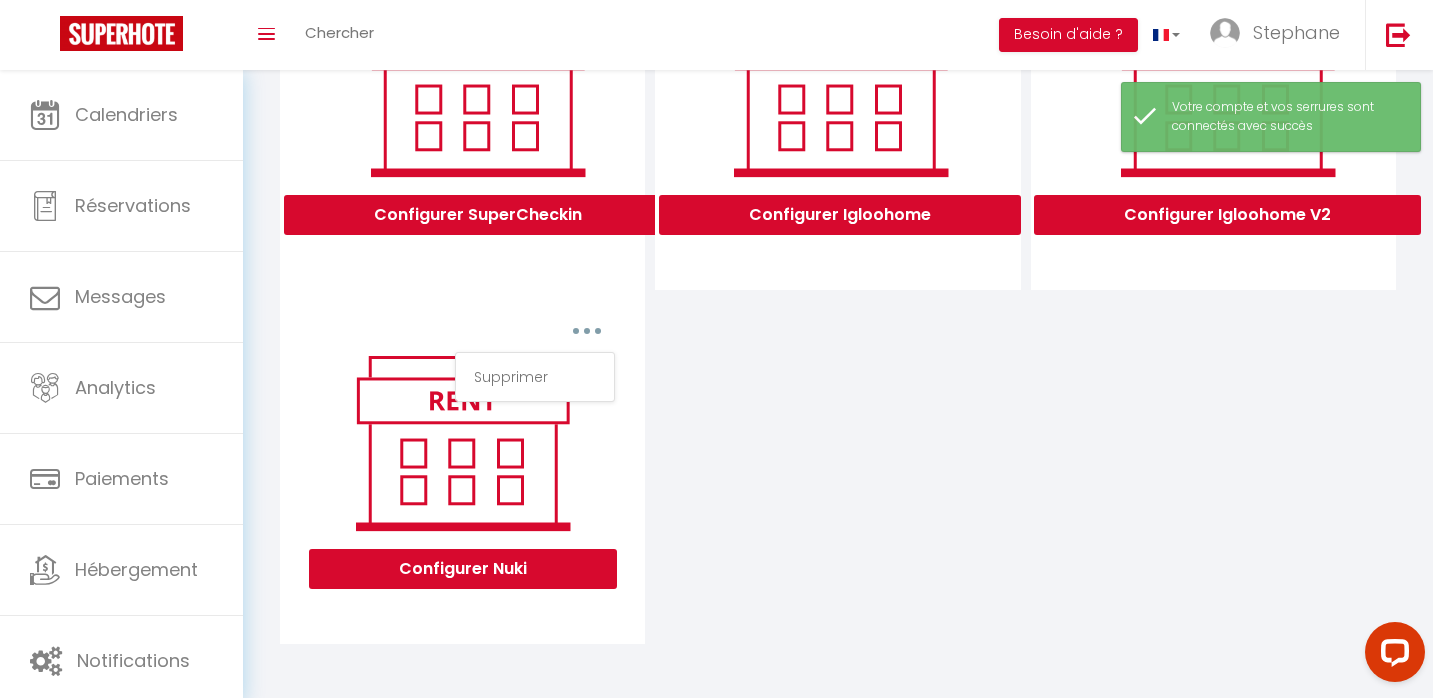 click at bounding box center (587, 331) 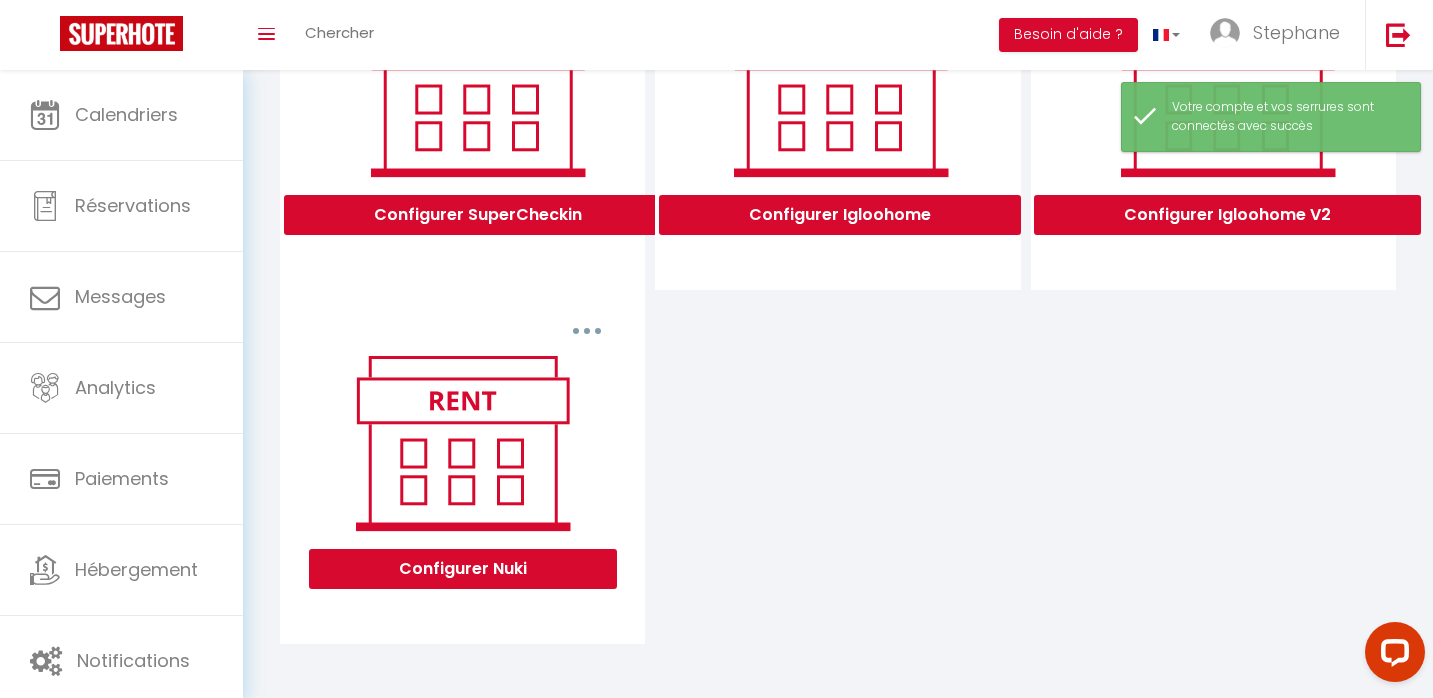 click at bounding box center (462, 443) 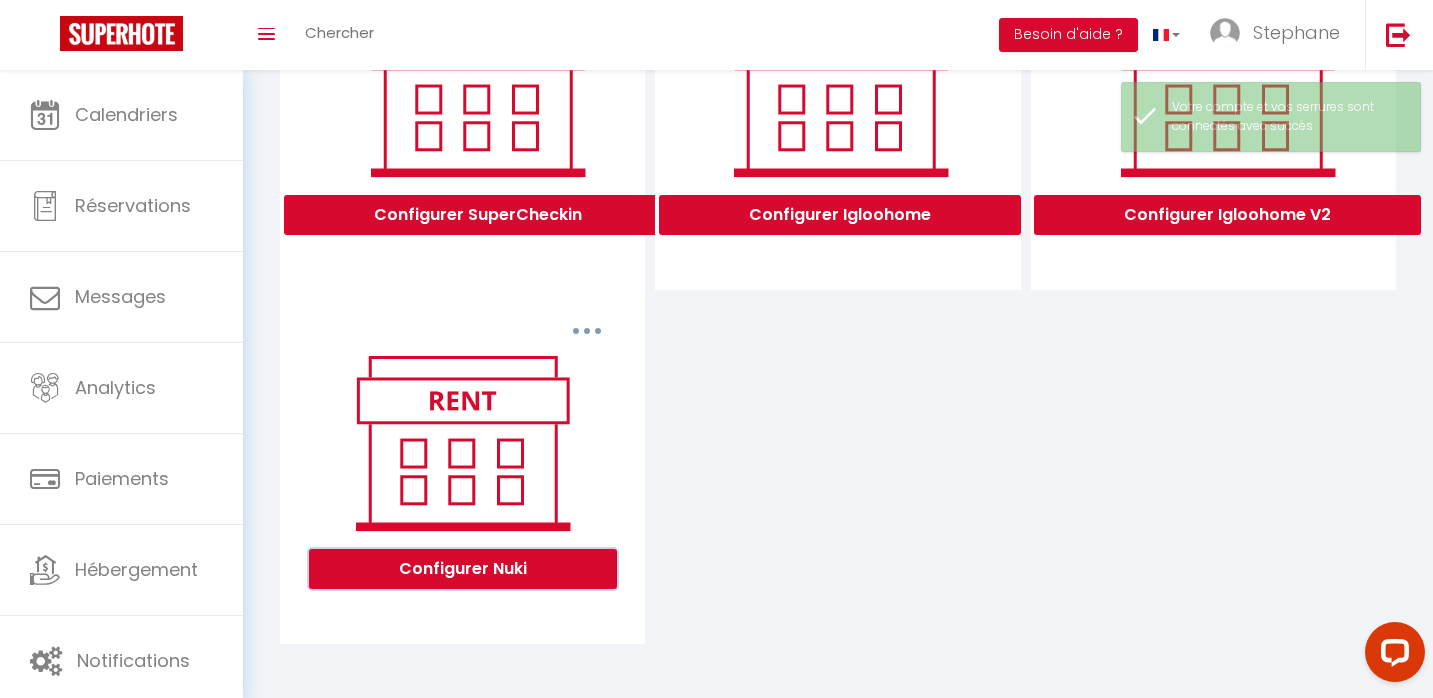 click on "Configurer Nuki" at bounding box center (463, 569) 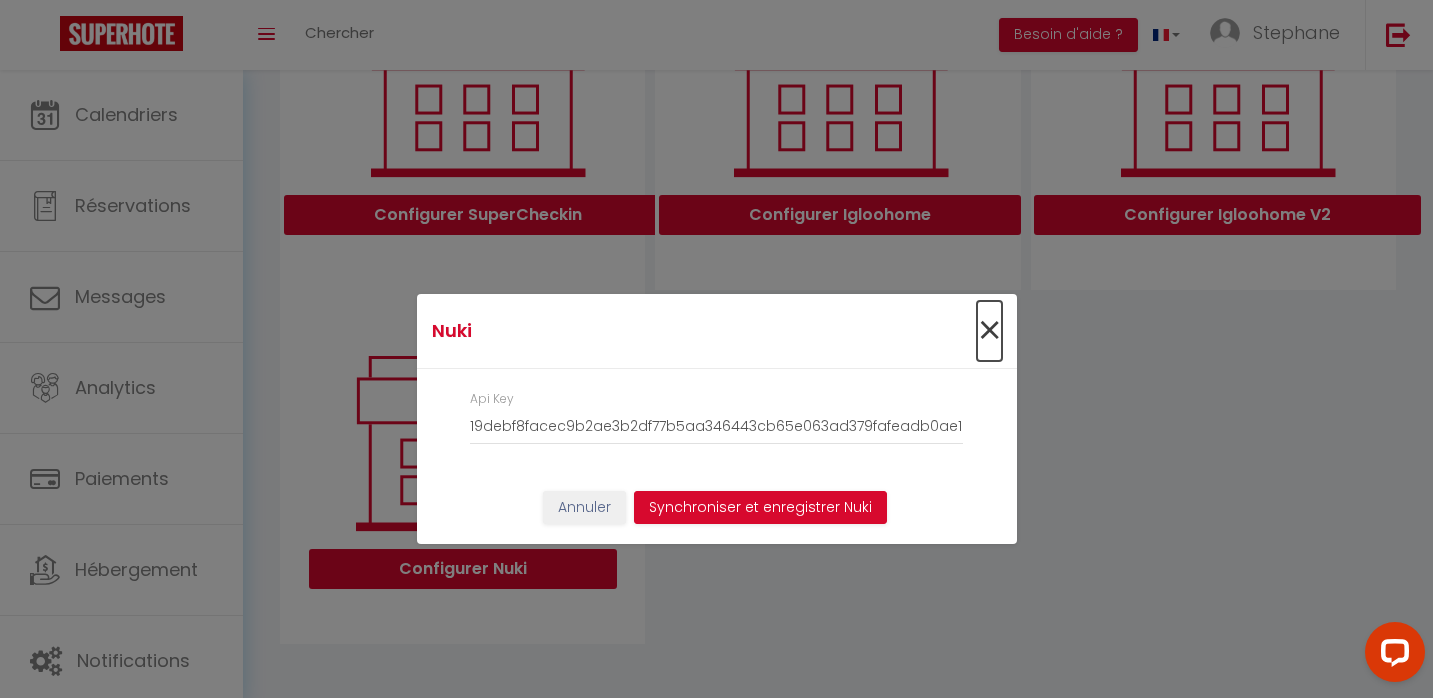 click on "×" at bounding box center (989, 331) 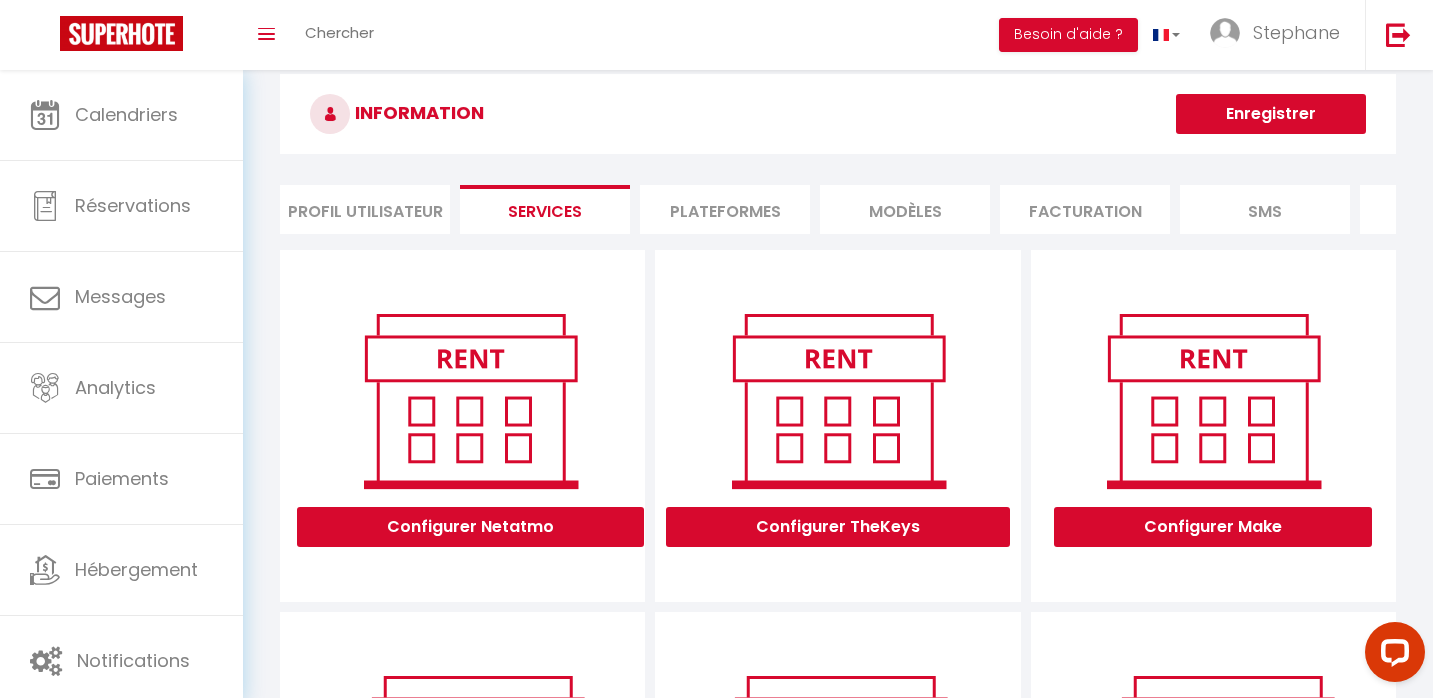scroll, scrollTop: 0, scrollLeft: 0, axis: both 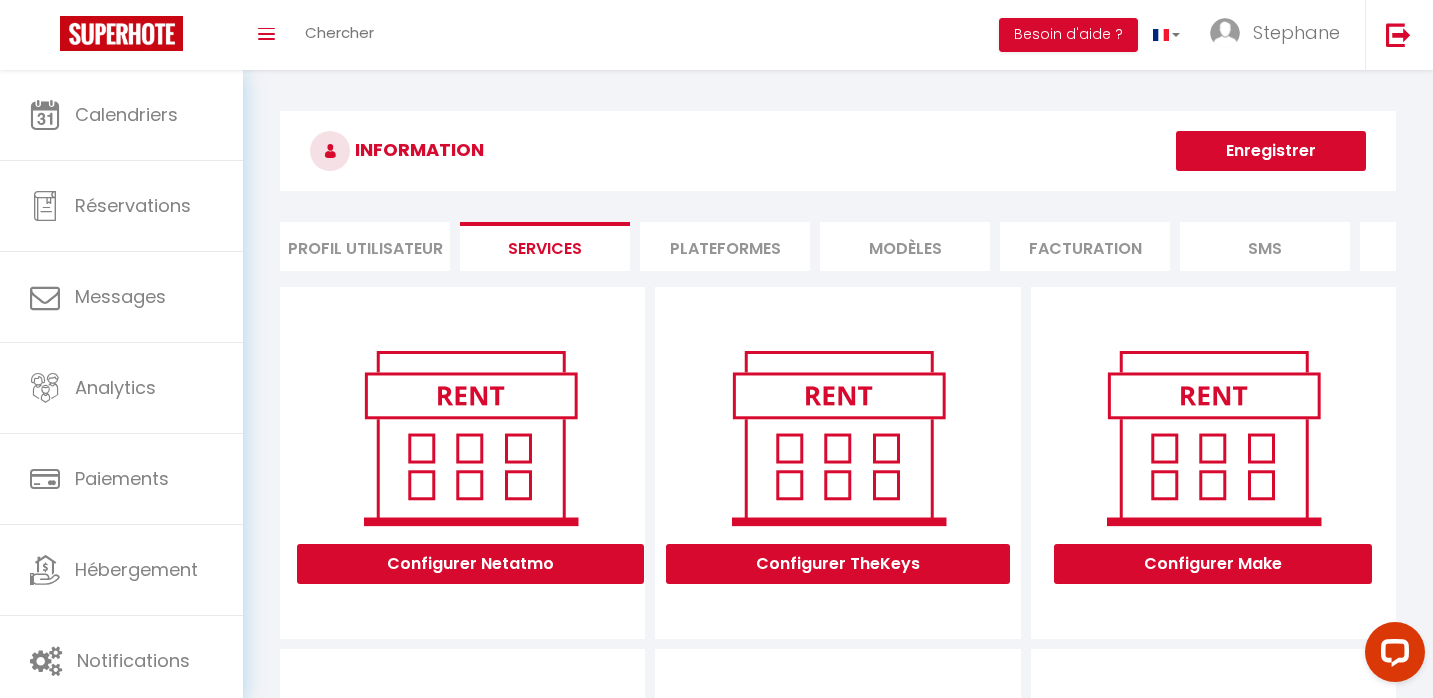 click on "Plateformes" at bounding box center (725, 246) 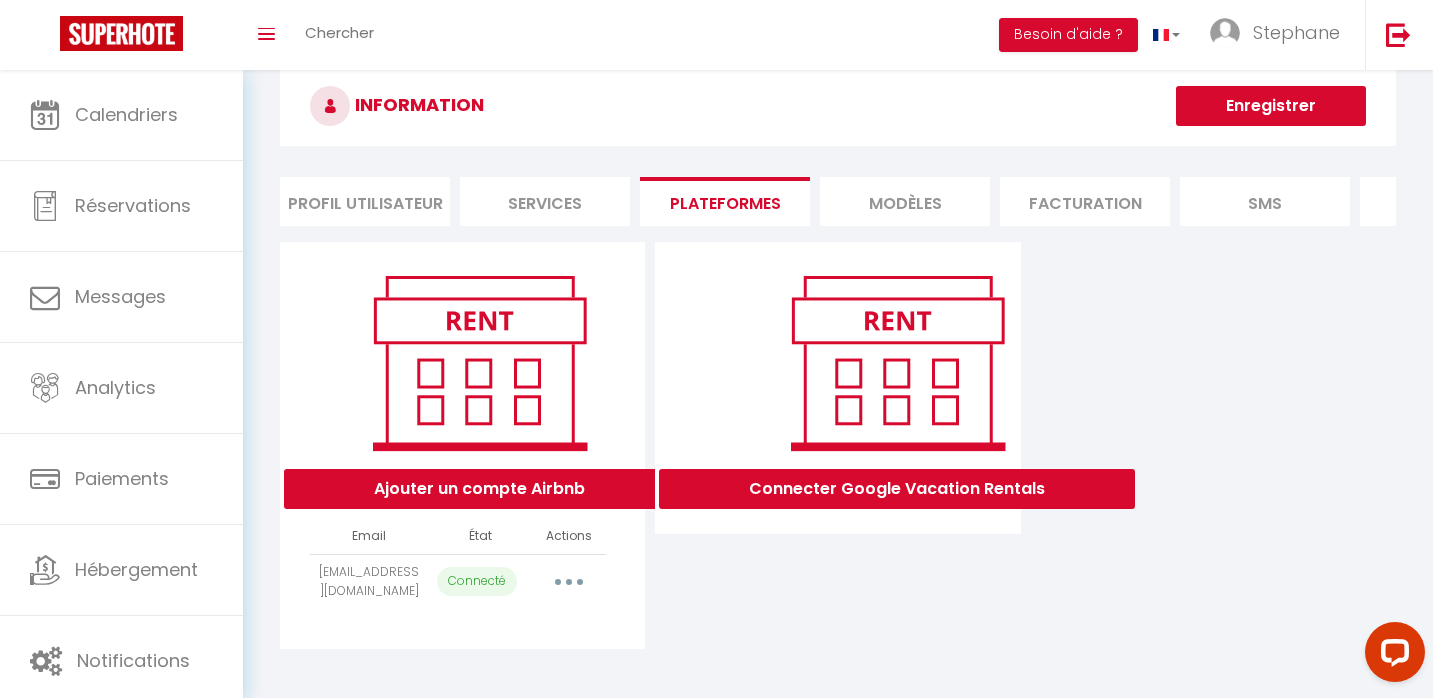 scroll, scrollTop: 70, scrollLeft: 0, axis: vertical 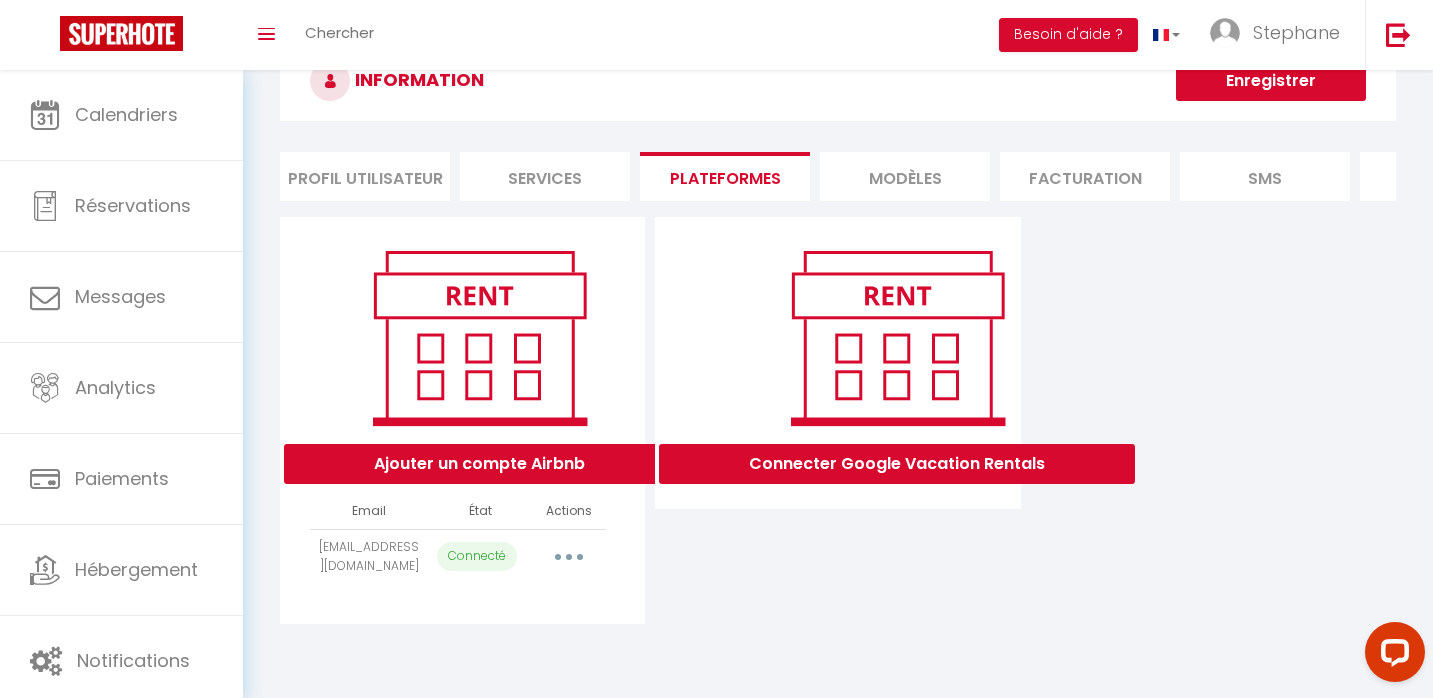 click at bounding box center (569, 557) 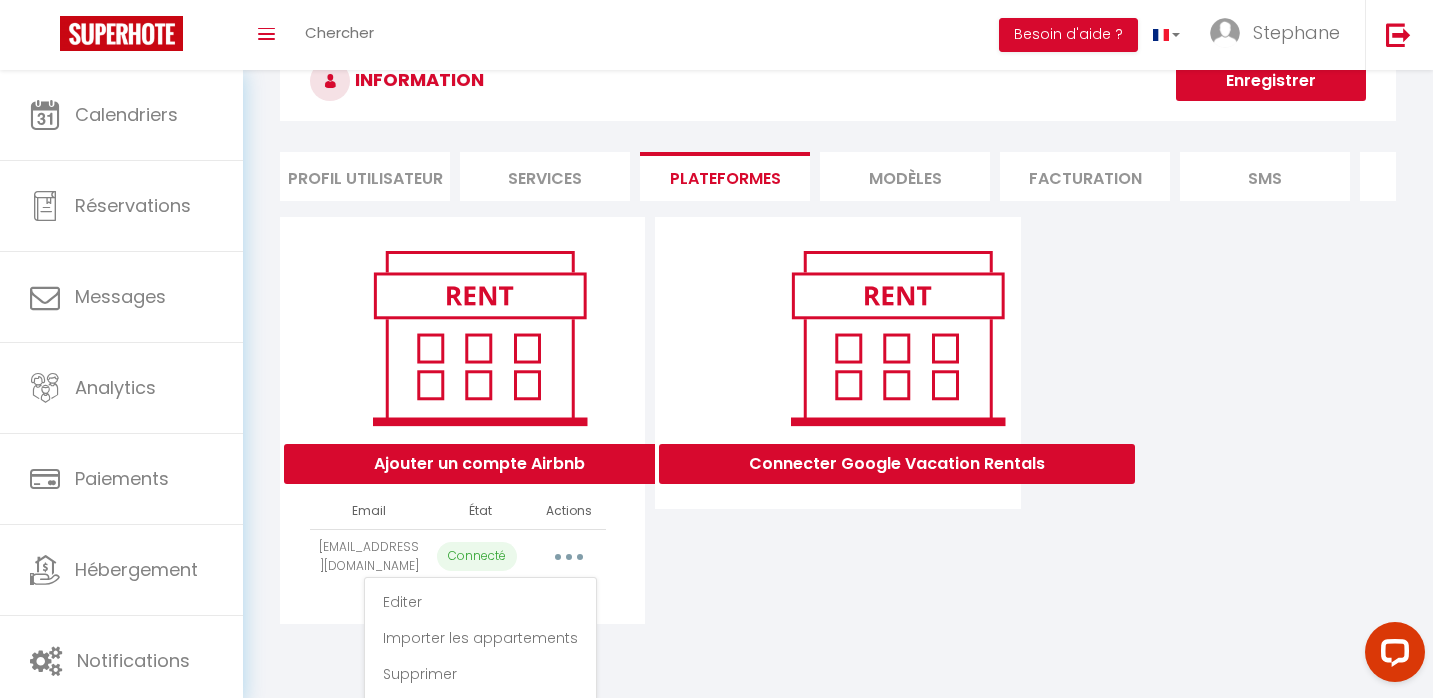 click on "Connecter Google Vacation Rentals" at bounding box center (837, 420) 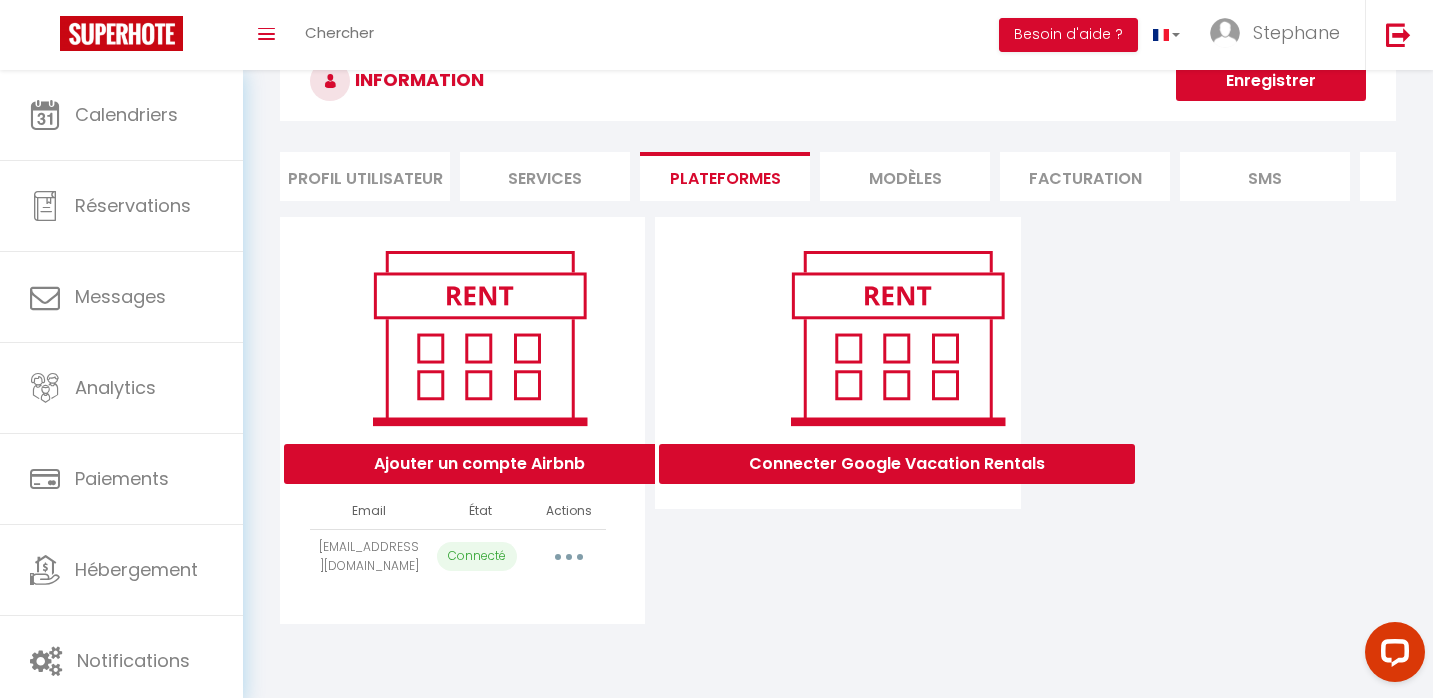 click on "MODÈLES" at bounding box center [905, 176] 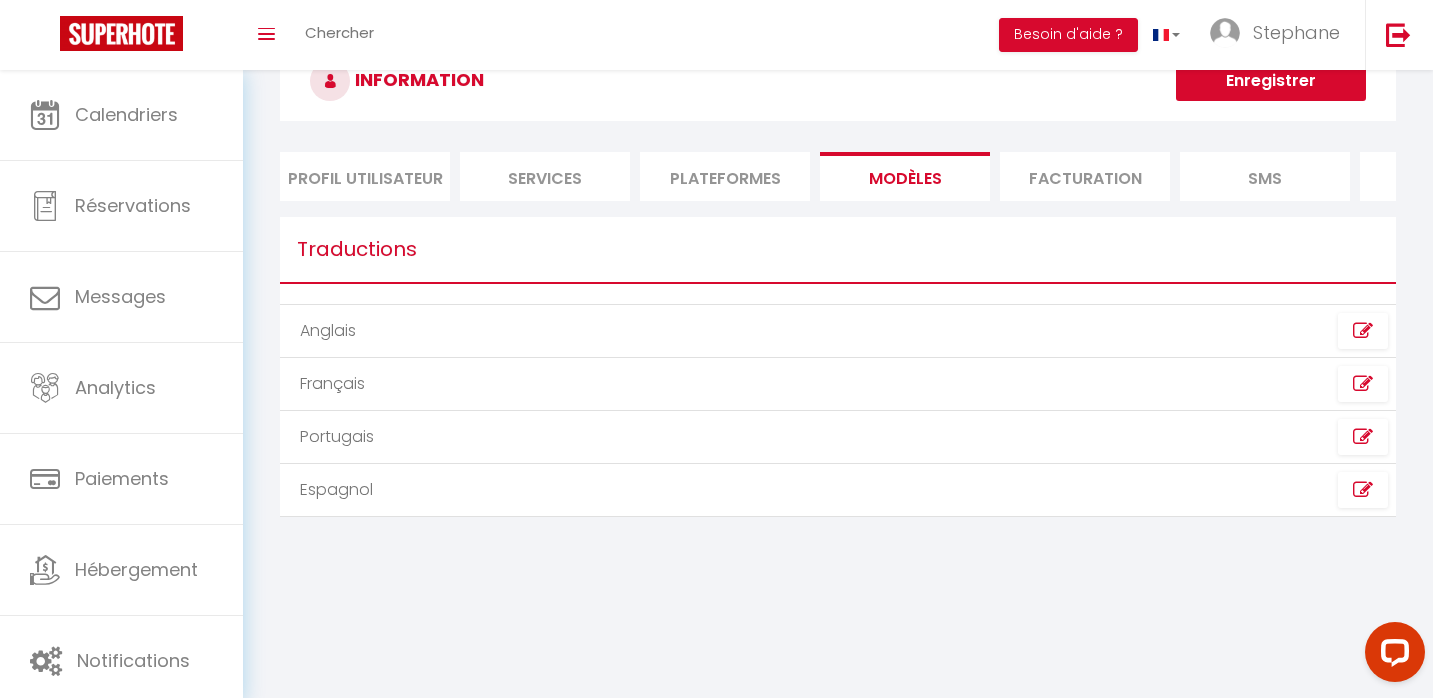 click on "Facturation" at bounding box center [1085, 176] 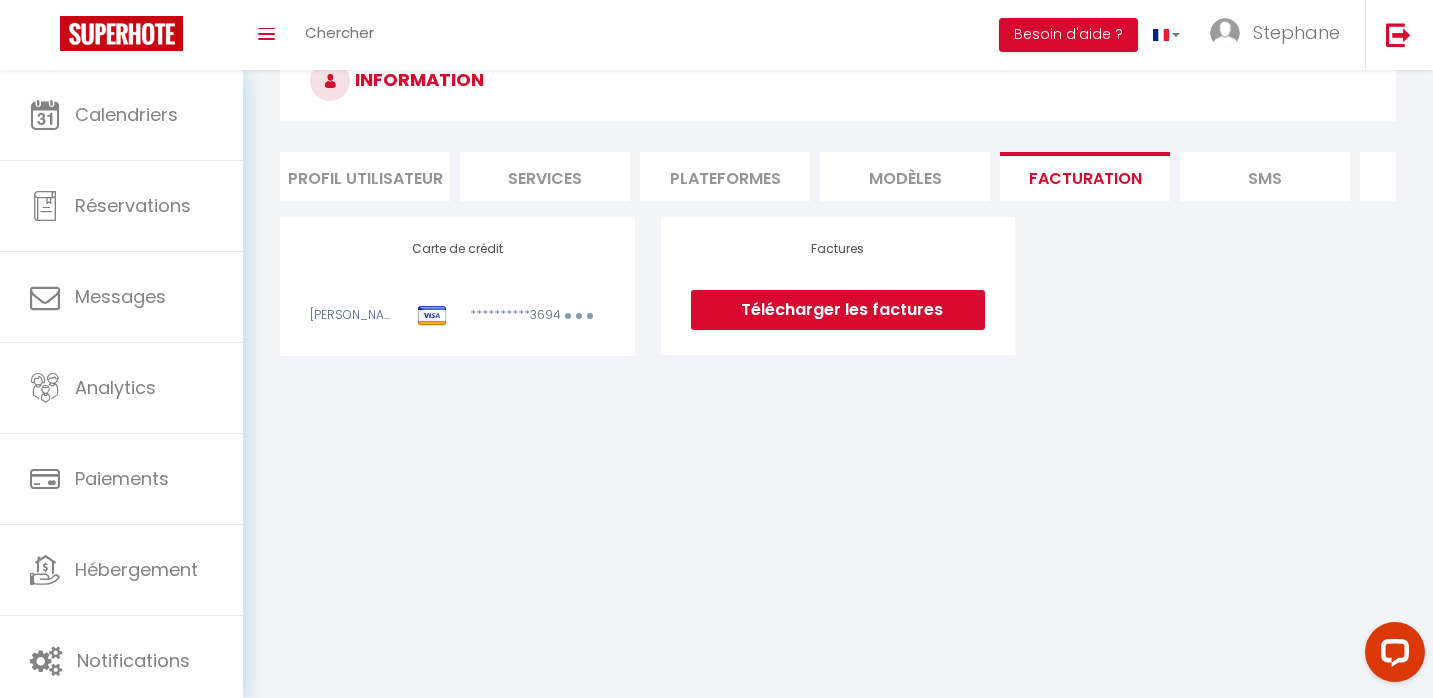 click on "SMS" at bounding box center (1265, 176) 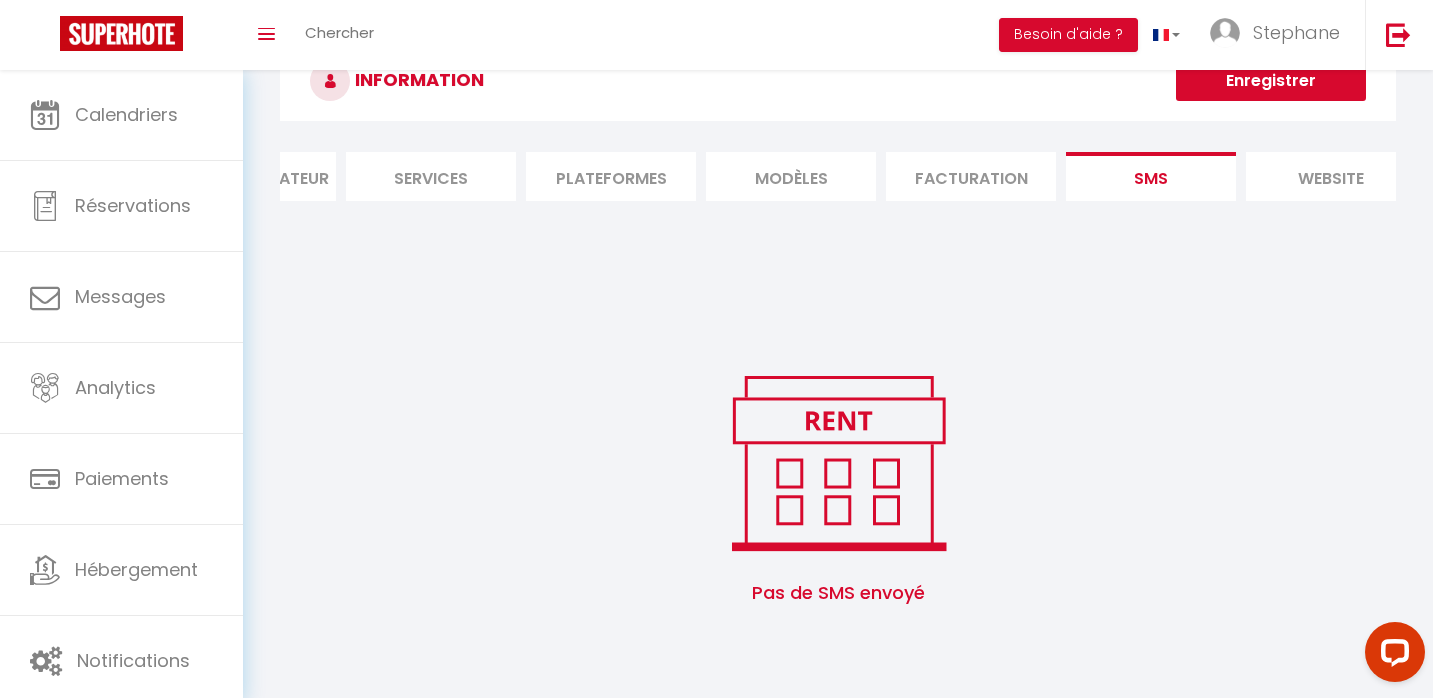 scroll, scrollTop: 0, scrollLeft: 324, axis: horizontal 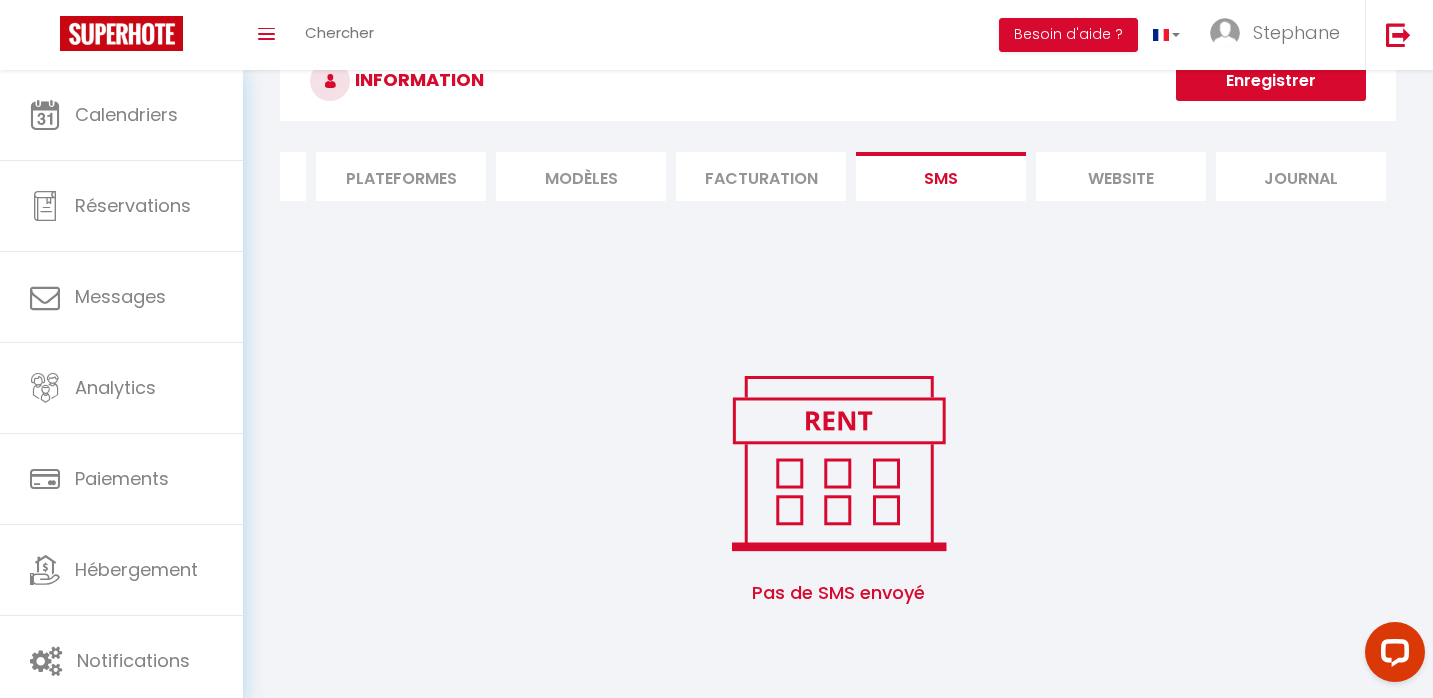click on "website" at bounding box center (1121, 176) 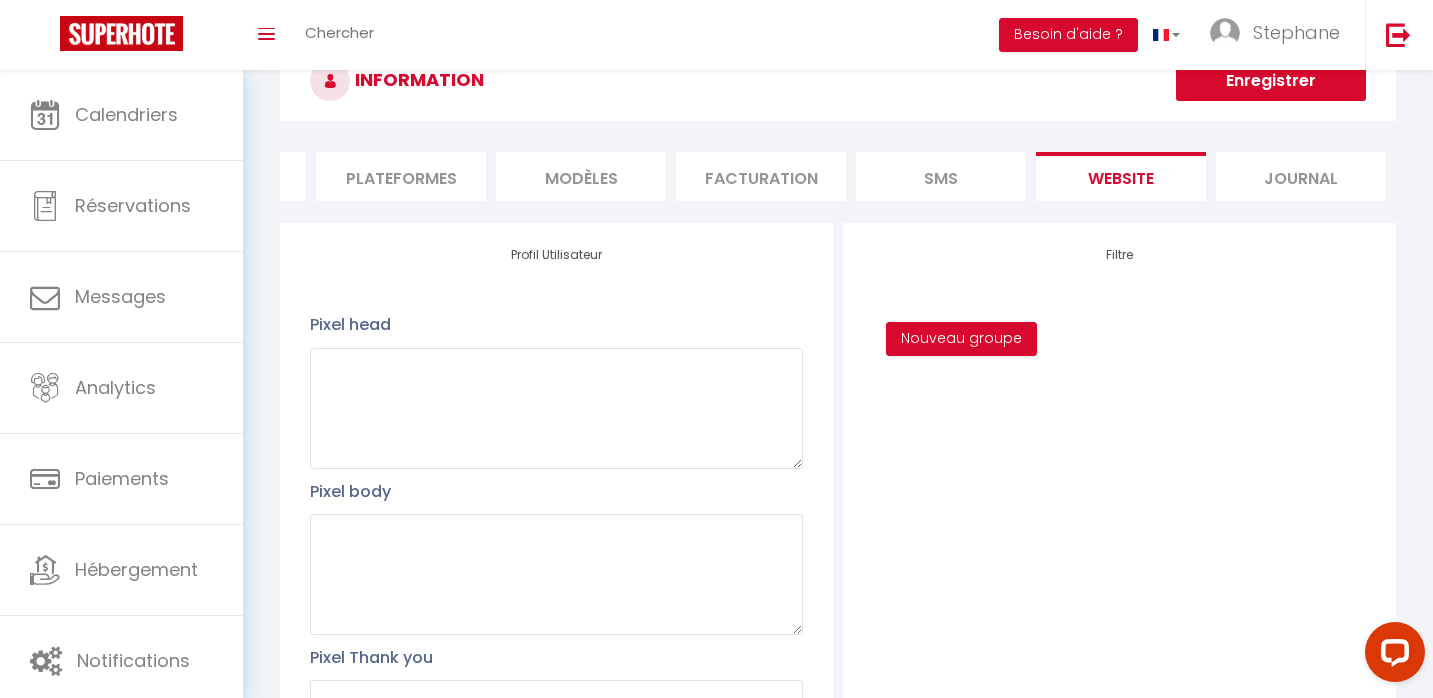 click on "Journal" at bounding box center (1301, 176) 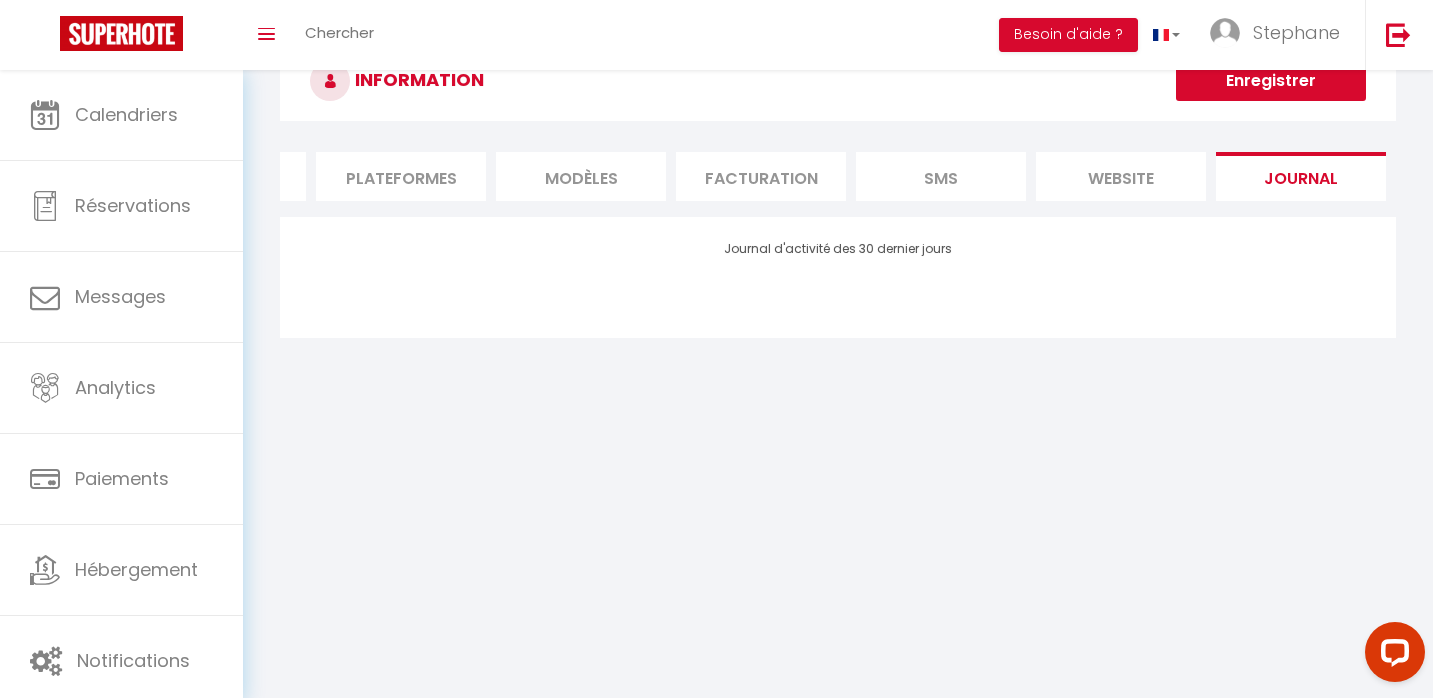 click on "website" at bounding box center [1121, 176] 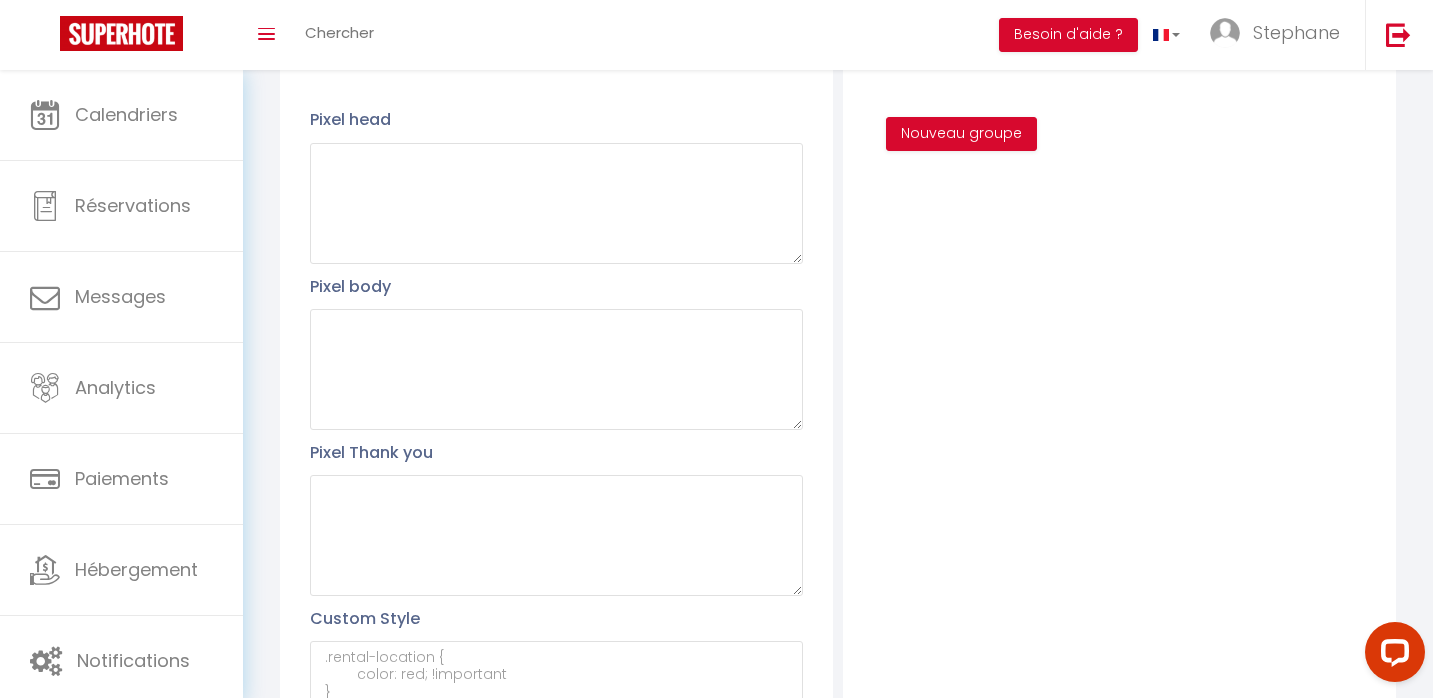 scroll, scrollTop: 0, scrollLeft: 0, axis: both 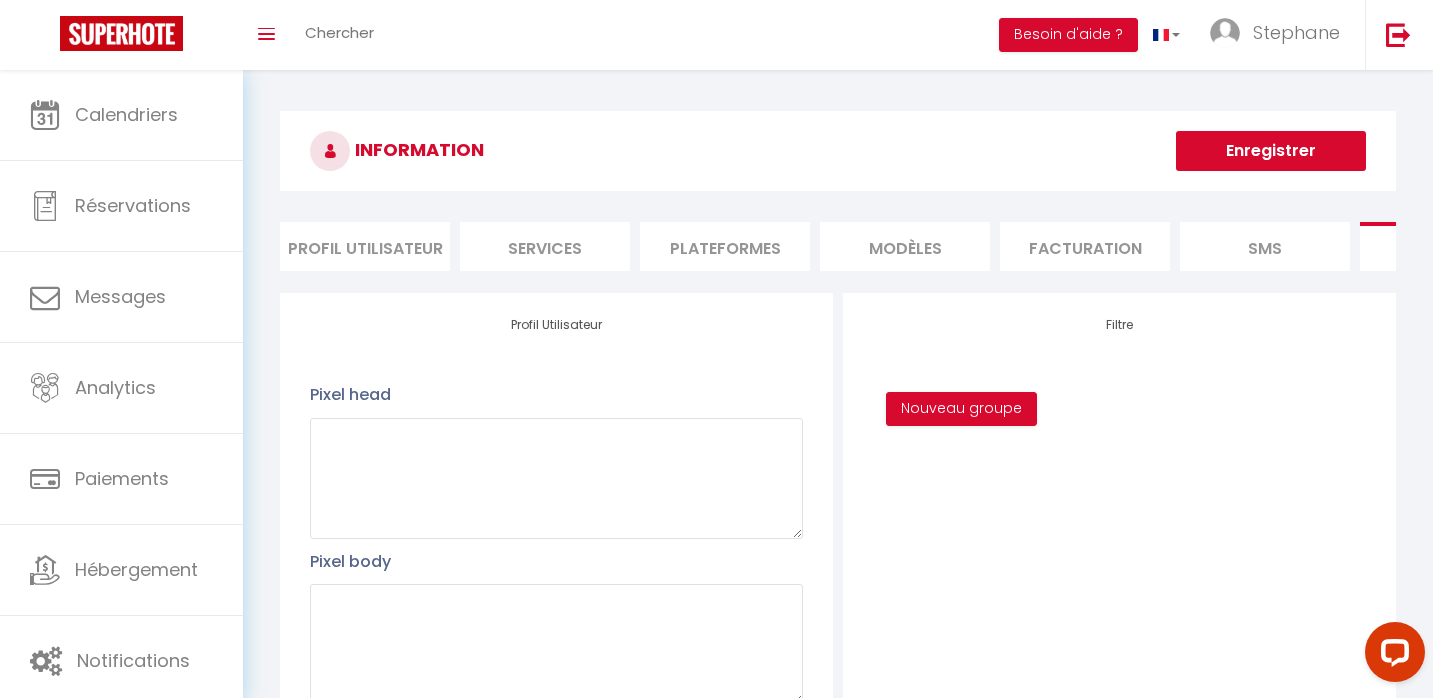 click on "Profil Utilisateur" at bounding box center [365, 246] 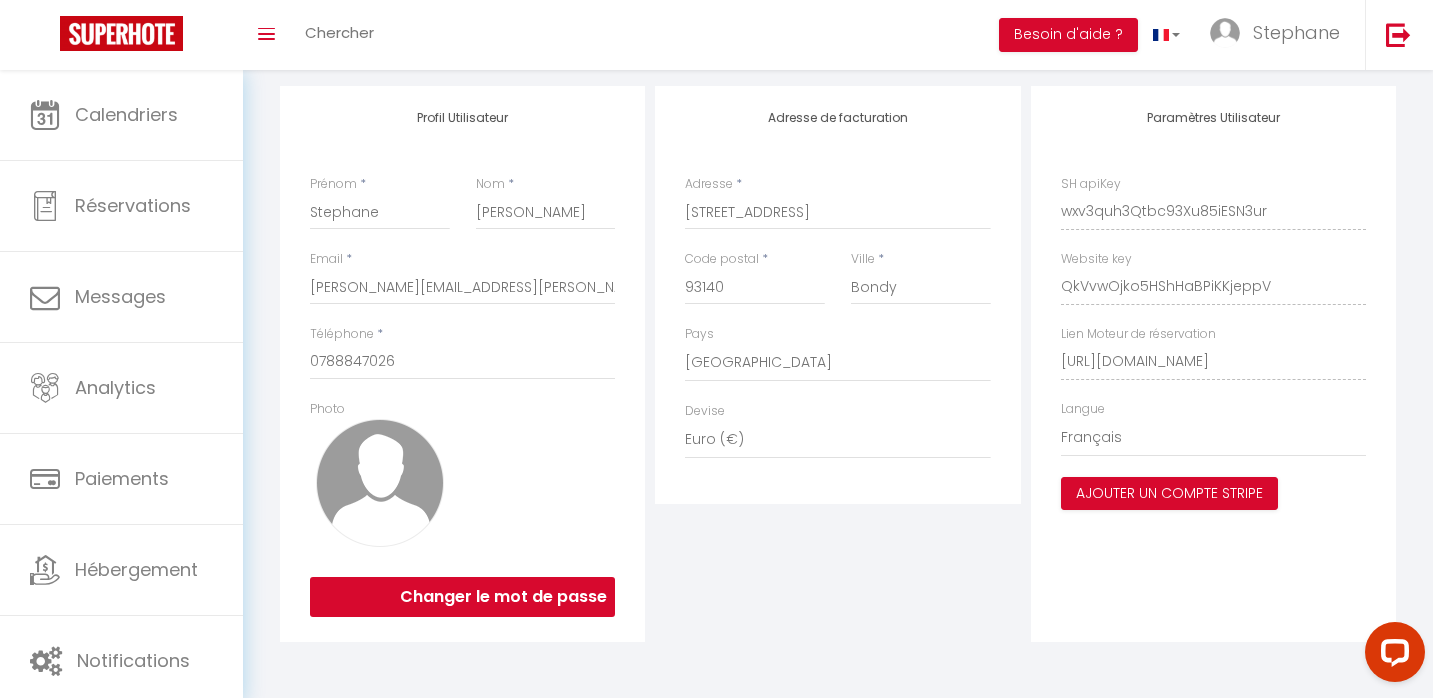 scroll, scrollTop: 0, scrollLeft: 0, axis: both 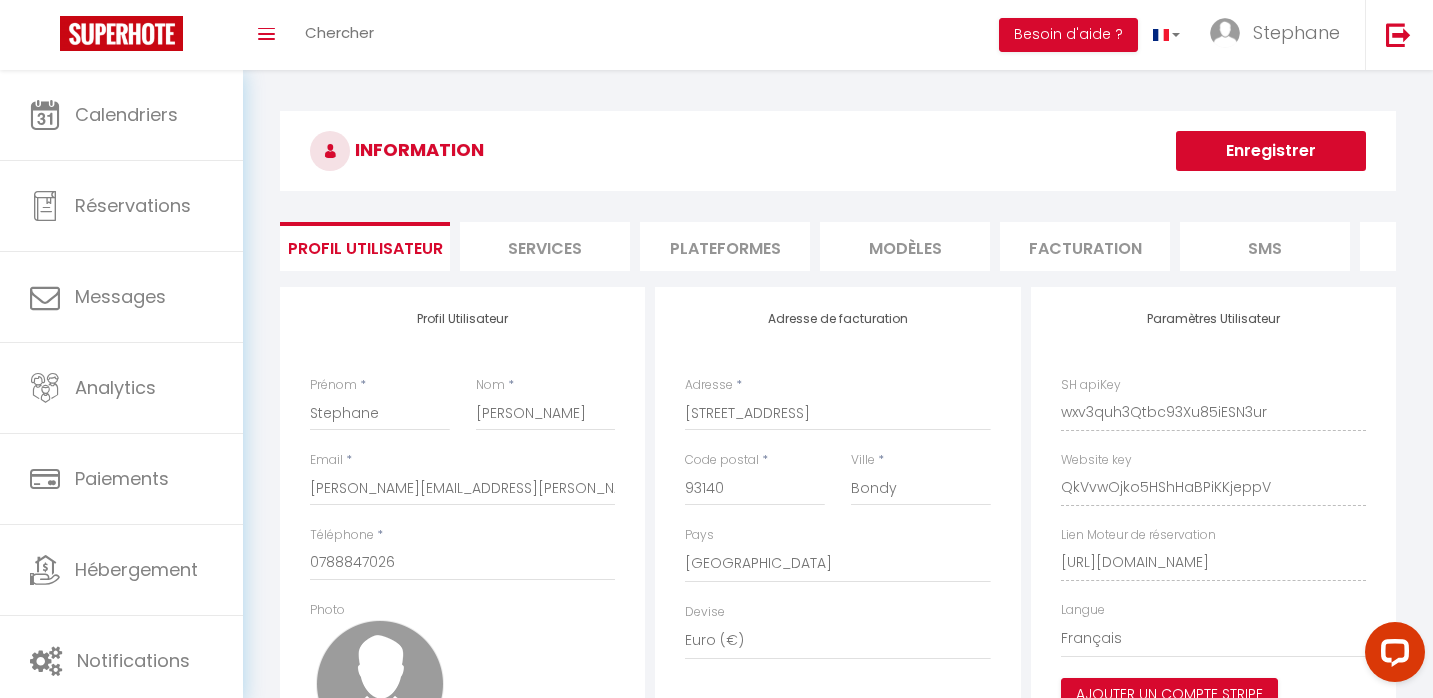 click on "Services" at bounding box center (545, 246) 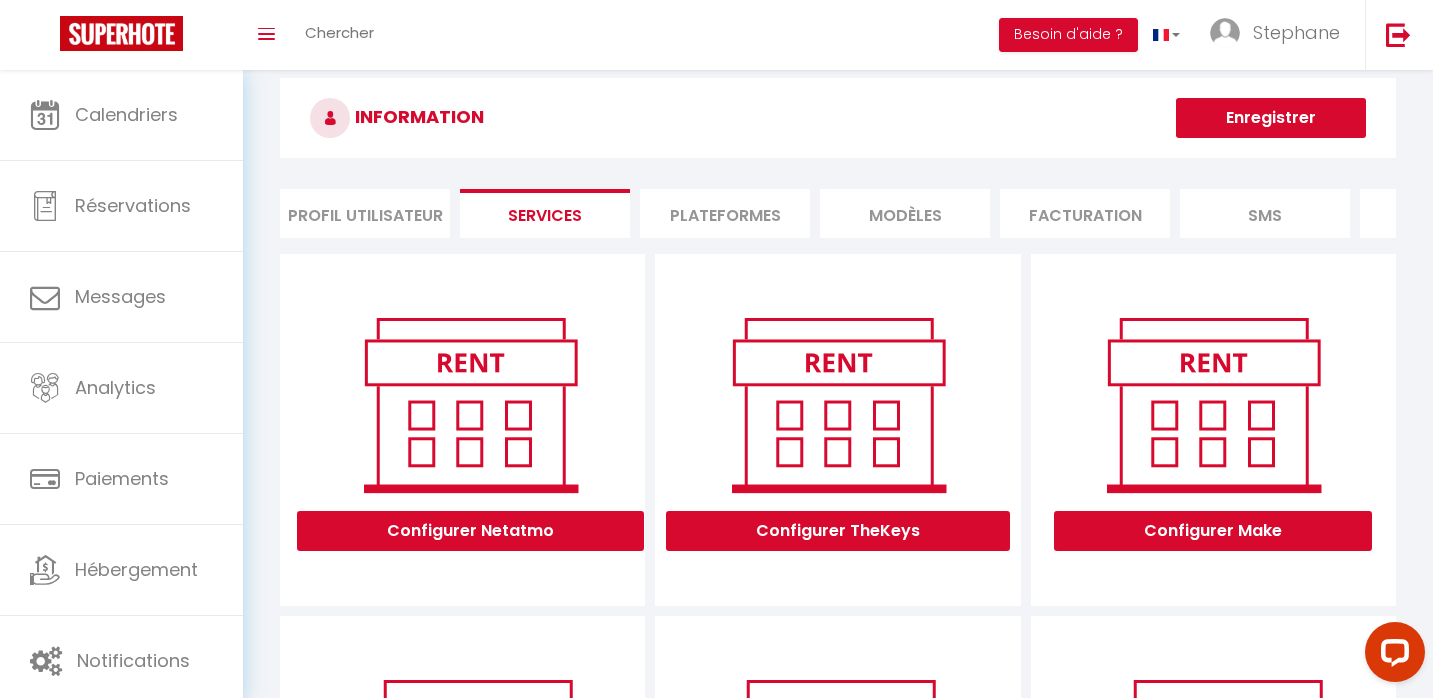 scroll, scrollTop: 0, scrollLeft: 0, axis: both 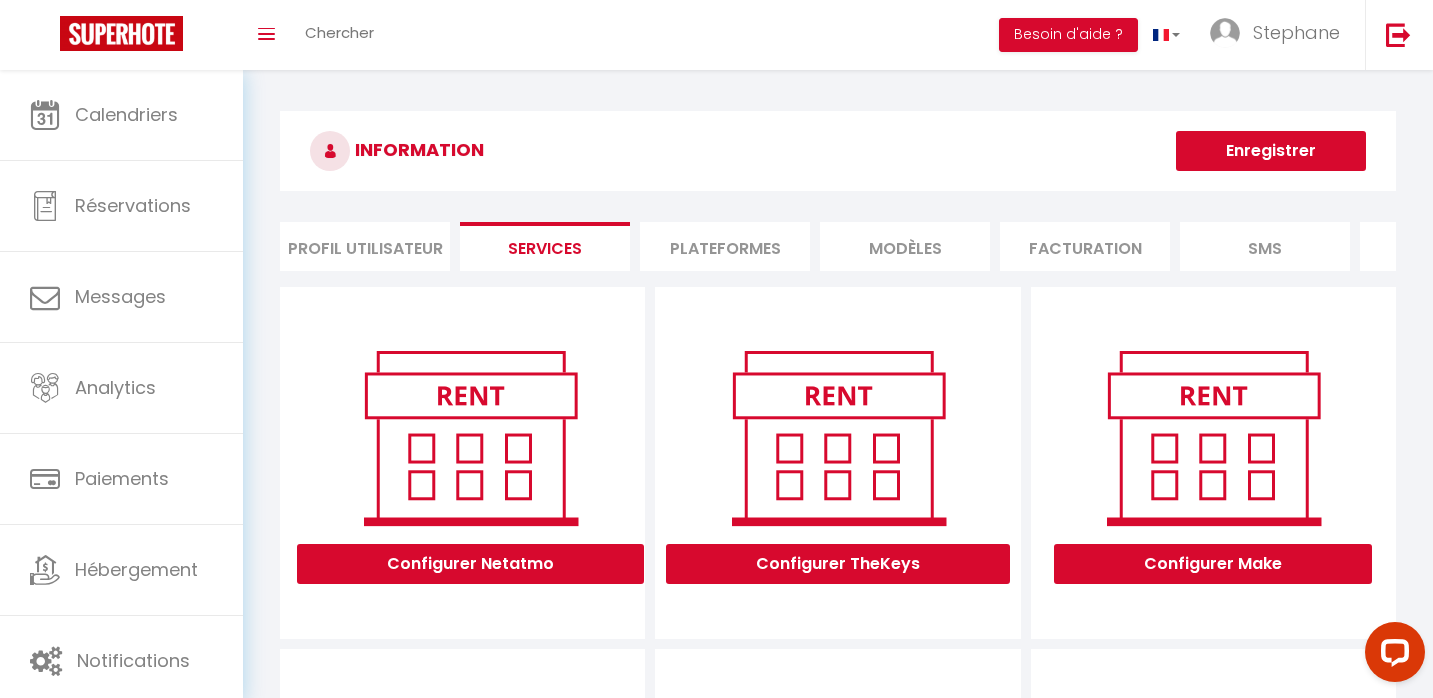 click on "Plateformes" at bounding box center [725, 246] 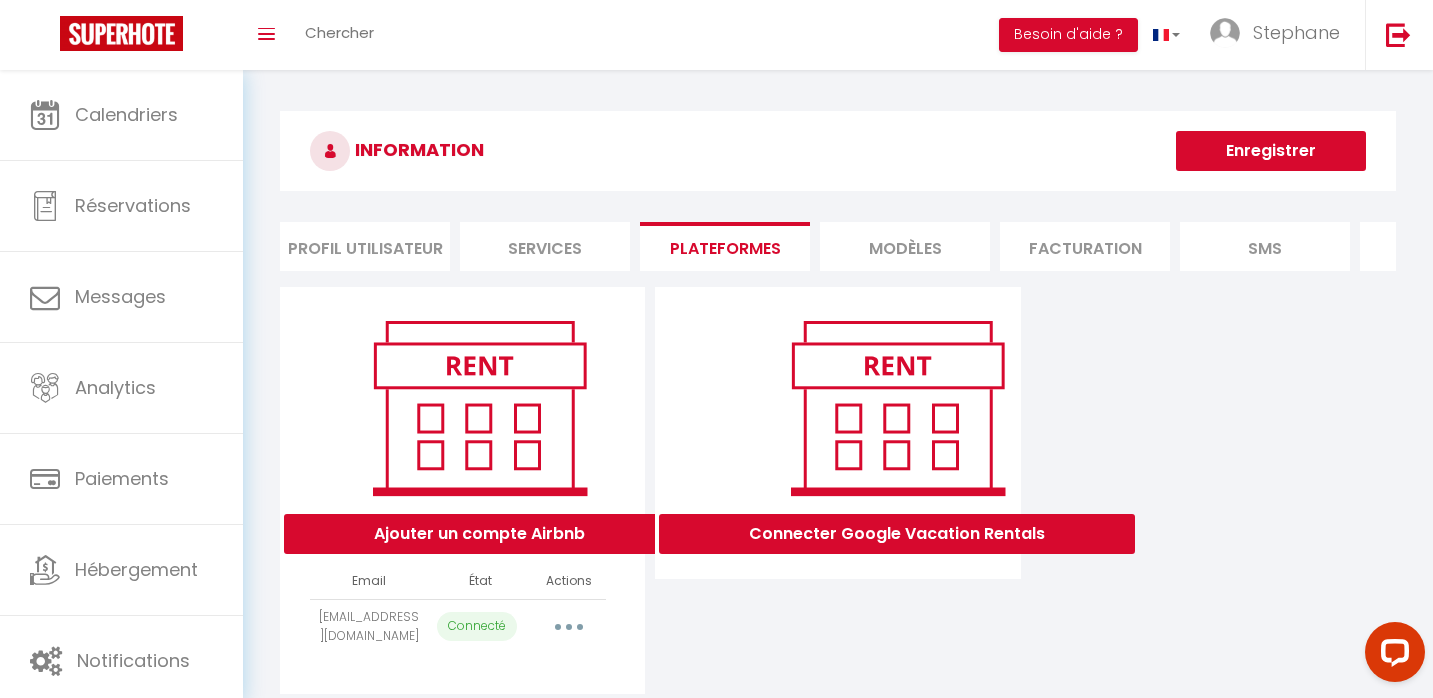 click on "MODÈLES" at bounding box center [905, 246] 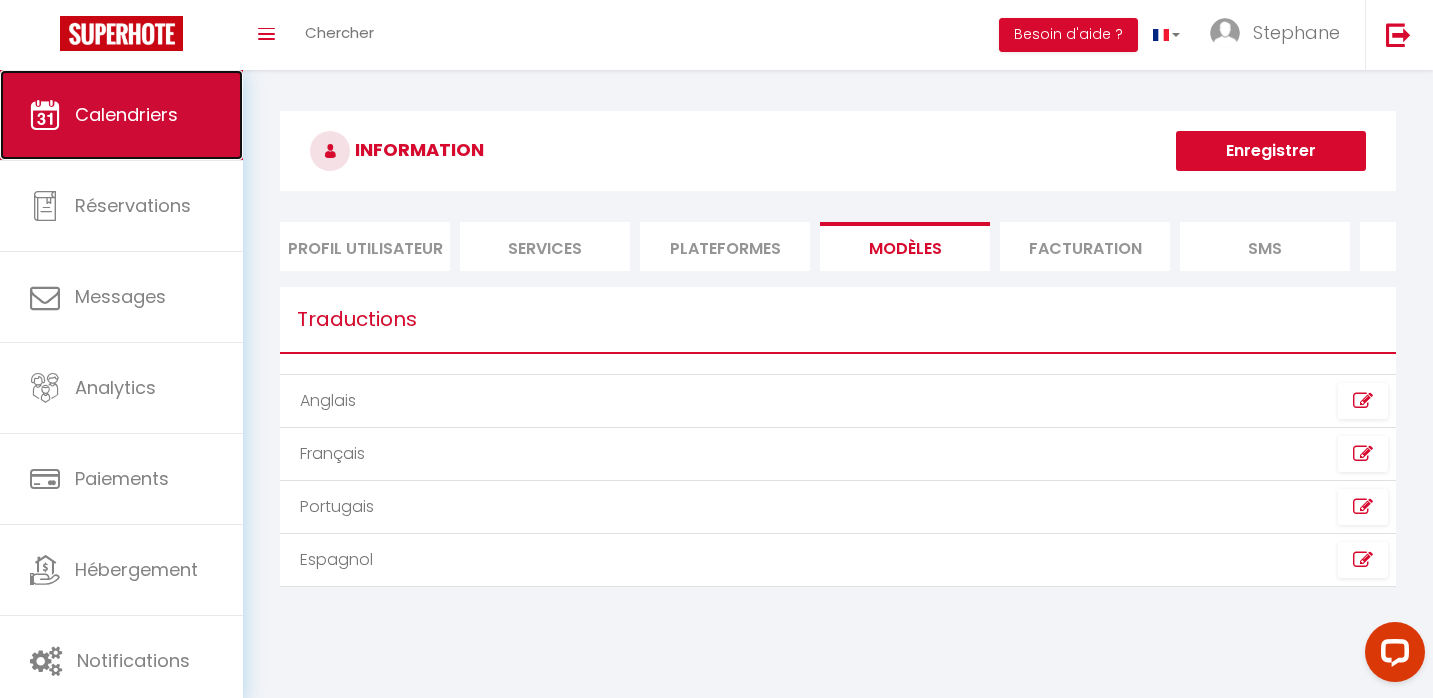 click on "Calendriers" at bounding box center [126, 114] 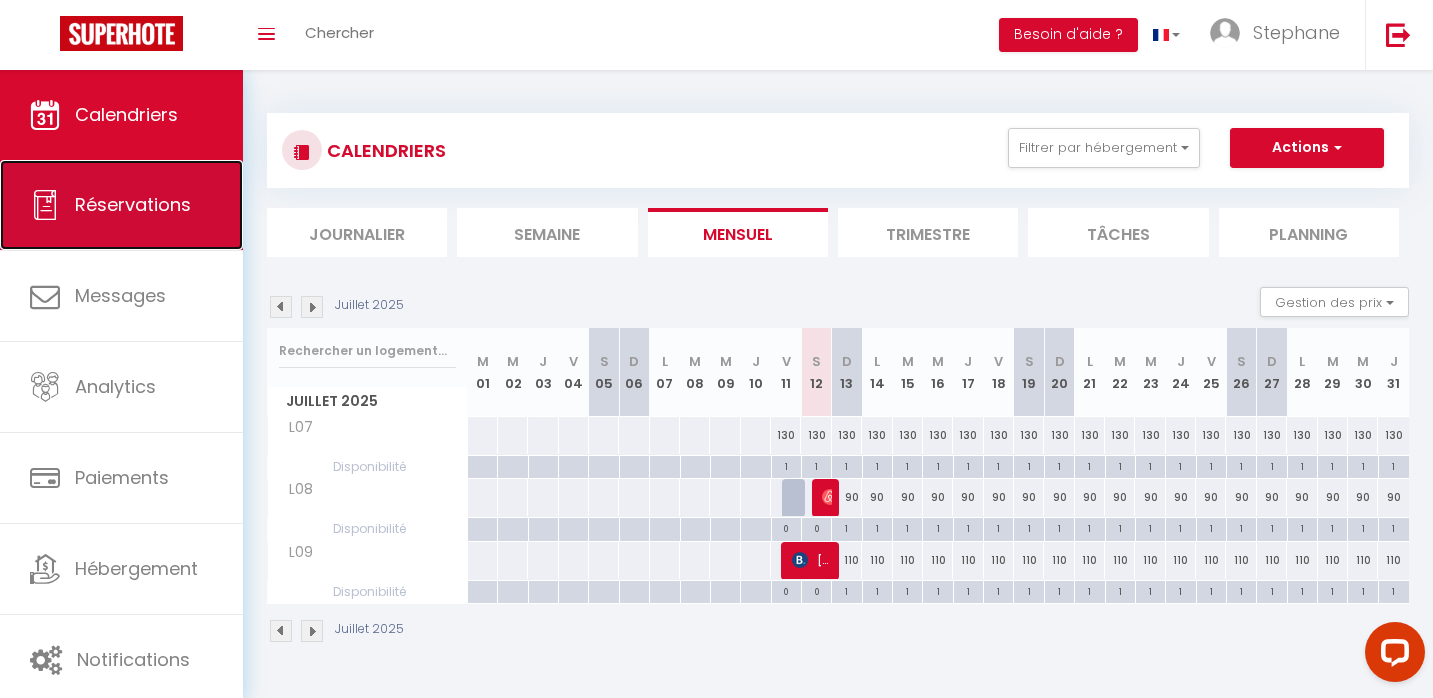 click on "Réservations" at bounding box center (133, 204) 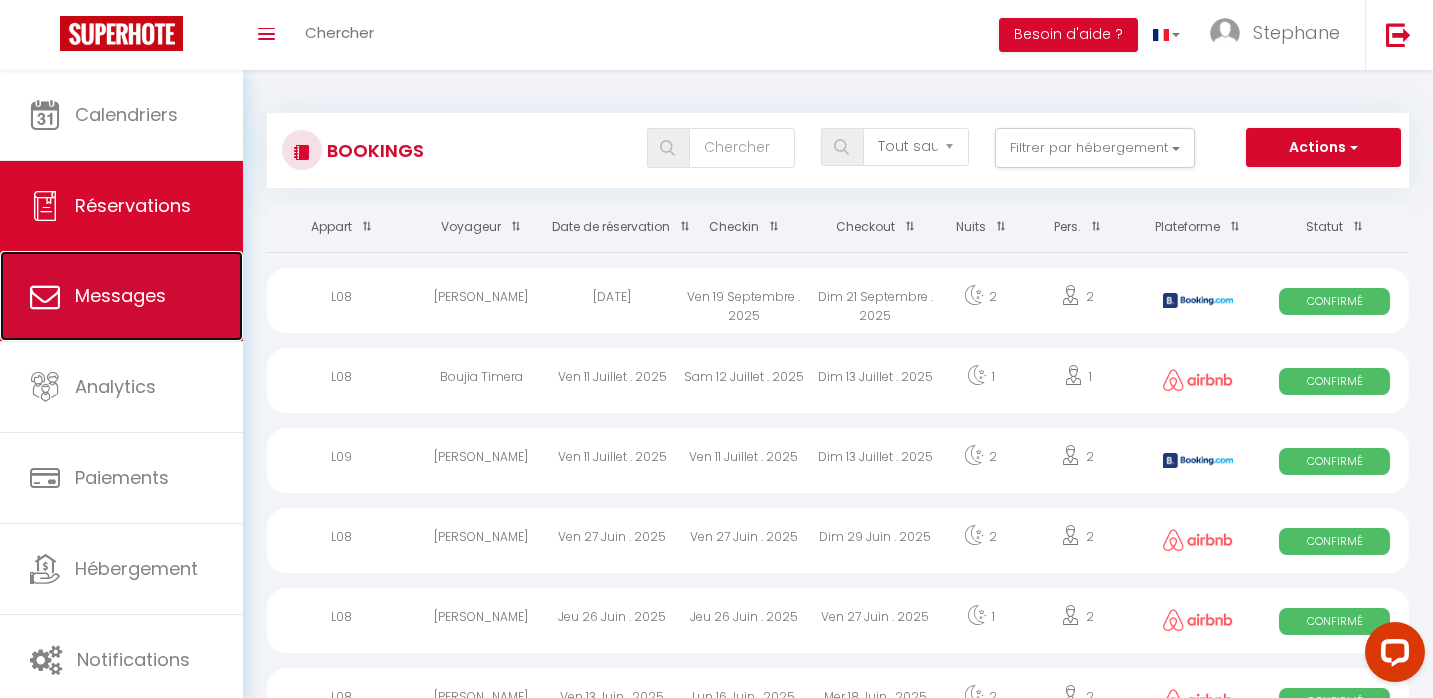 click on "Messages" at bounding box center (120, 295) 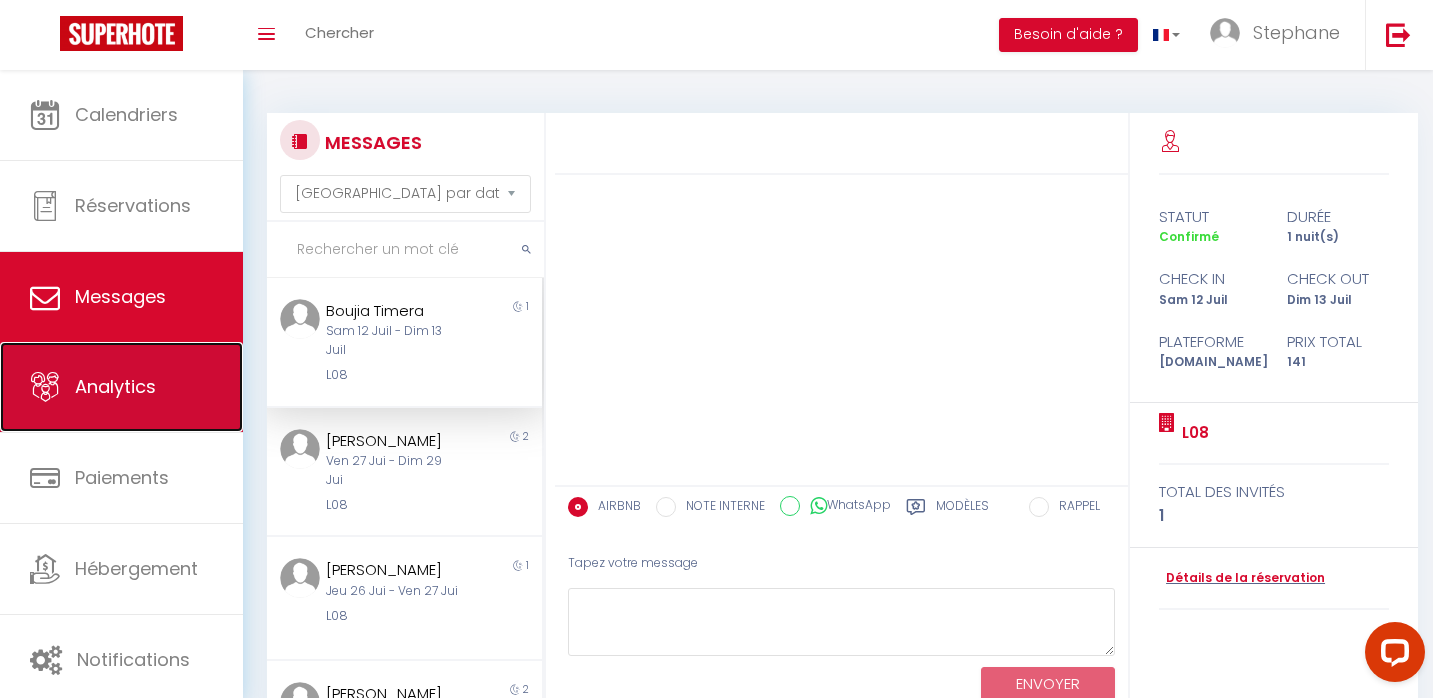 click on "Analytics" at bounding box center (115, 386) 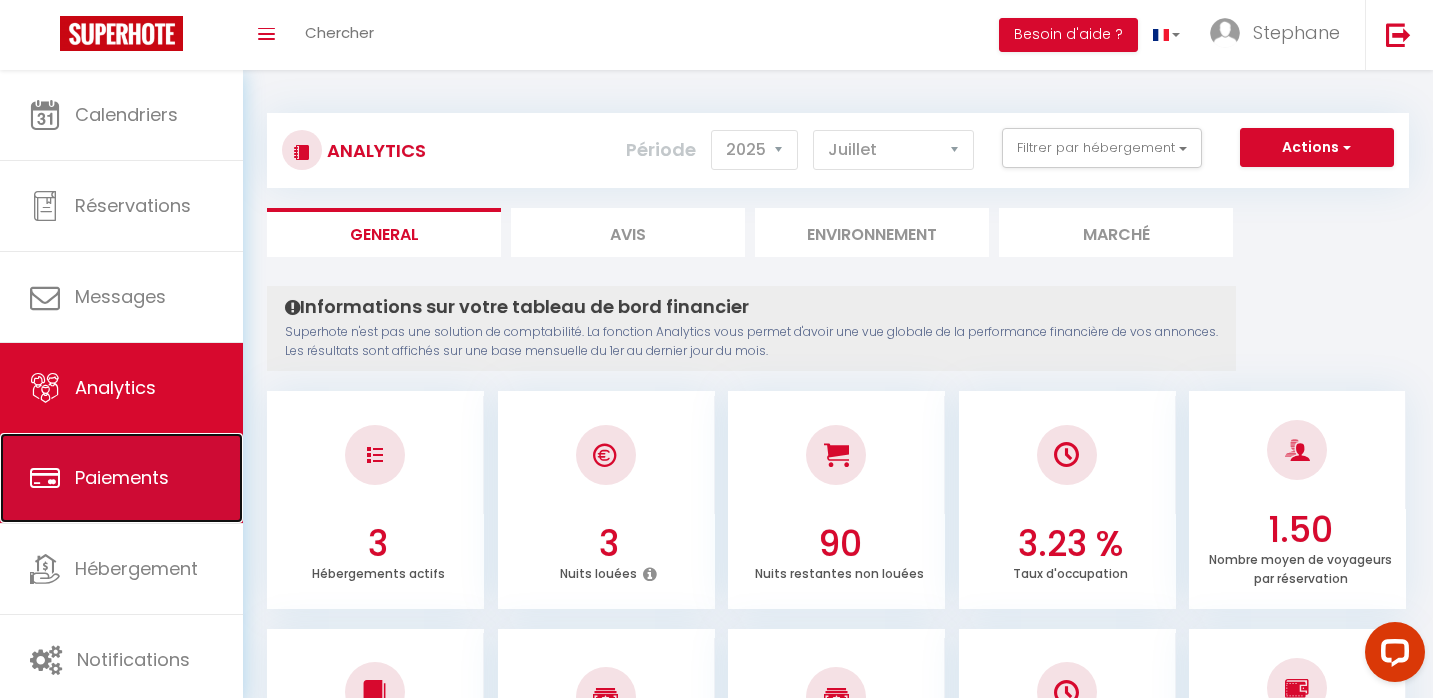 click on "Paiements" at bounding box center (121, 478) 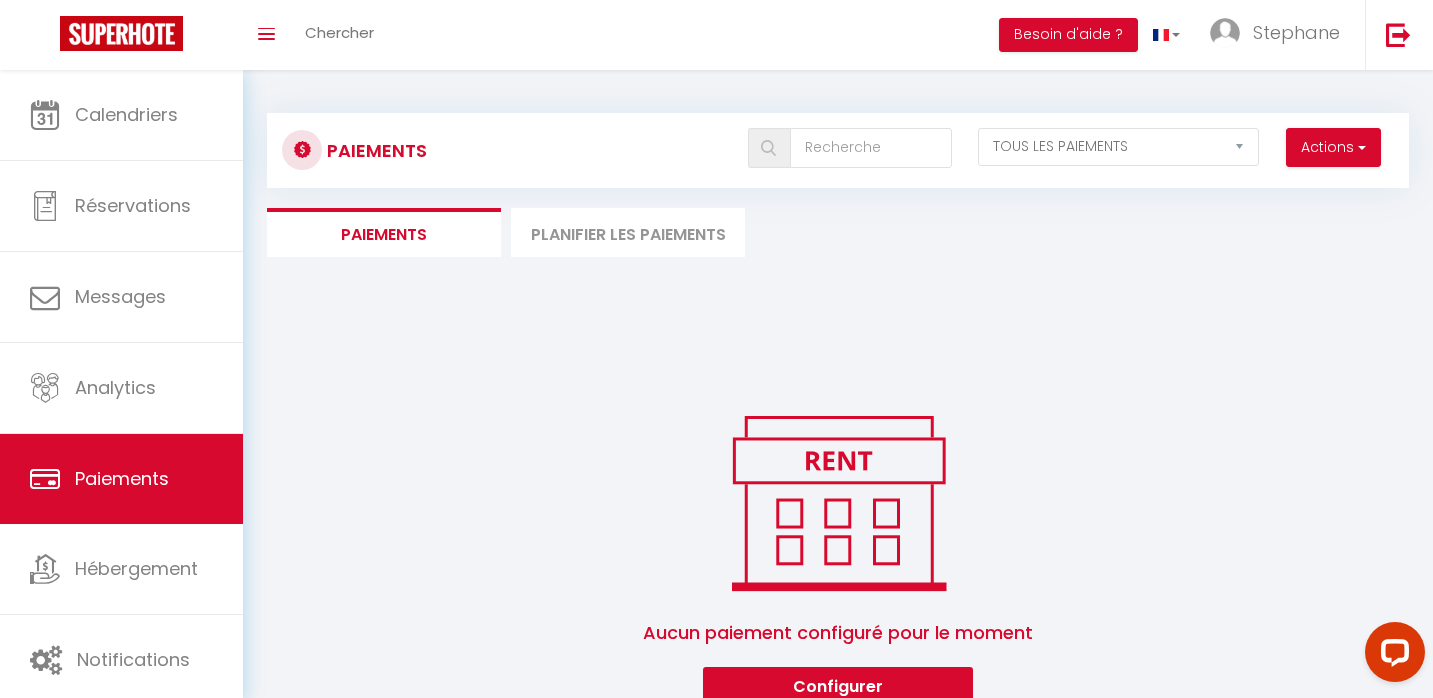scroll, scrollTop: 4, scrollLeft: 0, axis: vertical 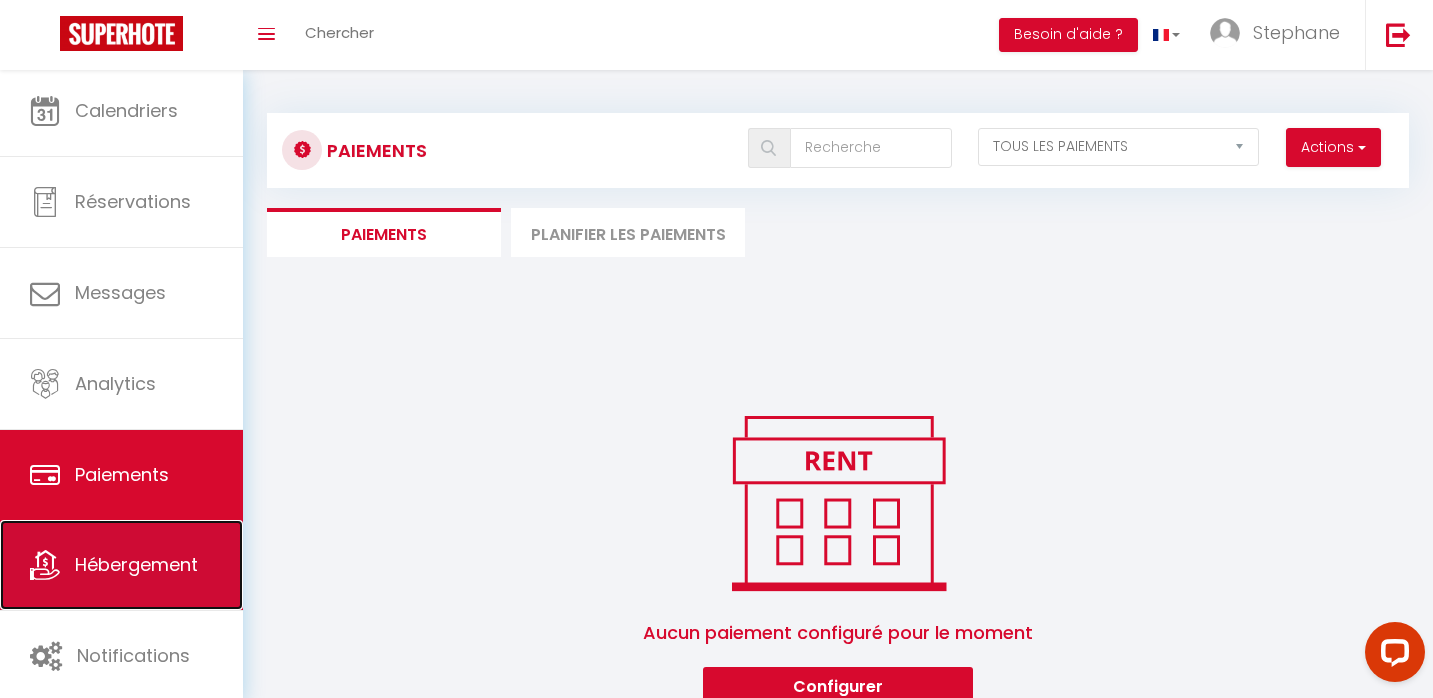 click on "Hébergement" at bounding box center [121, 565] 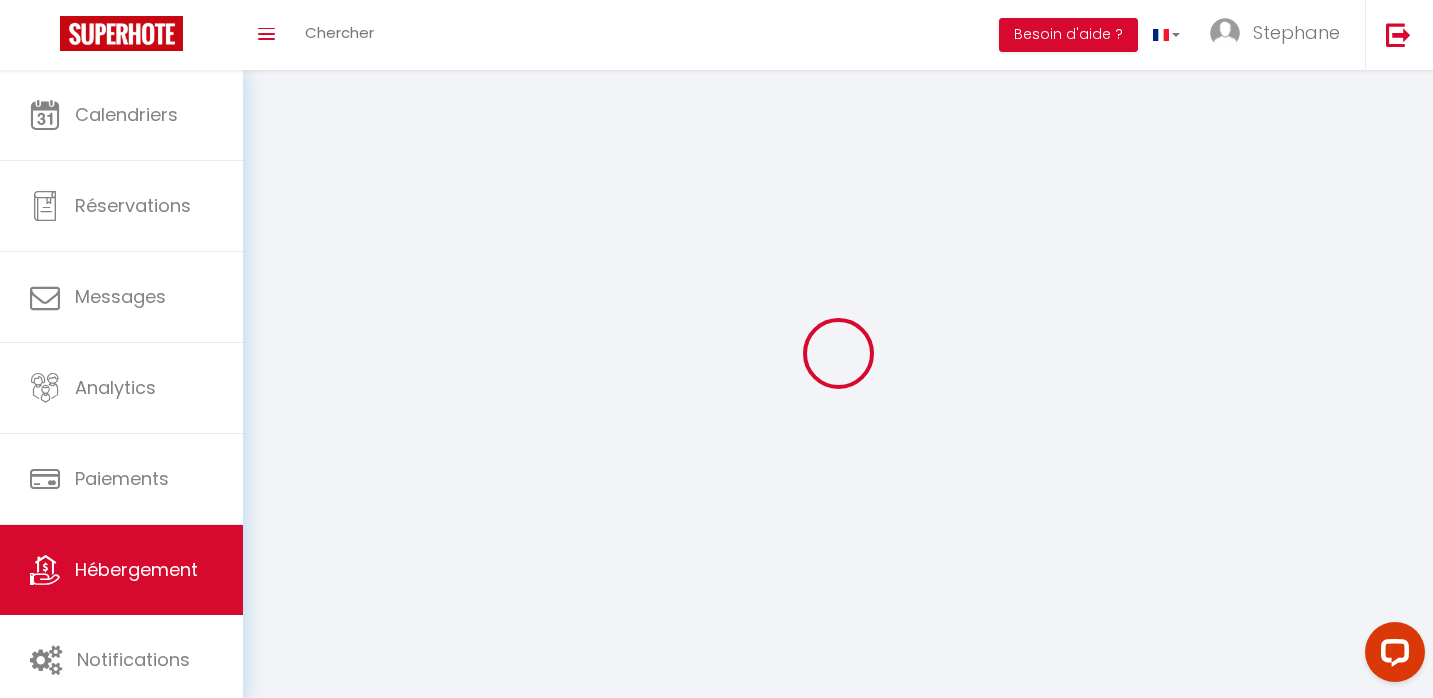 scroll, scrollTop: 4, scrollLeft: 0, axis: vertical 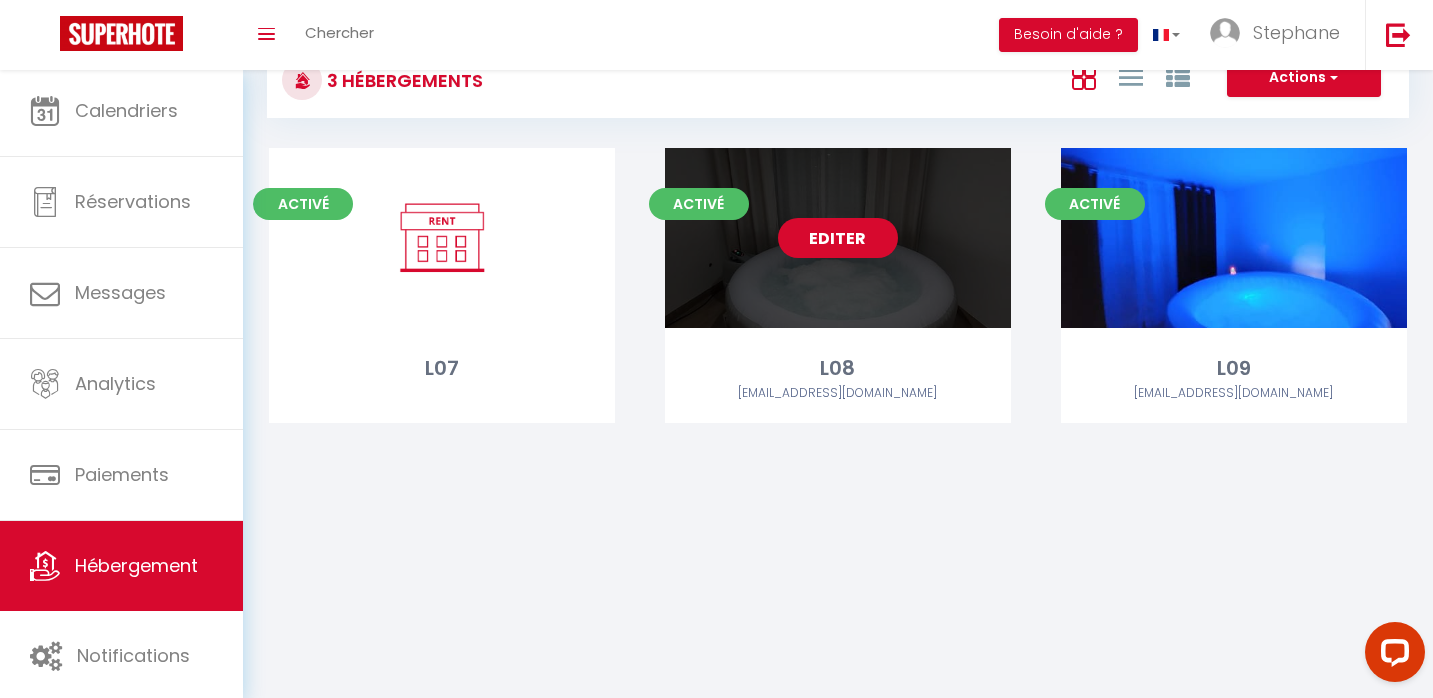 click on "Editer" at bounding box center [838, 238] 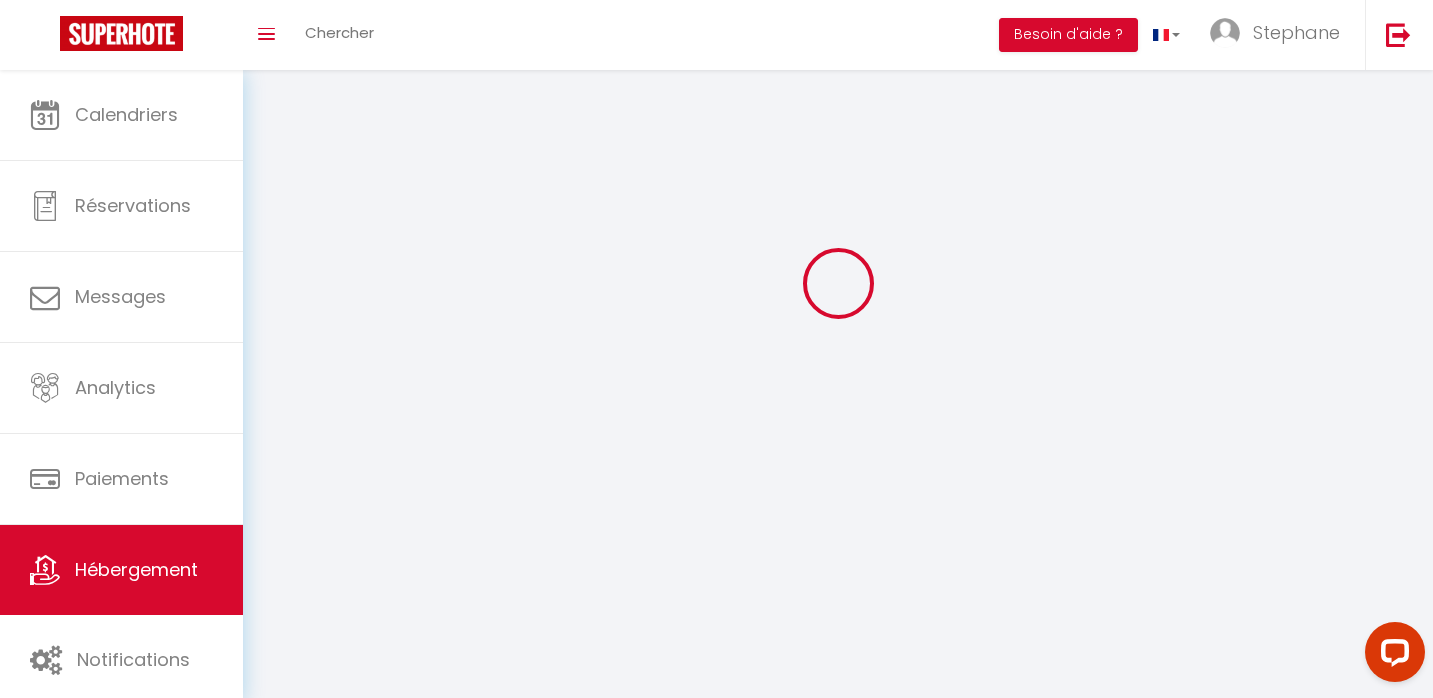 scroll, scrollTop: 0, scrollLeft: 0, axis: both 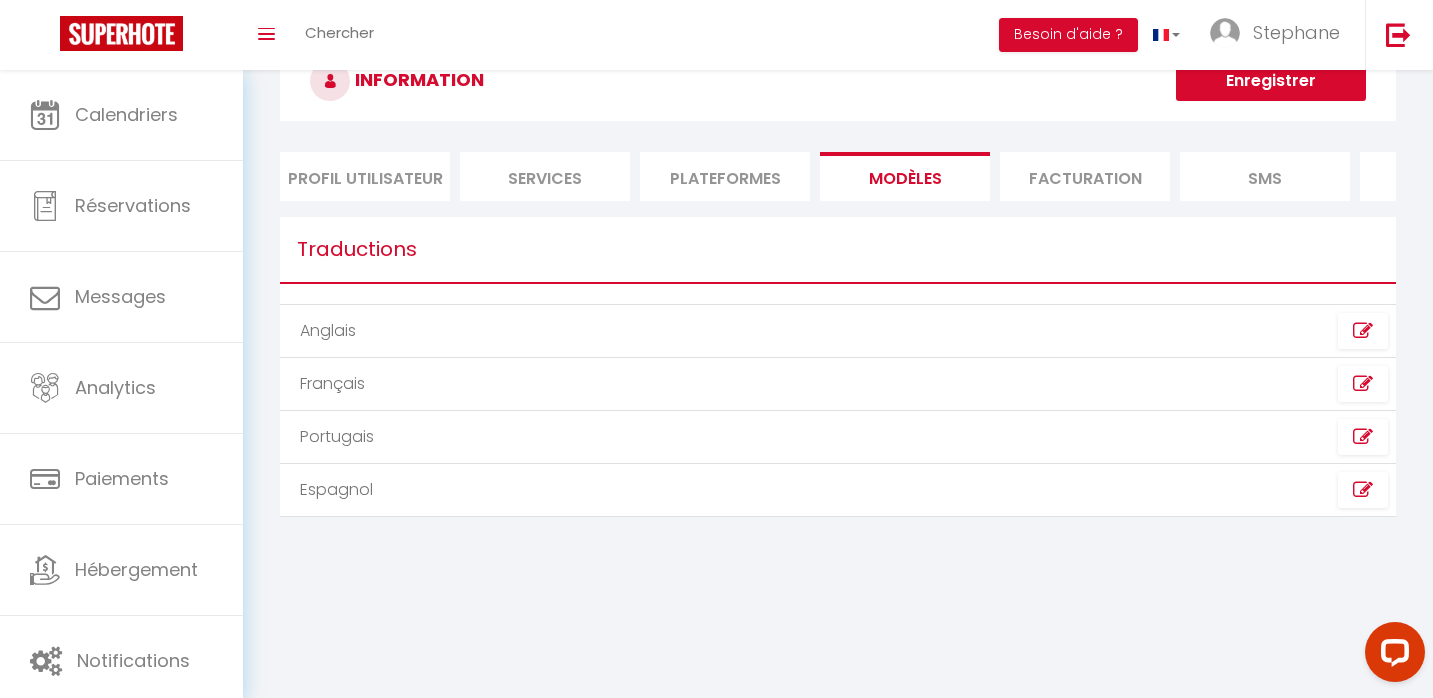 click on "Profil Utilisateur" at bounding box center (365, 176) 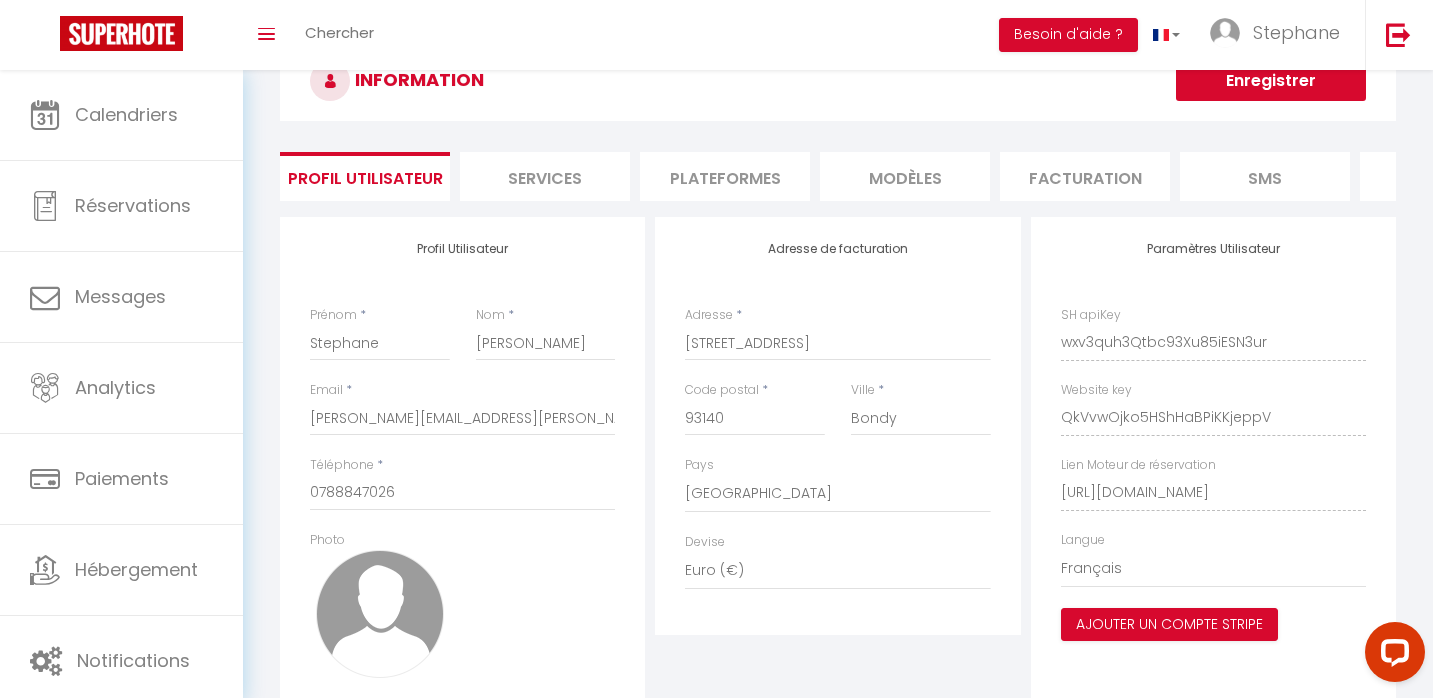 scroll, scrollTop: 201, scrollLeft: 0, axis: vertical 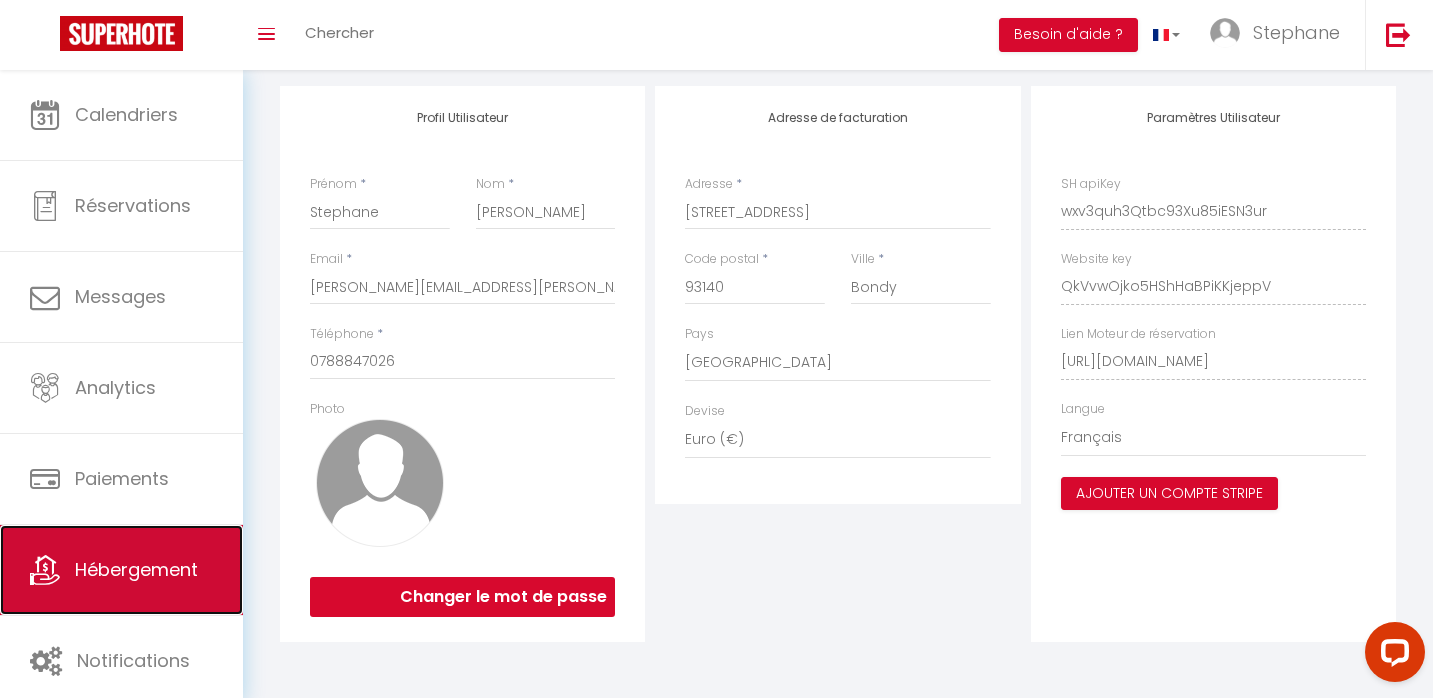click on "Hébergement" at bounding box center (121, 570) 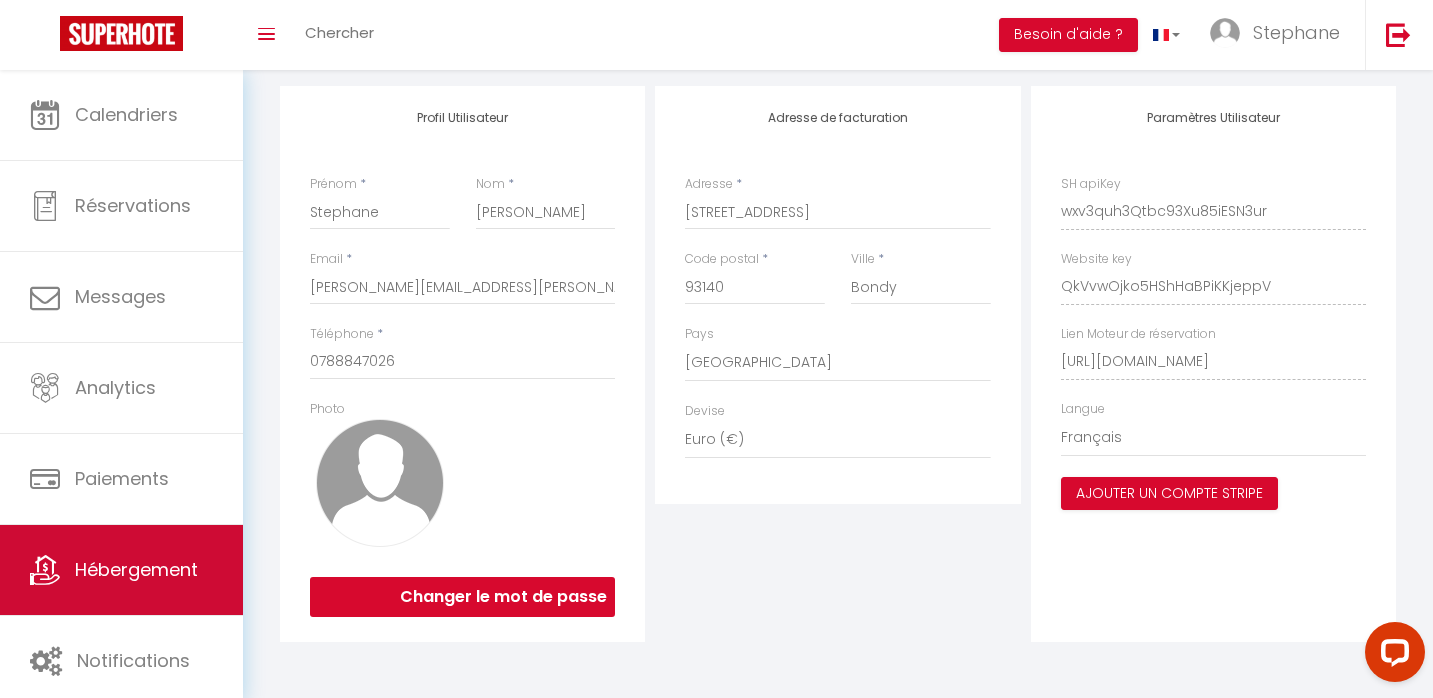 scroll, scrollTop: 0, scrollLeft: 0, axis: both 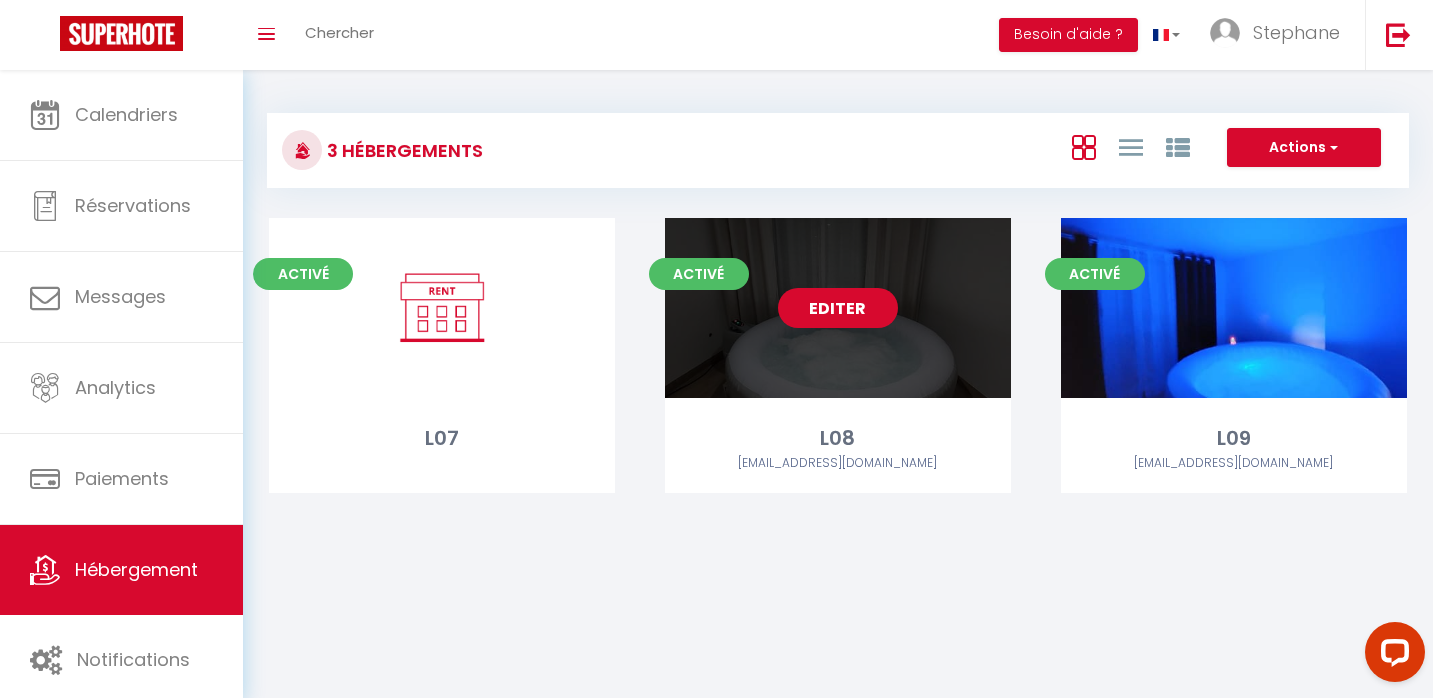 click on "Editer" at bounding box center (838, 308) 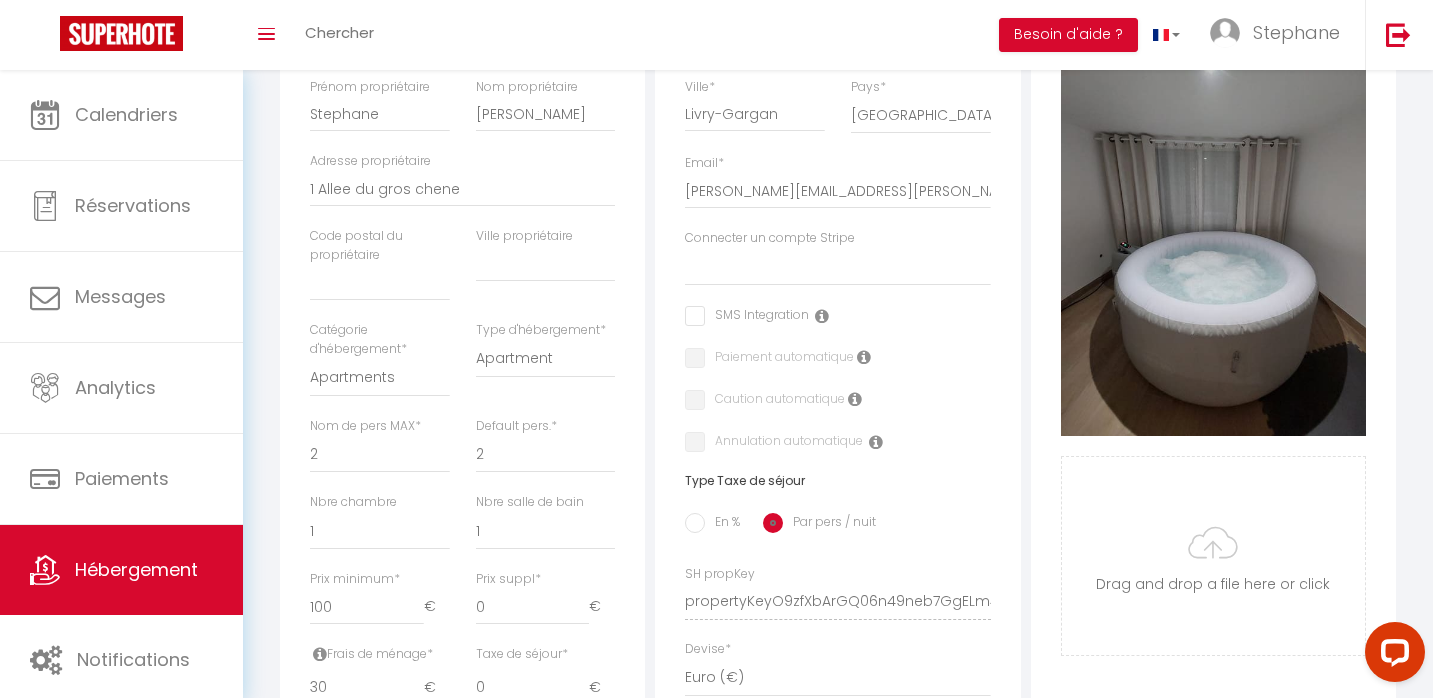 scroll, scrollTop: 445, scrollLeft: 0, axis: vertical 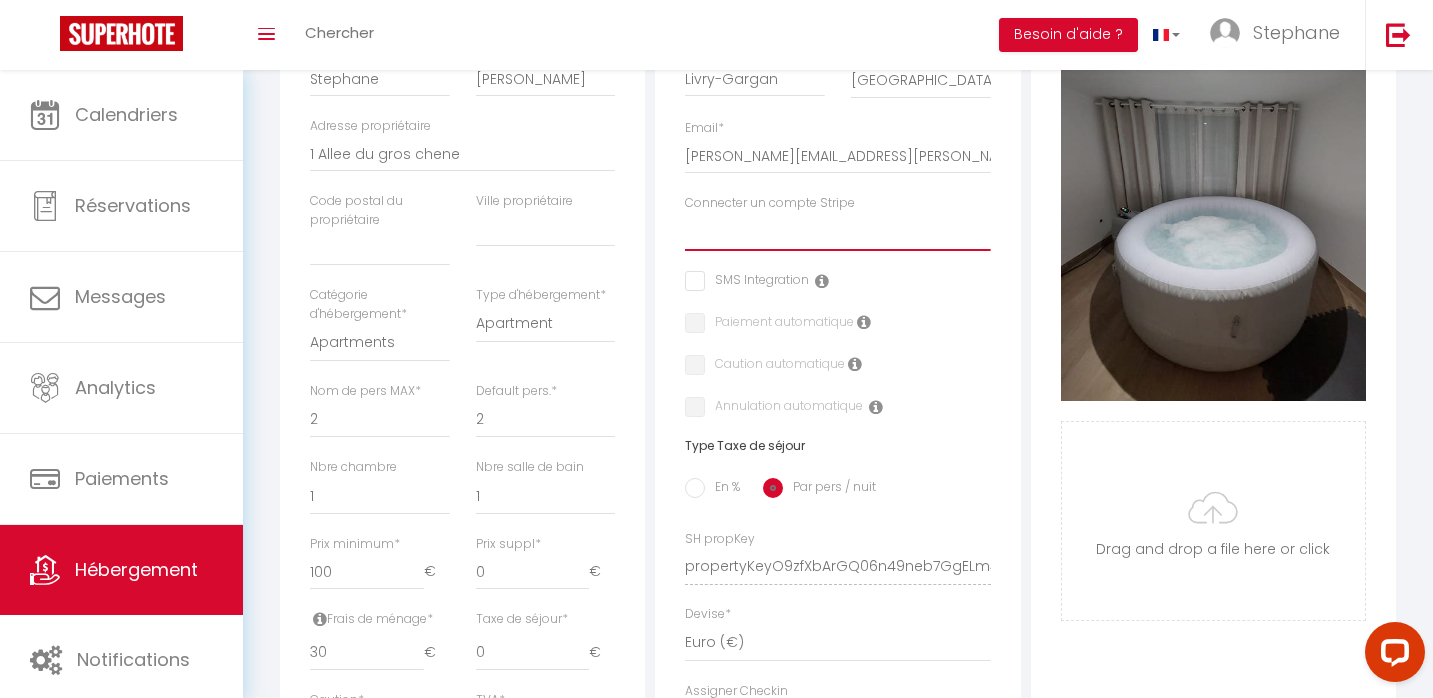click on "Connecter un compte Stripe" at bounding box center (837, 232) 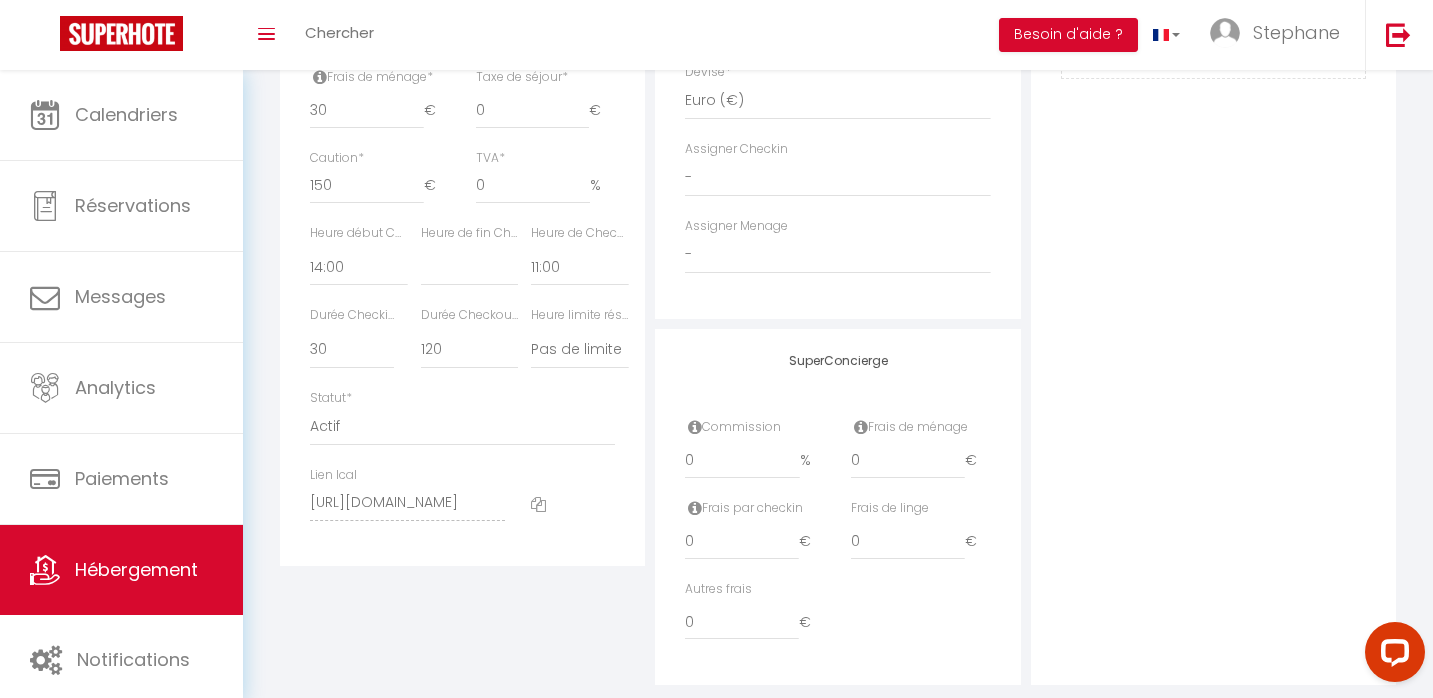 scroll, scrollTop: 1024, scrollLeft: 0, axis: vertical 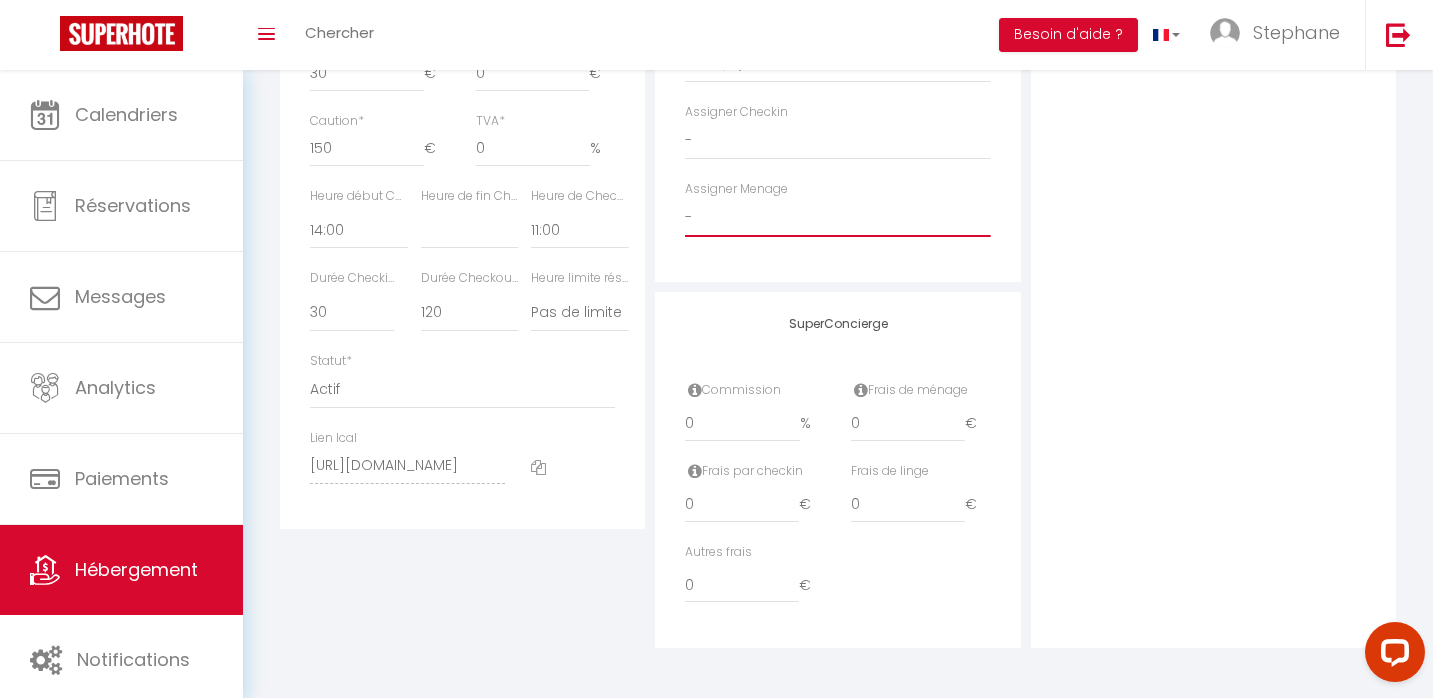 click on "-
[PERSON_NAME]" at bounding box center [837, 218] 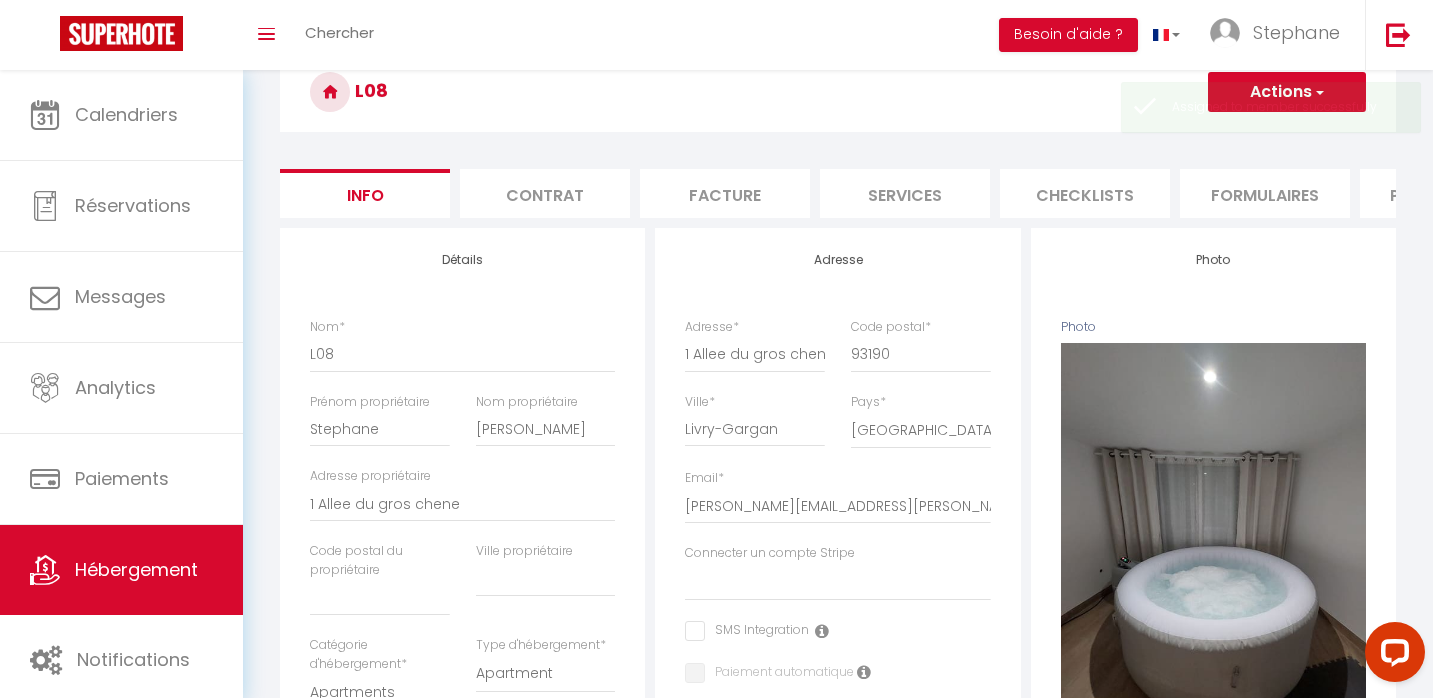 scroll, scrollTop: 94, scrollLeft: 0, axis: vertical 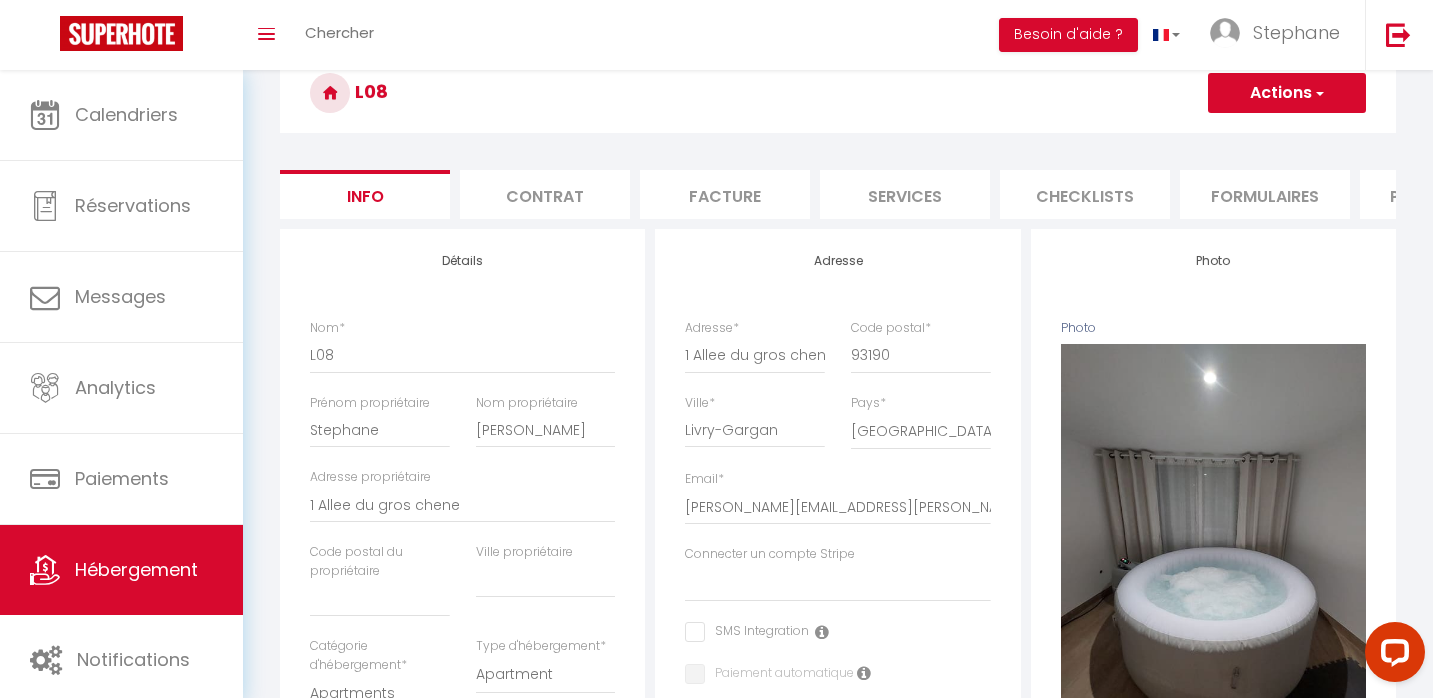 click on "L08
Actions
Enregistrer   Dupliquer   Supprimer   Importer les réservations
Info
Contrat
Facture
Services
Checklists
Formulaires
Plateformes
Paramètres
website
Journal
Modèle personnalisé
×         Titre [PERSON_NAME]
Enregistrer
Liste de checklist
×   *     *                   Ooops, something wrong happened." at bounding box center [838, 815] 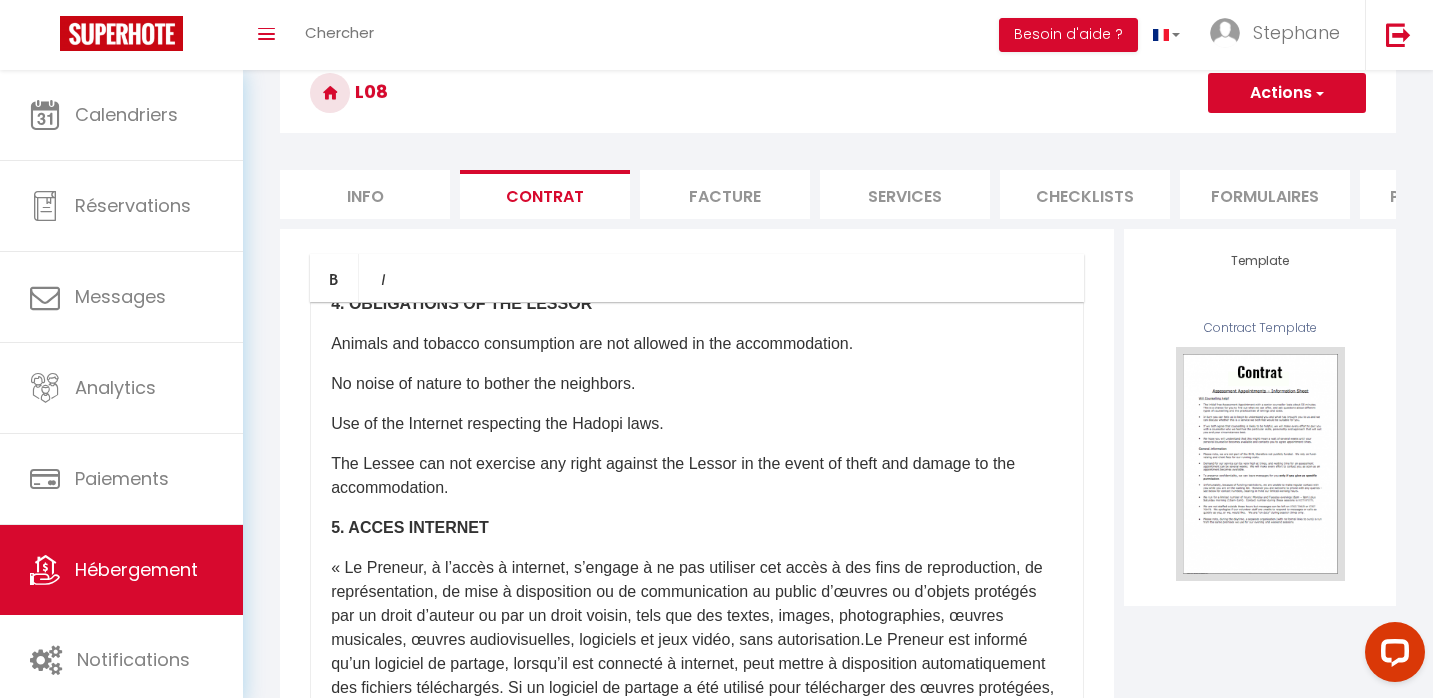 scroll, scrollTop: 1856, scrollLeft: 0, axis: vertical 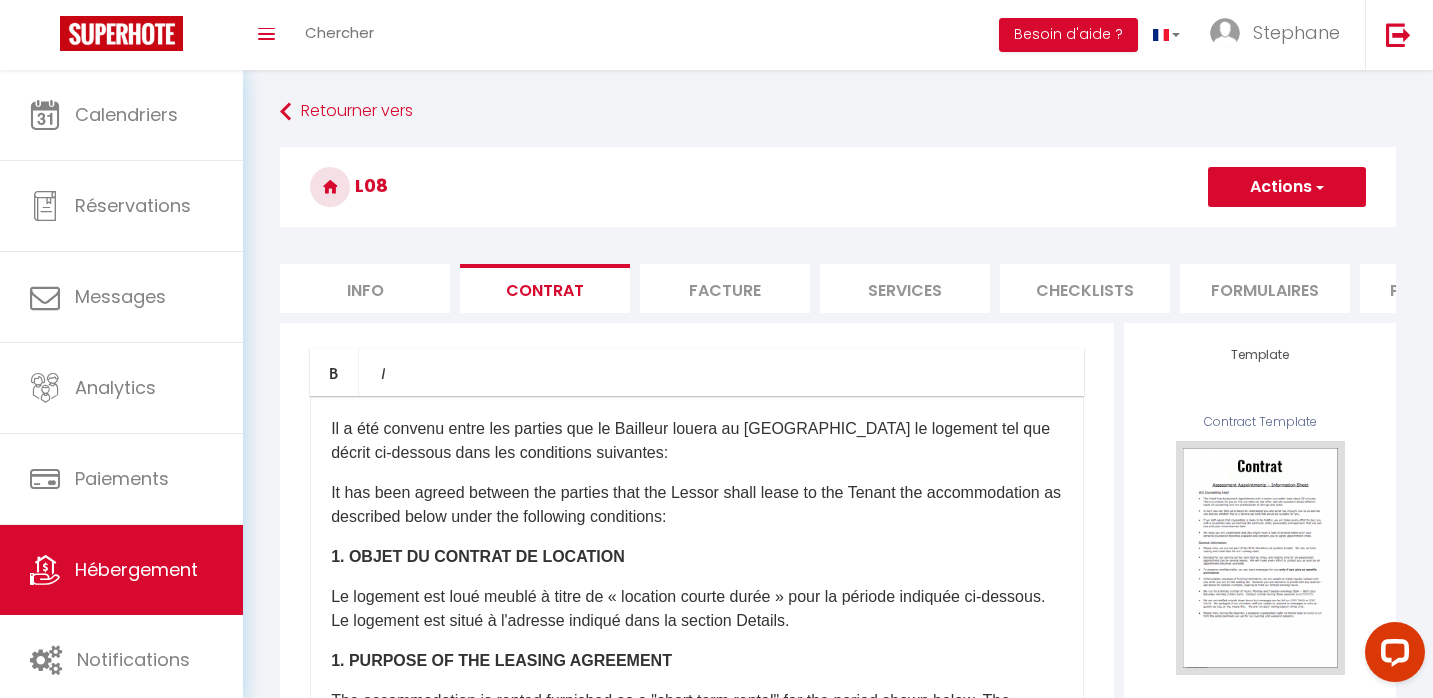 click on "Facture" at bounding box center (725, 288) 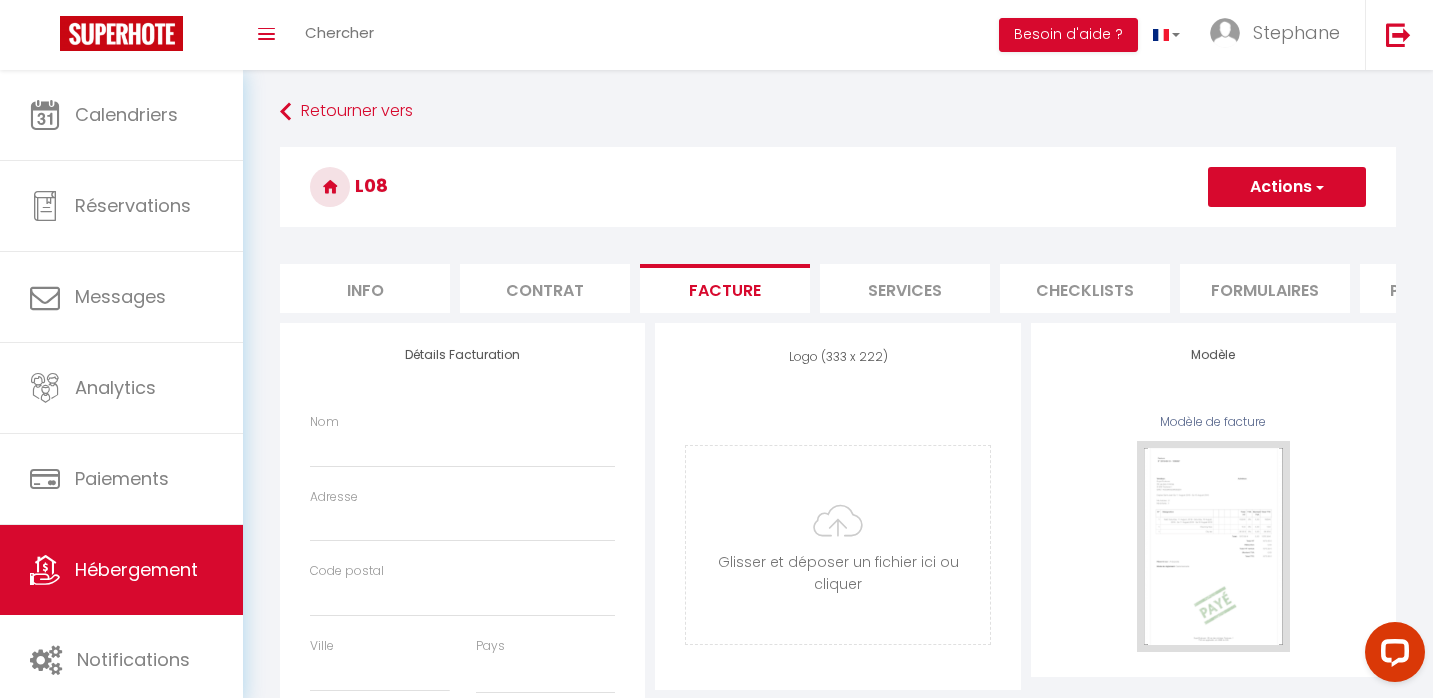 click on "Info" at bounding box center [365, 288] 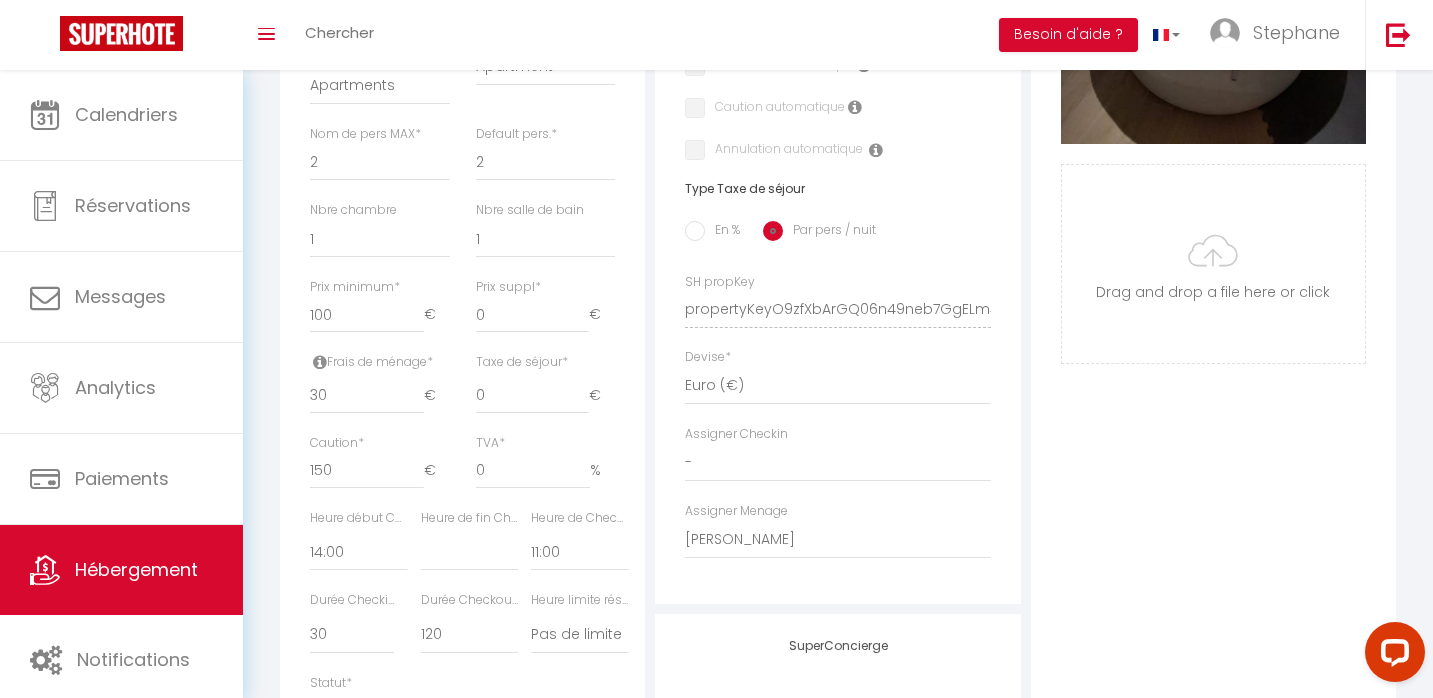 scroll, scrollTop: 722, scrollLeft: 0, axis: vertical 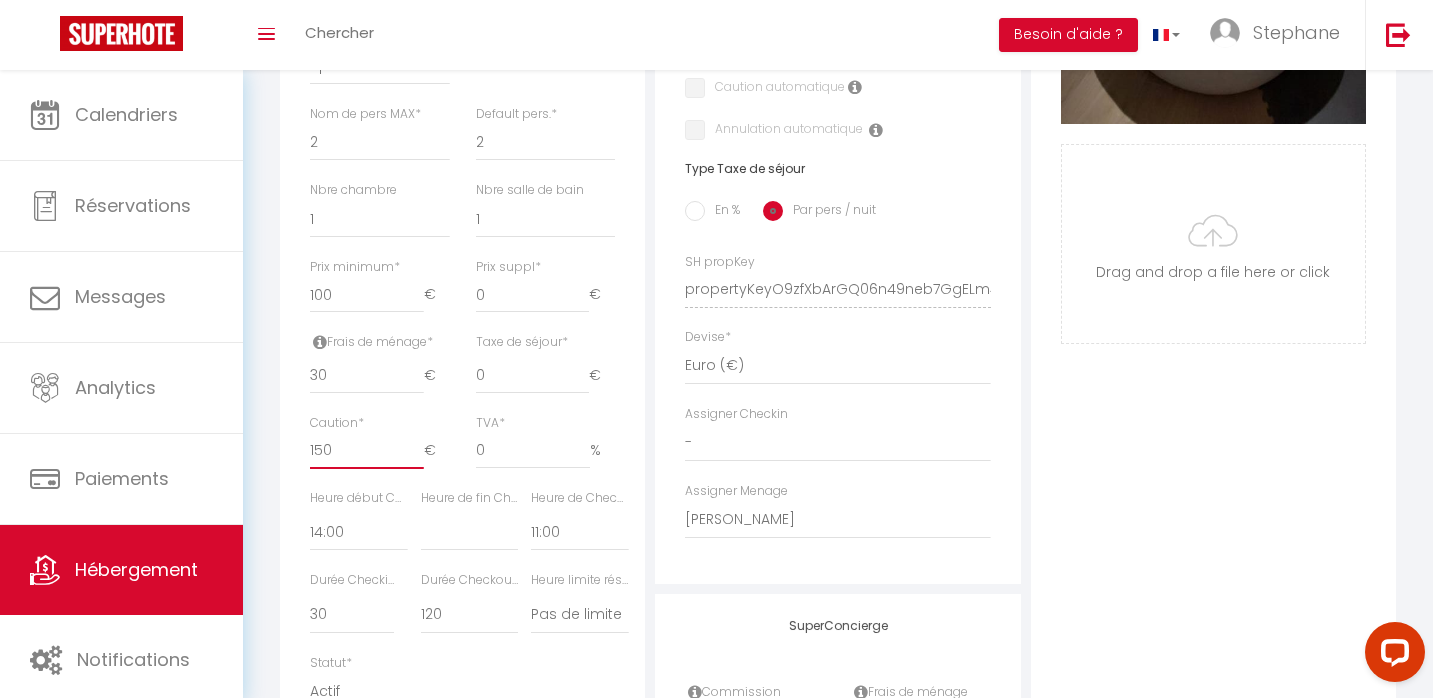 click on "150" at bounding box center [367, 451] 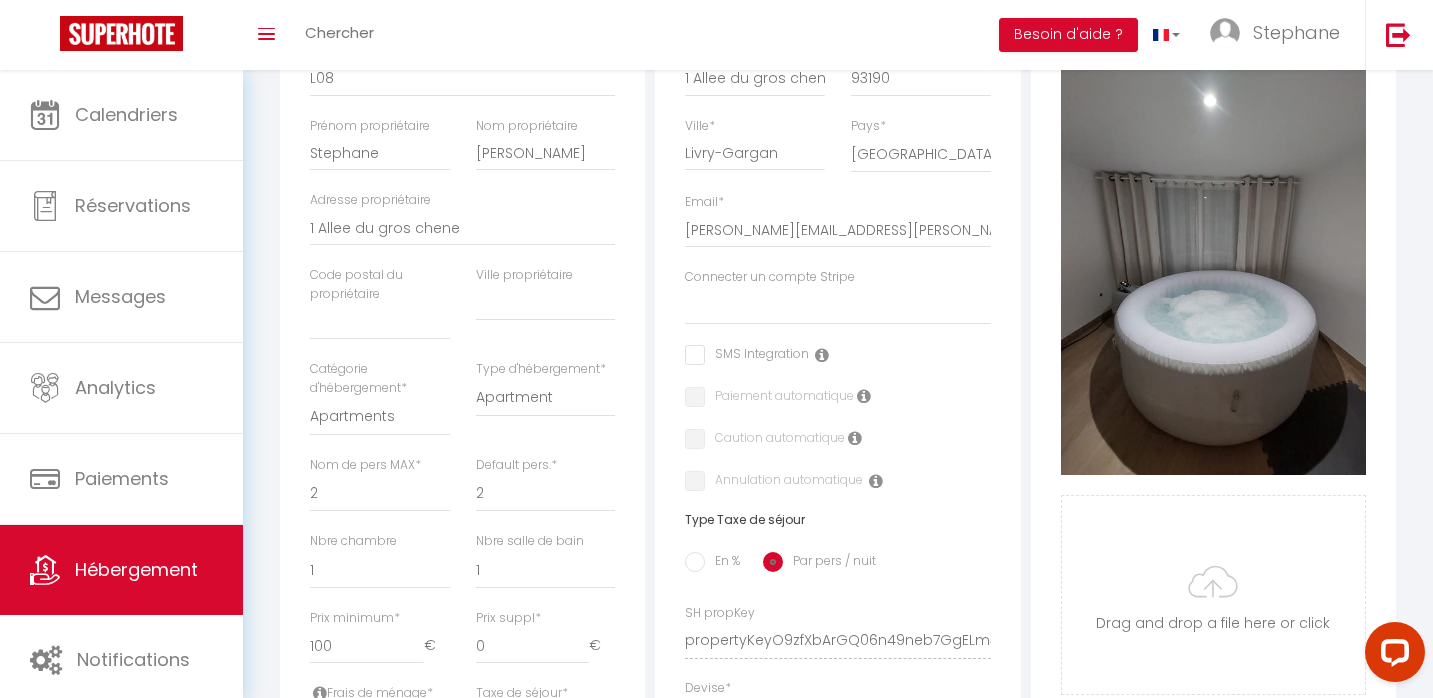 scroll, scrollTop: 0, scrollLeft: 0, axis: both 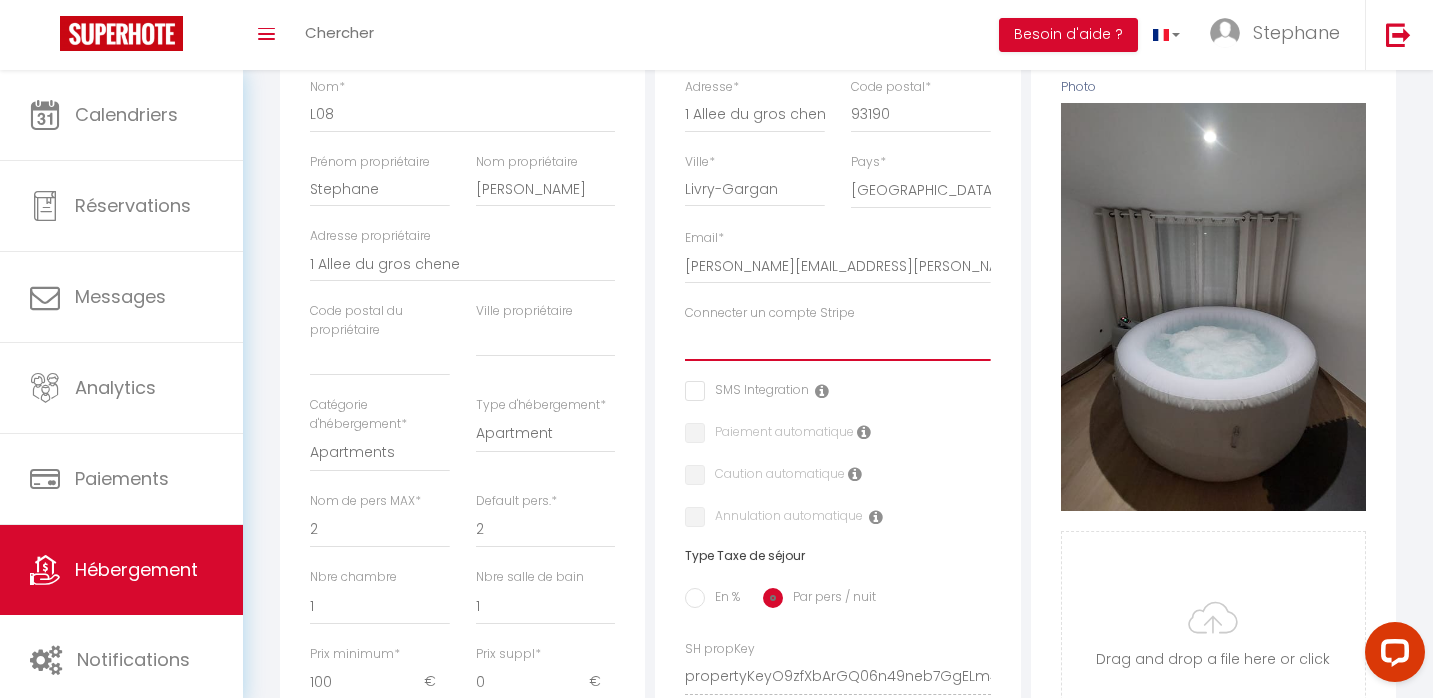 click on "Connecter un compte Stripe" at bounding box center [837, 342] 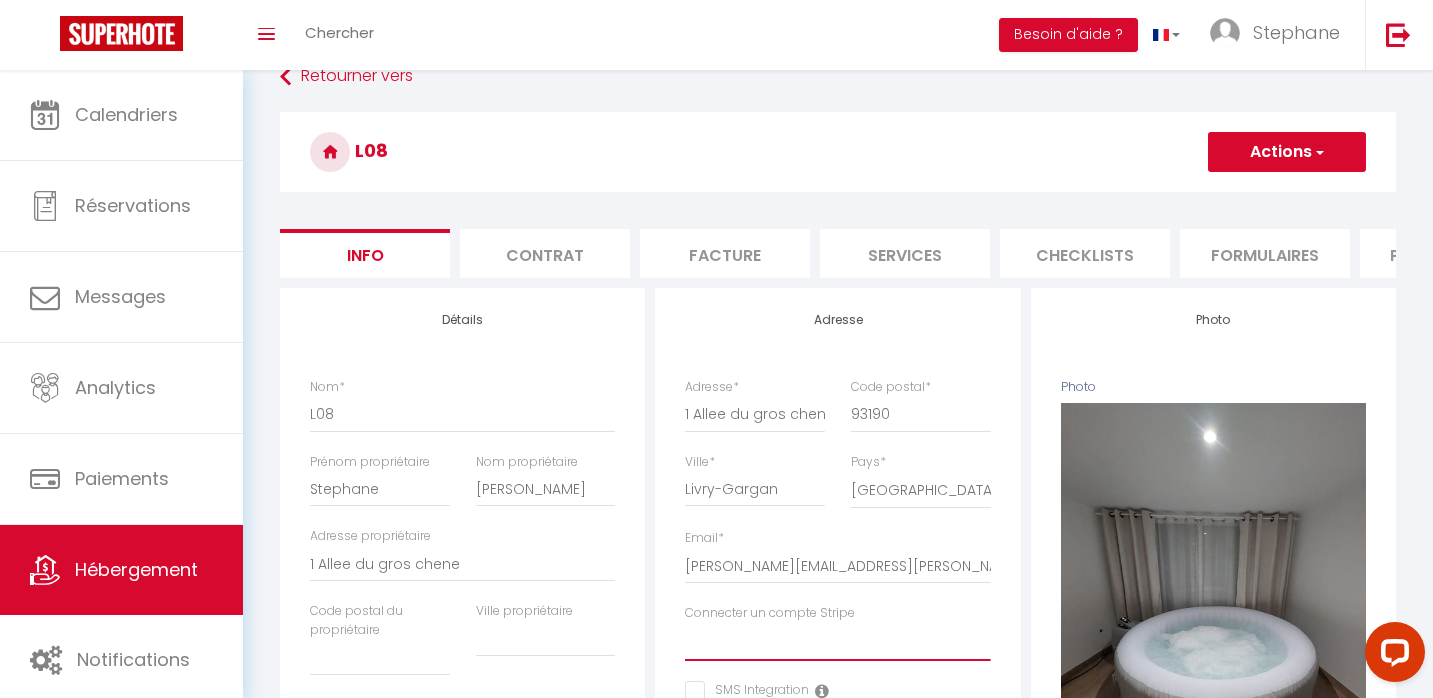 scroll, scrollTop: 0, scrollLeft: 0, axis: both 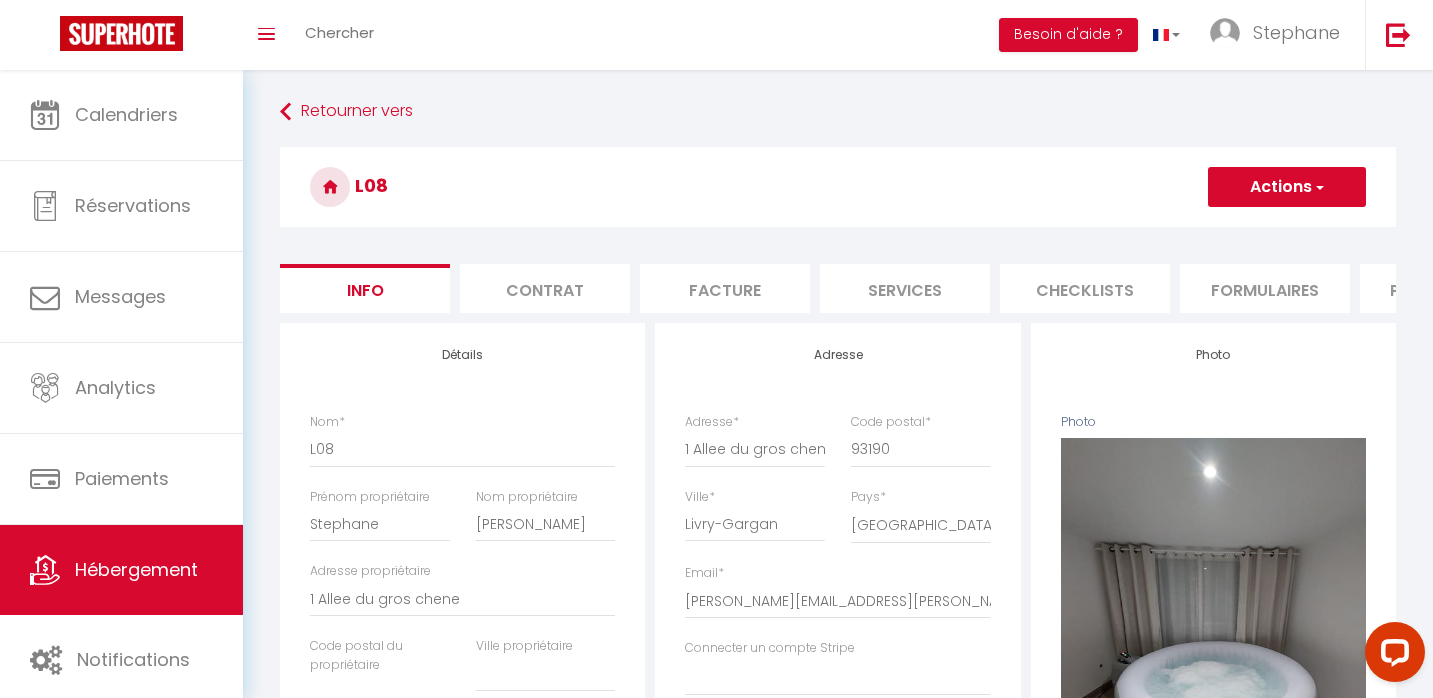 click on "Contrat" at bounding box center (545, 288) 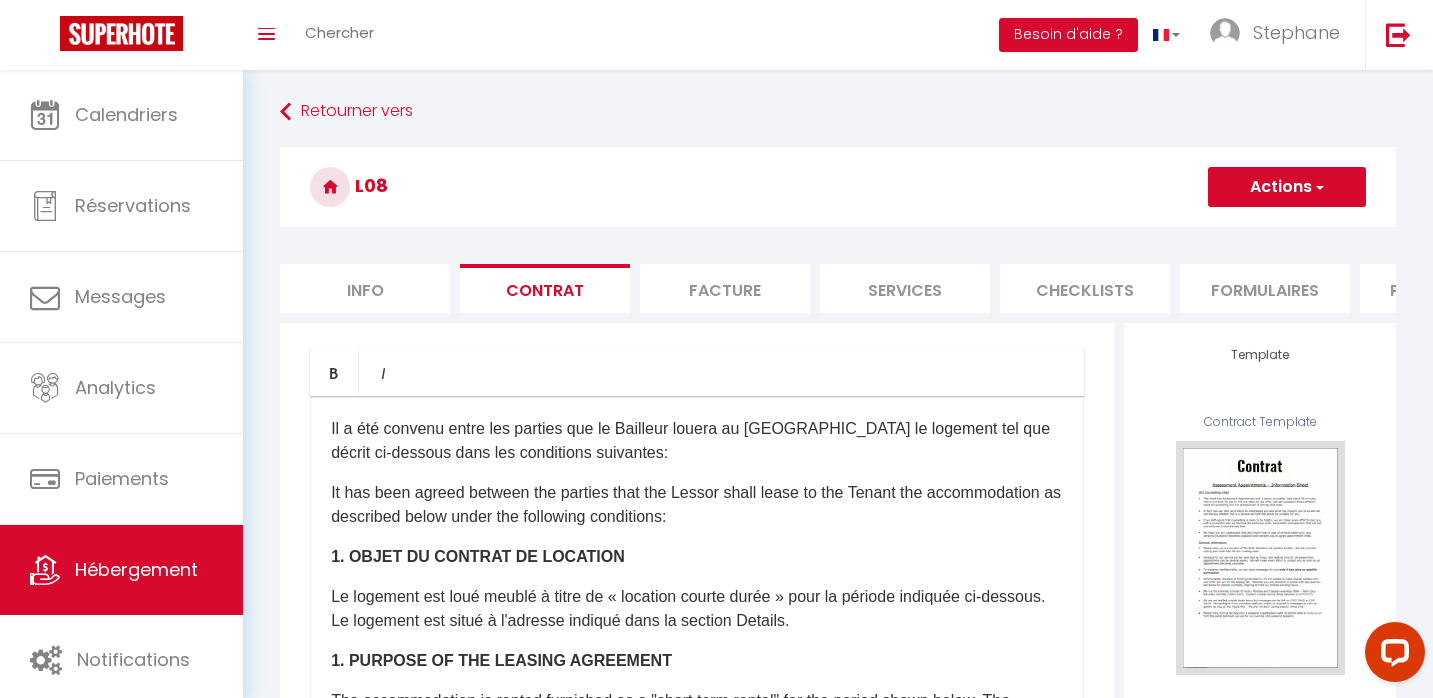 click on "Facture" at bounding box center [725, 288] 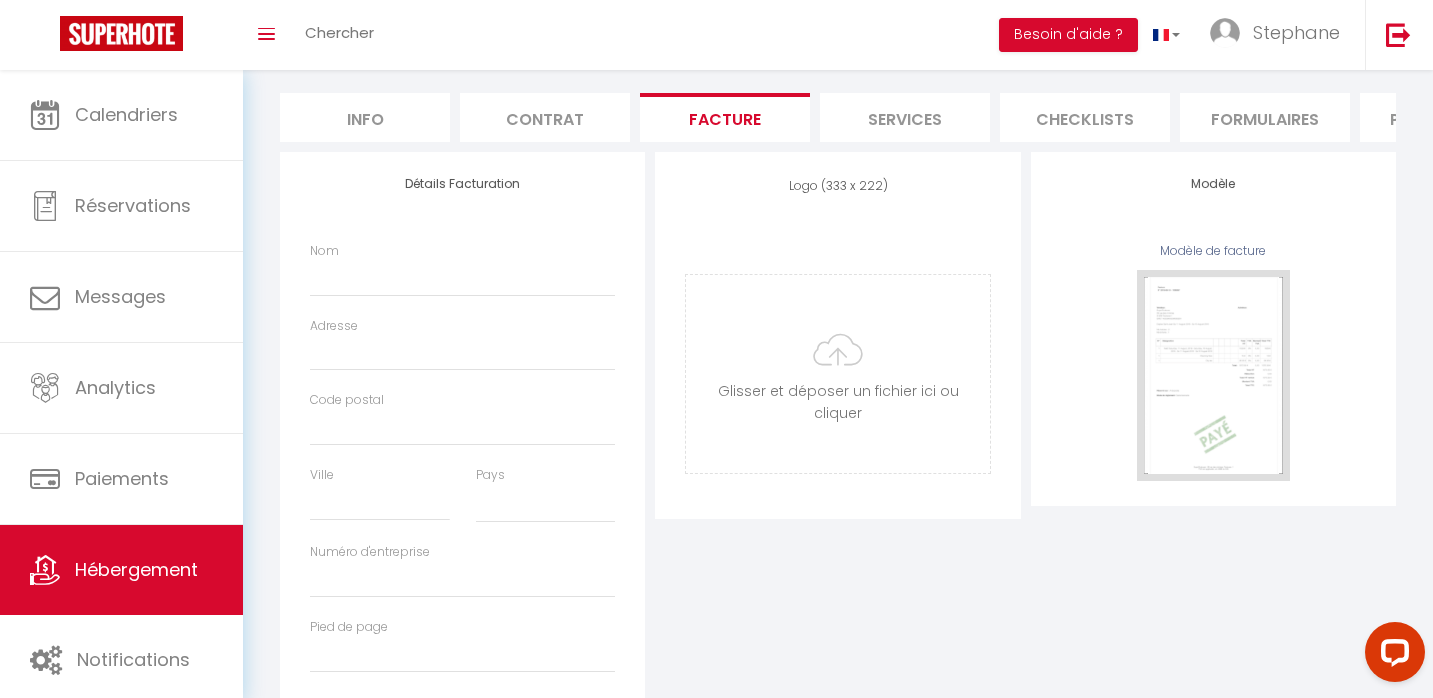 scroll, scrollTop: 218, scrollLeft: 0, axis: vertical 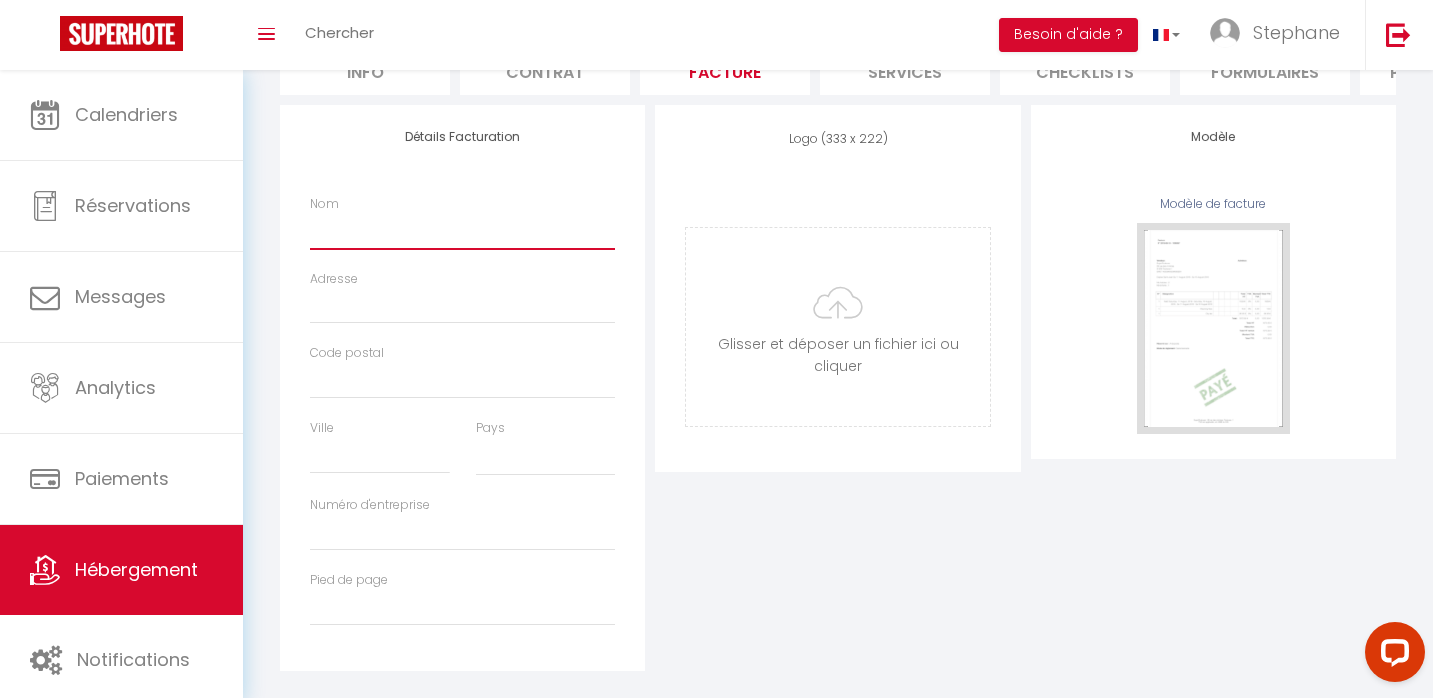 click on "Nom" at bounding box center [462, 231] 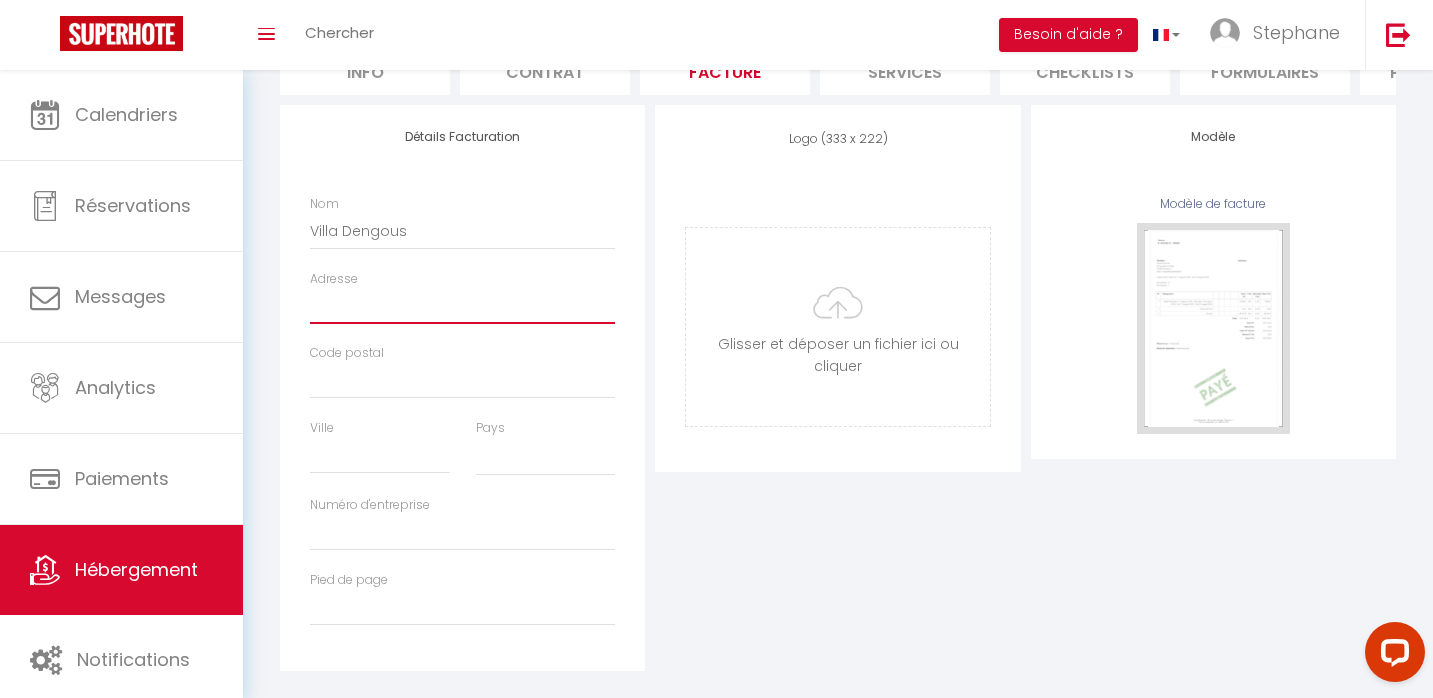 click on "Adresse" at bounding box center (462, 306) 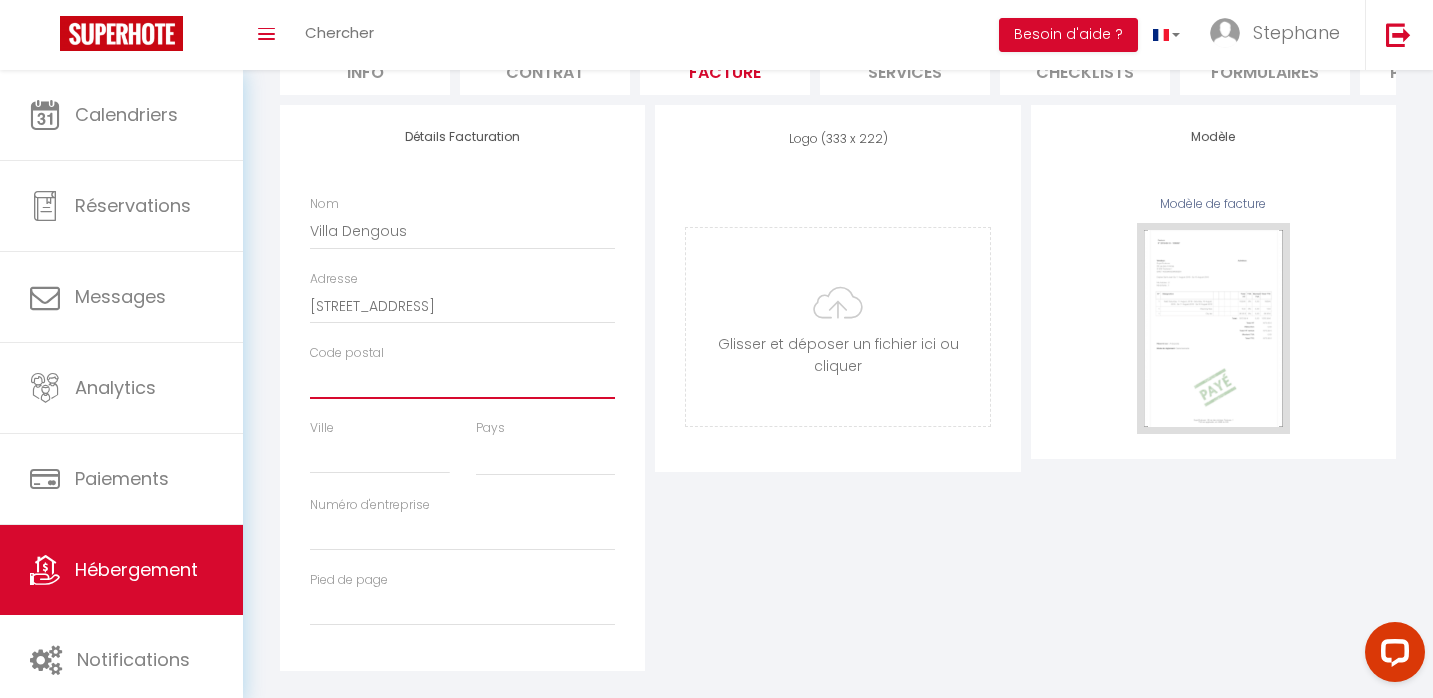 click on "Code postal" at bounding box center [462, 381] 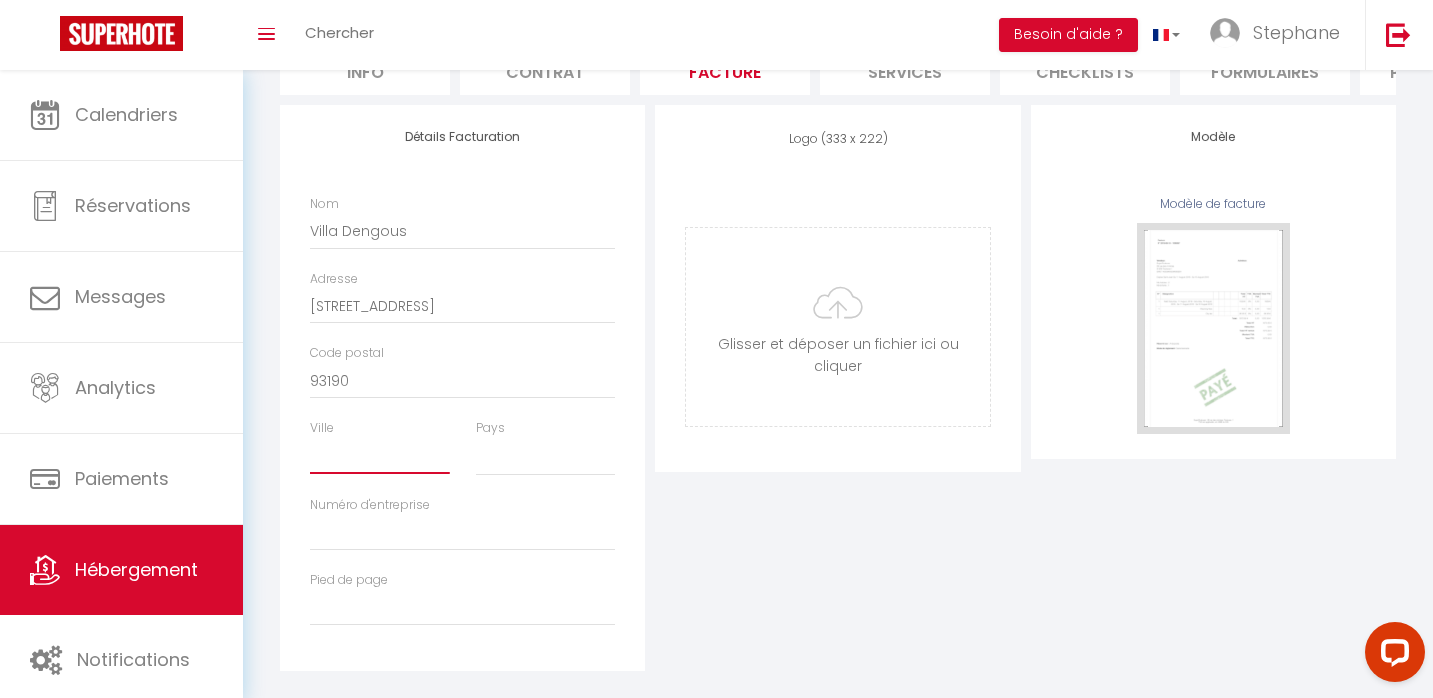 click on "Ville" at bounding box center (380, 456) 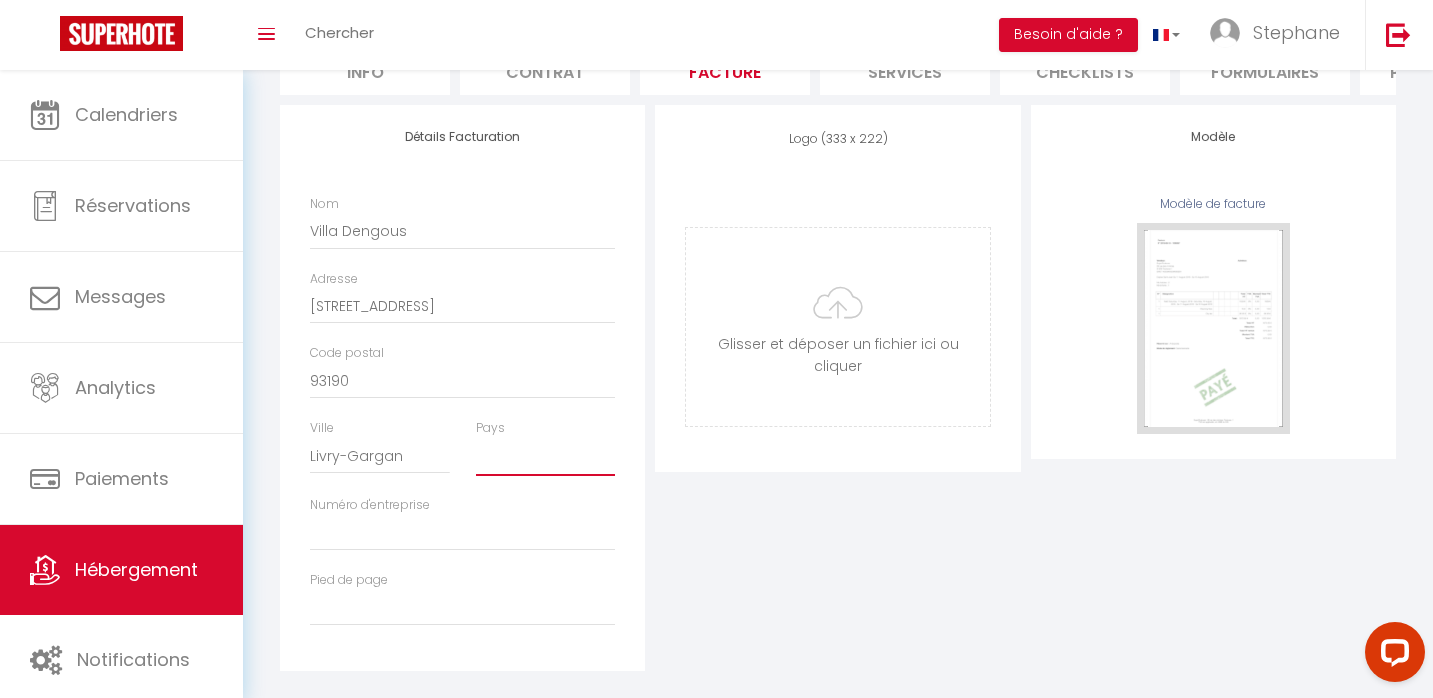 click on "[GEOGRAPHIC_DATA]
[GEOGRAPHIC_DATA]
[GEOGRAPHIC_DATA]
[GEOGRAPHIC_DATA]
[GEOGRAPHIC_DATA]
[US_STATE]
[GEOGRAPHIC_DATA]
[GEOGRAPHIC_DATA]
[GEOGRAPHIC_DATA]
Antarctica
[GEOGRAPHIC_DATA]
[GEOGRAPHIC_DATA]
[GEOGRAPHIC_DATA]" at bounding box center (546, 457) 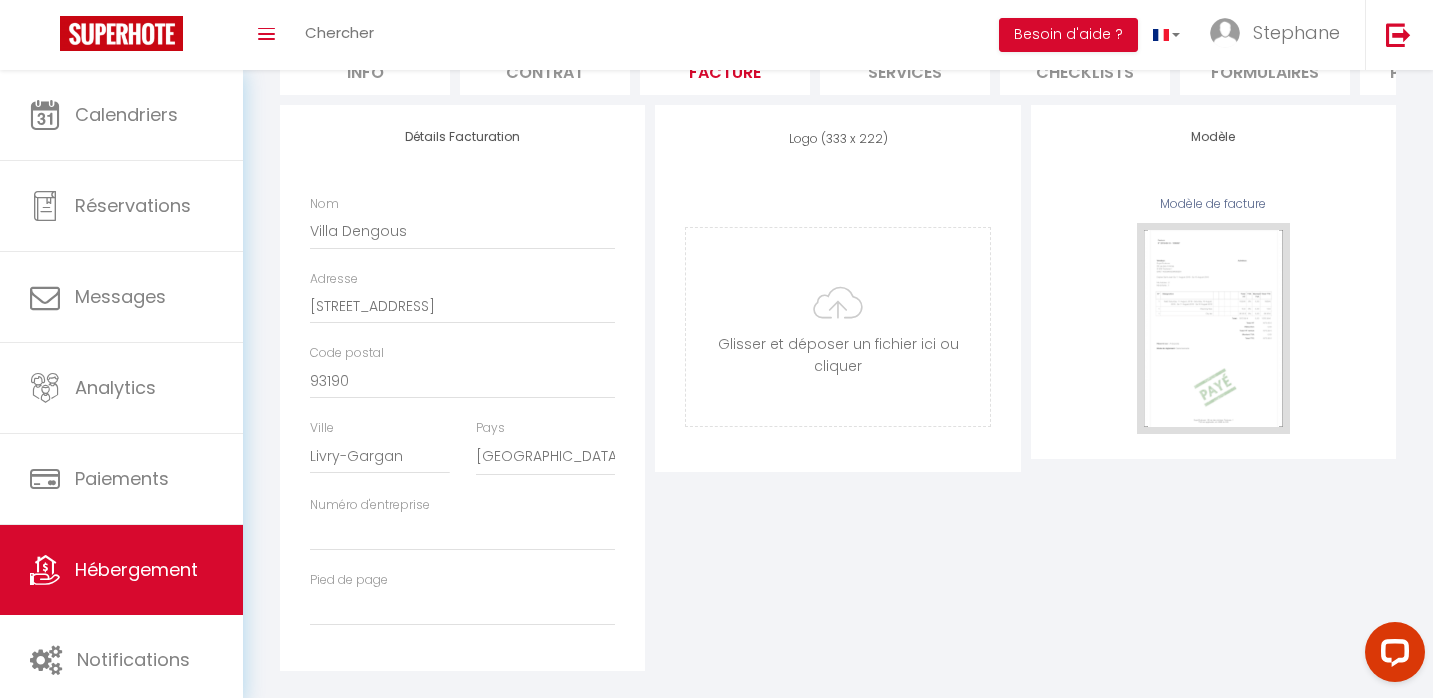 click on "Logo   (333 x 222)
Supprimer
Glisser et déposer un fichier ici ou cliquer Ooops, something wrong happened. Remove   Drag and drop or click to replace" at bounding box center (837, 388) 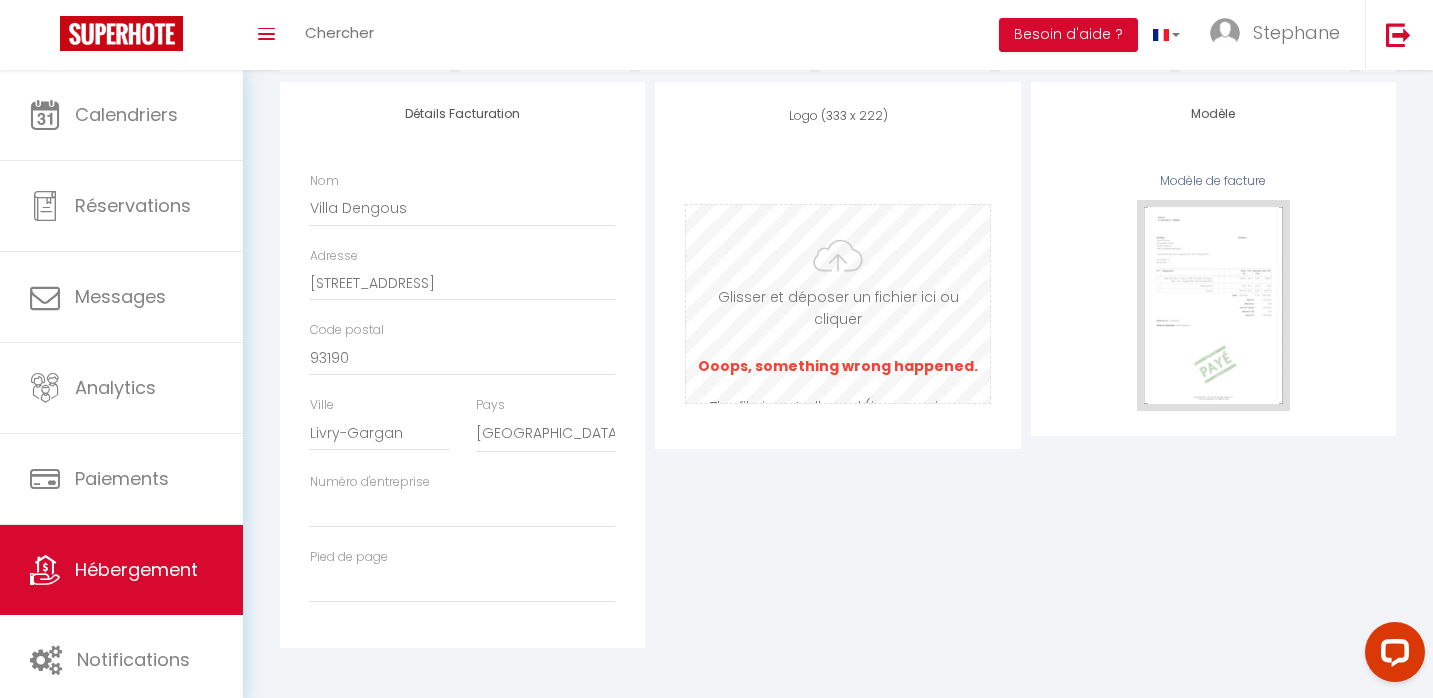 click at bounding box center [837, 304] 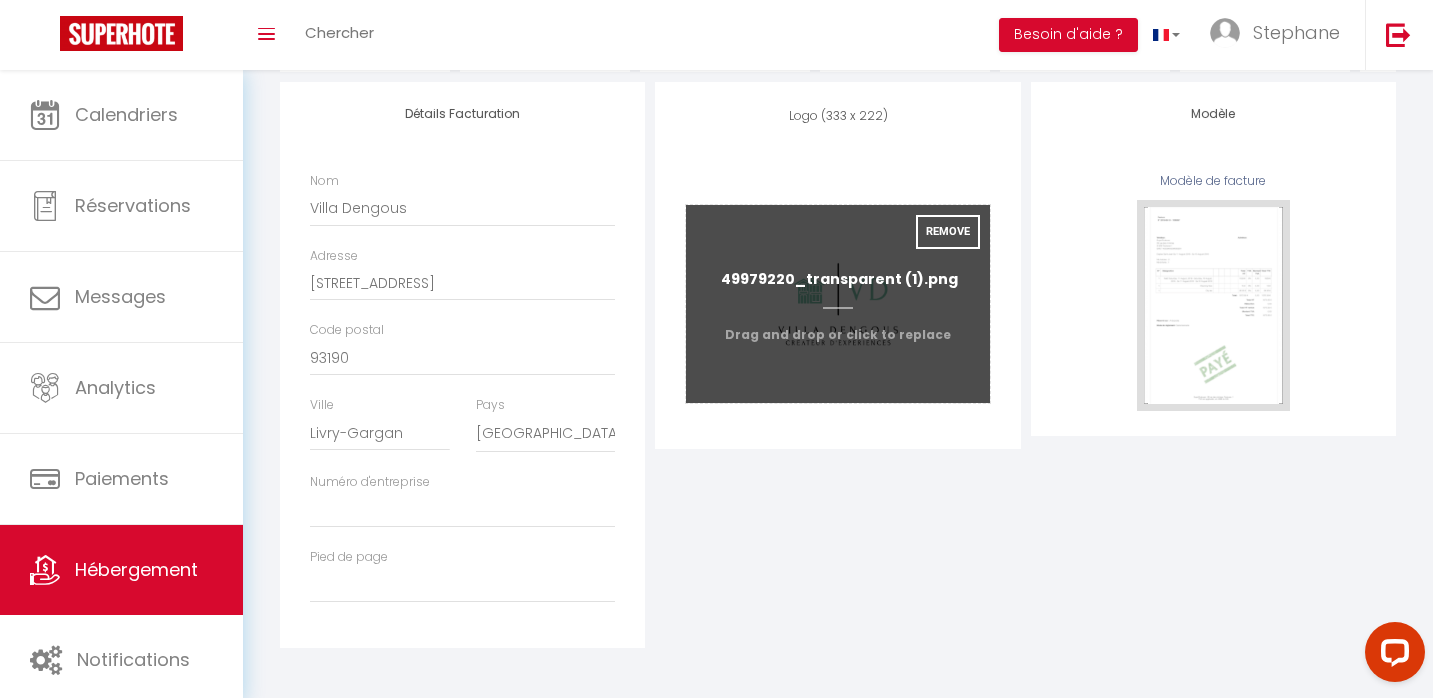 click at bounding box center [837, 304] 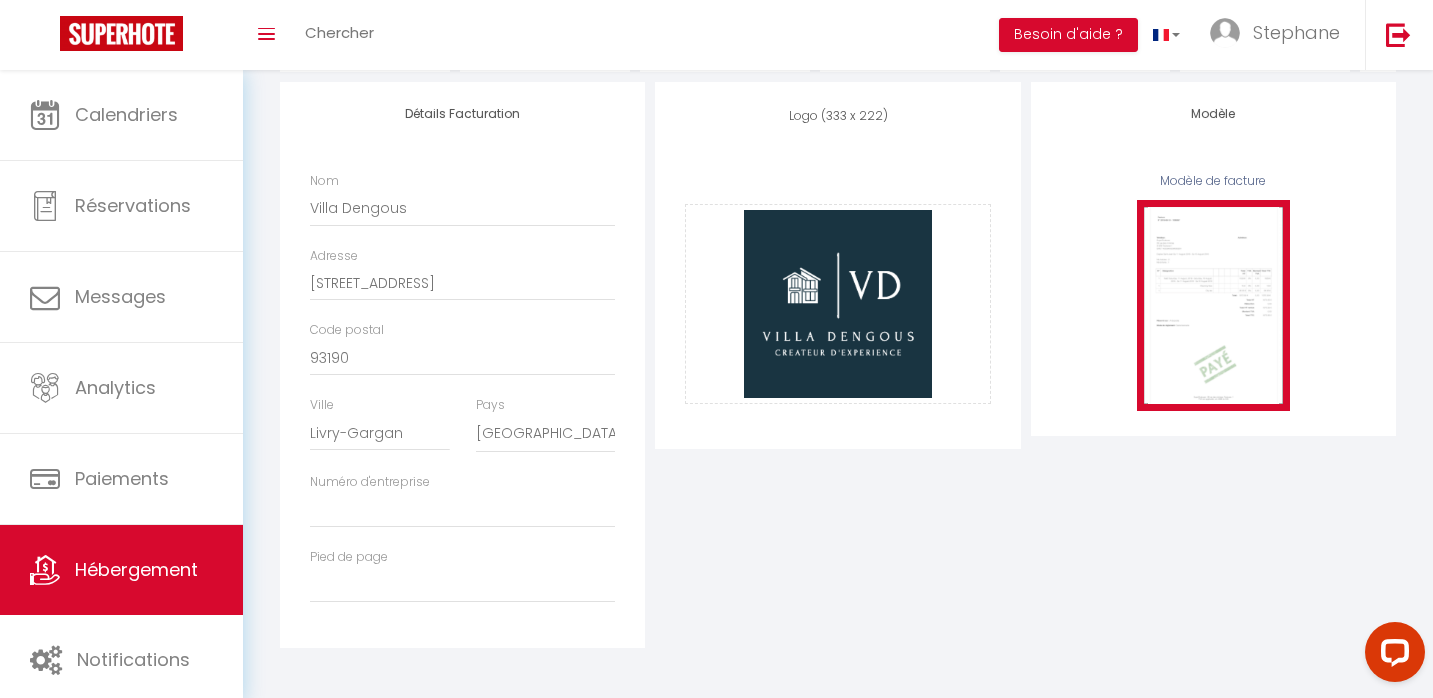 click at bounding box center (1213, 305) 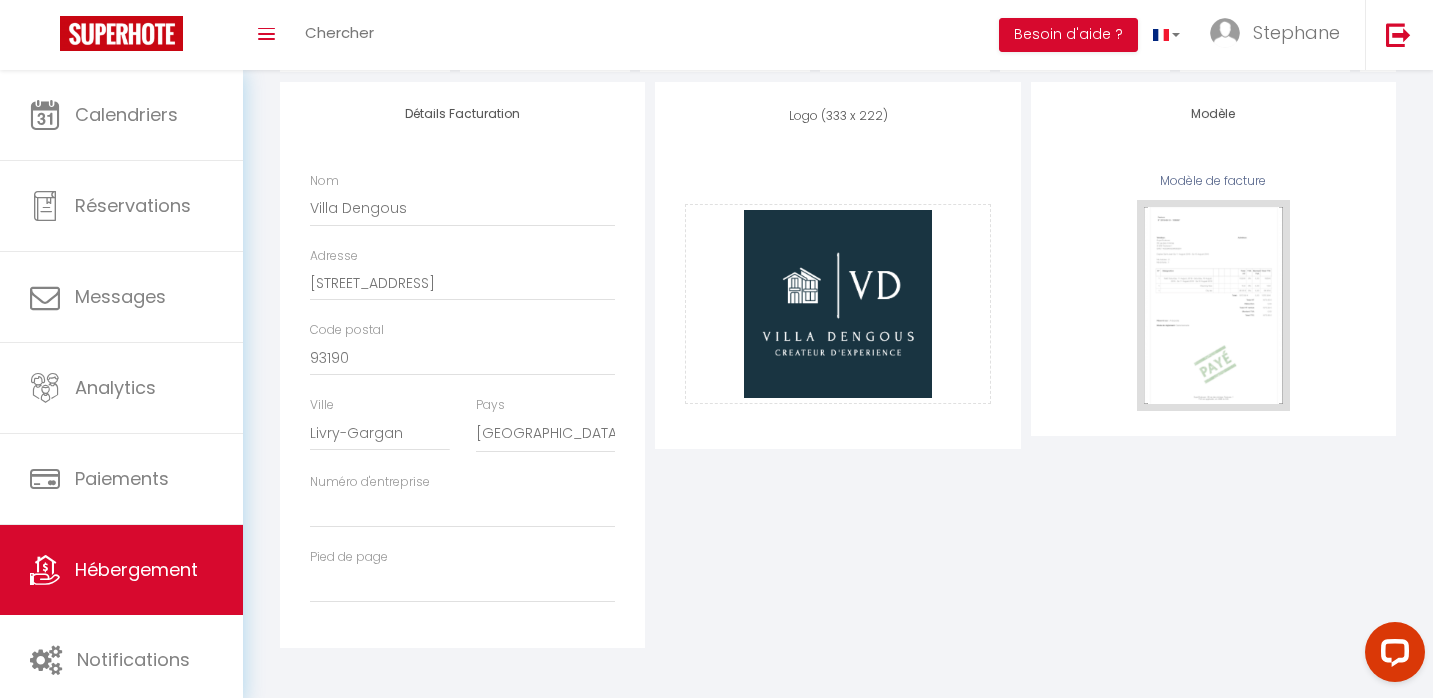scroll, scrollTop: 0, scrollLeft: 0, axis: both 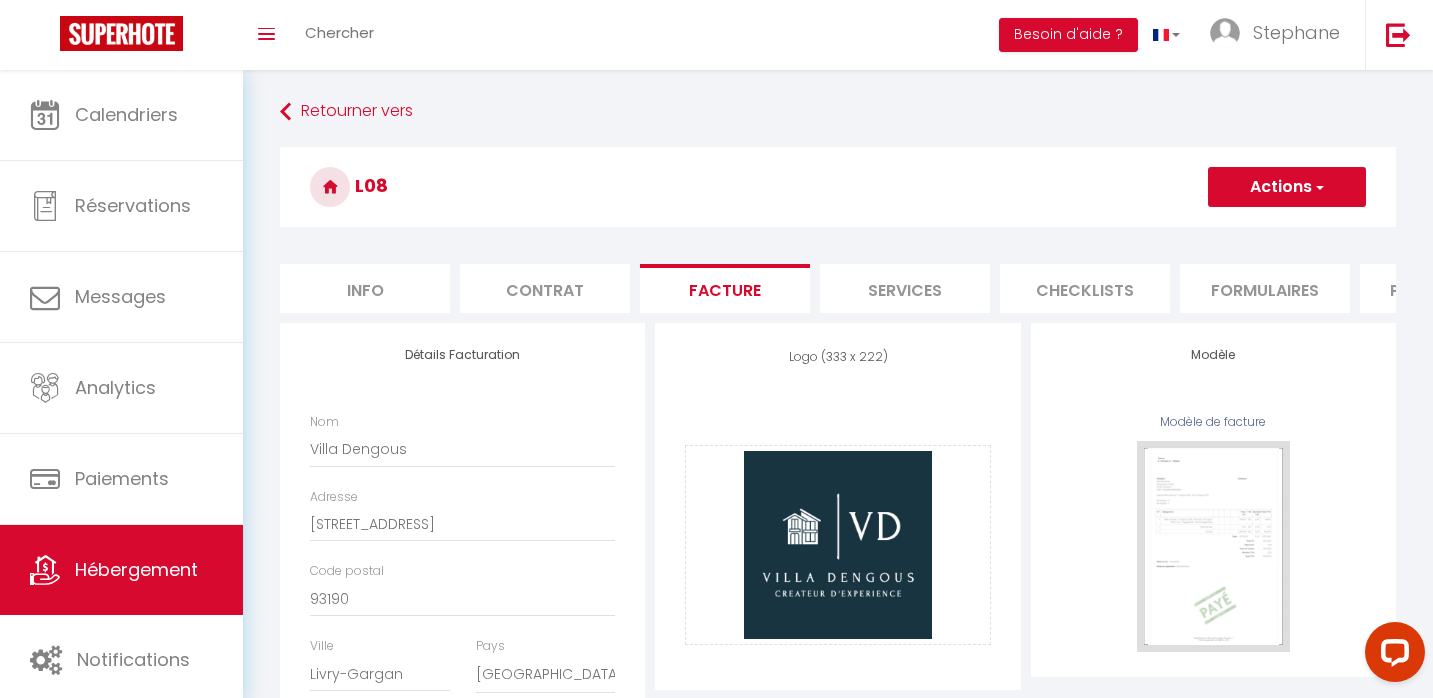 click on "Actions" at bounding box center (1287, 187) 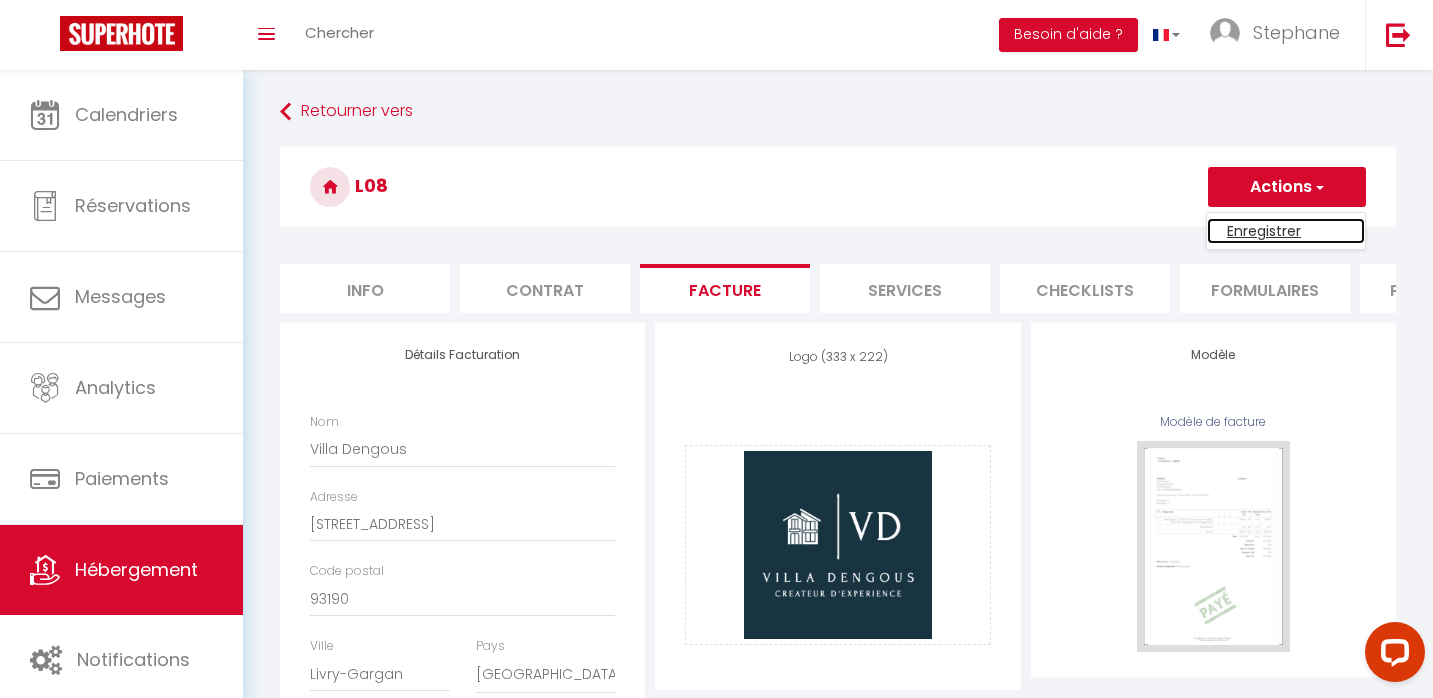 click on "Enregistrer" at bounding box center [1286, 231] 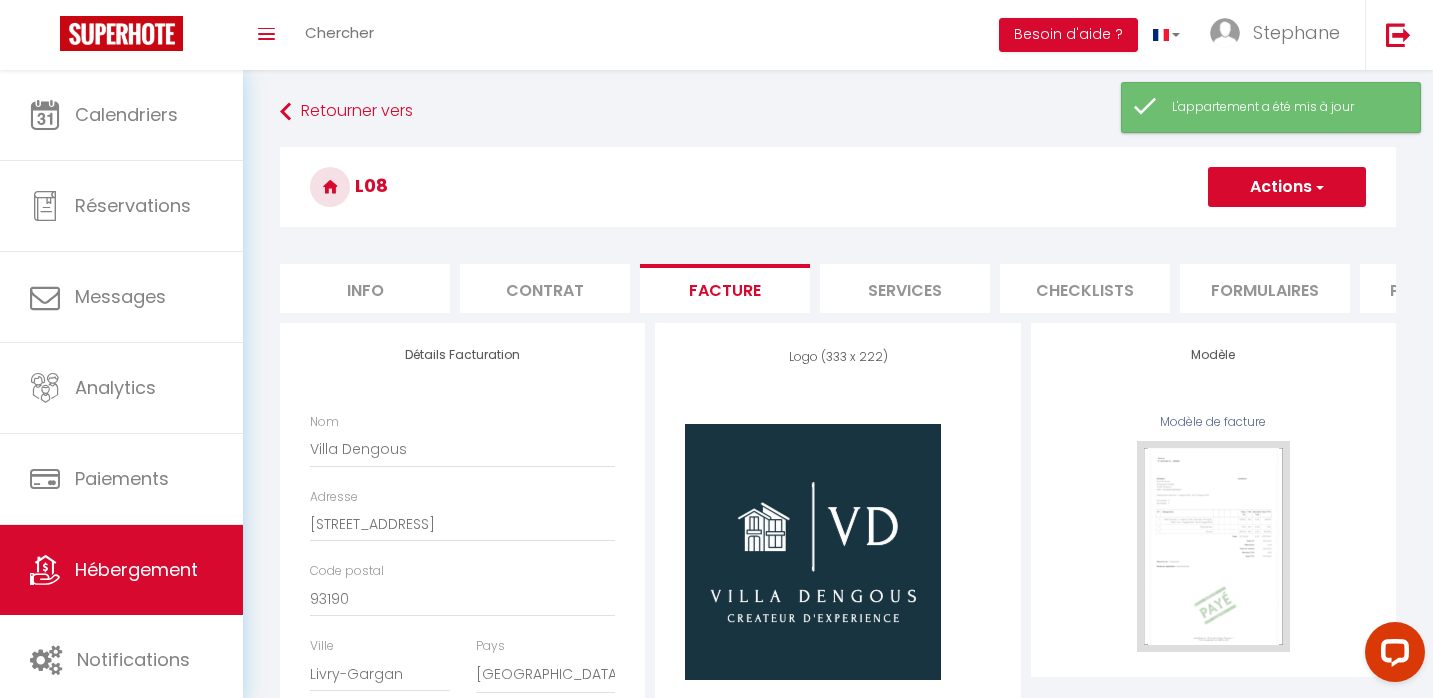 click on "Contrat" at bounding box center (545, 288) 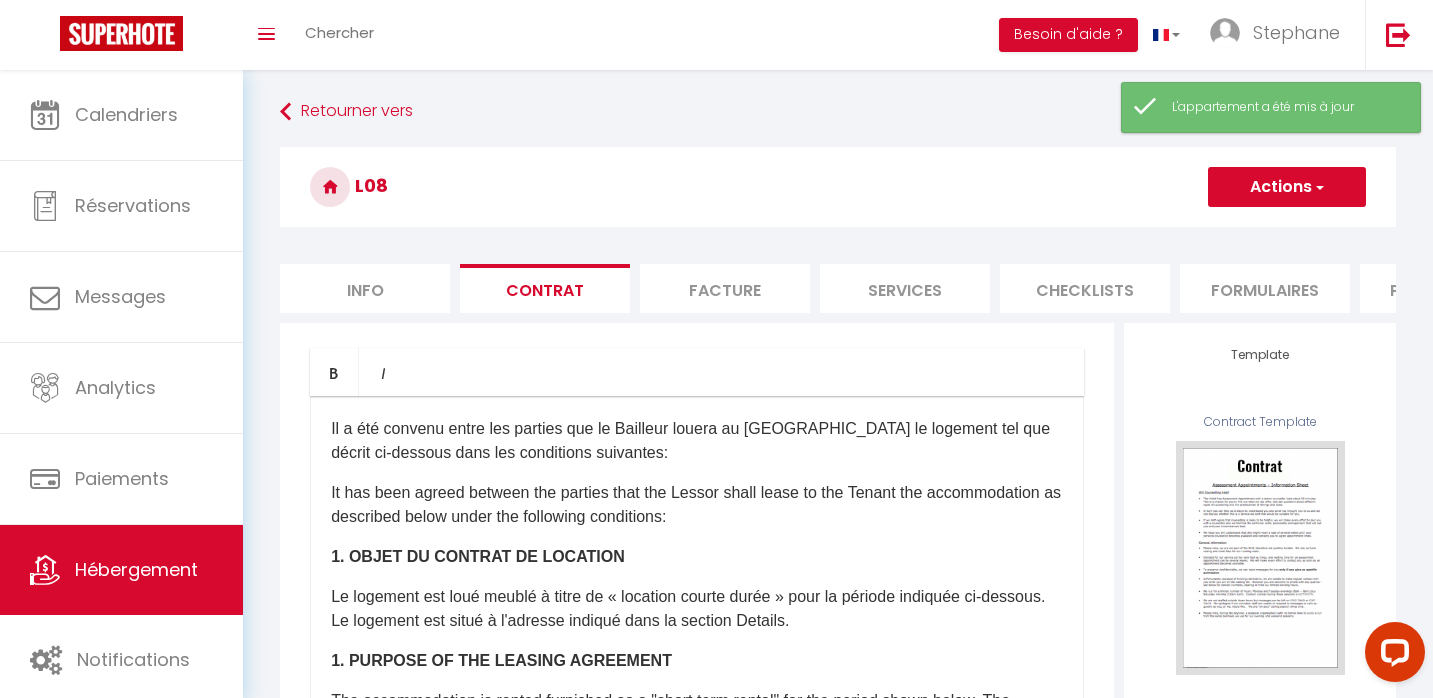click on "Services" at bounding box center (905, 288) 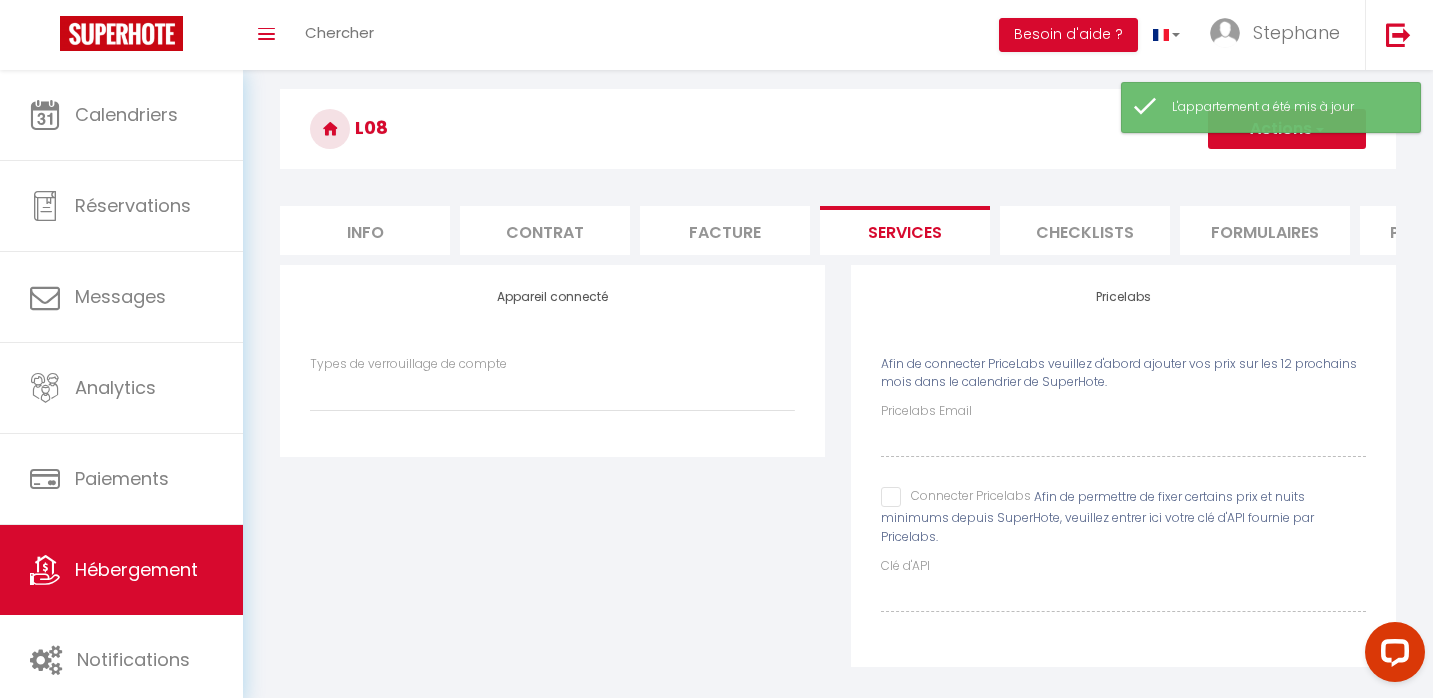 scroll, scrollTop: 77, scrollLeft: 0, axis: vertical 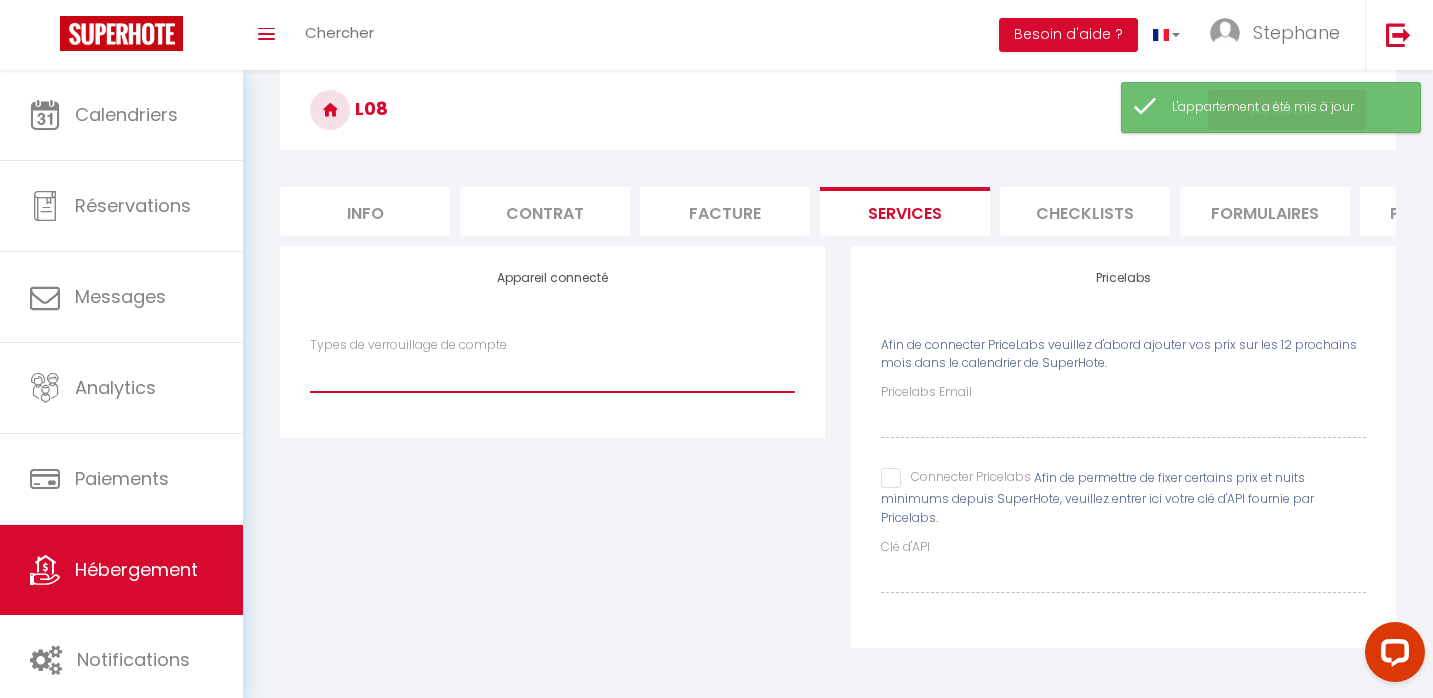 click on "Nuki" at bounding box center (552, 373) 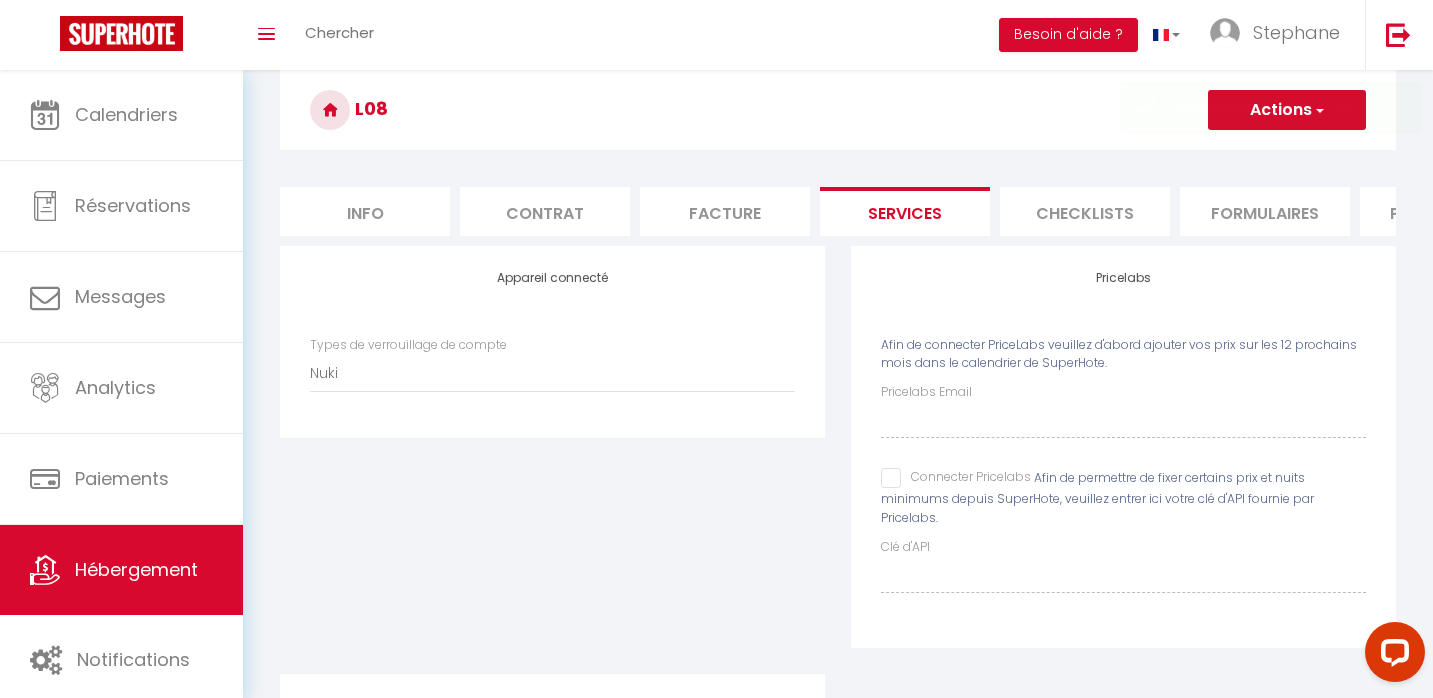 click on "Appareil connecté
Types de verrouillage de compte
Nuki" at bounding box center [552, 341] 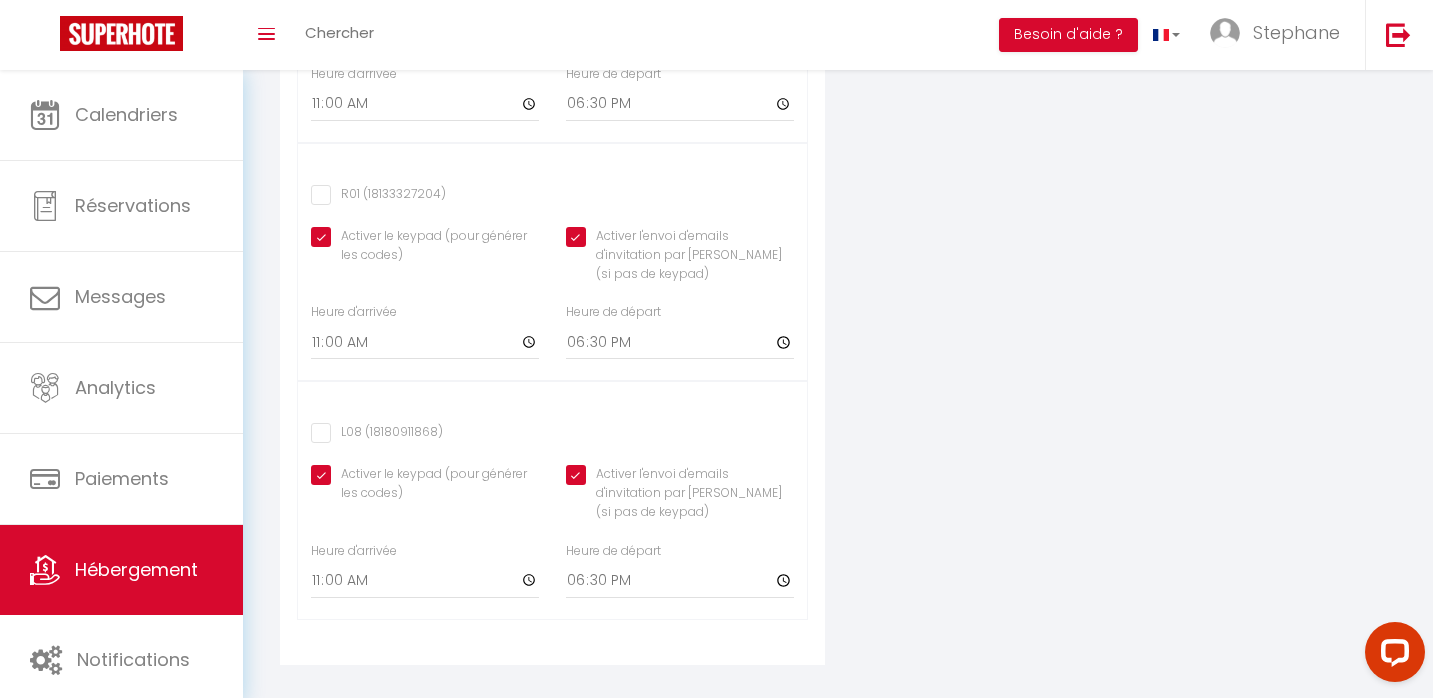 scroll, scrollTop: 2402, scrollLeft: 0, axis: vertical 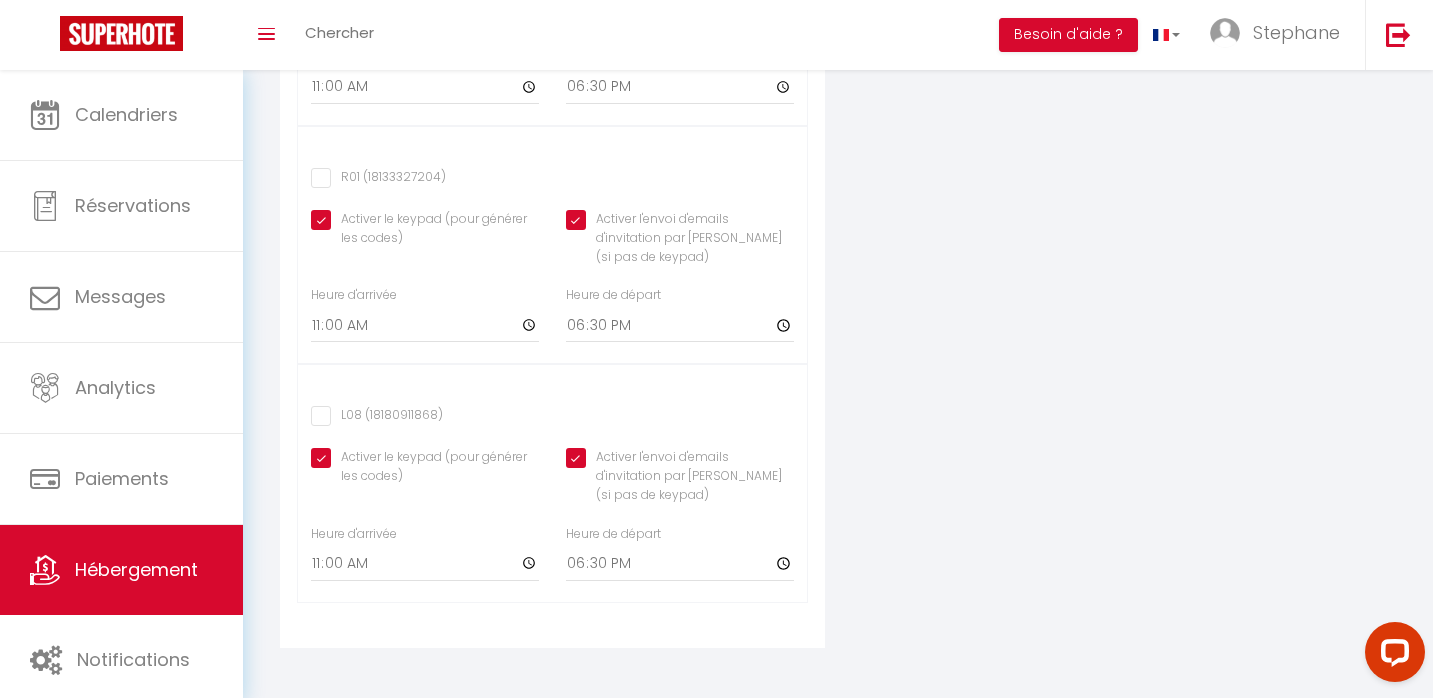 click on "L08 (18180911868)" at bounding box center [377, 416] 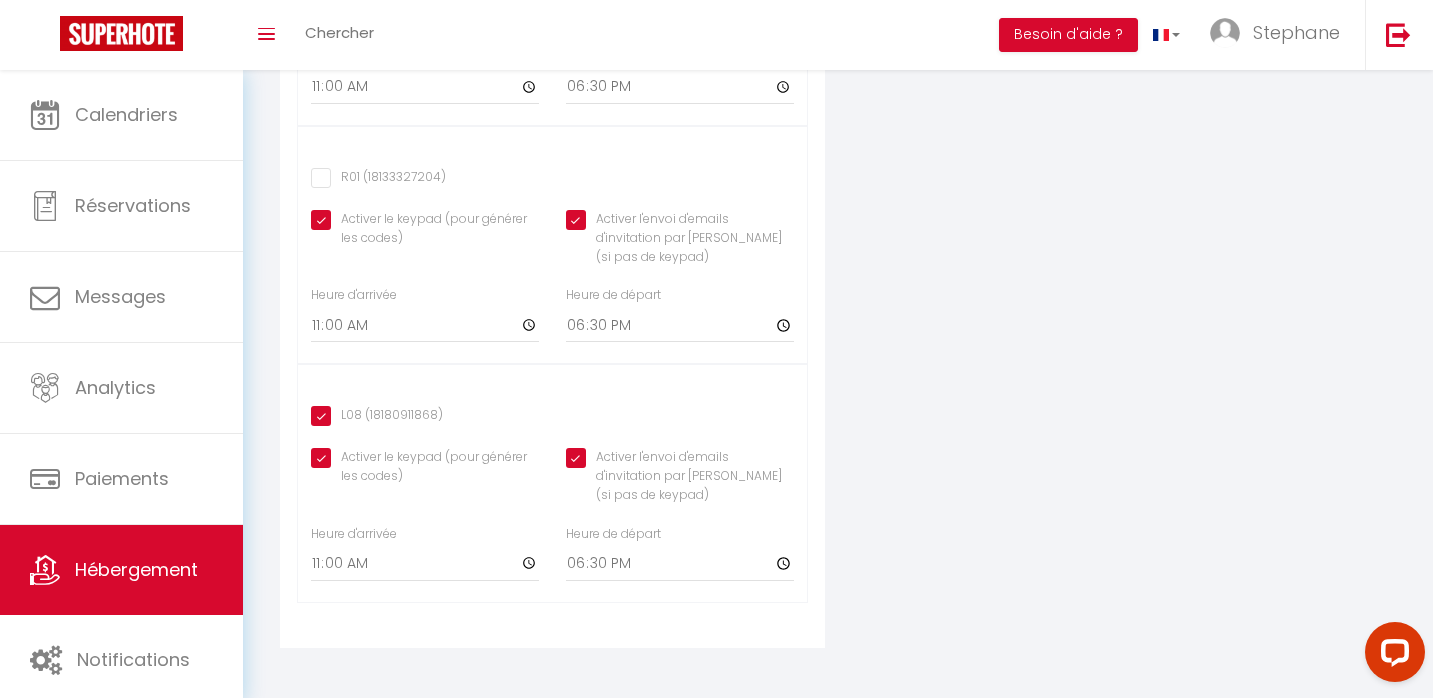 click on "Activer l'envoi d'emails d'invitation par [PERSON_NAME] (si pas de keypad)" at bounding box center (680, -1449) 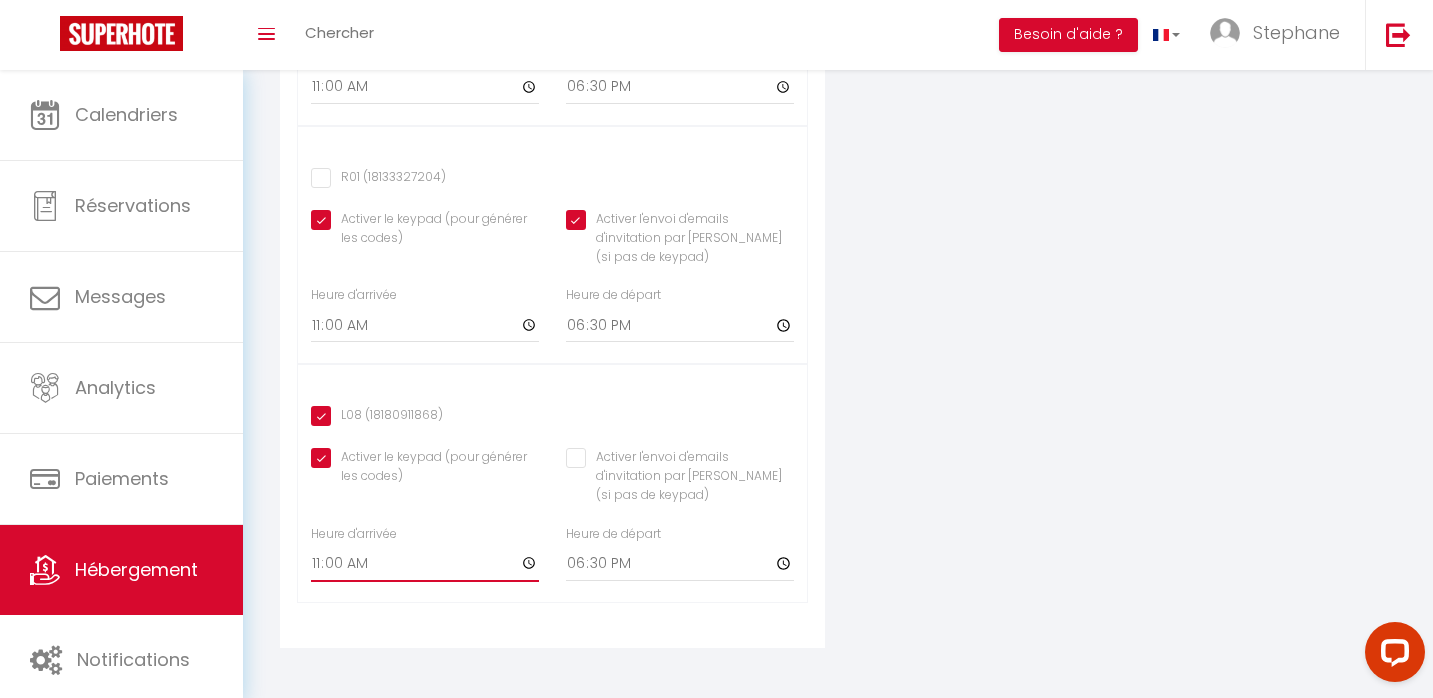 click on "11:00" at bounding box center [425, -1343] 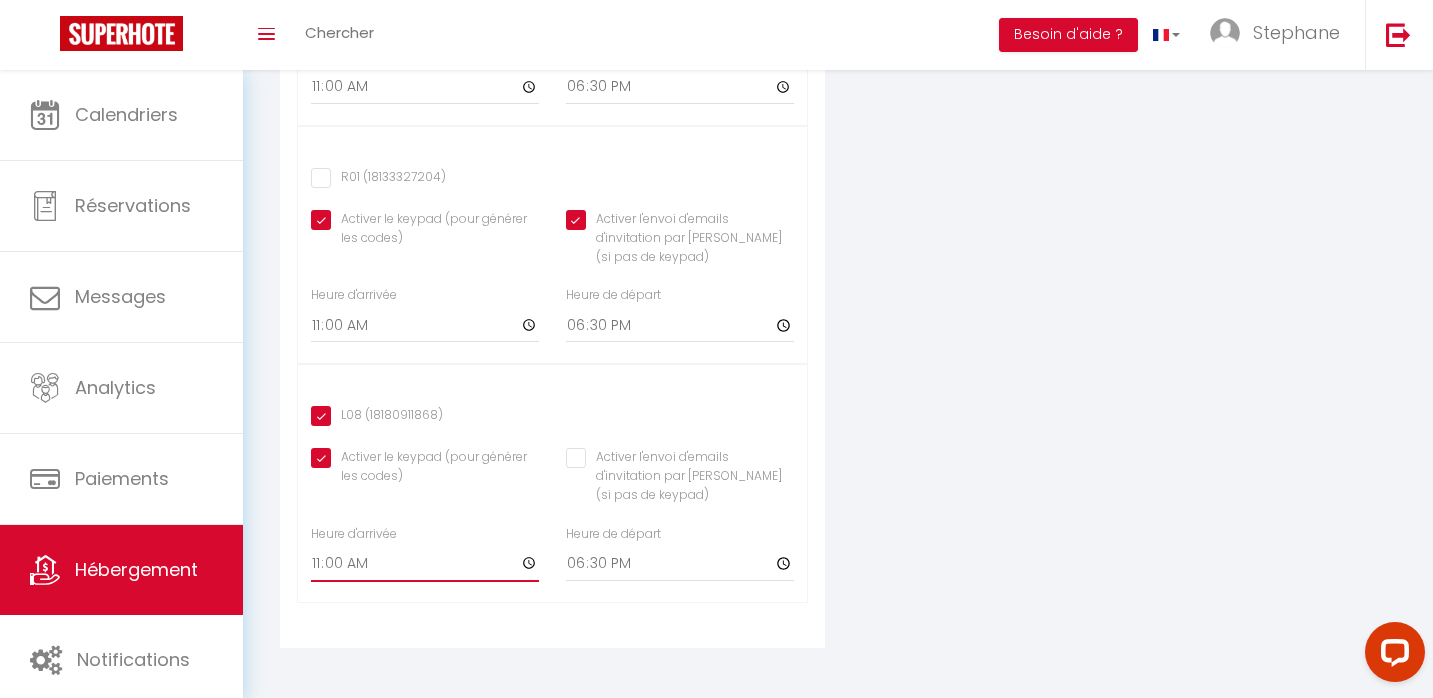 click on "11:00" at bounding box center (425, -1343) 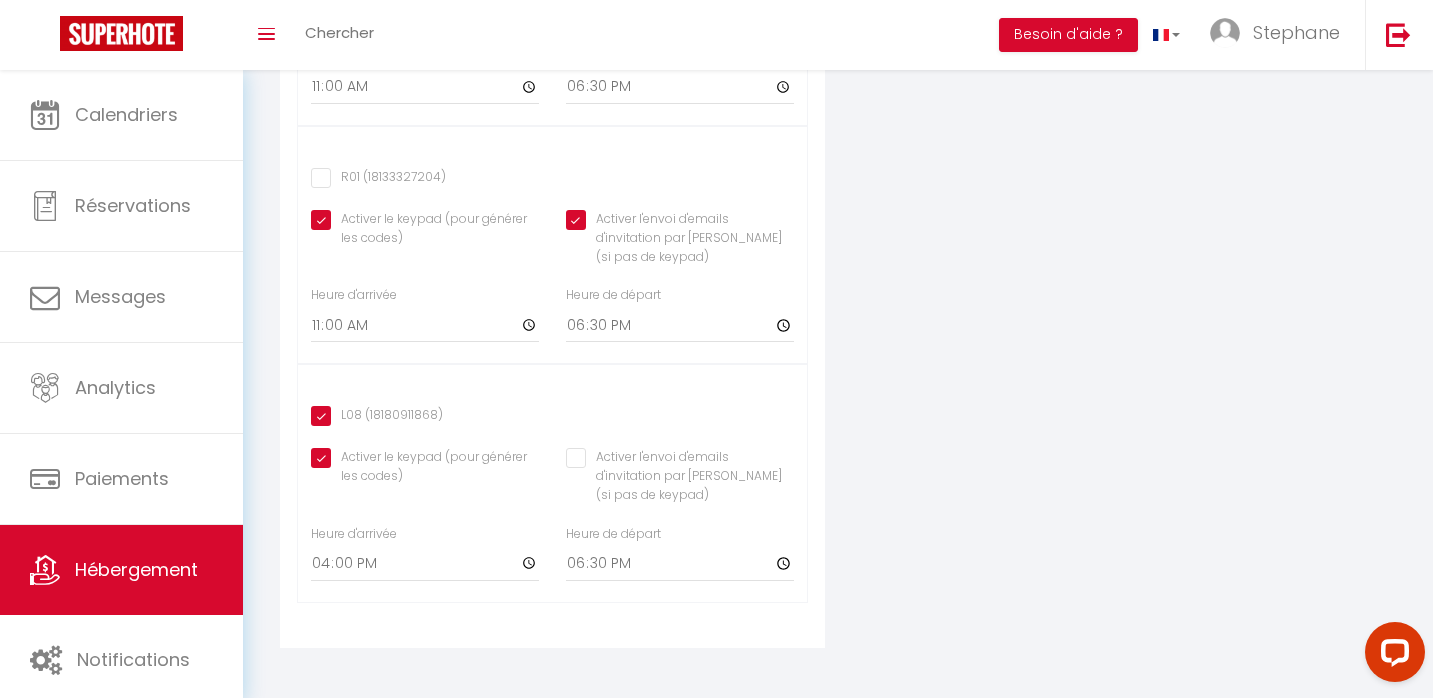 click on "Sélectionnez votre serrure
R01 Dégagement  (700720740)
Activer le keypad (pour générer les codes)
Activer l'envoi d'emails d'invitation par [PERSON_NAME] (si pas de keypad)
Heure d'arrivée
11:00
Heure de départ
18:30
V18 Ch2 (719132116)
Activer le keypad (pour générer les codes)
Heure d'arrivée
11:00     18:30" at bounding box center [552, -470] 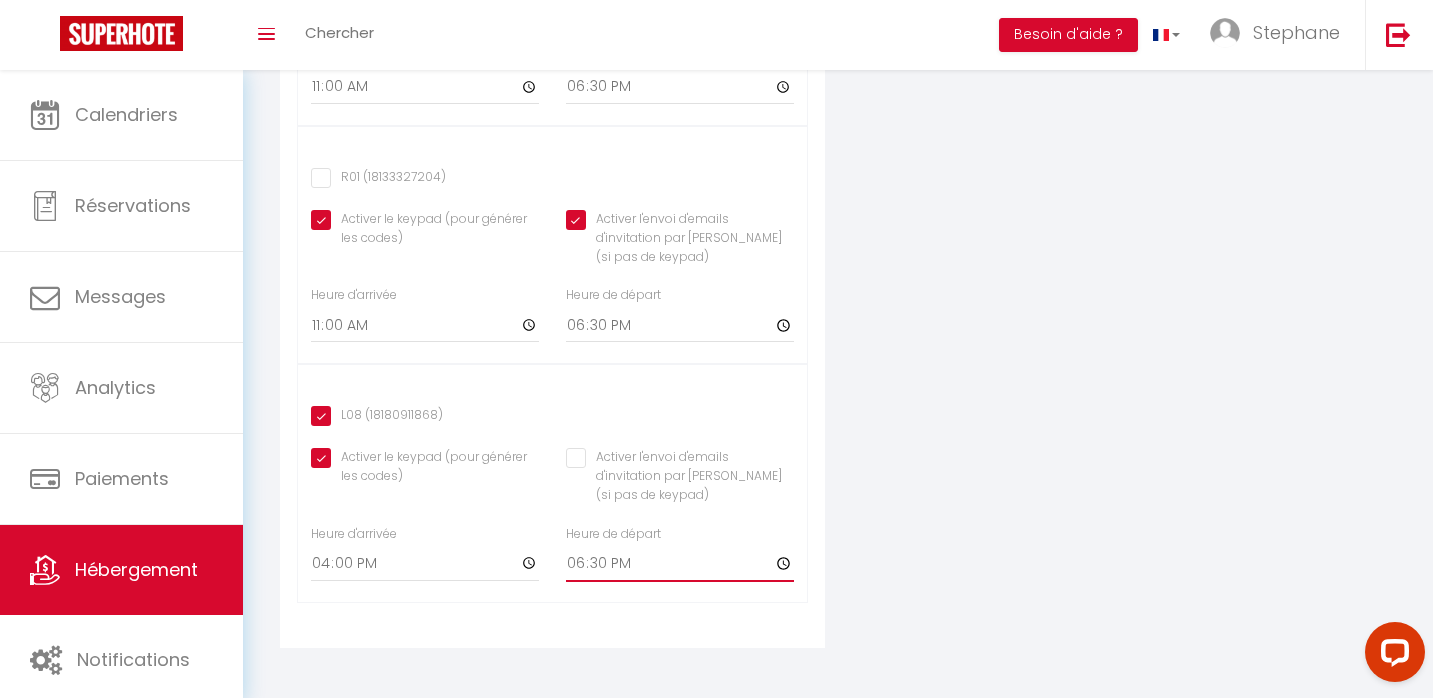 click on "18:30" at bounding box center (680, -1343) 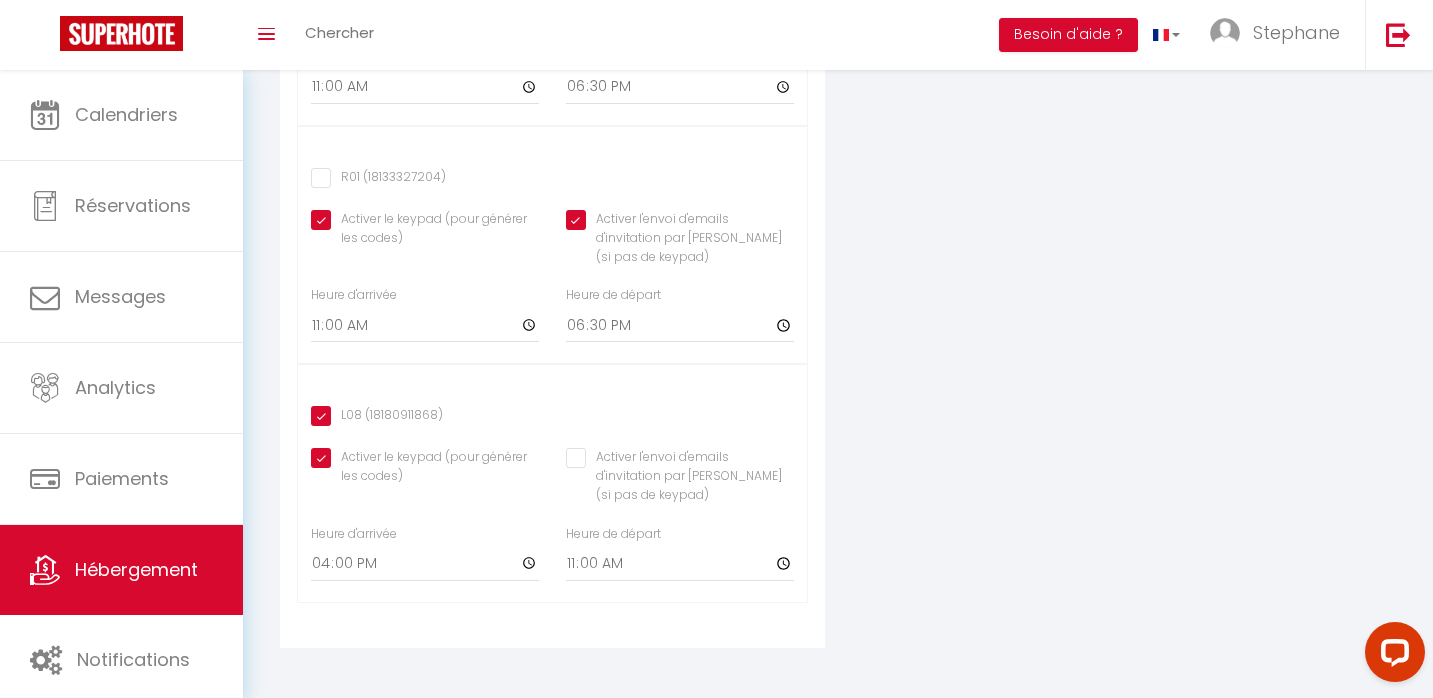 click on "Appareil connecté
Types de verrouillage de compte
Nuki
Pricelabs
Afin de connecter PriceLabs veuillez d'abord ajouter vos prix sur les 12 prochains mois dans le calendrier de SuperHote.
Pricelabs Email
Connecter Pricelabs
Afin de permettre de fixer certains prix et nuits minimums depuis SuperHote, veuillez entrer ici votre clé d'API fournie par Pricelabs.
Clé d'API
SuperCheckin
Il n'y a pas de serrures disponibles
The Keys
Sélectionnez votre serrure
Il n'y a pas de serrures disponibles" at bounding box center [838, -703] 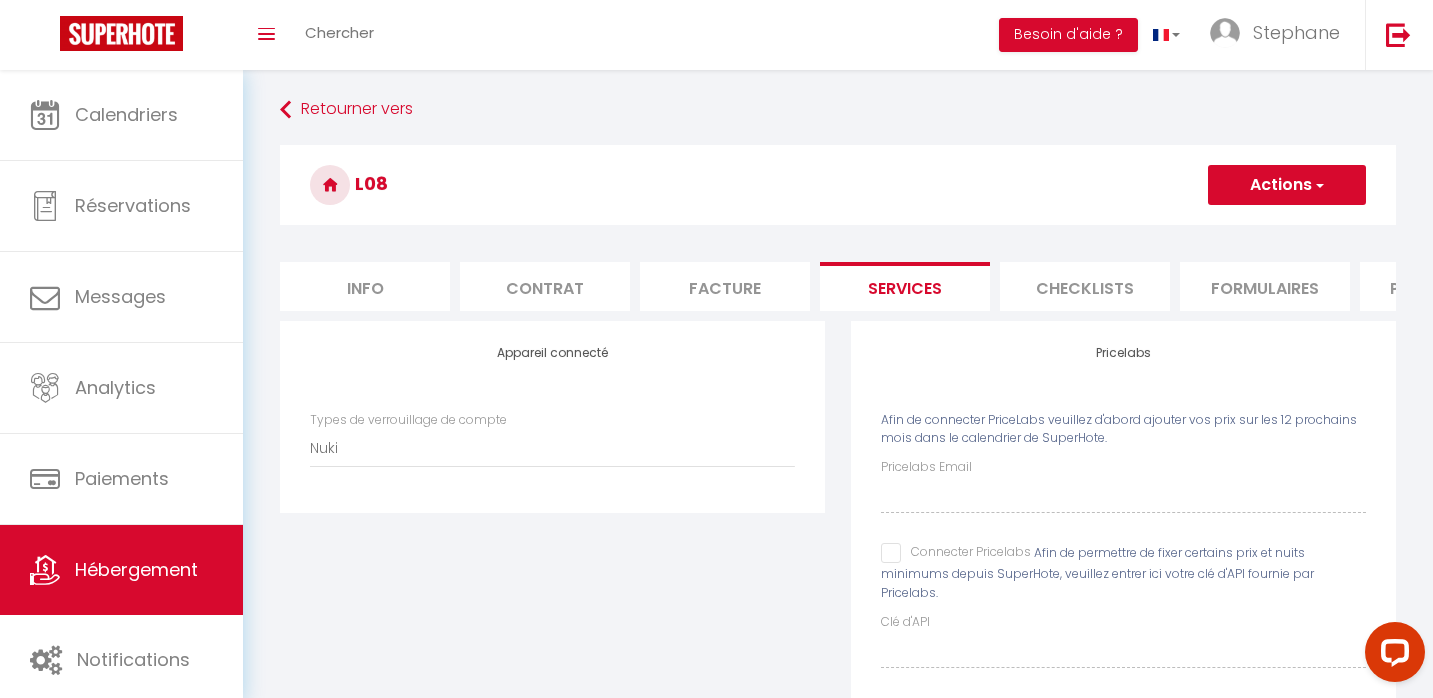 scroll, scrollTop: 0, scrollLeft: 0, axis: both 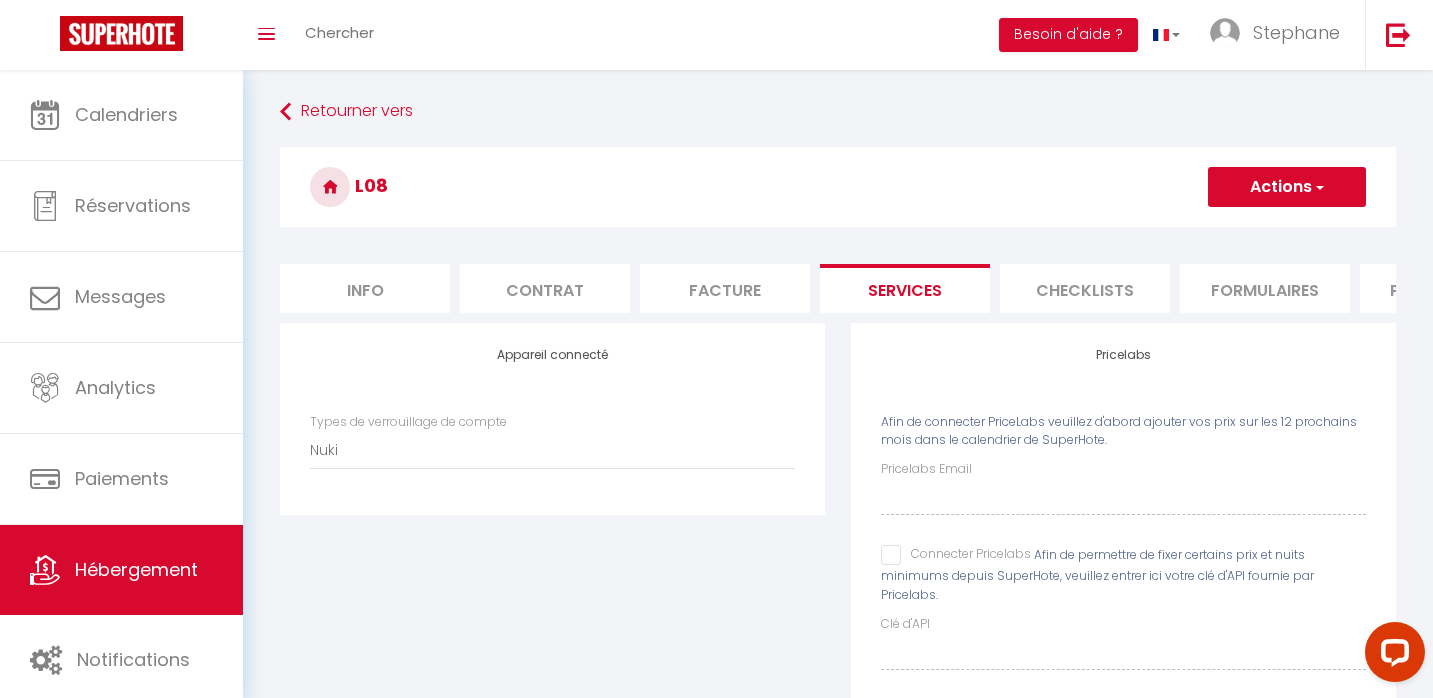 click at bounding box center [1318, 187] 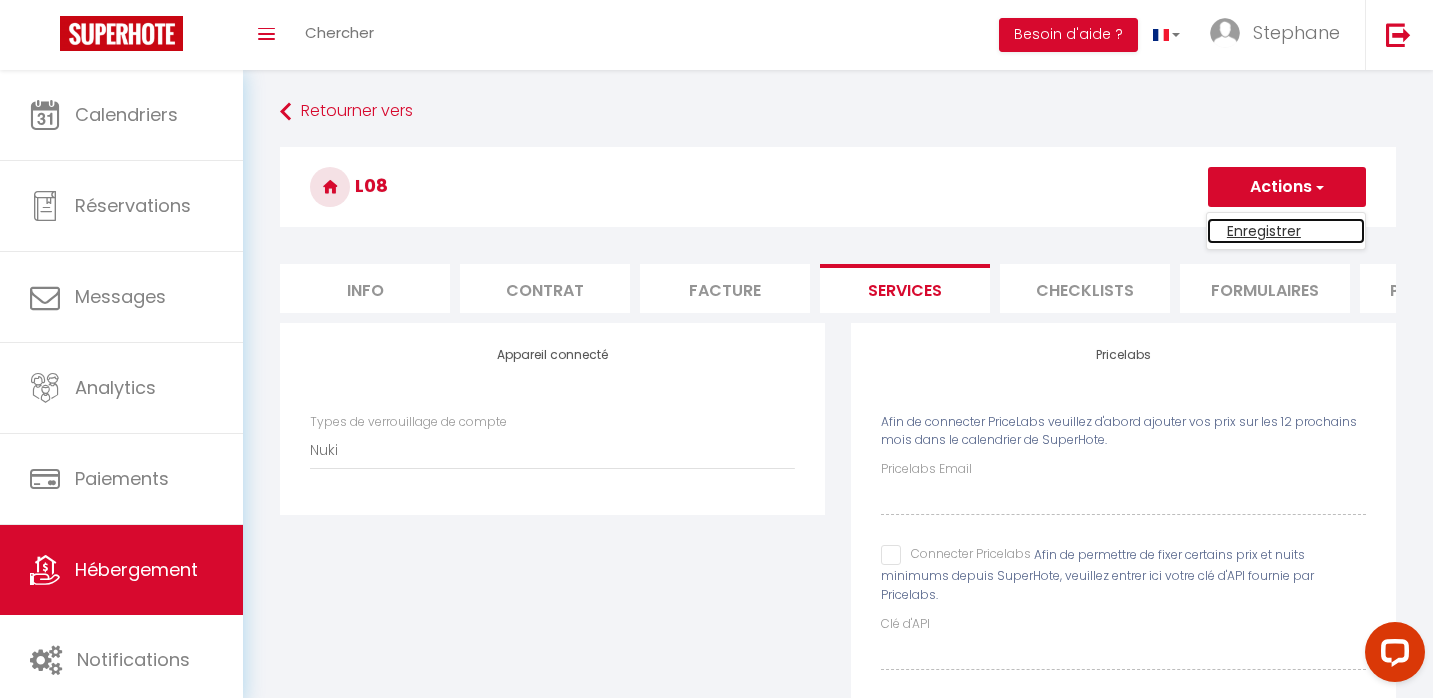 click on "Enregistrer" at bounding box center [1286, 231] 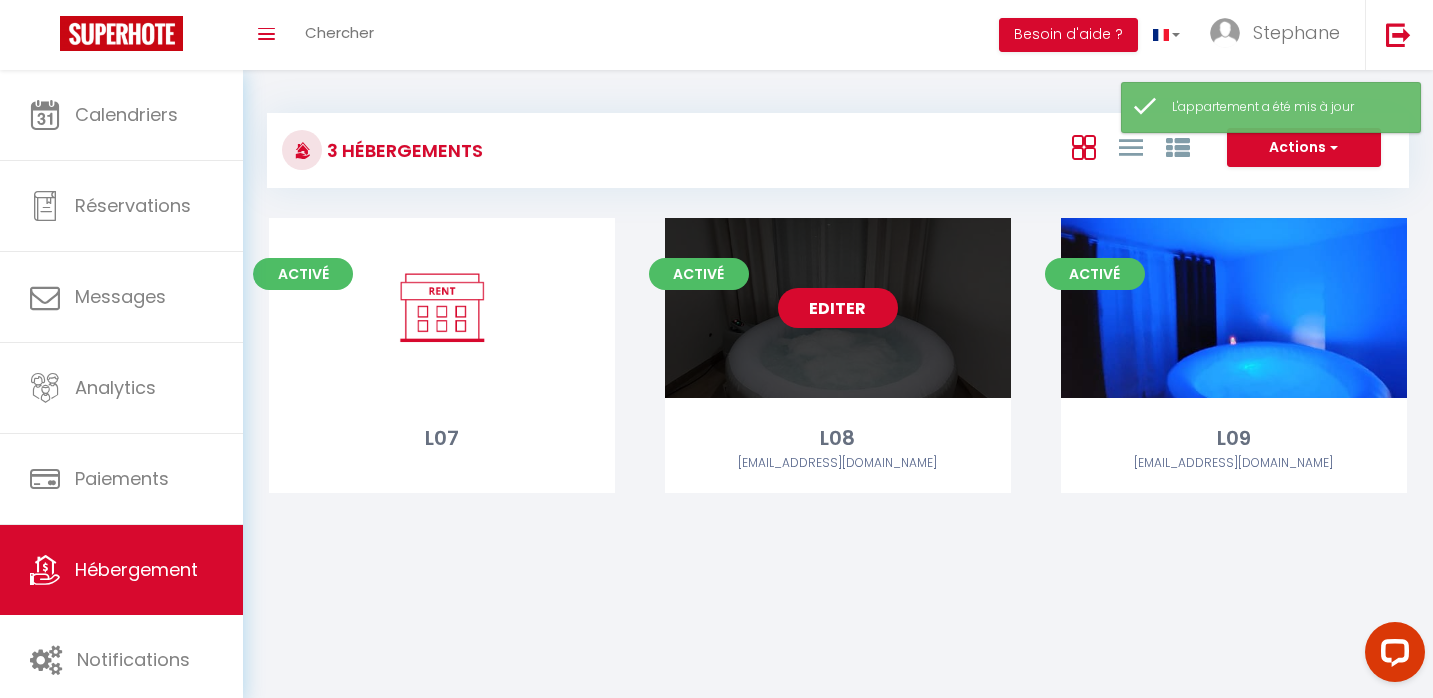 click on "Editer" at bounding box center (838, 308) 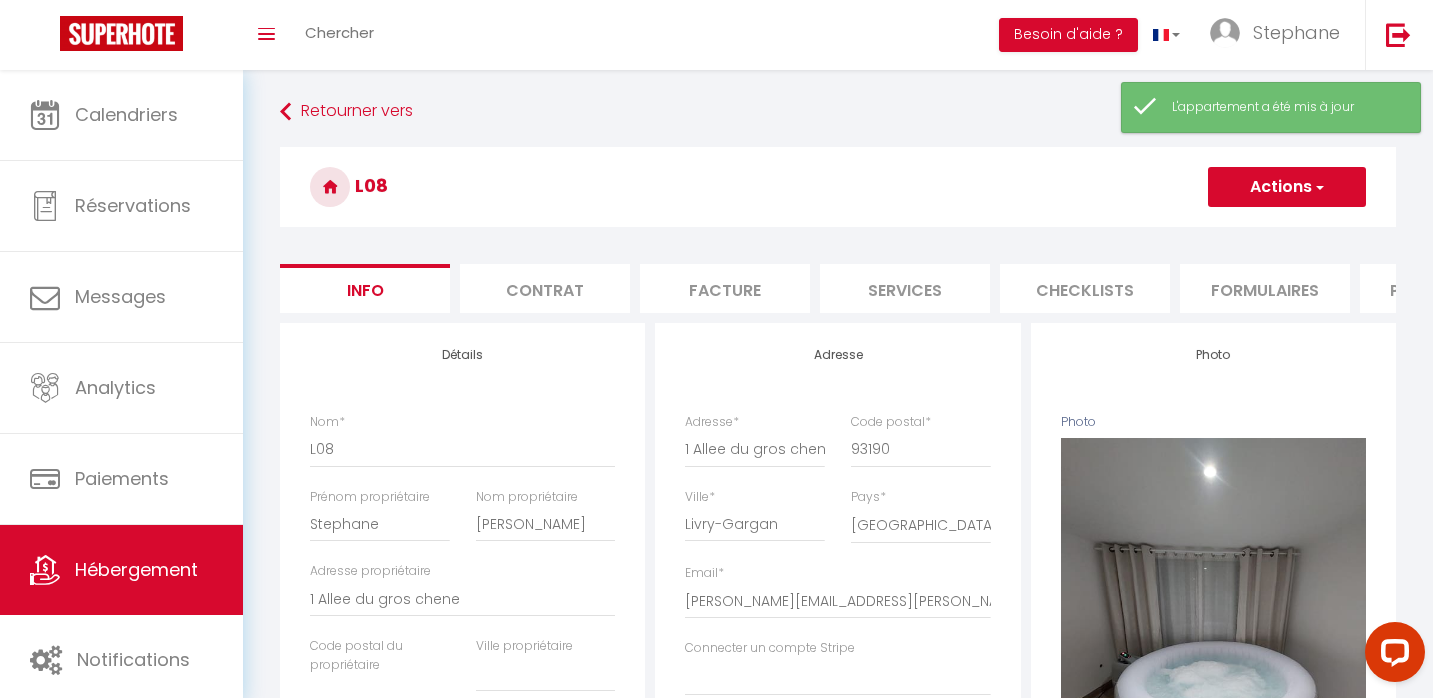click on "Services" at bounding box center (905, 288) 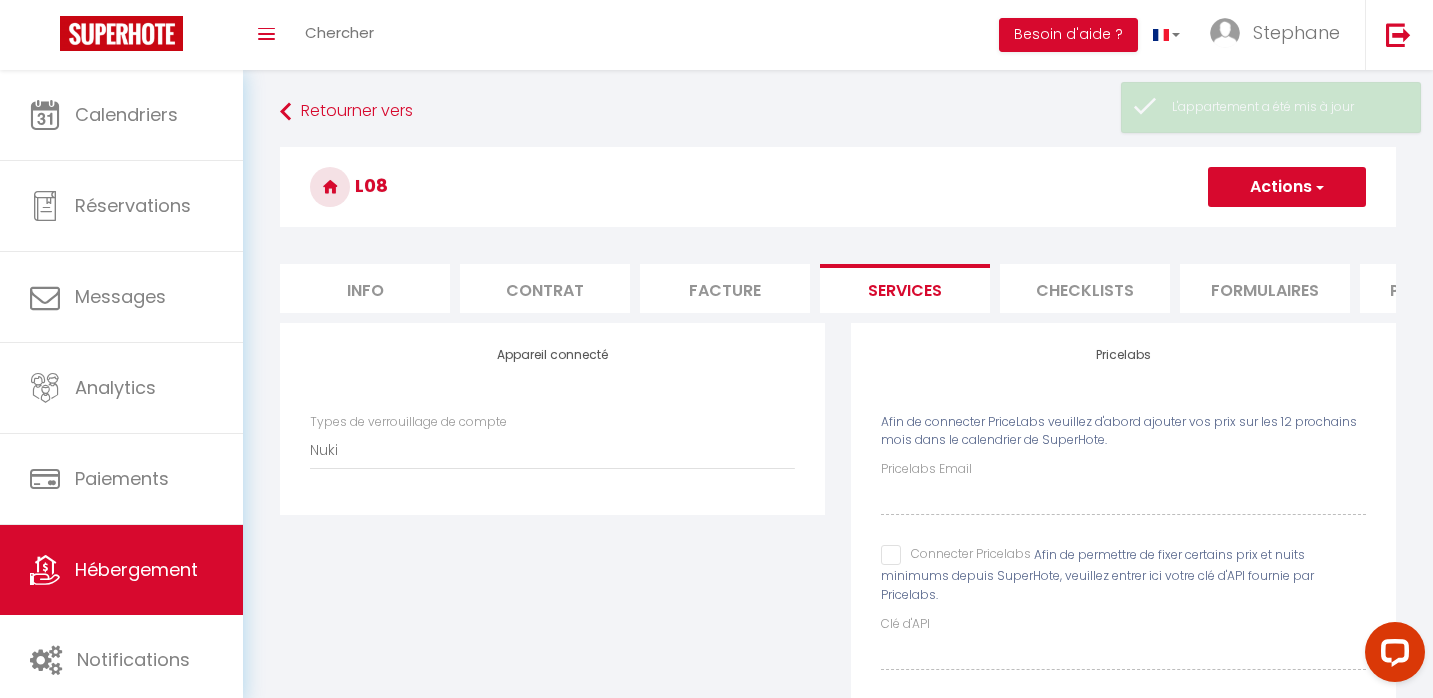 click on "Checklists" at bounding box center (1085, 288) 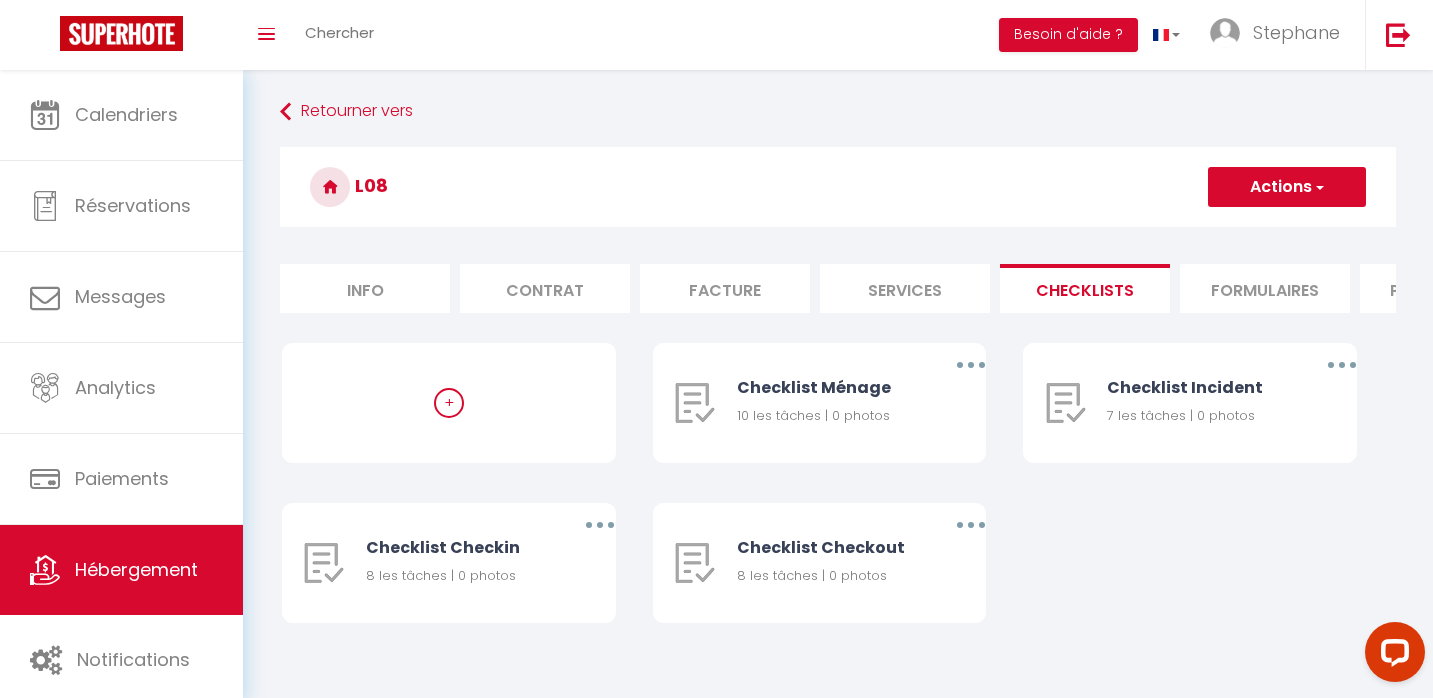 click on "Formulaires" at bounding box center [1265, 288] 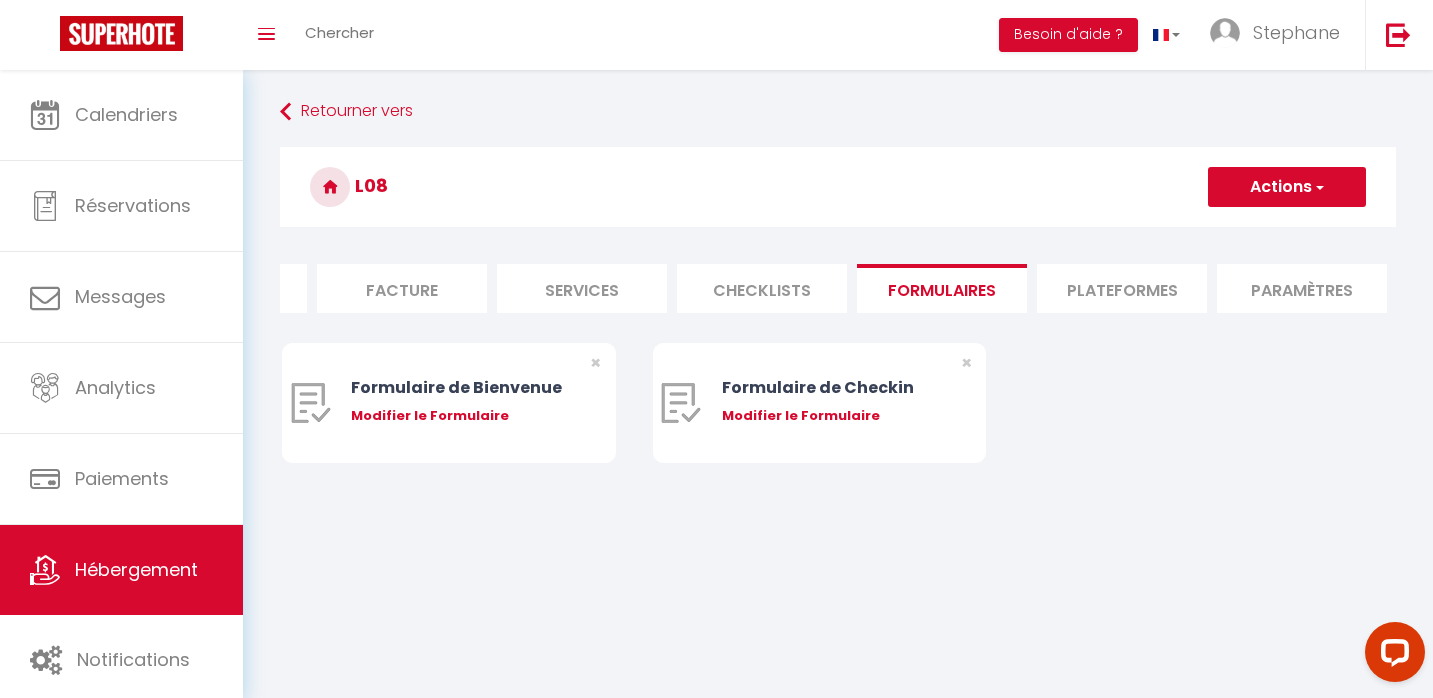 scroll, scrollTop: 0, scrollLeft: 343, axis: horizontal 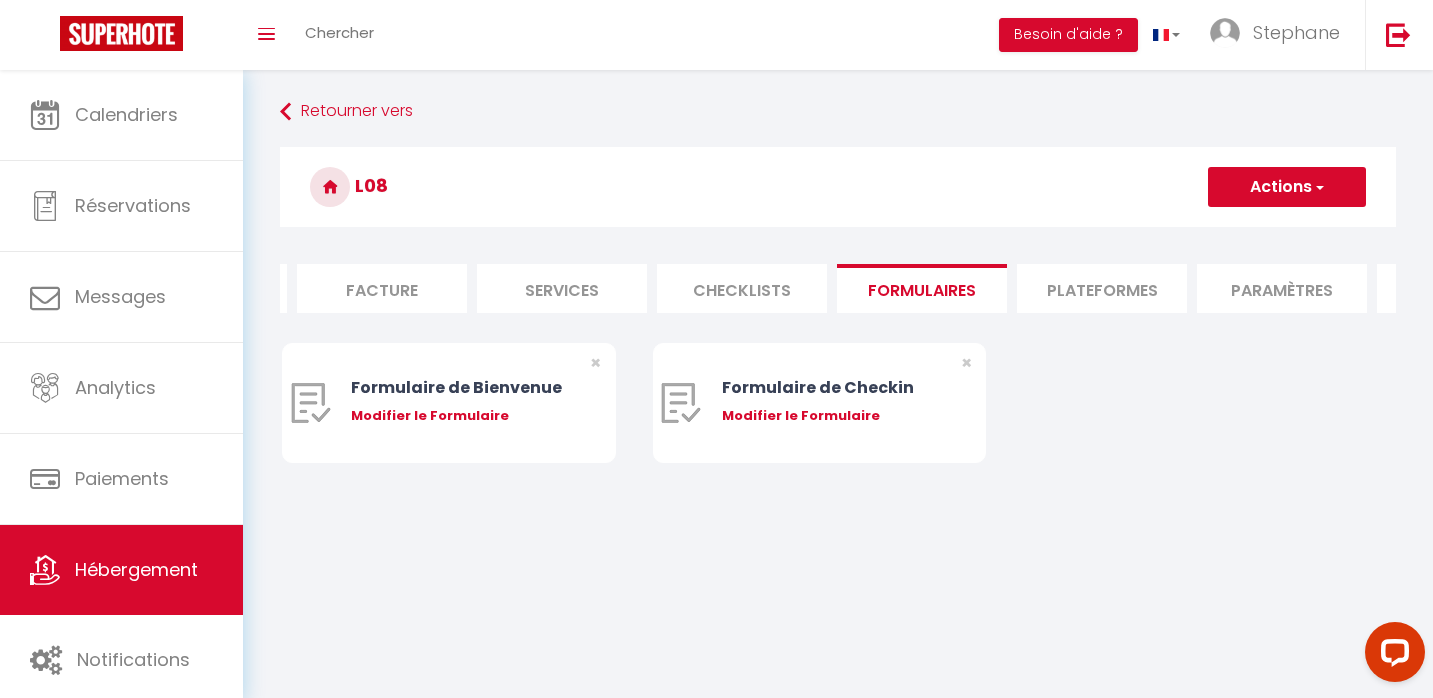 click on "Plateformes" at bounding box center [1102, 288] 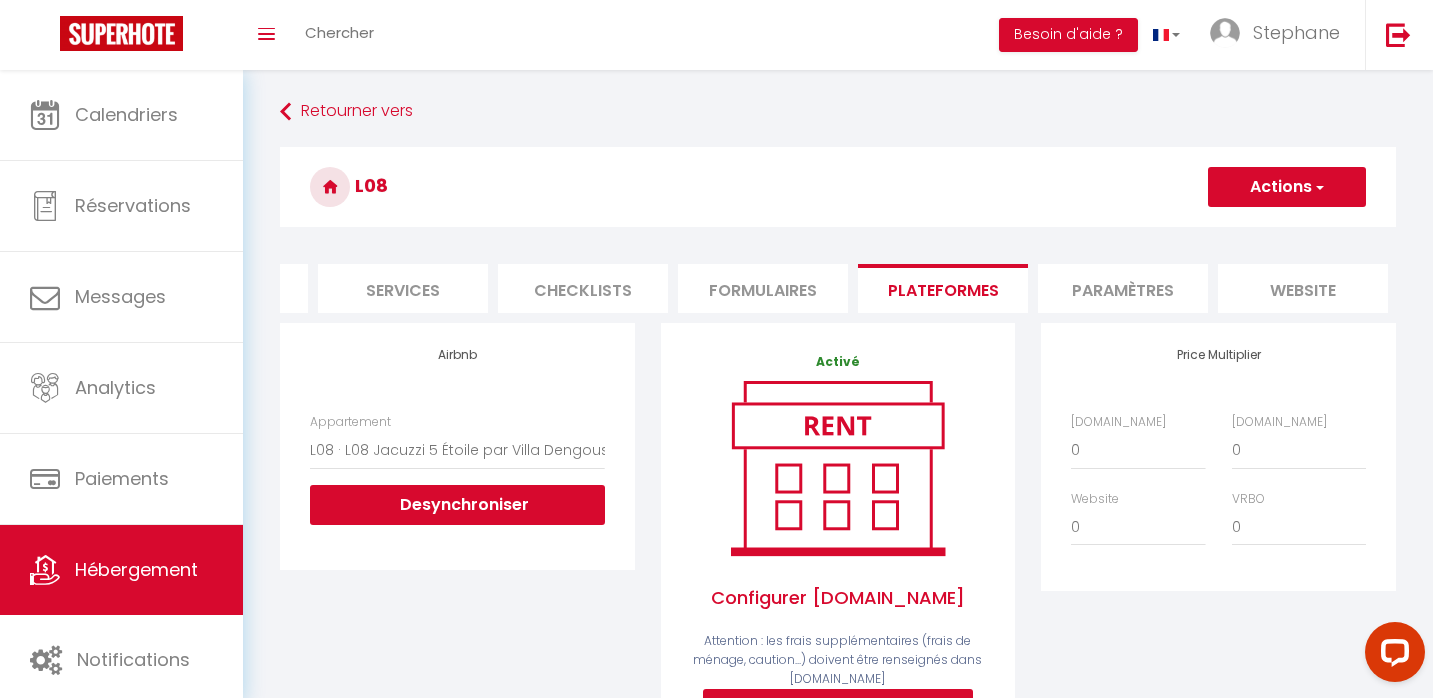 scroll, scrollTop: 0, scrollLeft: 518, axis: horizontal 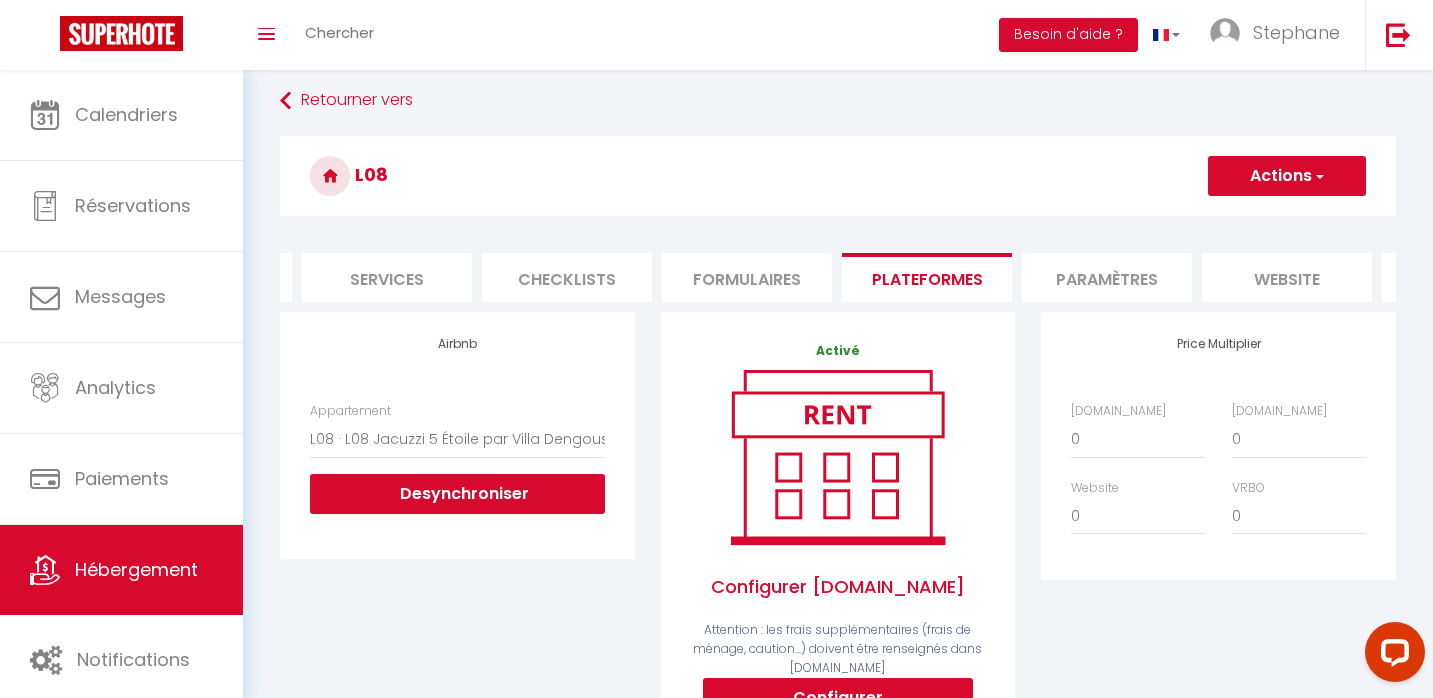 click on "Paramètres" at bounding box center [1107, 277] 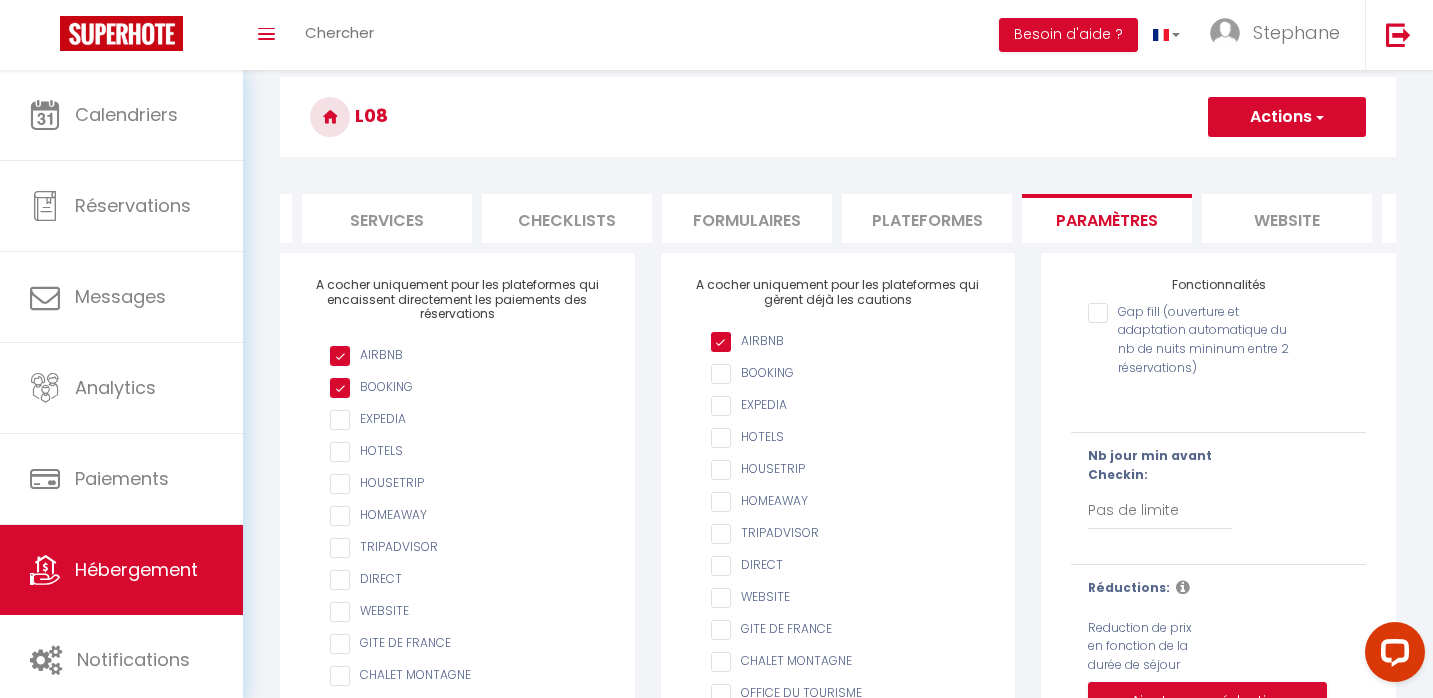 scroll, scrollTop: 0, scrollLeft: 0, axis: both 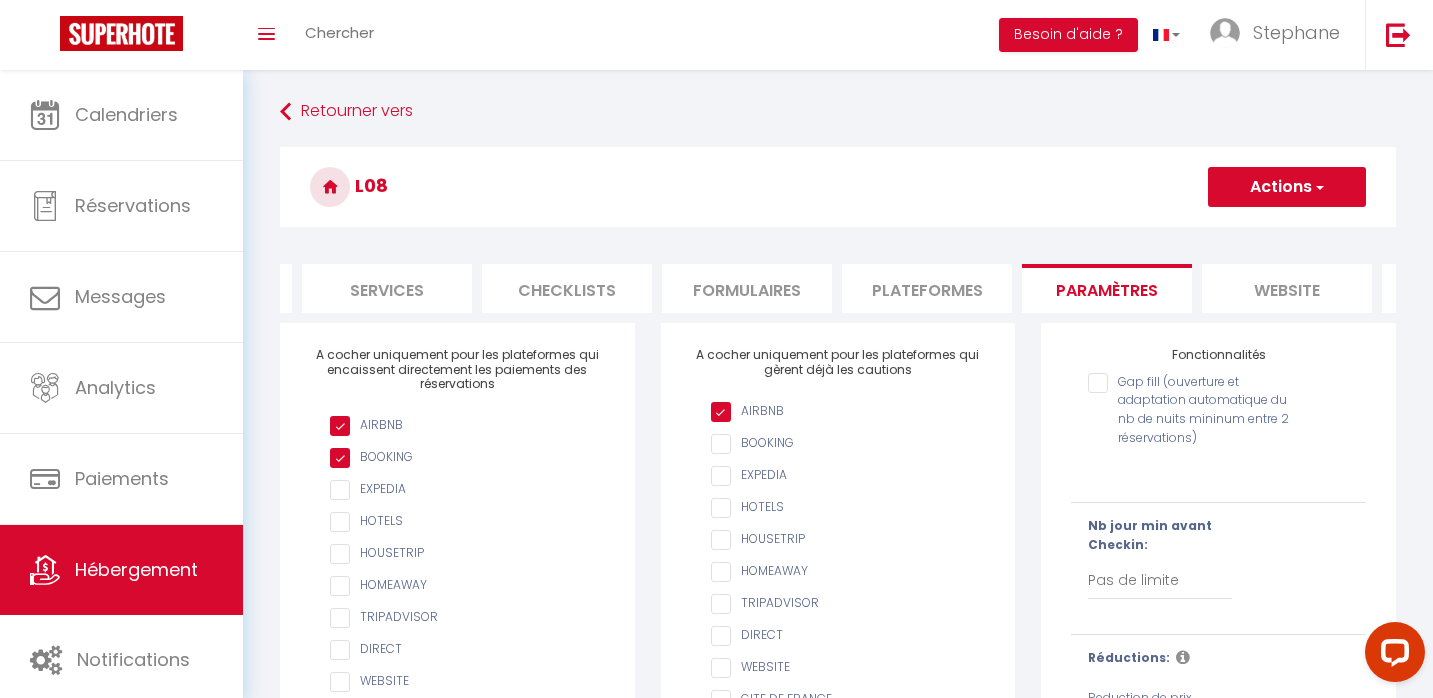 click on "website" at bounding box center [1287, 288] 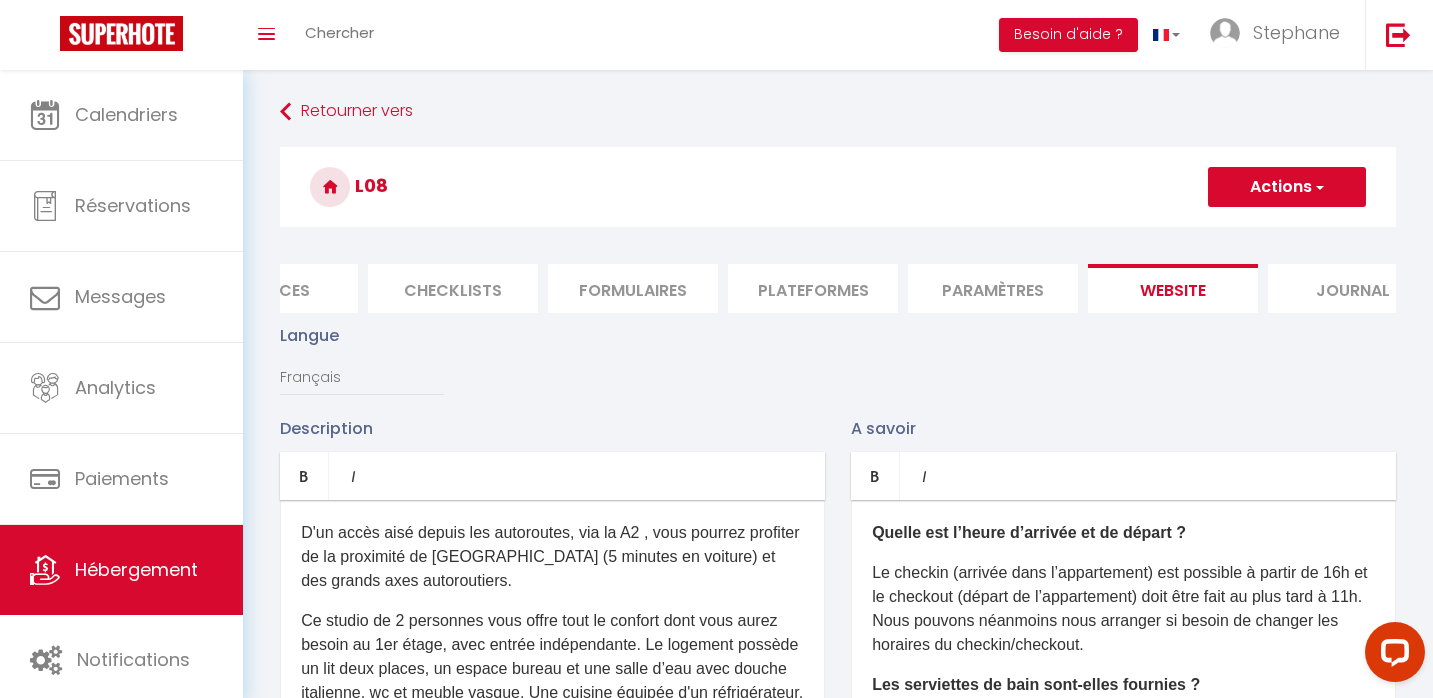 scroll, scrollTop: 0, scrollLeft: 684, axis: horizontal 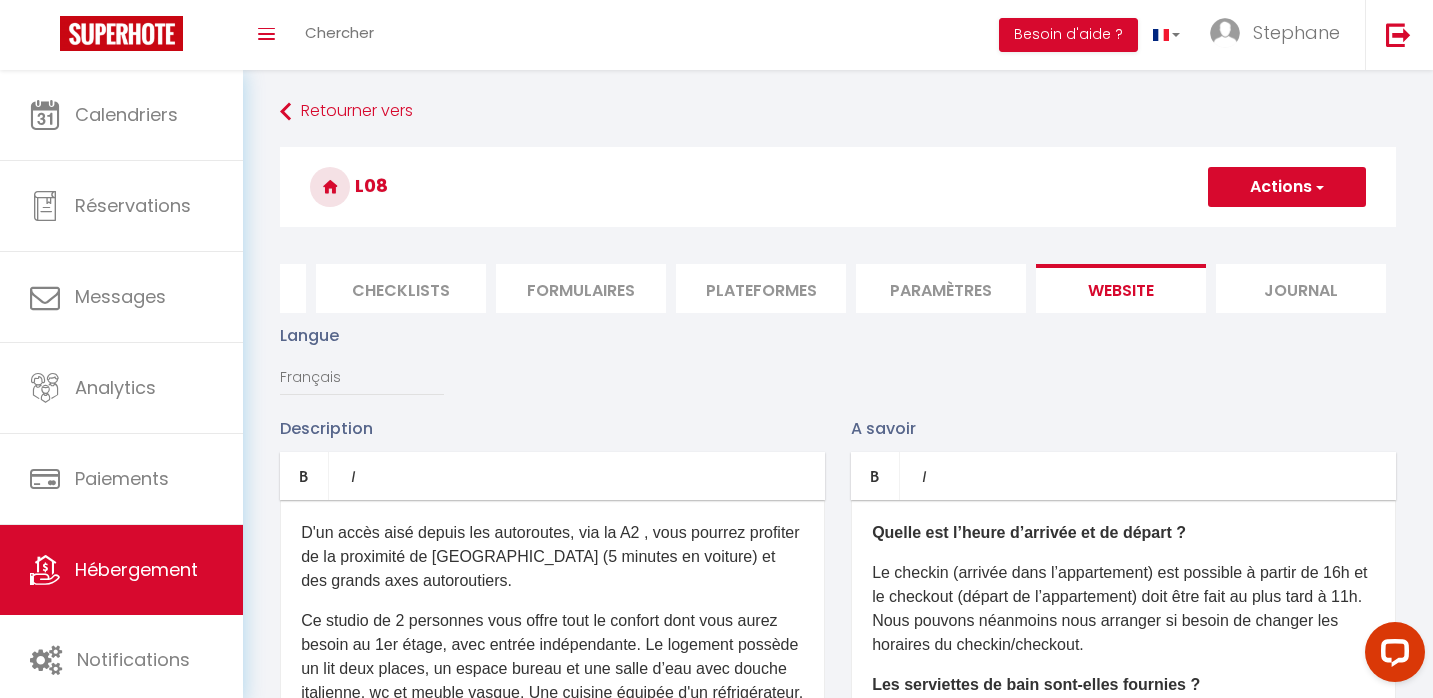 click on "Journal" at bounding box center (1301, 288) 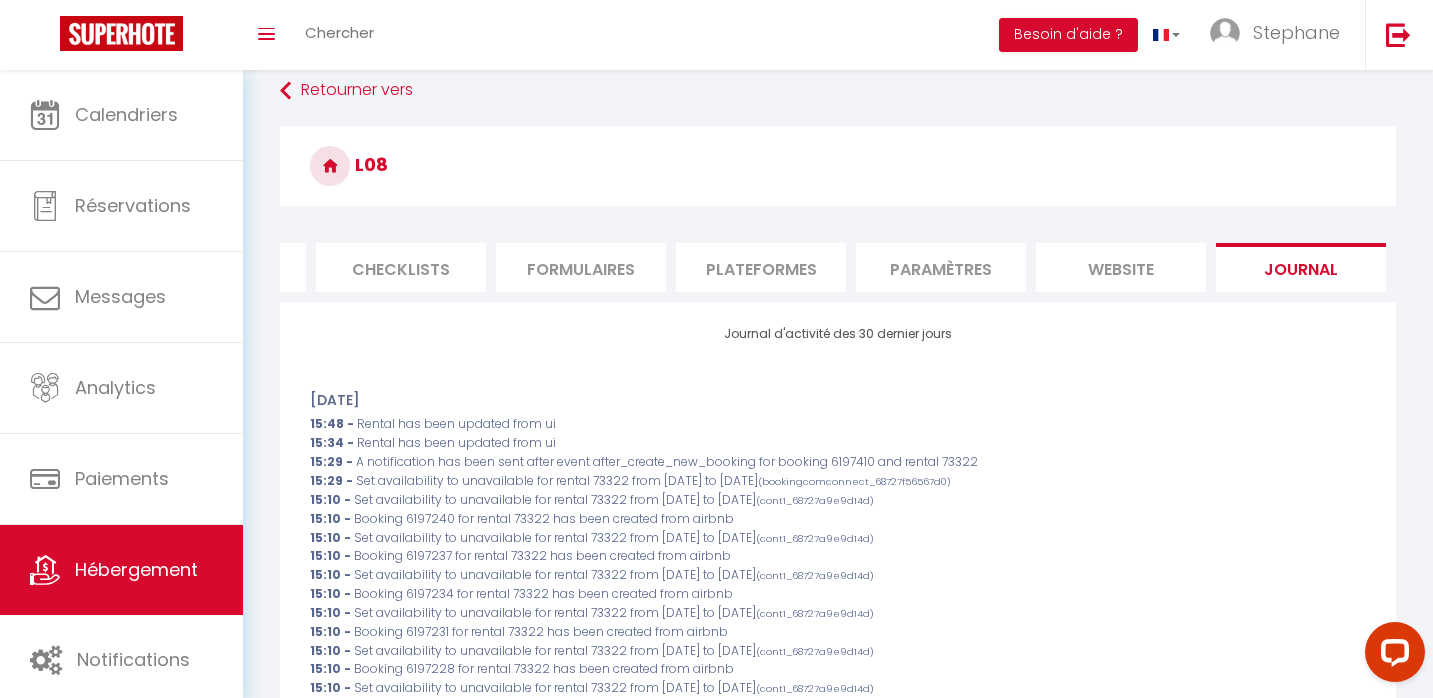 scroll, scrollTop: 0, scrollLeft: 0, axis: both 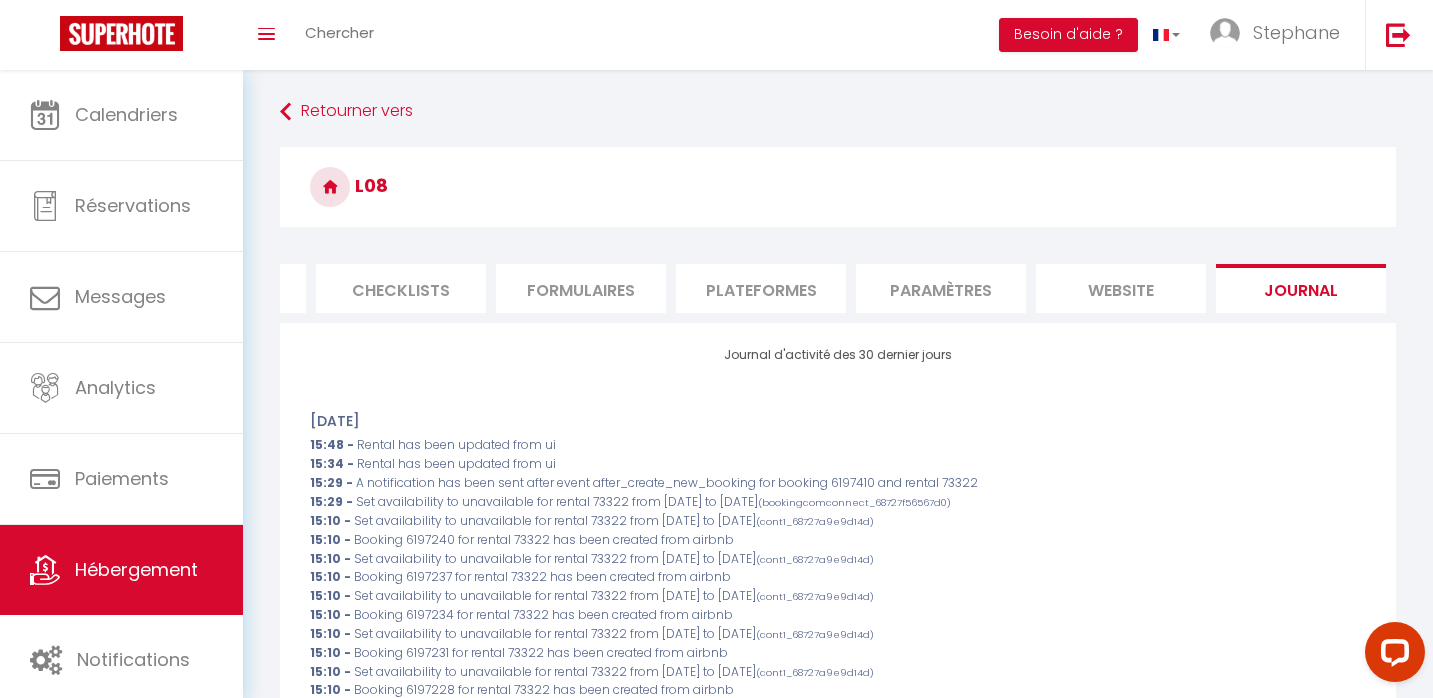 click at bounding box center (330, 187) 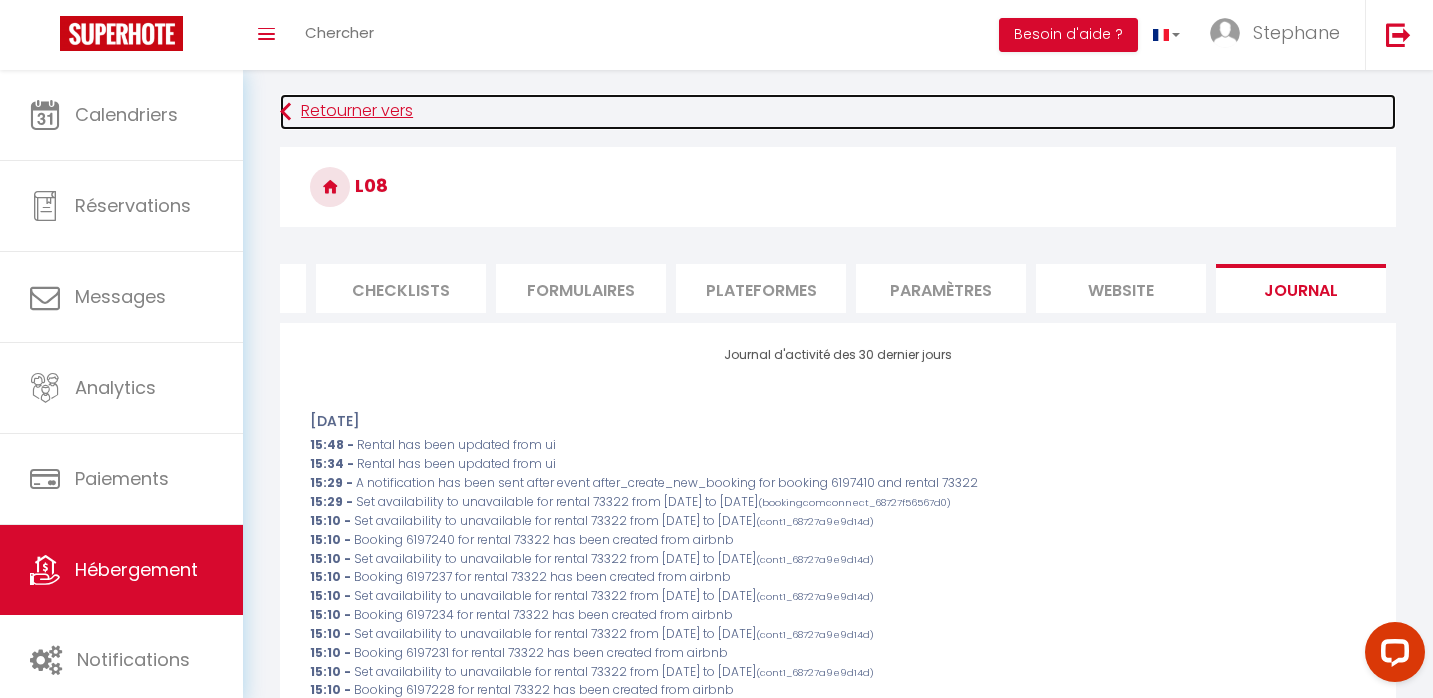 click on "Retourner vers" at bounding box center (838, 112) 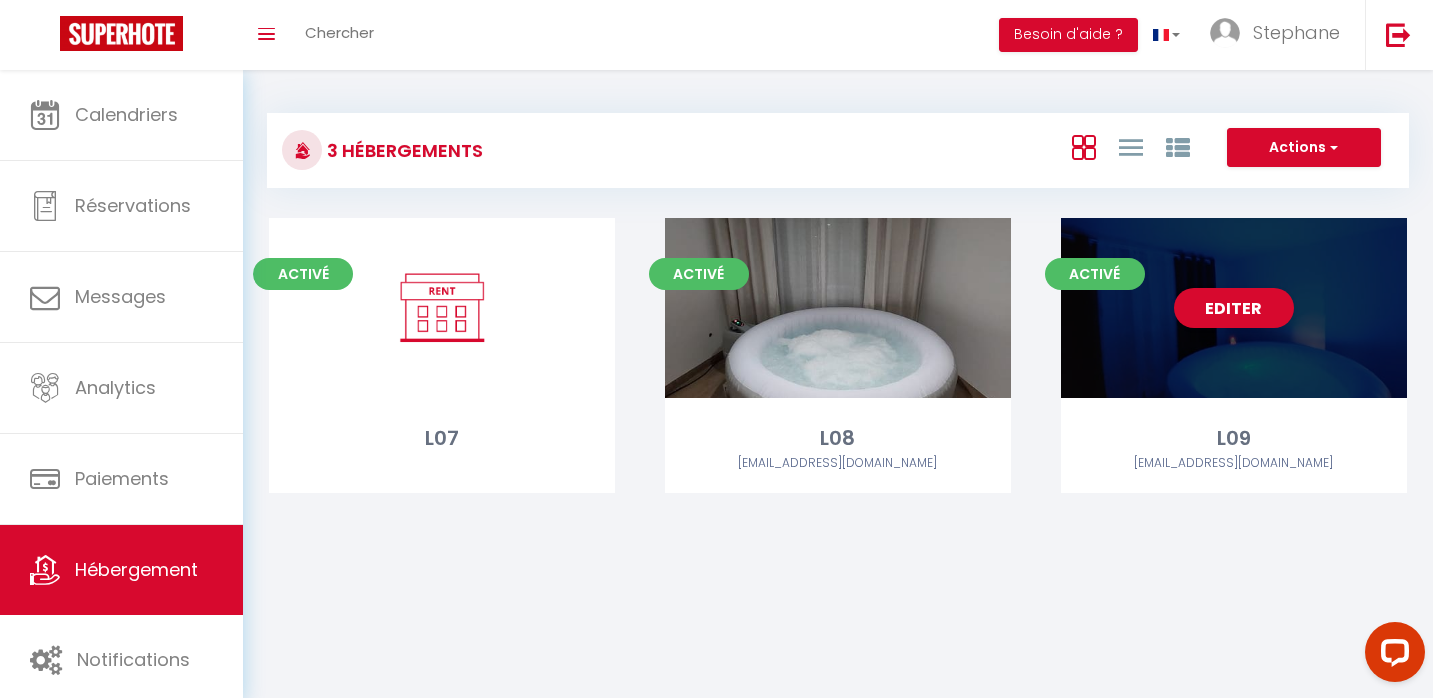 click on "Editer" at bounding box center [1234, 308] 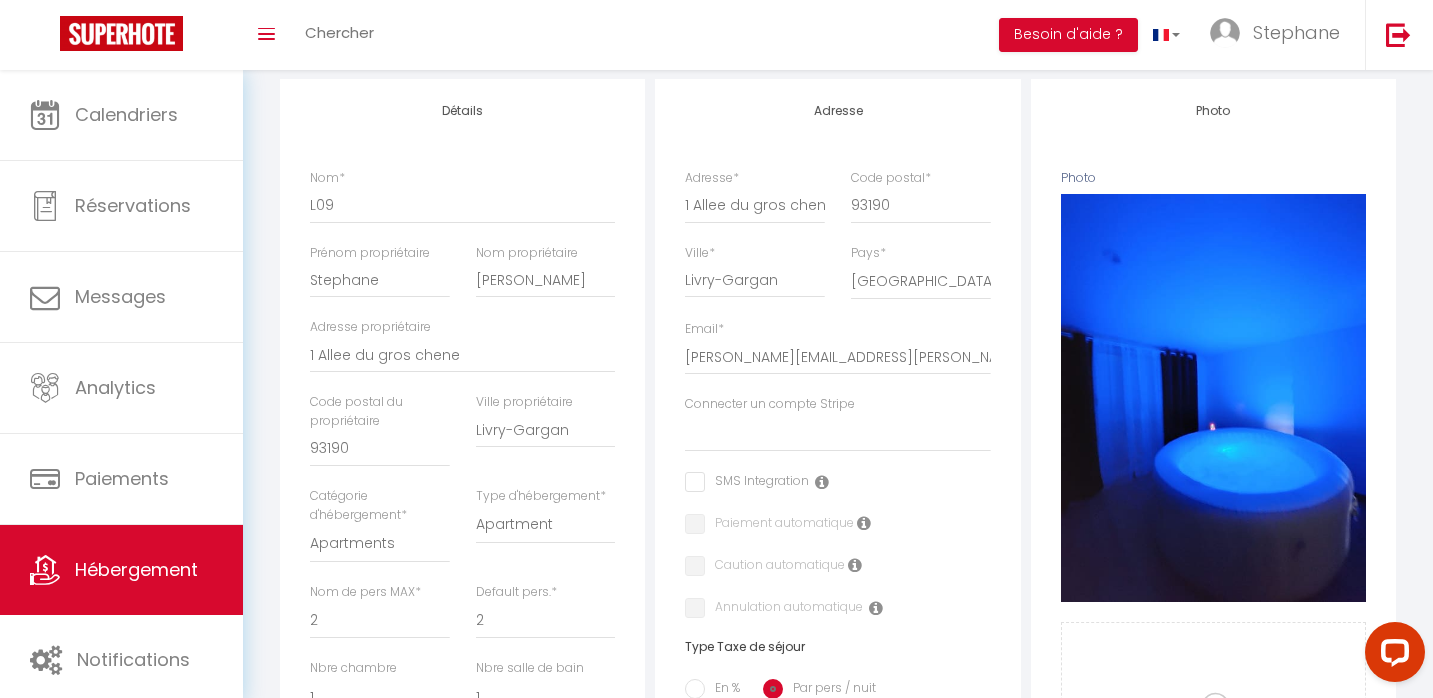 scroll, scrollTop: 137, scrollLeft: 0, axis: vertical 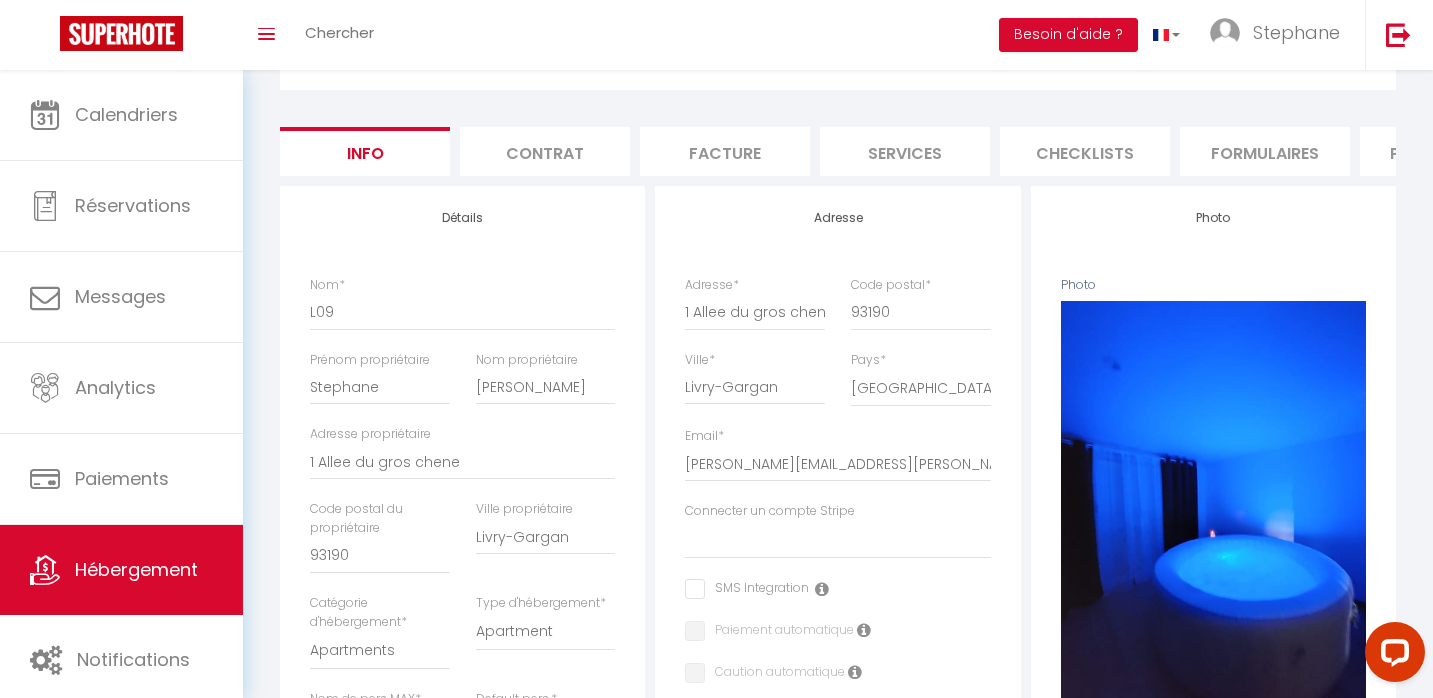 click on "Contrat" at bounding box center (545, 151) 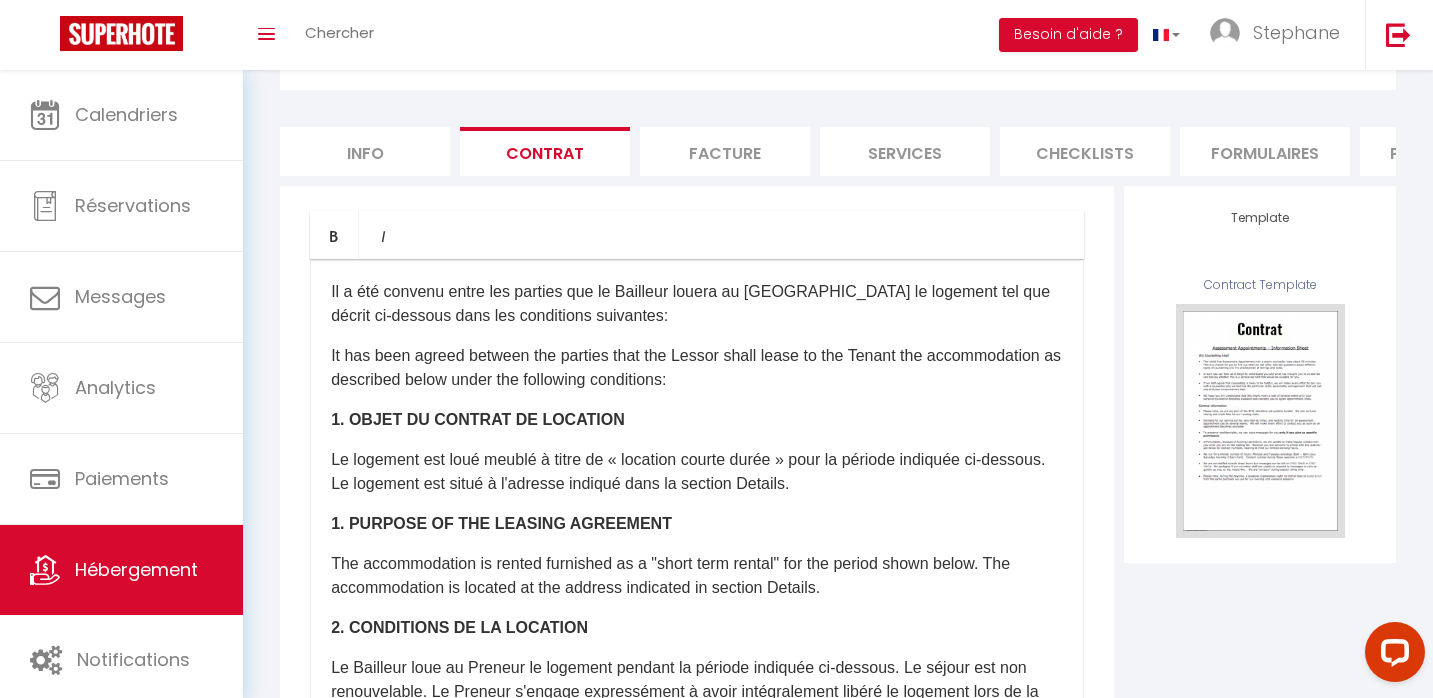 click on "Facture" at bounding box center (725, 151) 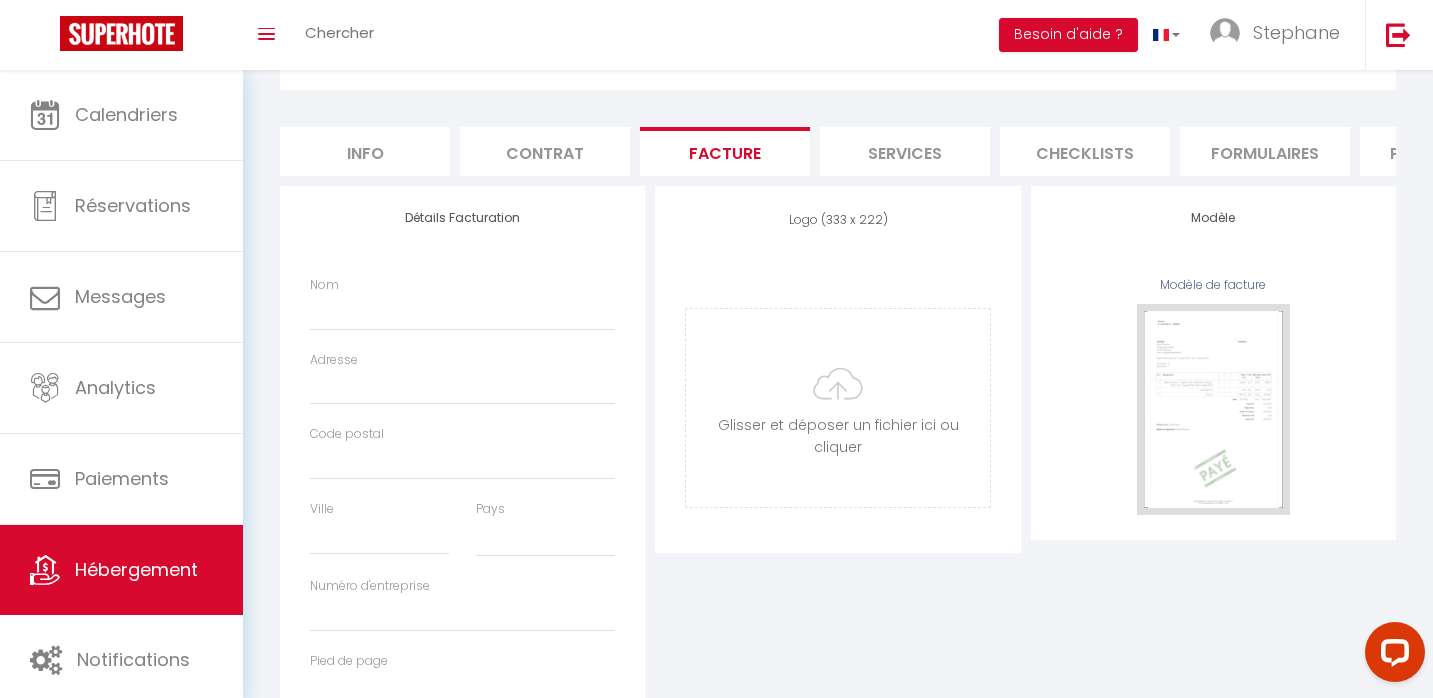 click on "Services" at bounding box center [905, 151] 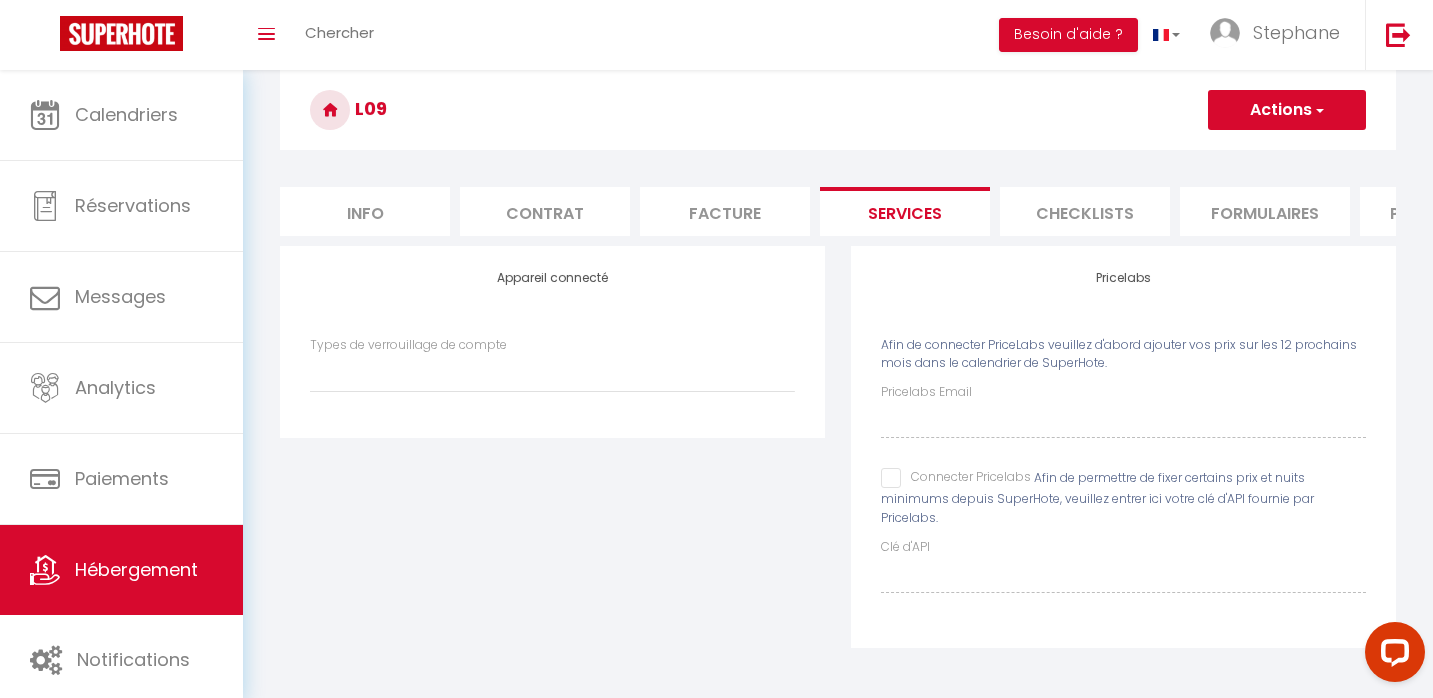 click on "L09
Actions
Enregistrer
Info
Contrat
Facture
Services
Checklists
Formulaires
Plateformes
Paramètres
website
Journal
Modèle personnalisé
×         Titre [PERSON_NAME]
Enregistrer
Liste de checklist
×
Titre
*     *                   Remove" at bounding box center (838, 372) 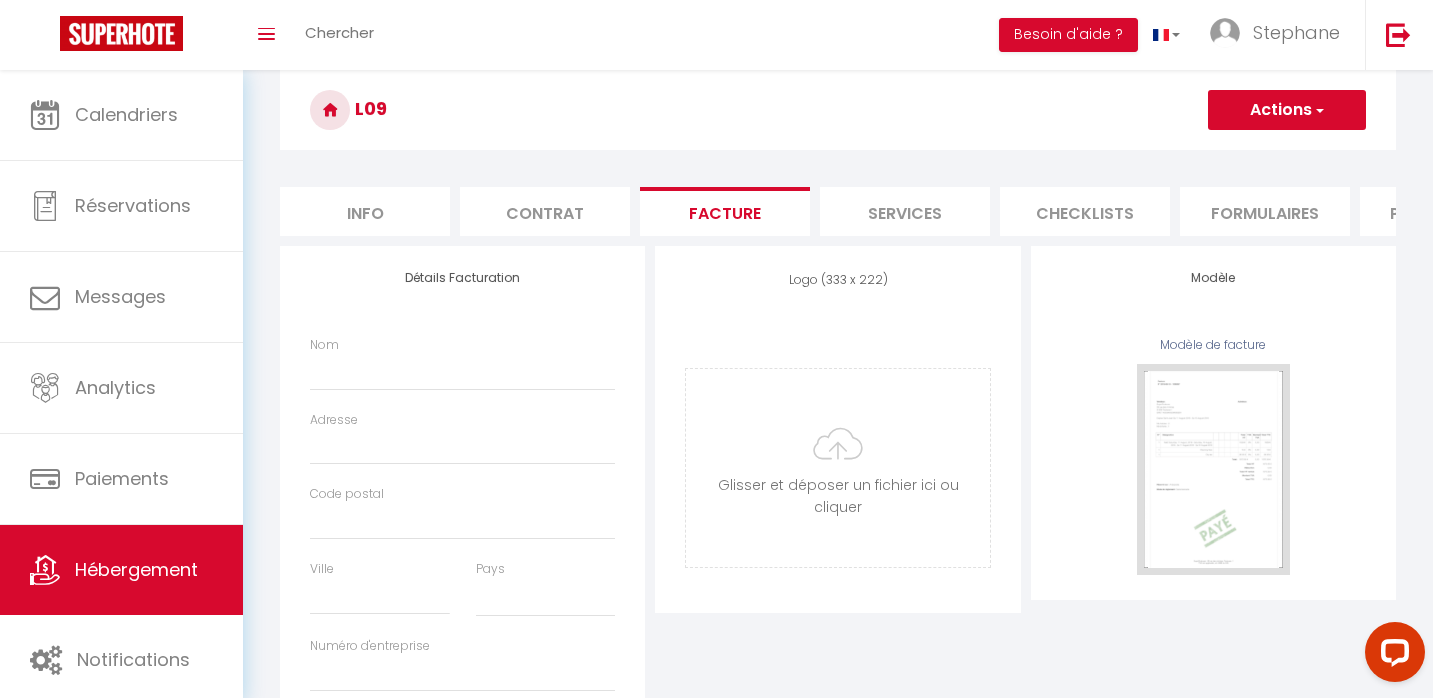 scroll, scrollTop: 137, scrollLeft: 0, axis: vertical 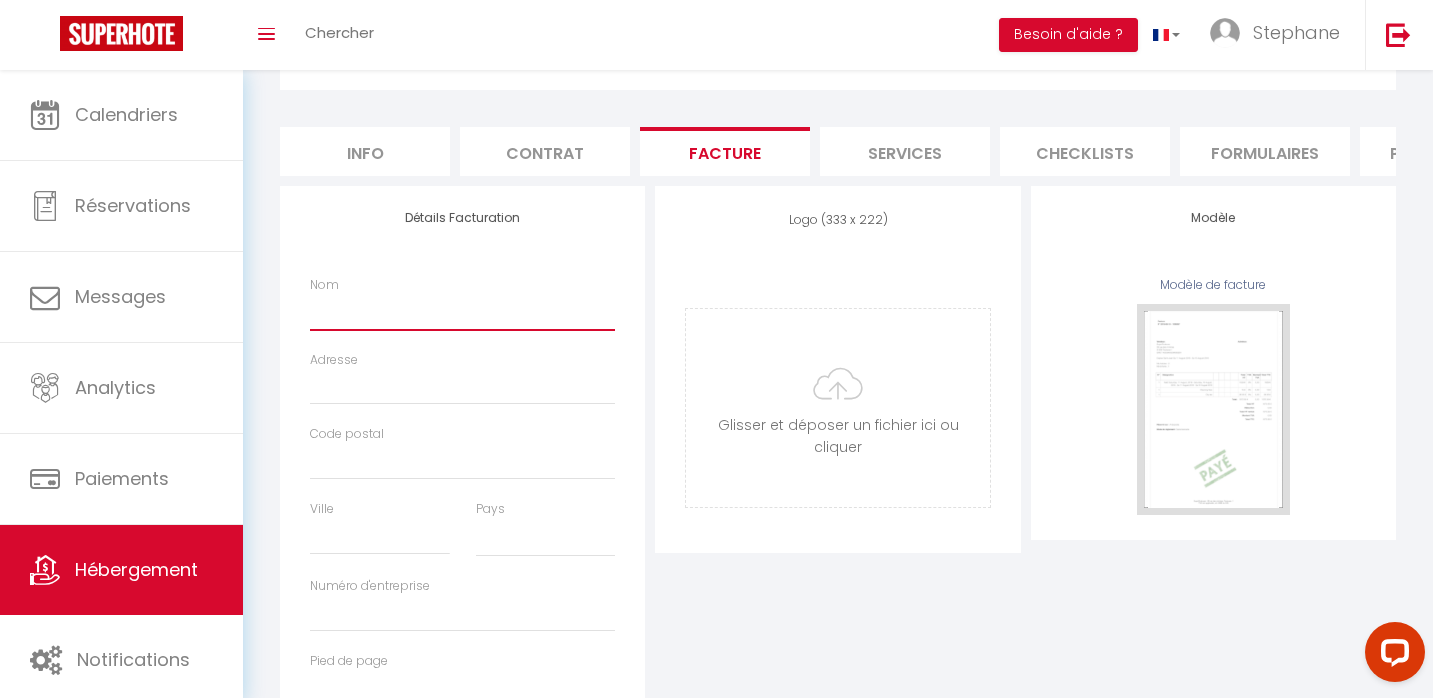 click on "Nom" at bounding box center (462, 312) 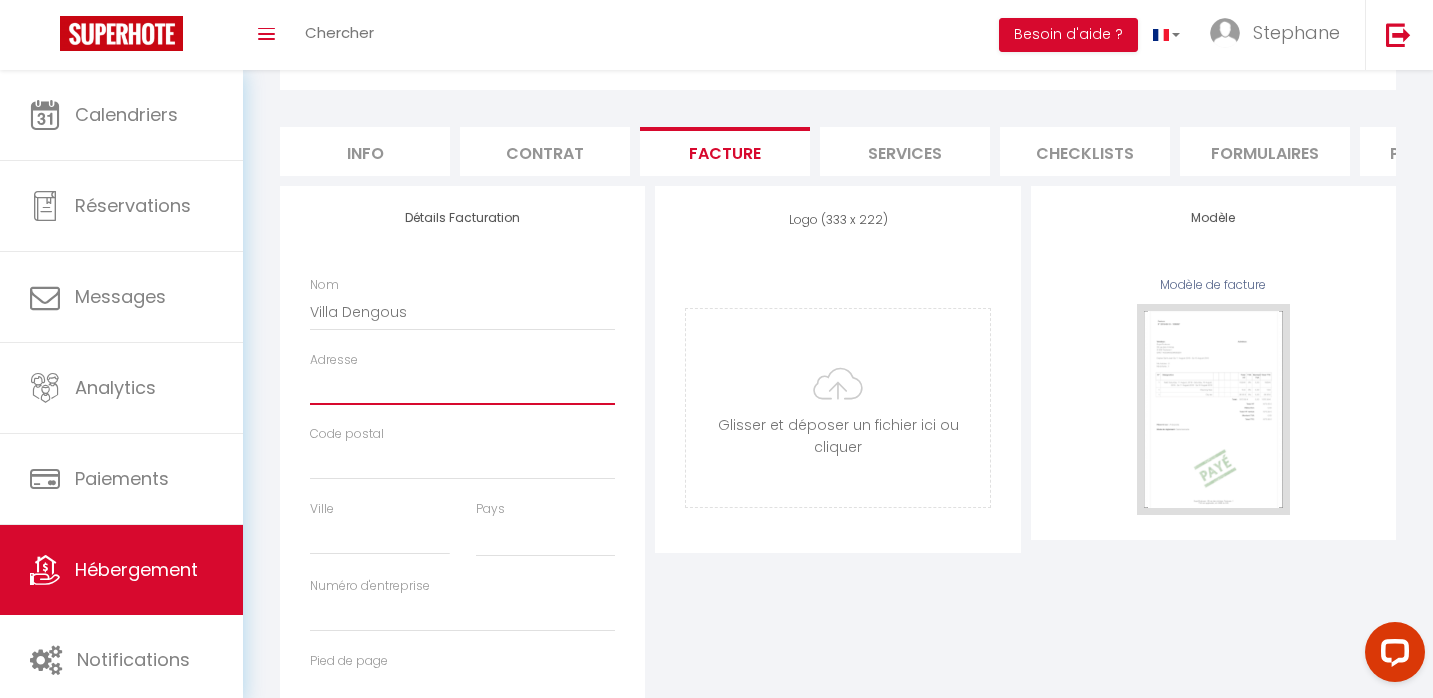 click on "Adresse" at bounding box center [462, 387] 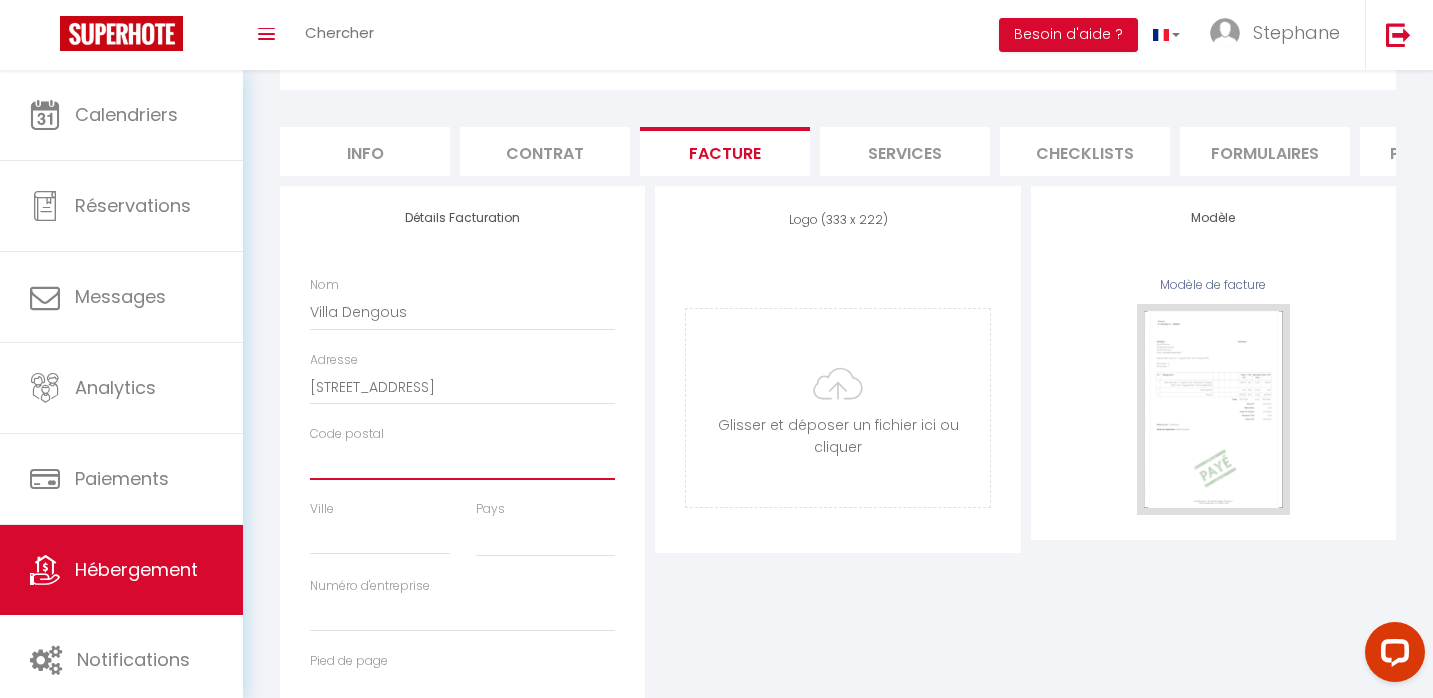 click on "Code postal" at bounding box center [462, 462] 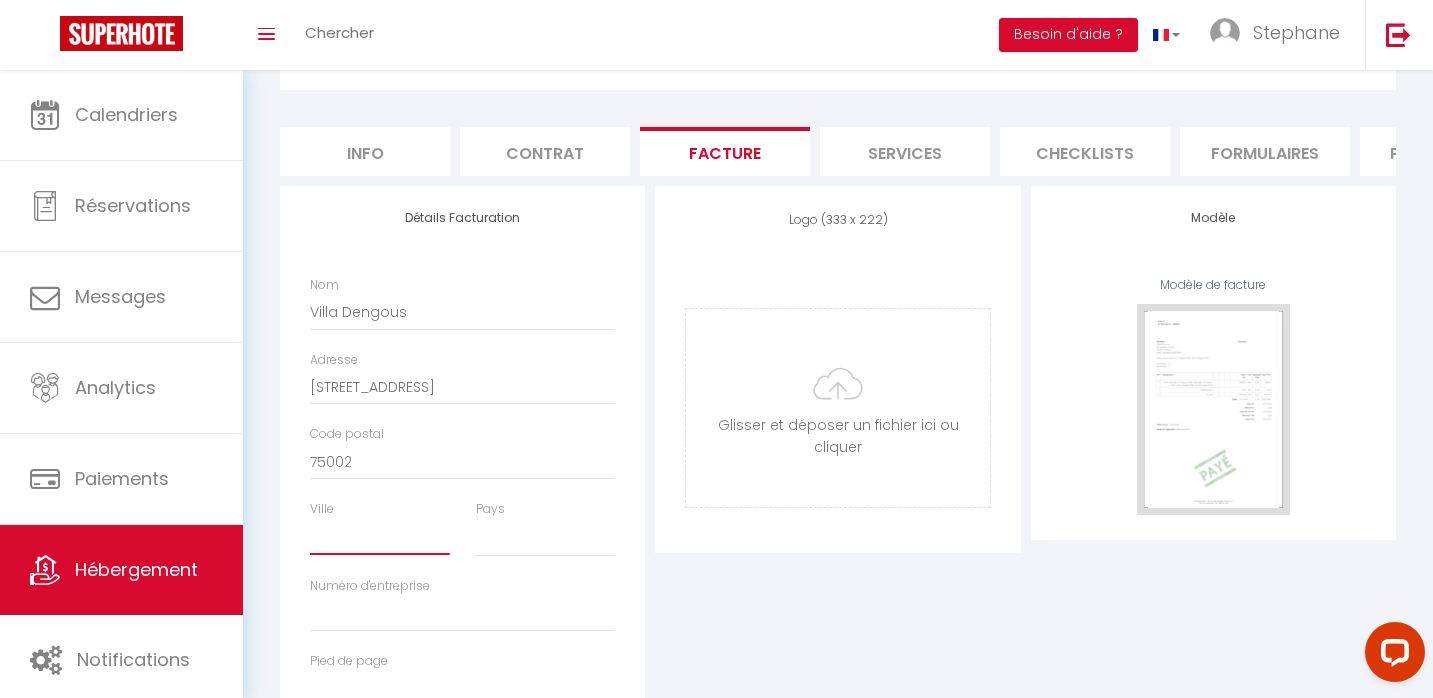 click on "Ville" at bounding box center (380, 537) 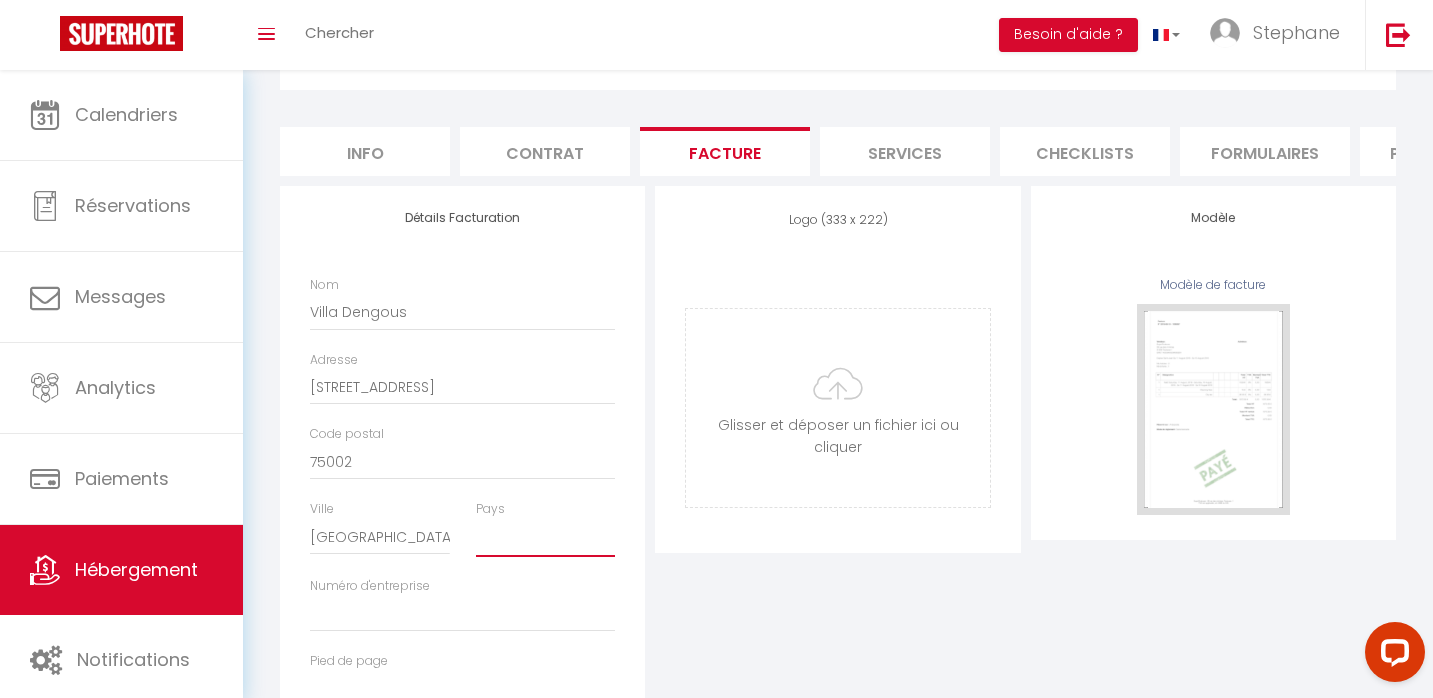 click on "[GEOGRAPHIC_DATA]
[GEOGRAPHIC_DATA]
[GEOGRAPHIC_DATA]
[GEOGRAPHIC_DATA]
[GEOGRAPHIC_DATA]
[US_STATE]
[GEOGRAPHIC_DATA]
[GEOGRAPHIC_DATA]
[GEOGRAPHIC_DATA]
Antarctica
[GEOGRAPHIC_DATA]
[GEOGRAPHIC_DATA]
[GEOGRAPHIC_DATA]" at bounding box center (546, 538) 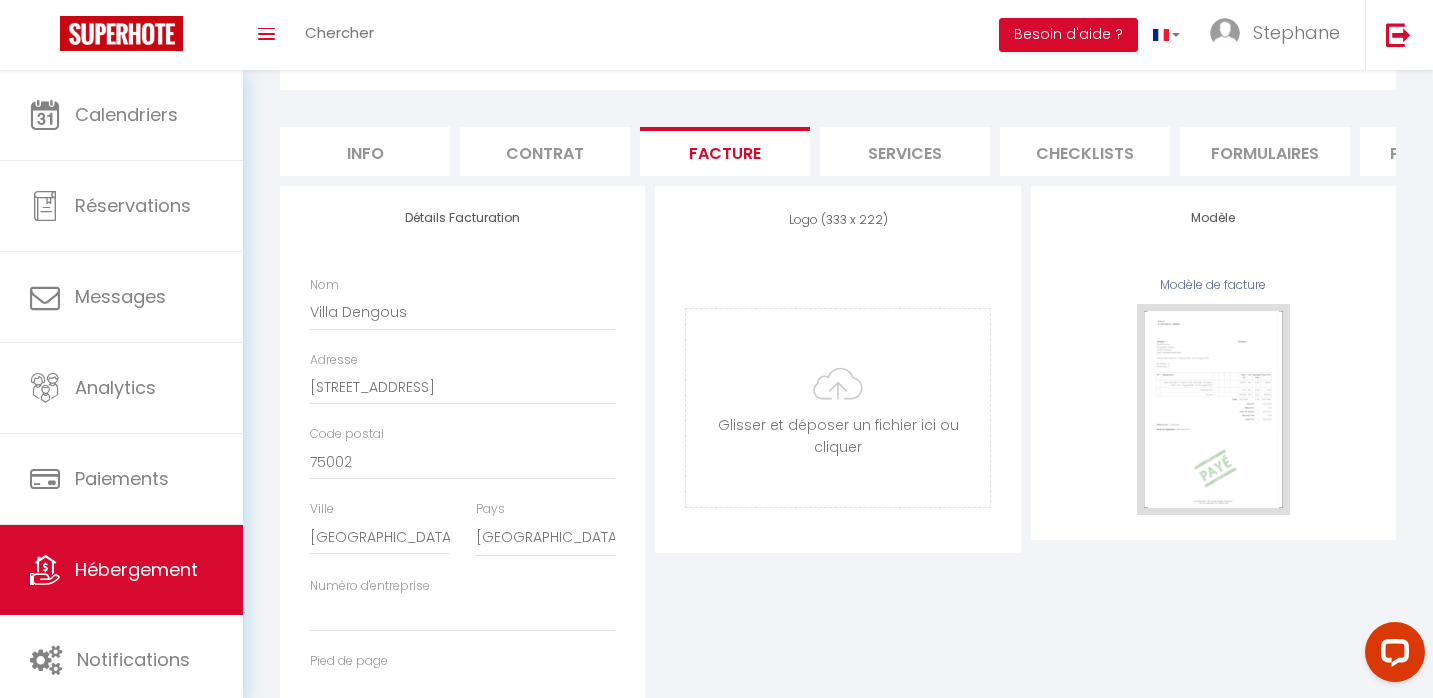 click on "Logo   (333 x 222)
Supprimer
Glisser et déposer un fichier ici ou cliquer Ooops, something wrong happened. Remove   Drag and drop or click to replace" at bounding box center [837, 469] 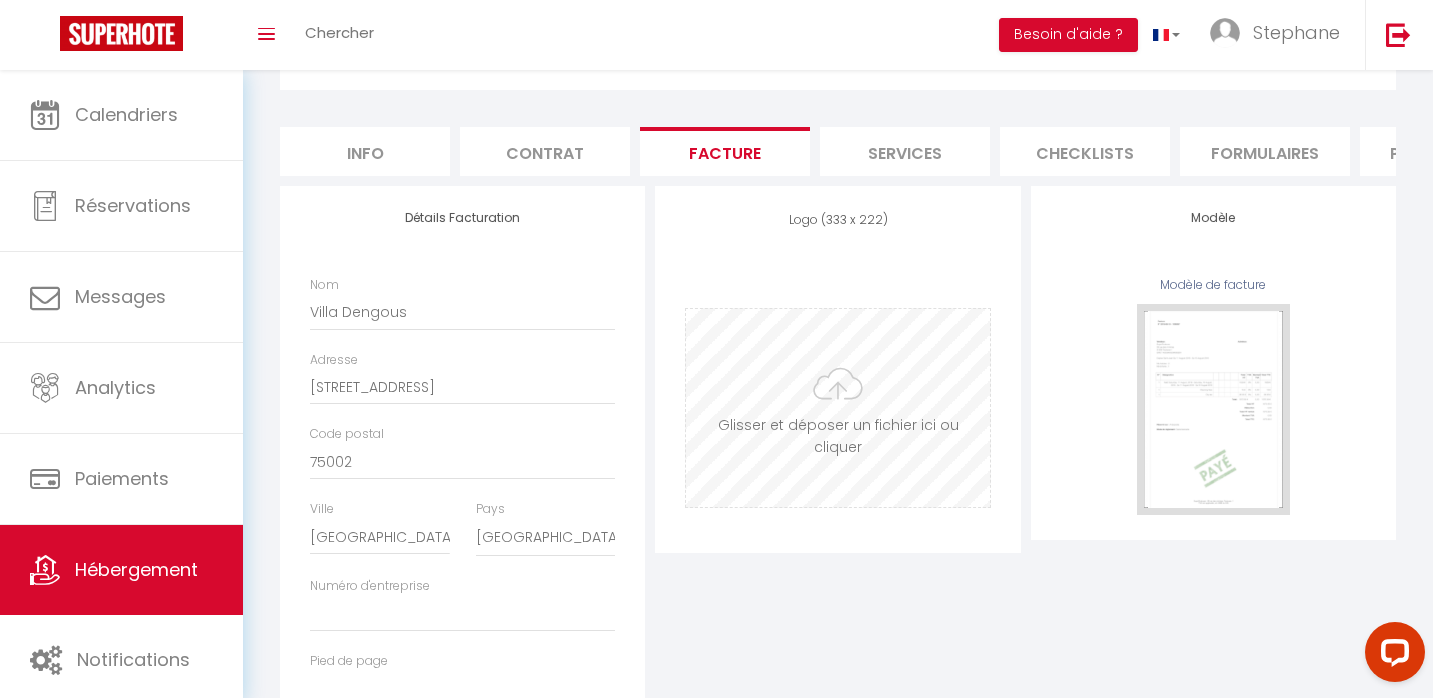 click at bounding box center [837, 408] 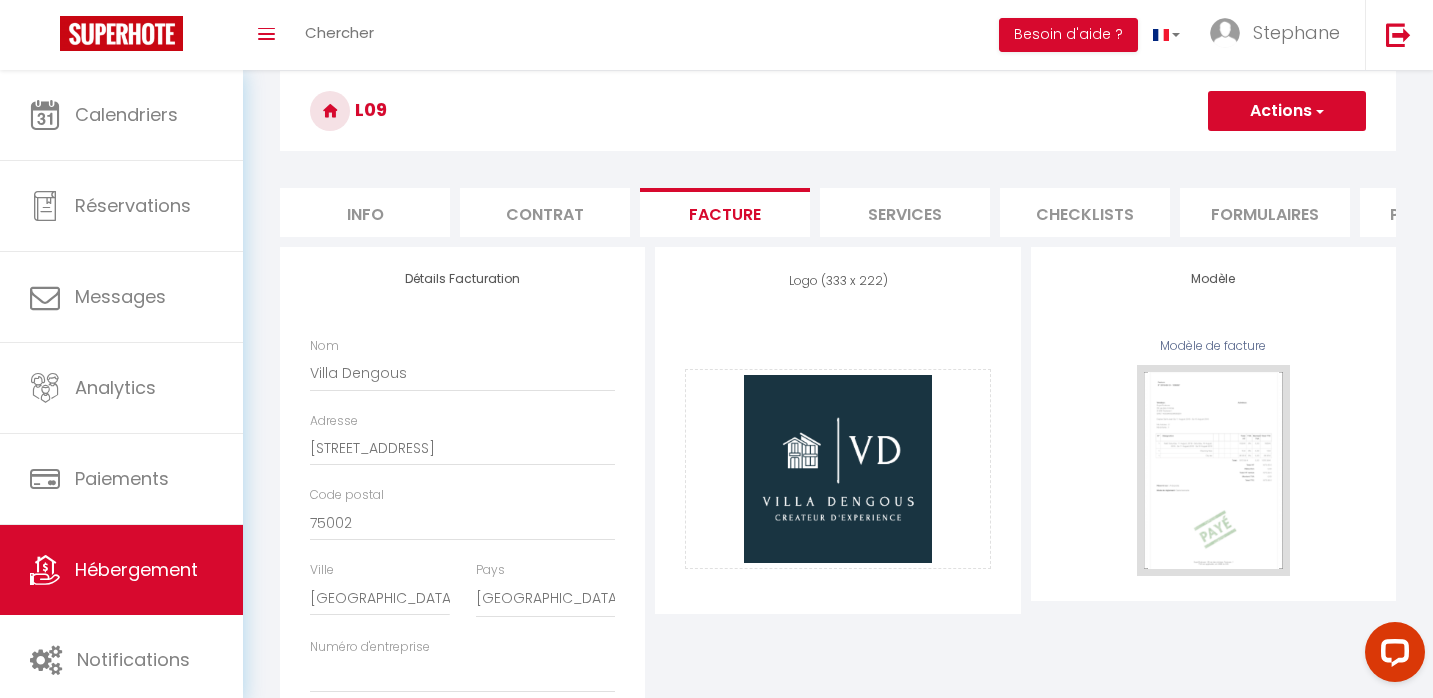 scroll, scrollTop: 0, scrollLeft: 0, axis: both 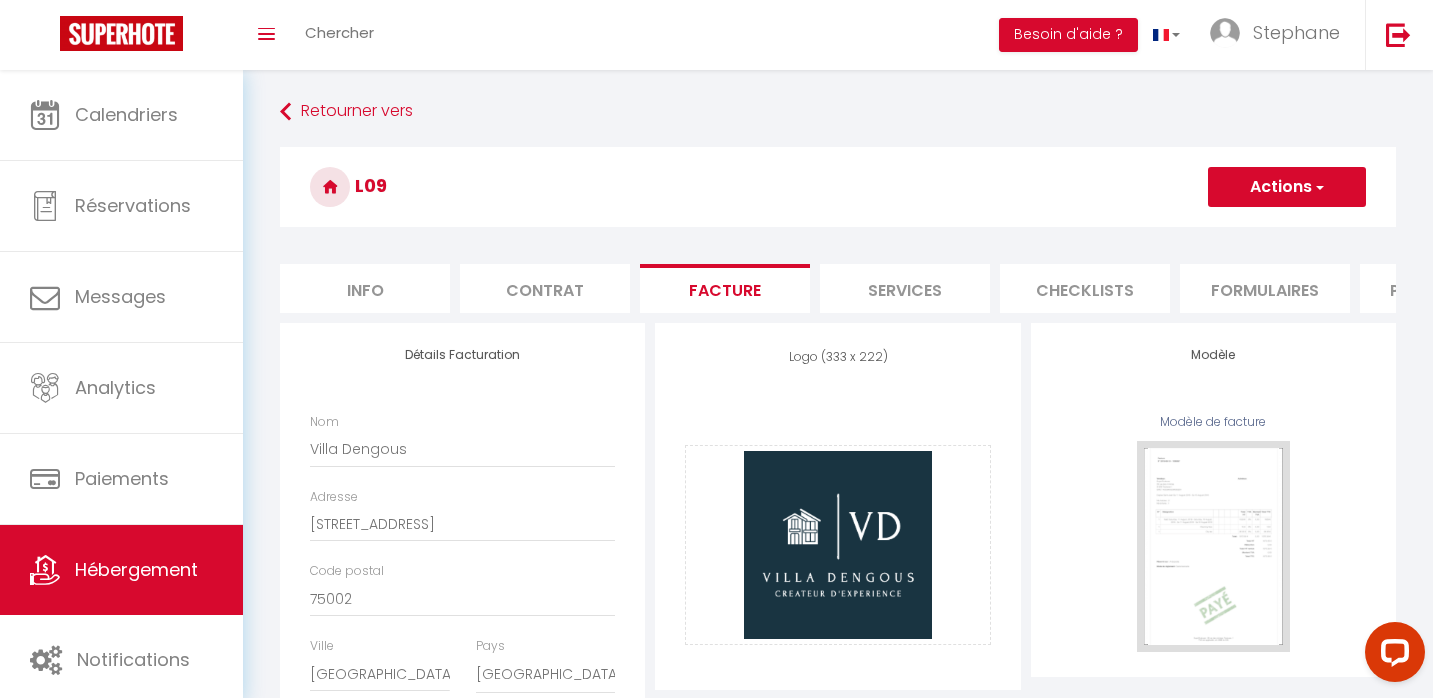 click on "Actions" at bounding box center (1287, 187) 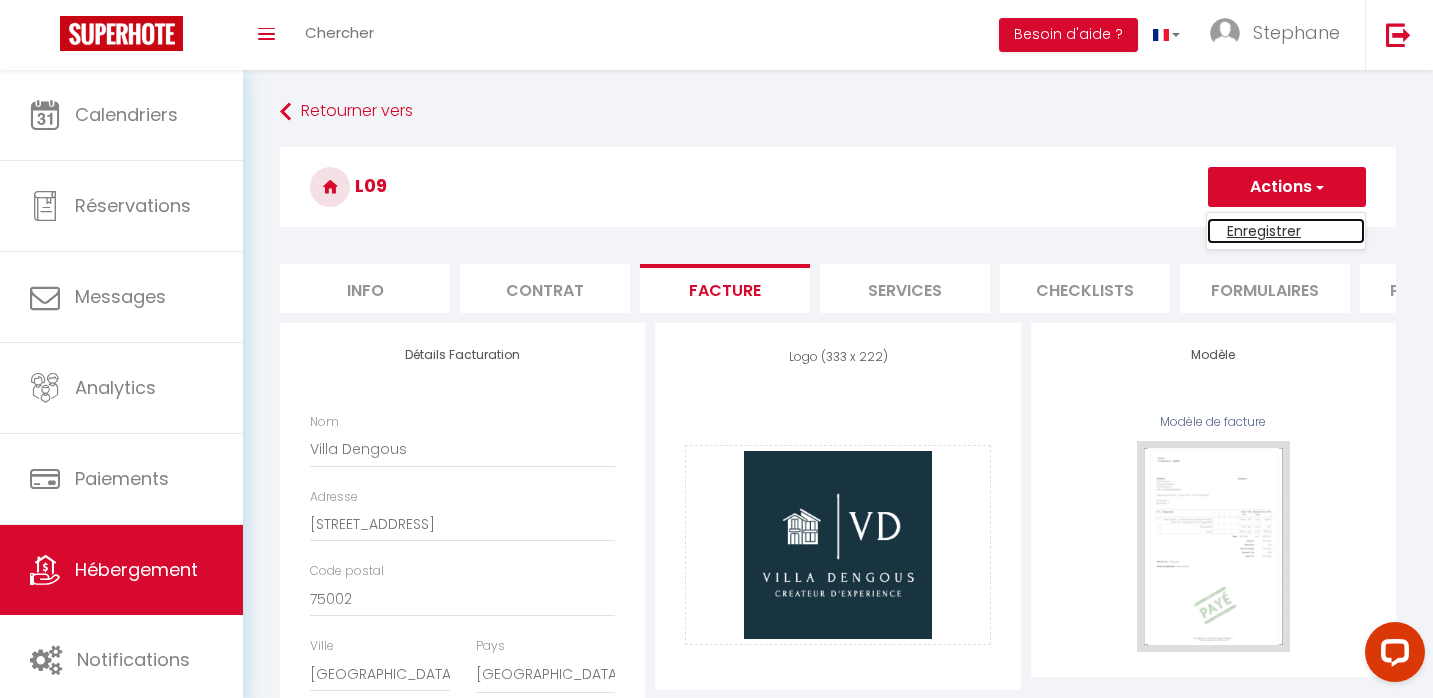 click on "Enregistrer" at bounding box center (1286, 231) 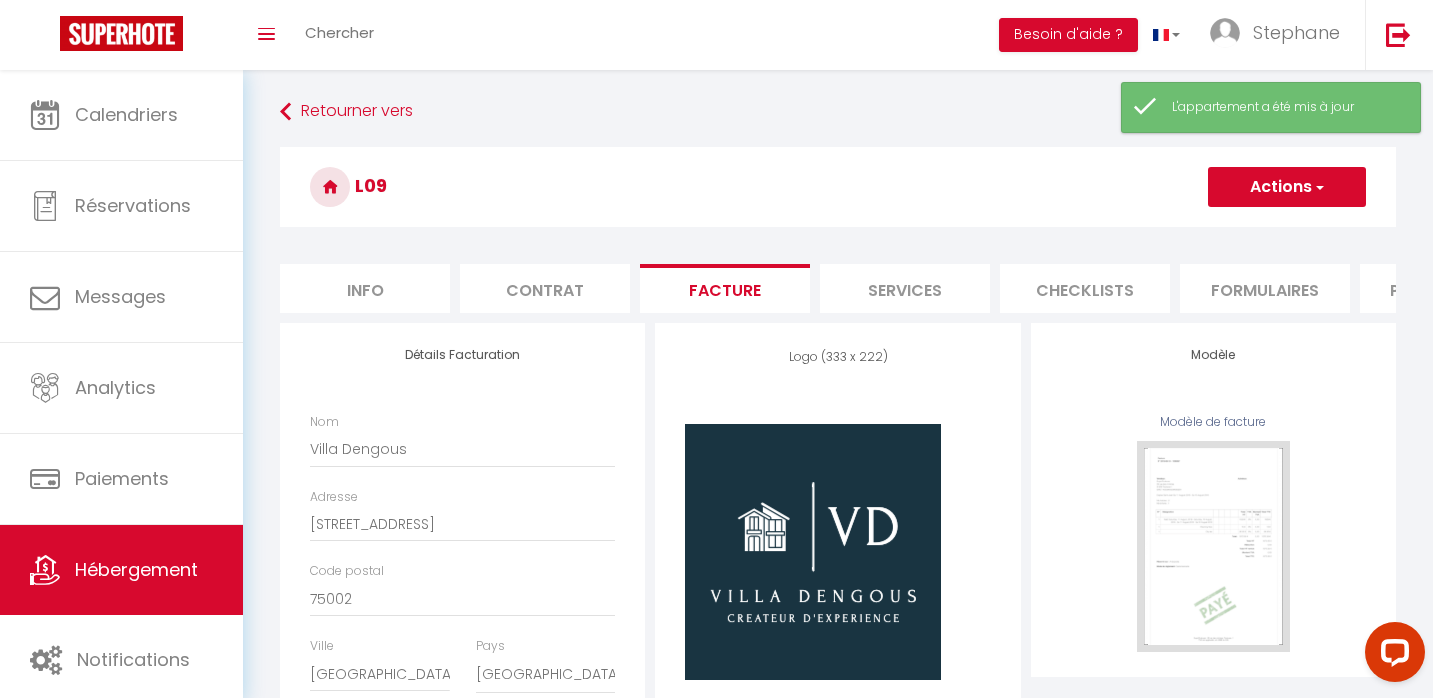 click on "Services" at bounding box center (905, 288) 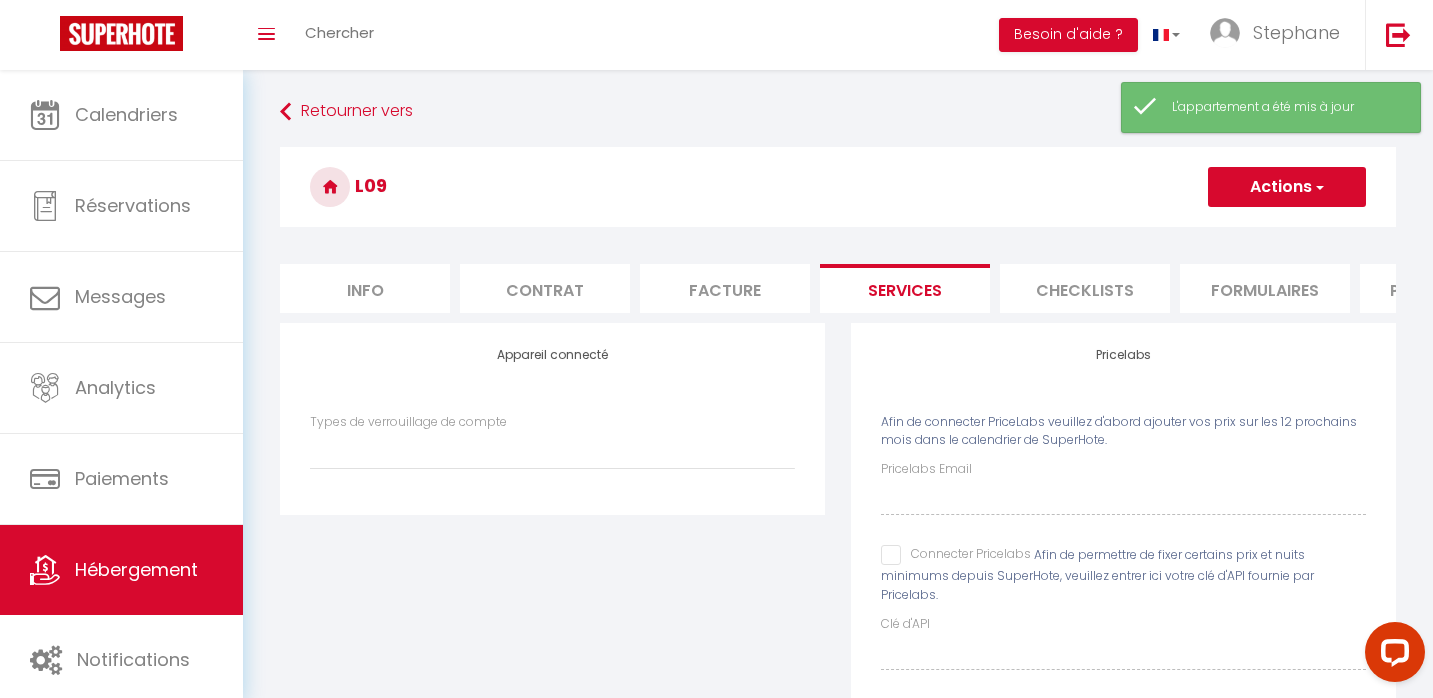 scroll, scrollTop: 77, scrollLeft: 0, axis: vertical 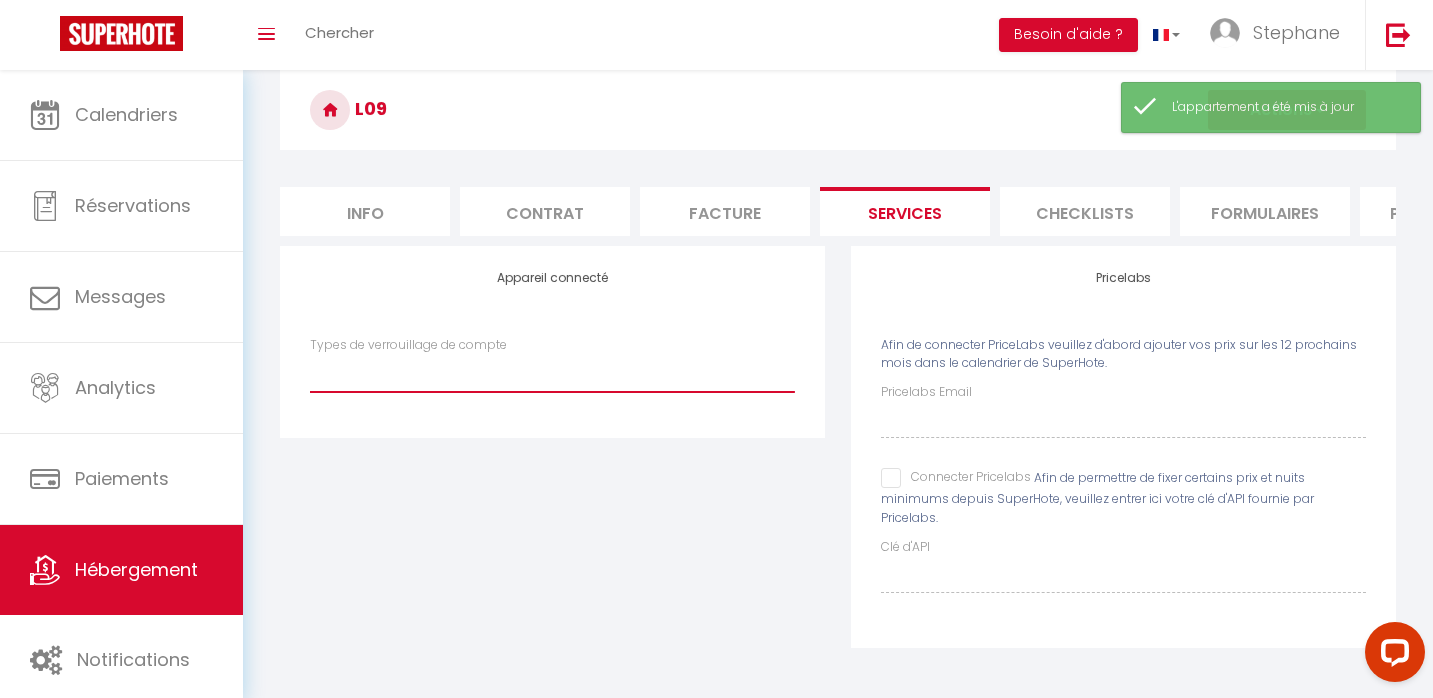 click on "Nuki" at bounding box center [552, 373] 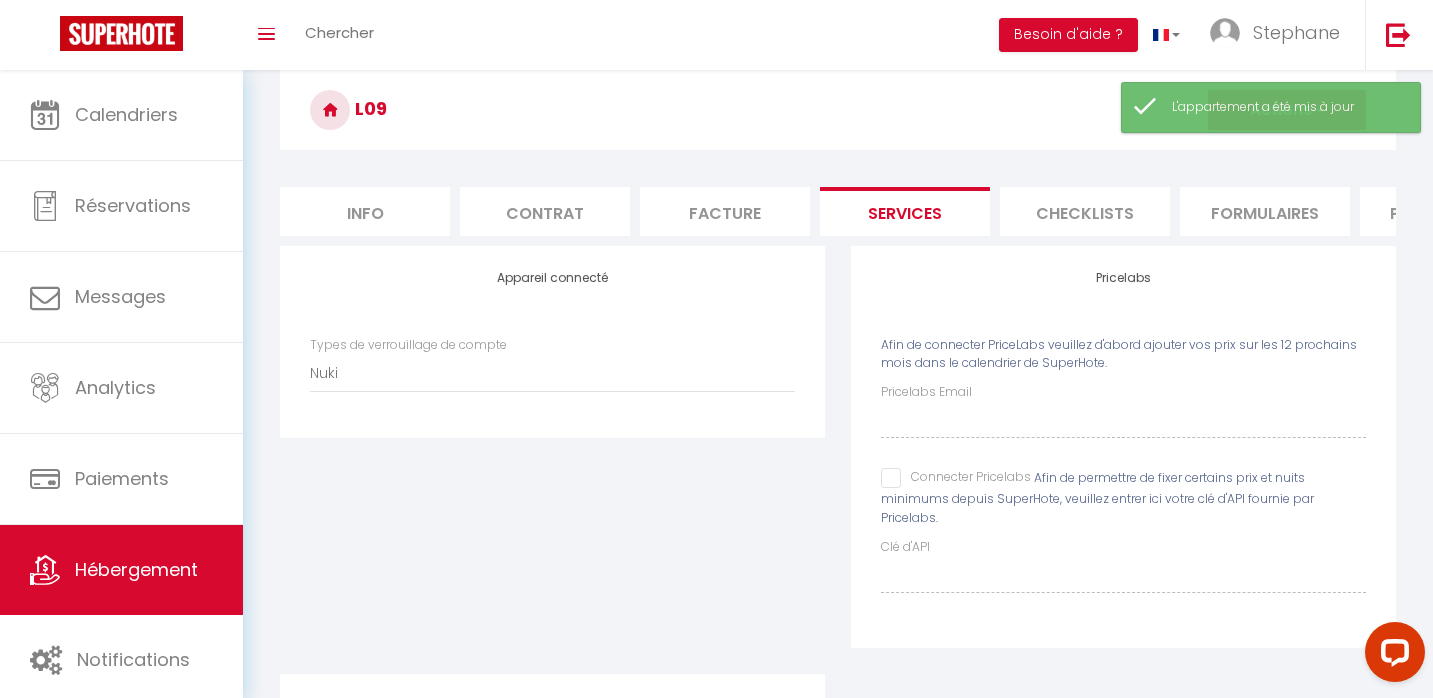 click on "Appareil connecté
Types de verrouillage de compte
Nuki" at bounding box center [552, 460] 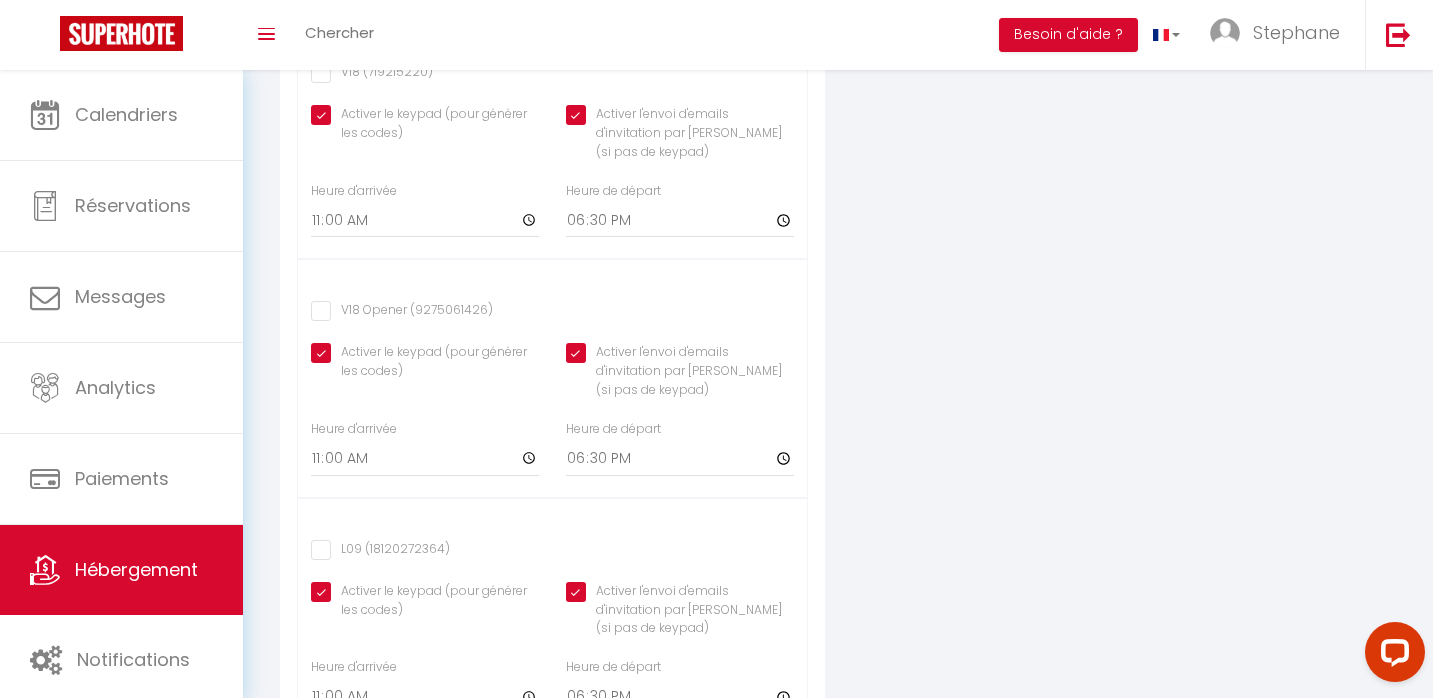 scroll, scrollTop: 1312, scrollLeft: 0, axis: vertical 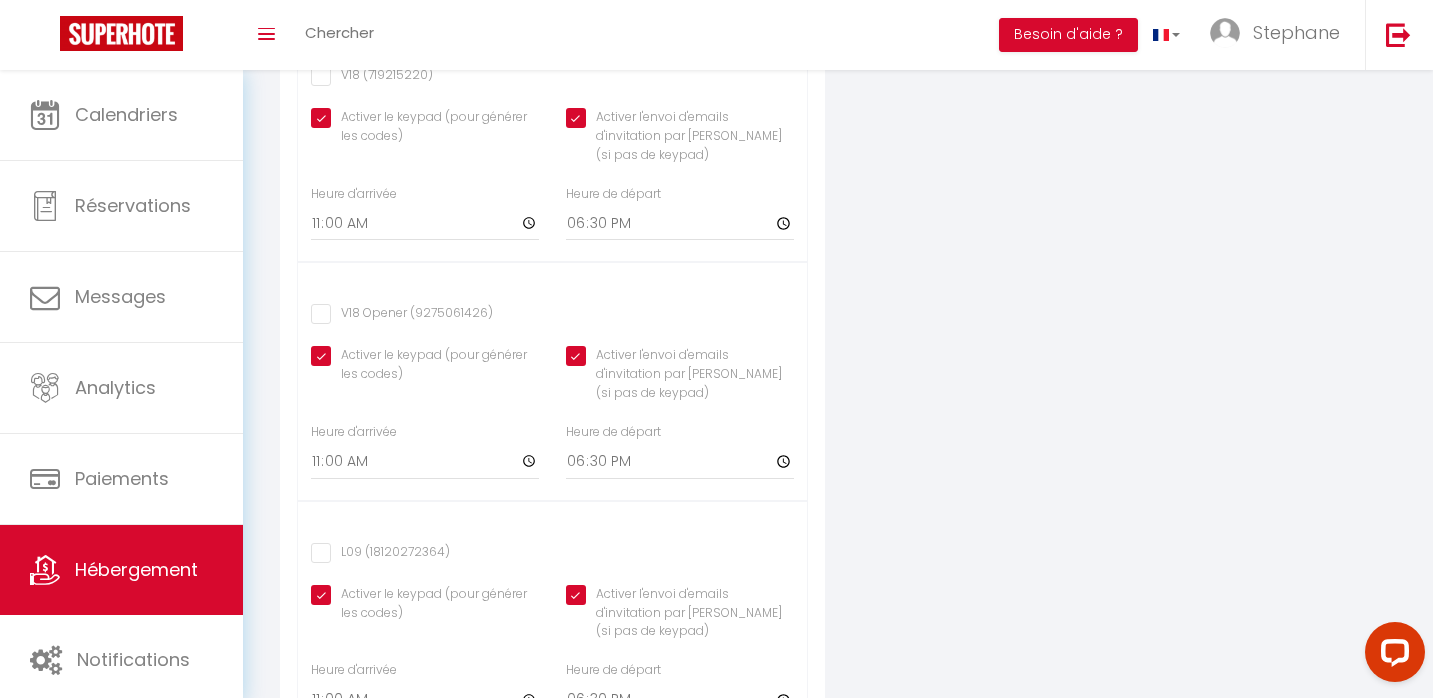 click on "L09 (18120272364)
Activer le keypad (pour générer les codes)
Activer l'envoi d'emails d'invitation par [PERSON_NAME] (si pas de keypad)
Heure d'arrivée
11:00
Heure de départ
18:30" at bounding box center [552, 620] 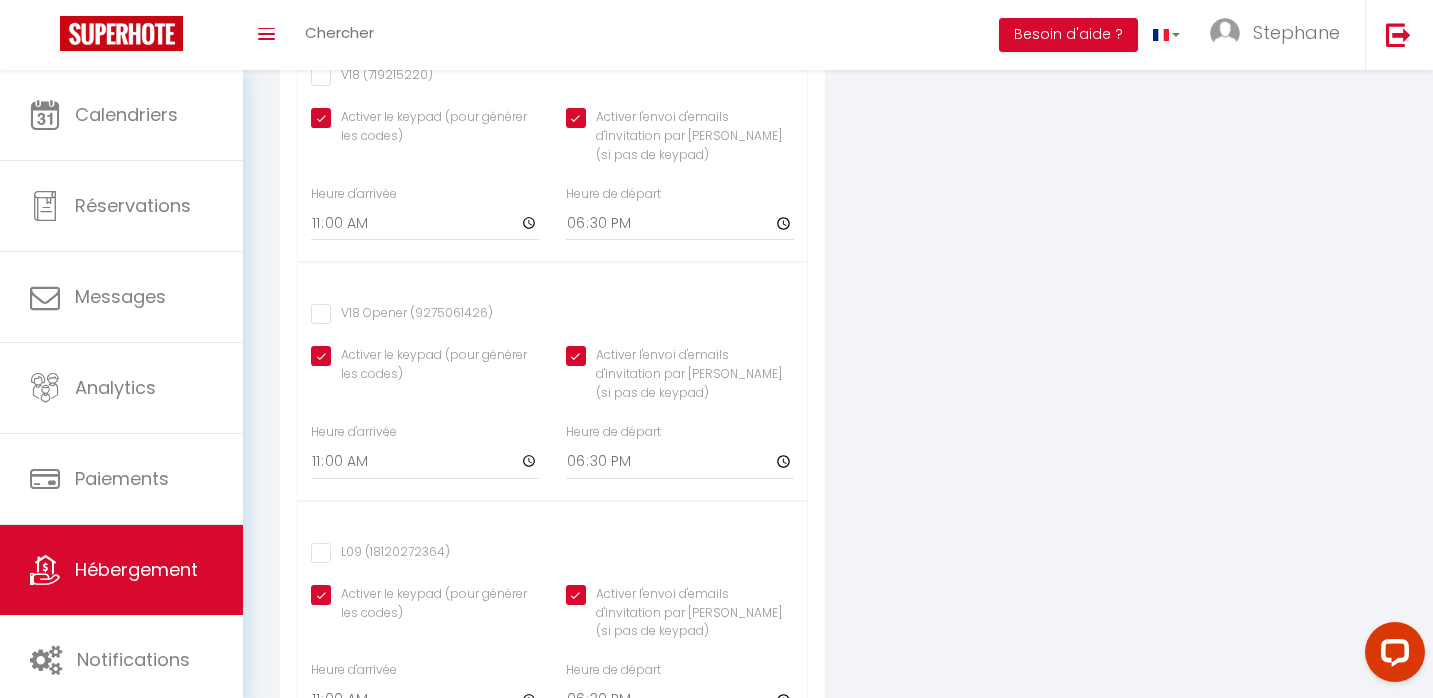click on "L09 (18120272364)" at bounding box center (380, 553) 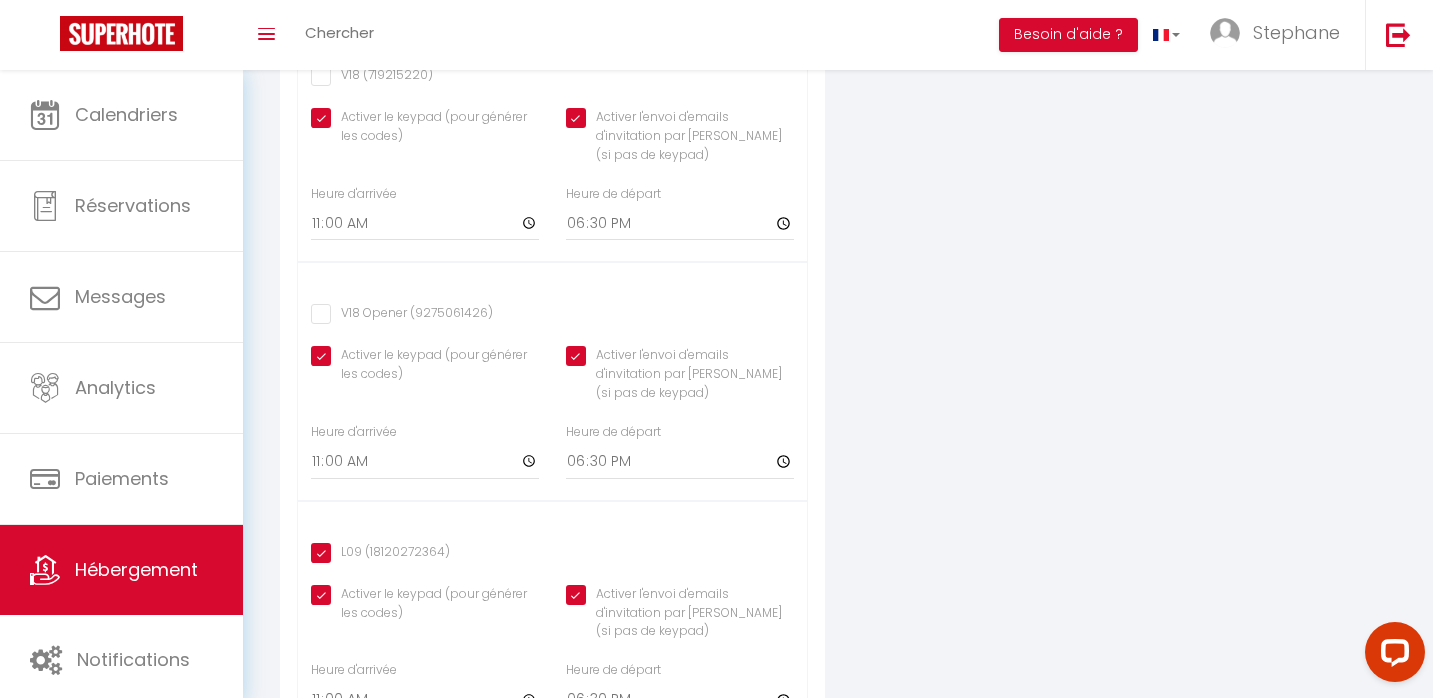 click on "Activer l'envoi d'emails d'invitation par [PERSON_NAME] (si pas de keypad)" at bounding box center (680, -359) 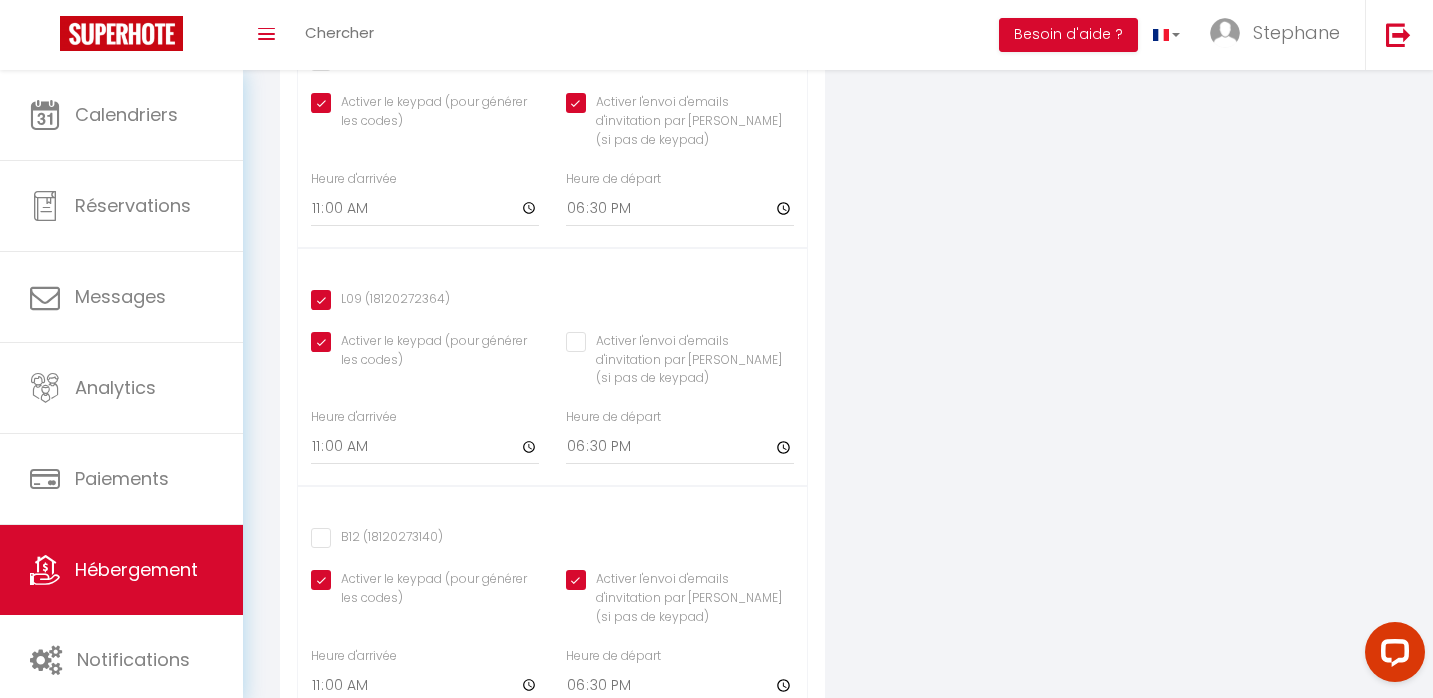 scroll, scrollTop: 1569, scrollLeft: 0, axis: vertical 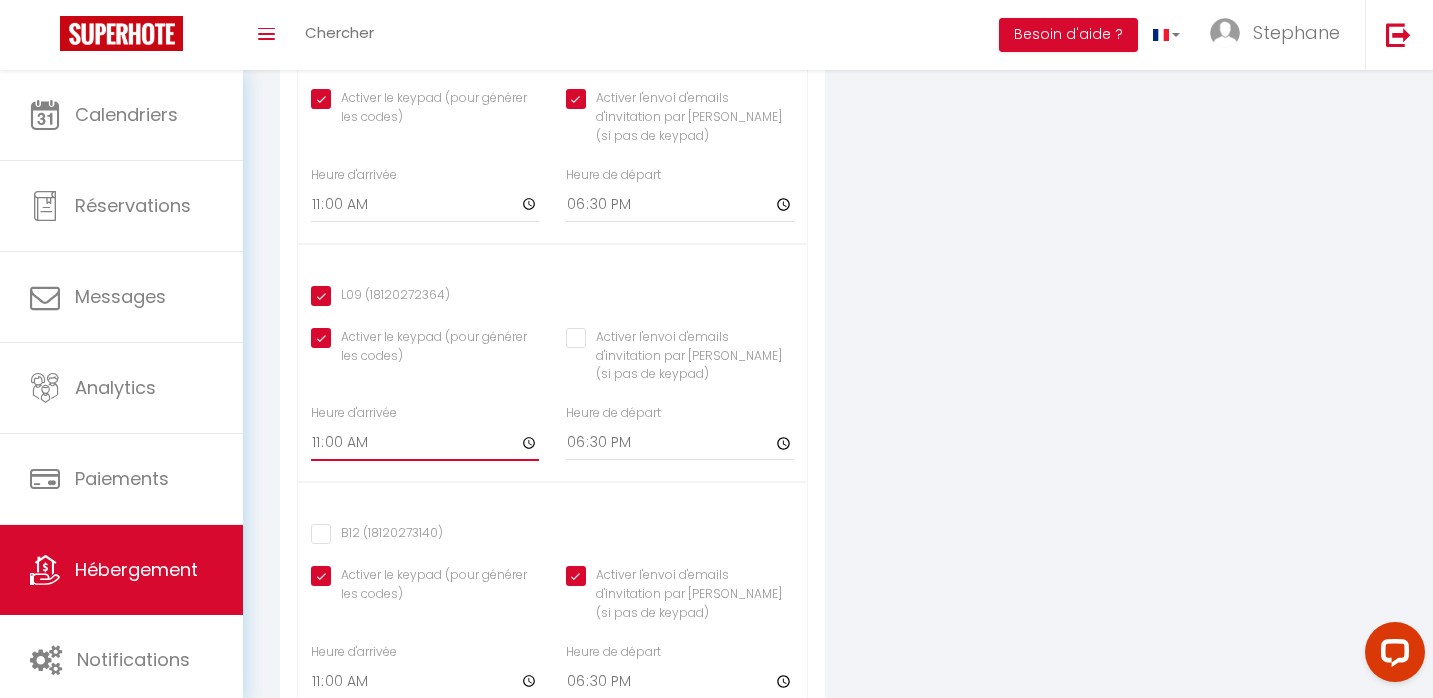 click on "11:00" at bounding box center [425, -510] 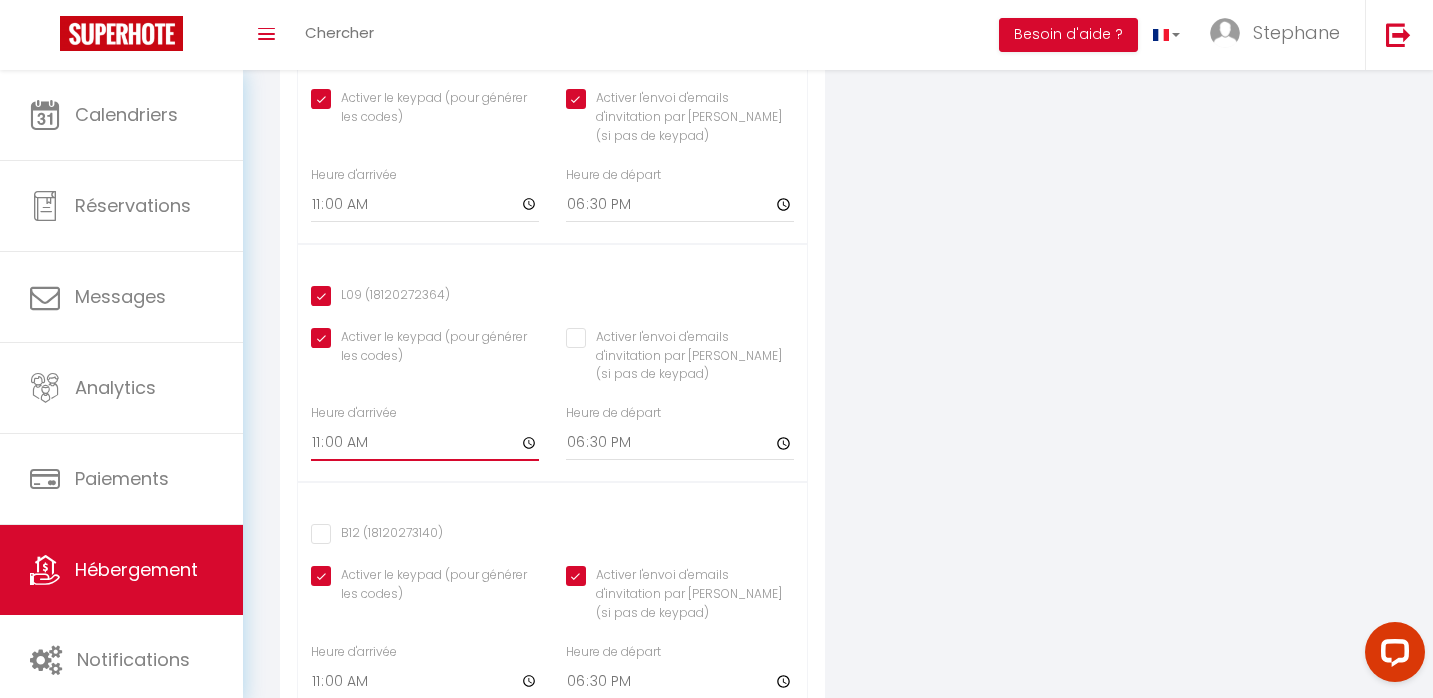click on "11:00" at bounding box center [425, -510] 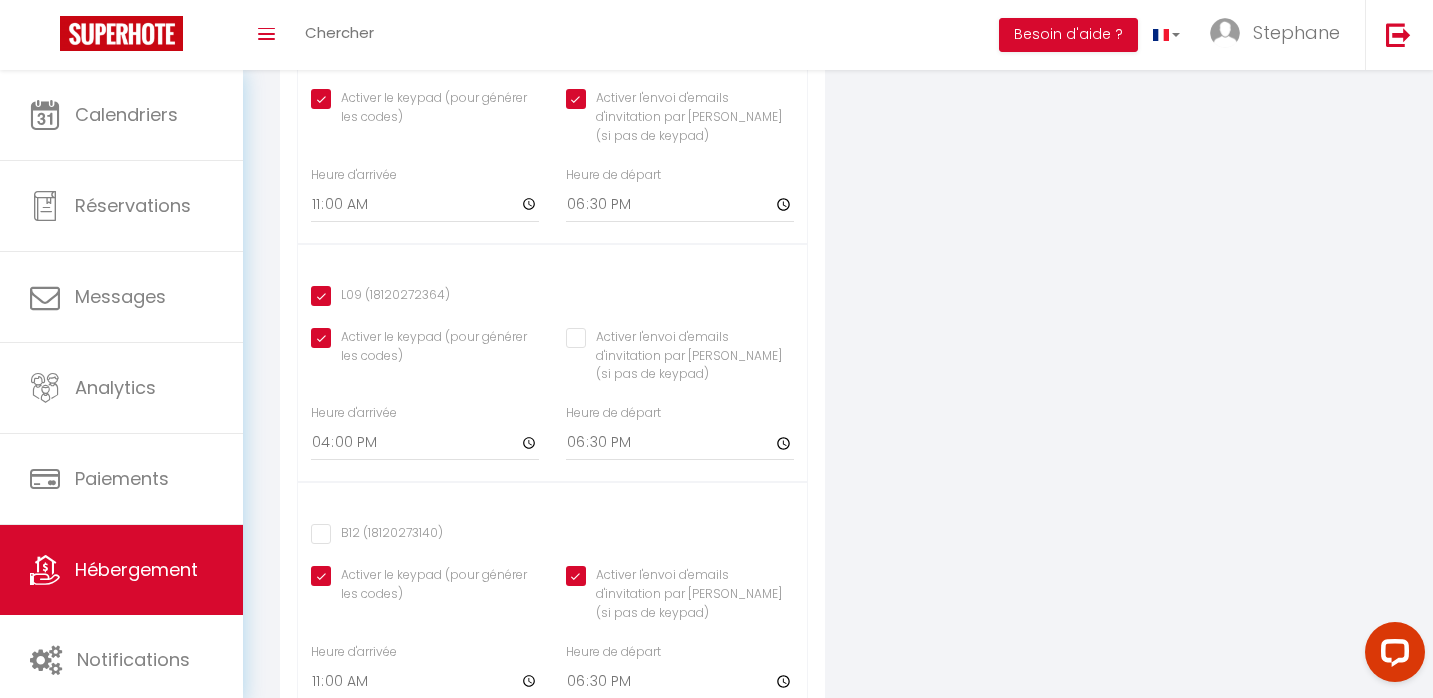 click on "Heure de départ
18:30" at bounding box center (680, 442) 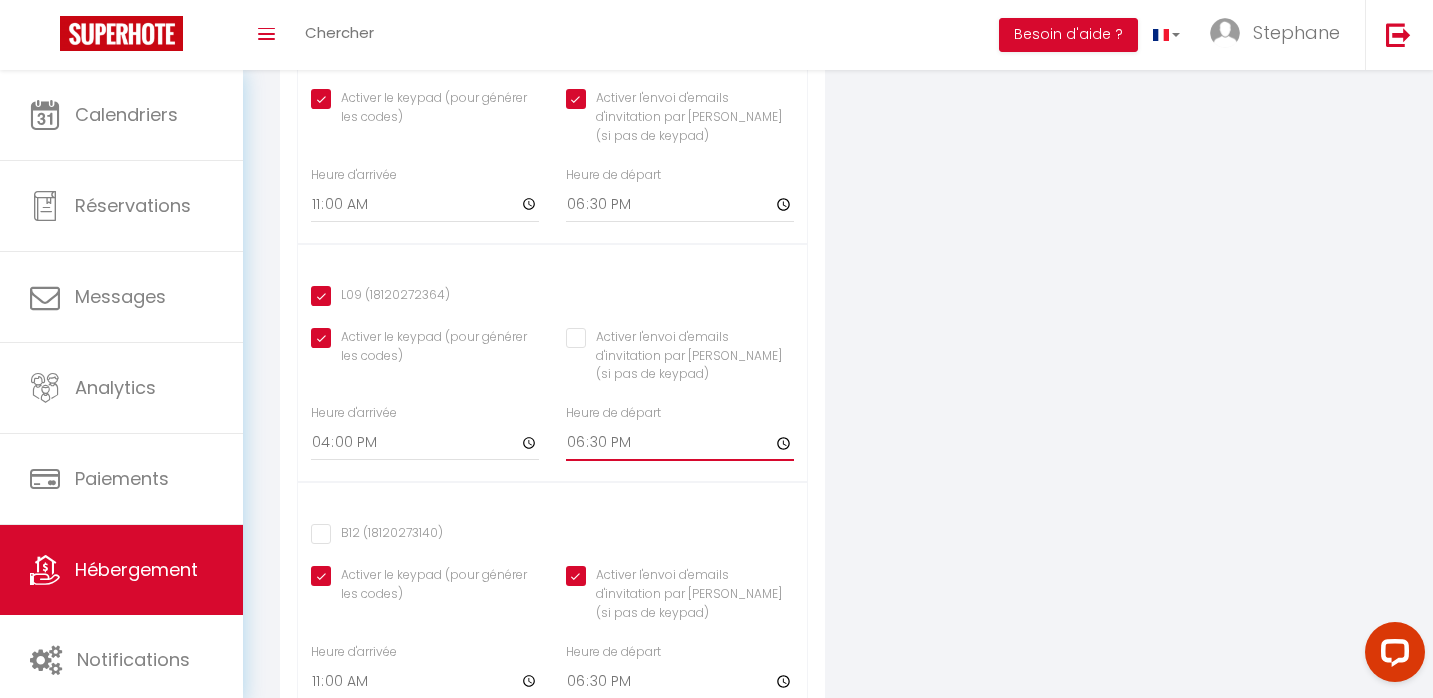 click on "18:30" at bounding box center (680, -510) 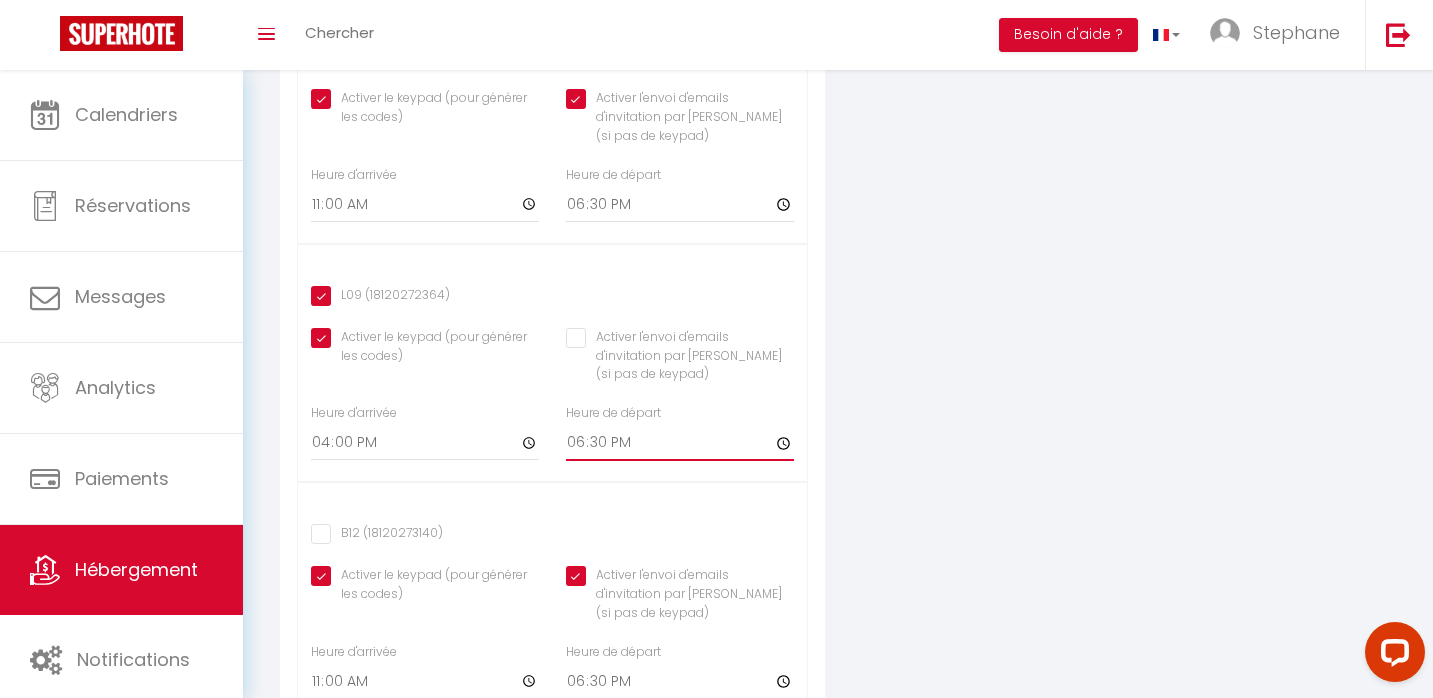 click on "18:30" at bounding box center [680, -510] 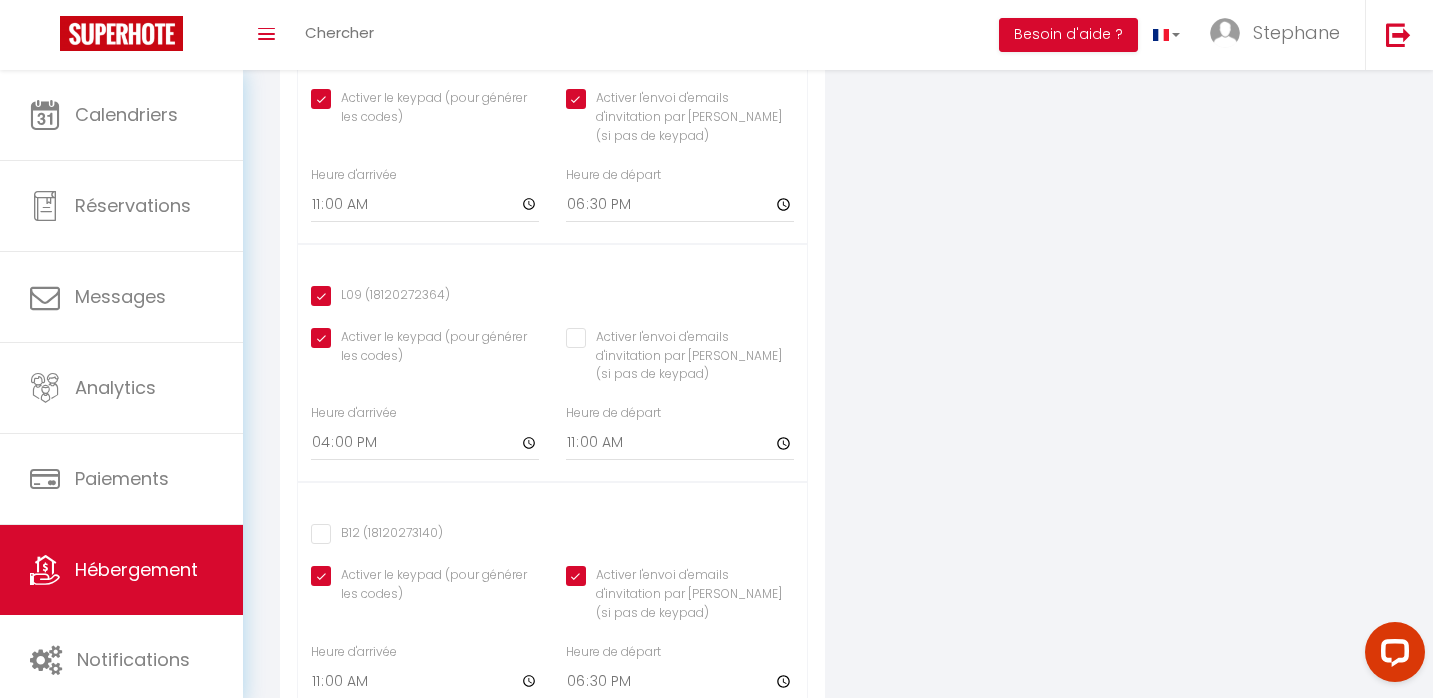 click on "Appareil connecté
Types de verrouillage de compte
Nuki
Pricelabs
Afin de connecter PriceLabs veuillez d'abord ajouter vos prix sur les 12 prochains mois dans le calendrier de SuperHote.
Pricelabs Email
Connecter Pricelabs
Afin de permettre de fixer certains prix et nuits minimums depuis SuperHote, veuillez entrer ici votre clé d'API fournie par Pricelabs.
Clé d'API
SuperCheckin
Il n'y a pas de serrures disponibles
The Keys
Sélectionnez votre serrure
Il n'y a pas de serrures disponibles" at bounding box center (838, 11) 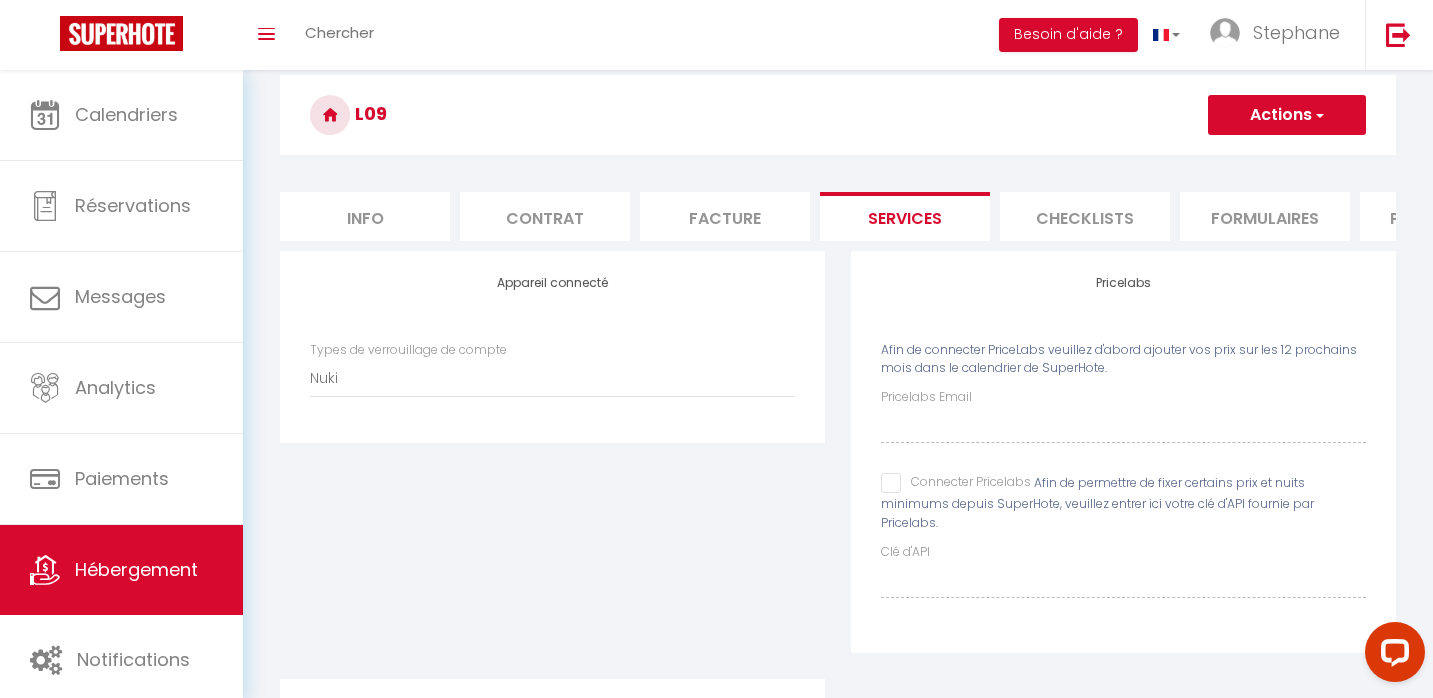 scroll, scrollTop: 0, scrollLeft: 0, axis: both 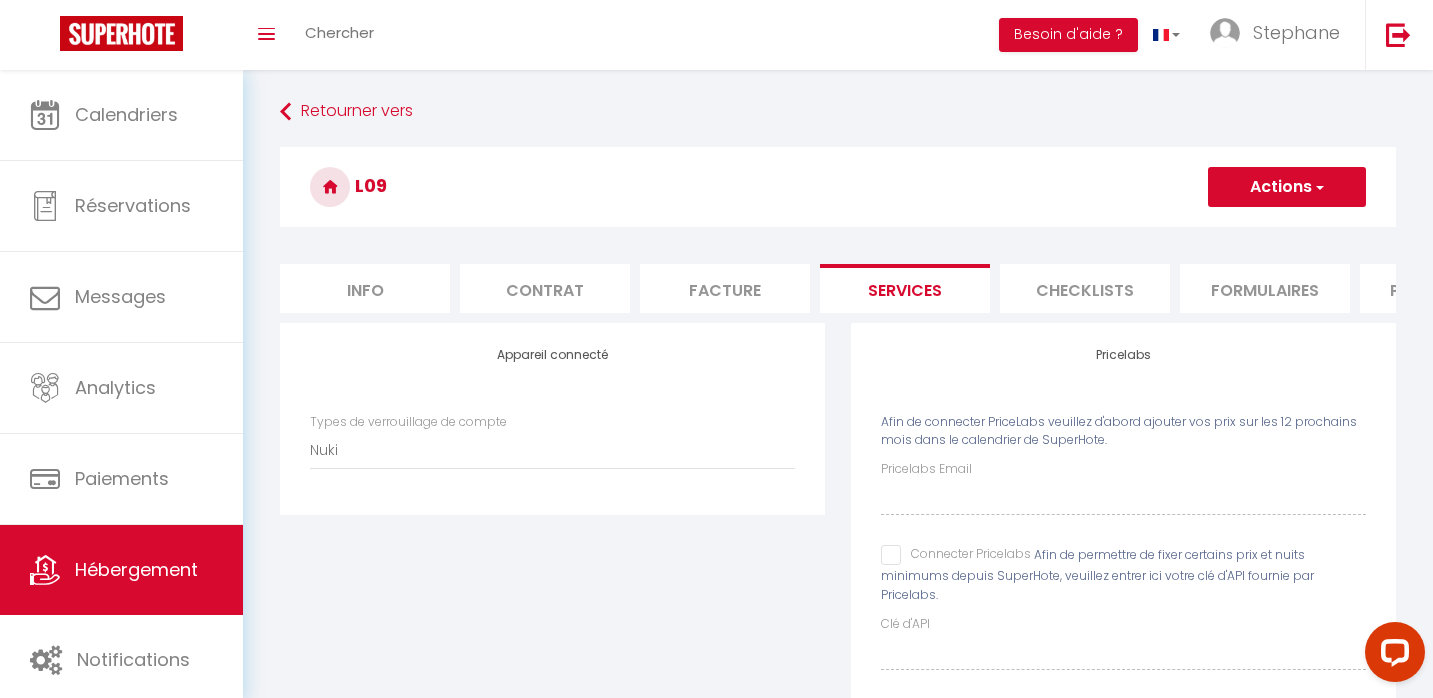 click on "Actions" at bounding box center [1287, 187] 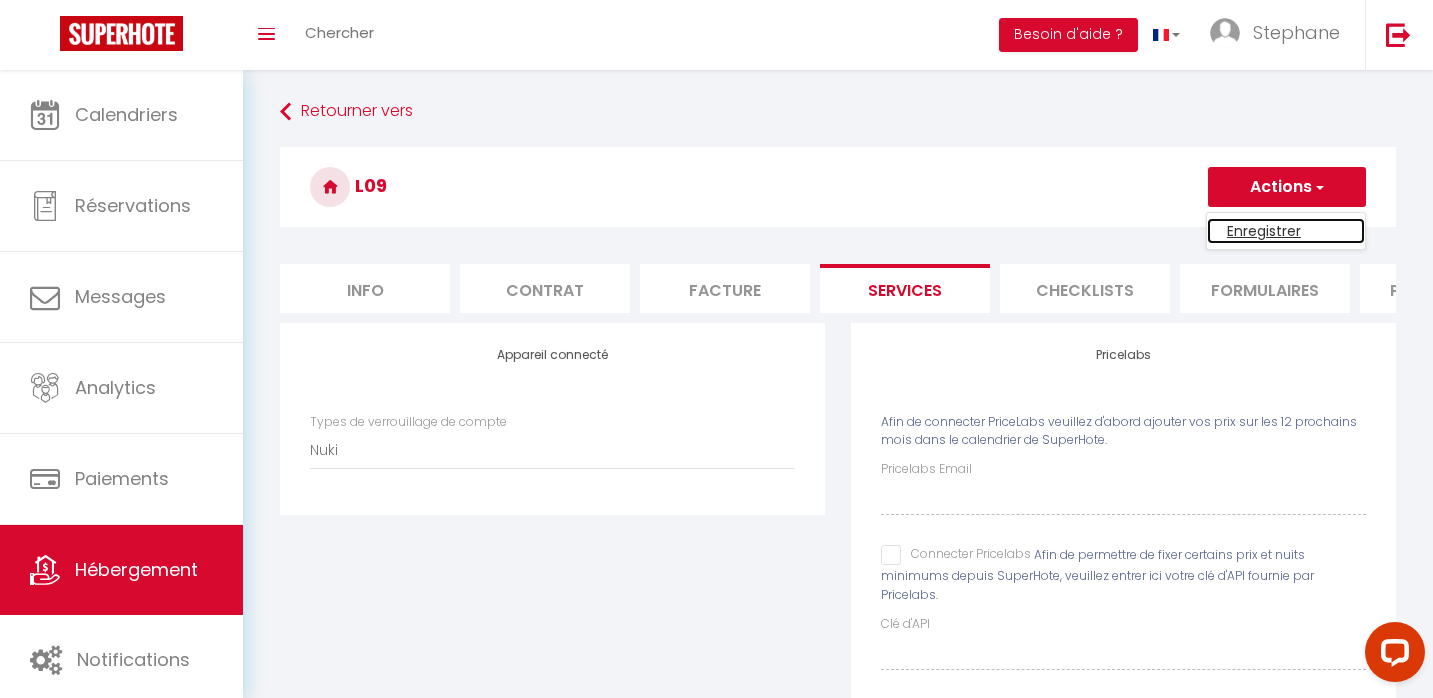 click on "Enregistrer" at bounding box center [1286, 231] 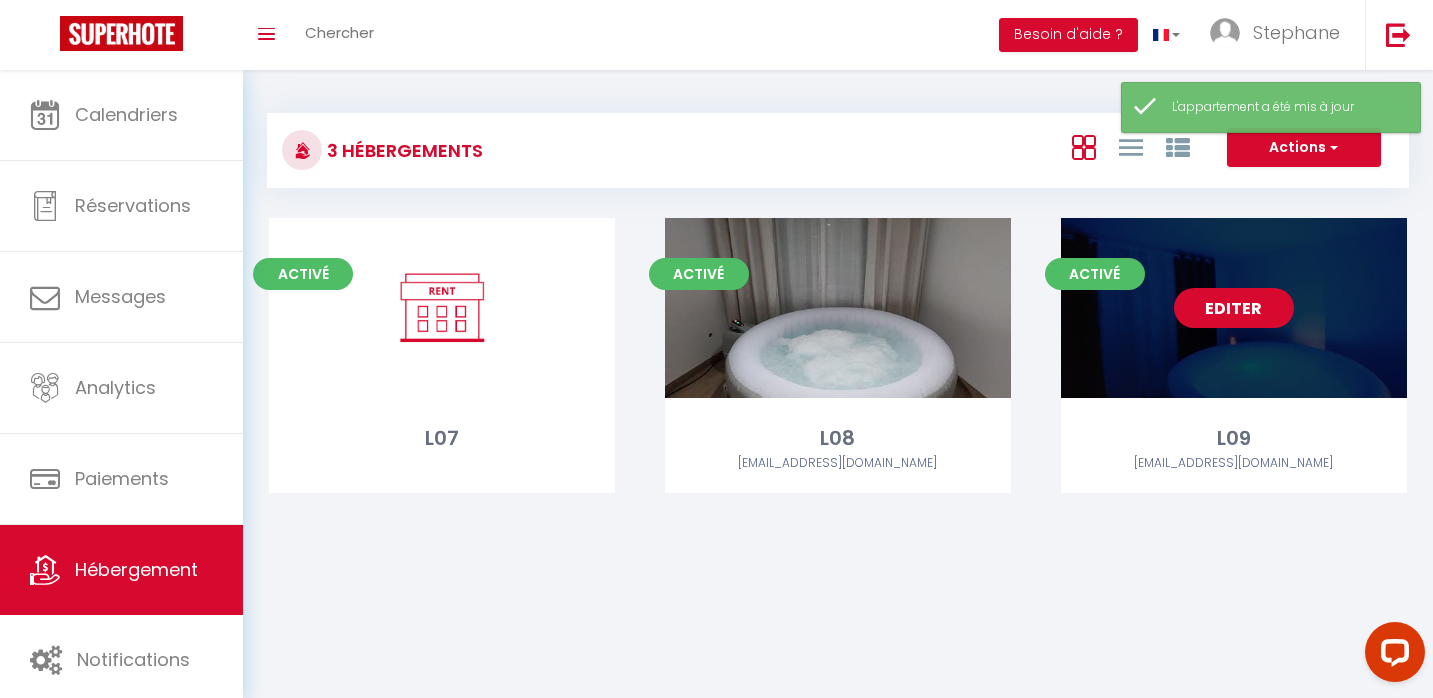 click on "Editer" at bounding box center [1234, 308] 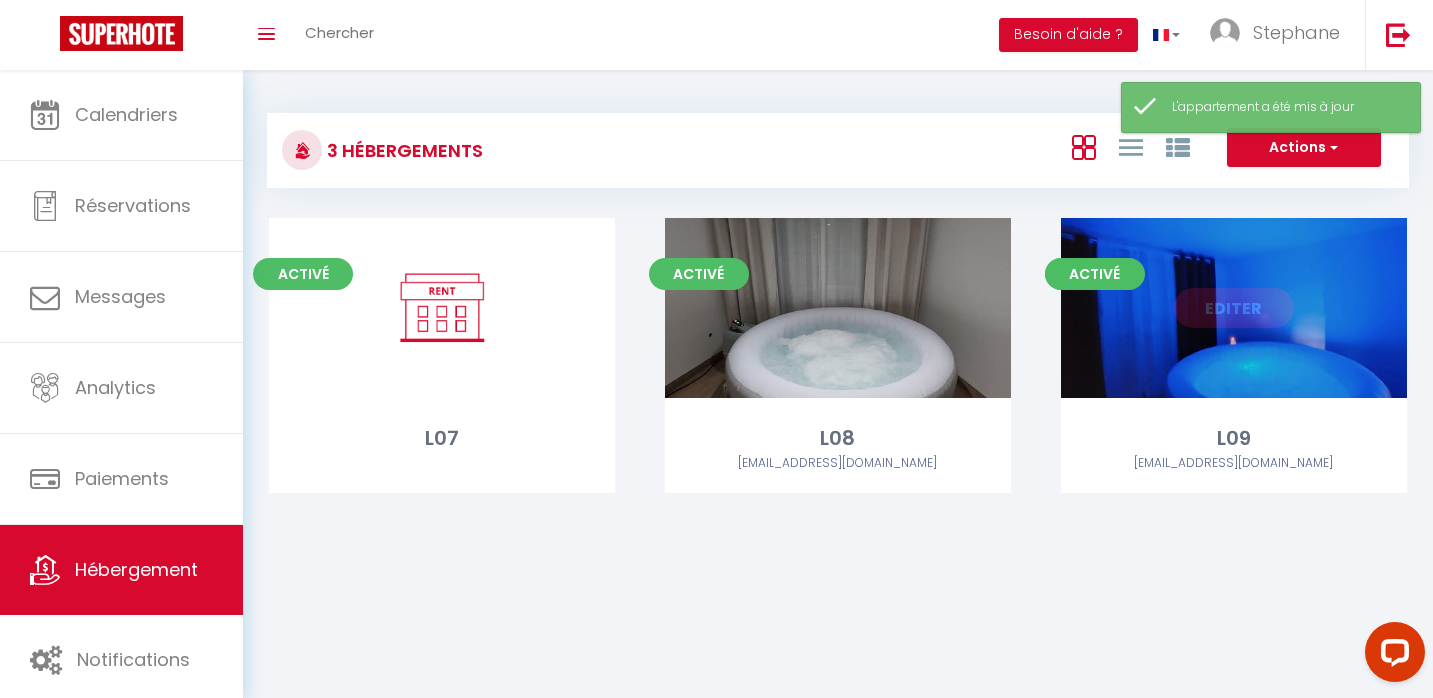 click on "Editer" at bounding box center [1234, 308] 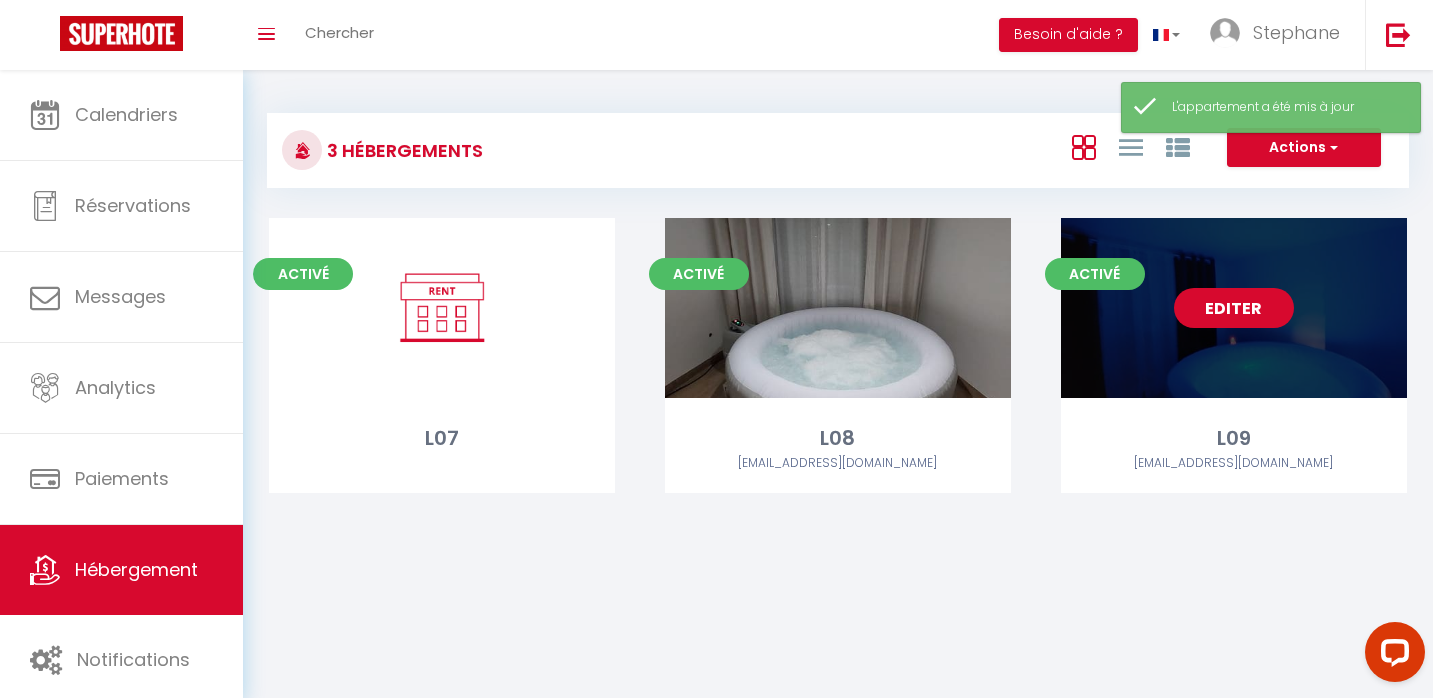 click on "Editer" at bounding box center [1234, 308] 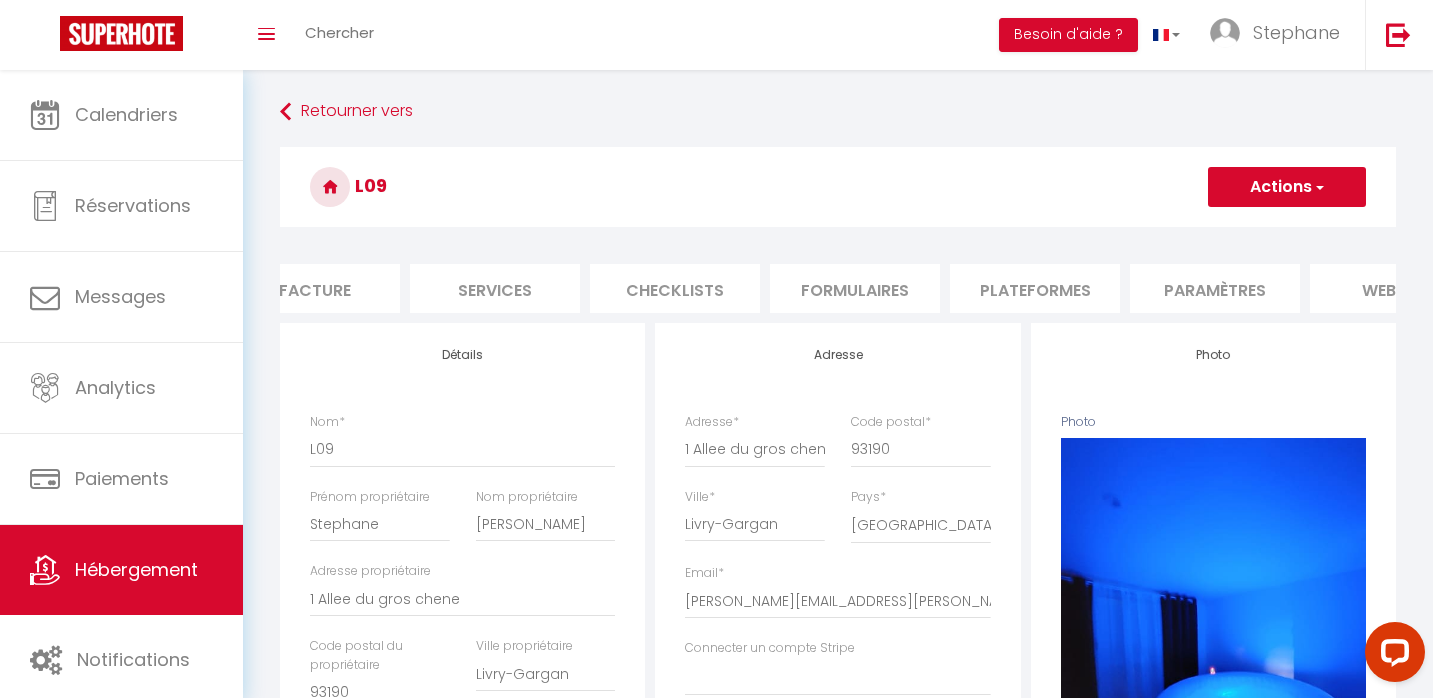 scroll, scrollTop: 0, scrollLeft: 684, axis: horizontal 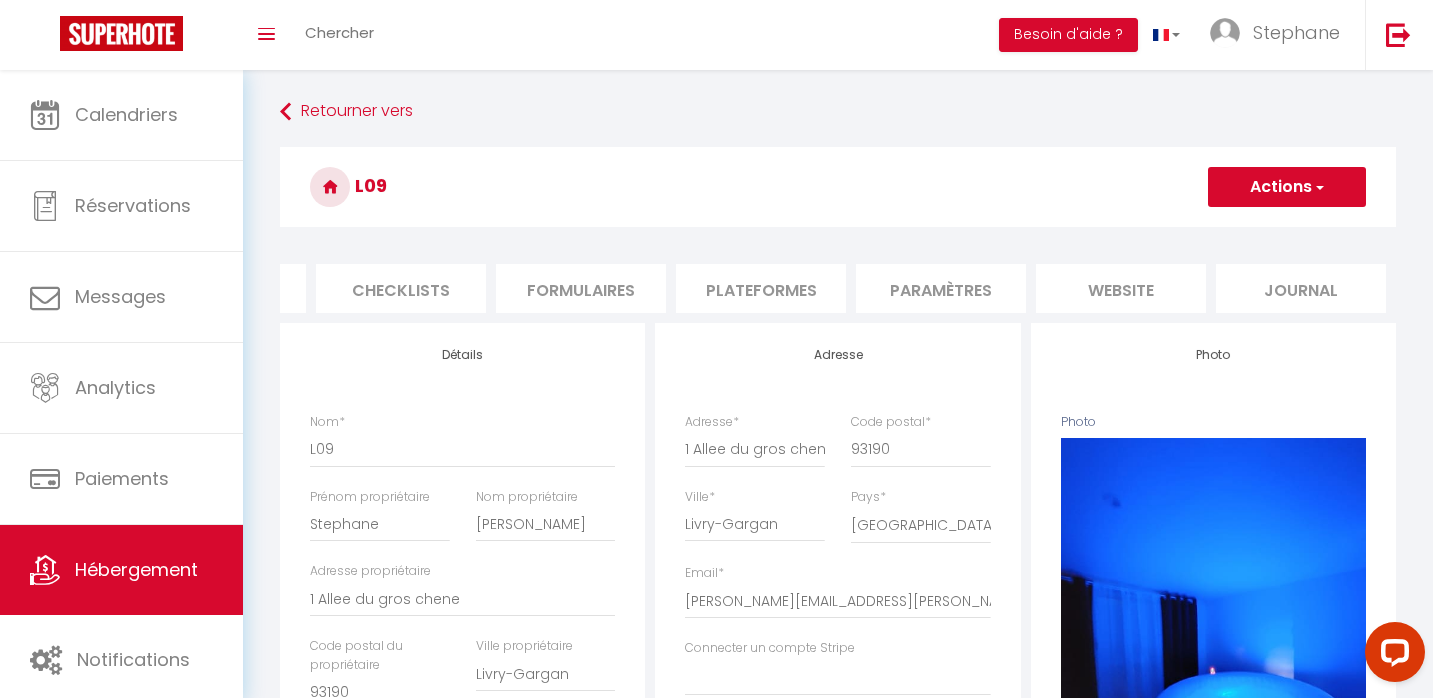 click on "Paramètres" at bounding box center [941, 288] 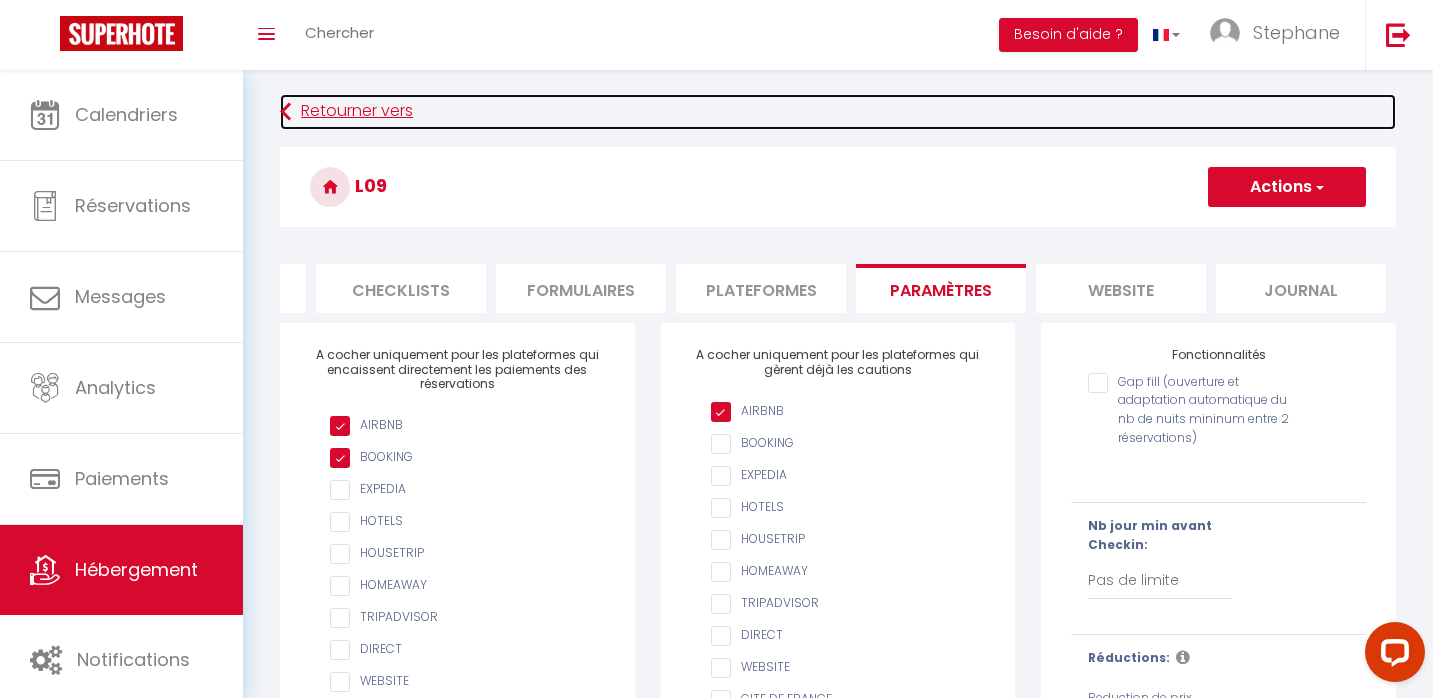 click on "Retourner vers" at bounding box center (838, 112) 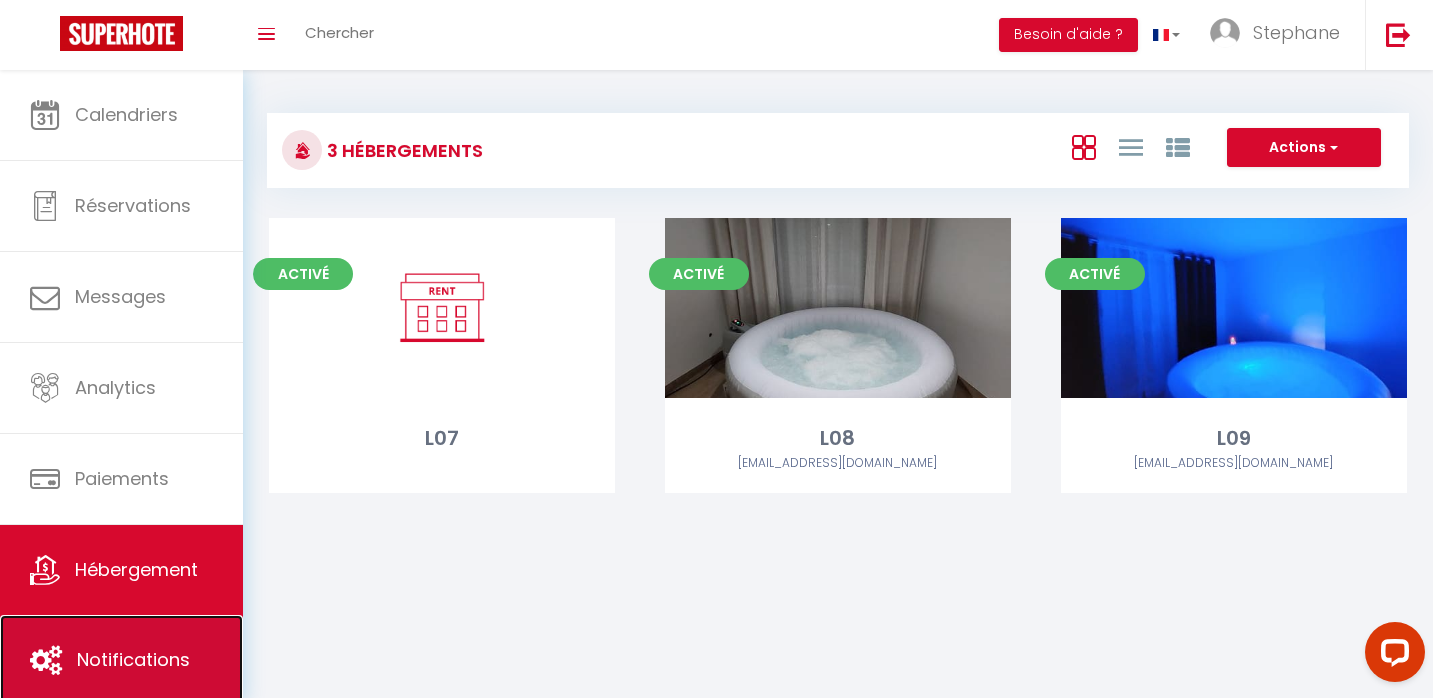 click on "Notifications" at bounding box center (133, 659) 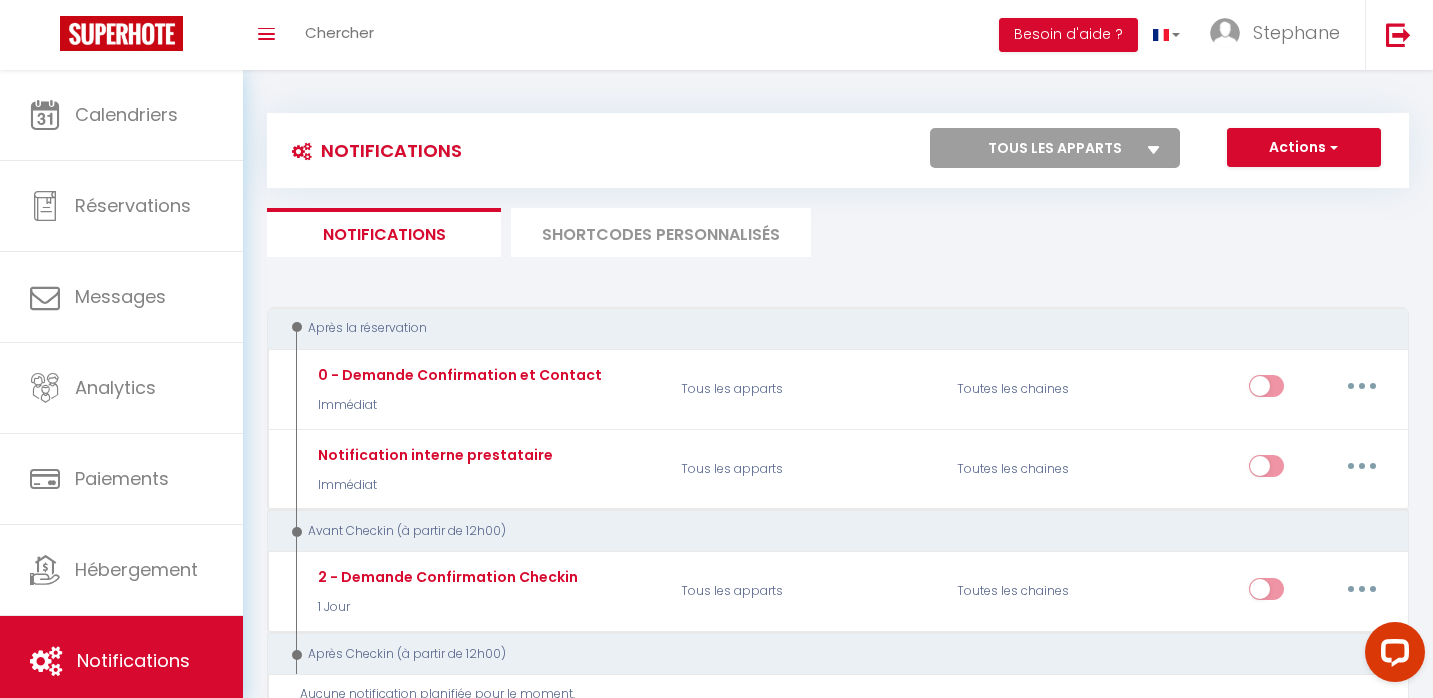 click on "Notifications
Actions
Nouvelle Notification    Exporter    Importer    Tous les apparts    L07 L08 L09
Actions
Nouveau shortcode personnalisé    Notifications   SHORTCODES PERSONNALISÉS
Après la réservation
0 - Demande Confirmation et Contact    Immédiat     Tous les apparts   Toutes les chaines     Editer   Dupliquer   Tester   Supprimer         Notification interne prestataire    Immédiat     Tous les apparts   Toutes les chaines     Editer   Dupliquer   Tester   Supprimer
Avant Checkin (à partir de 12h00)
2 - Demande Confirmation Checkin    1 Jour     Tous les apparts   Toutes les chaines     Editer   Dupliquer   Tester   Supprimer
Après Checkin (à partir de 12h00)" at bounding box center (838, 1766) 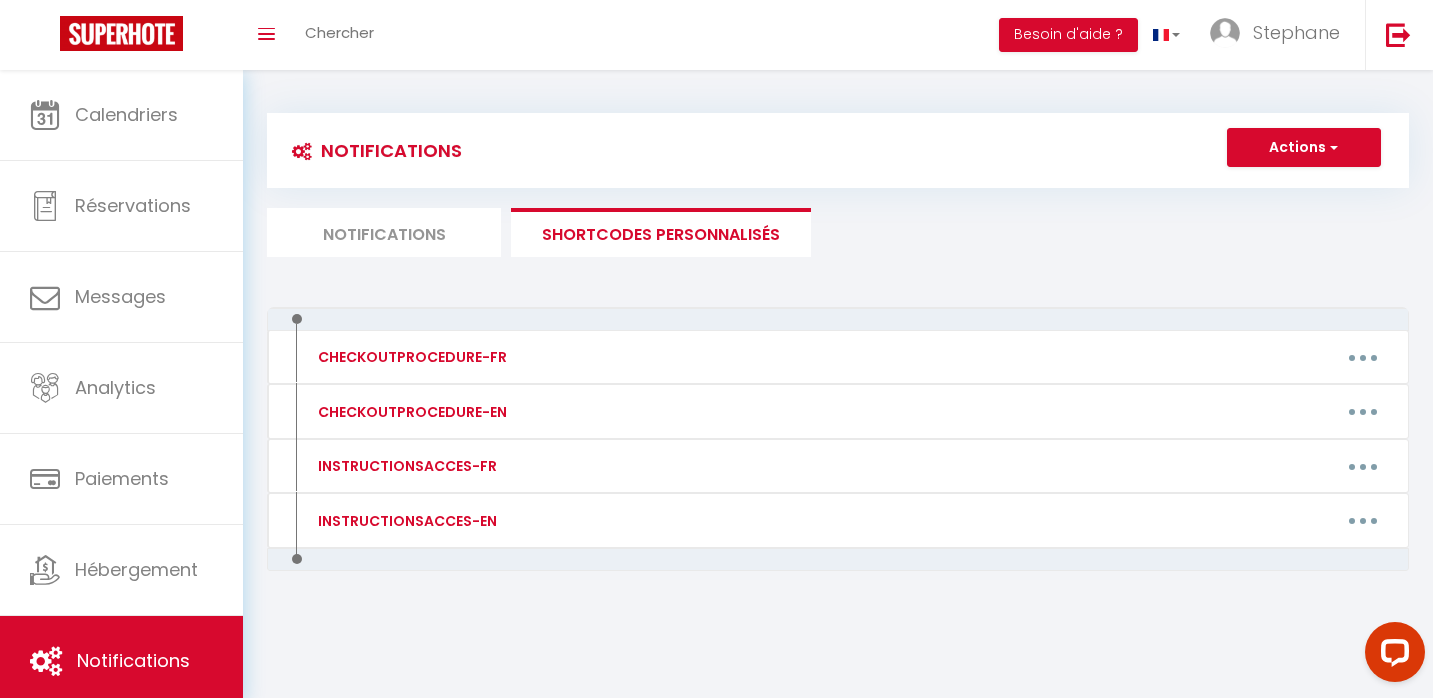 click on "Notifications" at bounding box center [384, 232] 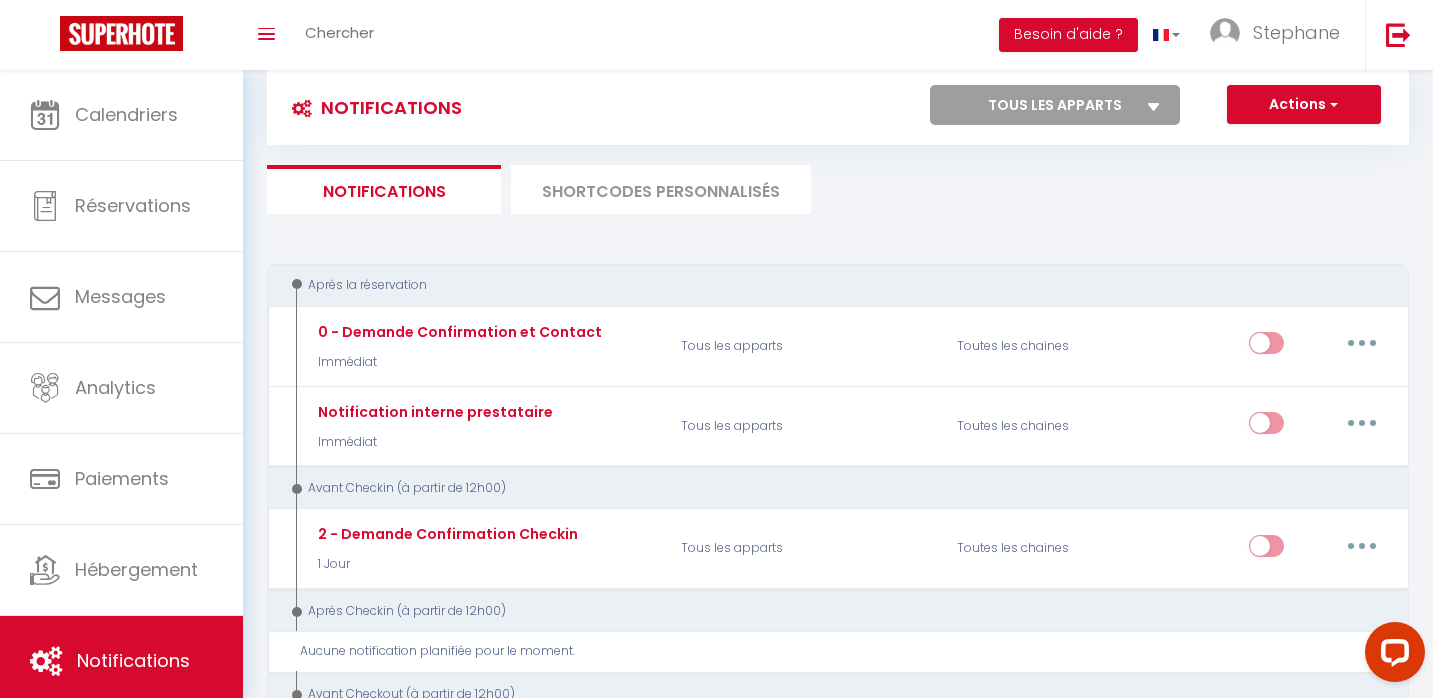 scroll, scrollTop: 61, scrollLeft: 0, axis: vertical 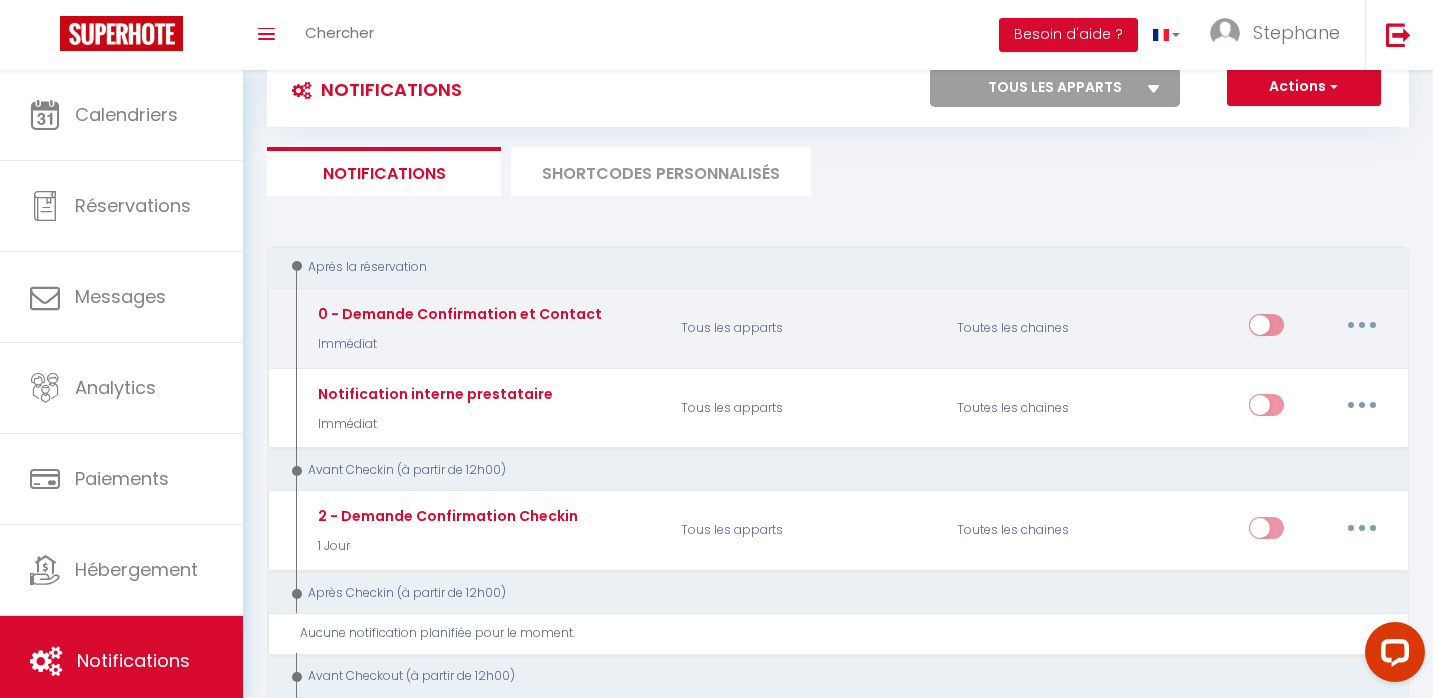 click on "Immédiat" at bounding box center (457, 344) 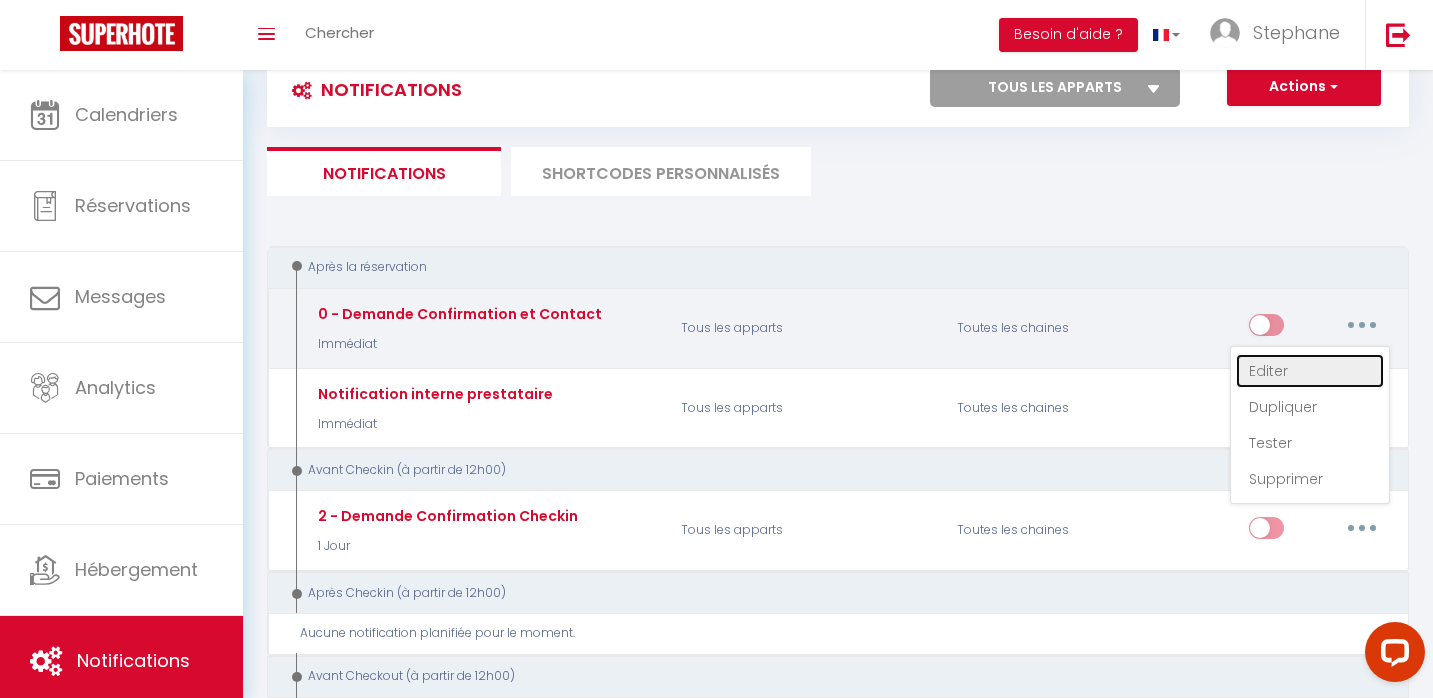 click on "Editer" at bounding box center [1310, 371] 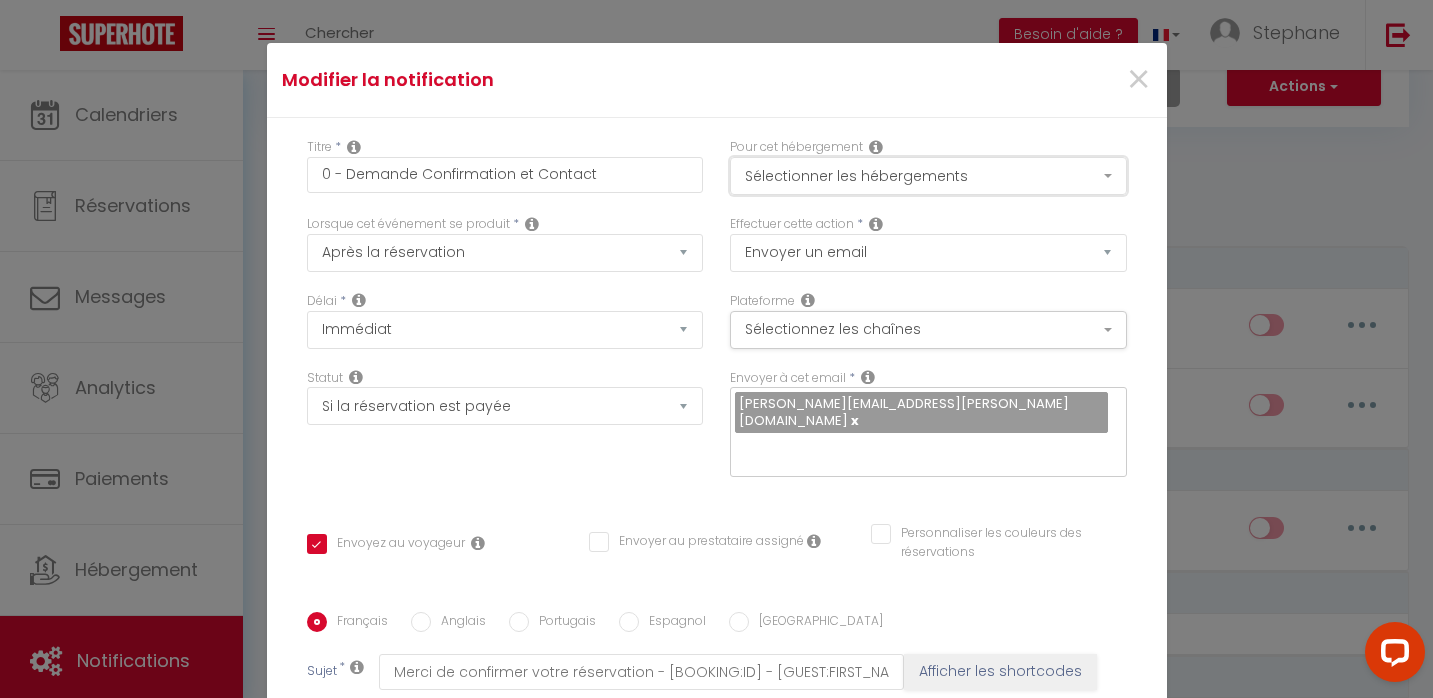 click on "Sélectionner les hébergements" at bounding box center (928, 176) 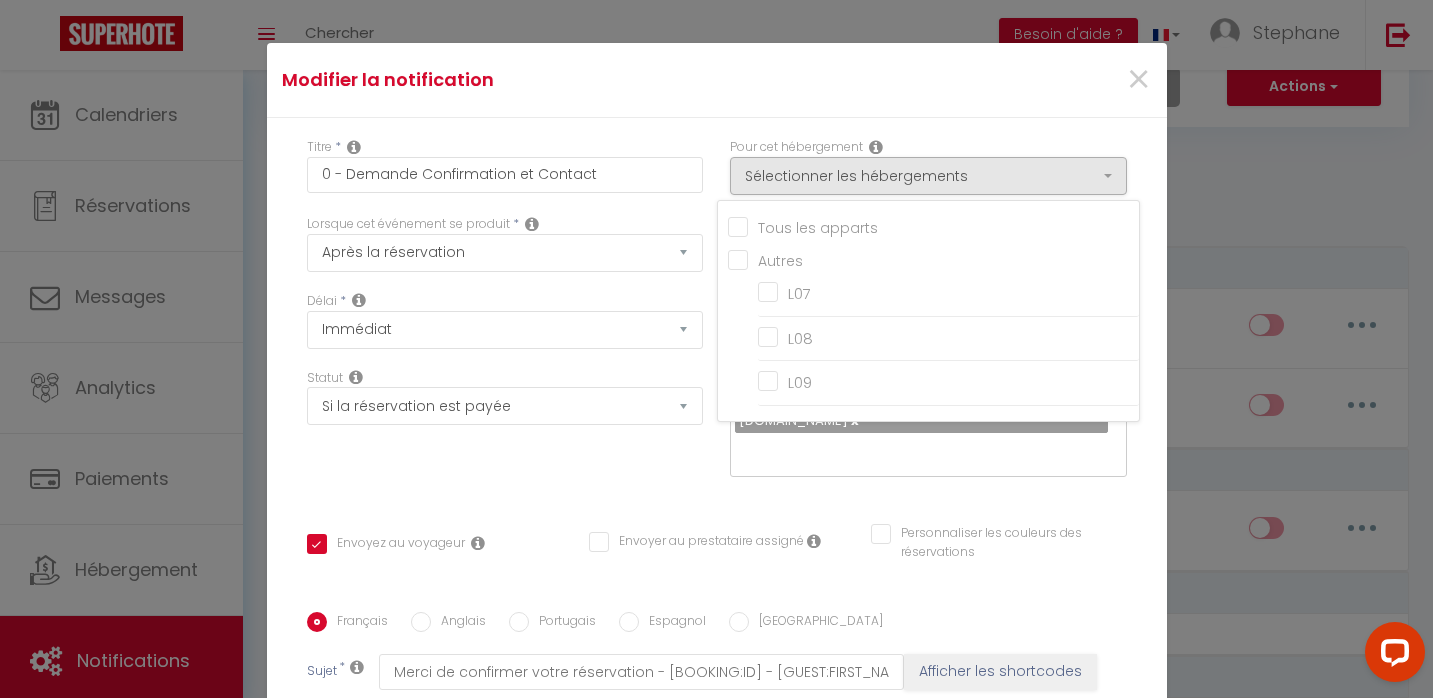 click on "Tous les apparts" at bounding box center [933, 226] 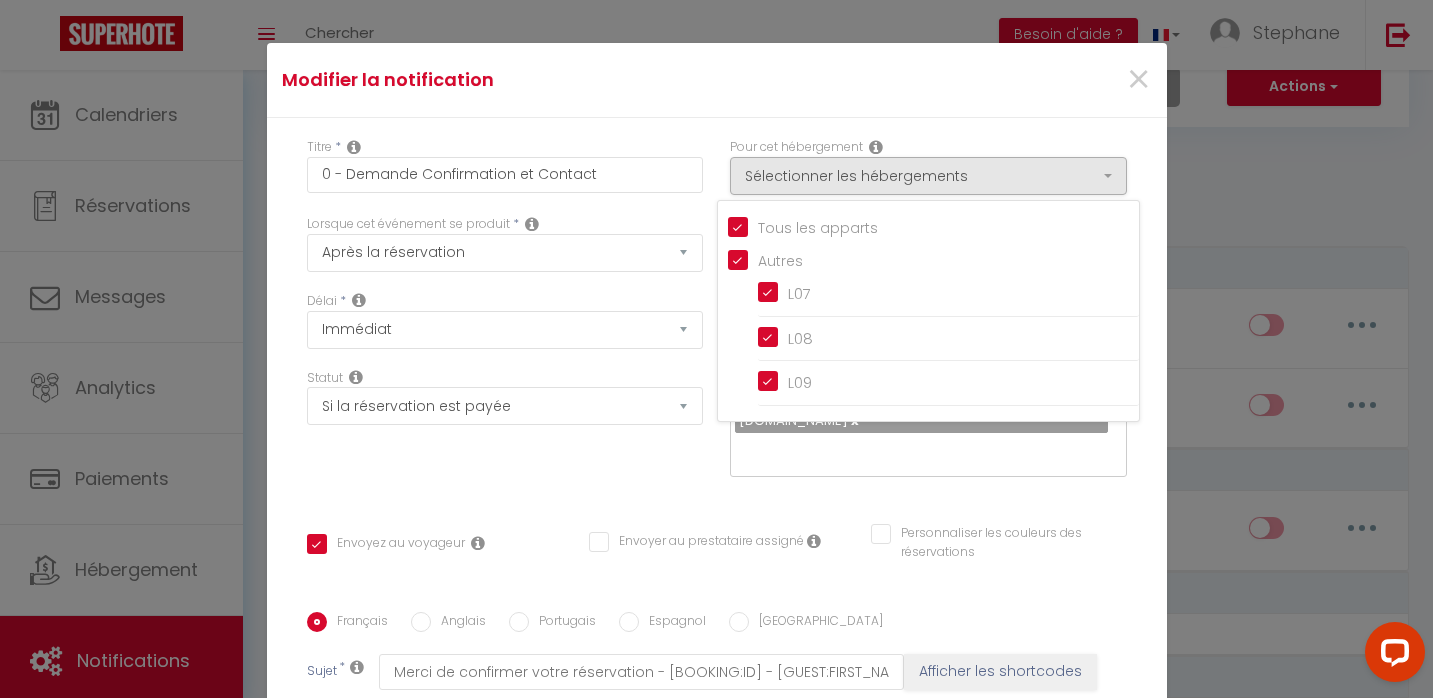 click on "Modifier la notification   ×" at bounding box center (716, 80) 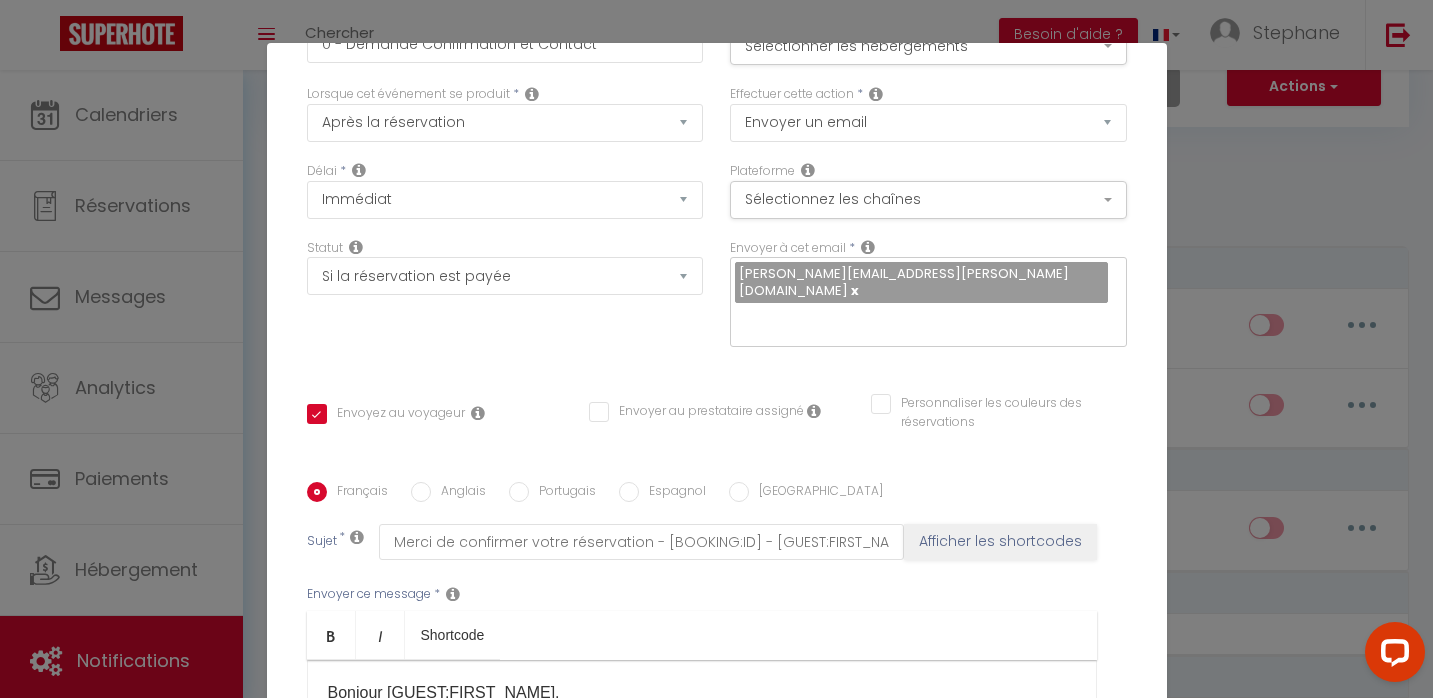 scroll, scrollTop: 135, scrollLeft: 0, axis: vertical 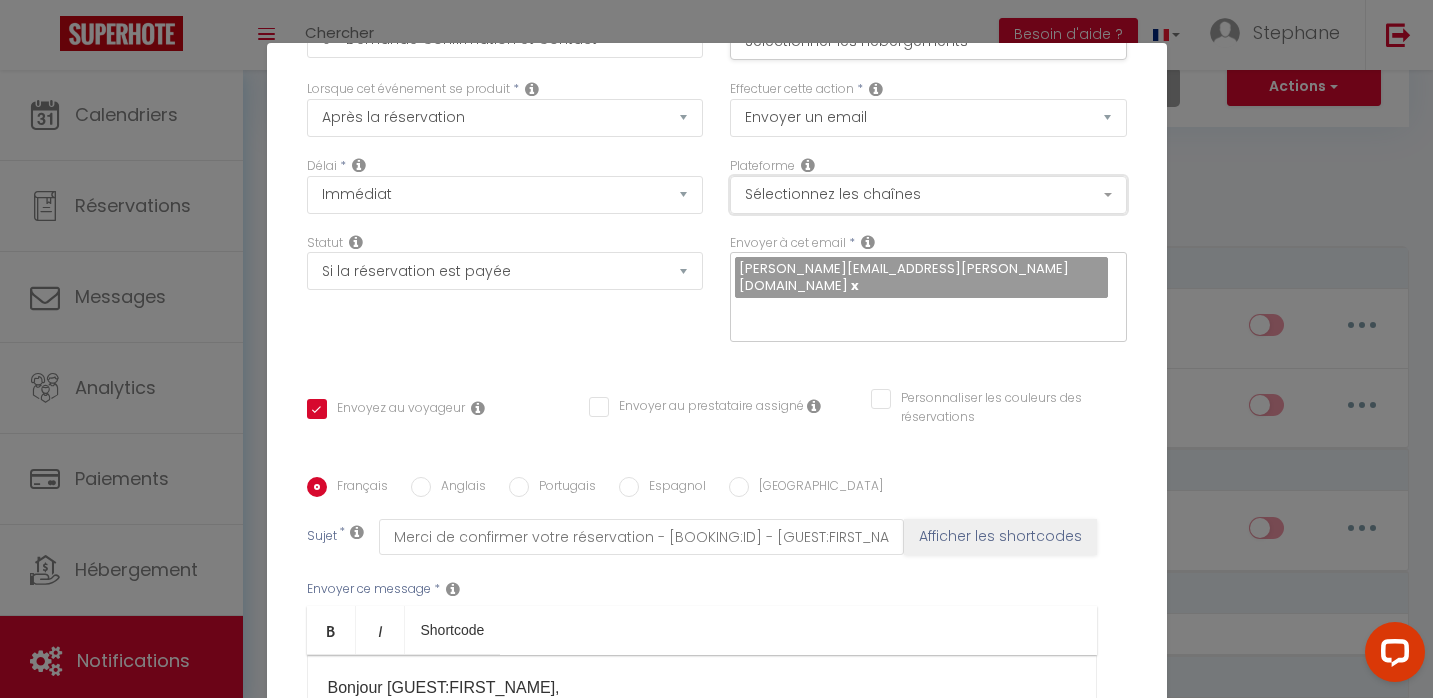 click on "Sélectionnez les chaînes" at bounding box center (928, 195) 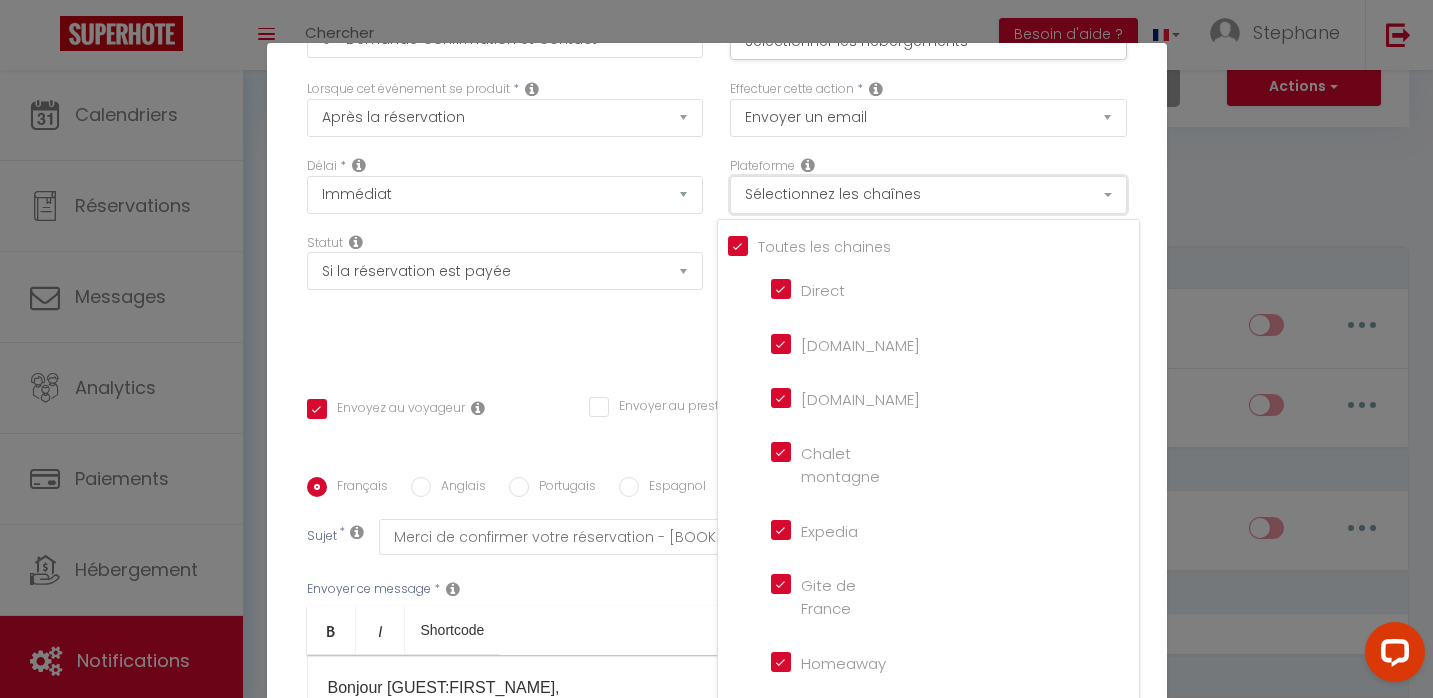 click on "Sélectionnez les chaînes" at bounding box center (928, 195) 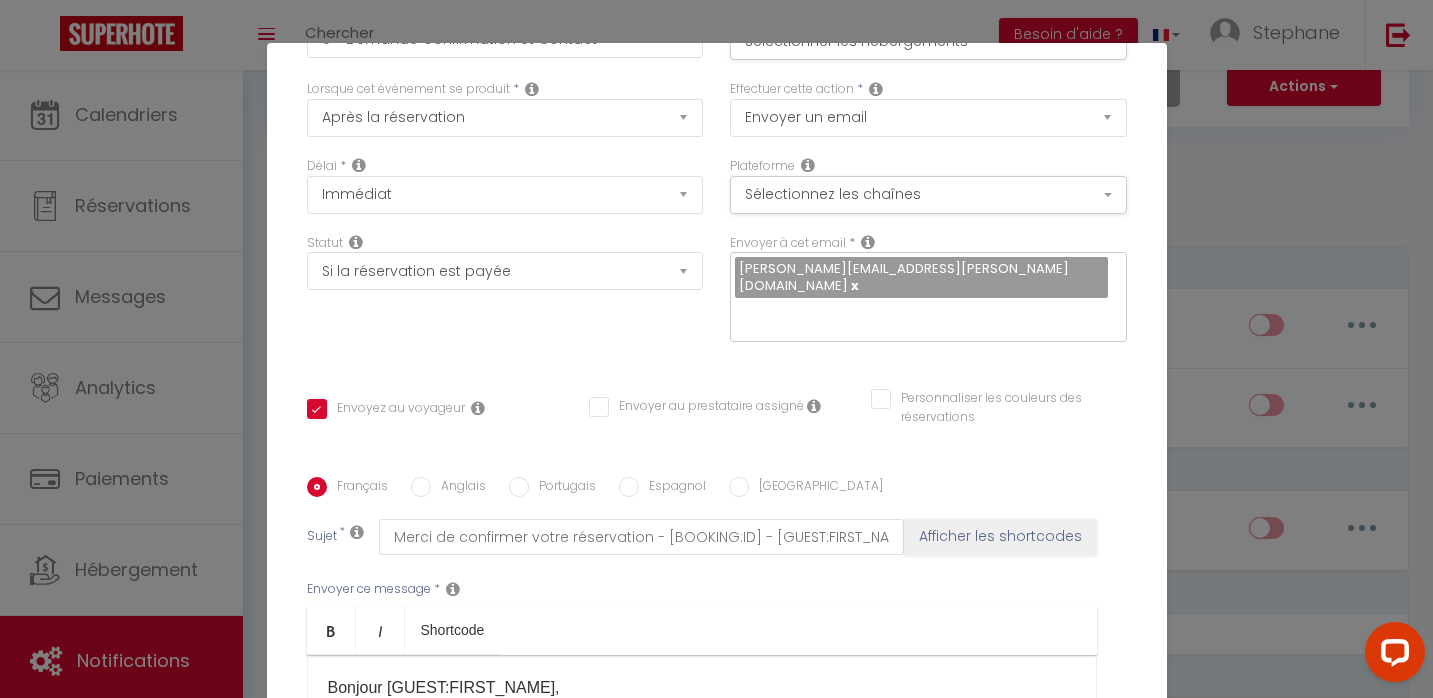 click on "Statut     Aucun   Si la réservation est payée   Si réservation non payée   Si la caution a été prise   Si caution non payée" at bounding box center [504, 298] 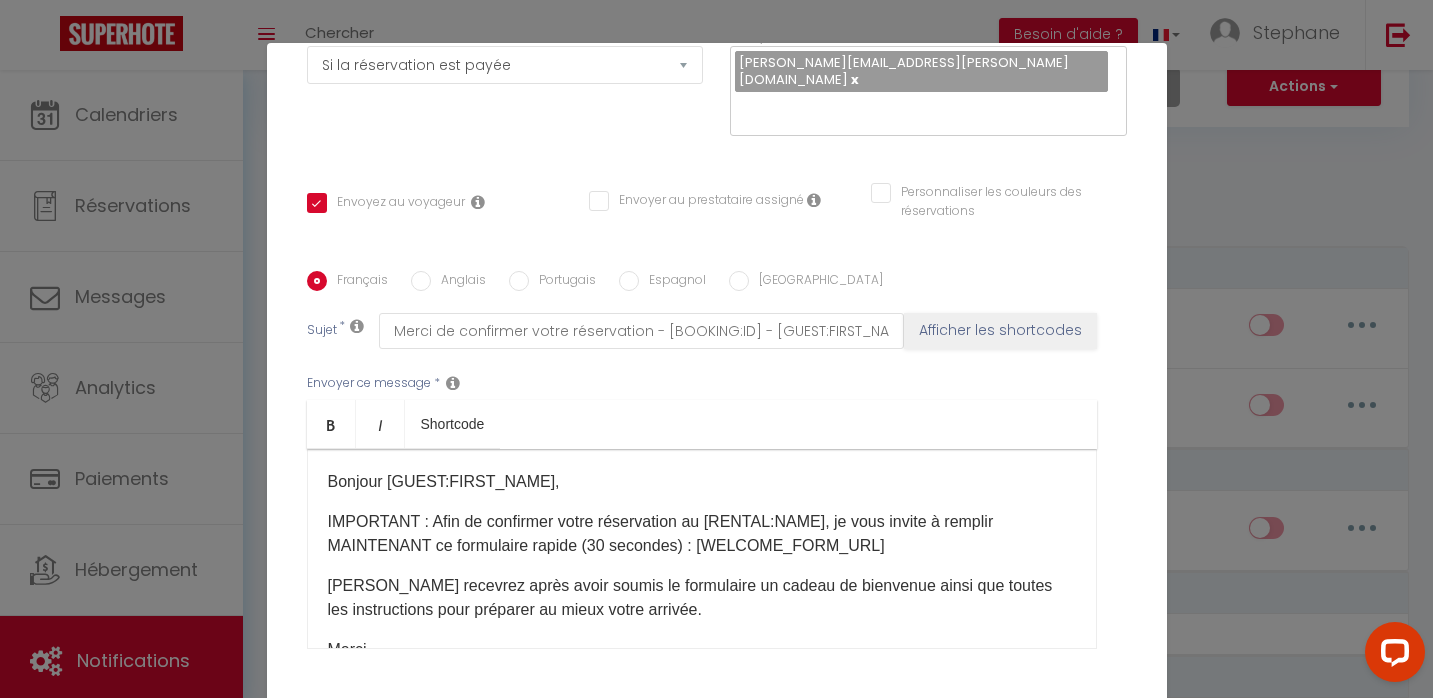 scroll, scrollTop: 395, scrollLeft: 0, axis: vertical 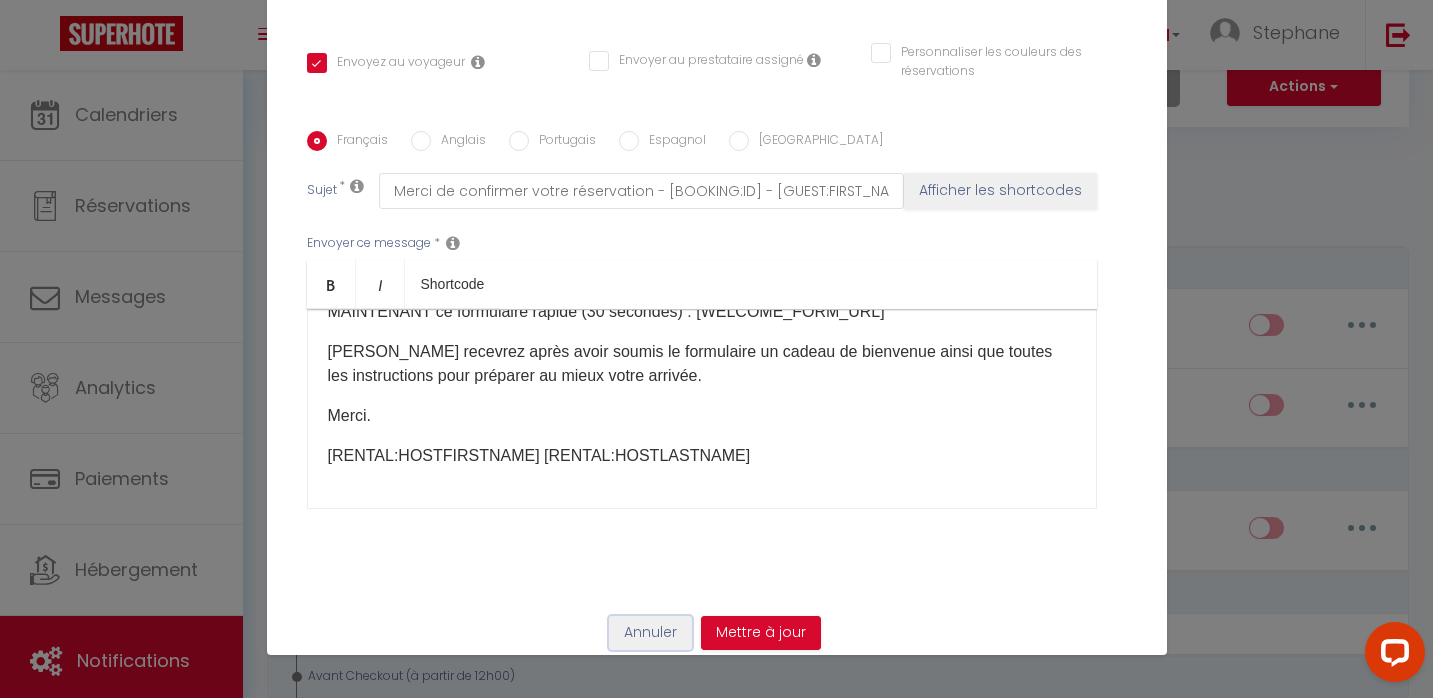 click on "Annuler" at bounding box center [650, 633] 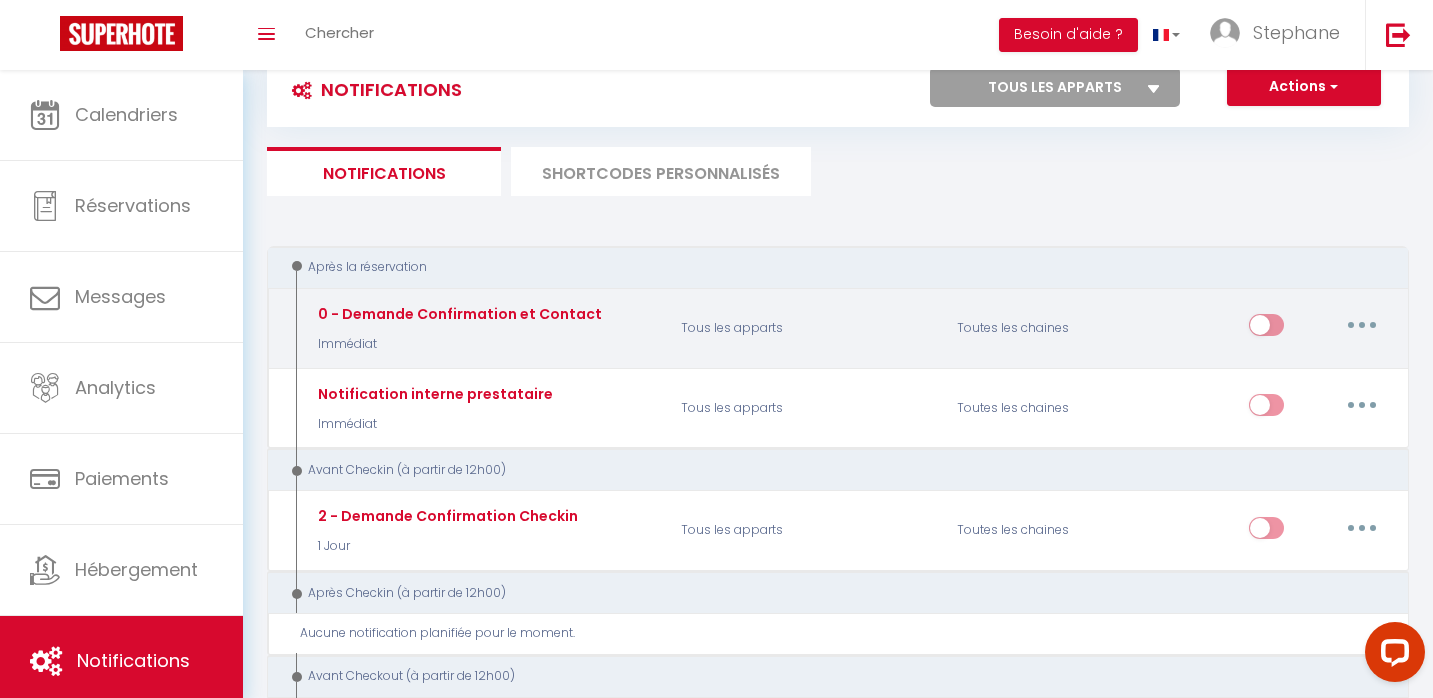click at bounding box center [1266, 329] 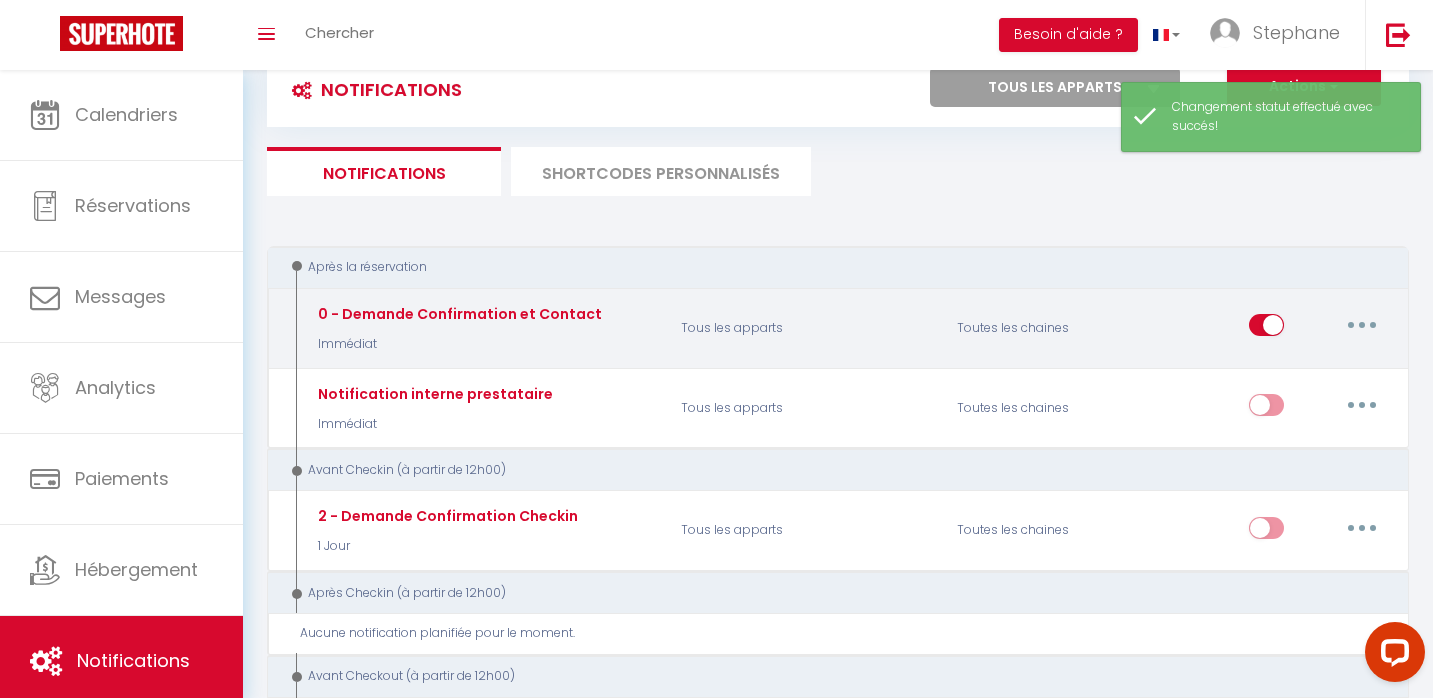 click at bounding box center [1362, 325] 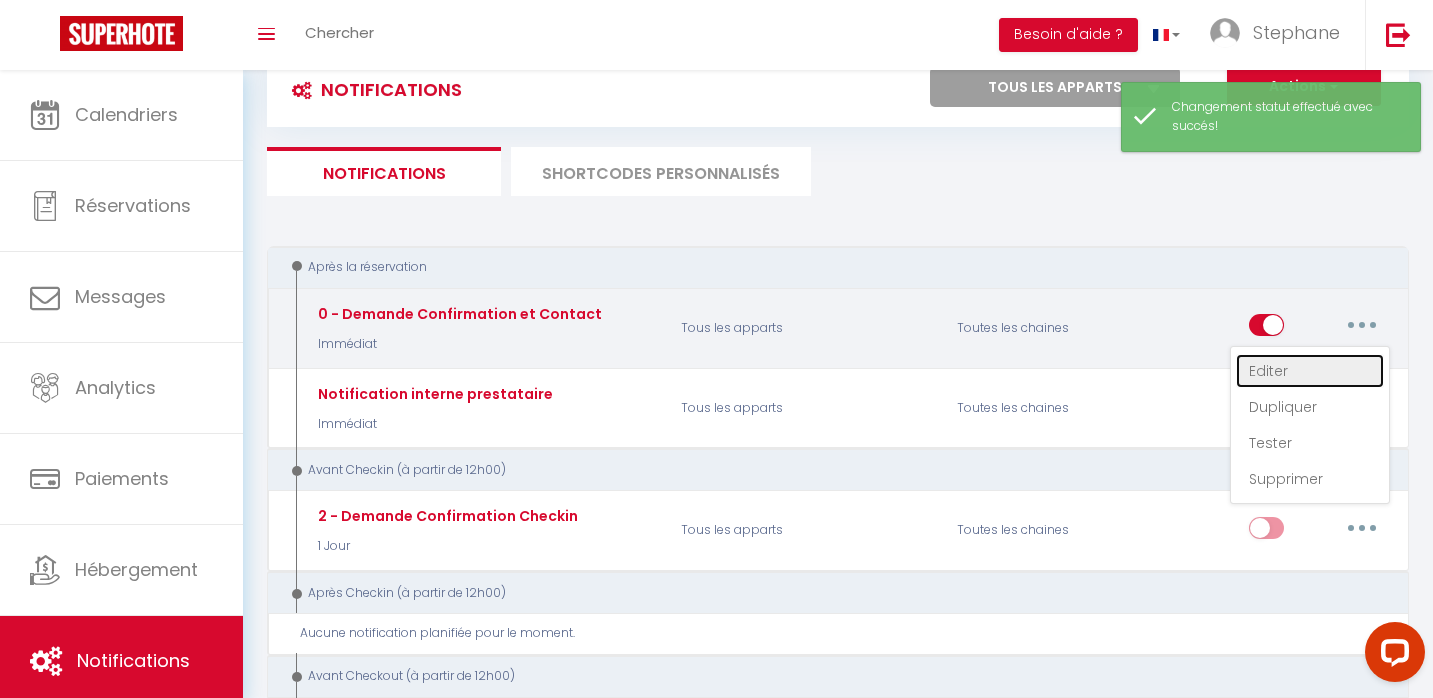 click on "Editer" at bounding box center [1310, 371] 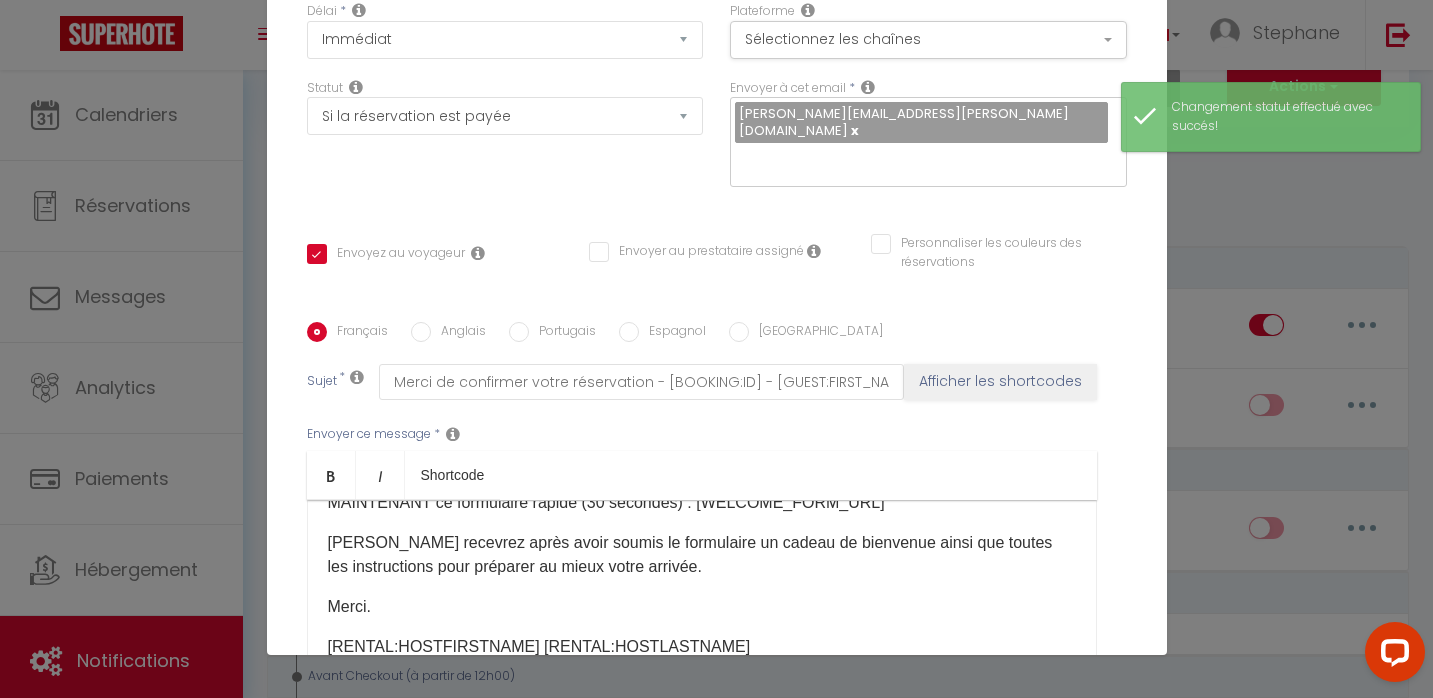 scroll, scrollTop: 0, scrollLeft: 0, axis: both 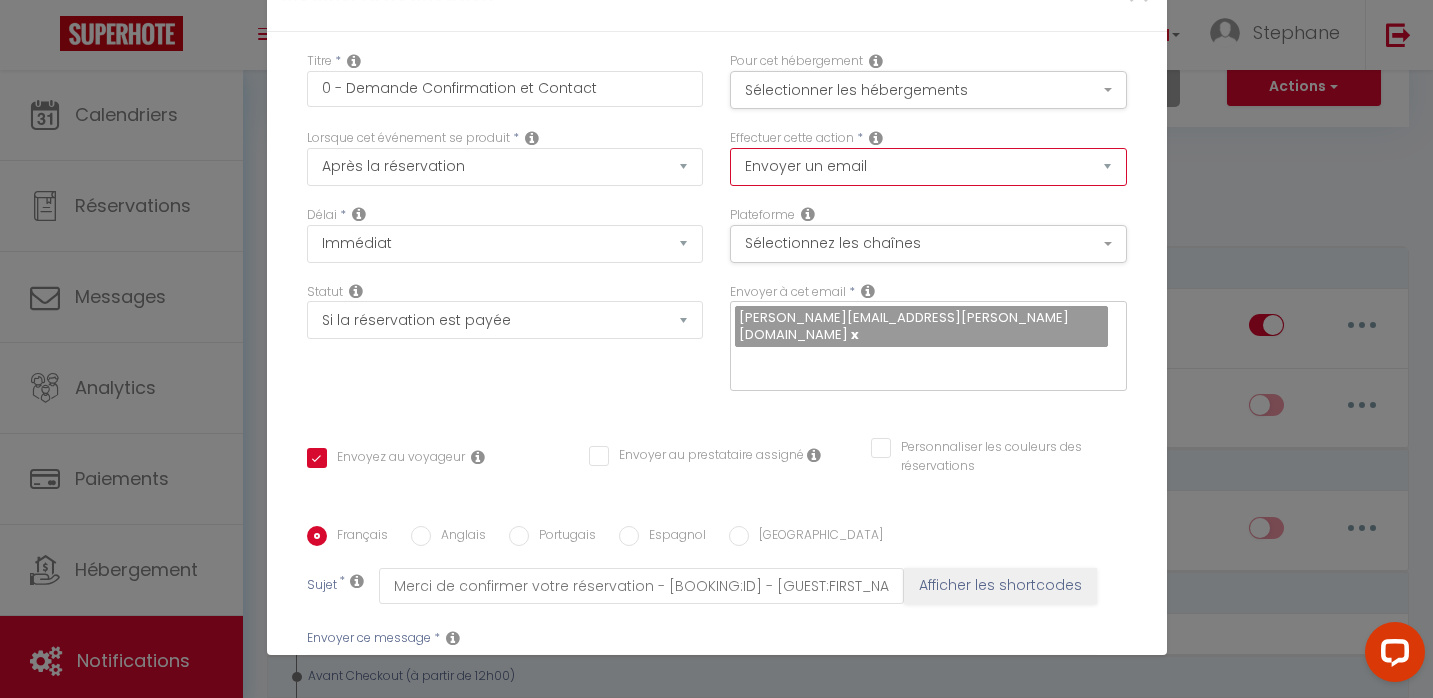 click on "Envoyer un email   Envoyer un SMS   Envoyer une notification push" at bounding box center (928, 167) 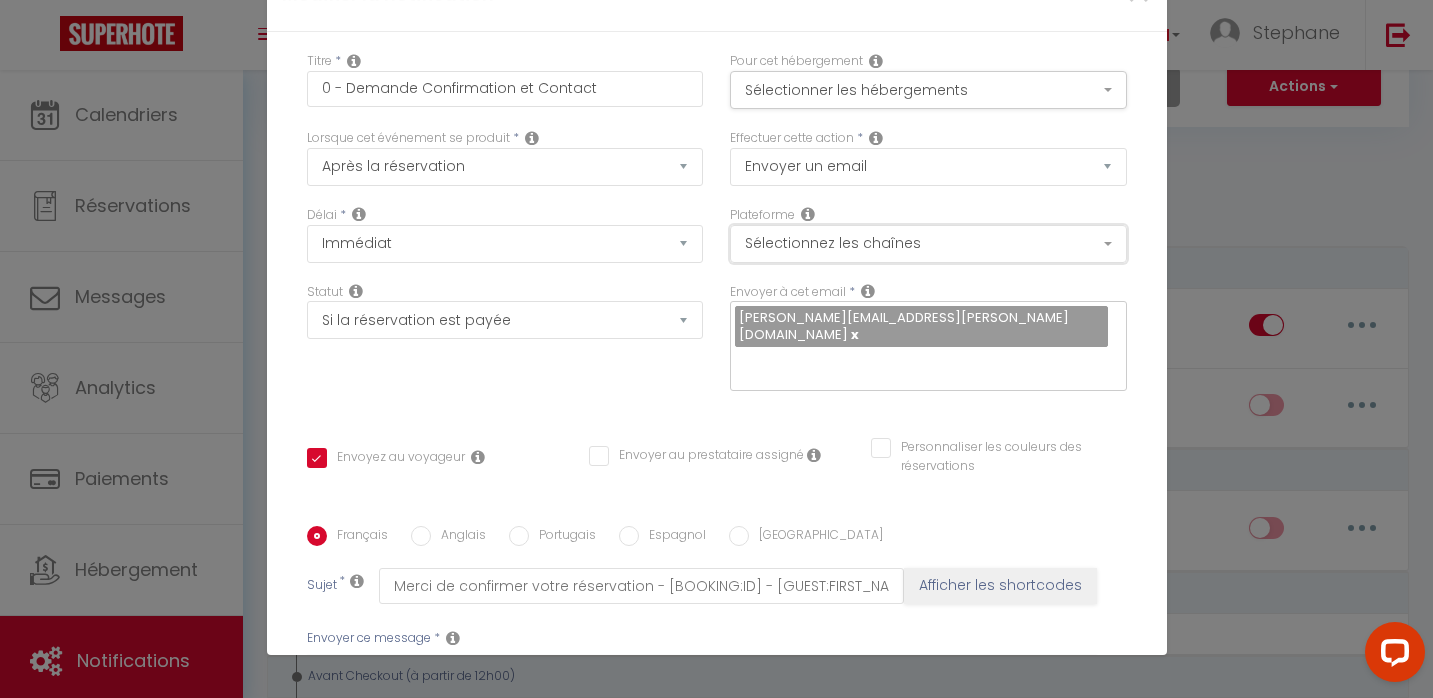 click on "Sélectionnez les chaînes" at bounding box center [928, 244] 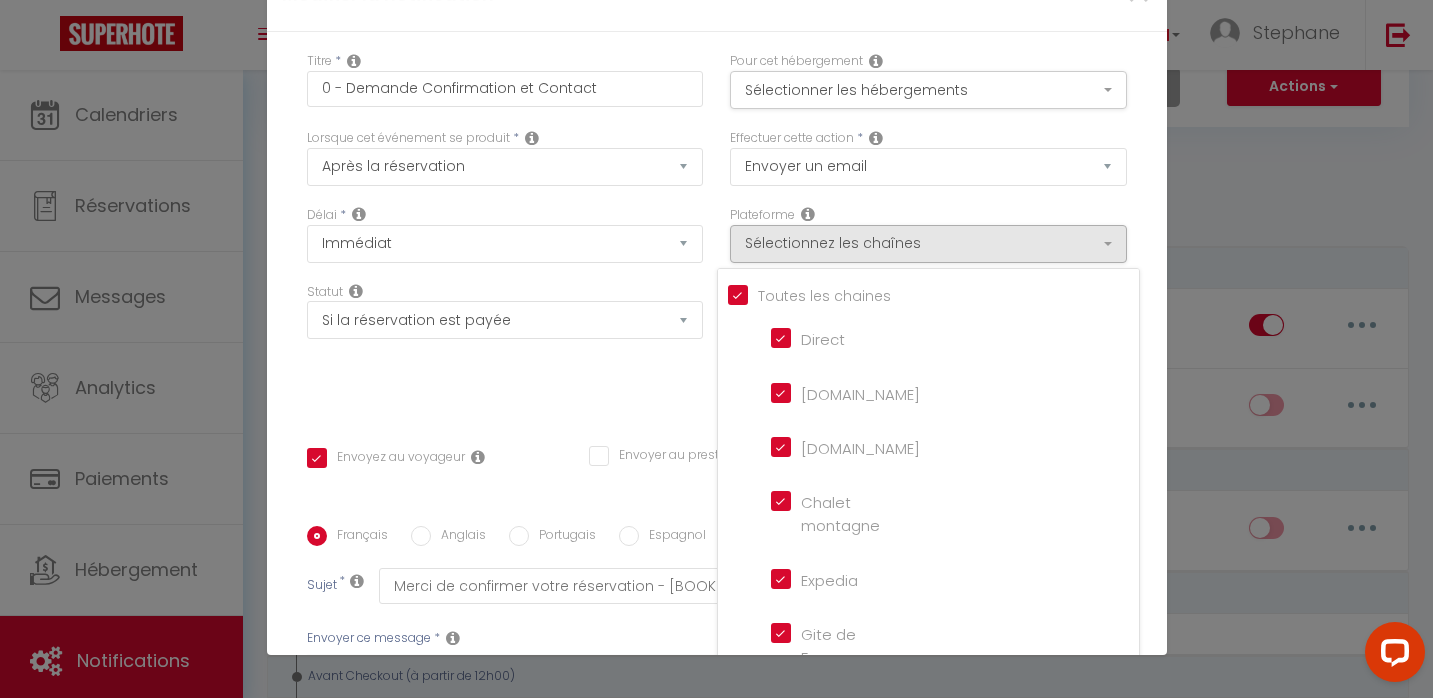 click on "Délai   *     Immédiat + 10 Minutes + 1 Heure + 2 Heures + 3 Heures + 4 Heures + 5 Heures + 6 Heures + 7 Heures + 8 Heures + 9 Heures + 10 Heures + 11 Heures + 12 Heures + 13 Heures + 14 Heures + 15 Heures + 16 Heures + 17 Heures + 18 Heures + 19 Heures + 20 Heures + 21 Heures + 22 Heures + 23 Heures   + 1 Jour + 2 Jours + 3 Jours + 4 Jours + 5 Jours + 6 Jours + 7 Jours + 8 Jours + 9 Jours + 10 Jours + 11 Jours + 12 Jours + 13 Jours + 14 Jours + 15 Jours + 16 Jours + 17 Jours + 18 Jours + 19 Jours + 20 Jours + 21 Jours + 22 Jours + 23 Jours + 24 Jours + 25 Jours + 26 Jours + 27 Jours + 28 Jours + 29 Jours + 30 Jours + 31 Jours + 32 Jours + 33 Jours + 34 Jours + 35 Jours + 36 Jours + 37 Jours + 38 Jours + 39 Jours + 40 Jours + 41 Jours + 42 Jours + 43 Jours + 44 Jours + 45 Jours + 46 Jours + 47 Jours + 48 Jours + 49 Jours + 50 Jours + 51 Jours + 52 Jours + 53 Jours + 54 Jours + 55 Jours + 56 Jours + 57 Jours + 58 Jours + 59 Jours + 60 Jours + 61 Jours + 62 Jours + 63 Jours + 64 Jours + 65 Jours + 66 Jours" at bounding box center [505, 234] 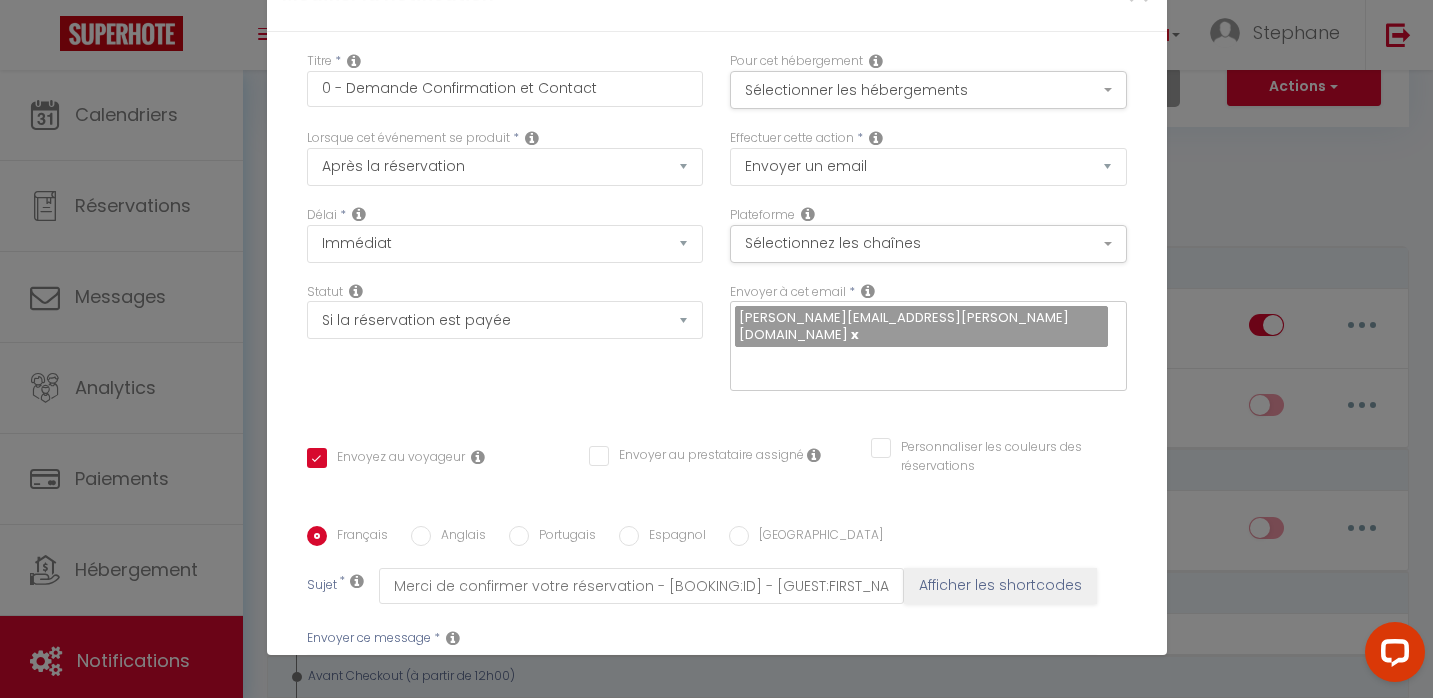scroll, scrollTop: 0, scrollLeft: 0, axis: both 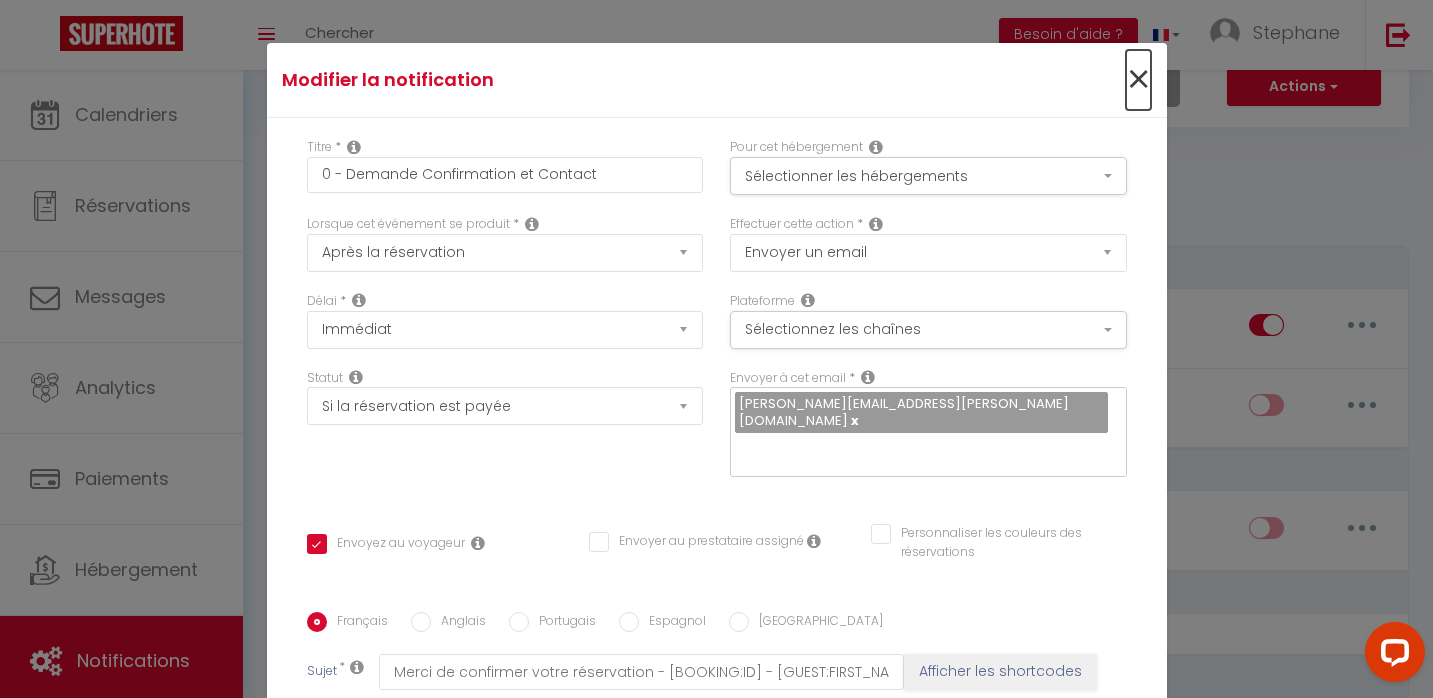 click on "×" at bounding box center [1138, 80] 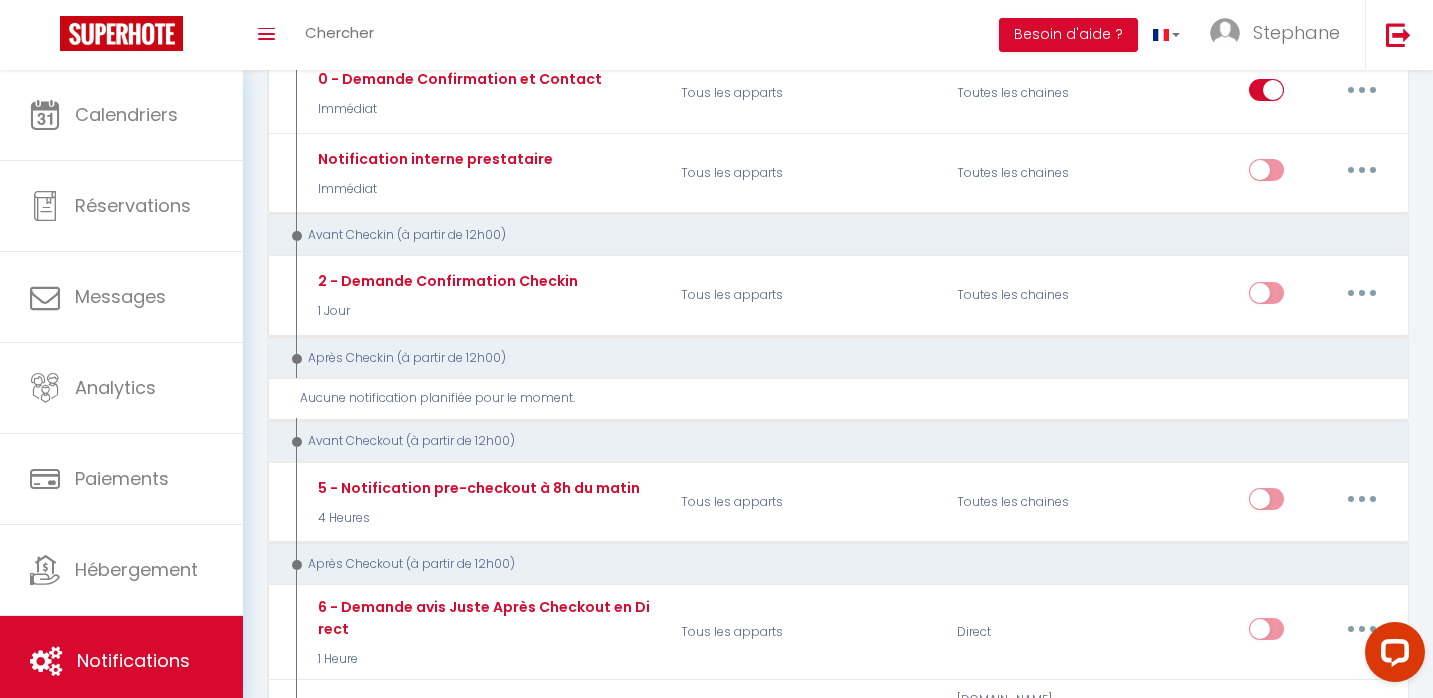 scroll, scrollTop: 303, scrollLeft: 0, axis: vertical 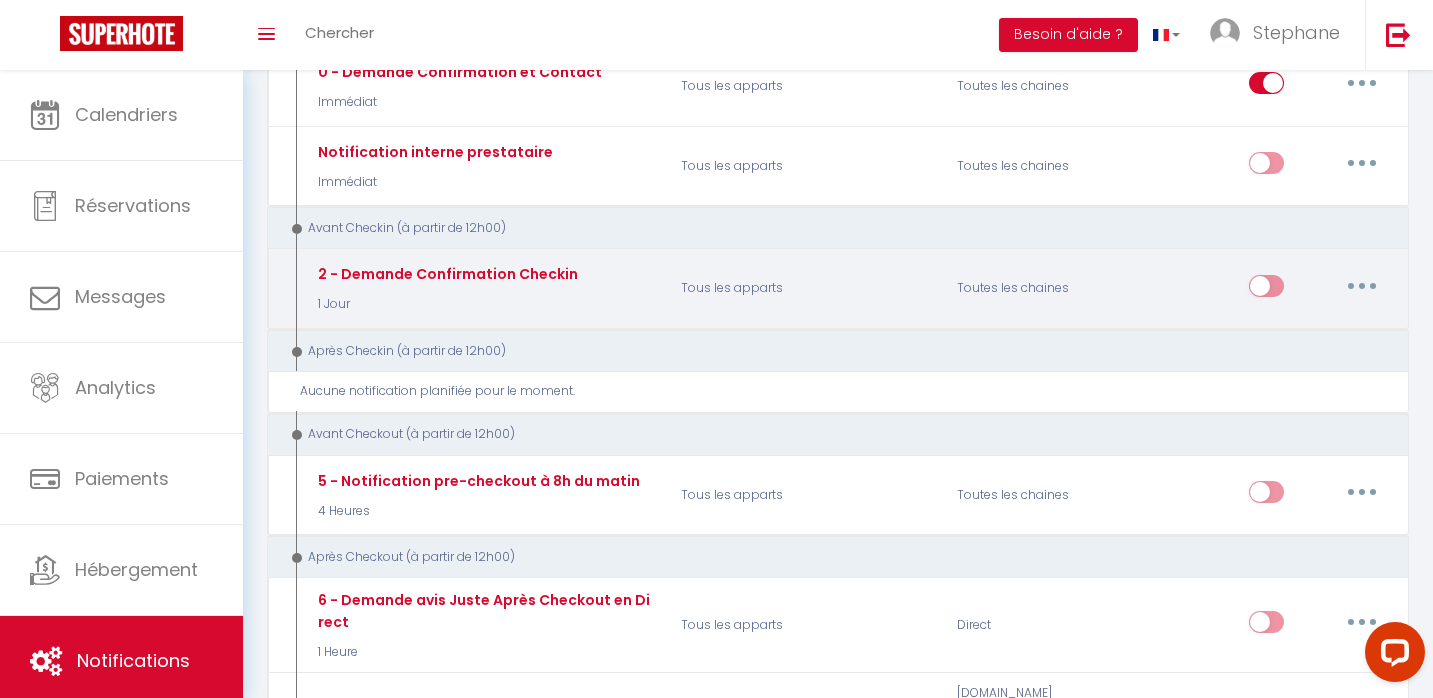 click at bounding box center [1362, 286] 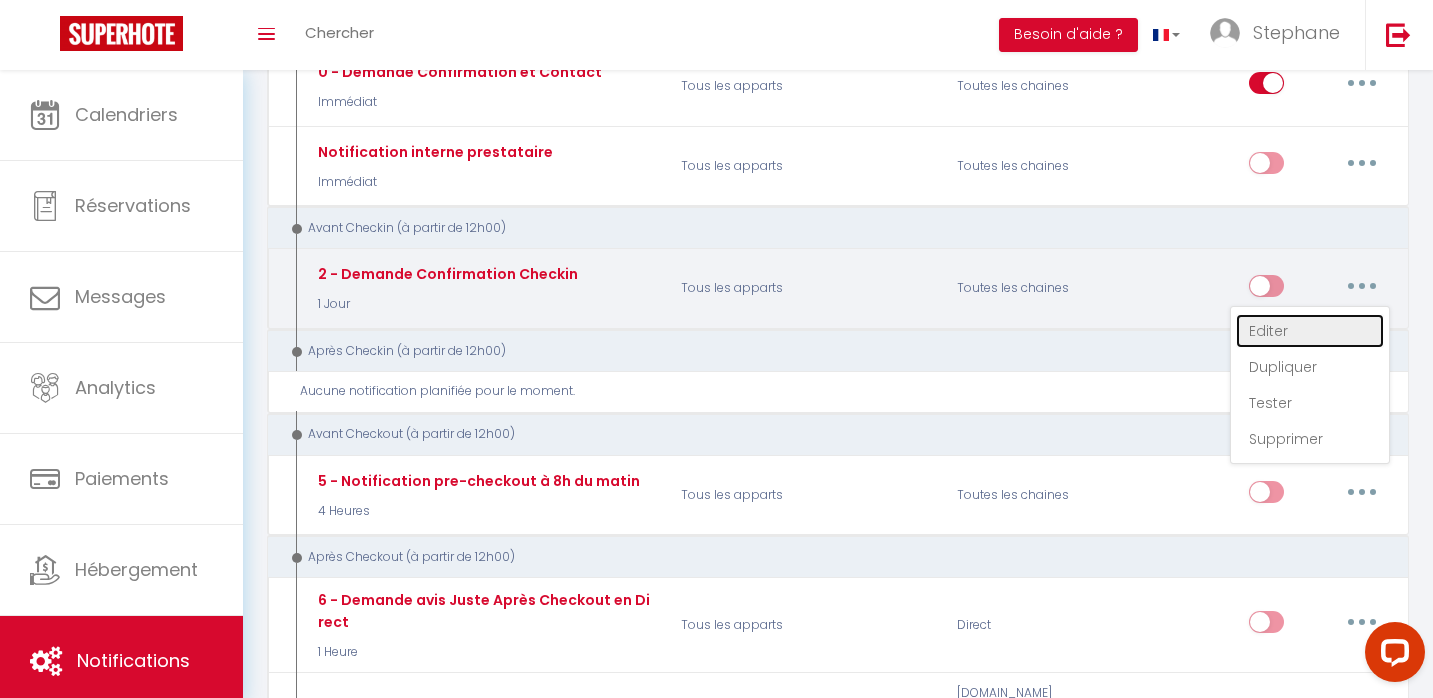 click on "Editer" at bounding box center [1310, 331] 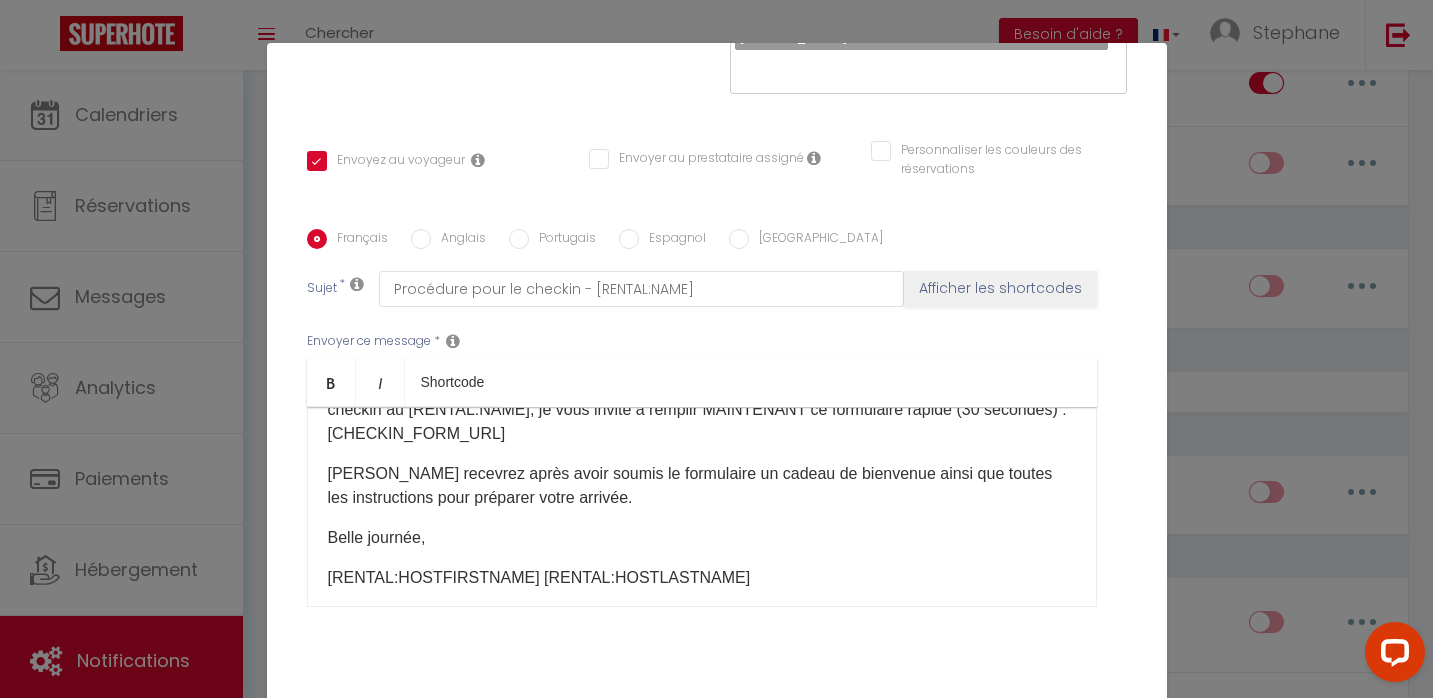scroll, scrollTop: 392, scrollLeft: 0, axis: vertical 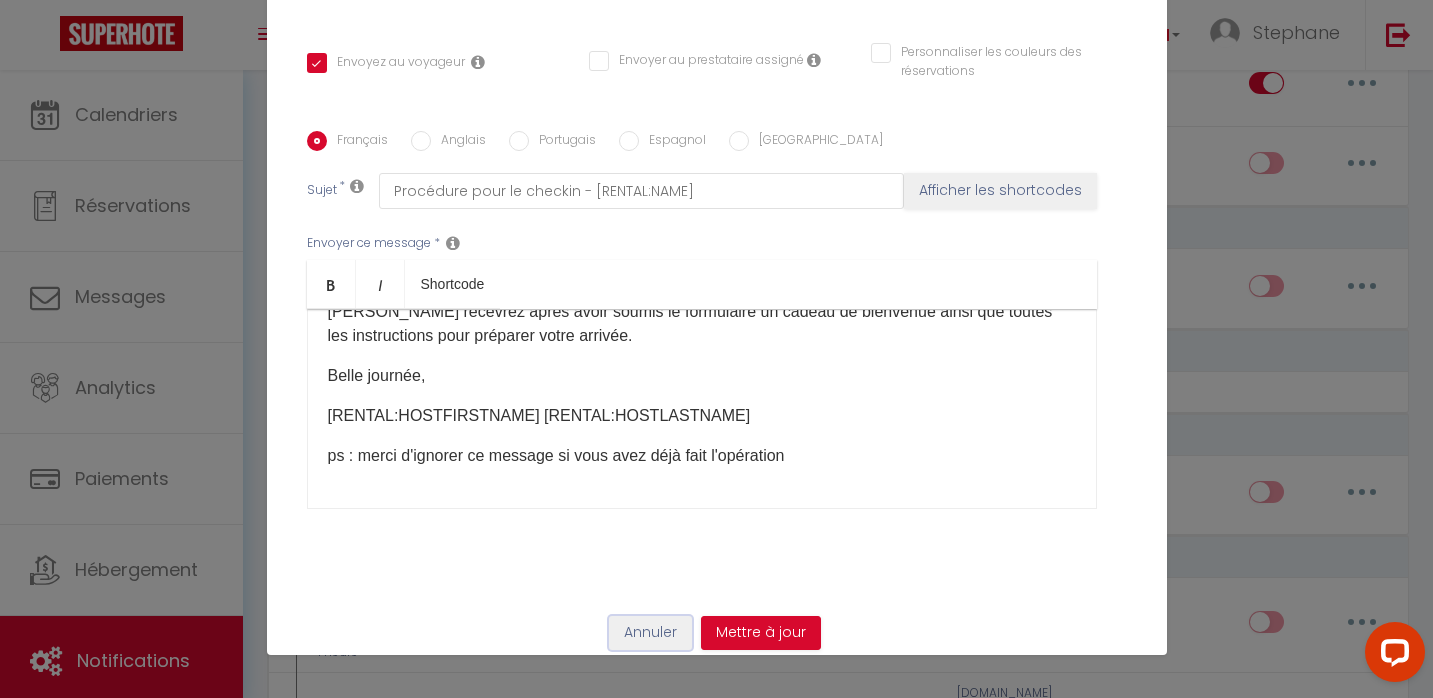 click on "Annuler" at bounding box center (650, 633) 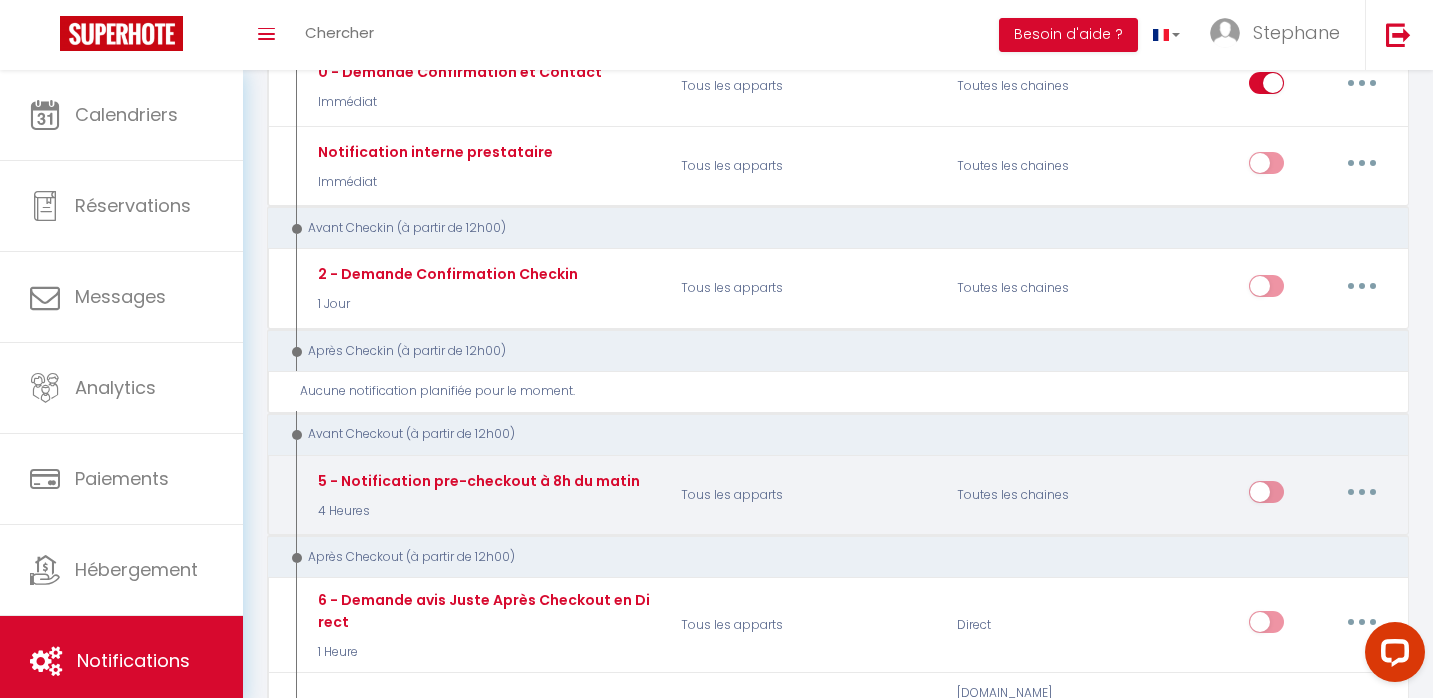 click at bounding box center [1362, 492] 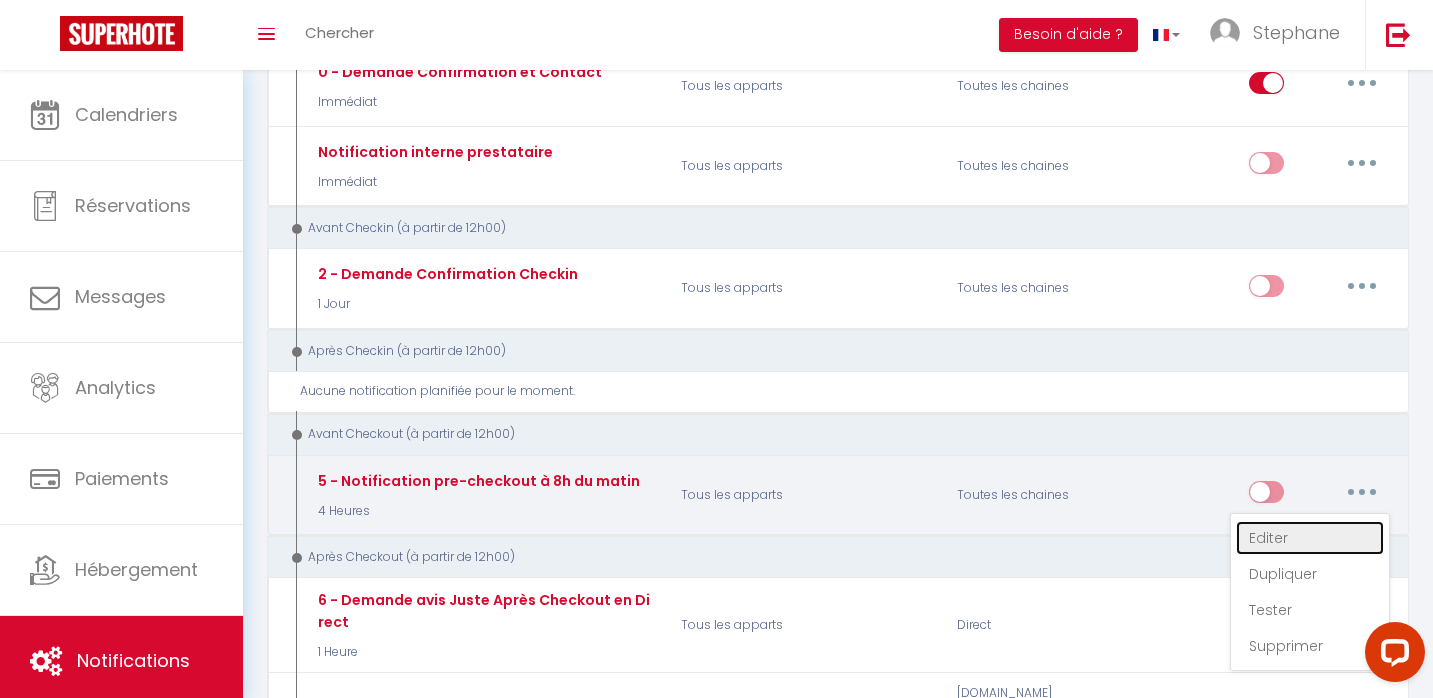 click on "Editer" at bounding box center [1310, 538] 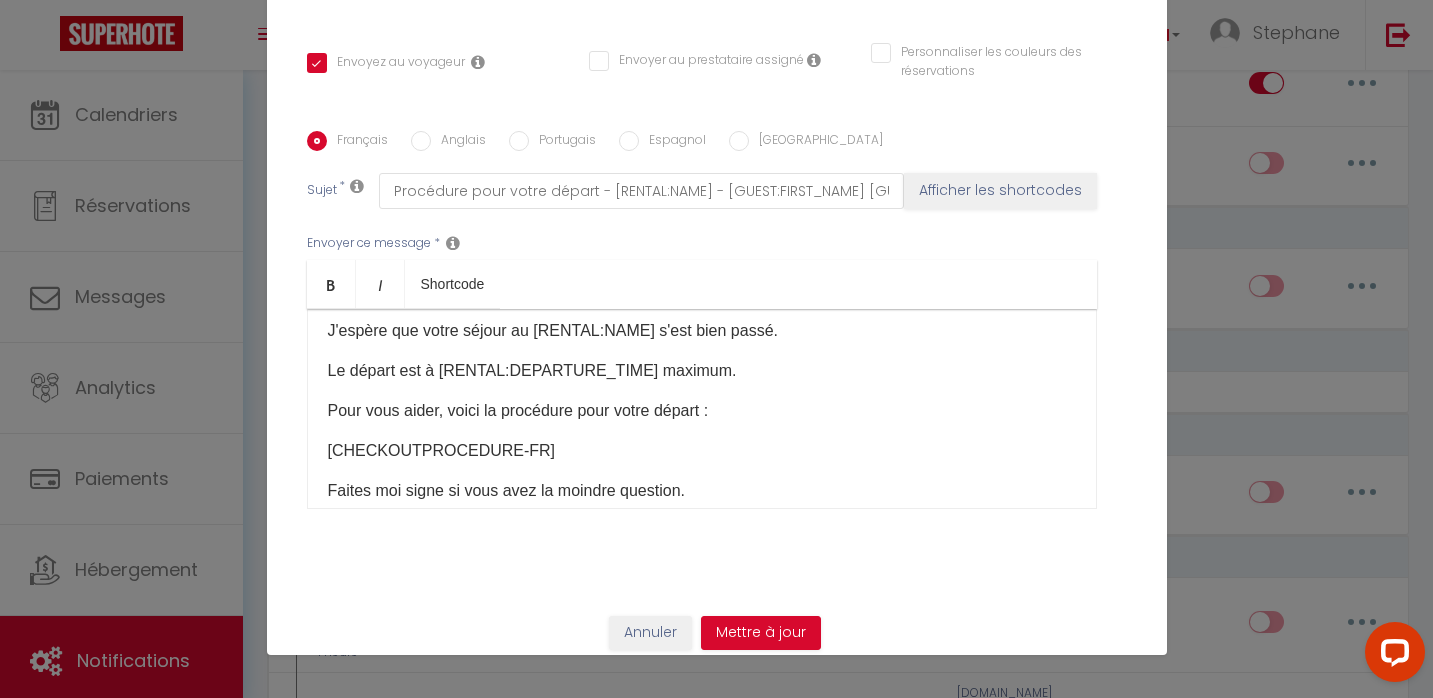 scroll, scrollTop: 0, scrollLeft: 0, axis: both 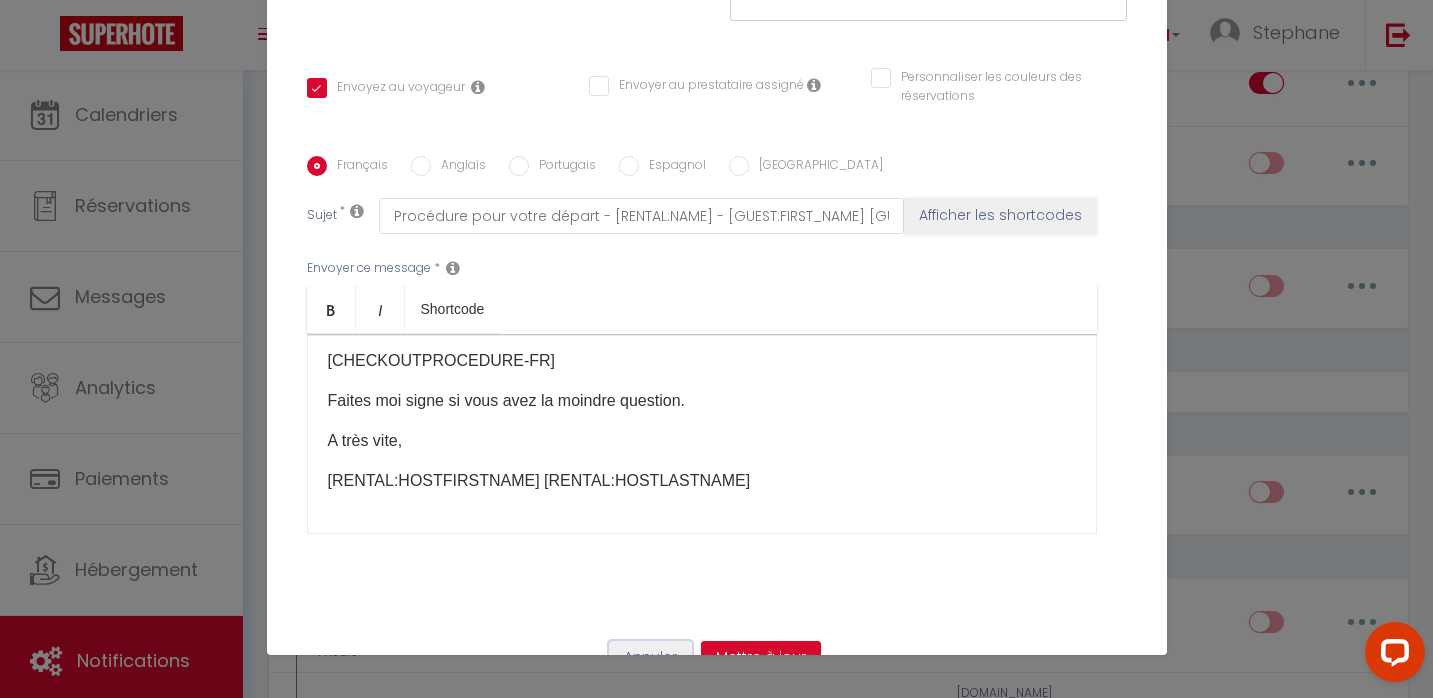 click on "Annuler" at bounding box center (650, 658) 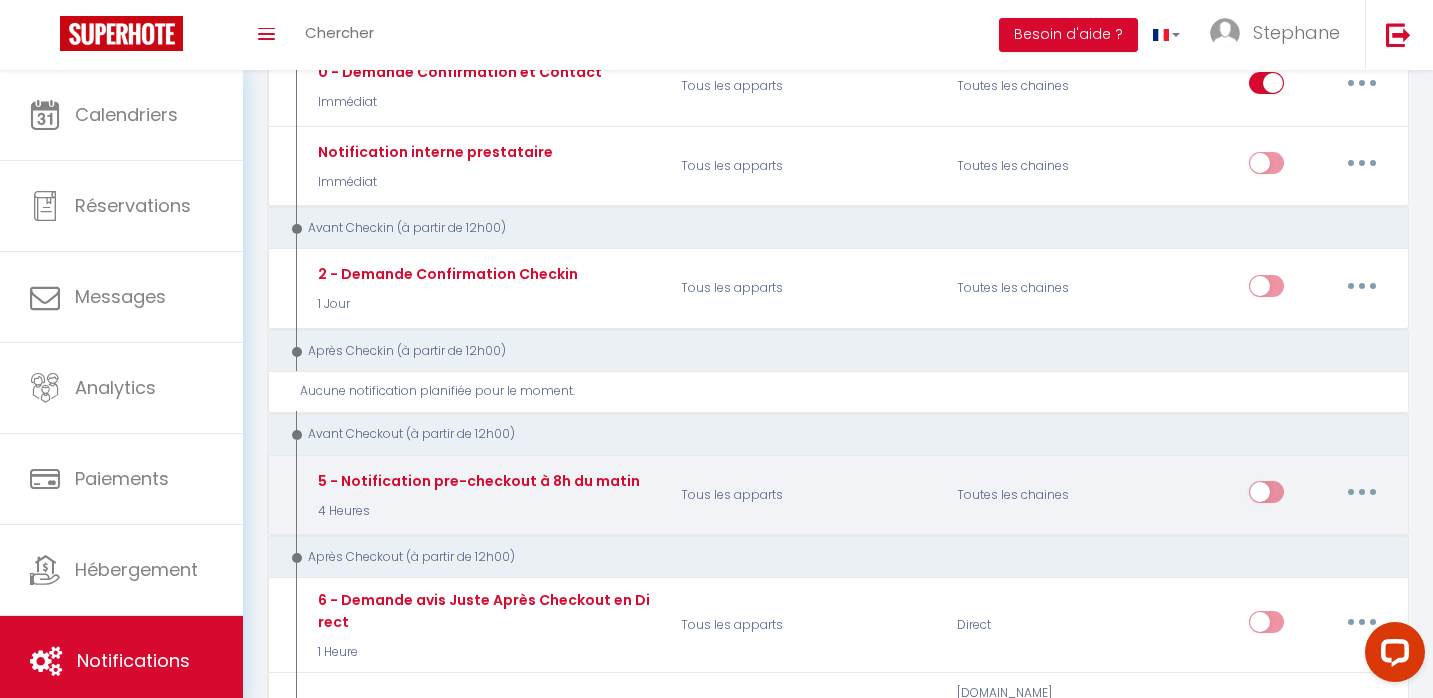 click at bounding box center (1266, 496) 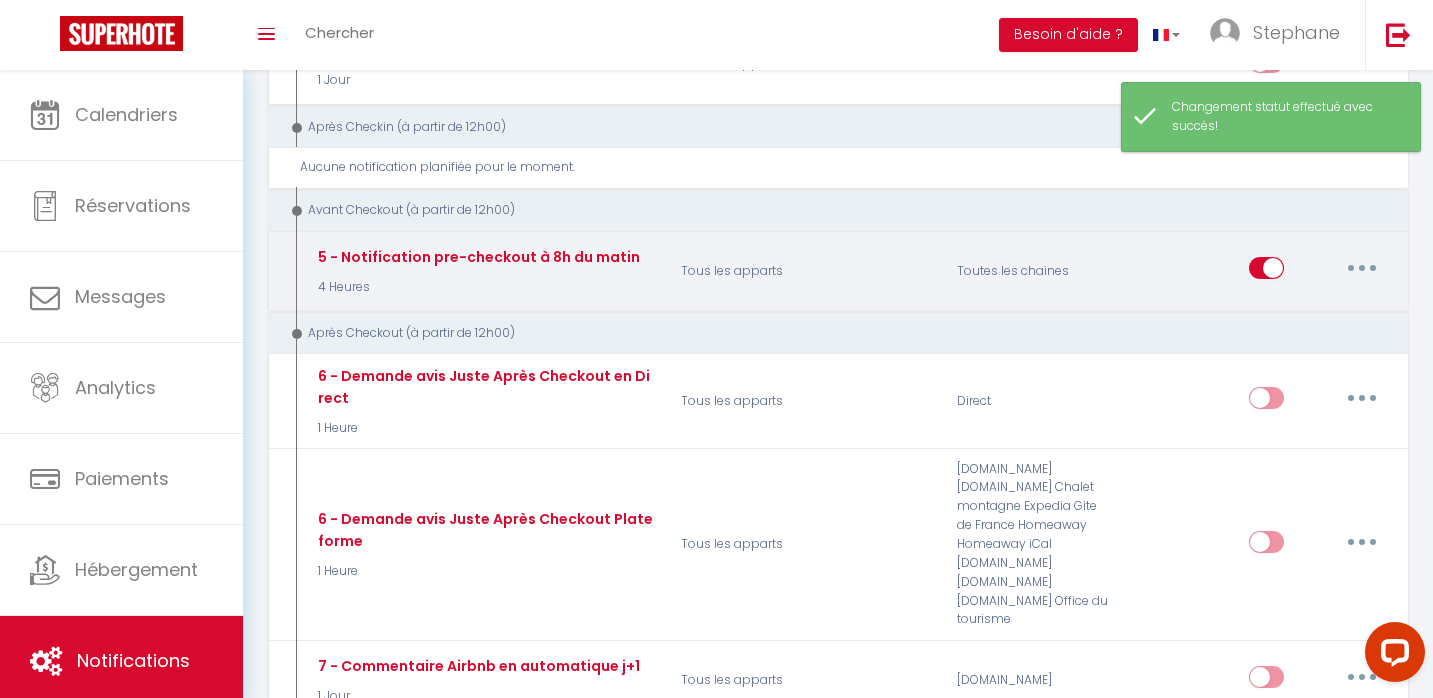 scroll, scrollTop: 529, scrollLeft: 0, axis: vertical 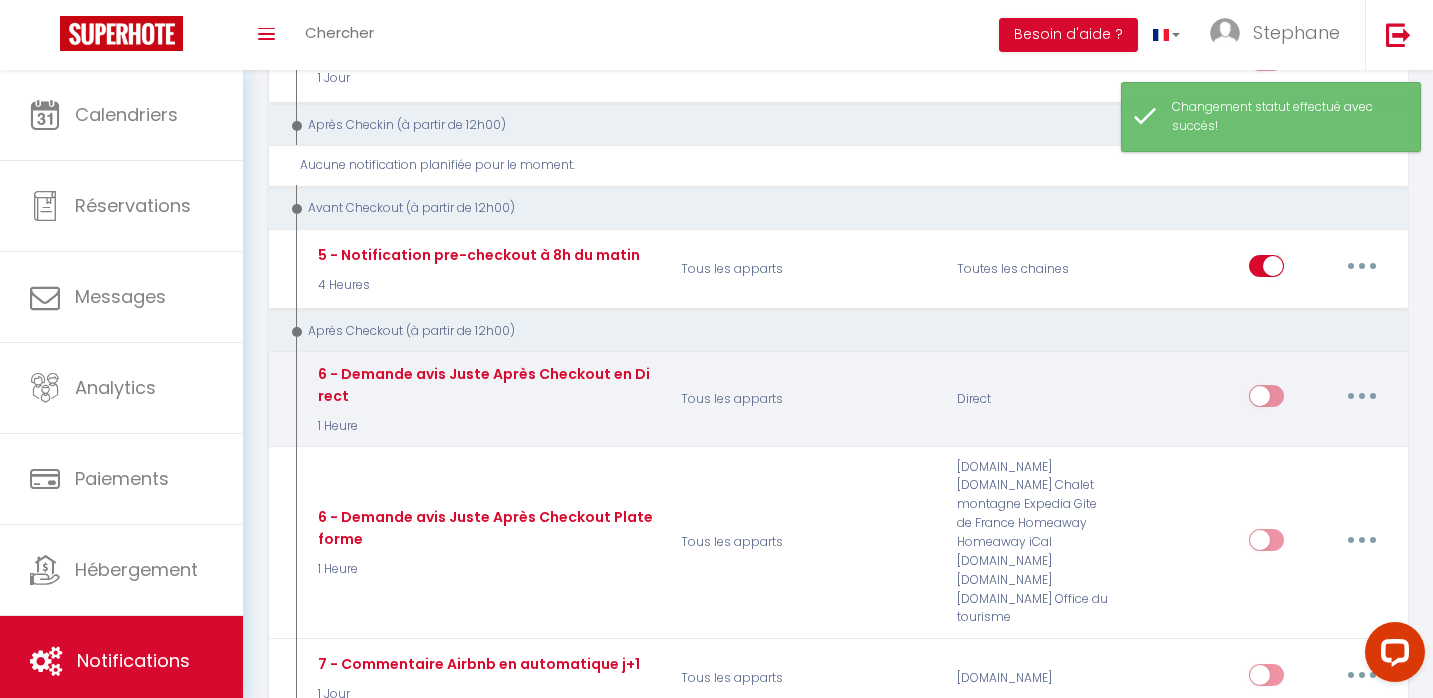 click at bounding box center (1266, 400) 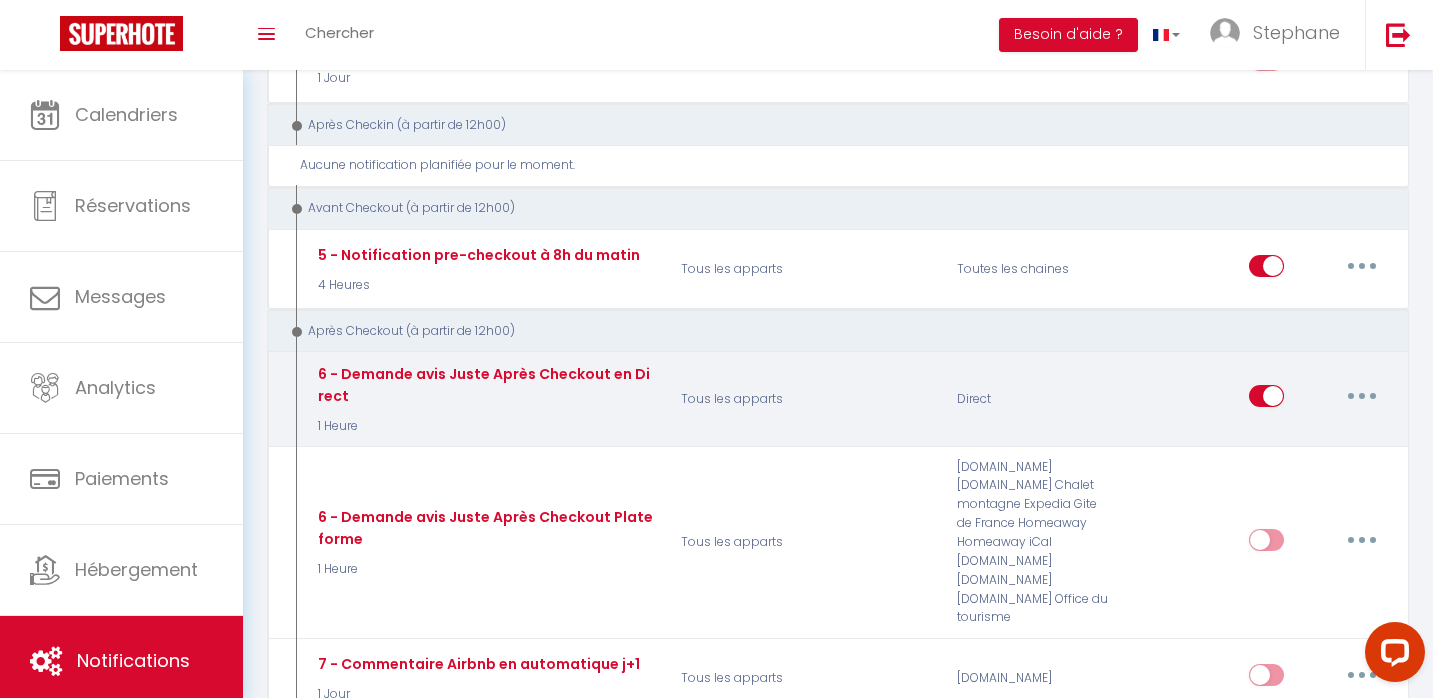 click at bounding box center [1266, 400] 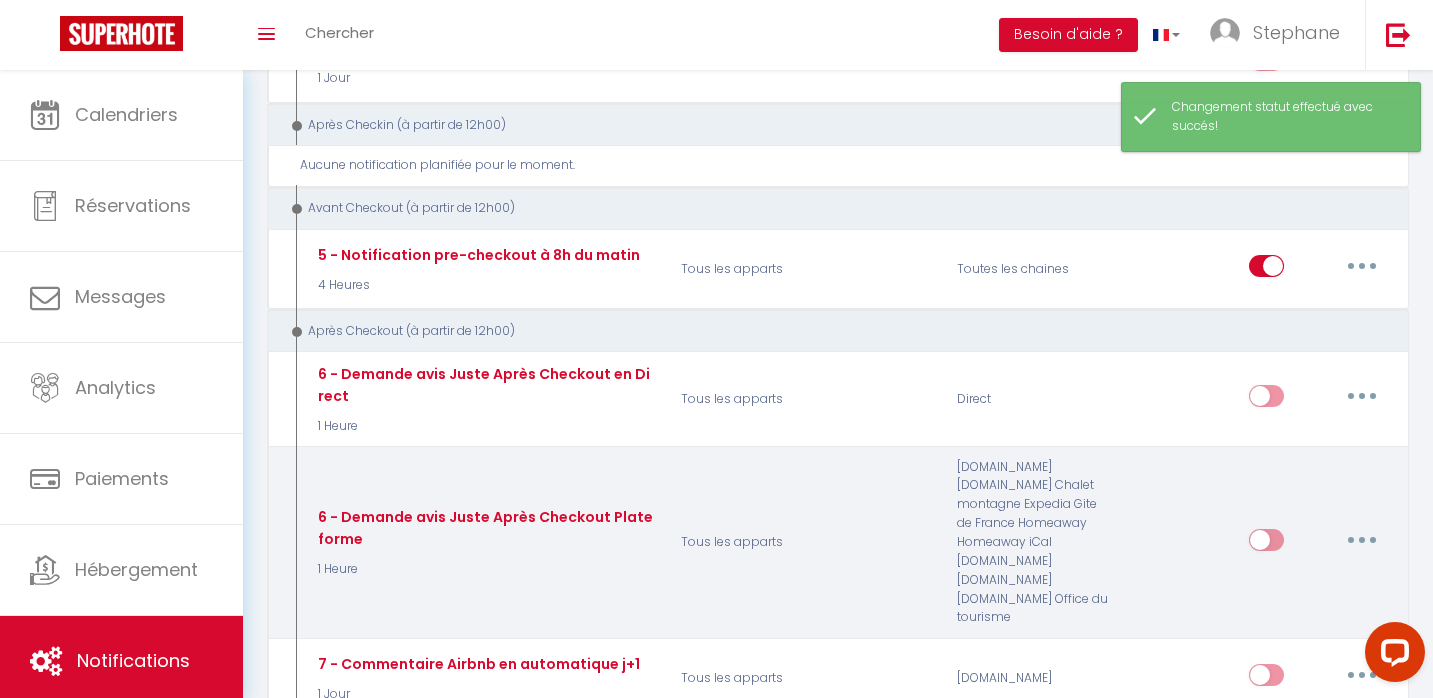 click at bounding box center [1266, 544] 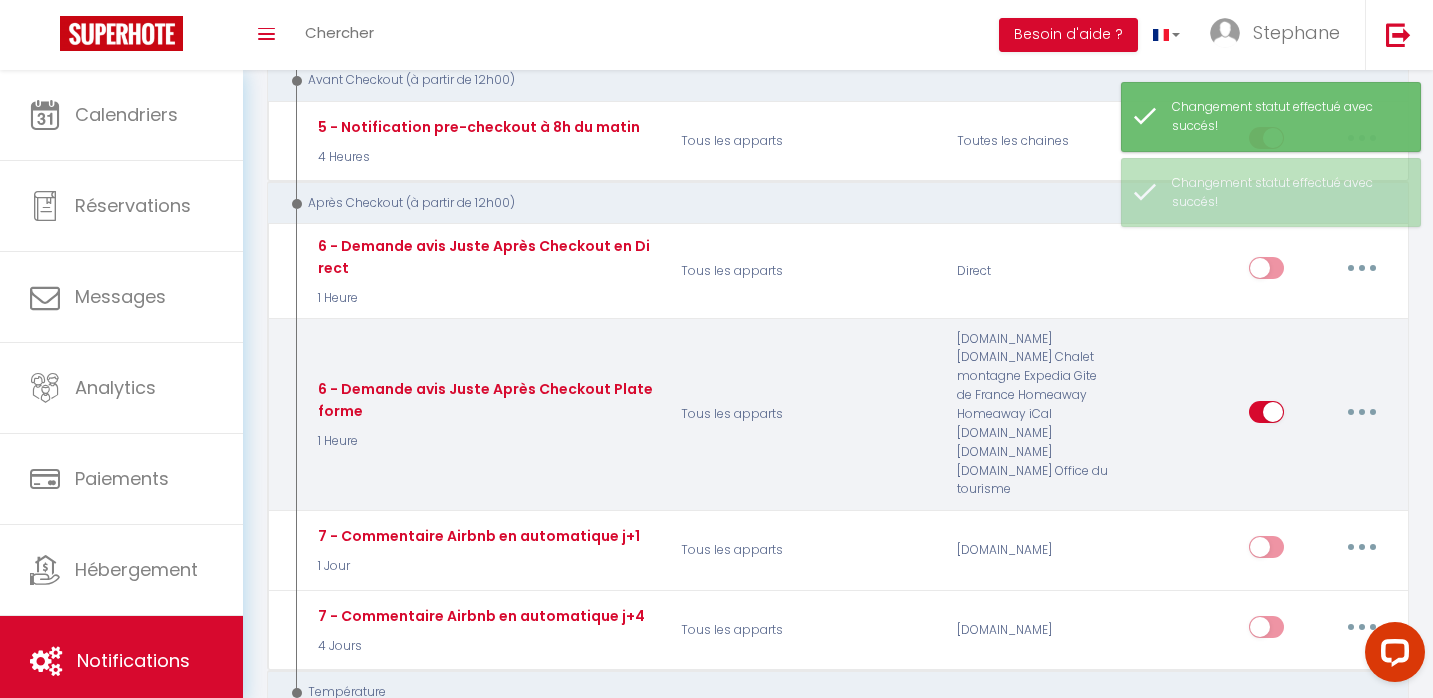 scroll, scrollTop: 678, scrollLeft: 0, axis: vertical 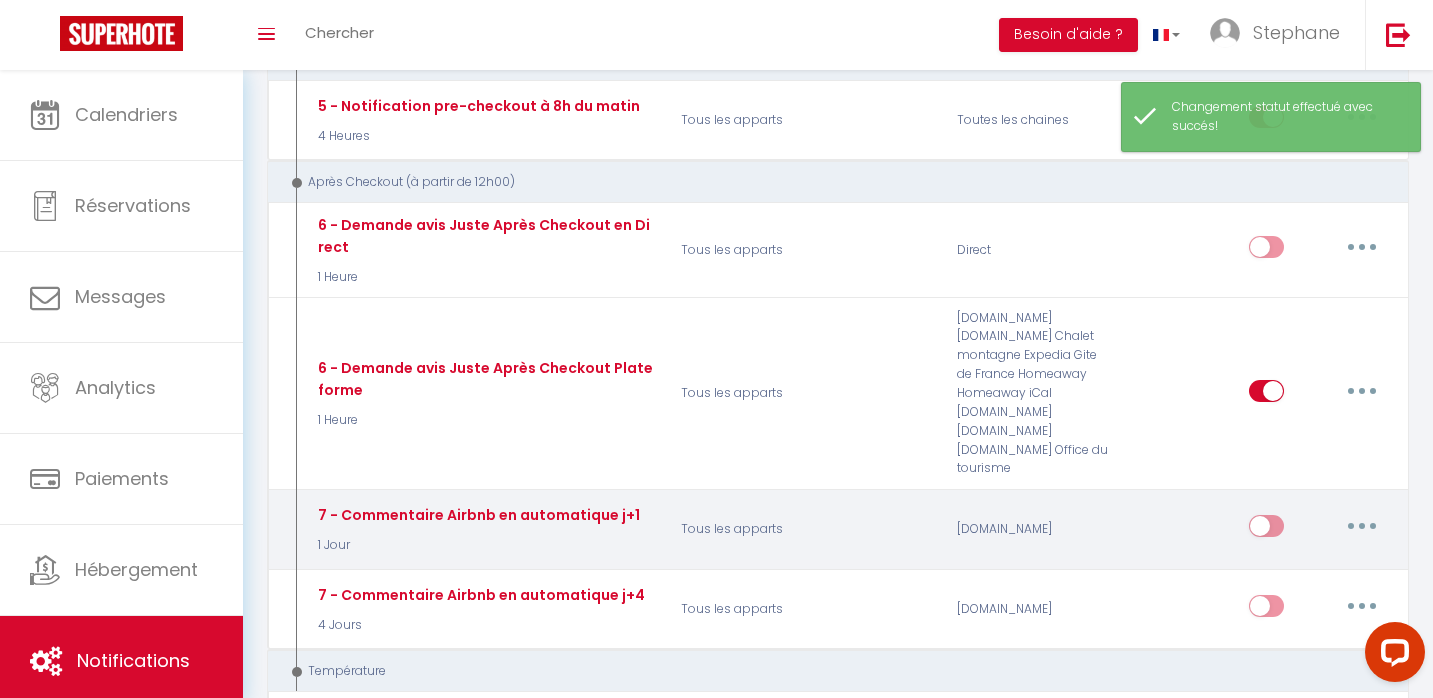 click at bounding box center (1362, 526) 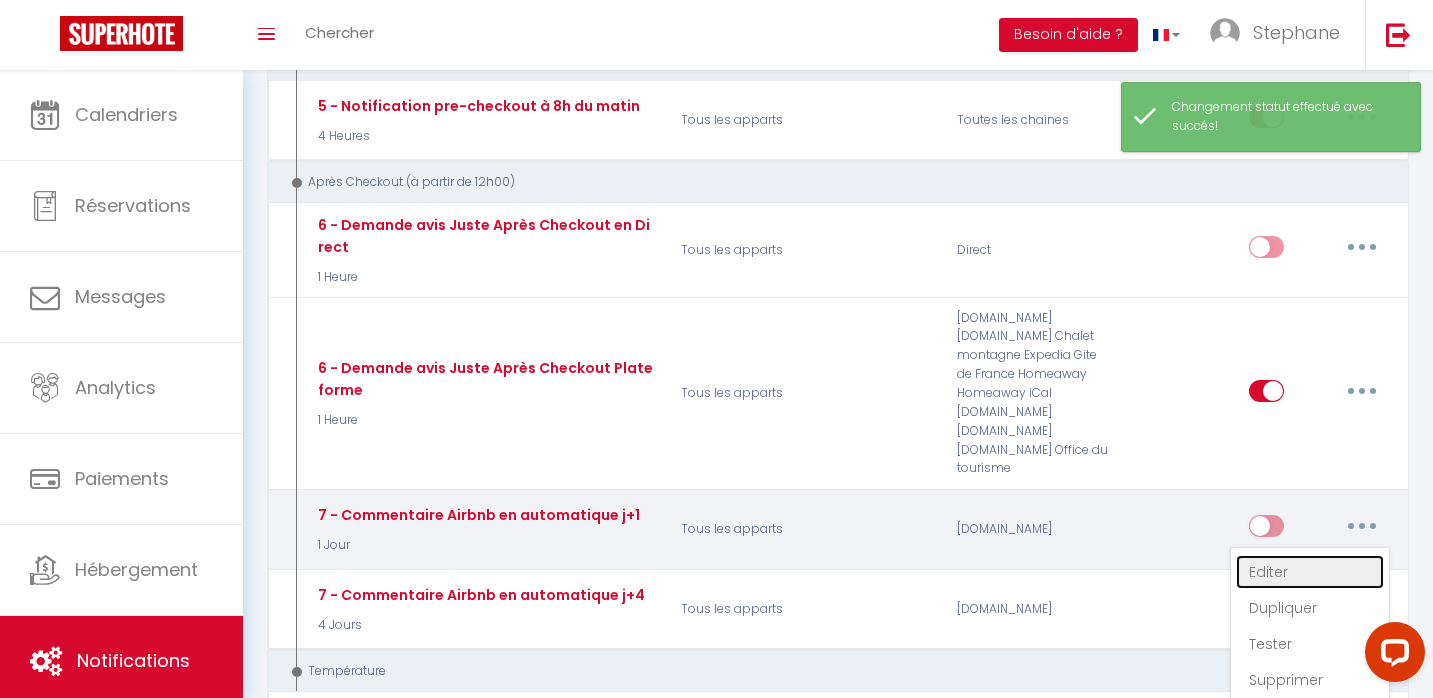 click on "Editer" at bounding box center [1310, 572] 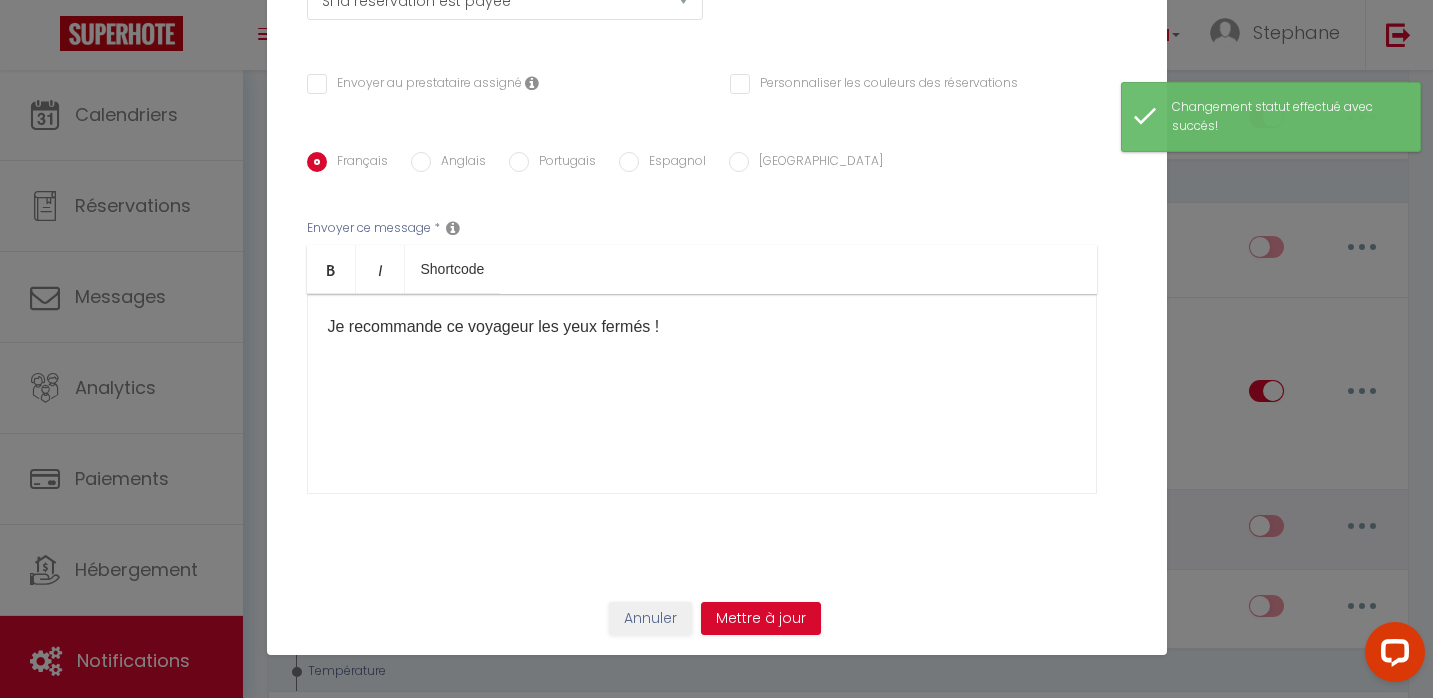 scroll, scrollTop: 0, scrollLeft: 0, axis: both 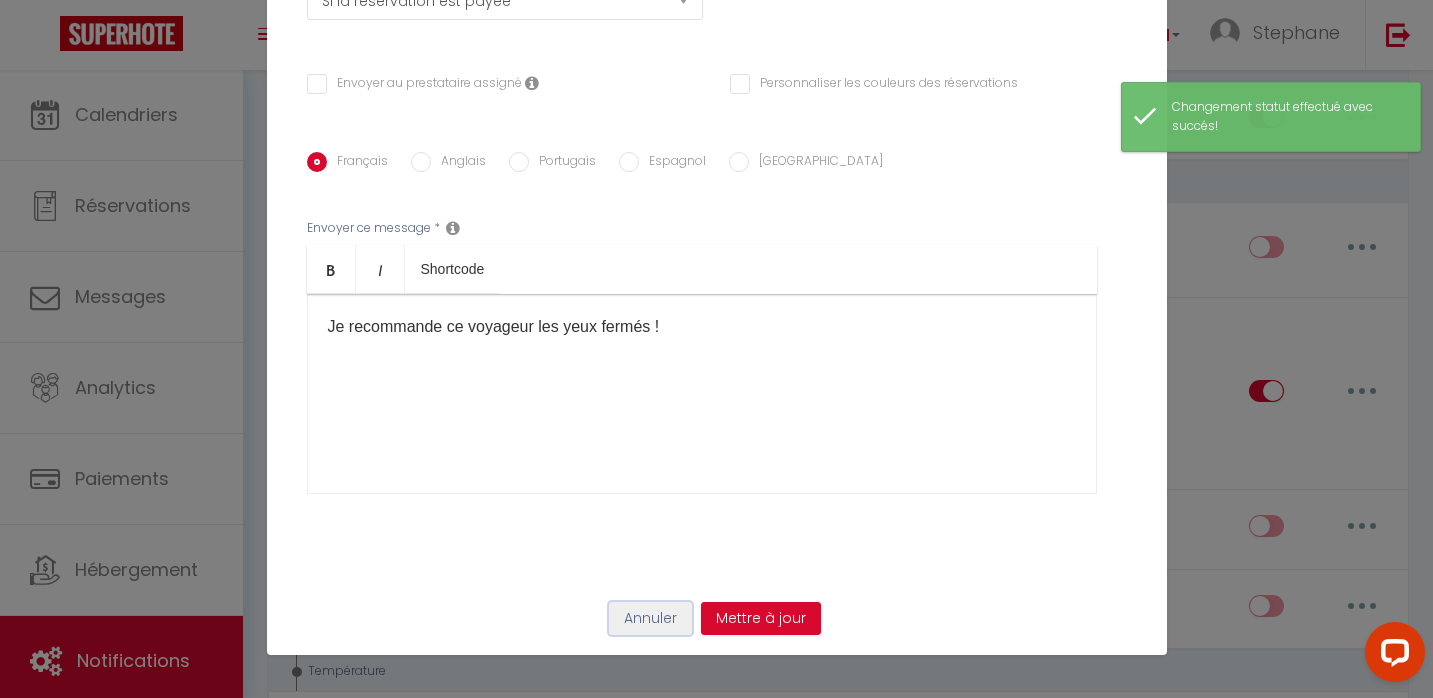 click on "Annuler" at bounding box center [650, 619] 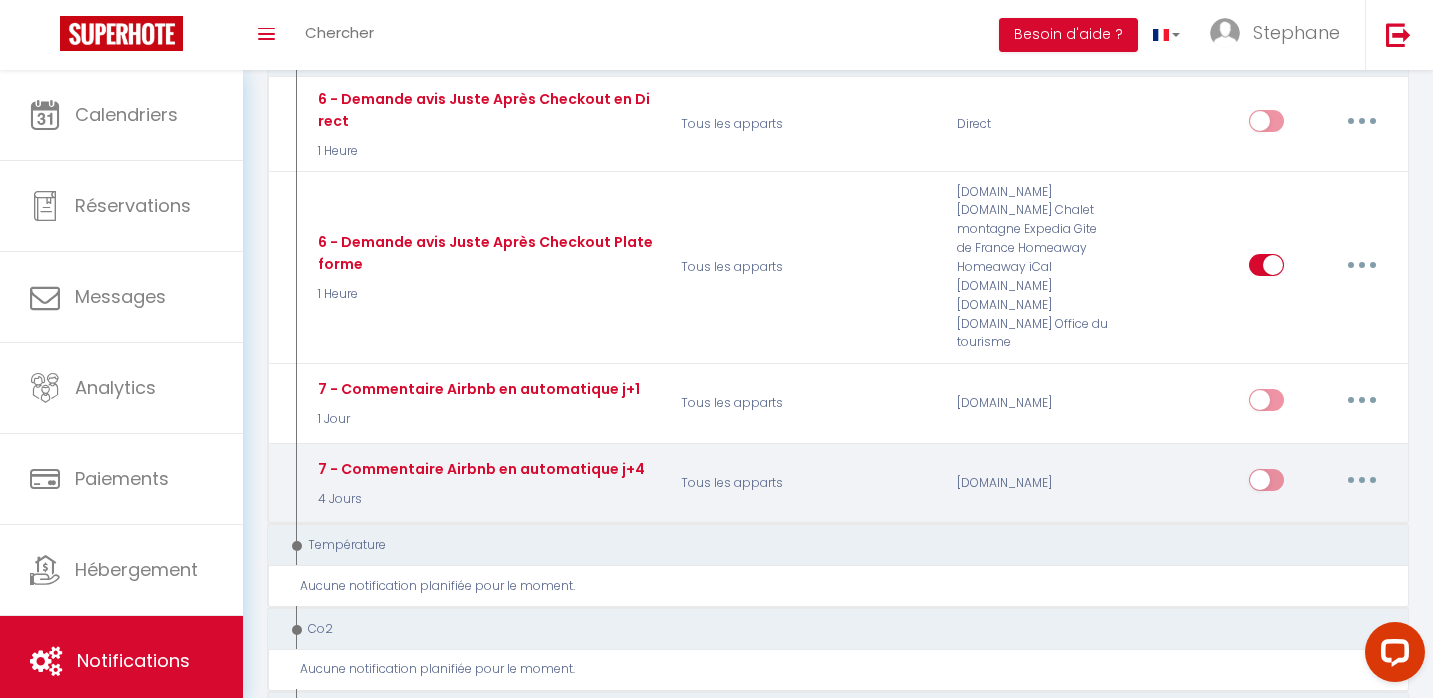 scroll, scrollTop: 806, scrollLeft: 0, axis: vertical 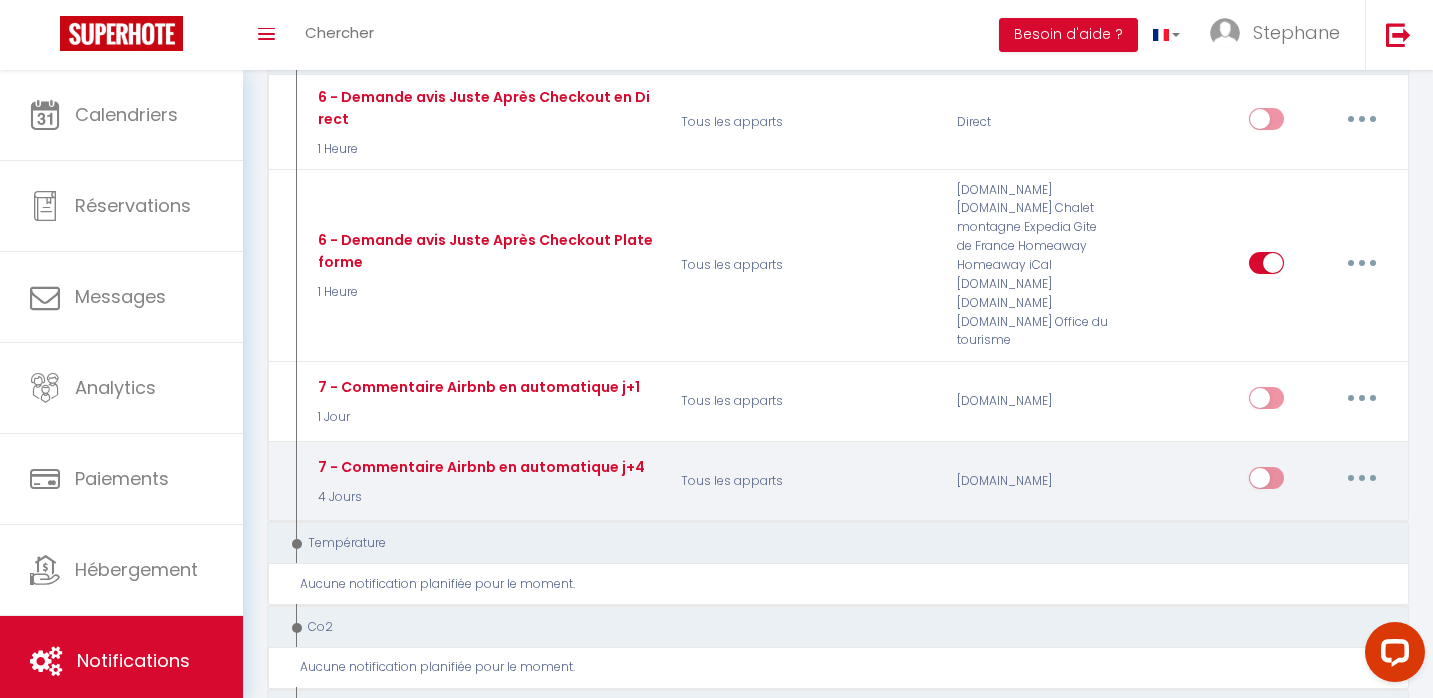 click at bounding box center [1362, 478] 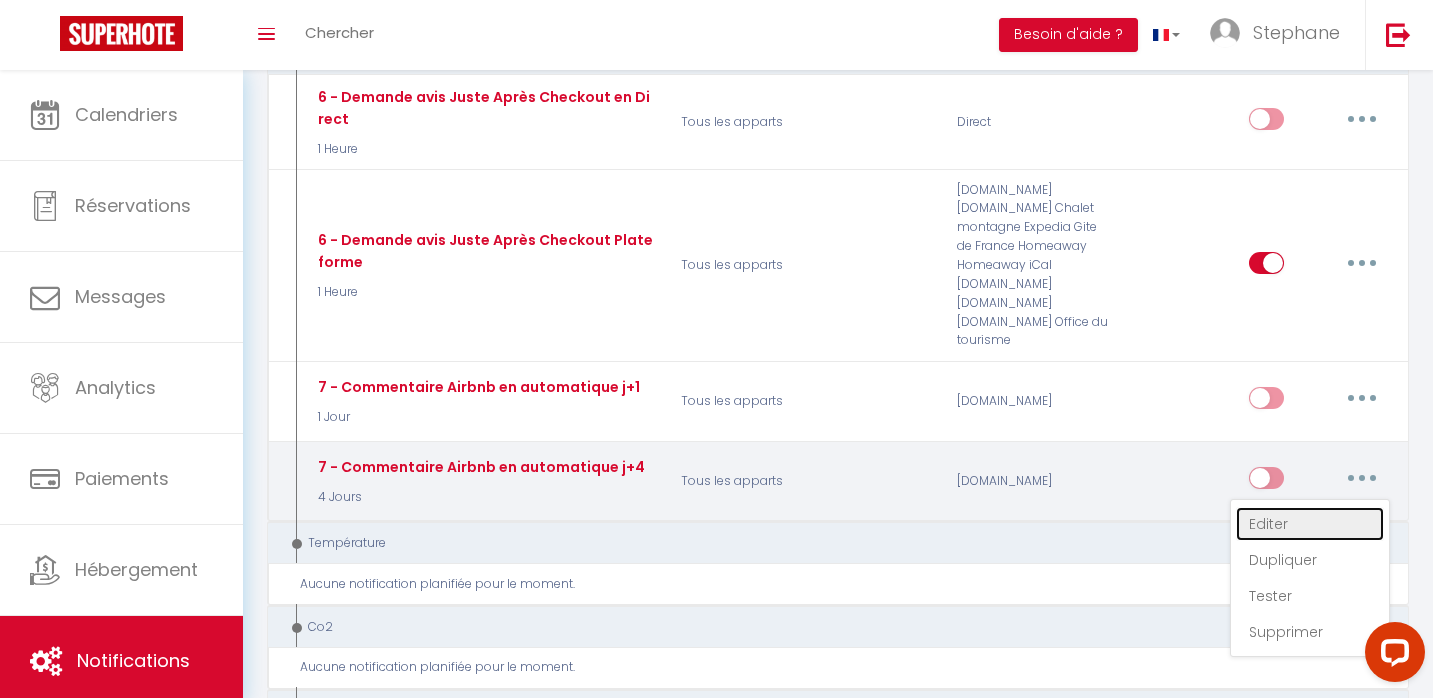 click on "Editer" at bounding box center [1310, 524] 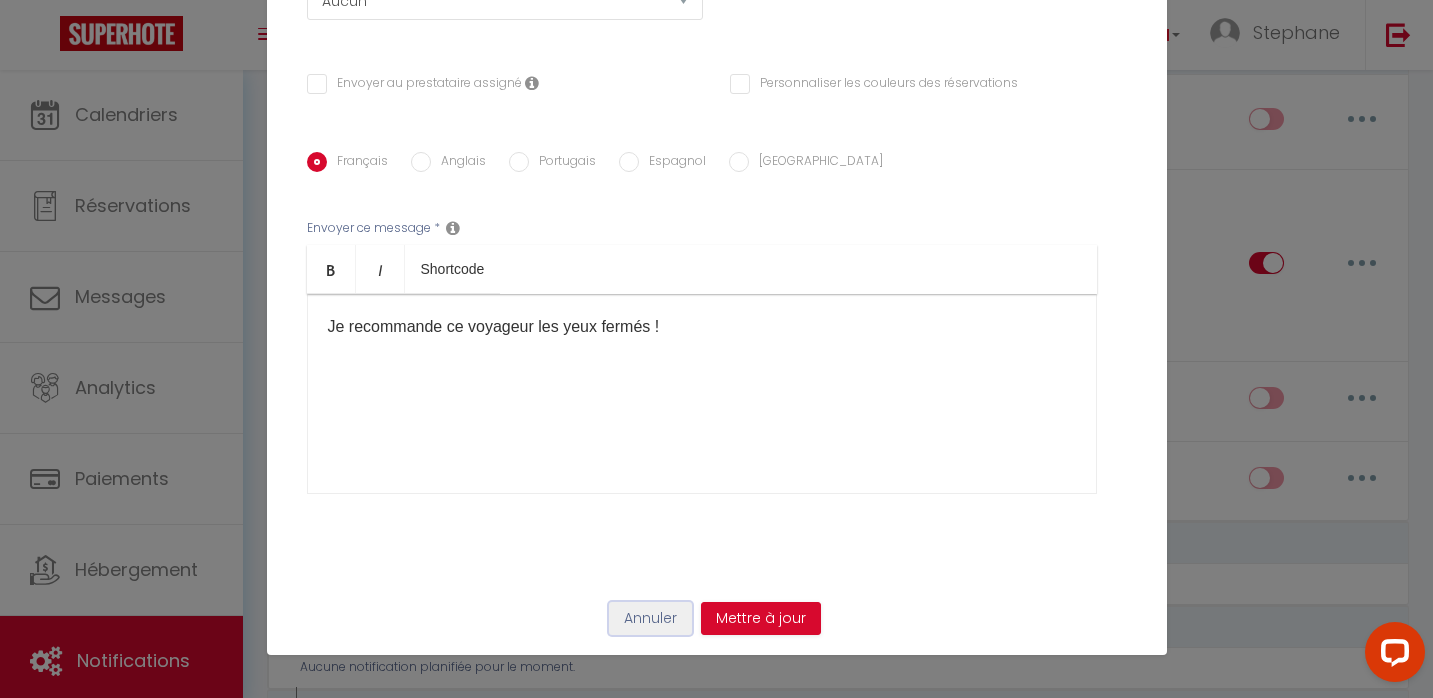 click on "Annuler" at bounding box center (650, 619) 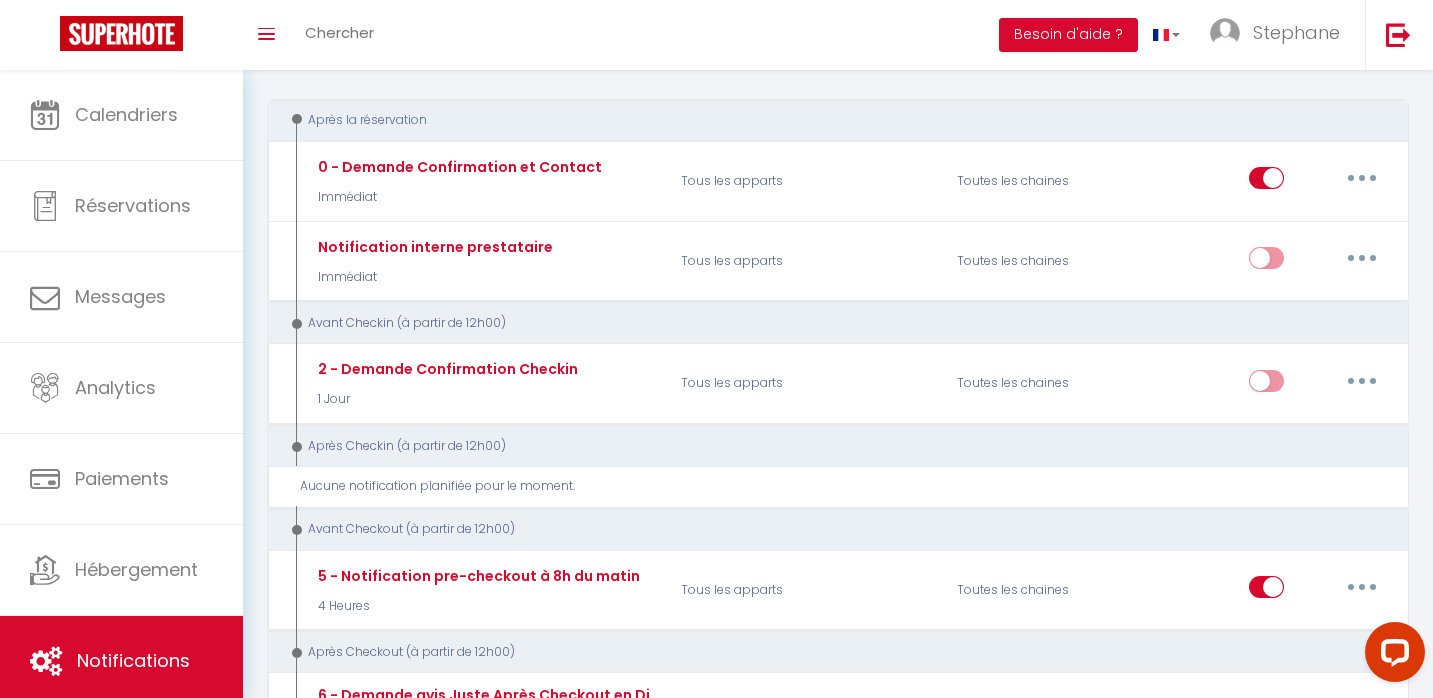 scroll, scrollTop: 0, scrollLeft: 0, axis: both 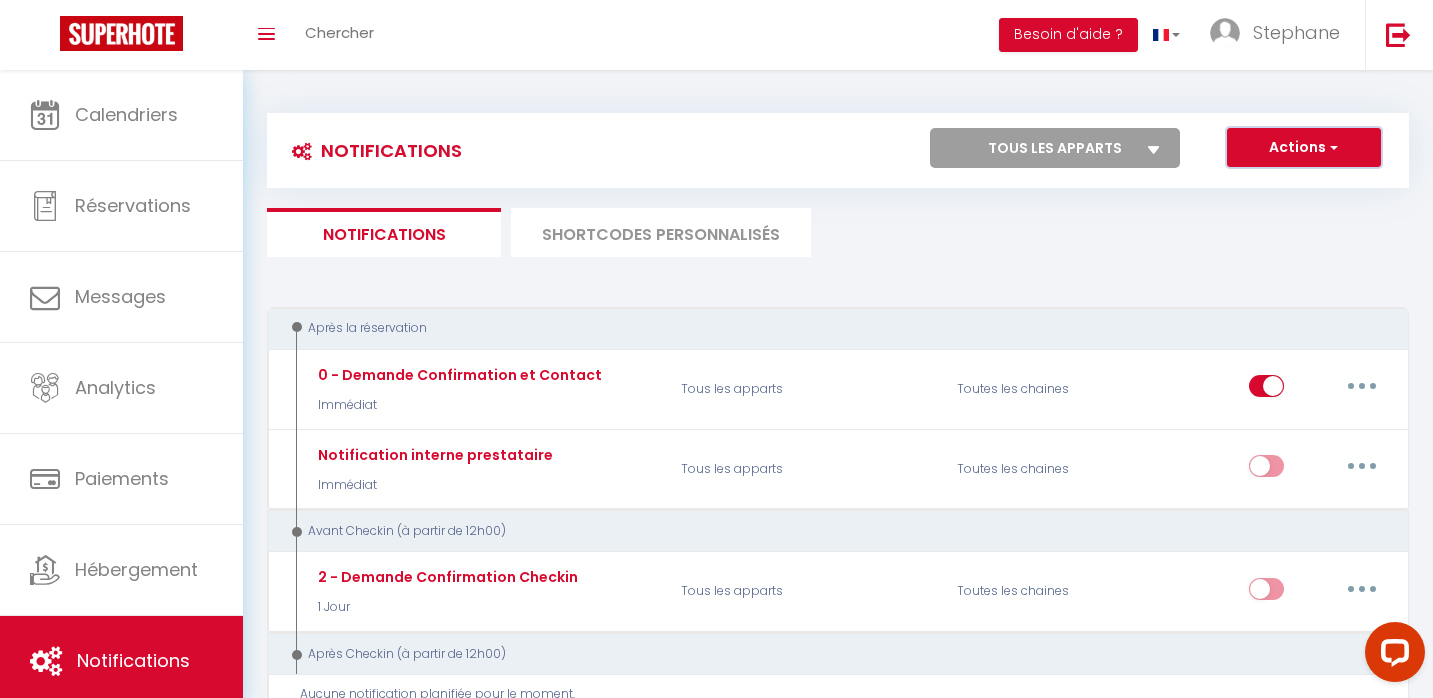 click on "Actions" at bounding box center (1304, 148) 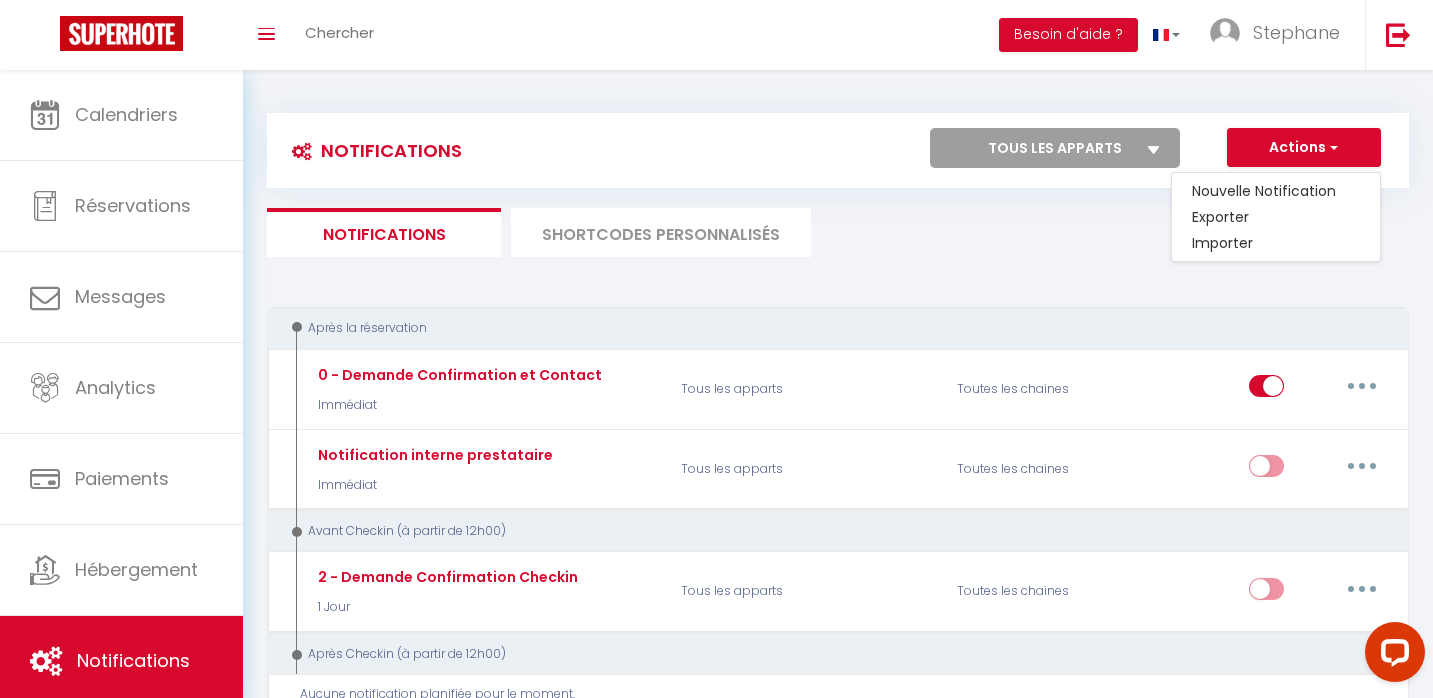 click on "Après la réservation" at bounding box center [827, 328] 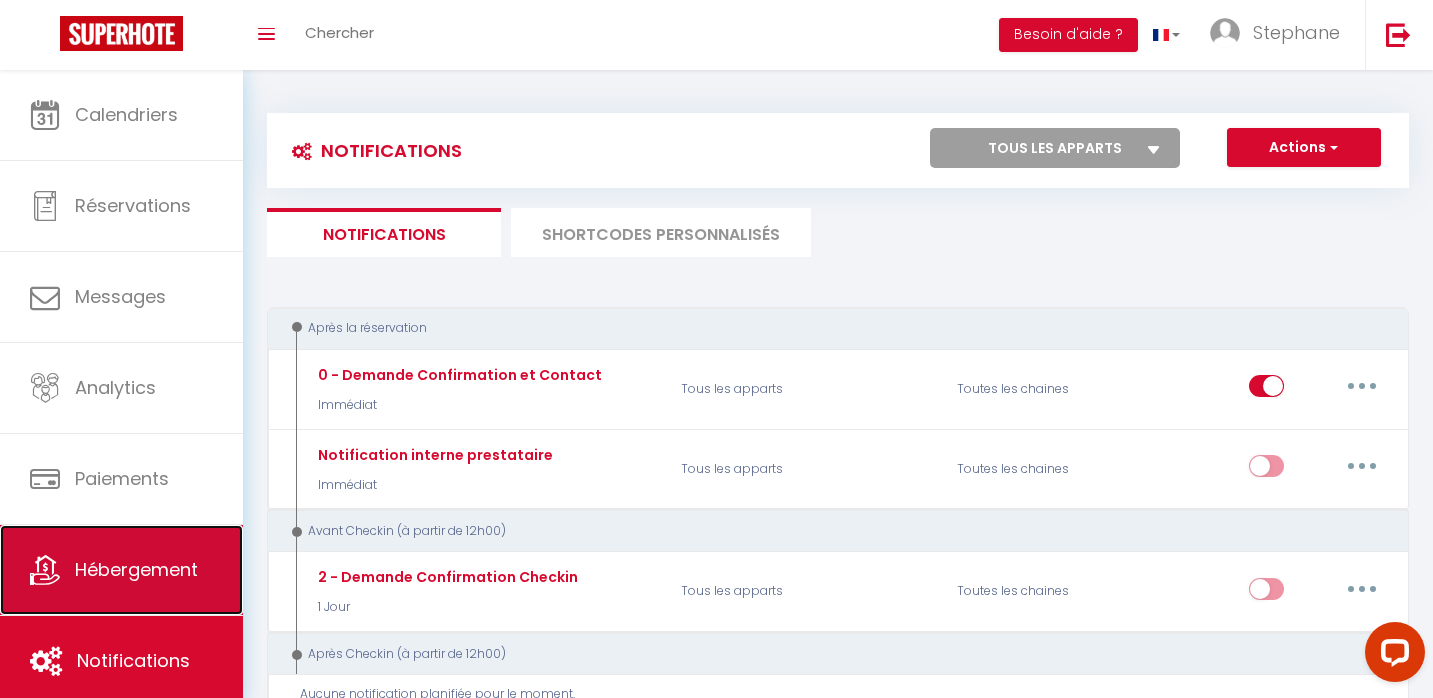 click on "Hébergement" at bounding box center [121, 570] 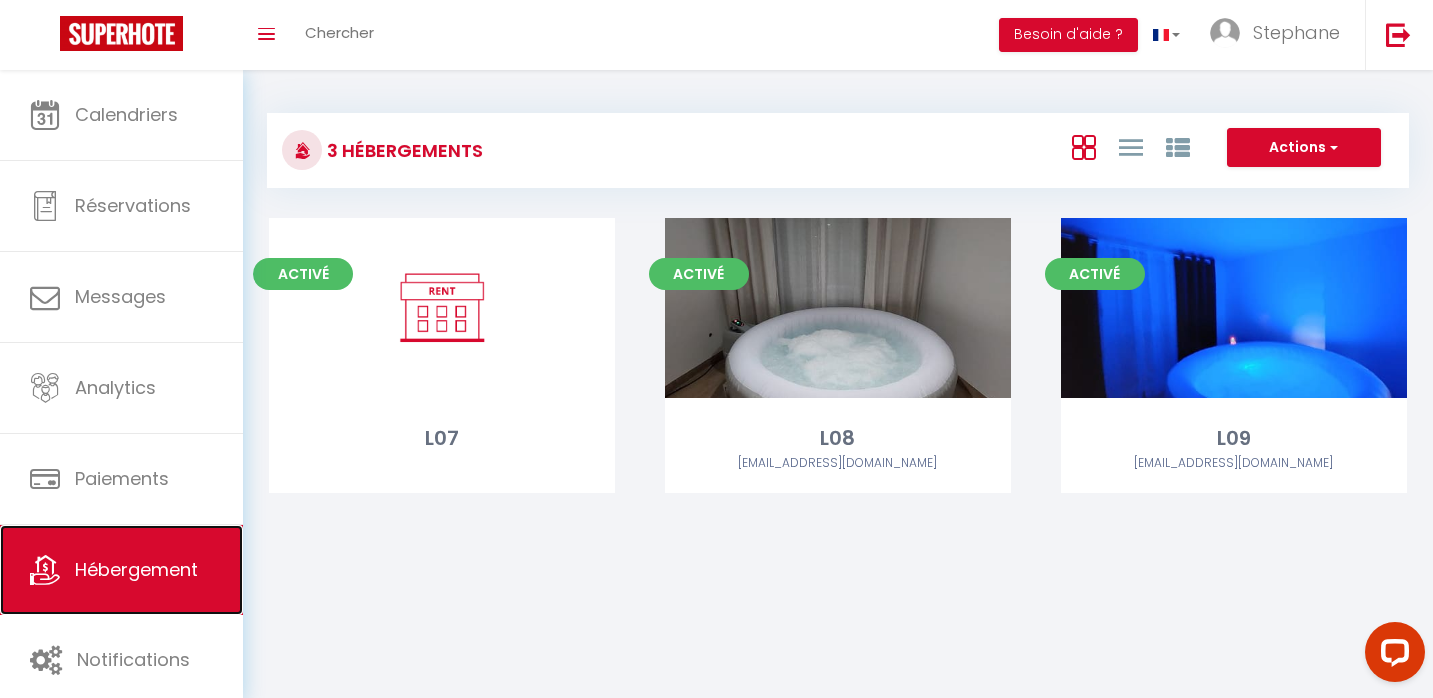click on "Hébergement" at bounding box center (121, 570) 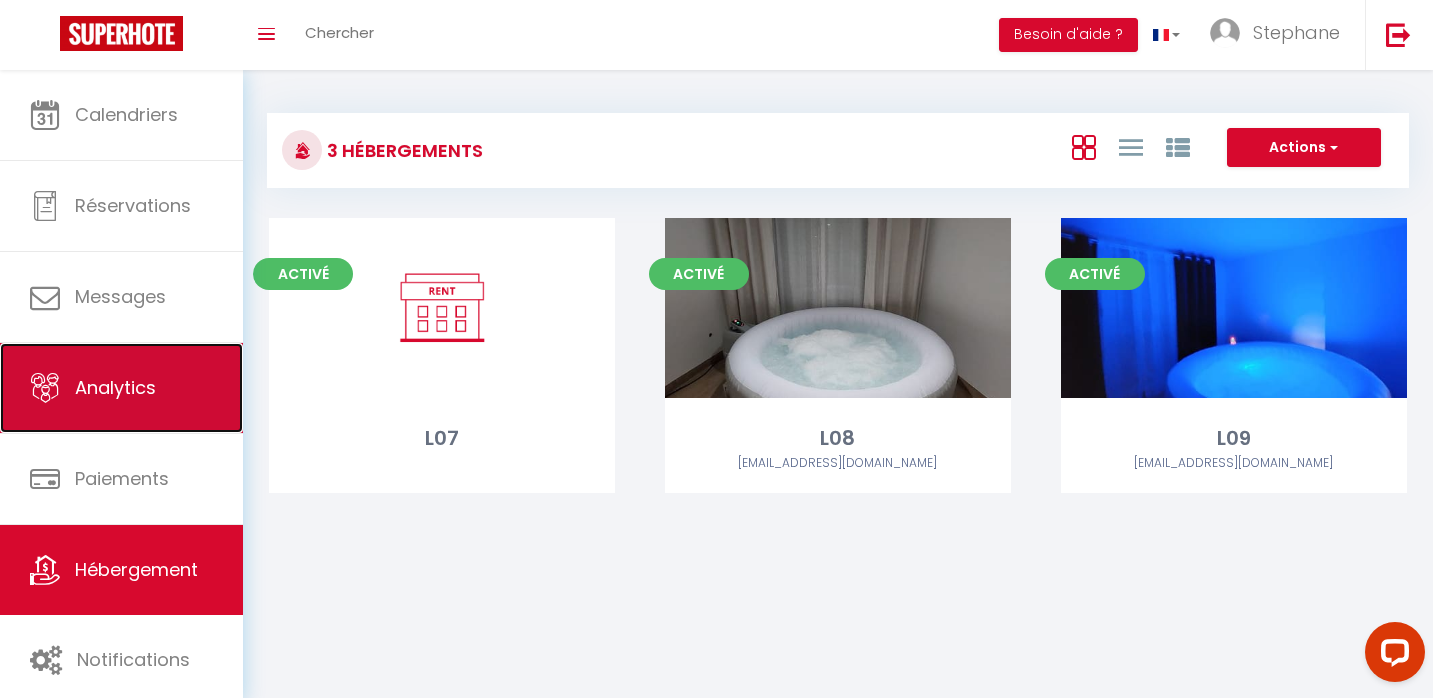 click on "Analytics" at bounding box center [121, 388] 